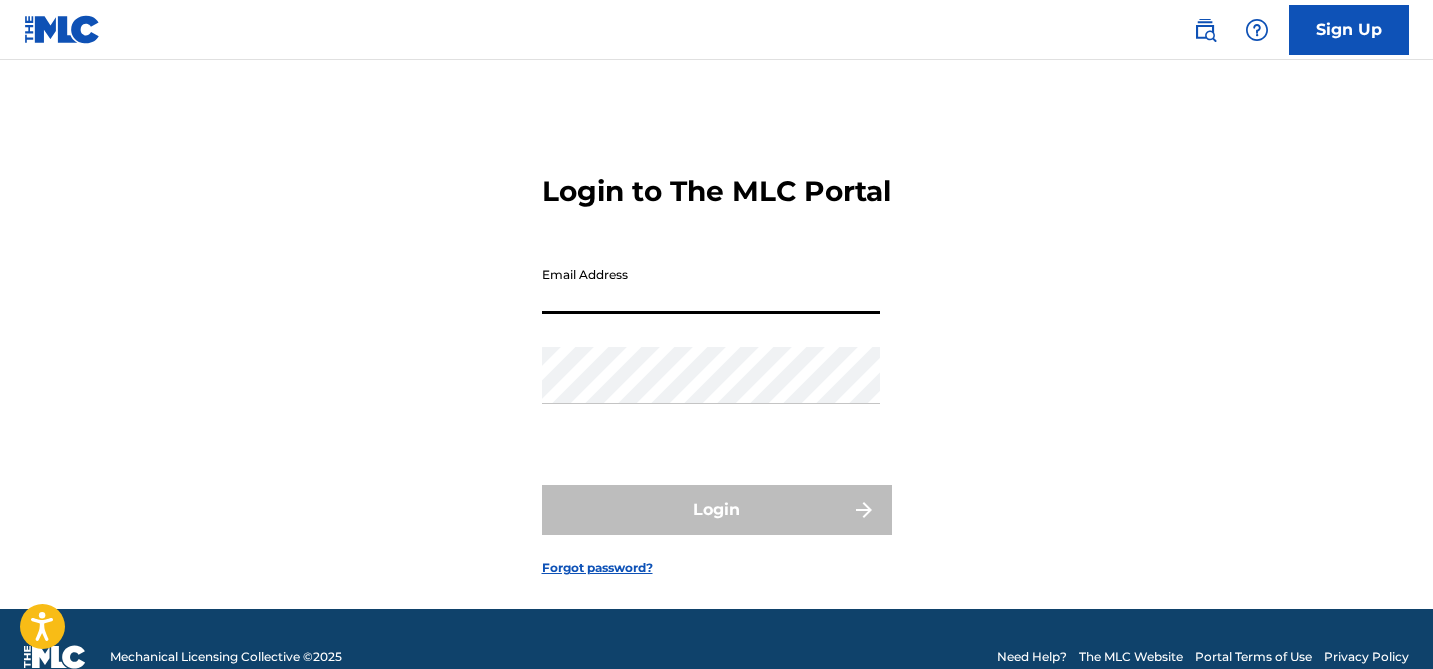 scroll, scrollTop: 0, scrollLeft: 0, axis: both 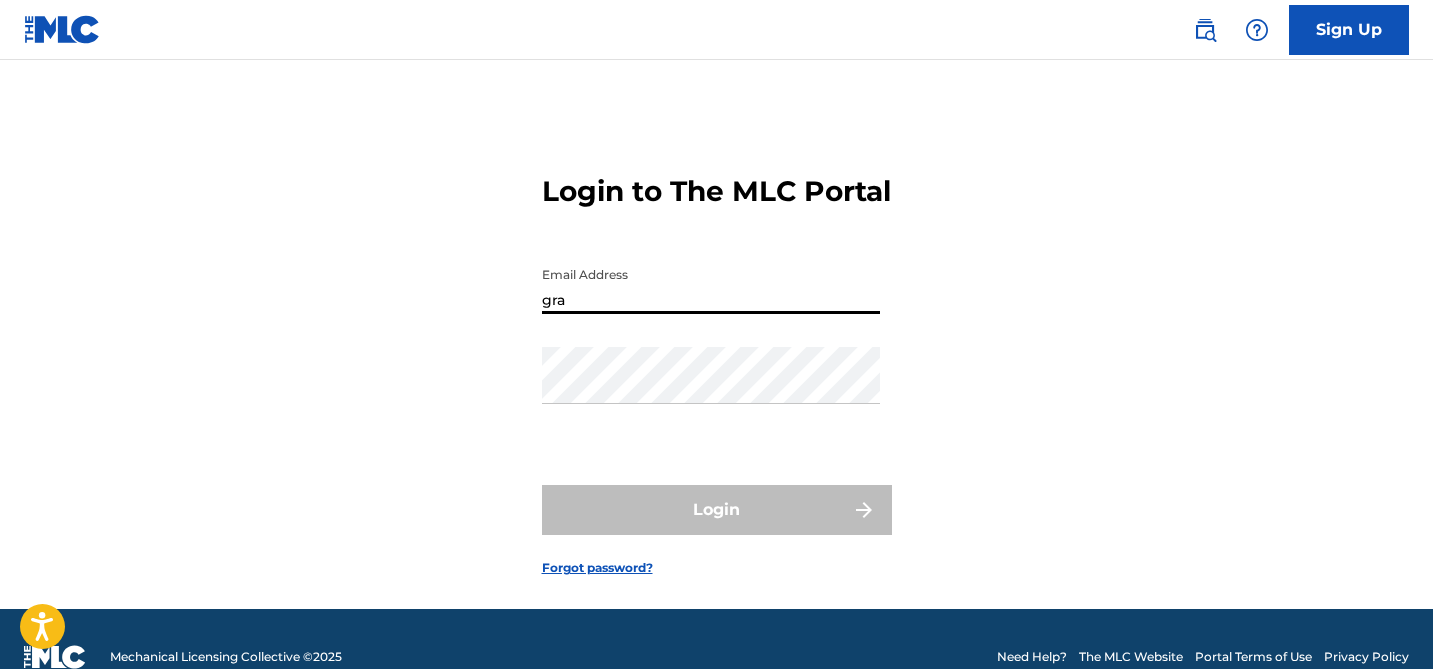 type on "[EMAIL_ADDRESS][DOMAIN_NAME]" 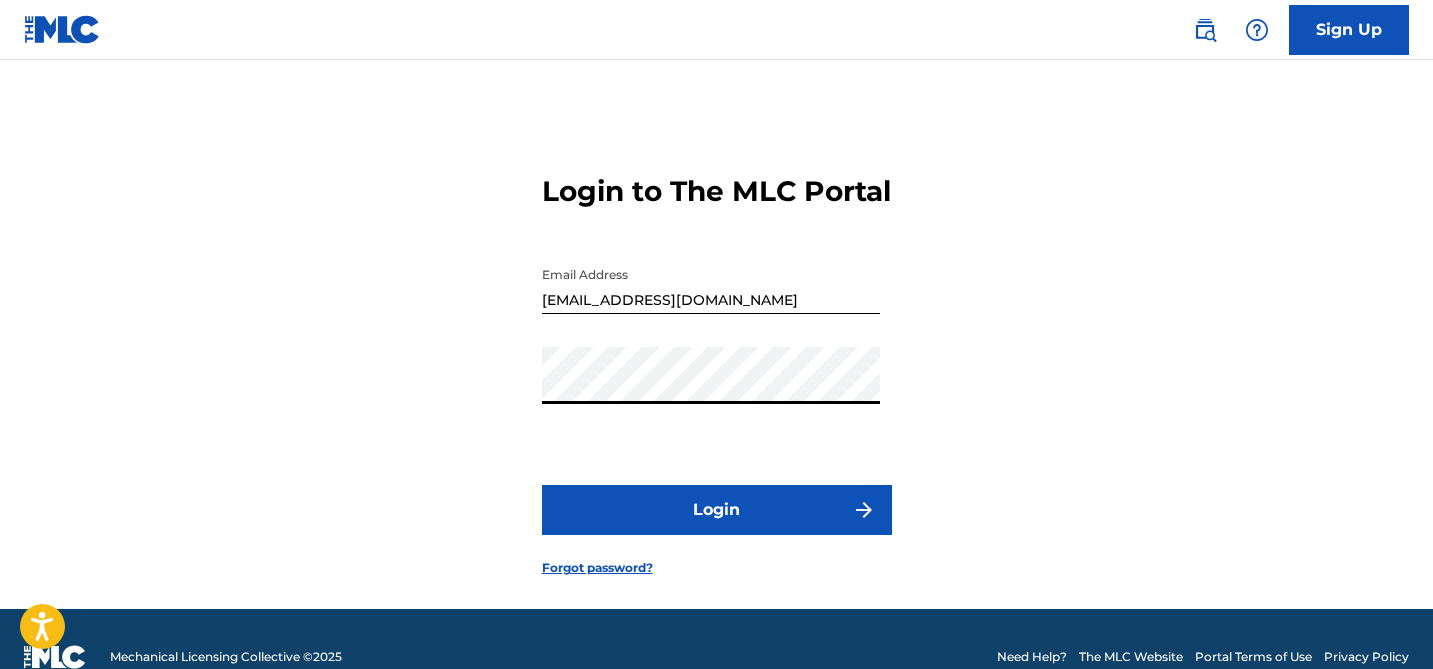 click on "Login" at bounding box center (717, 510) 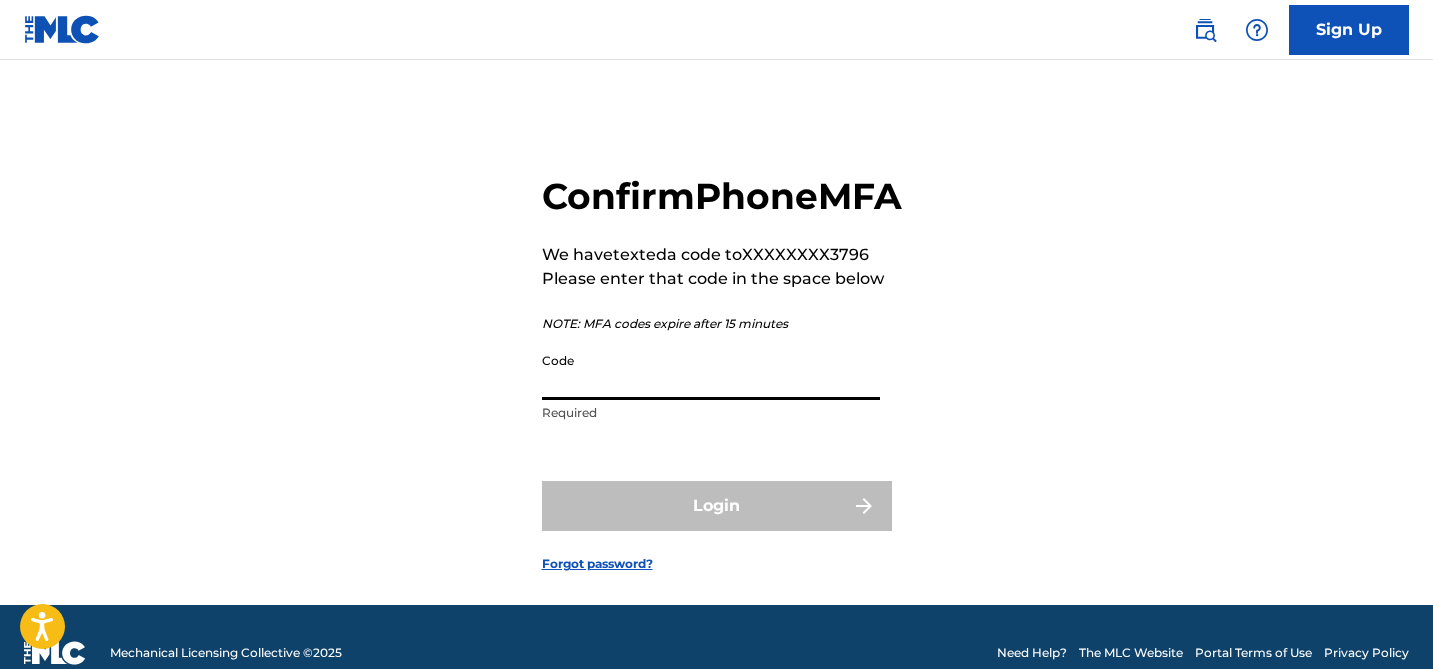 click on "Code" at bounding box center [711, 371] 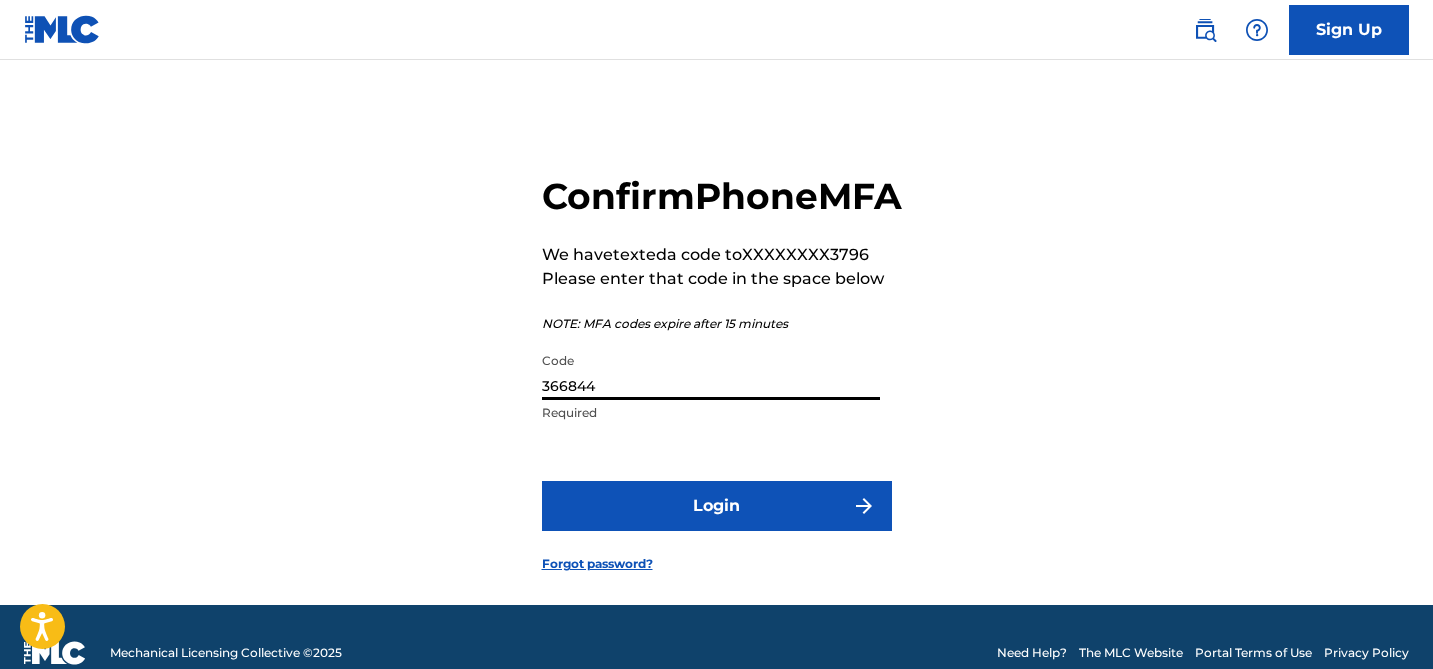 type on "366844" 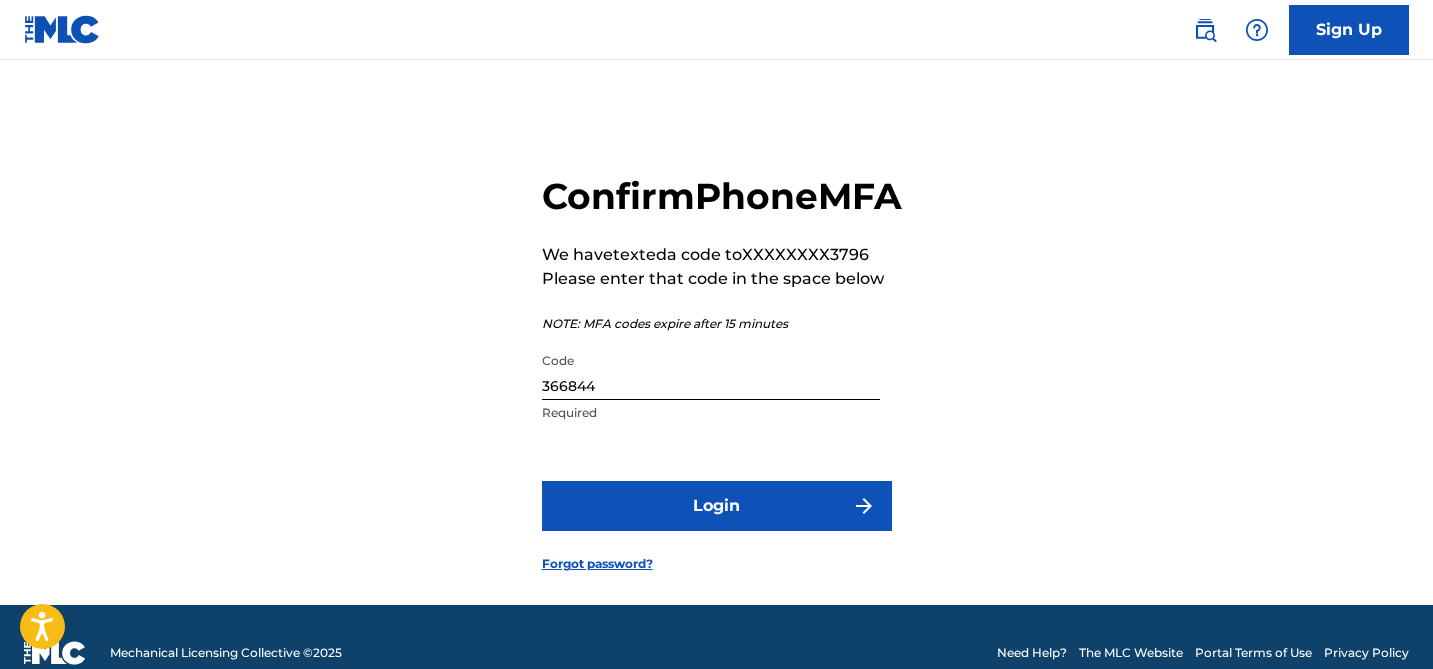 click on "Login" at bounding box center [717, 506] 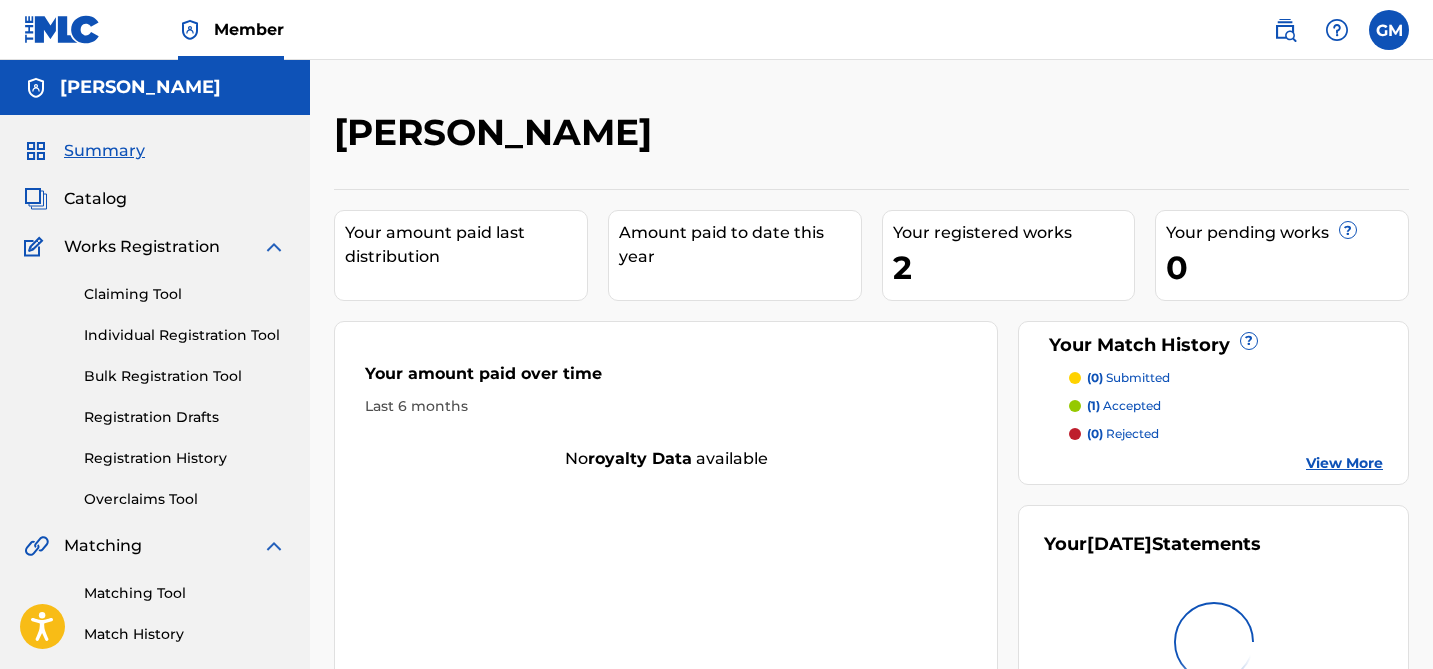 scroll, scrollTop: 0, scrollLeft: 0, axis: both 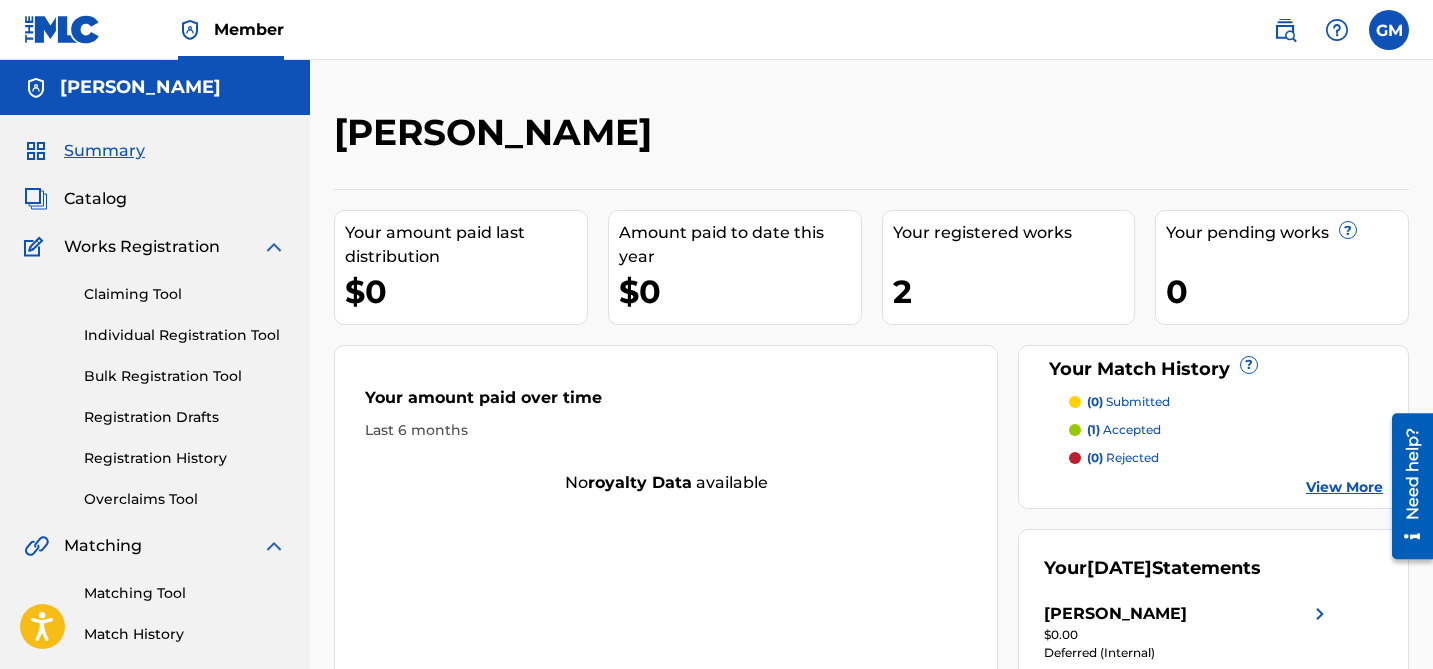 click on "Works Registration" at bounding box center [142, 247] 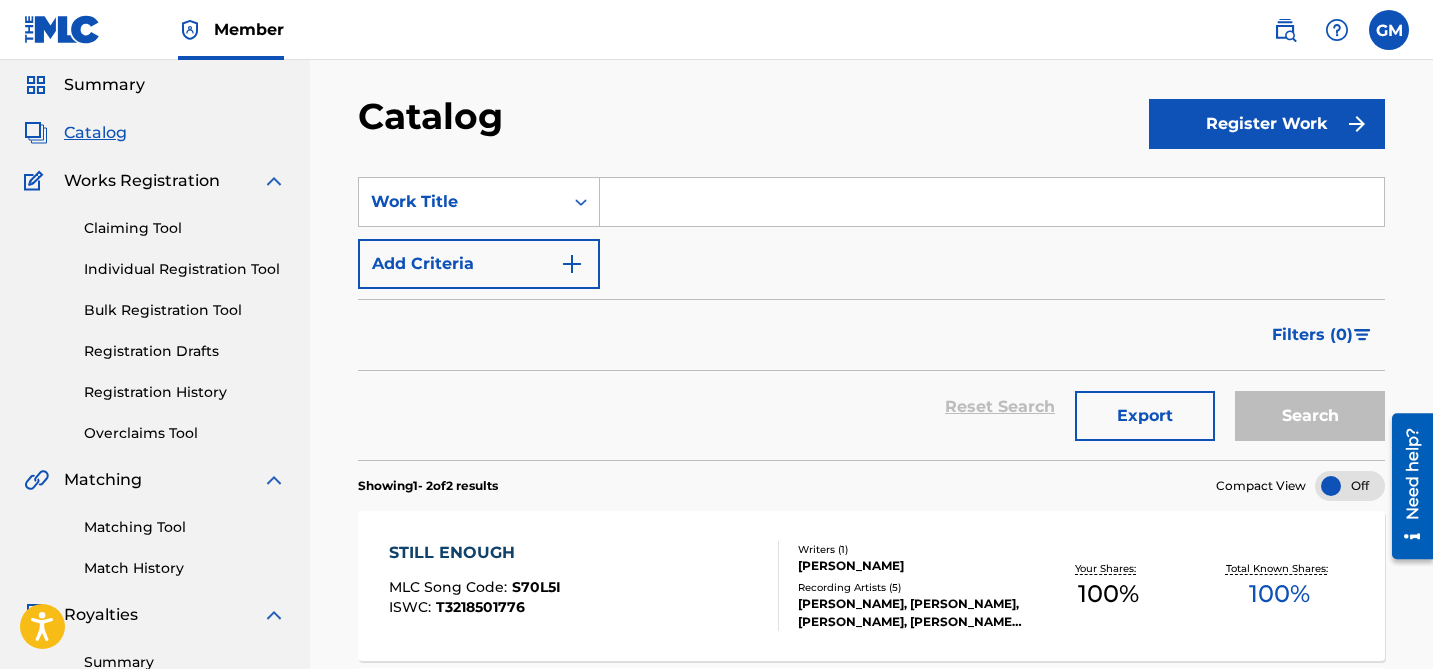 scroll, scrollTop: 0, scrollLeft: 0, axis: both 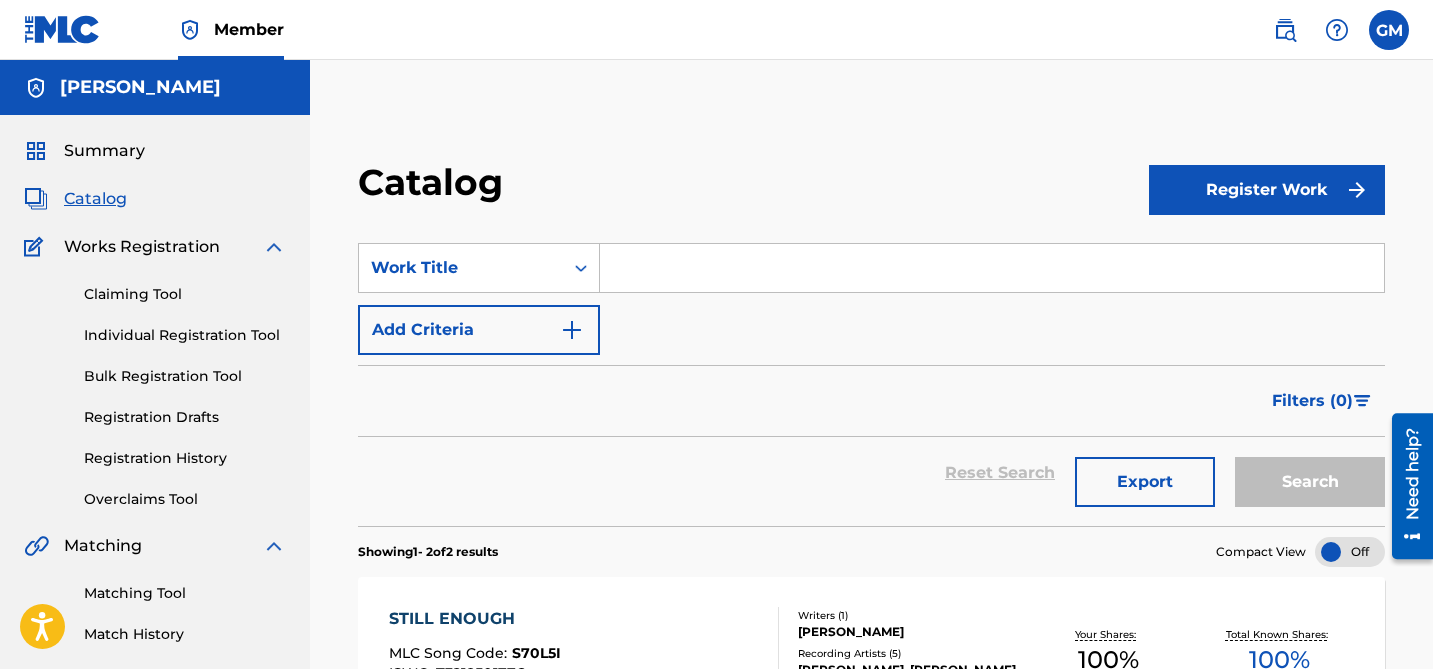 click on "Summary" at bounding box center (104, 151) 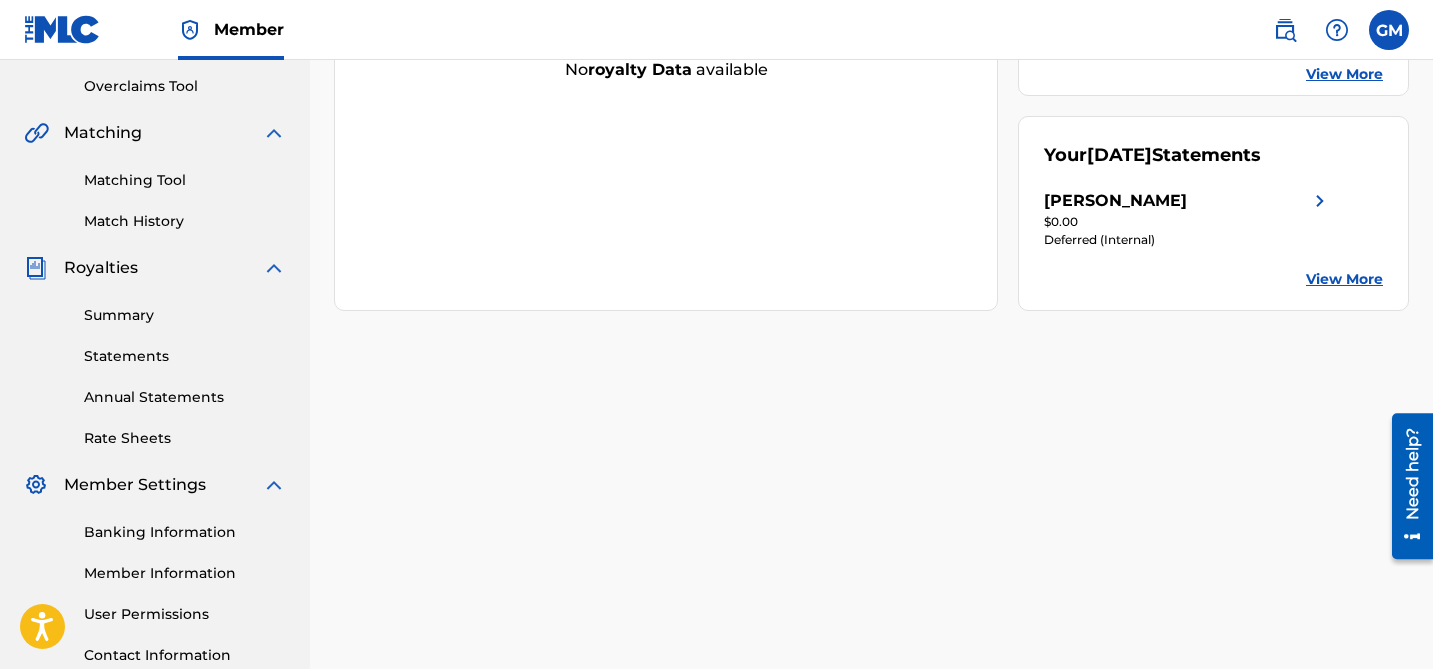 scroll, scrollTop: 0, scrollLeft: 0, axis: both 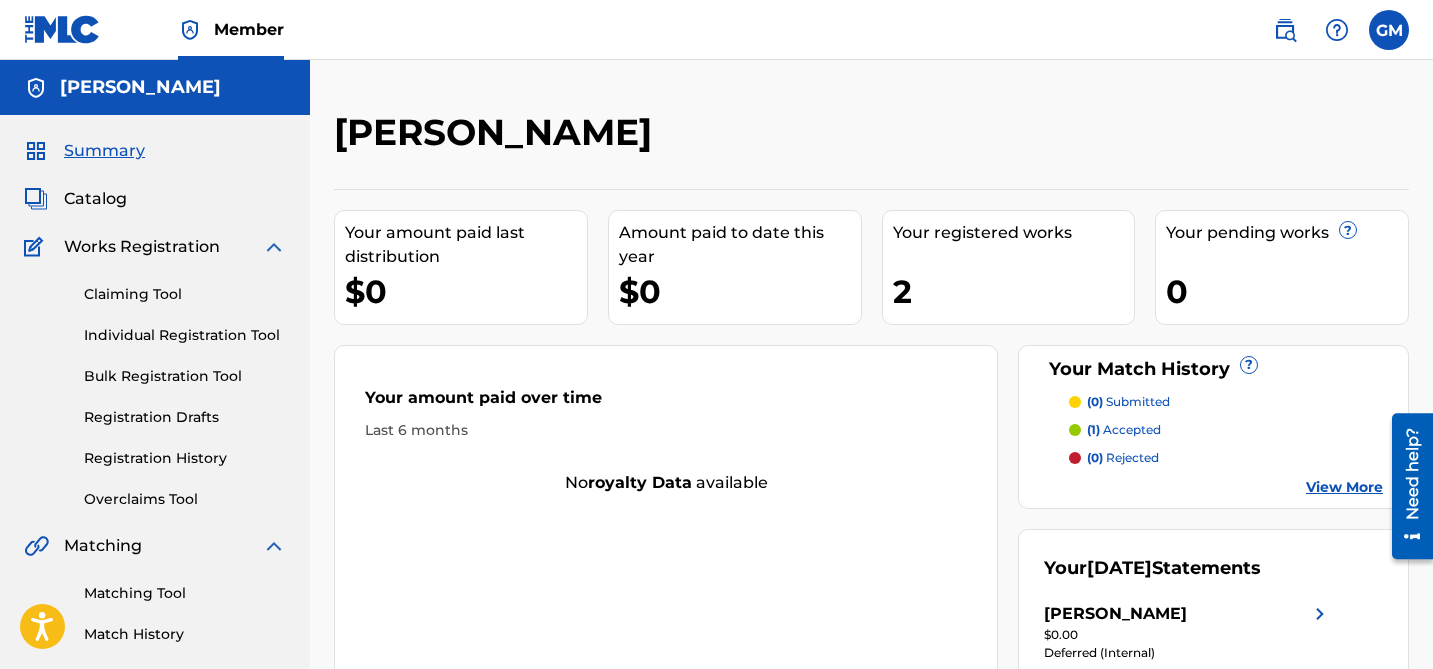 click on "(1)   accepted" at bounding box center [1124, 430] 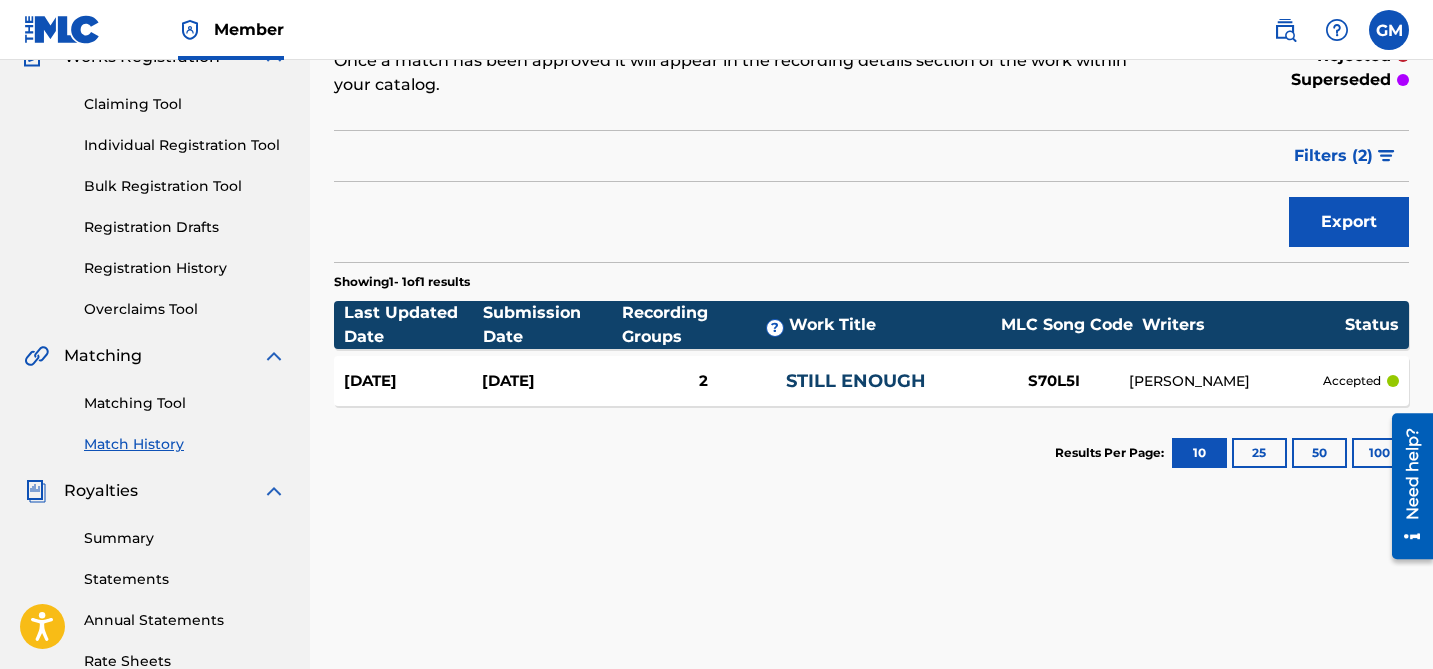 scroll, scrollTop: 197, scrollLeft: 0, axis: vertical 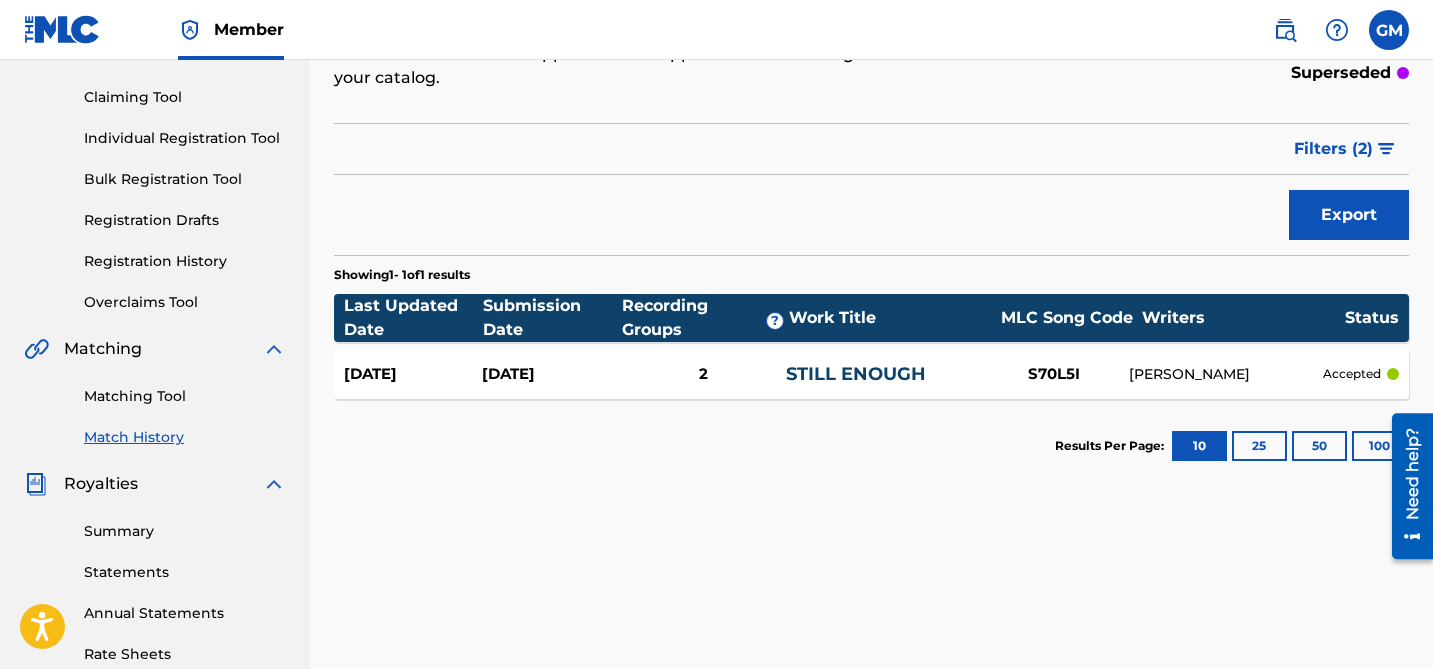 click on "2" at bounding box center [703, 374] 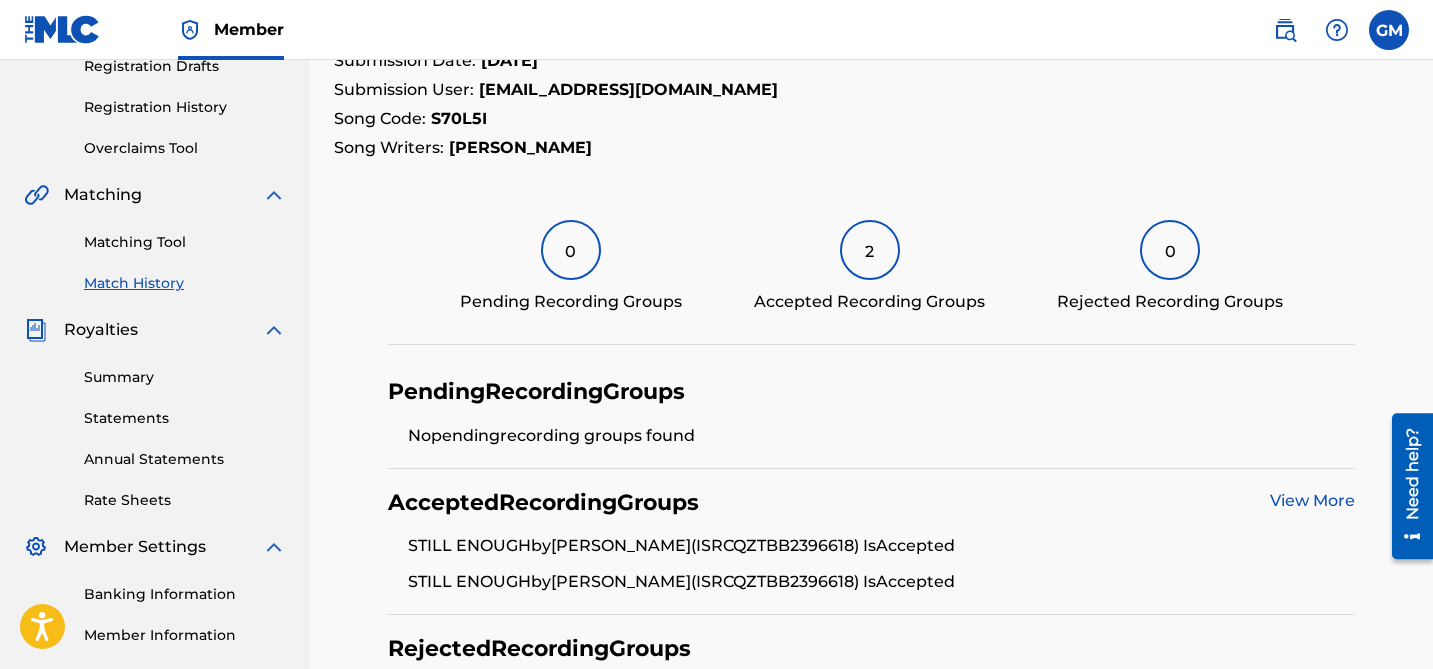 scroll, scrollTop: 0, scrollLeft: 0, axis: both 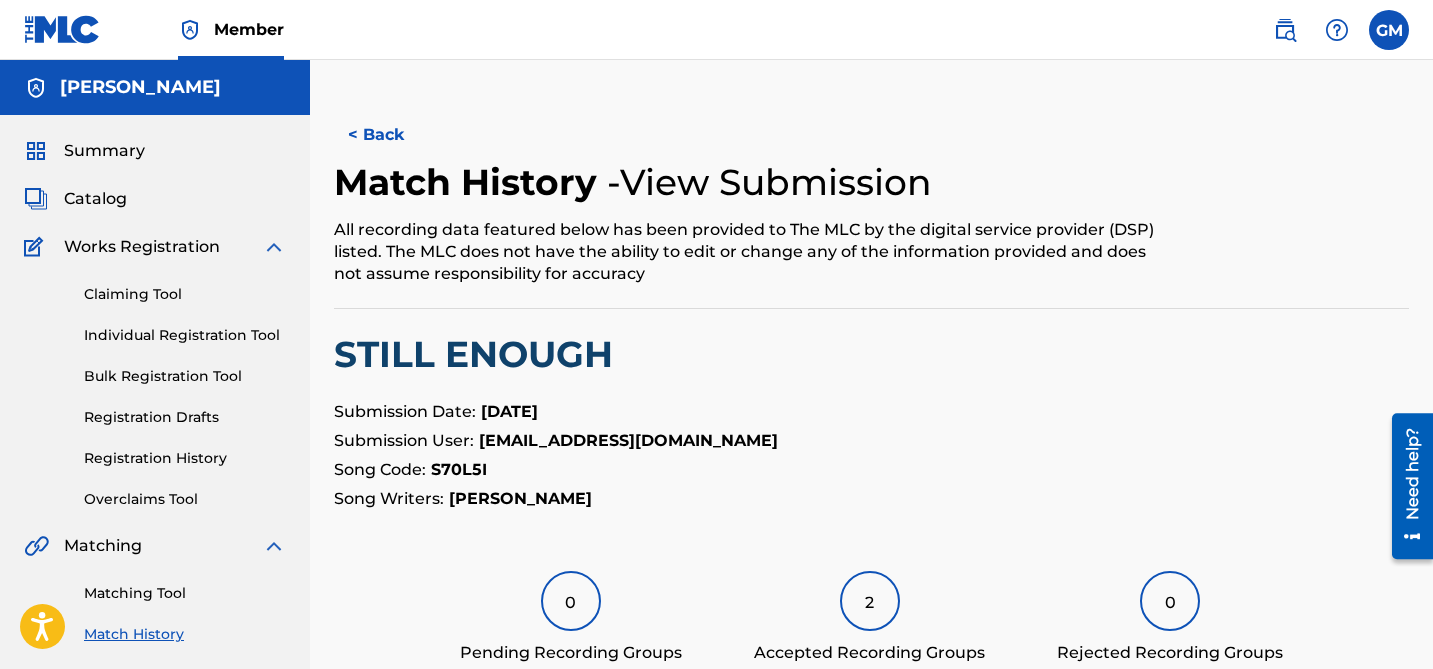 click on "Summary" at bounding box center [104, 151] 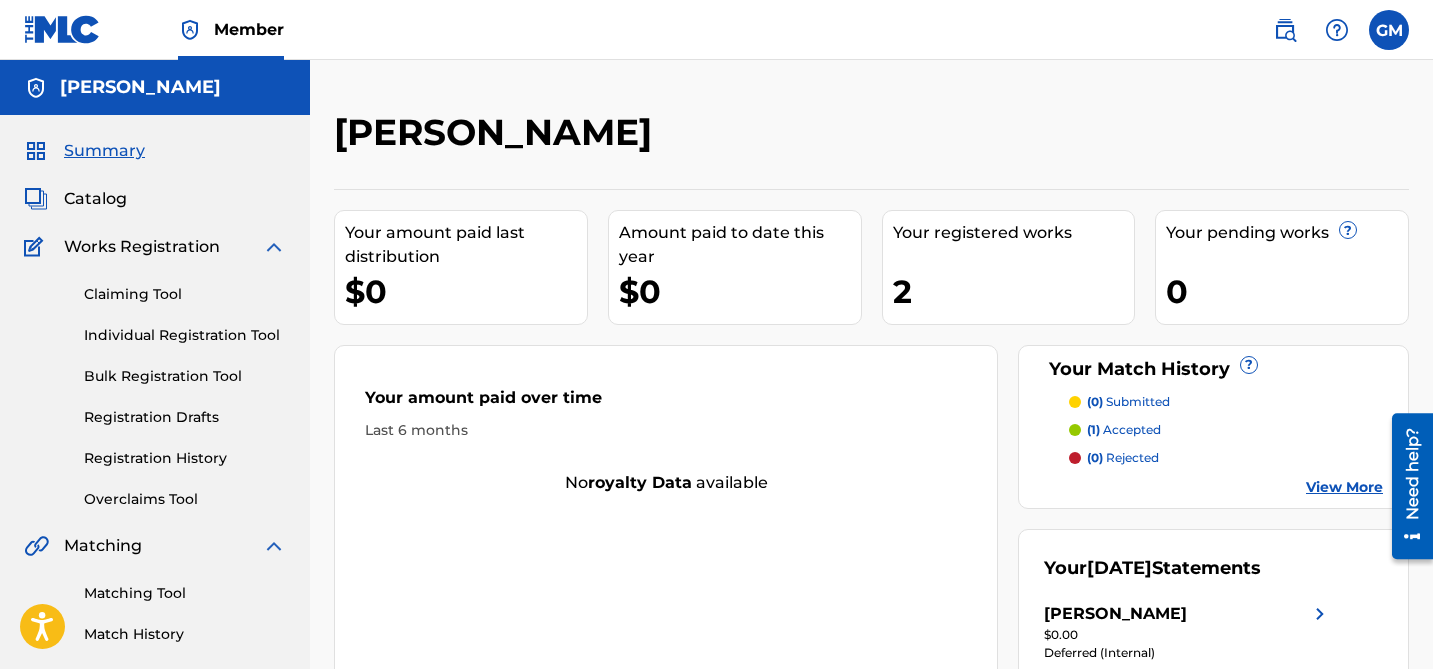 click on "Catalog" at bounding box center (95, 199) 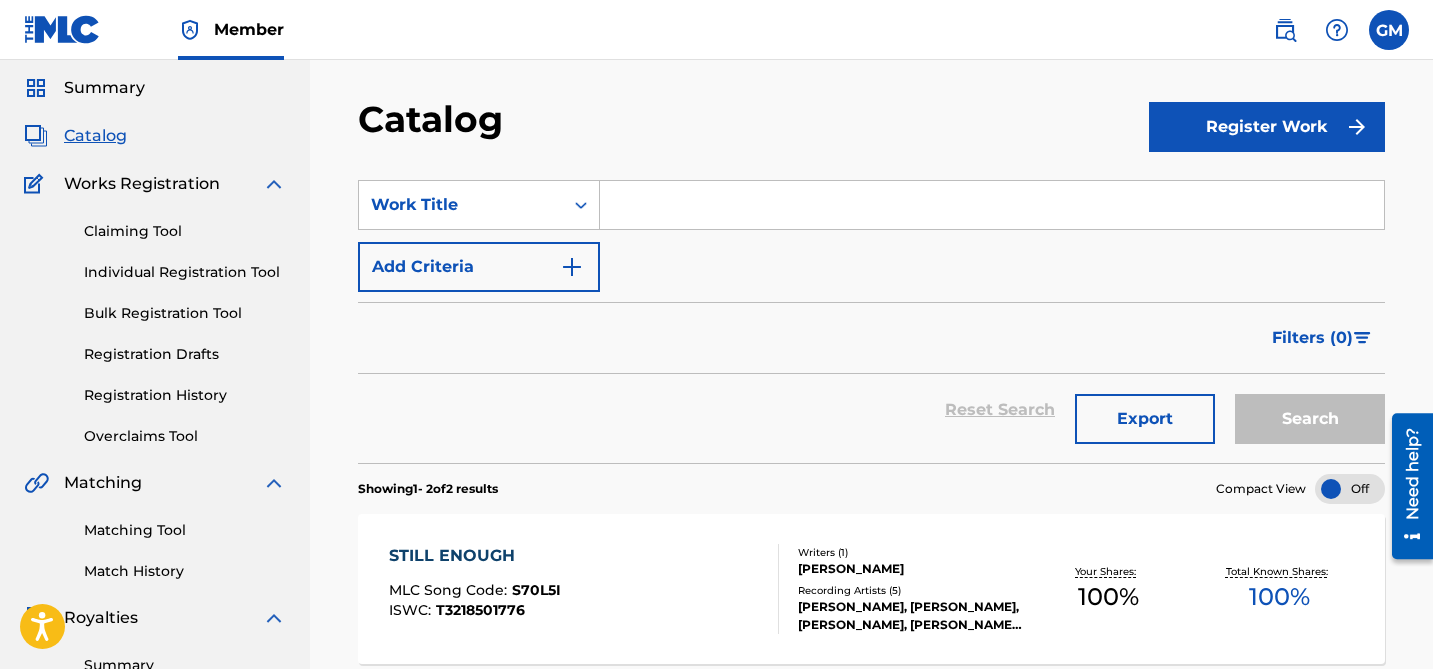 scroll, scrollTop: 0, scrollLeft: 0, axis: both 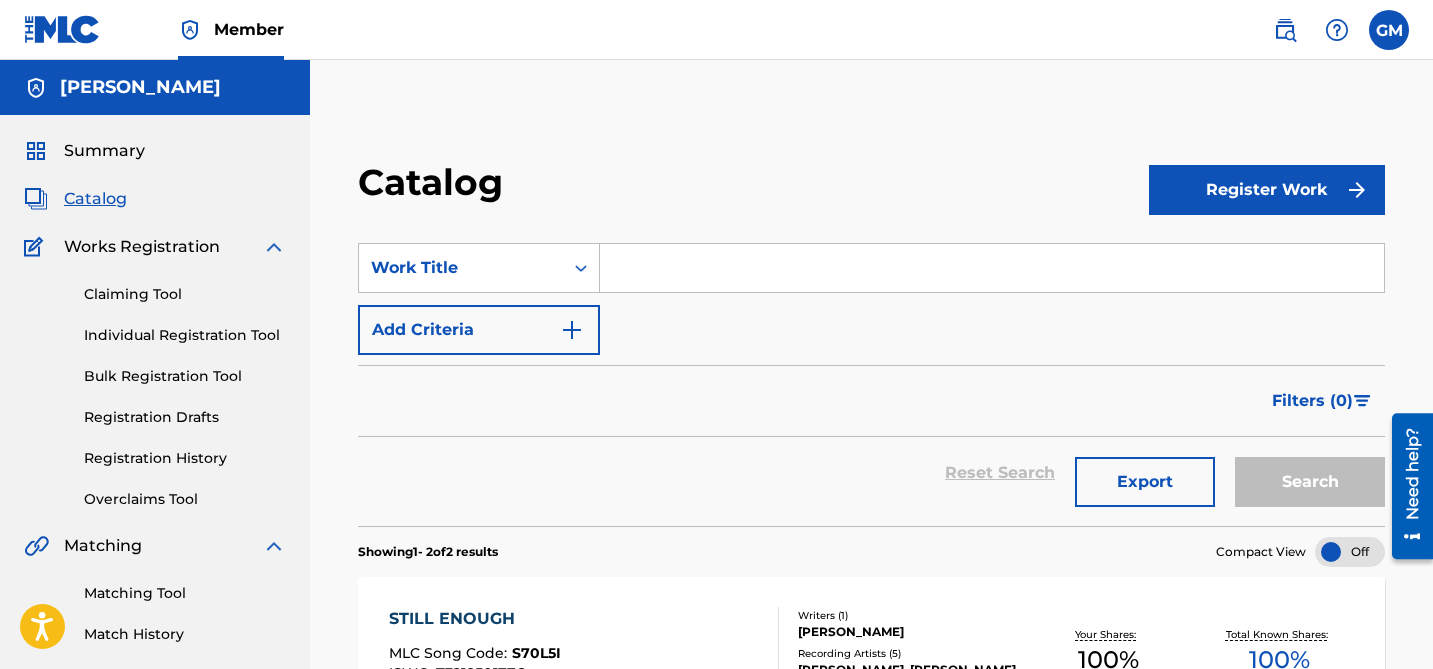 click on "Claiming Tool Individual Registration Tool Bulk Registration Tool Registration Drafts Registration History Overclaims Tool" at bounding box center [155, 384] 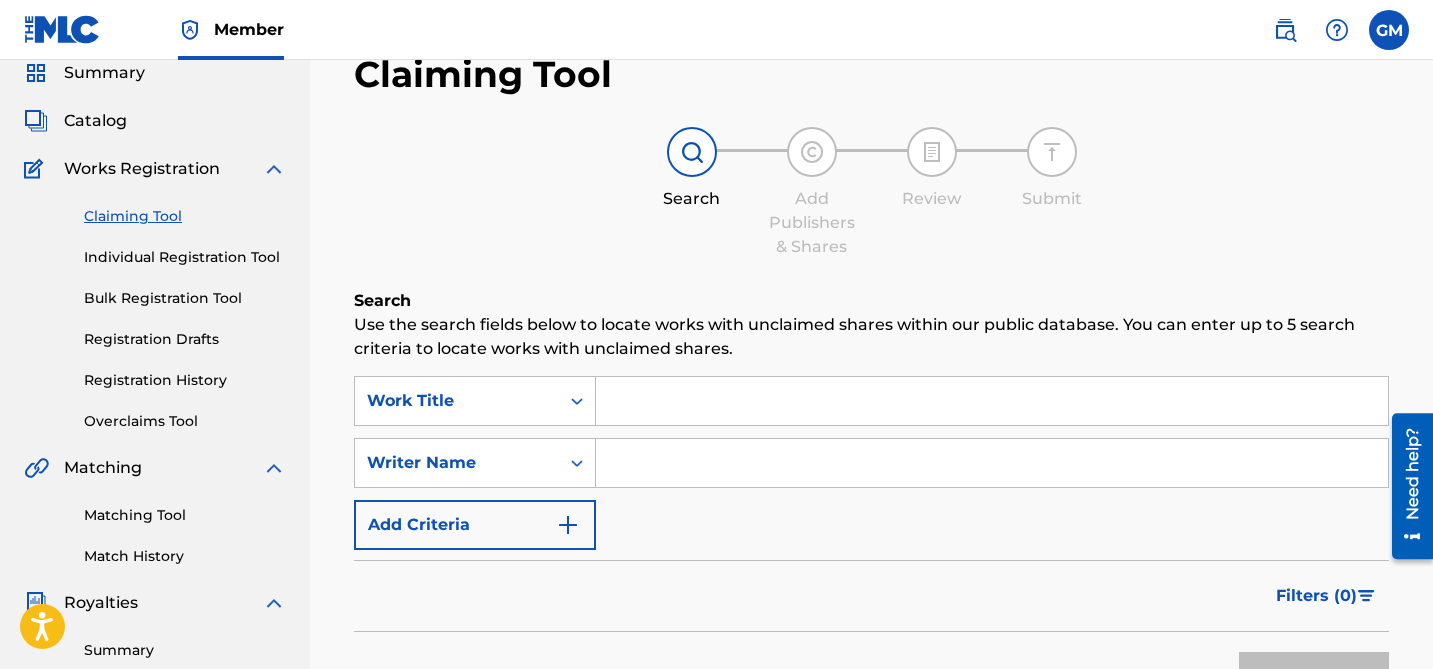 scroll, scrollTop: 67, scrollLeft: 0, axis: vertical 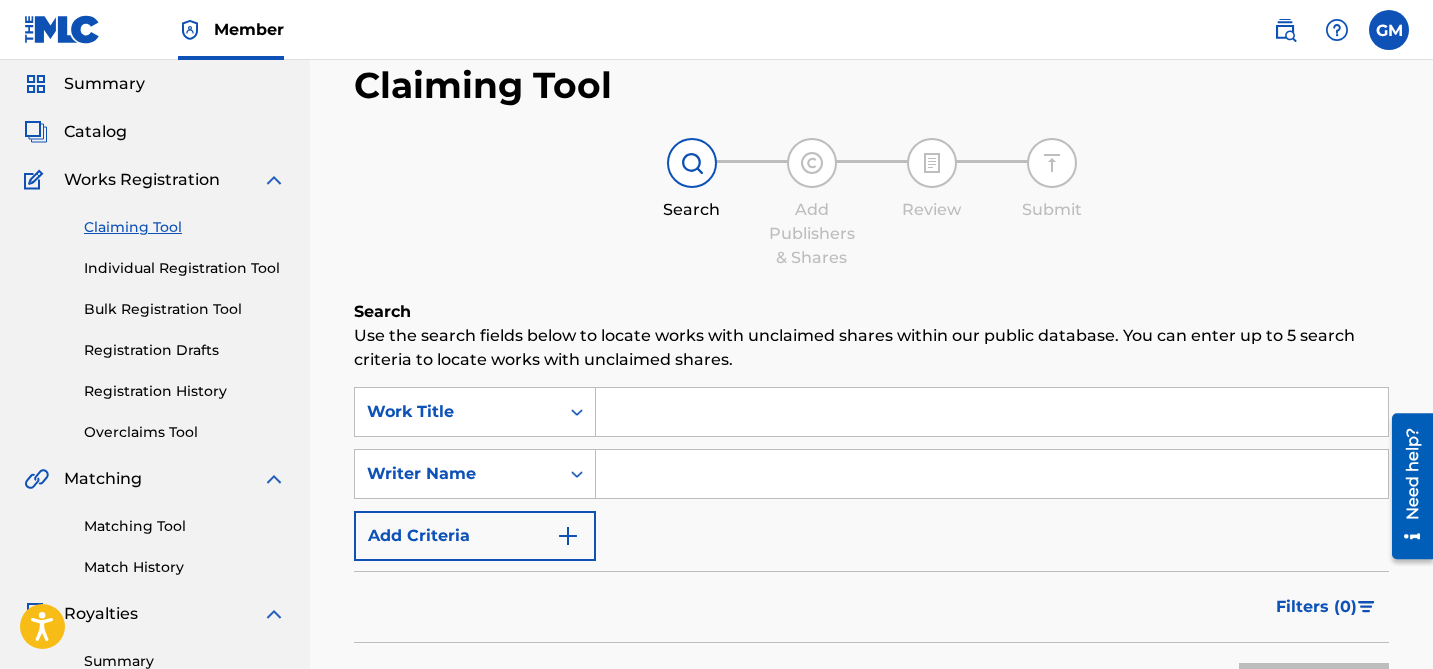 click at bounding box center (992, 412) 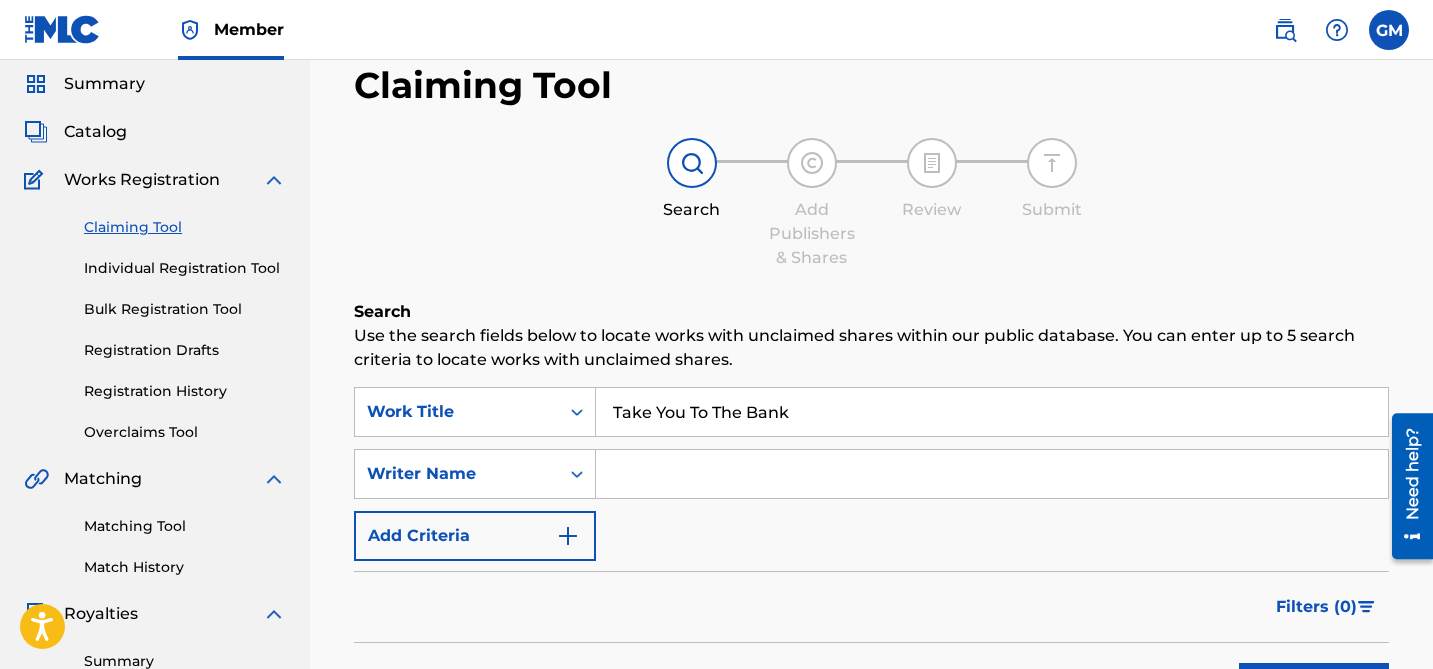 type on "Take You To The Bank" 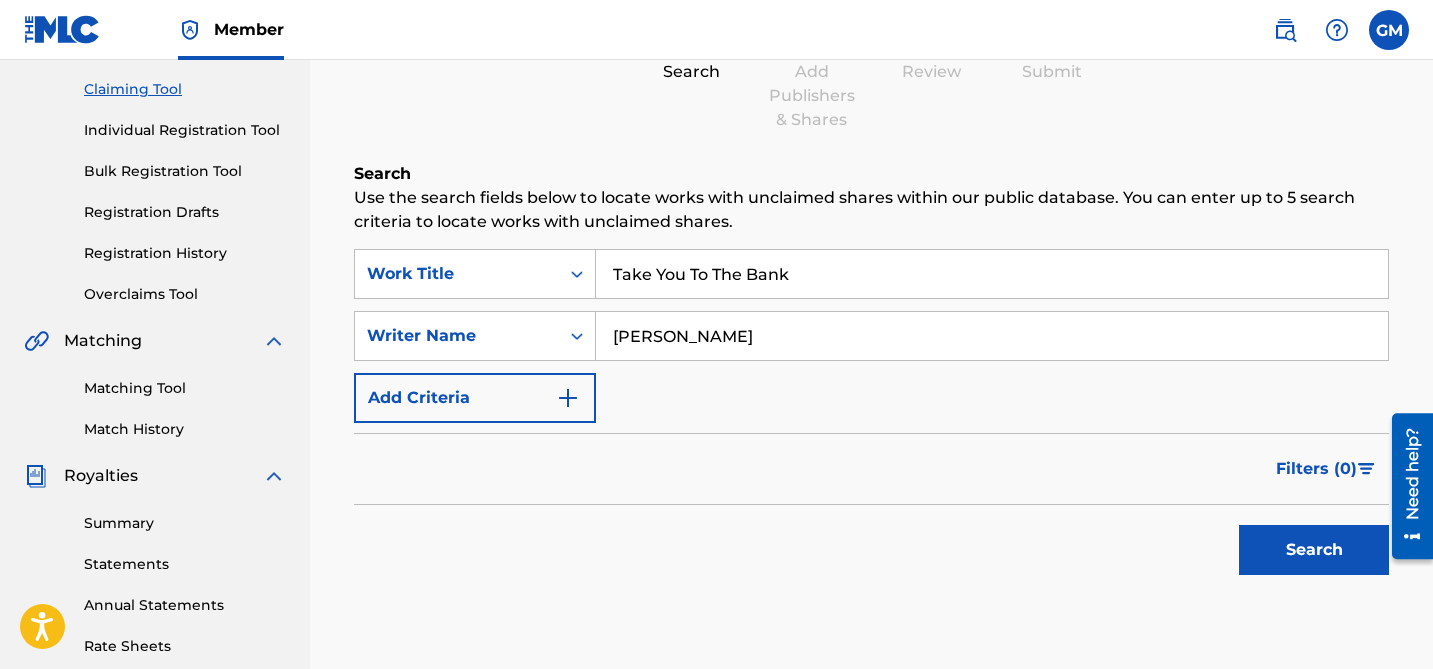 scroll, scrollTop: 207, scrollLeft: 0, axis: vertical 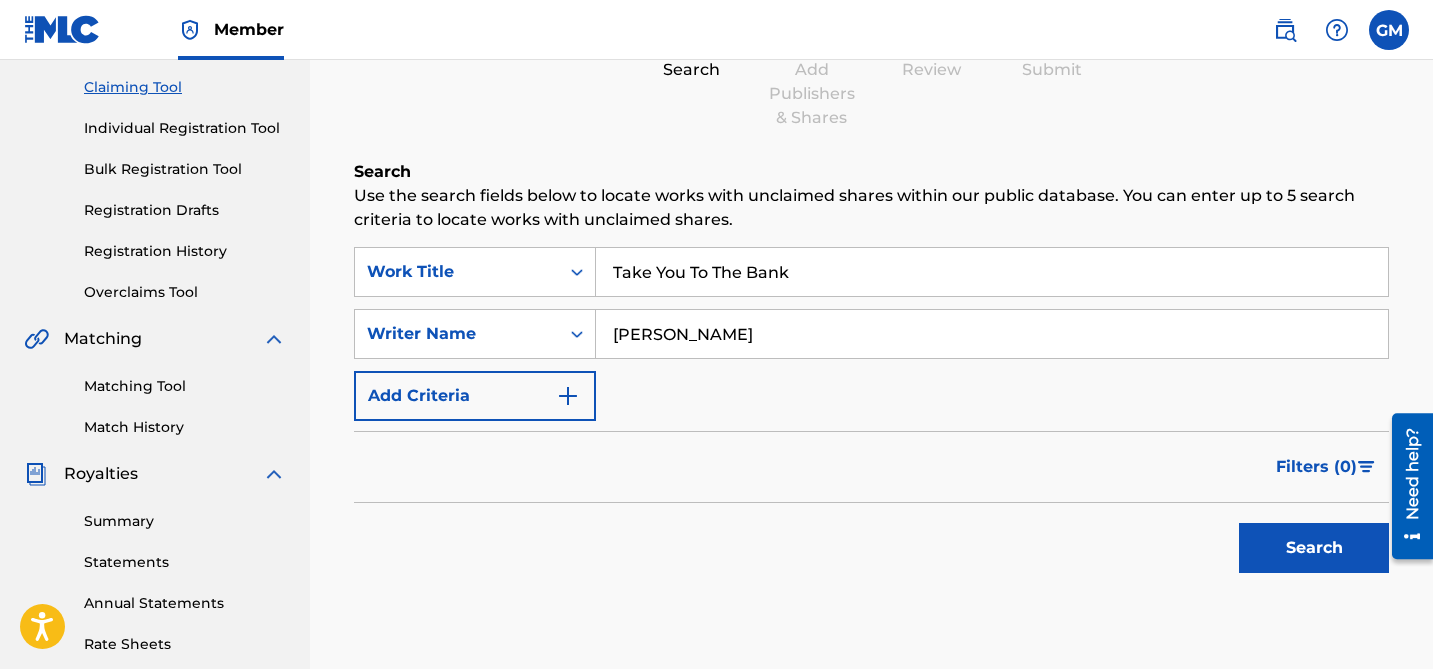 type on "[PERSON_NAME]" 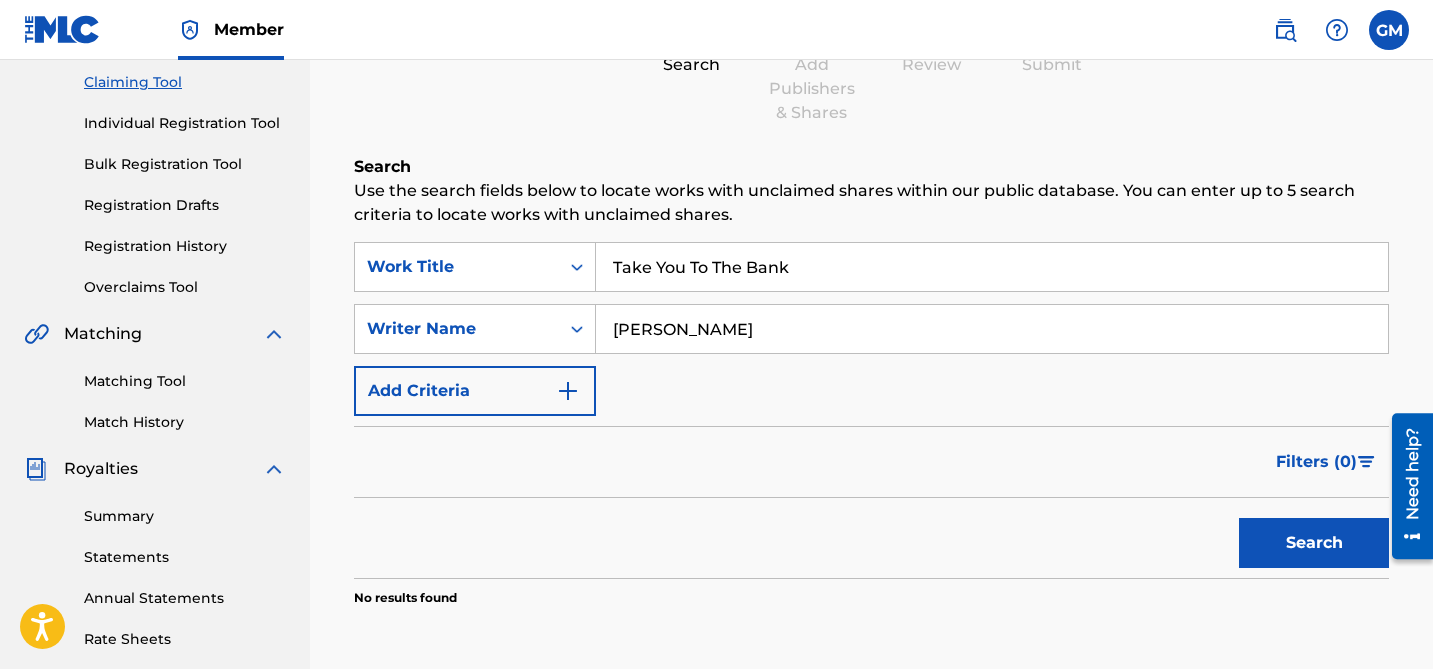 scroll, scrollTop: 214, scrollLeft: 0, axis: vertical 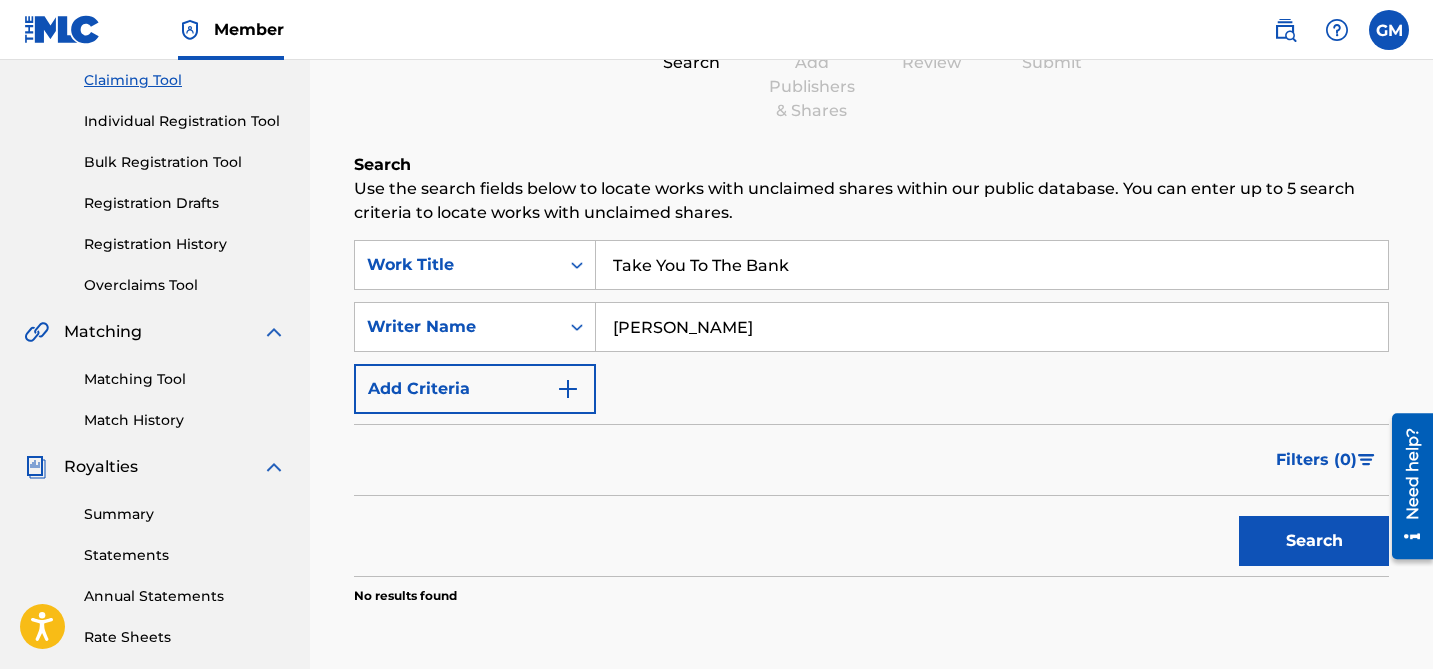 click on "Add Criteria" at bounding box center [475, 389] 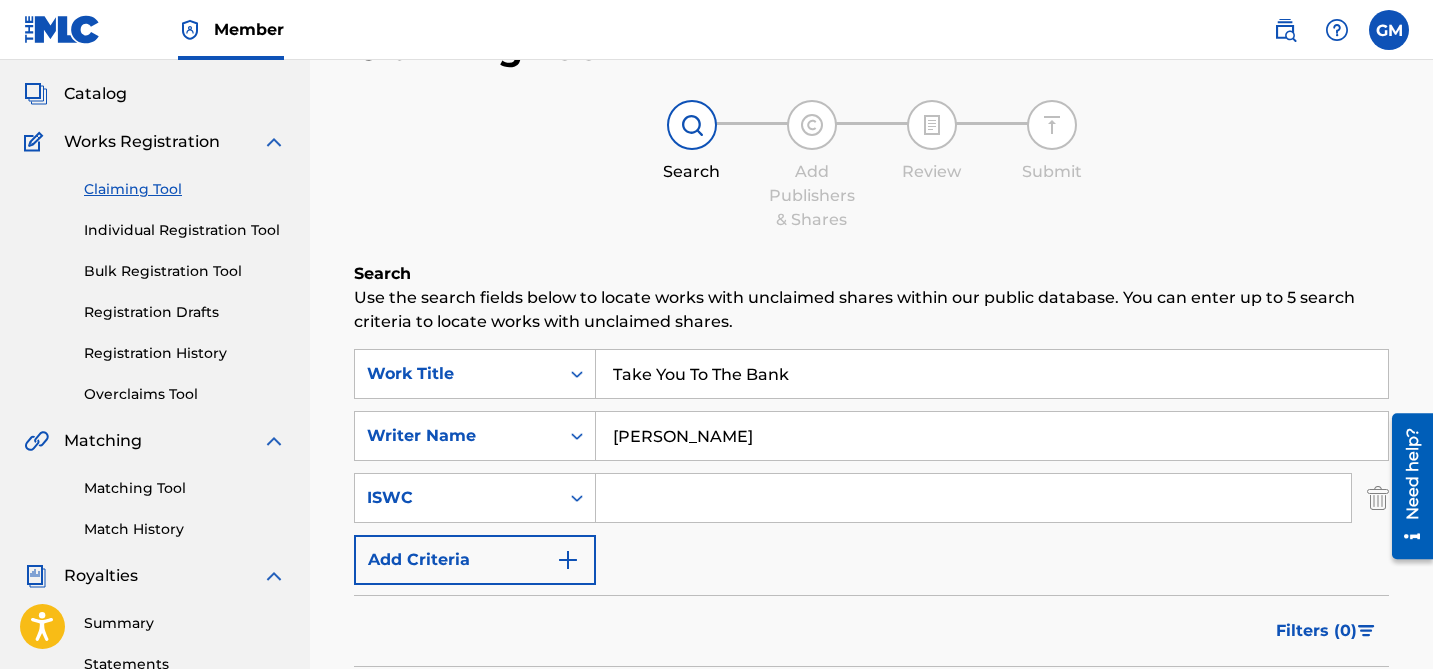 scroll, scrollTop: 75, scrollLeft: 0, axis: vertical 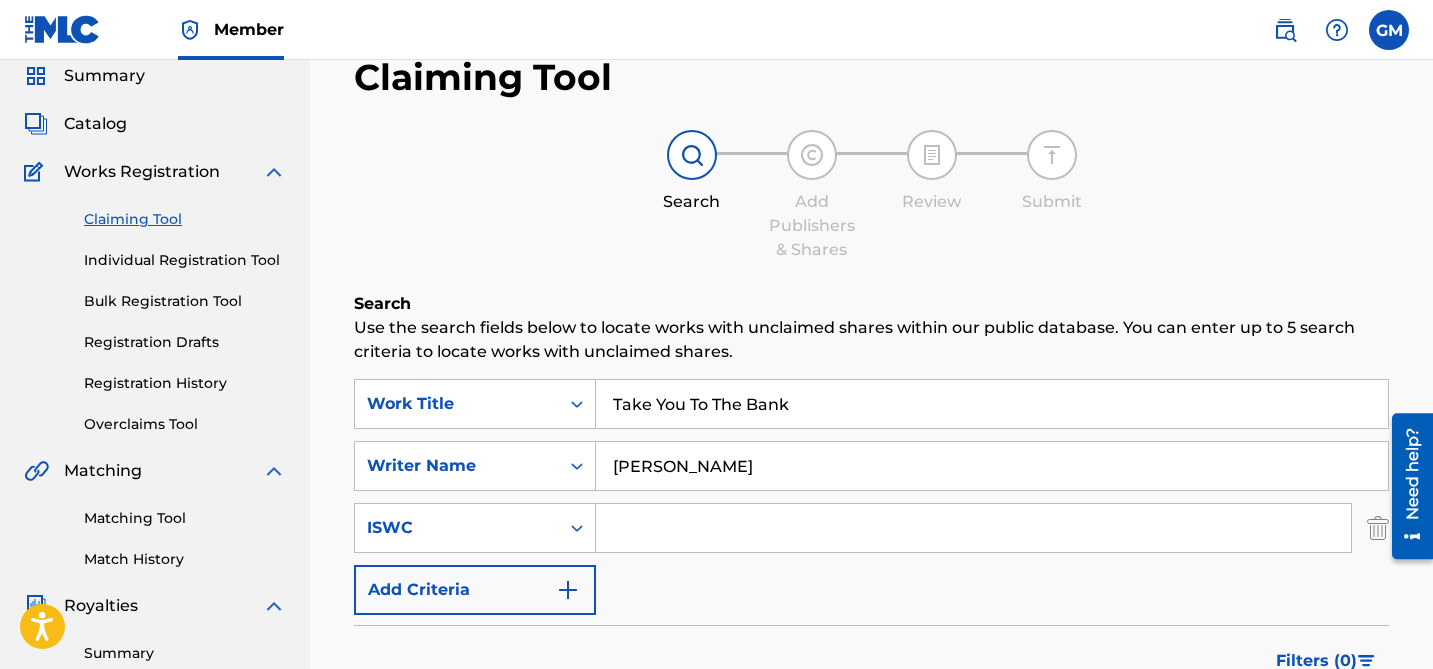 click on "Individual Registration Tool" at bounding box center (185, 260) 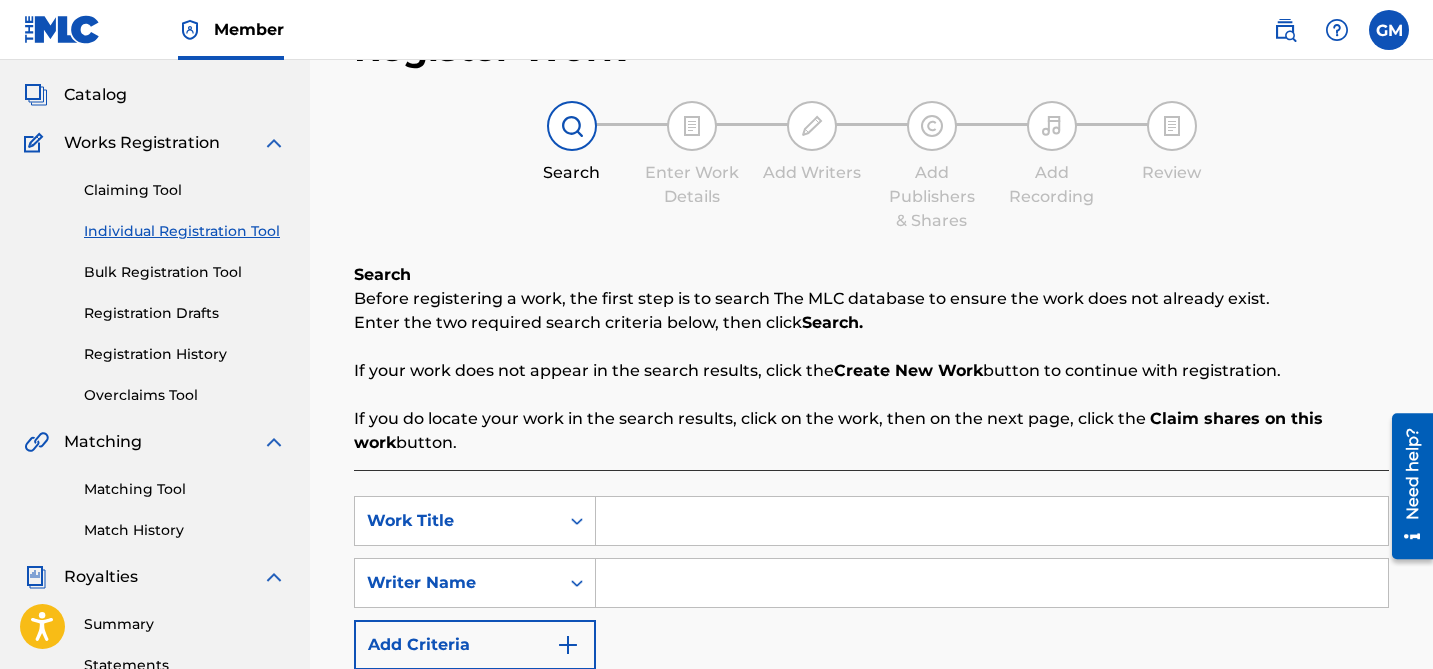 scroll, scrollTop: 126, scrollLeft: 0, axis: vertical 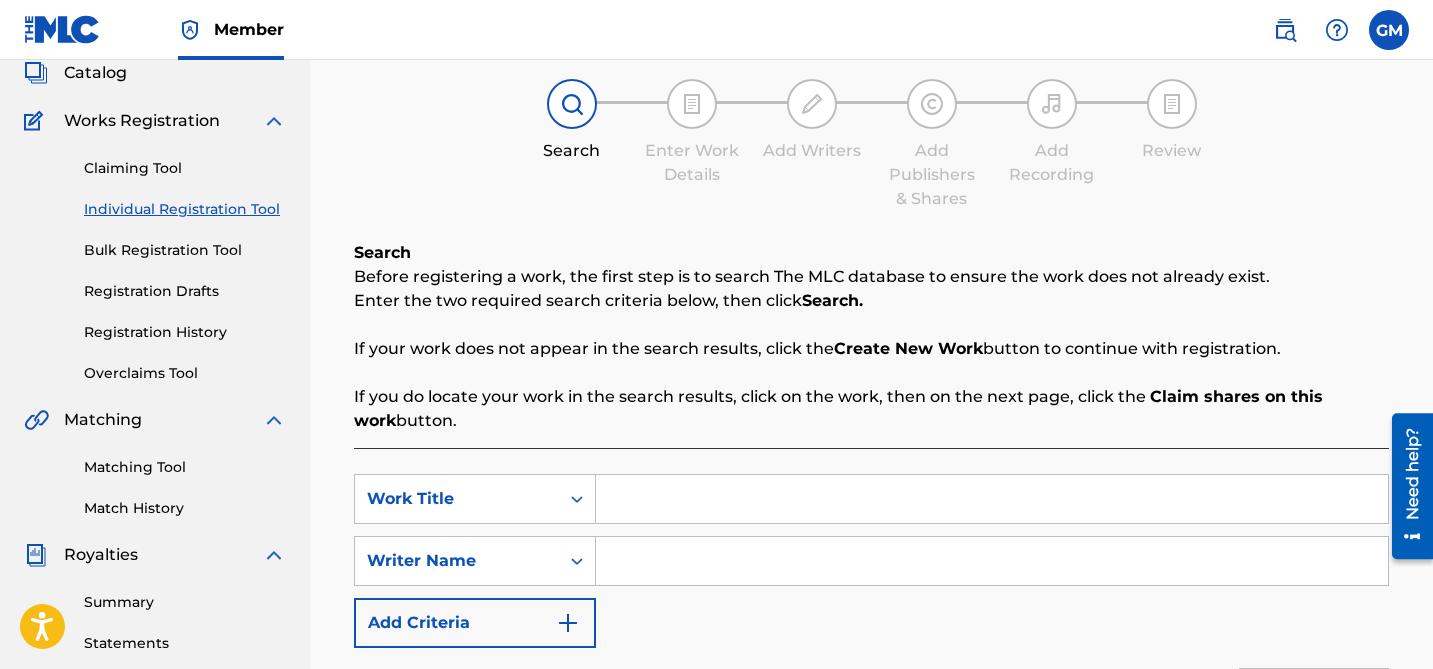 click on "Bulk Registration Tool" at bounding box center (185, 250) 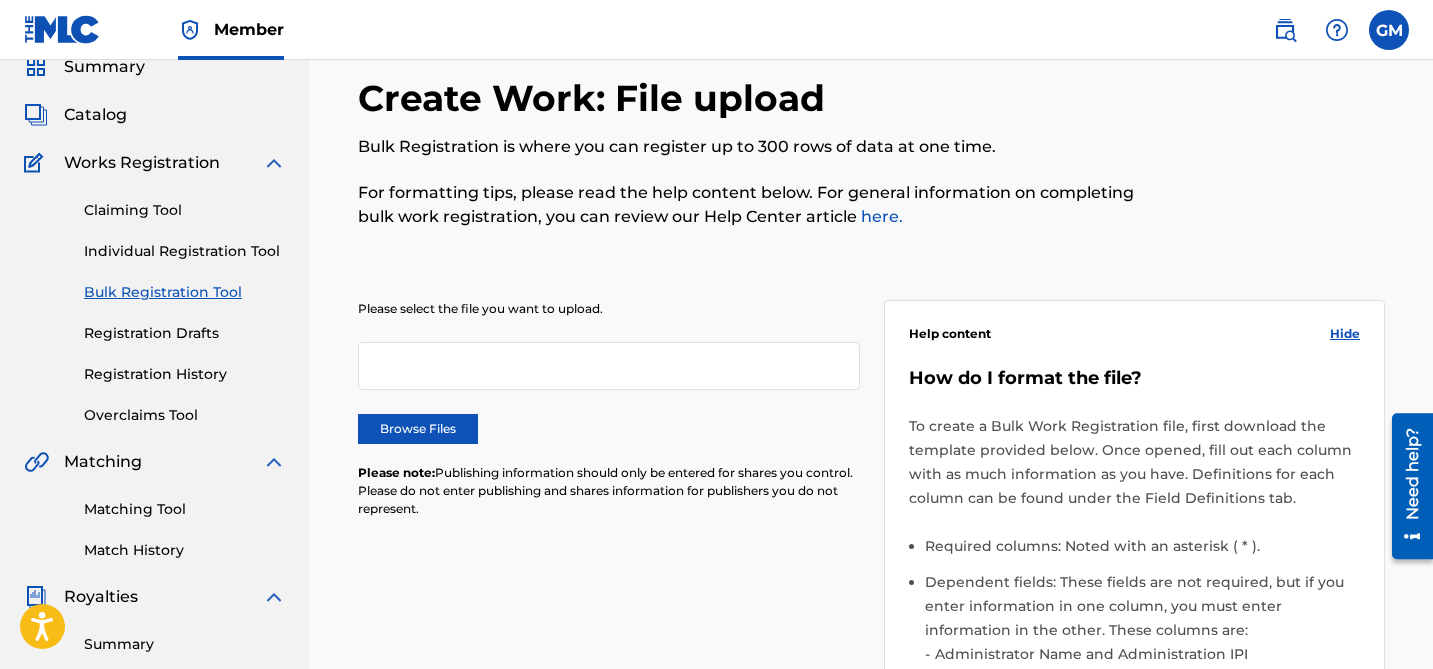 scroll, scrollTop: 113, scrollLeft: 0, axis: vertical 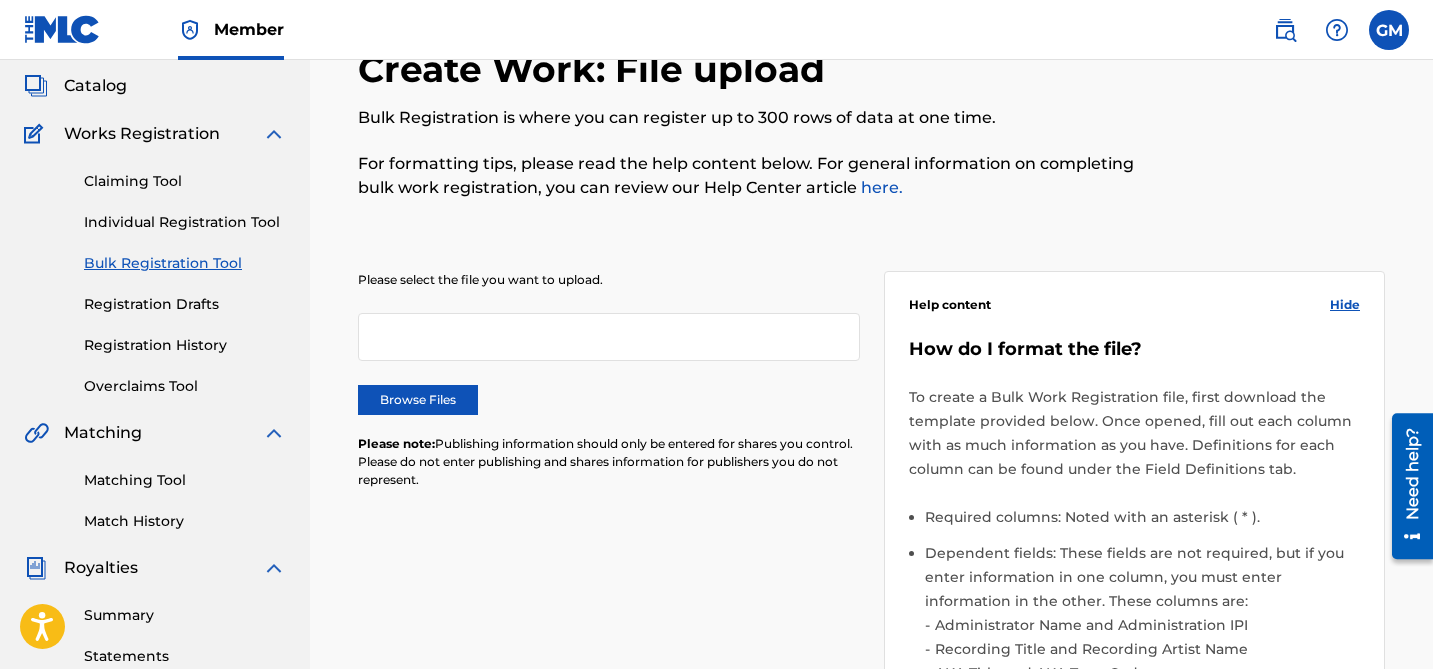 click on "Claiming Tool Individual Registration Tool Bulk Registration Tool Registration Drafts Registration History Overclaims Tool" at bounding box center (155, 271) 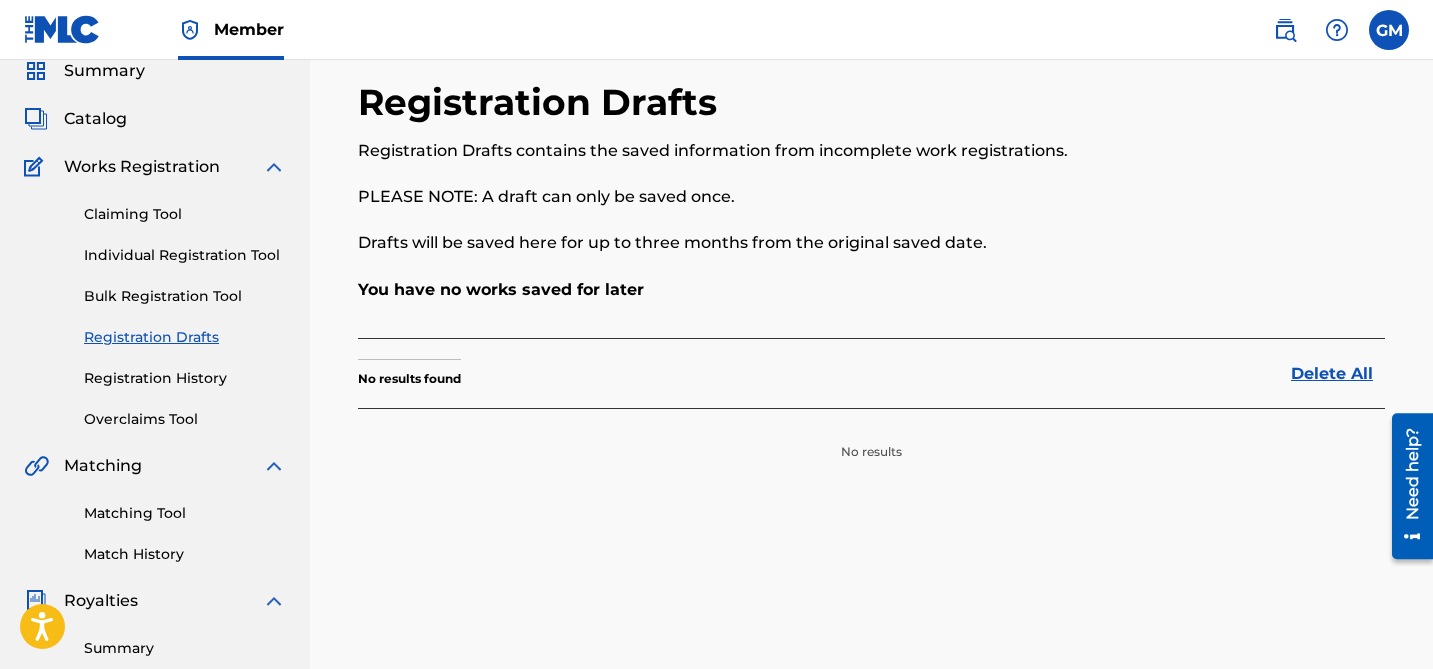scroll, scrollTop: 98, scrollLeft: 0, axis: vertical 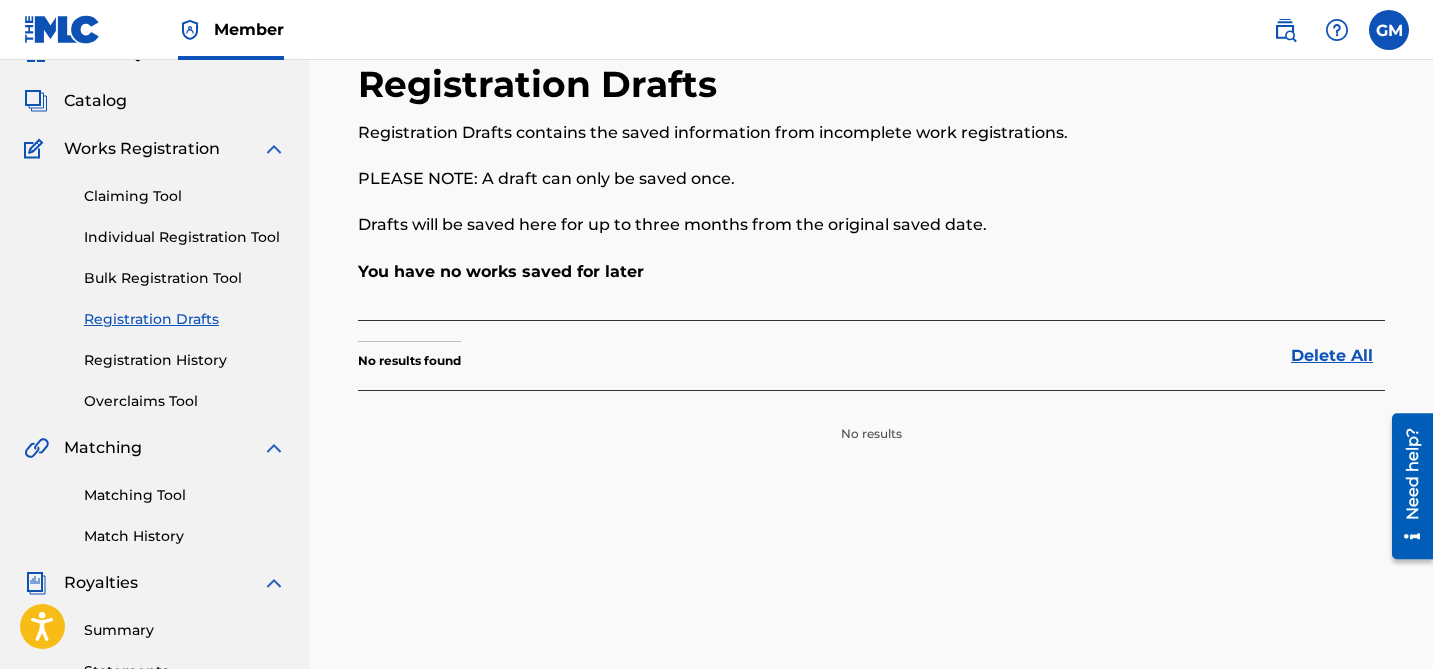 click on "Registration History" at bounding box center [185, 360] 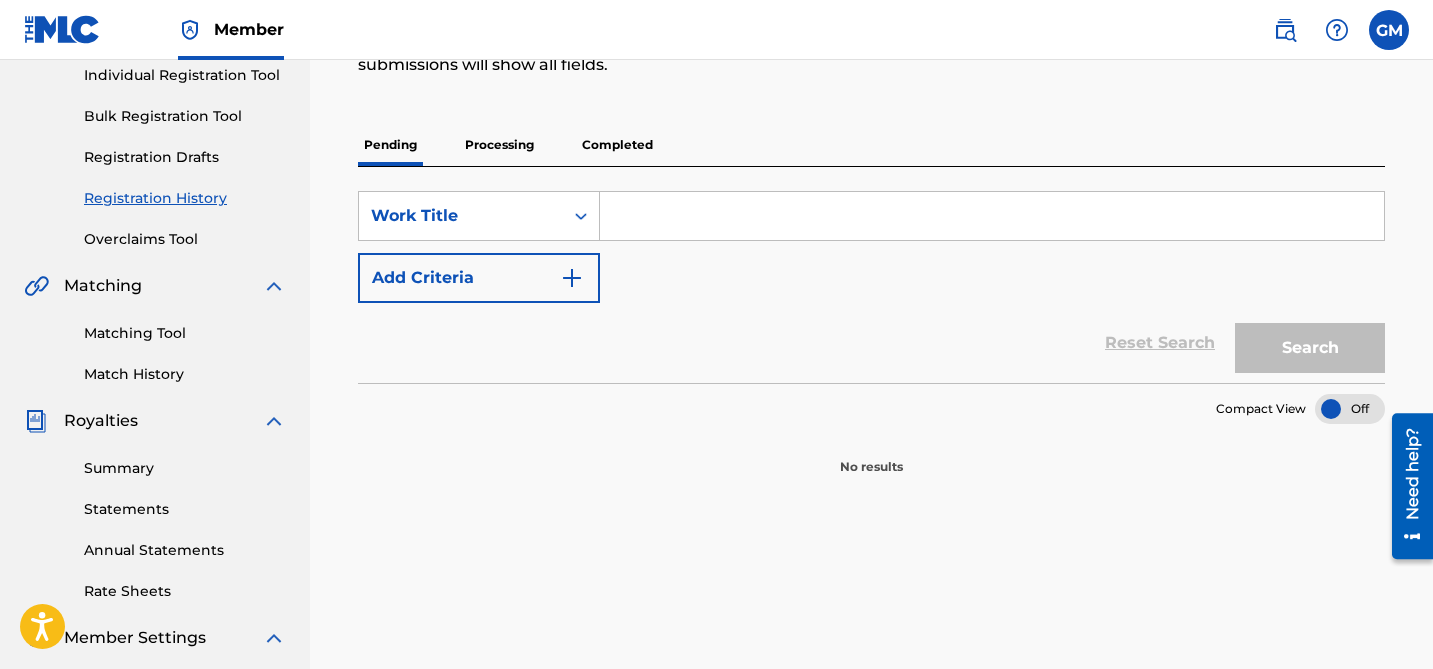 scroll, scrollTop: 286, scrollLeft: 0, axis: vertical 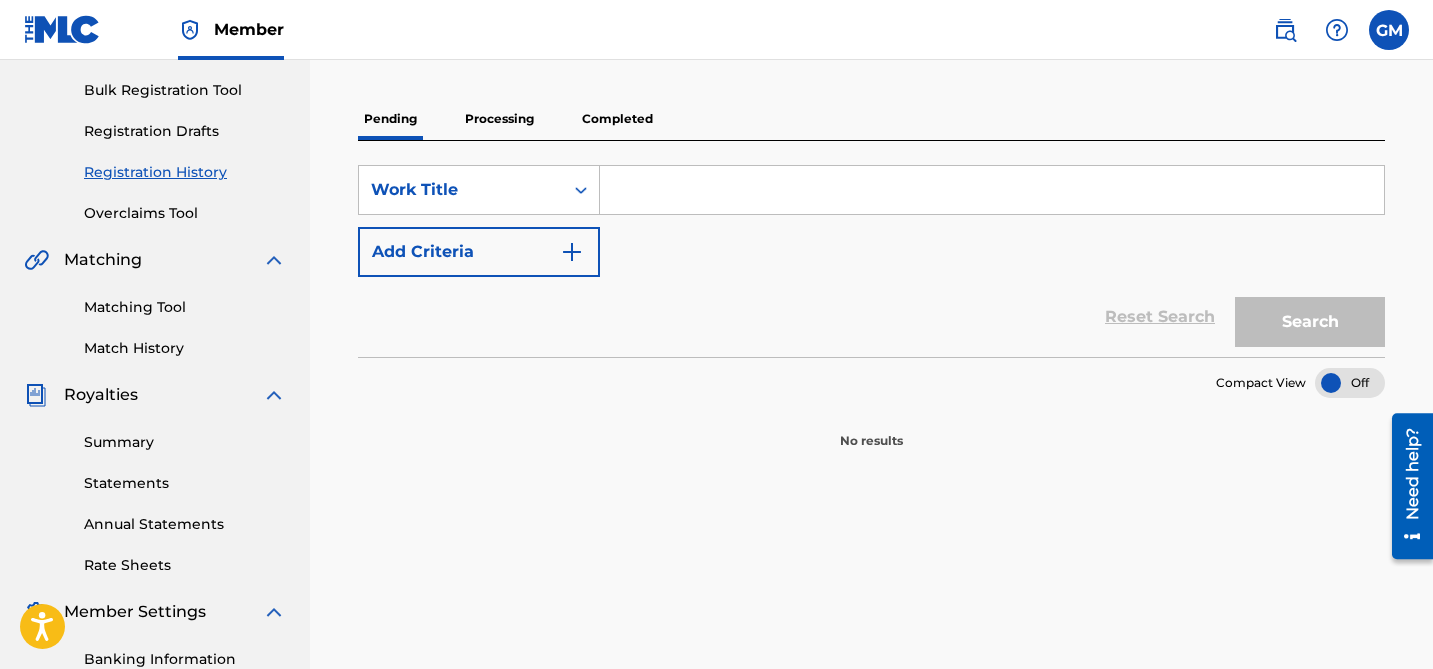 click on "Processing" at bounding box center (499, 119) 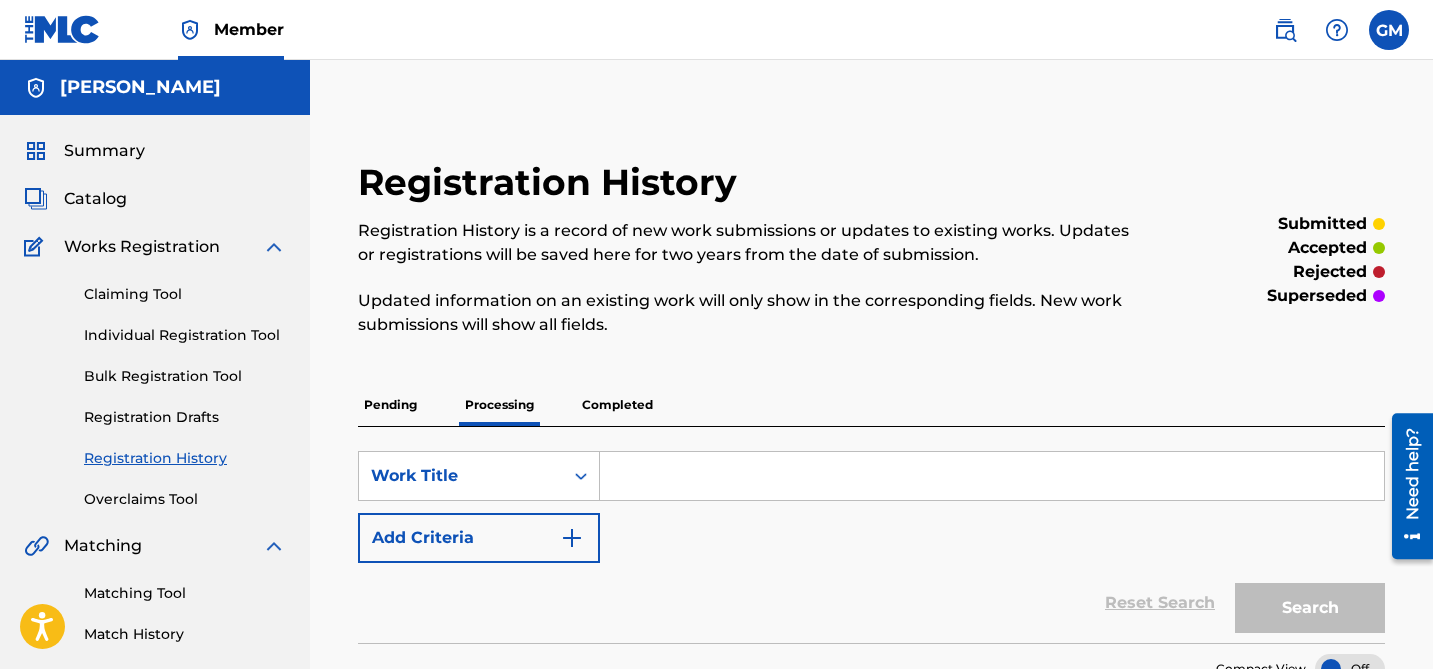 click on "Registration History Registration History is a record of new work submissions or updates to existing works. Updates or registrations will be saved here for two years from the date of submission. Updated information on an existing work will only show in the corresponding fields. New work submissions will show all fields.   submitted   accepted   rejected   superseded Pending Processing Completed SearchWithCriteriac09f25e2-69d3-4a37-8863-d9f0c9f060de Work Title Add Criteria Reset Search Search Compact View No results" at bounding box center [871, 448] 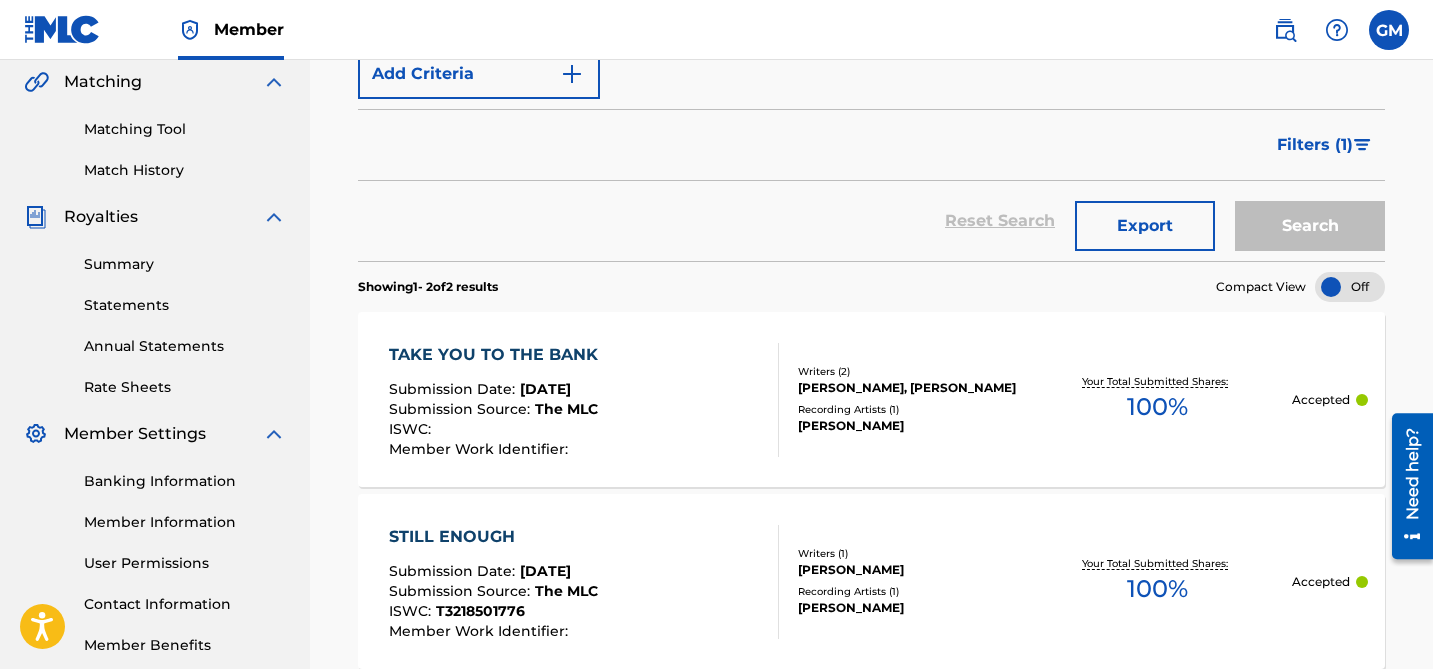 scroll, scrollTop: 462, scrollLeft: 0, axis: vertical 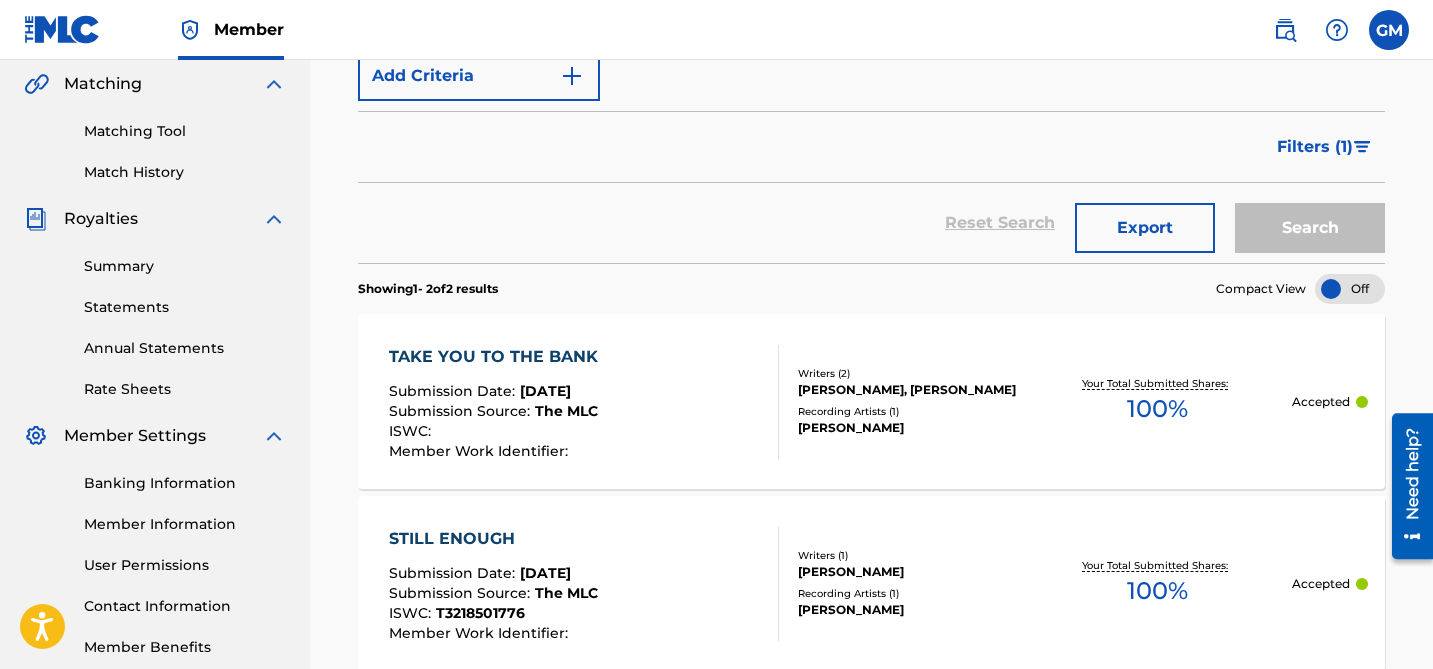 click on "TAKE YOU TO THE BANK" at bounding box center (498, 357) 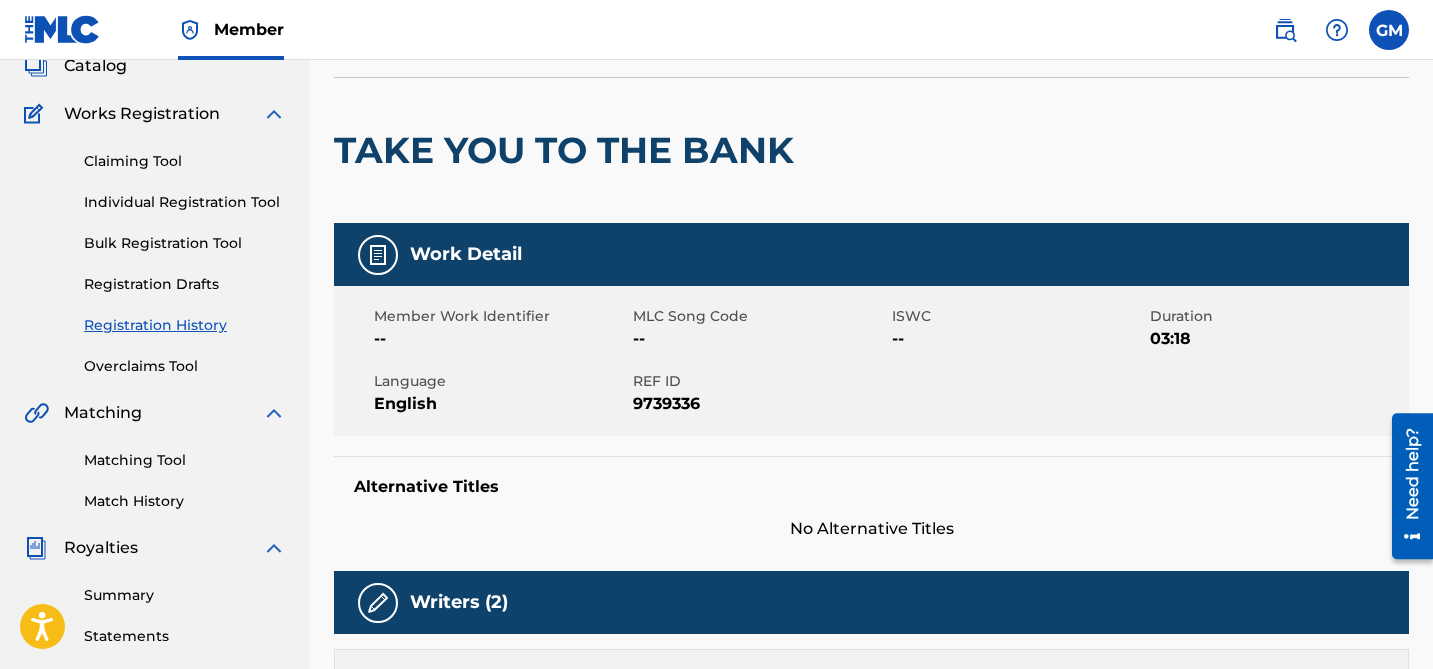 scroll, scrollTop: 103, scrollLeft: 0, axis: vertical 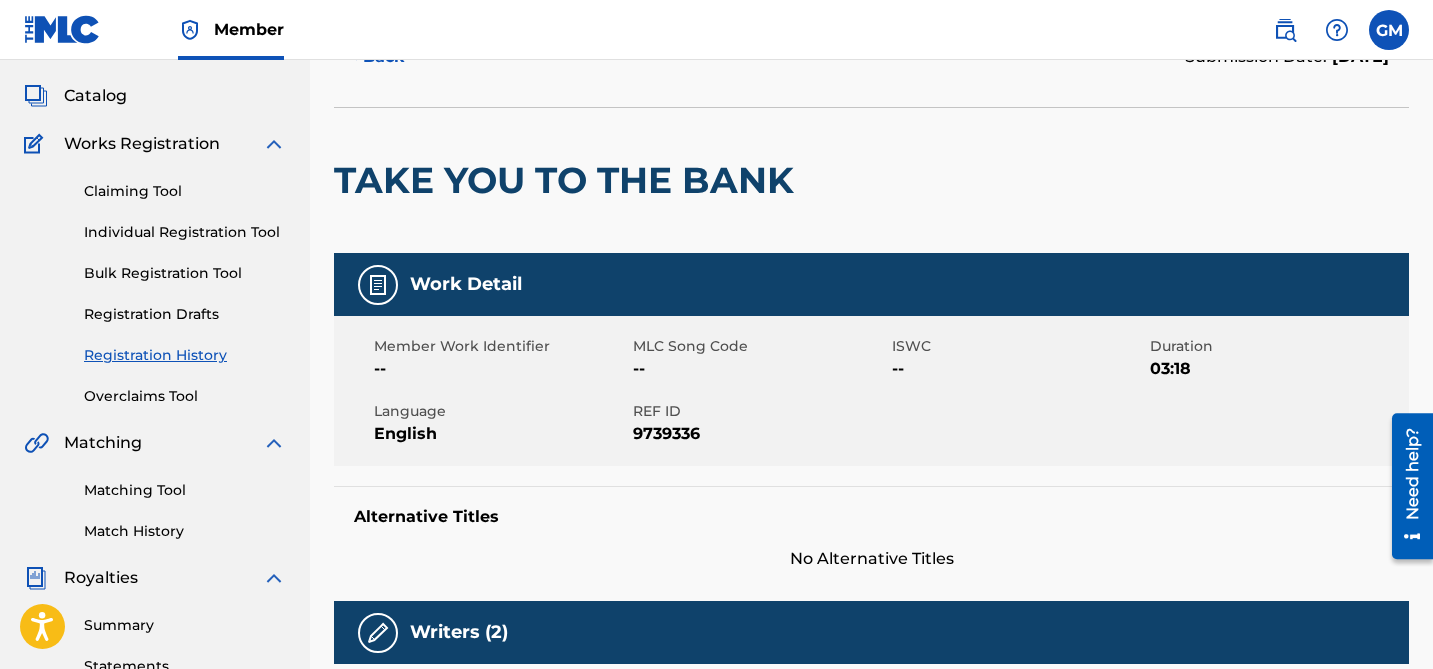 click on "Overclaims Tool" at bounding box center [185, 396] 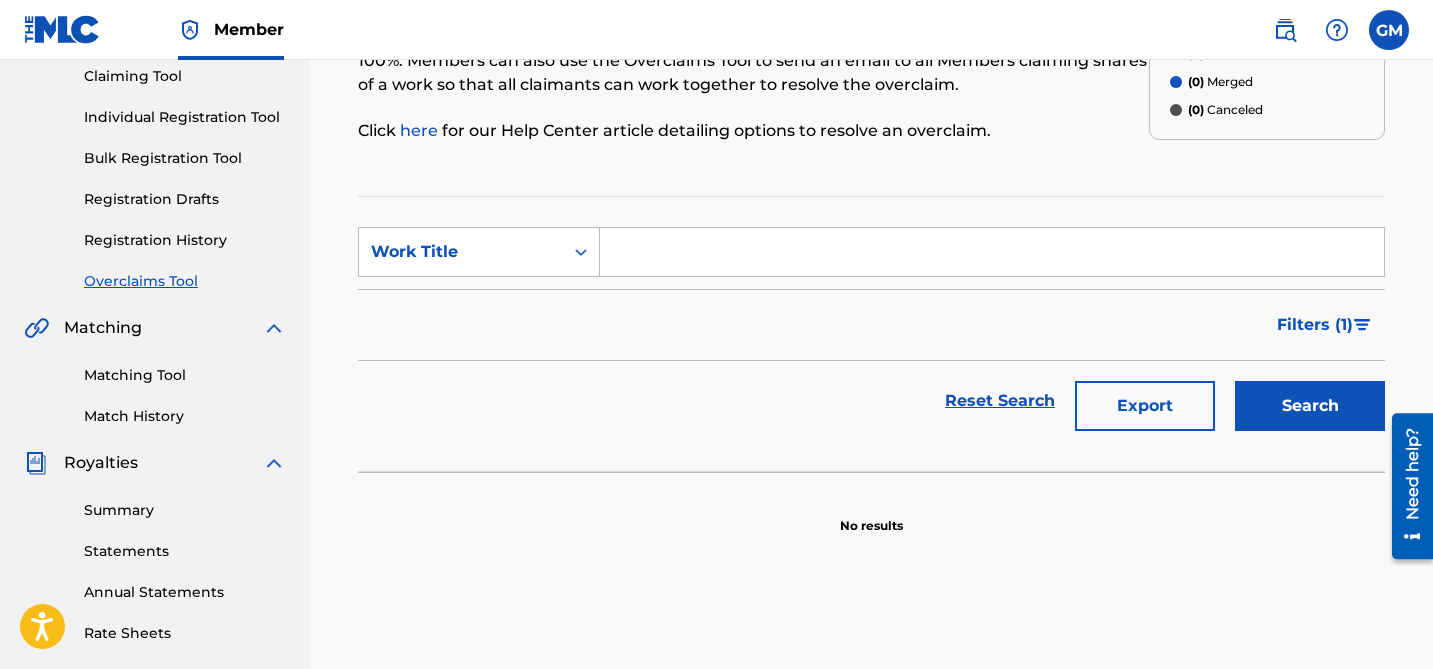 scroll, scrollTop: 219, scrollLeft: 0, axis: vertical 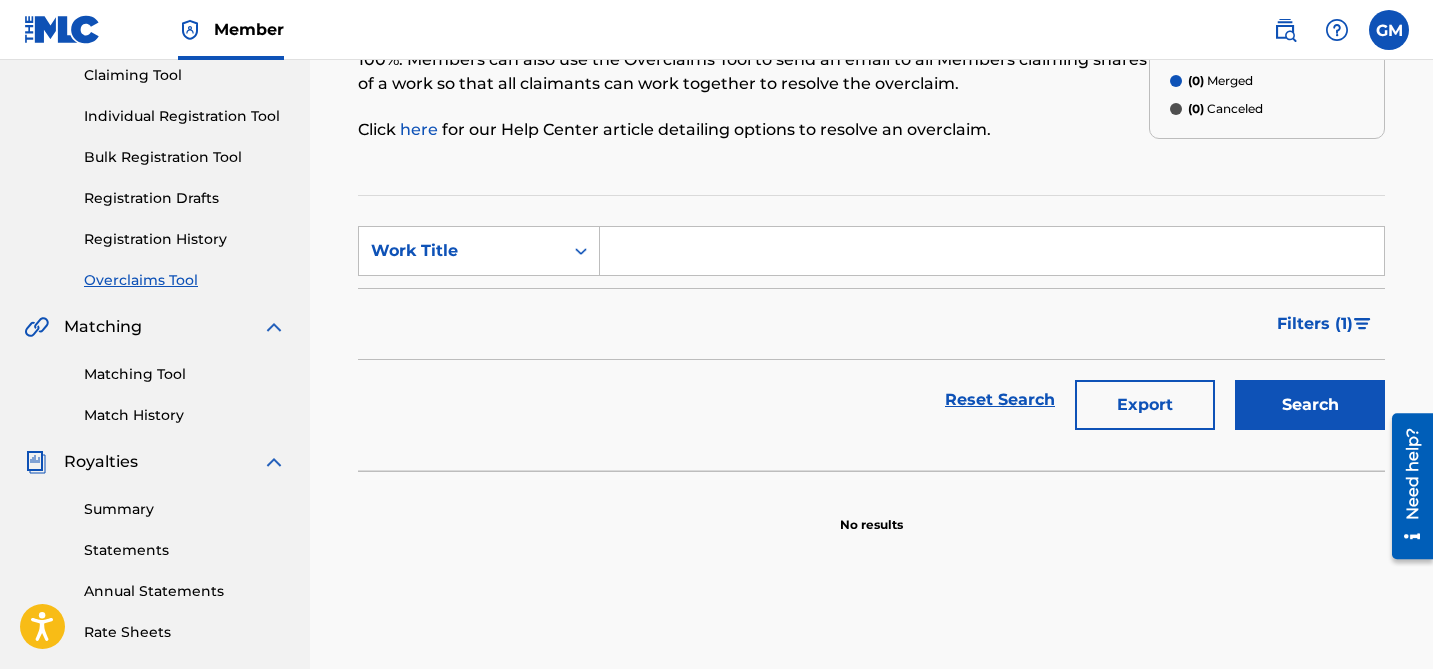 click on "Matching Tool" at bounding box center [185, 374] 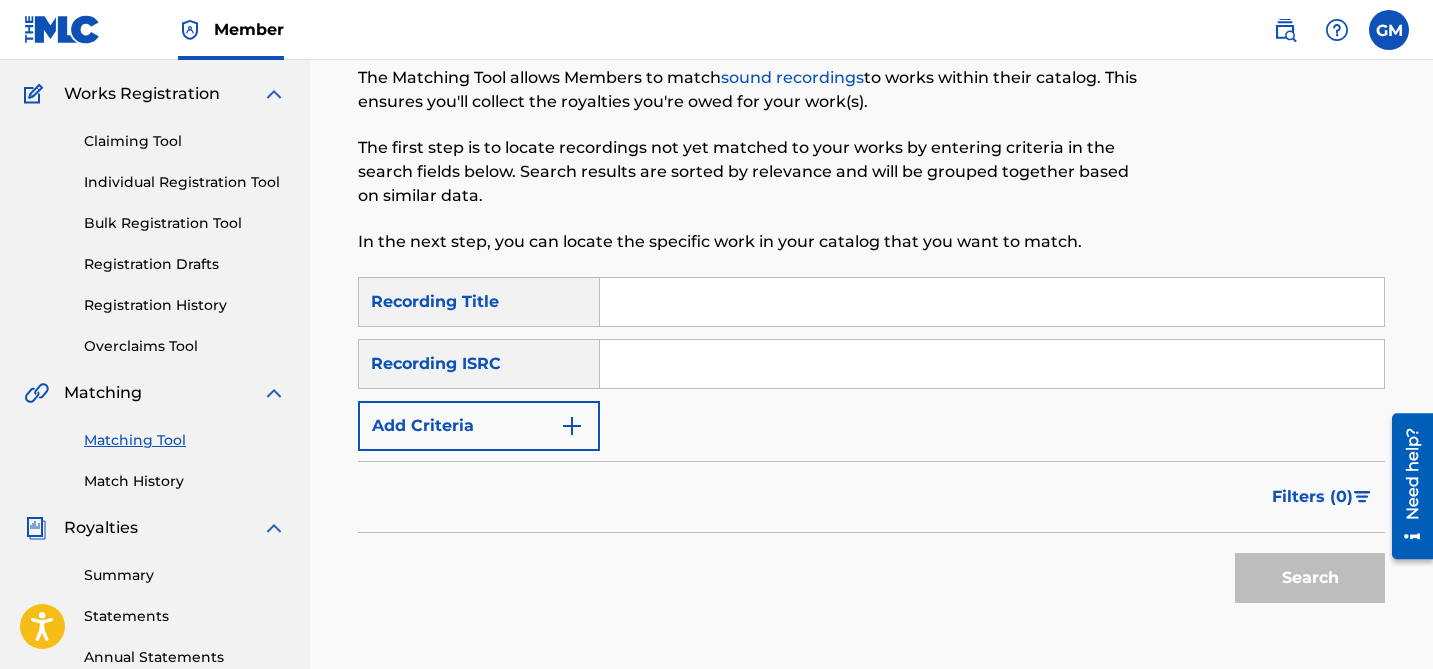 scroll, scrollTop: 149, scrollLeft: 0, axis: vertical 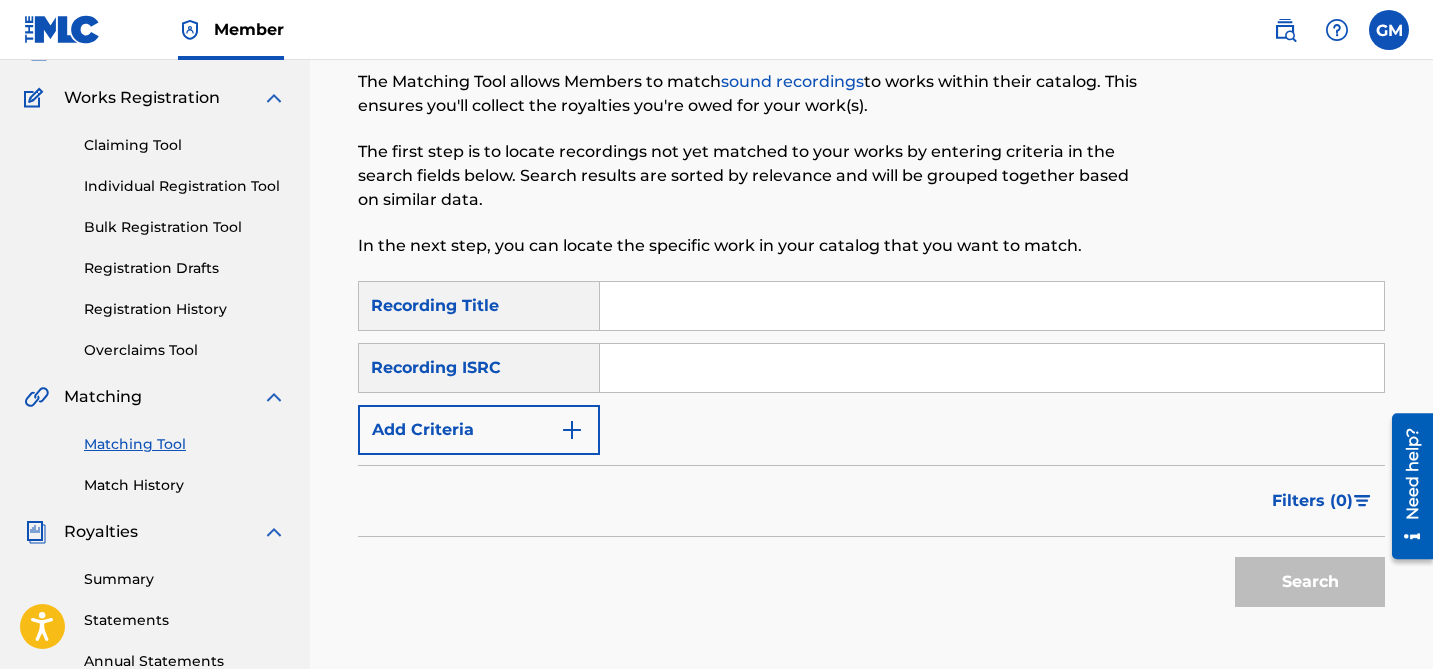 click at bounding box center (992, 306) 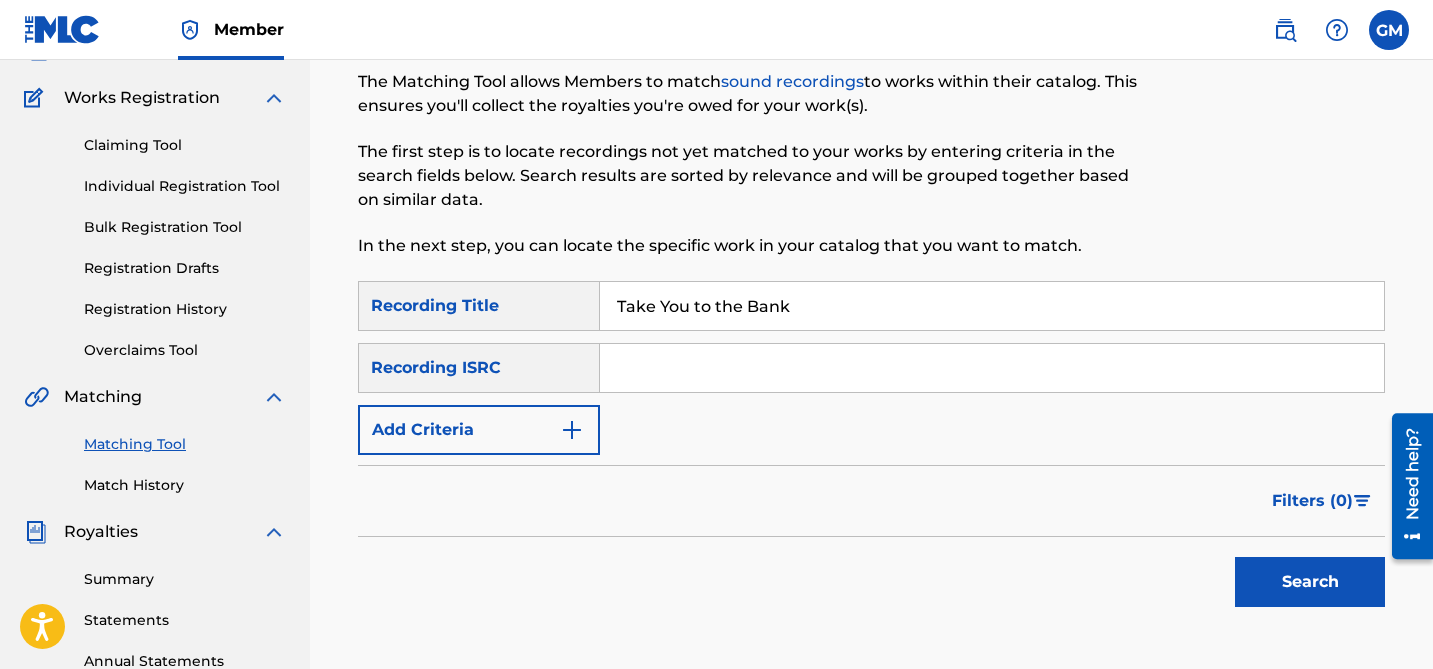 click on "Search" at bounding box center [1310, 582] 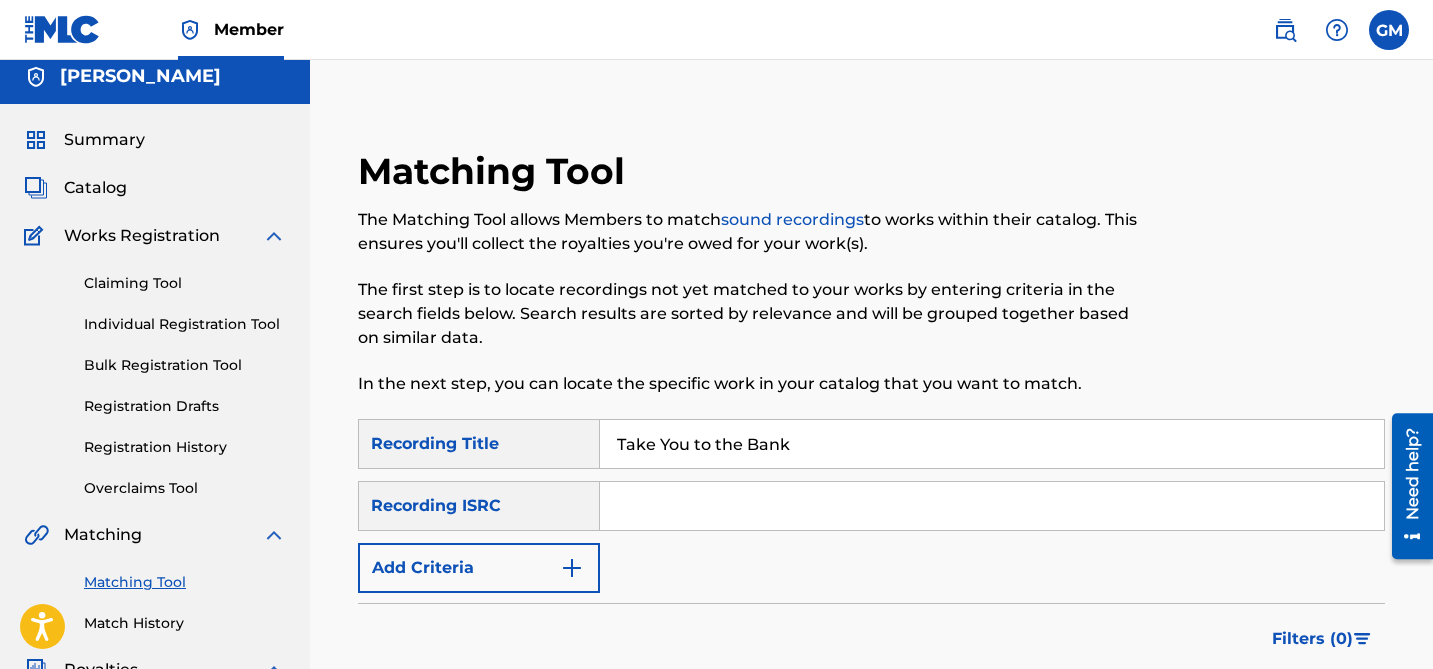 scroll, scrollTop: 12, scrollLeft: 0, axis: vertical 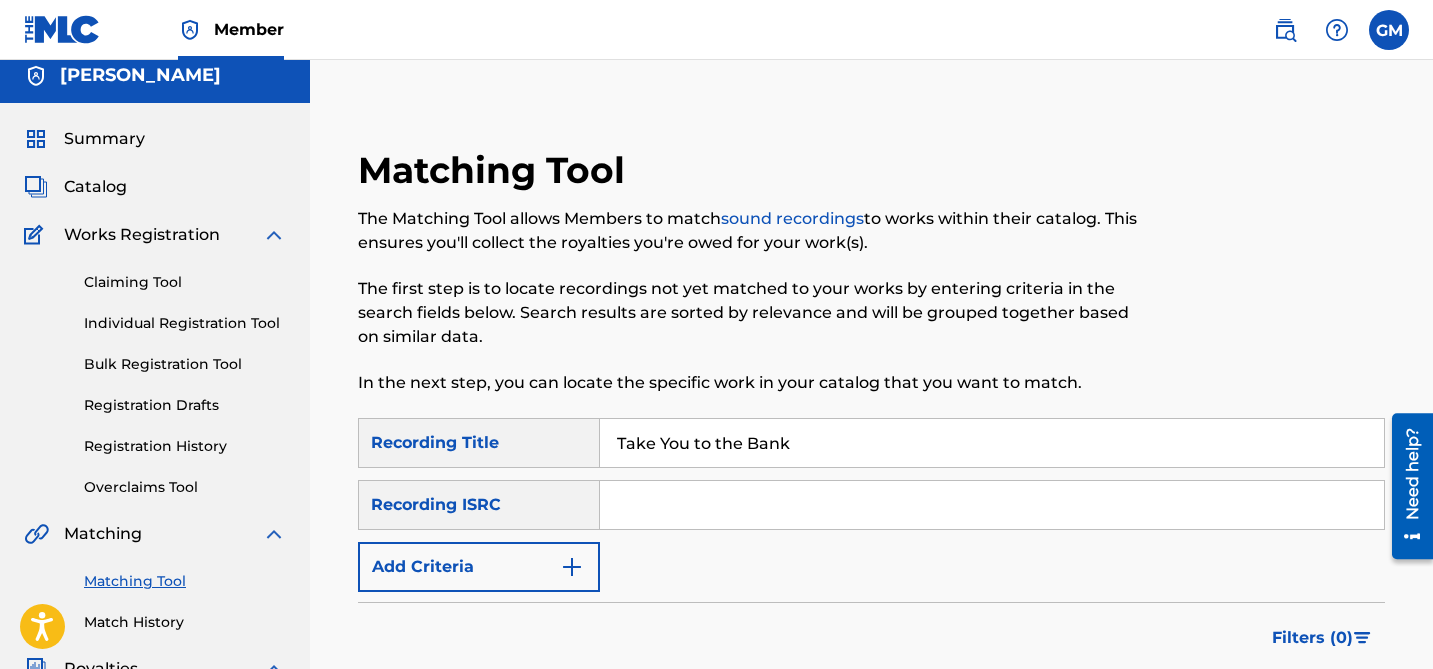 click on "Add Criteria" at bounding box center [479, 567] 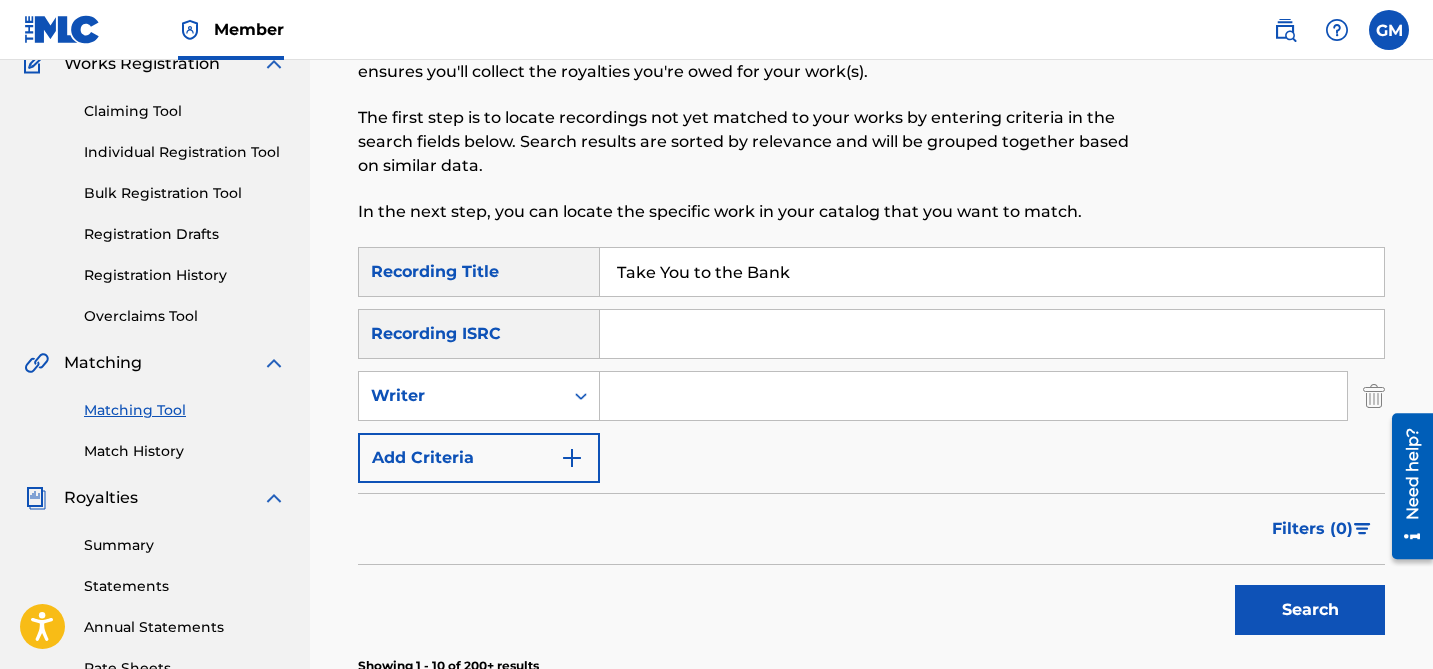 scroll, scrollTop: 192, scrollLeft: 0, axis: vertical 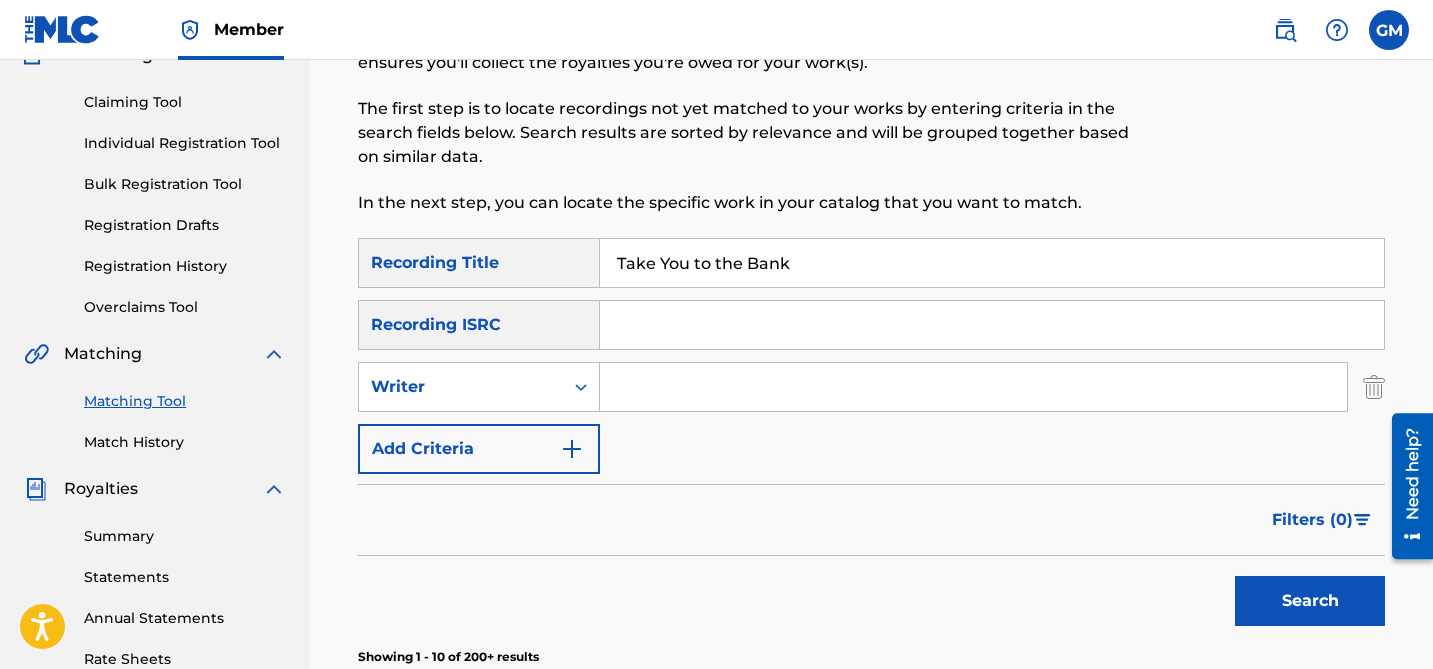 click at bounding box center (973, 387) 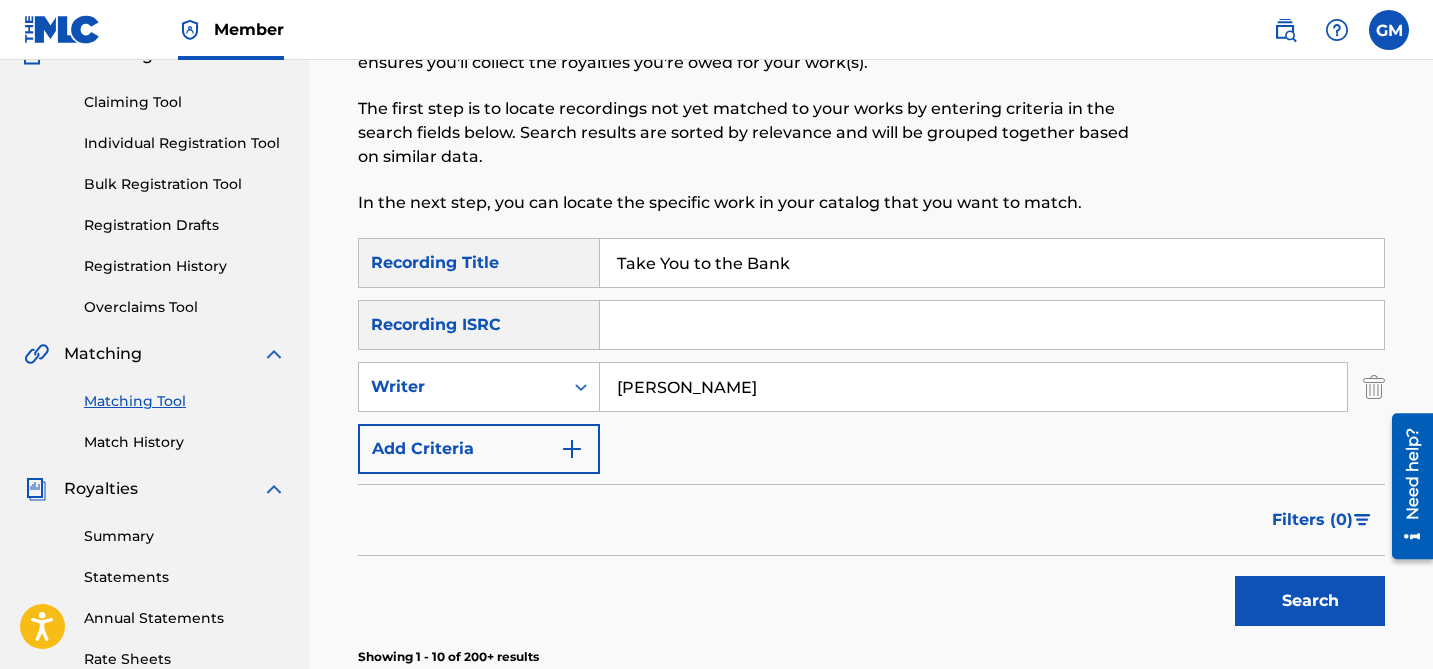 type on "[PERSON_NAME]" 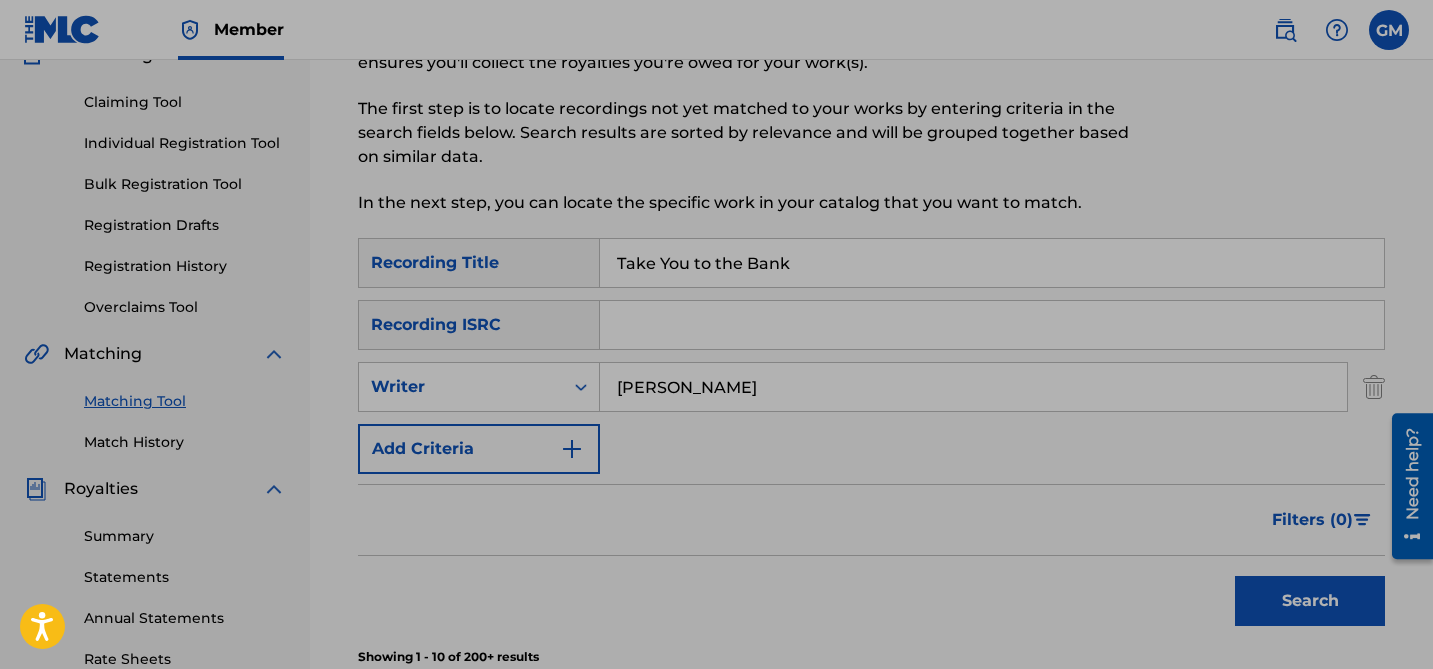 click on "Search" at bounding box center (1305, 596) 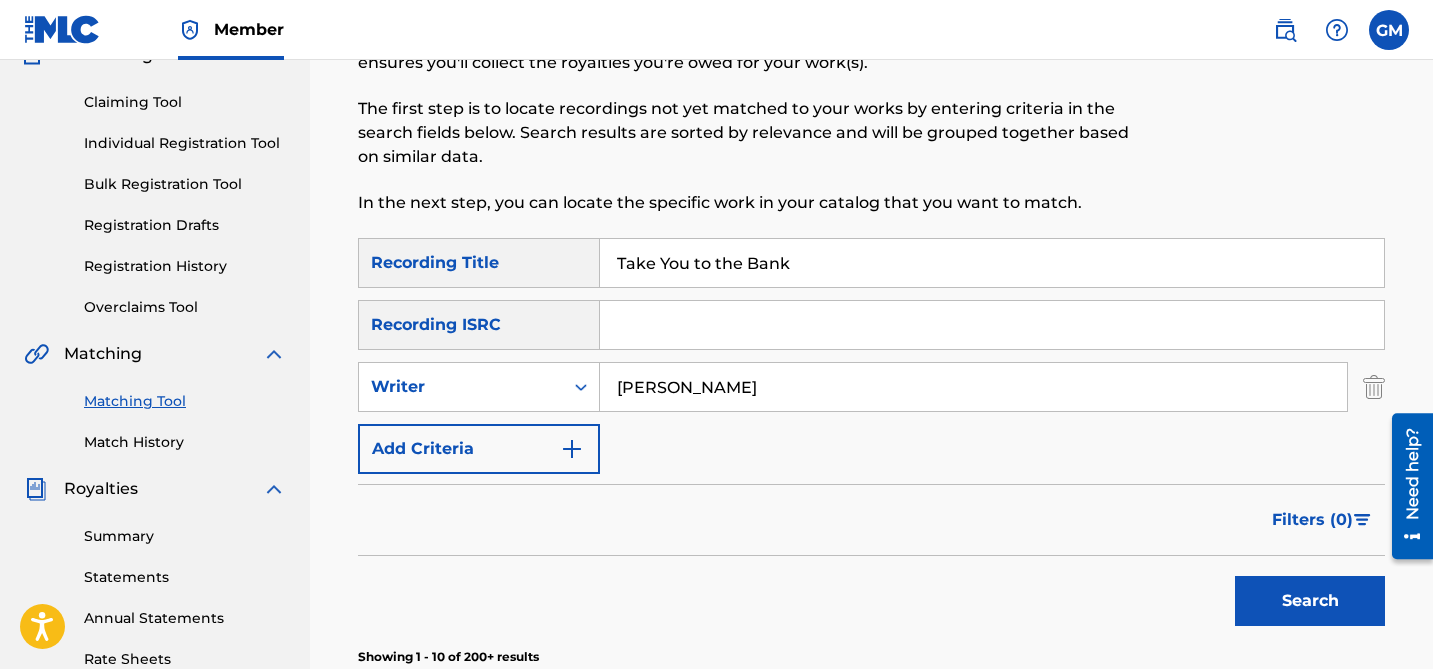 click on "Search" at bounding box center (1310, 601) 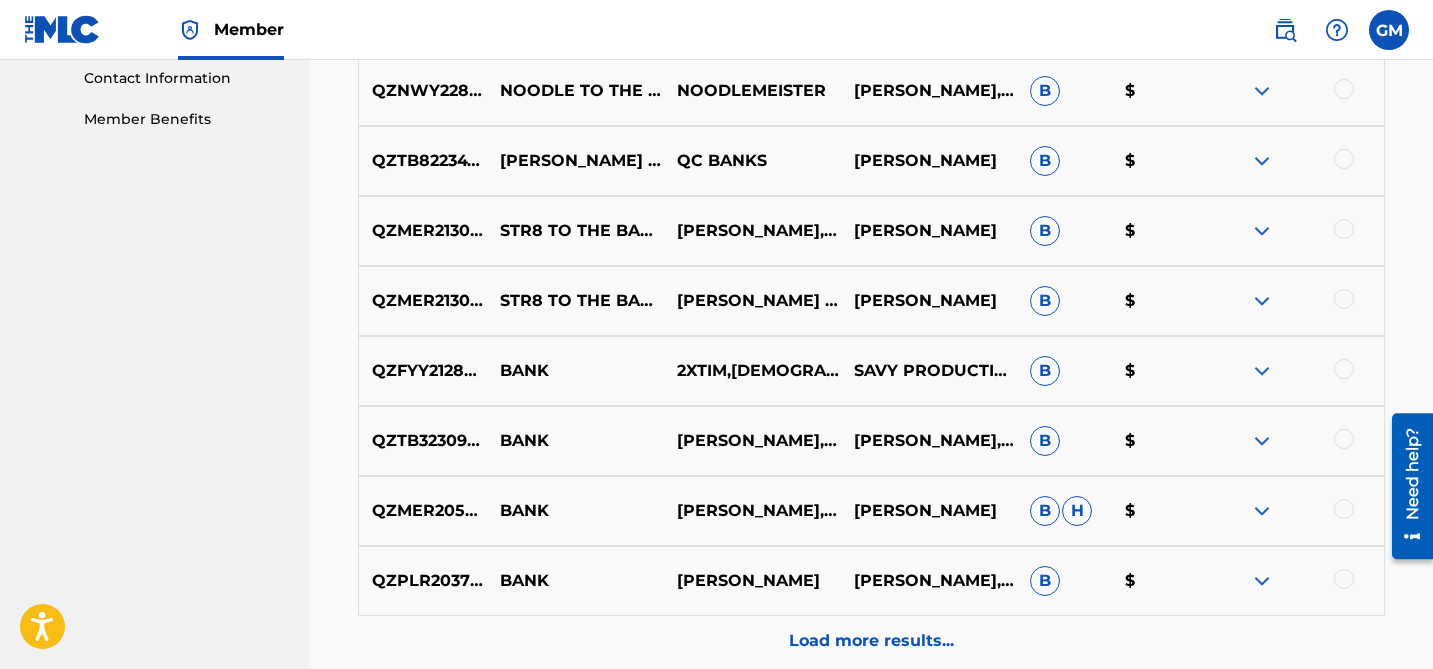 scroll, scrollTop: 1183, scrollLeft: 0, axis: vertical 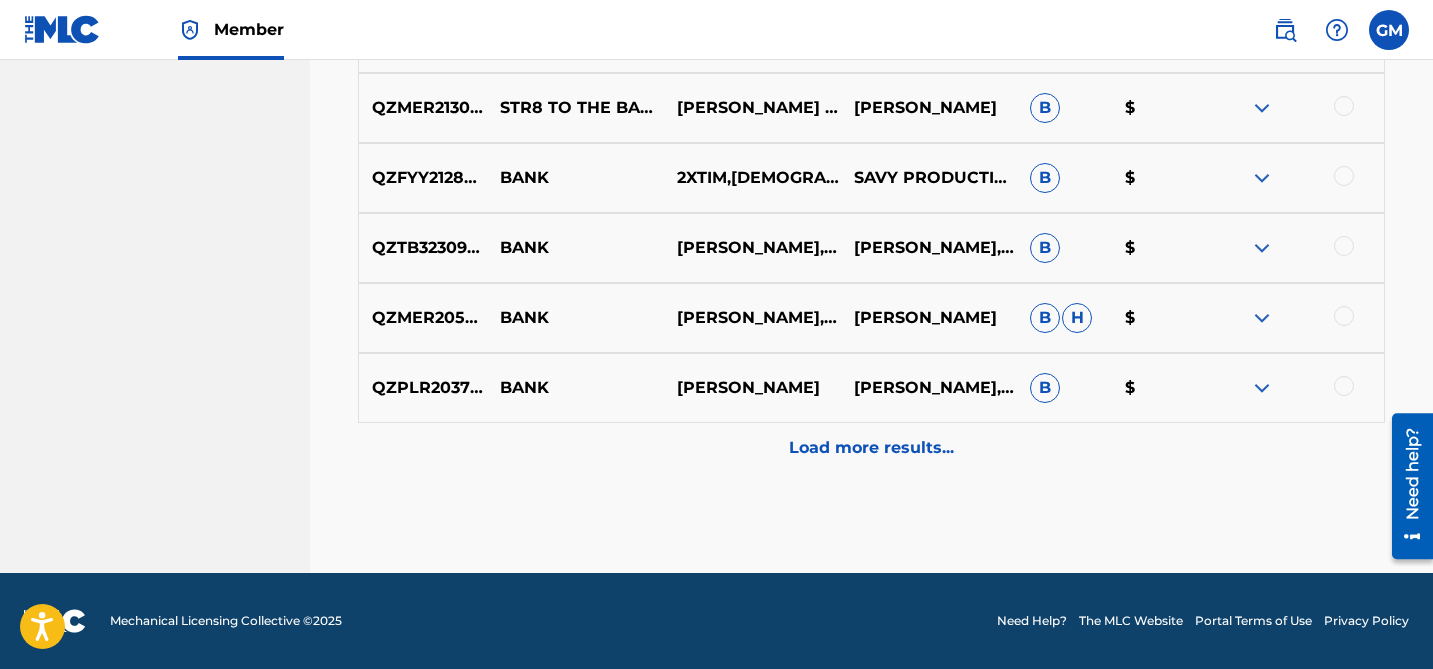 click on "Load more results..." at bounding box center (871, 448) 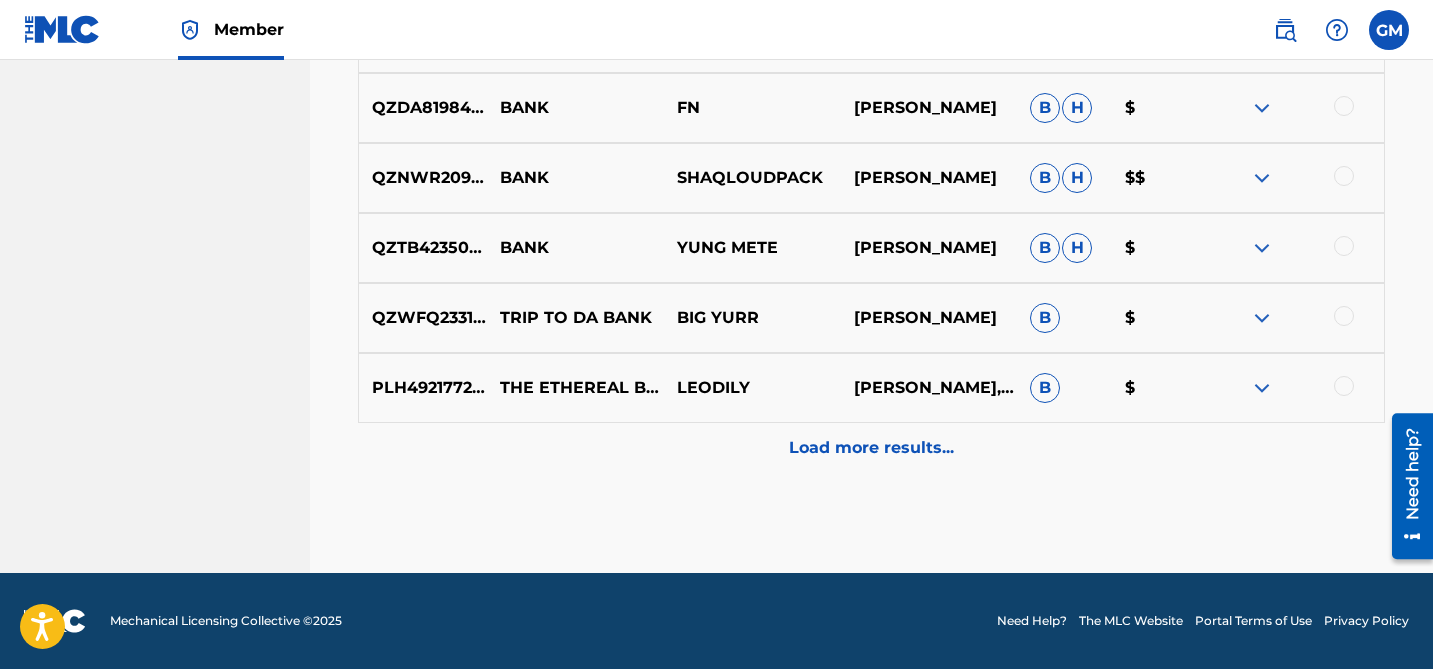 click on "Load more results..." at bounding box center [871, 448] 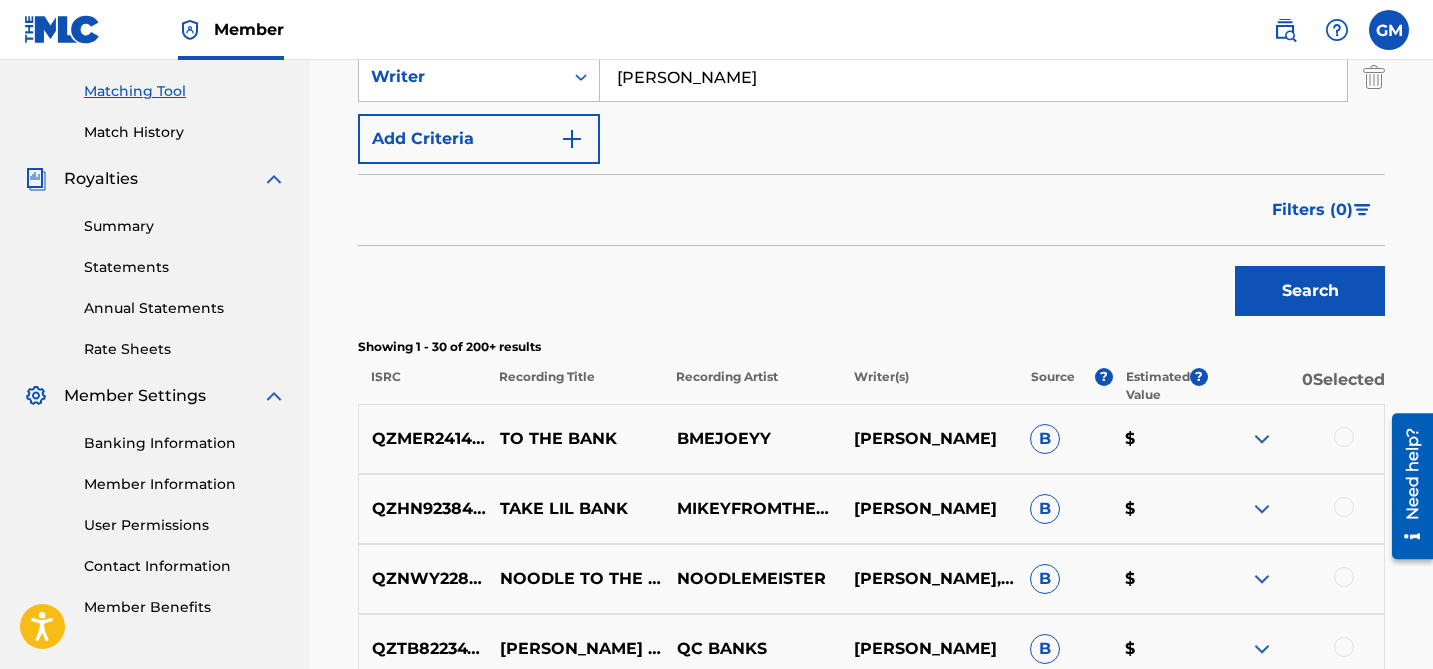 scroll, scrollTop: 0, scrollLeft: 0, axis: both 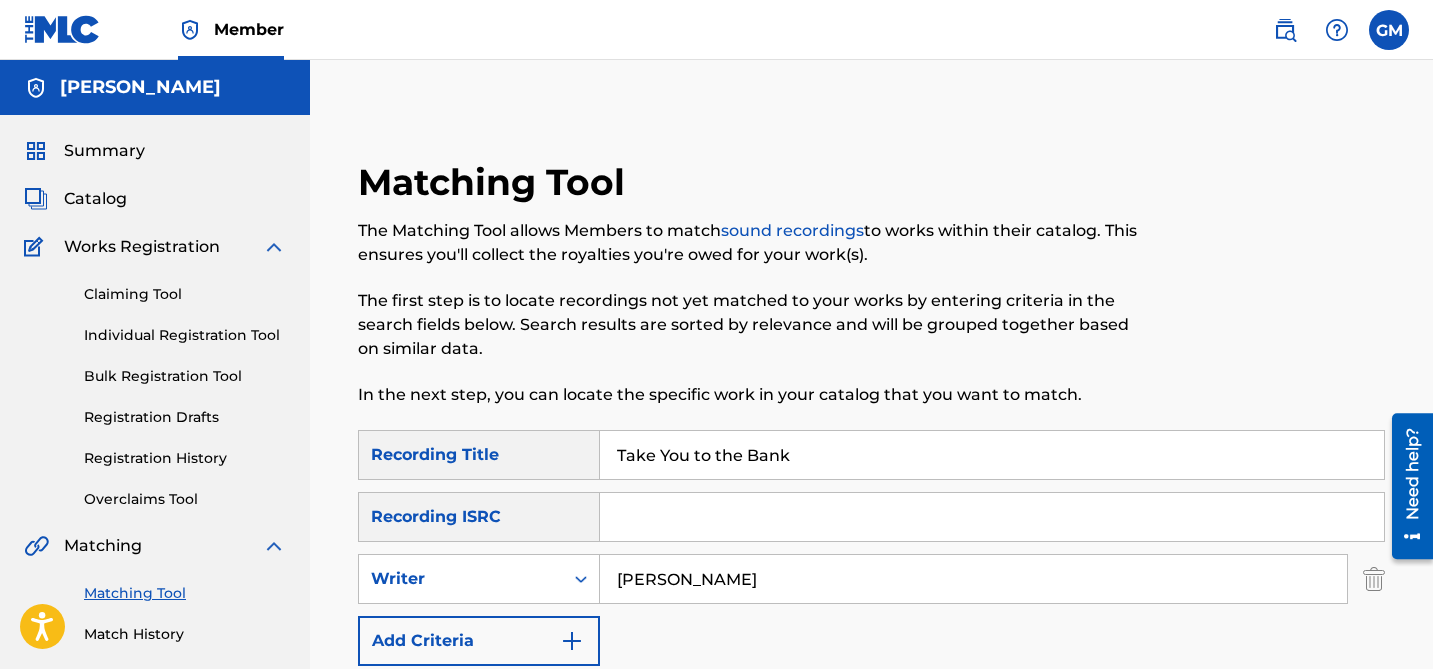 click on "Works Registration" at bounding box center [142, 247] 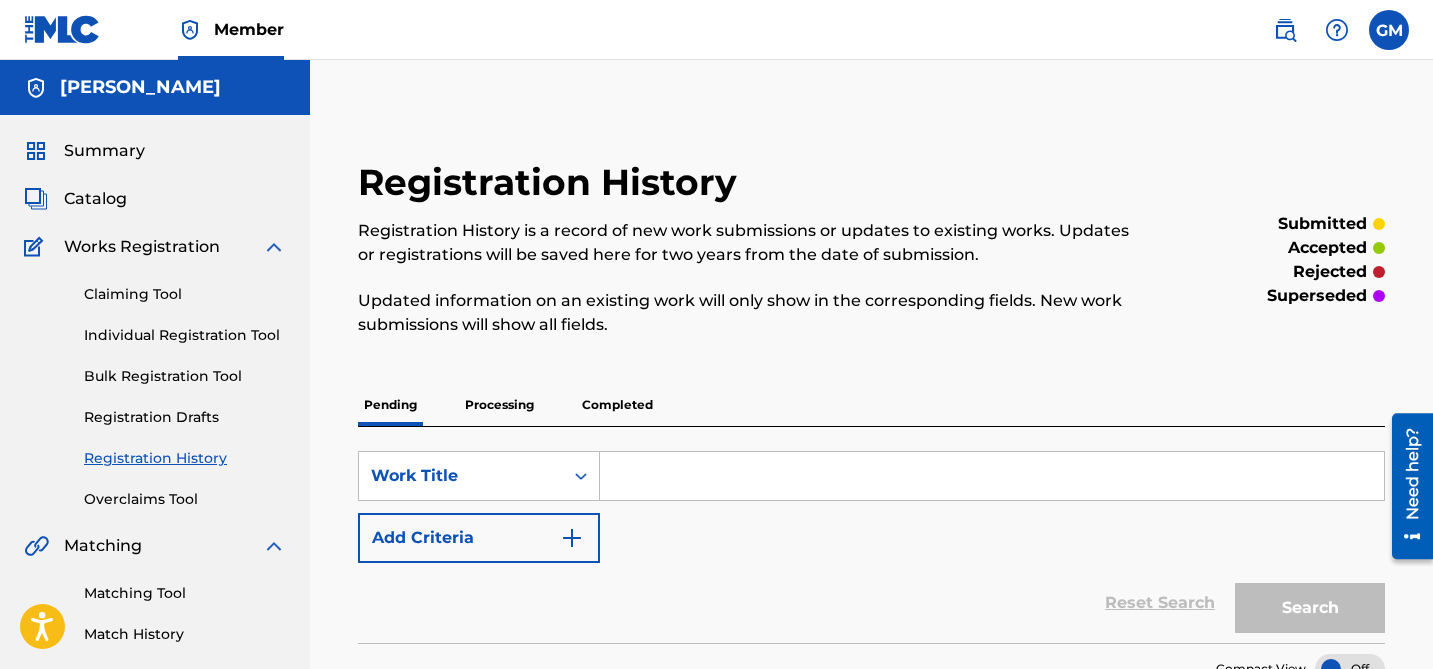 click on "Completed" at bounding box center [617, 405] 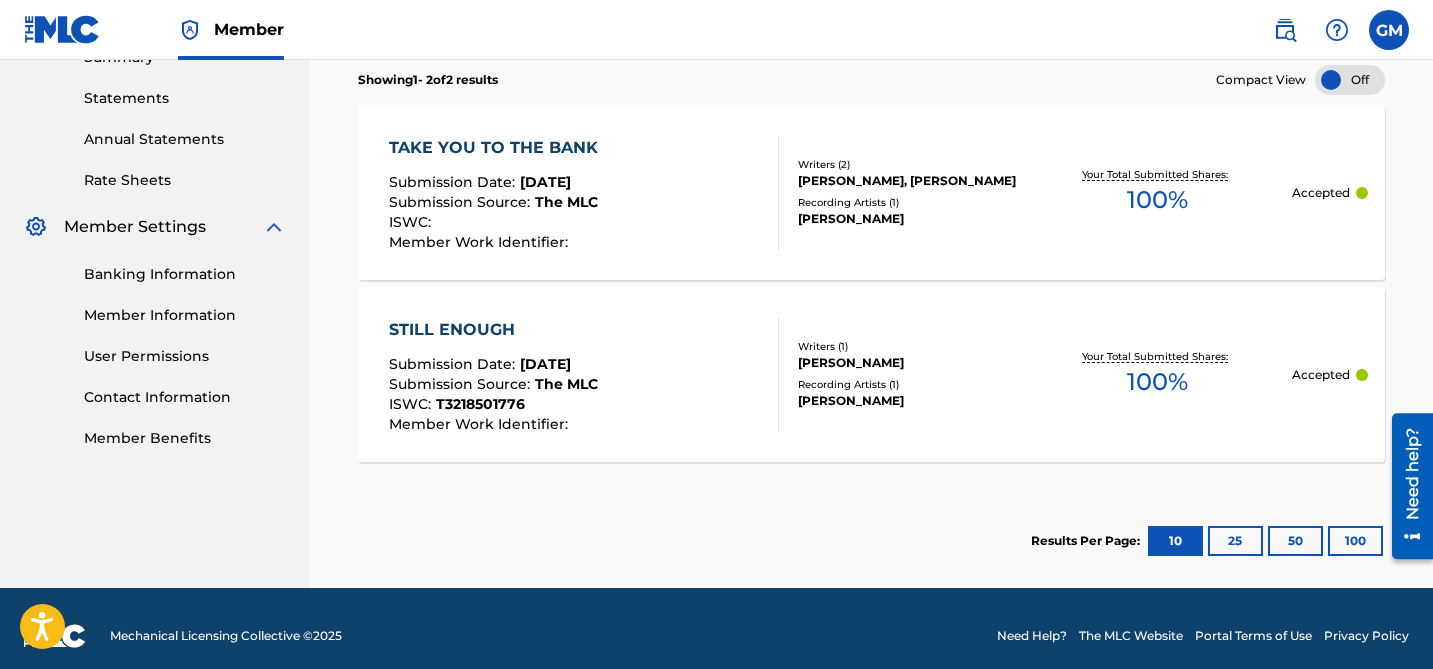 scroll, scrollTop: 669, scrollLeft: 0, axis: vertical 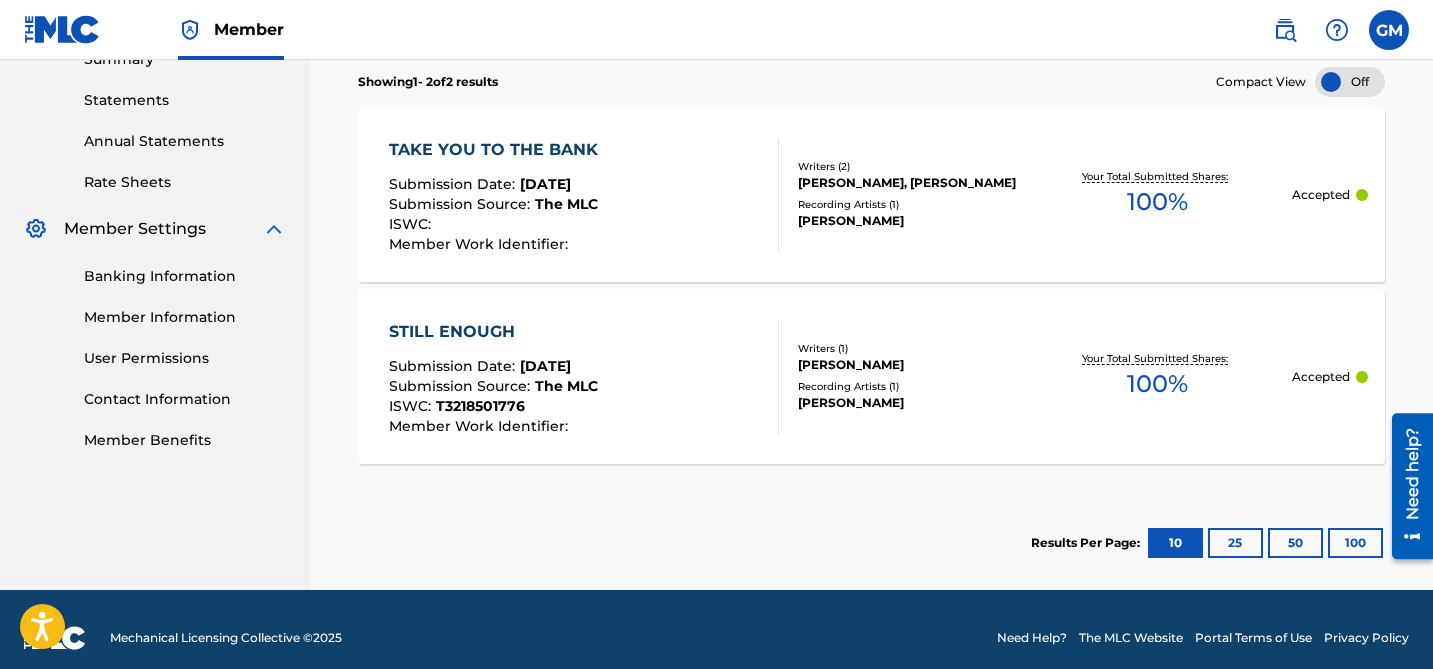click on "Jan 26, 2025" at bounding box center [545, 184] 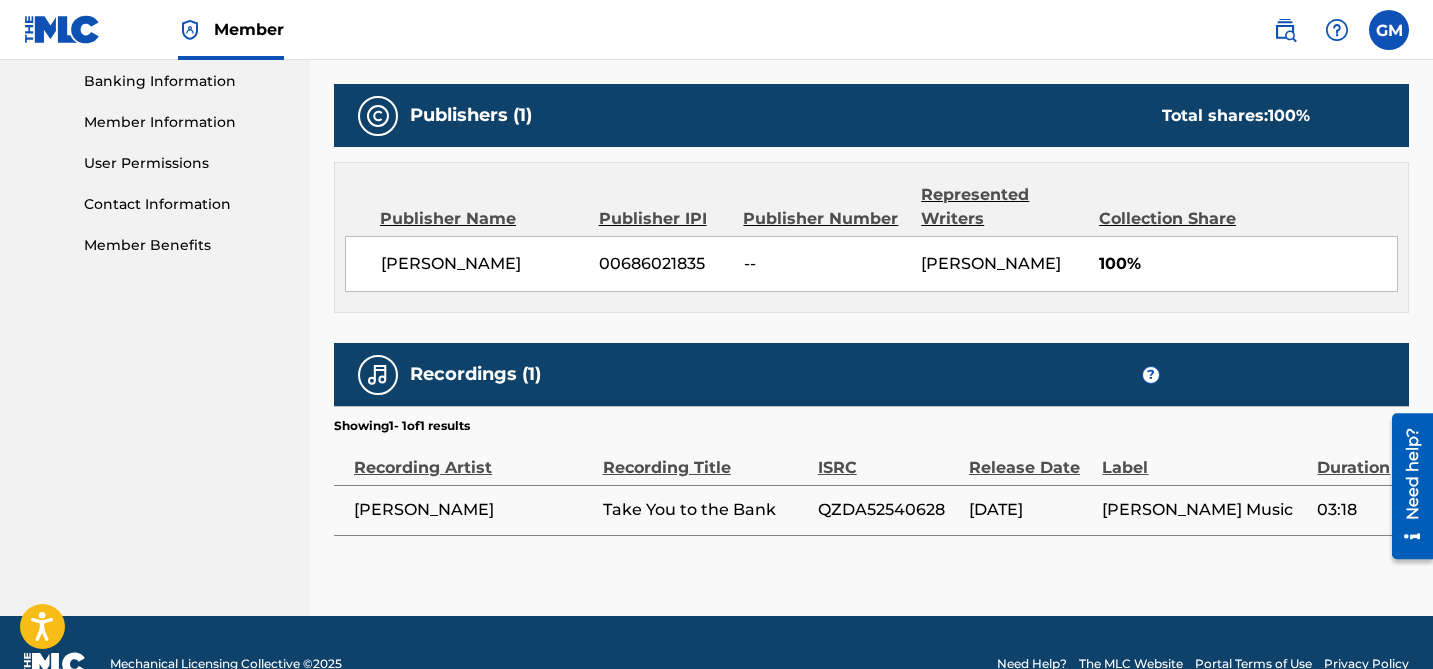 scroll, scrollTop: 907, scrollLeft: 0, axis: vertical 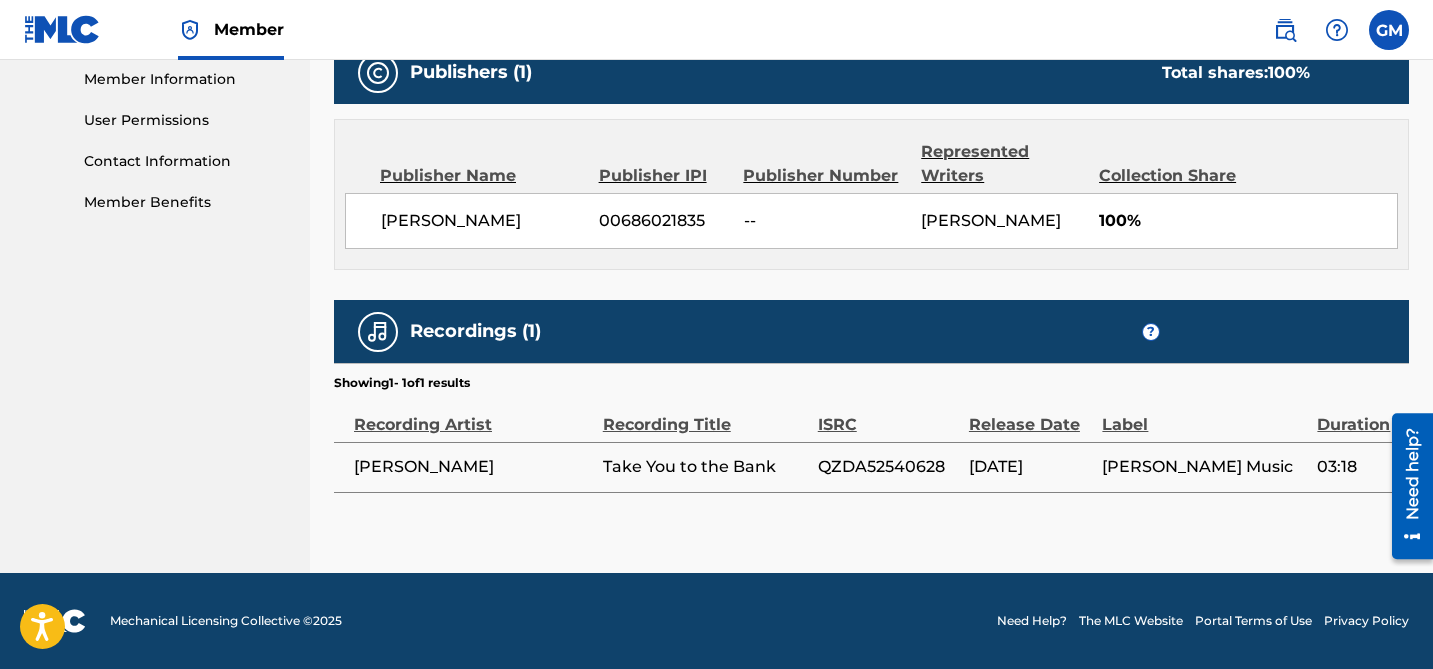 click on "QZDA52540628" at bounding box center [888, 467] 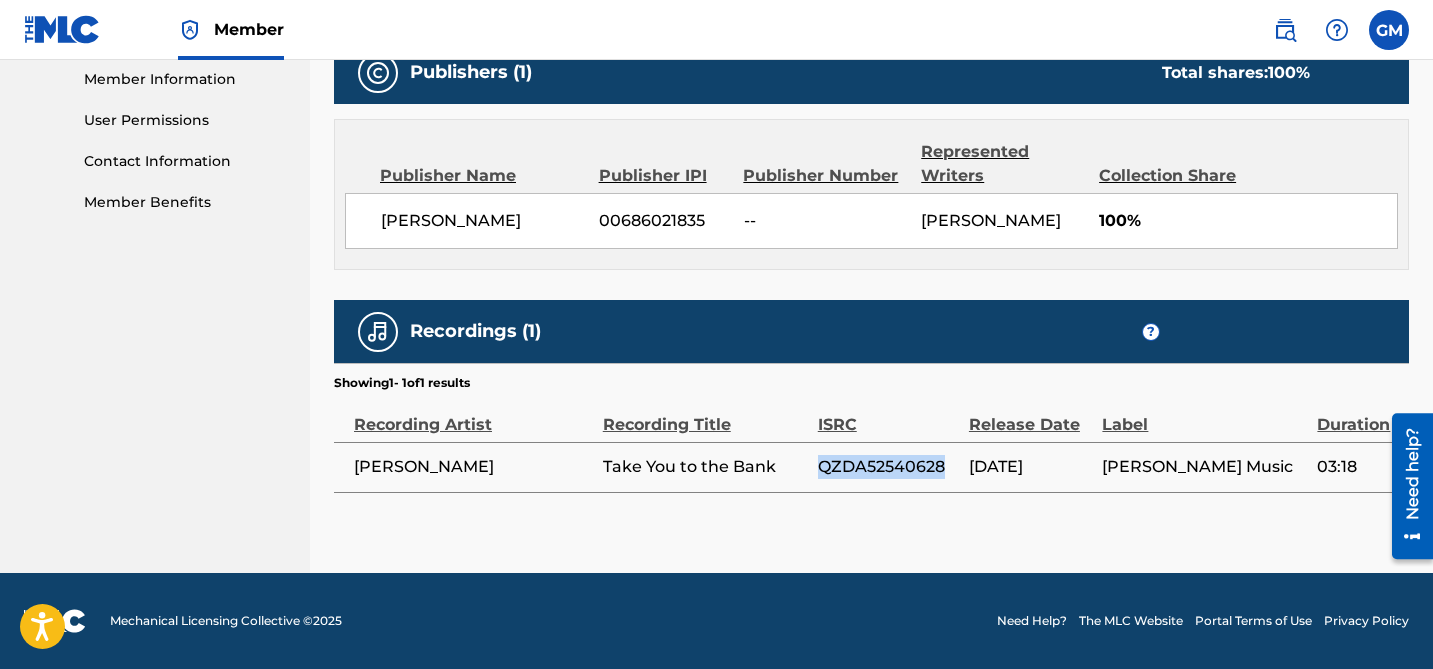 copy on "QZDA52540628" 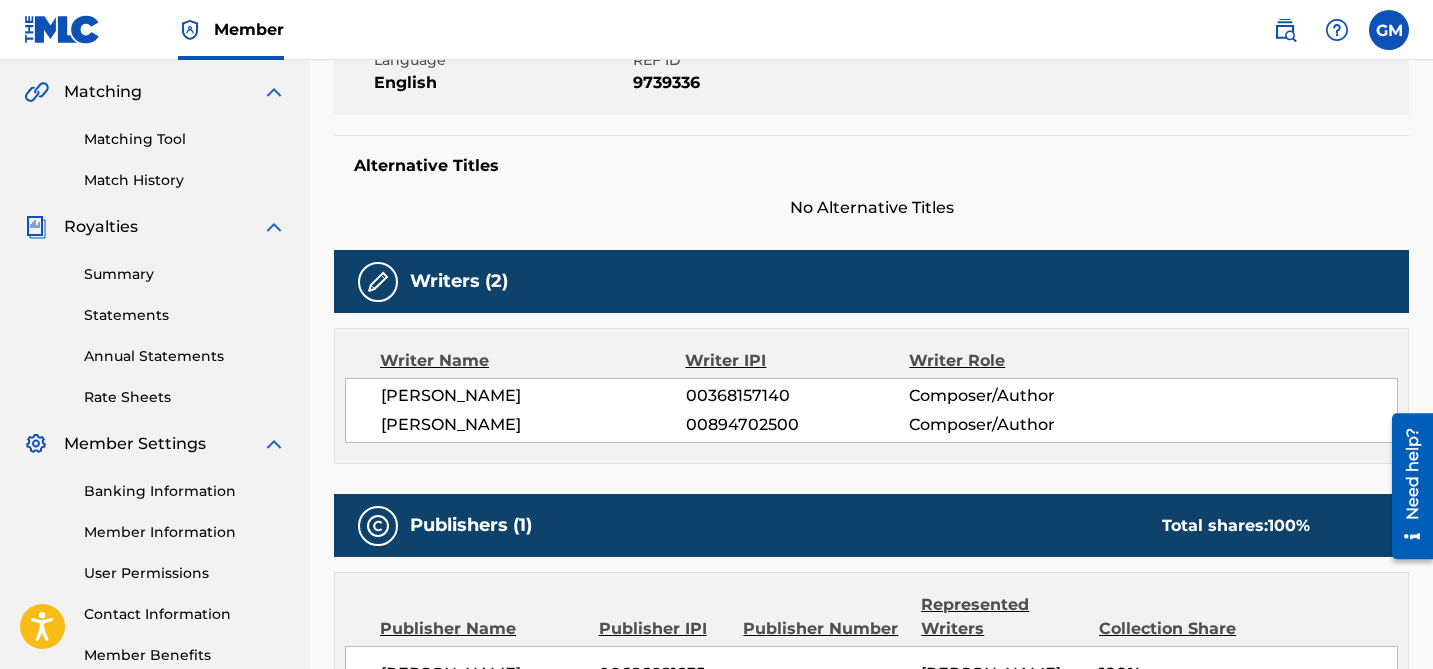 scroll, scrollTop: 312, scrollLeft: 0, axis: vertical 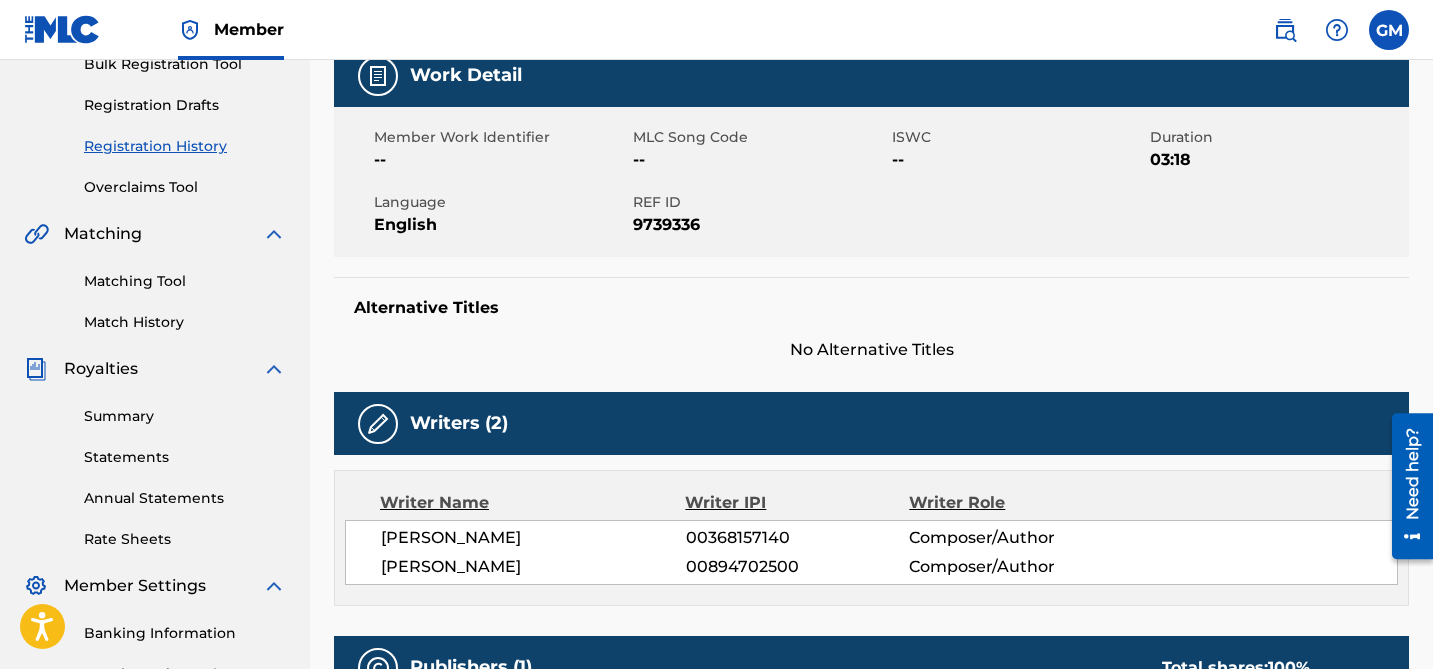 click on "Matching Tool Match History" at bounding box center (155, 289) 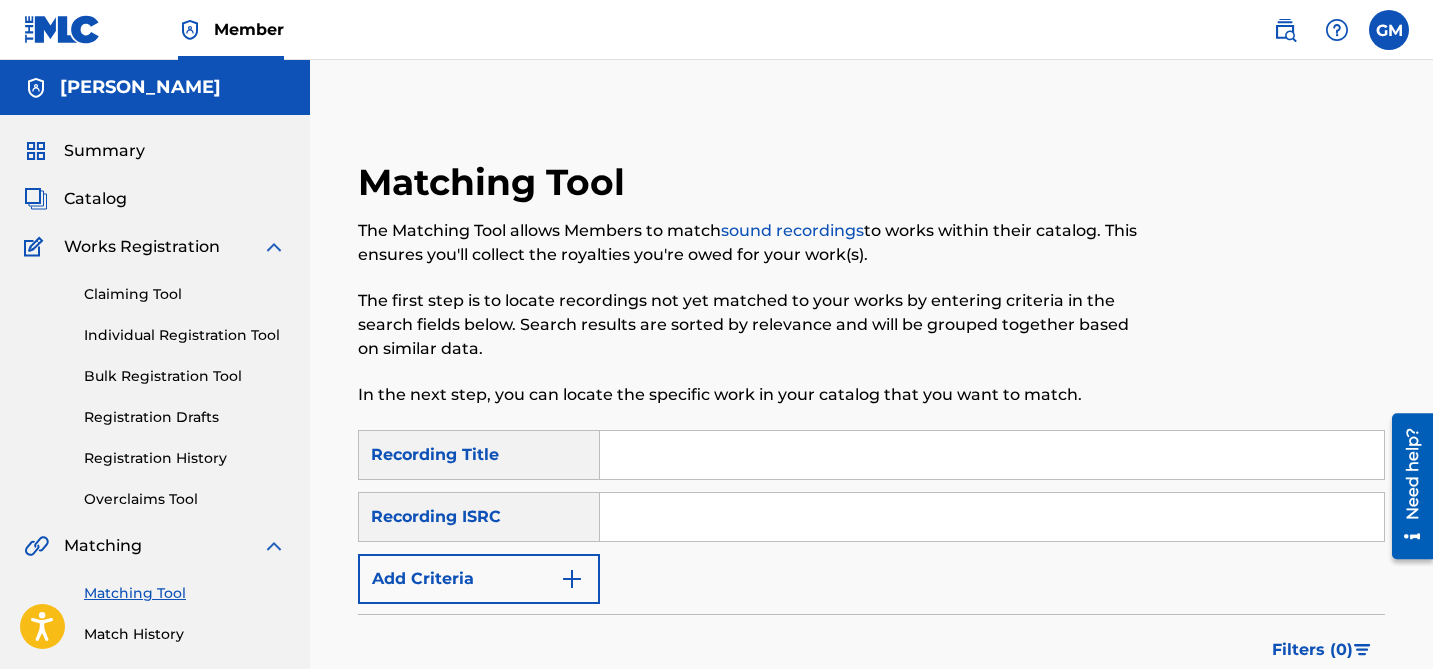click at bounding box center (992, 517) 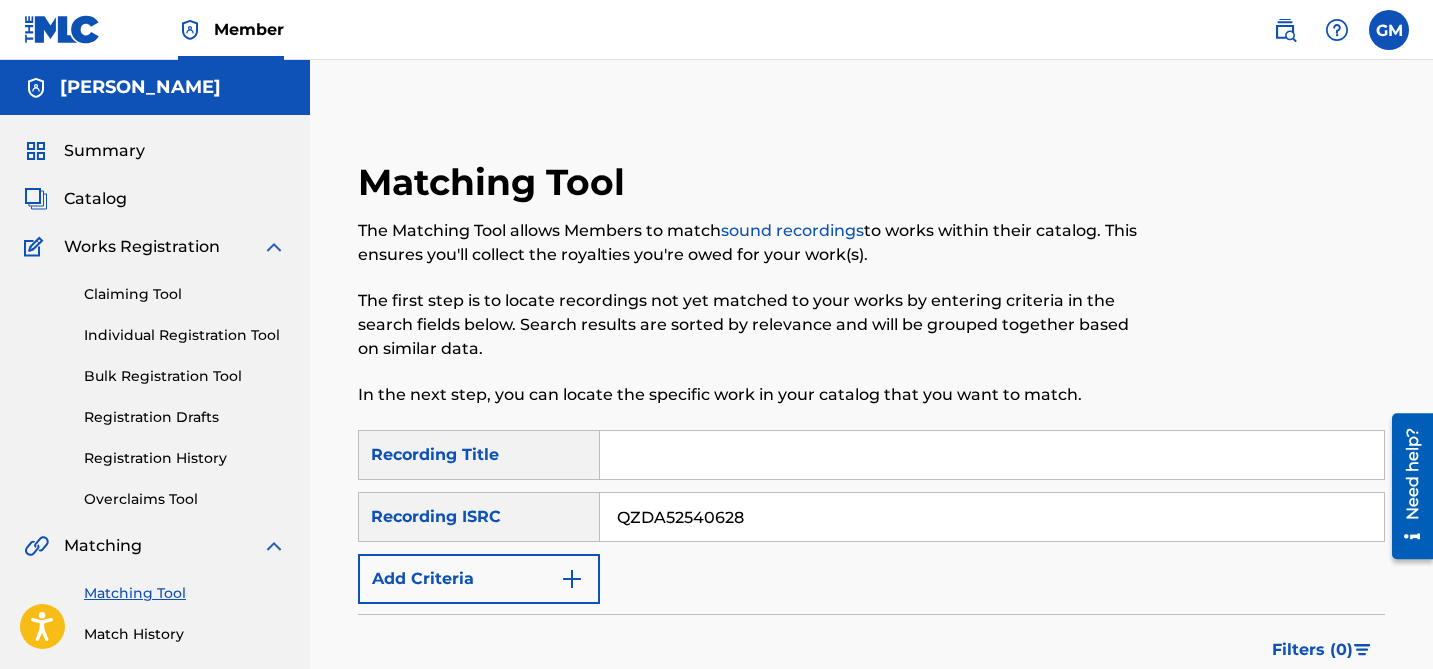 scroll, scrollTop: 194, scrollLeft: 0, axis: vertical 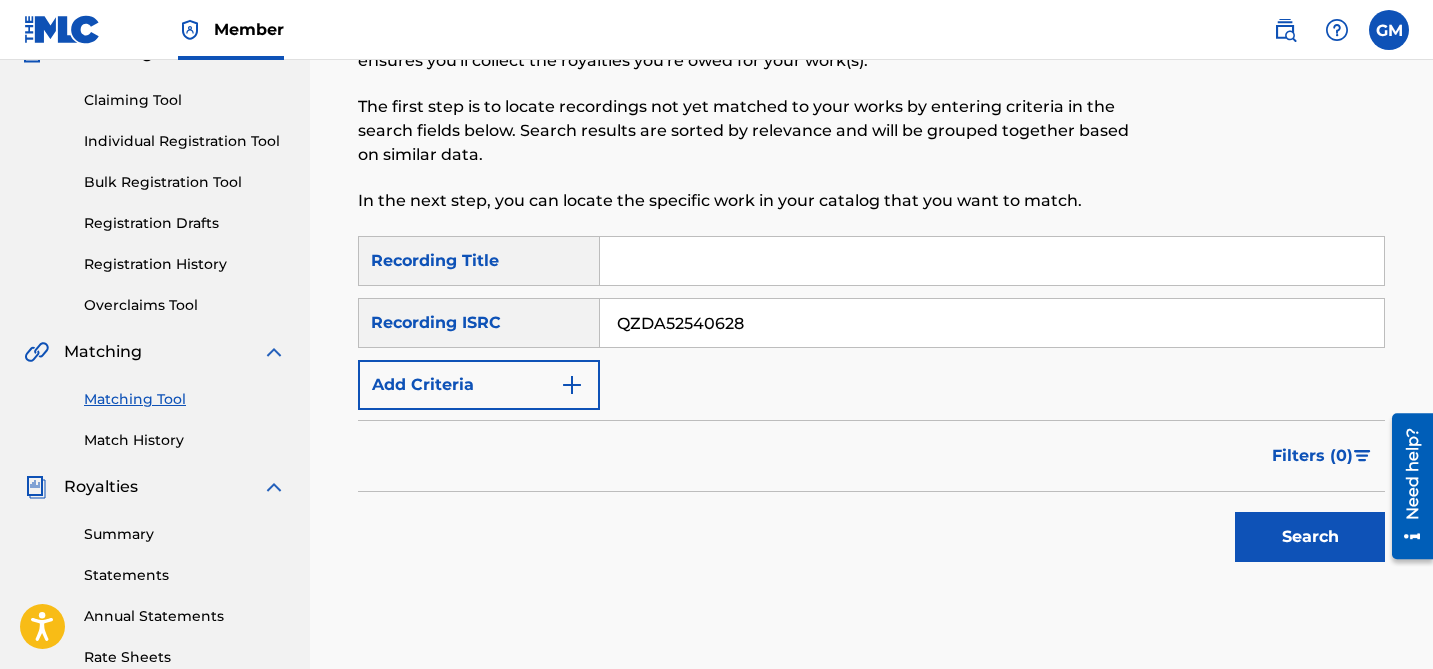 type on "QZDA52540628" 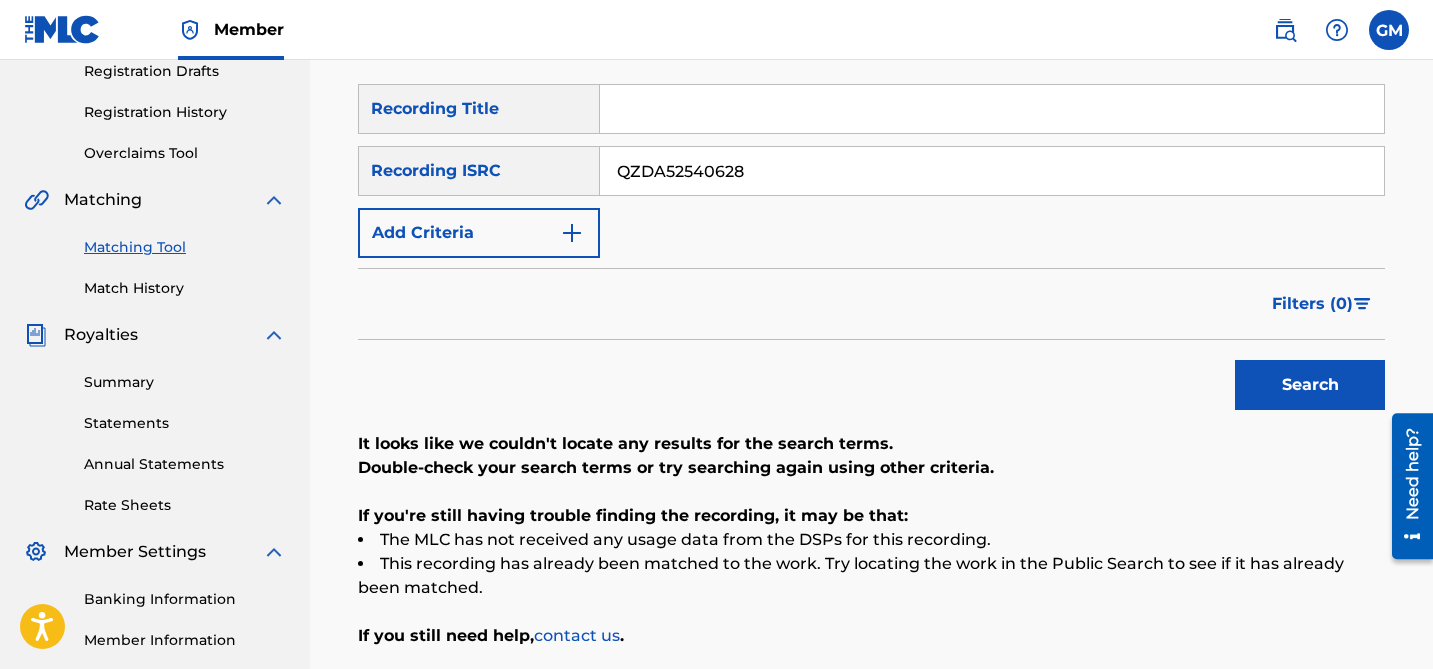 scroll, scrollTop: 329, scrollLeft: 0, axis: vertical 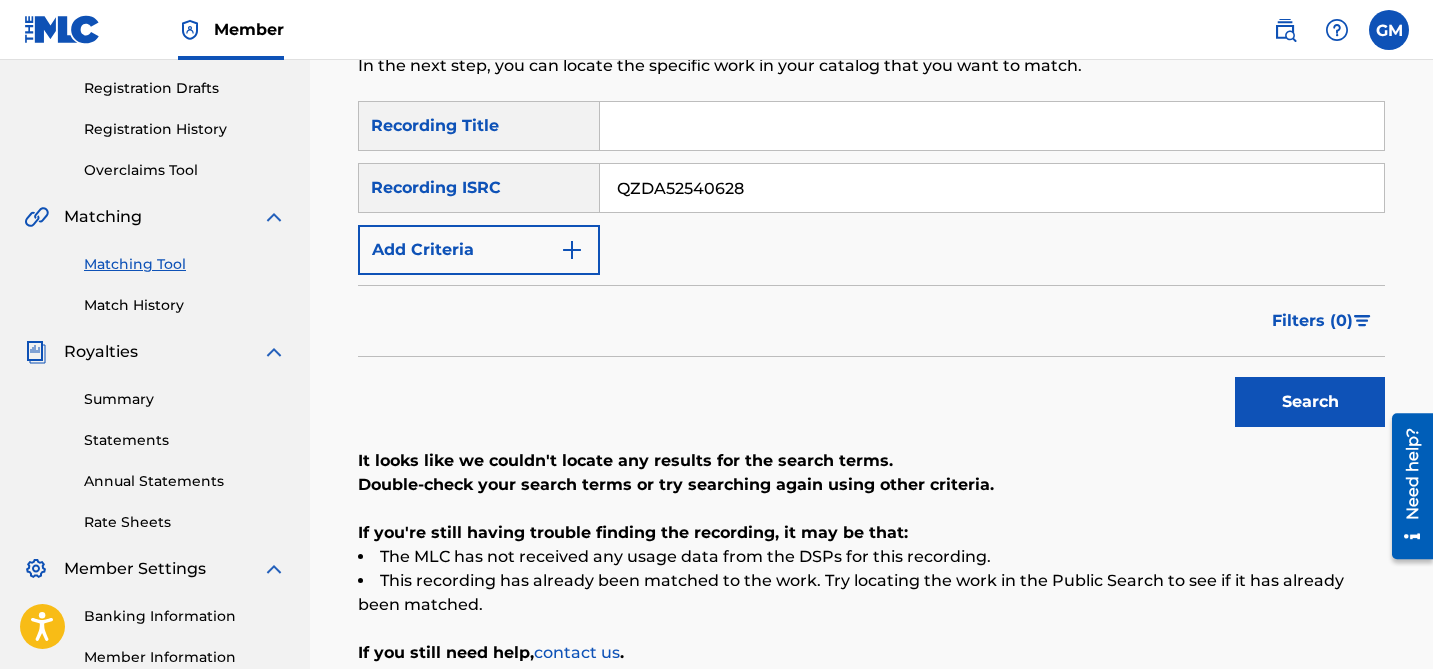 click on "Match History" at bounding box center (185, 305) 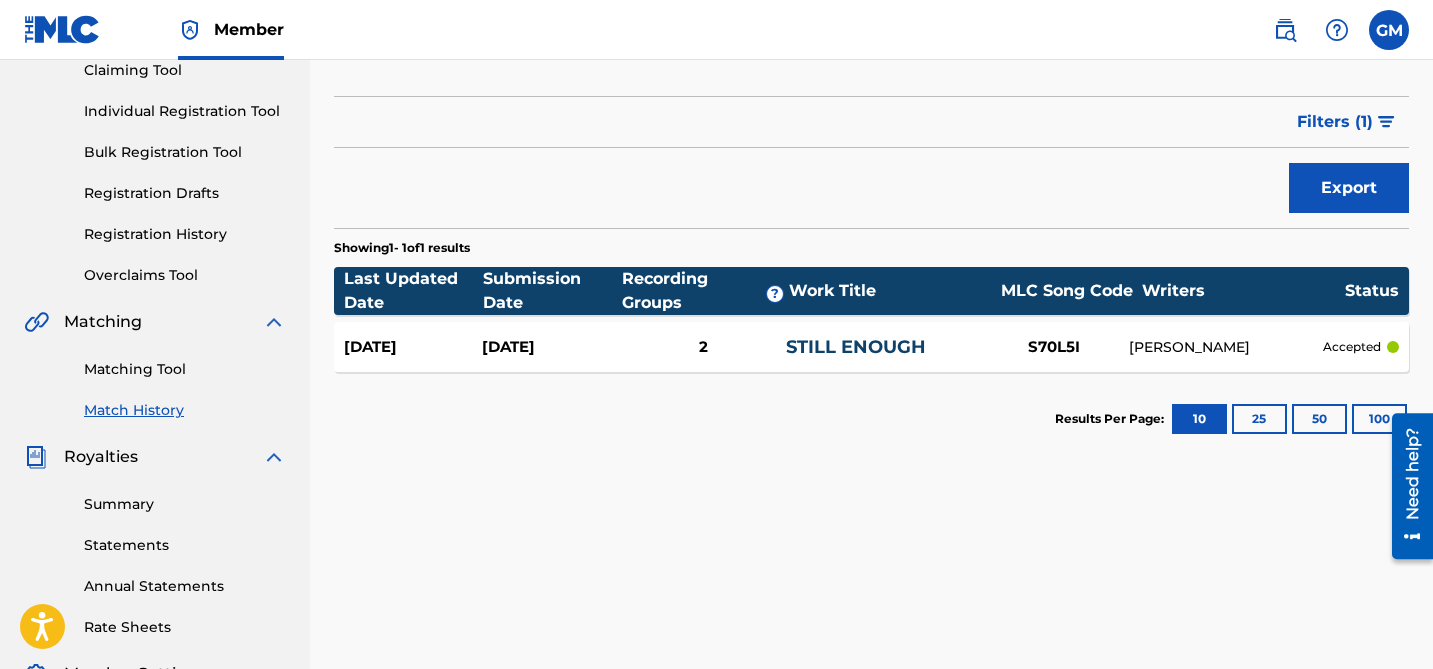 scroll, scrollTop: 326, scrollLeft: 0, axis: vertical 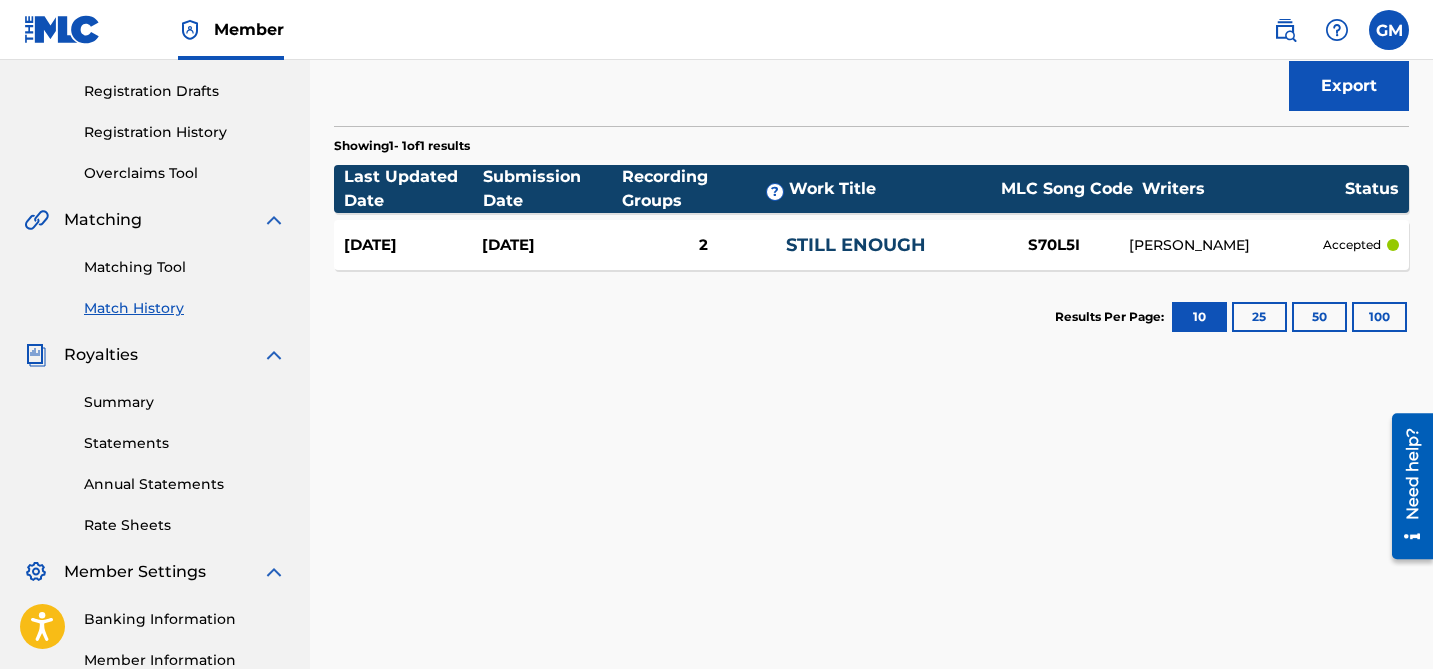 click on "Summary Statements Annual Statements Rate Sheets" at bounding box center (155, 451) 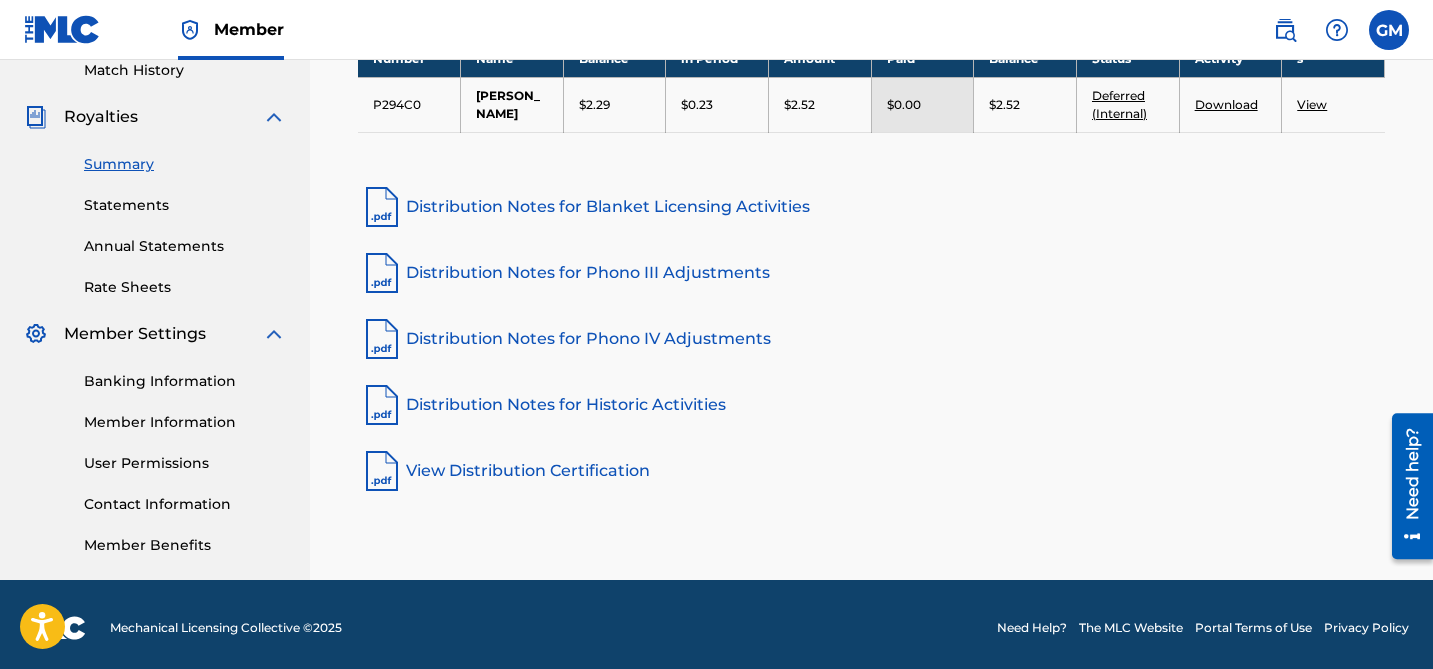 scroll, scrollTop: 563, scrollLeft: 0, axis: vertical 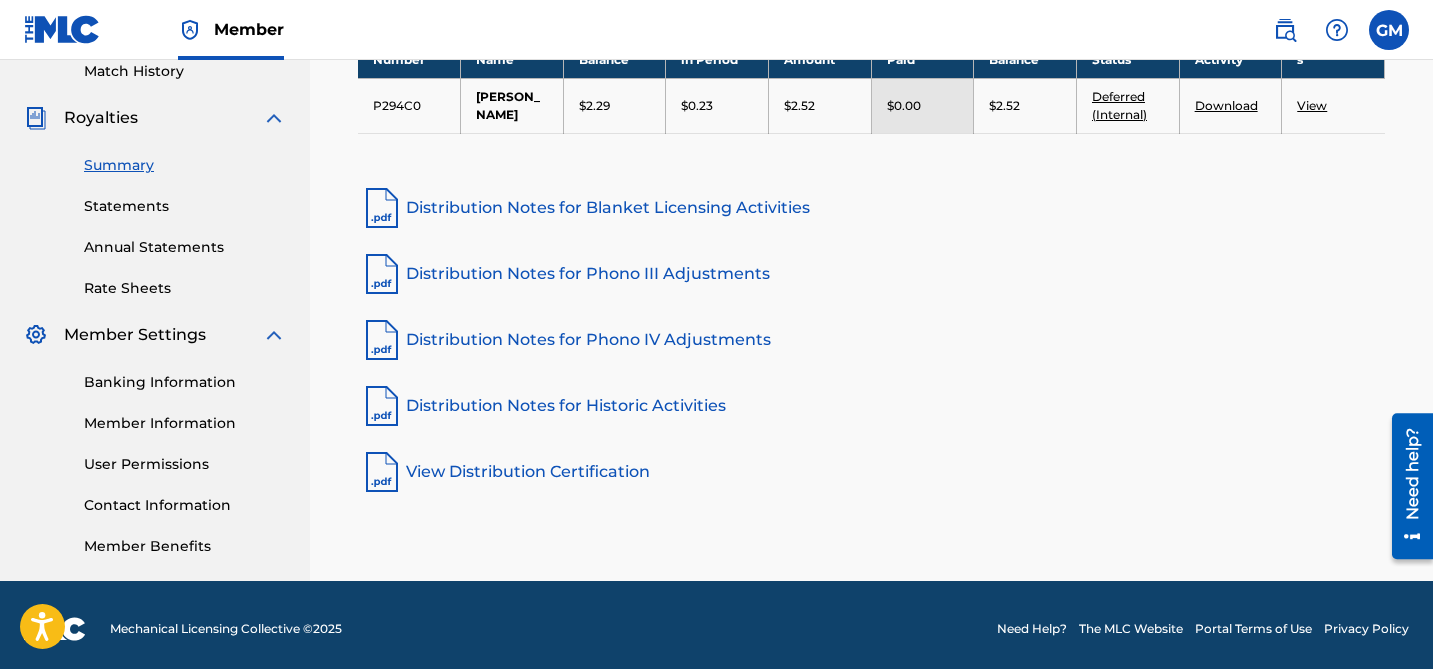 click on "Distribution Notes for Blanket Licensing Activities" at bounding box center [871, 208] 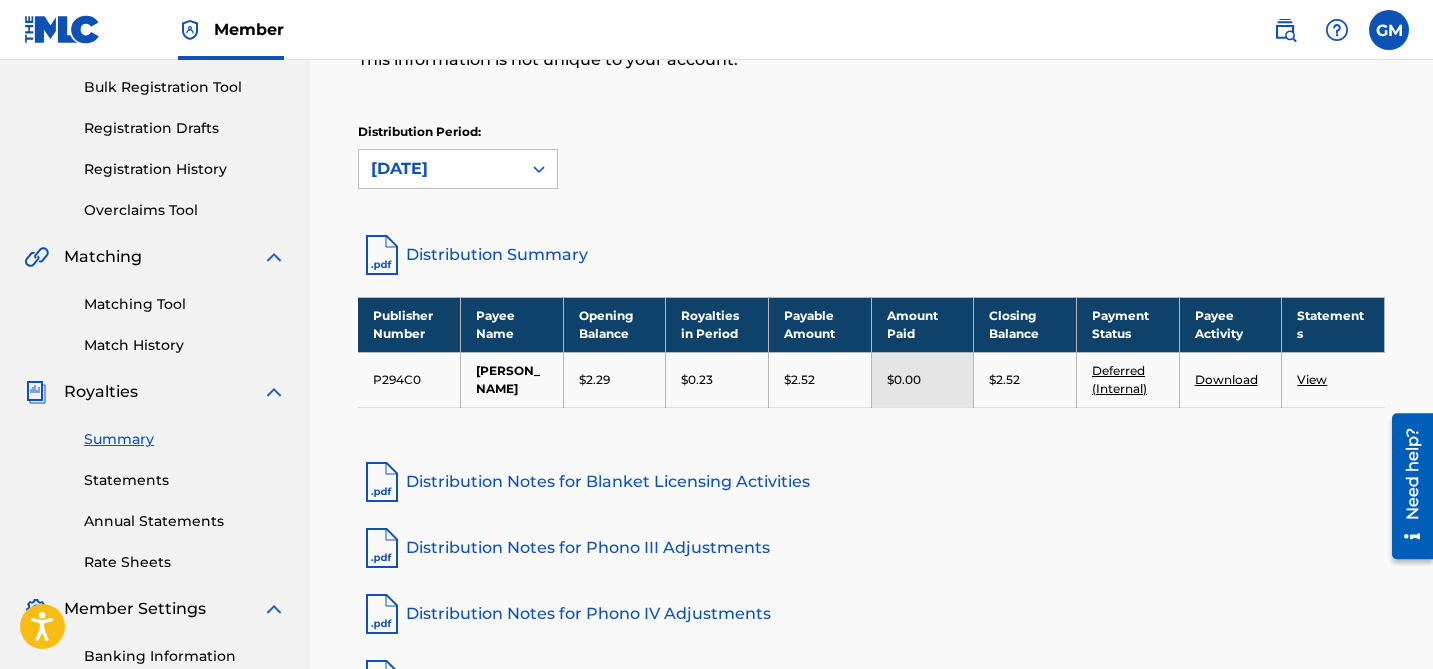scroll, scrollTop: 280, scrollLeft: 0, axis: vertical 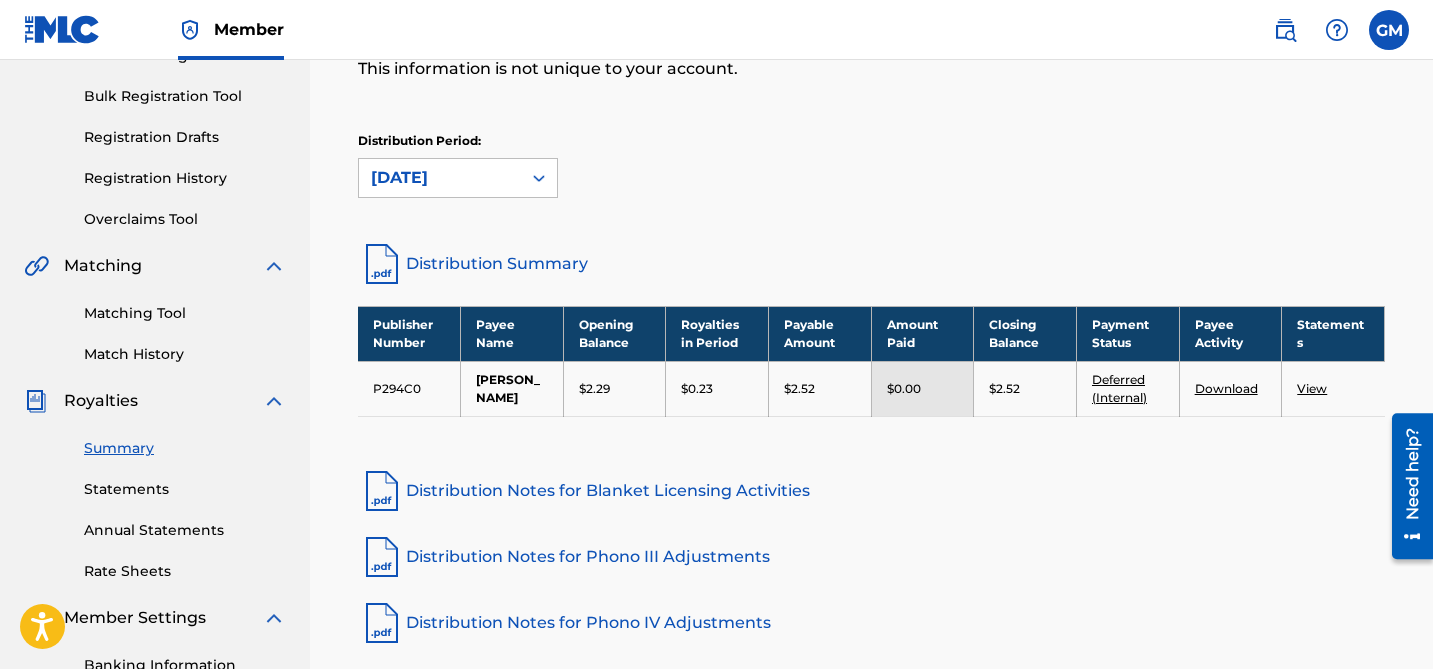 click on "Distribution Summary" at bounding box center (871, 264) 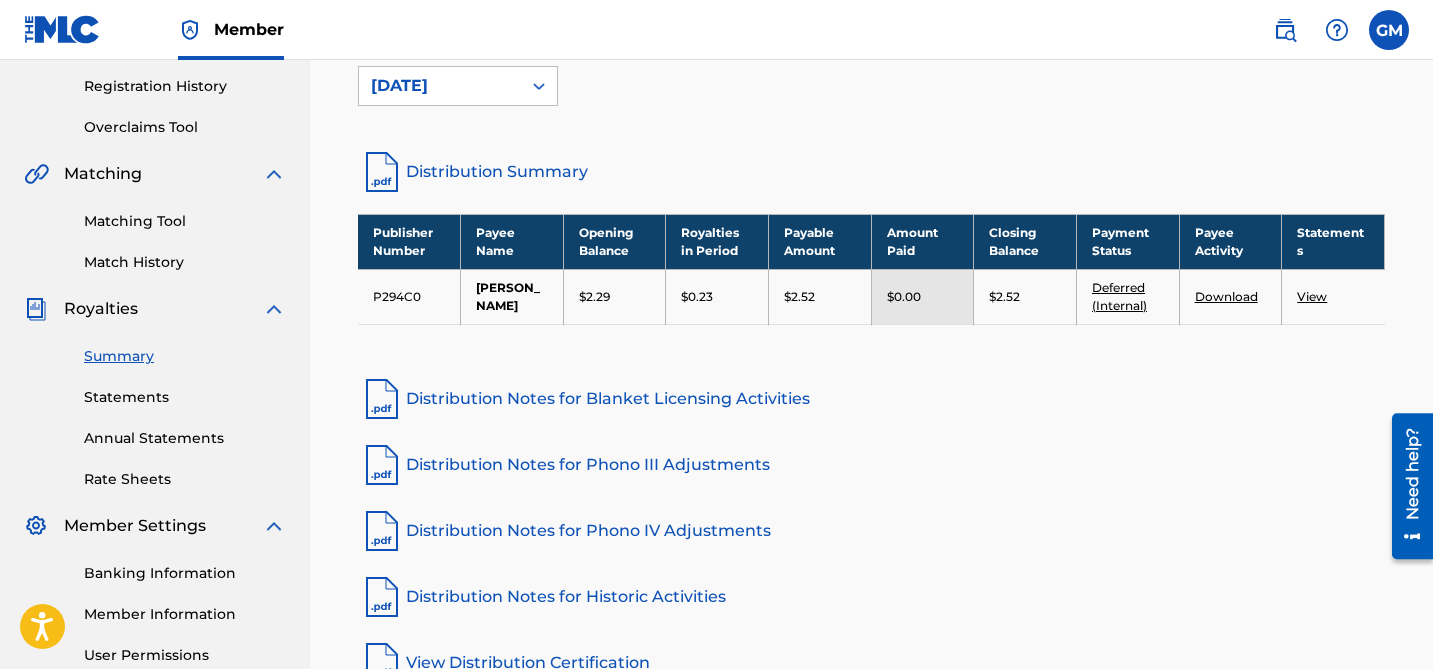 scroll, scrollTop: 395, scrollLeft: 0, axis: vertical 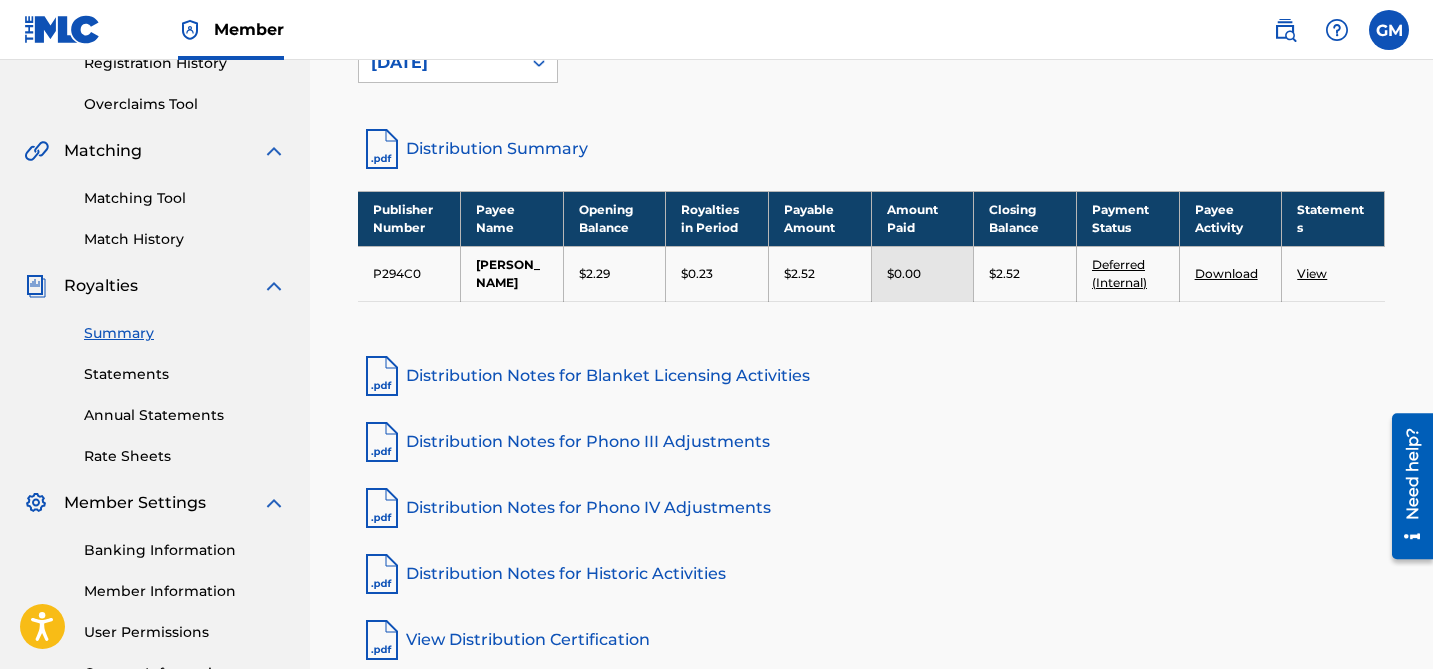 click on "Statements" at bounding box center [185, 374] 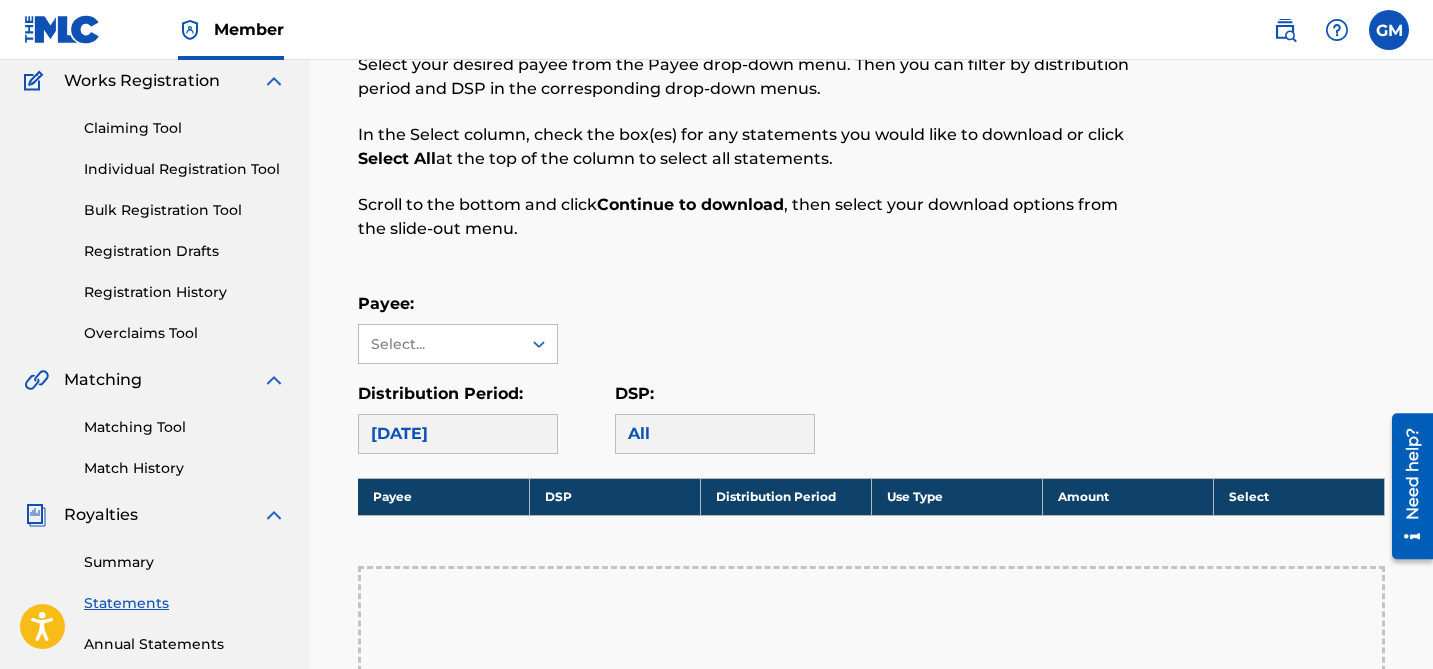 scroll, scrollTop: 149, scrollLeft: 0, axis: vertical 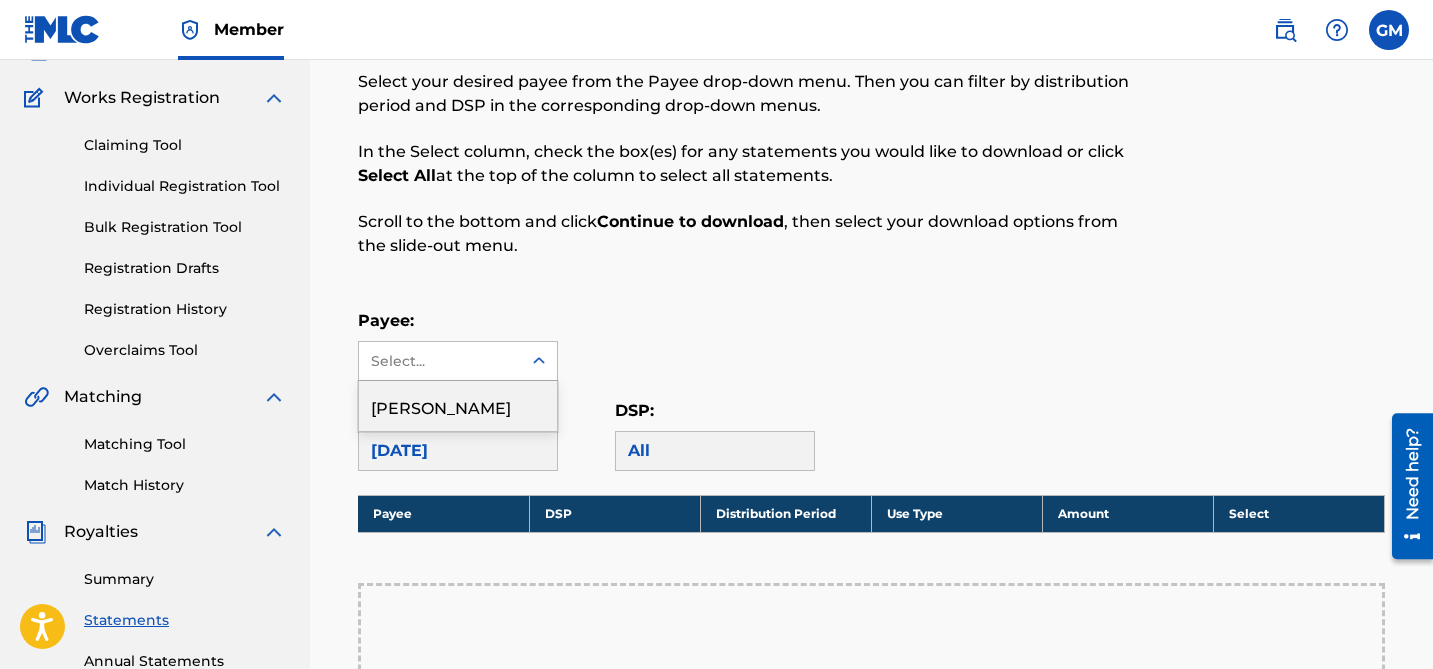 click on "Select..." at bounding box center [439, 361] 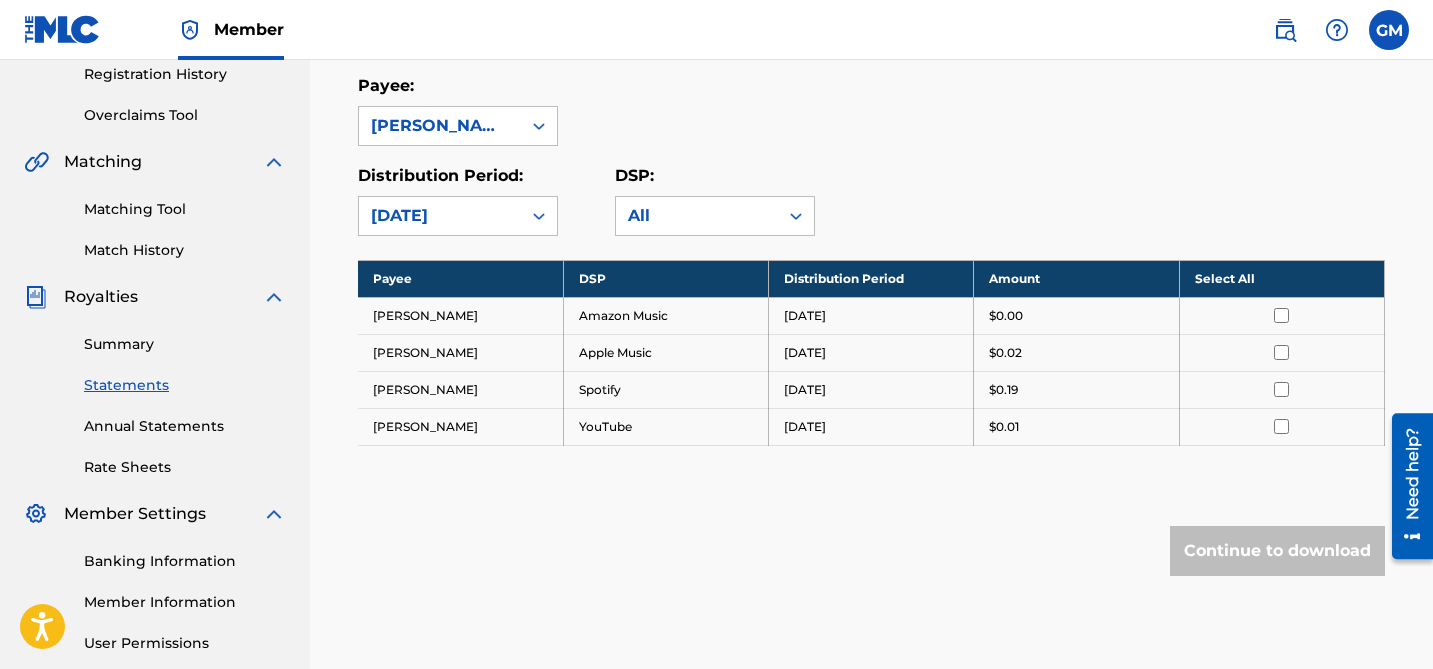 scroll, scrollTop: 382, scrollLeft: 0, axis: vertical 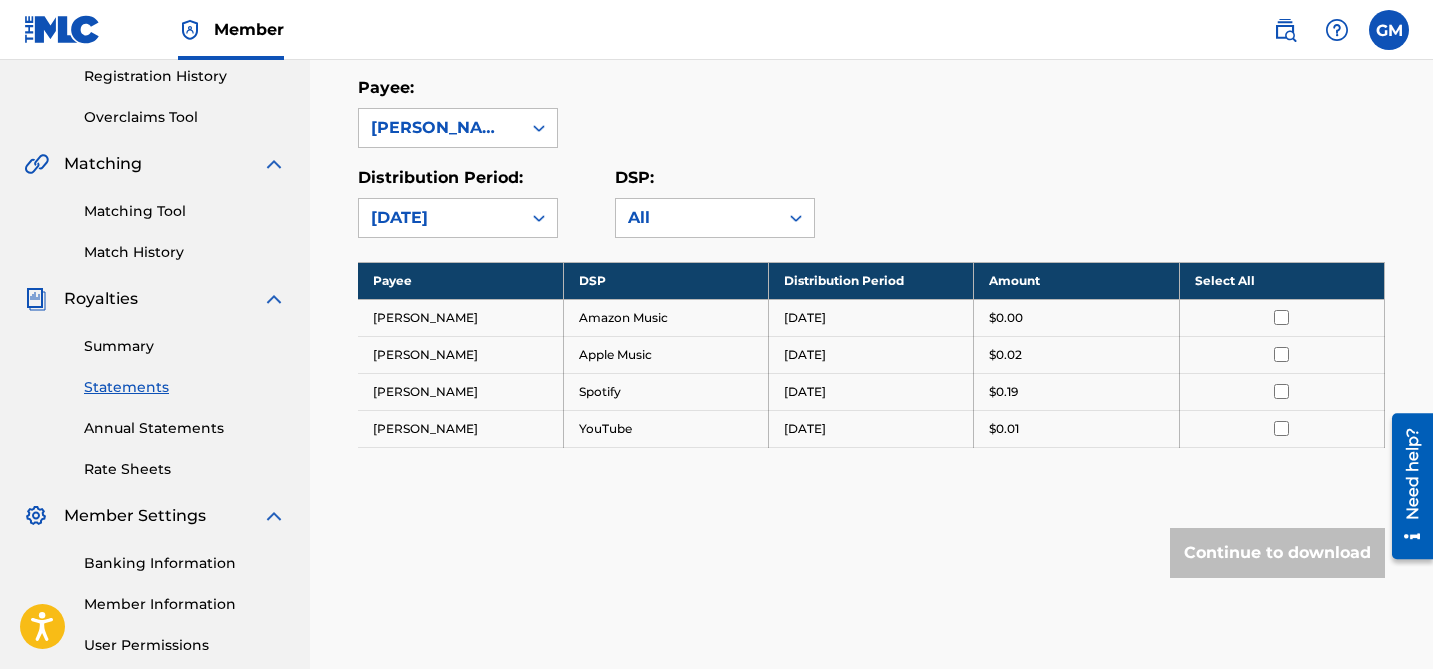 click on "Annual Statements" at bounding box center [185, 428] 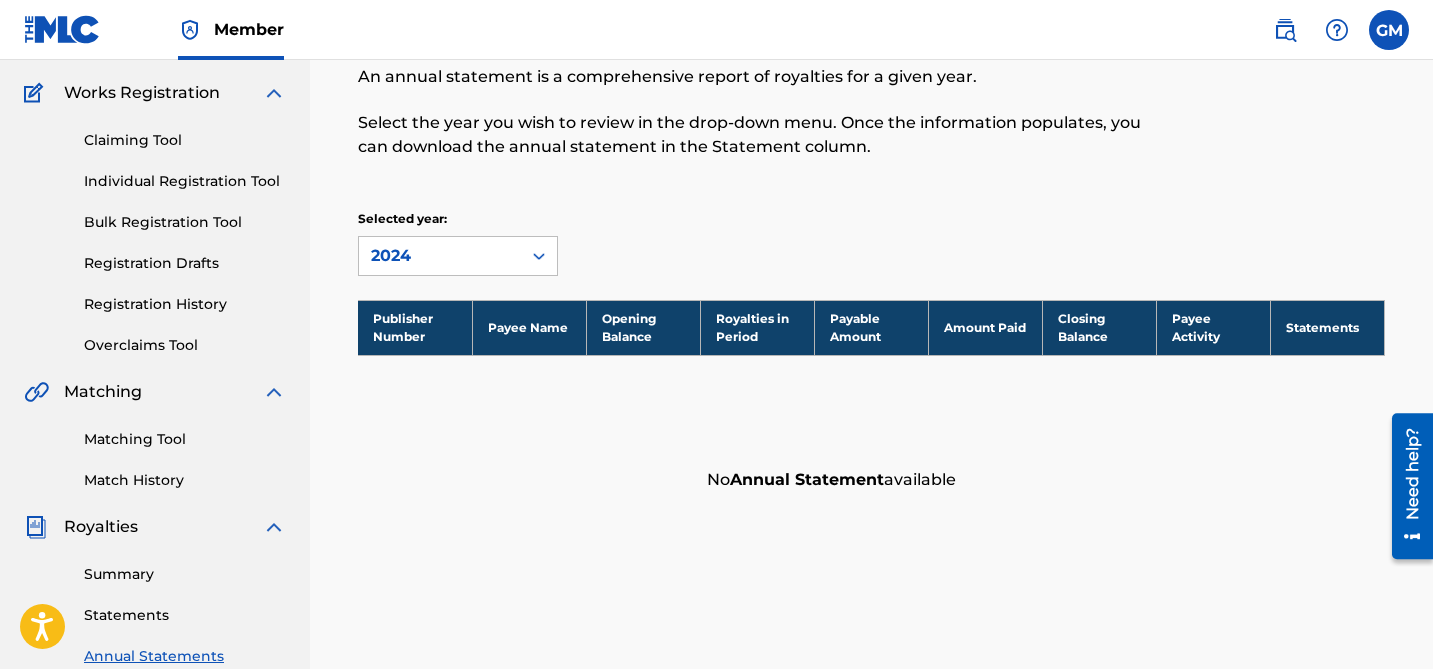 scroll, scrollTop: 151, scrollLeft: 0, axis: vertical 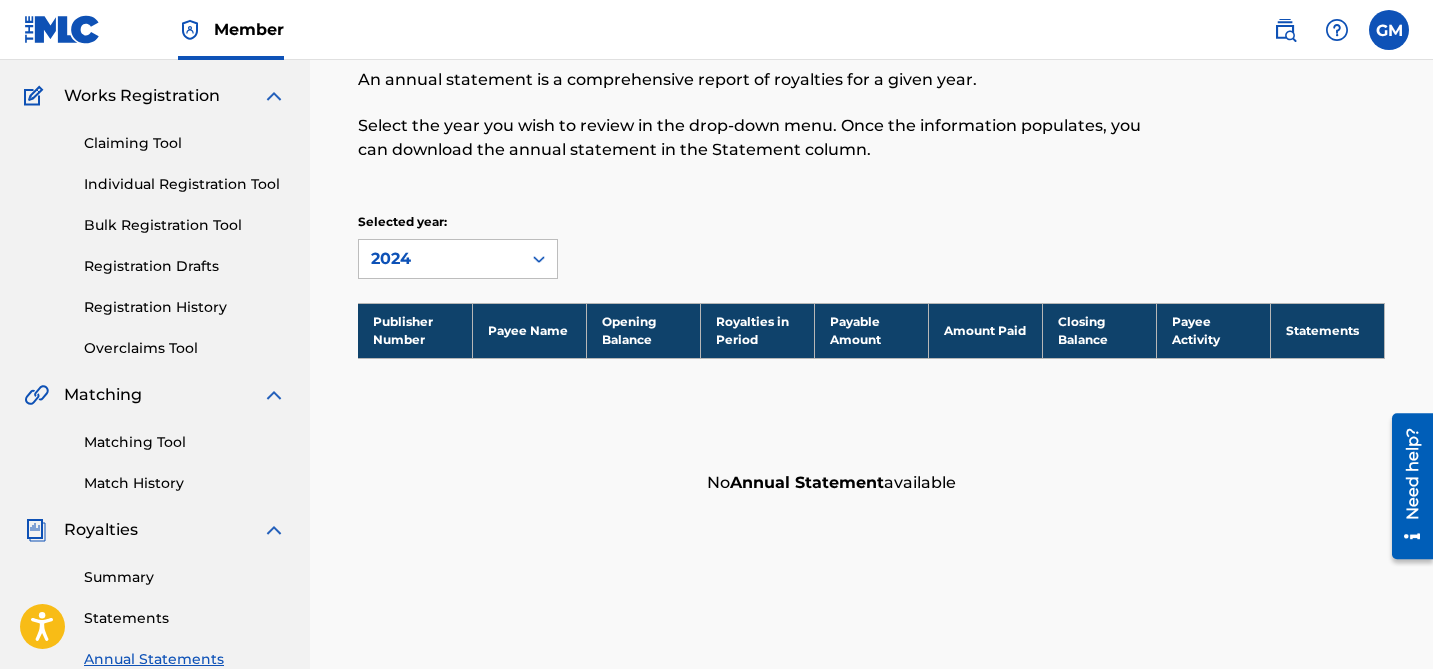 click on "Selected year: 2024" at bounding box center [458, 246] 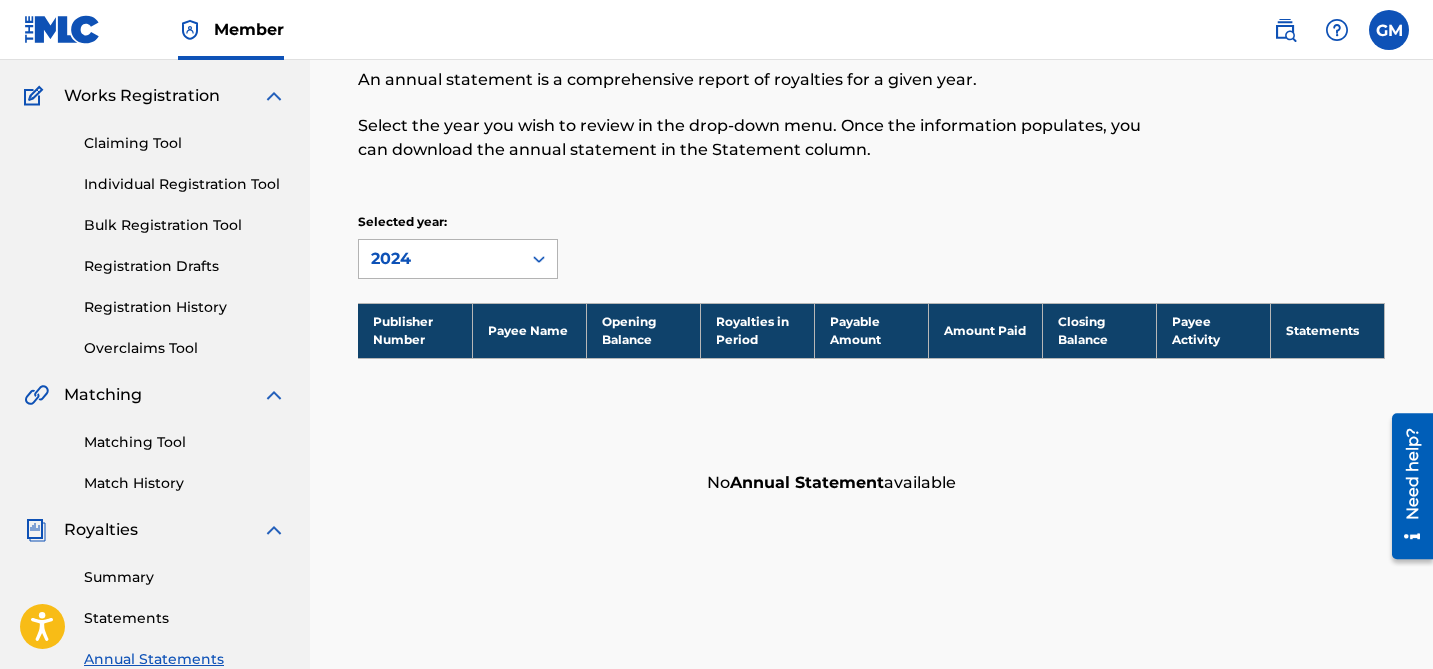 click on "2024" at bounding box center (440, 259) 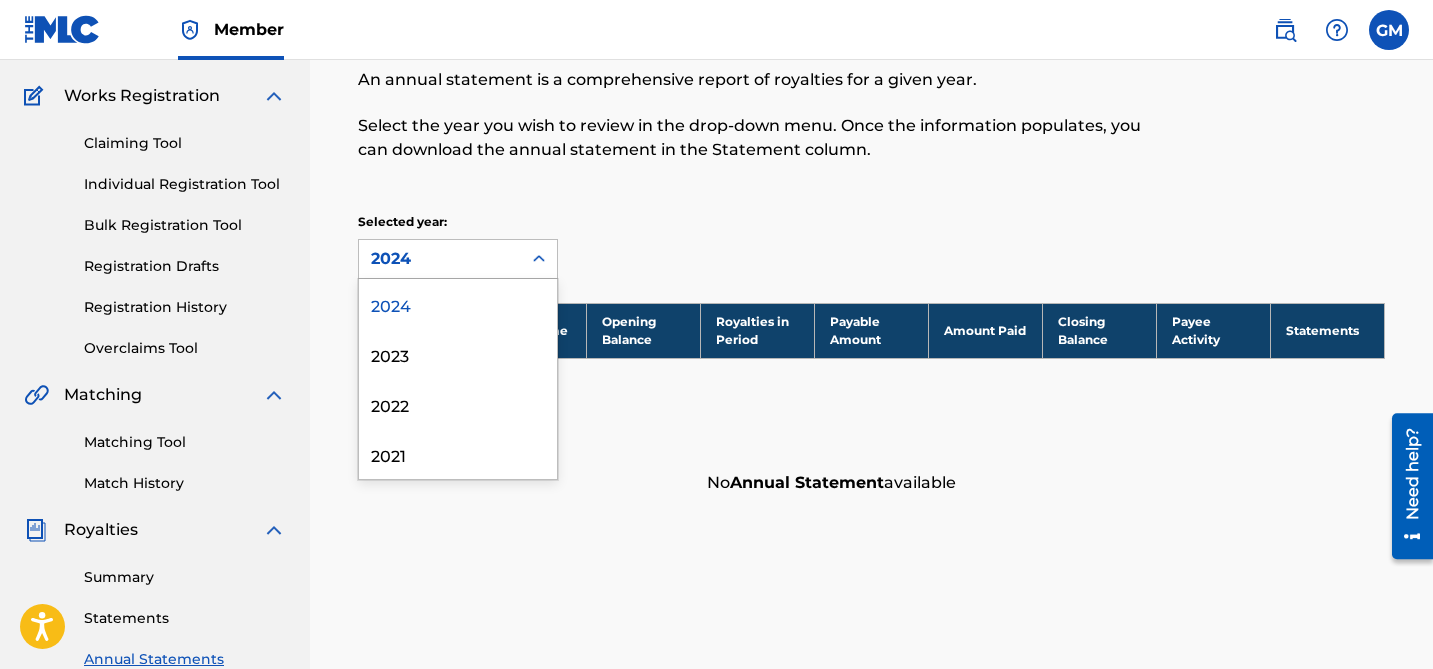 click on "2024" at bounding box center [458, 304] 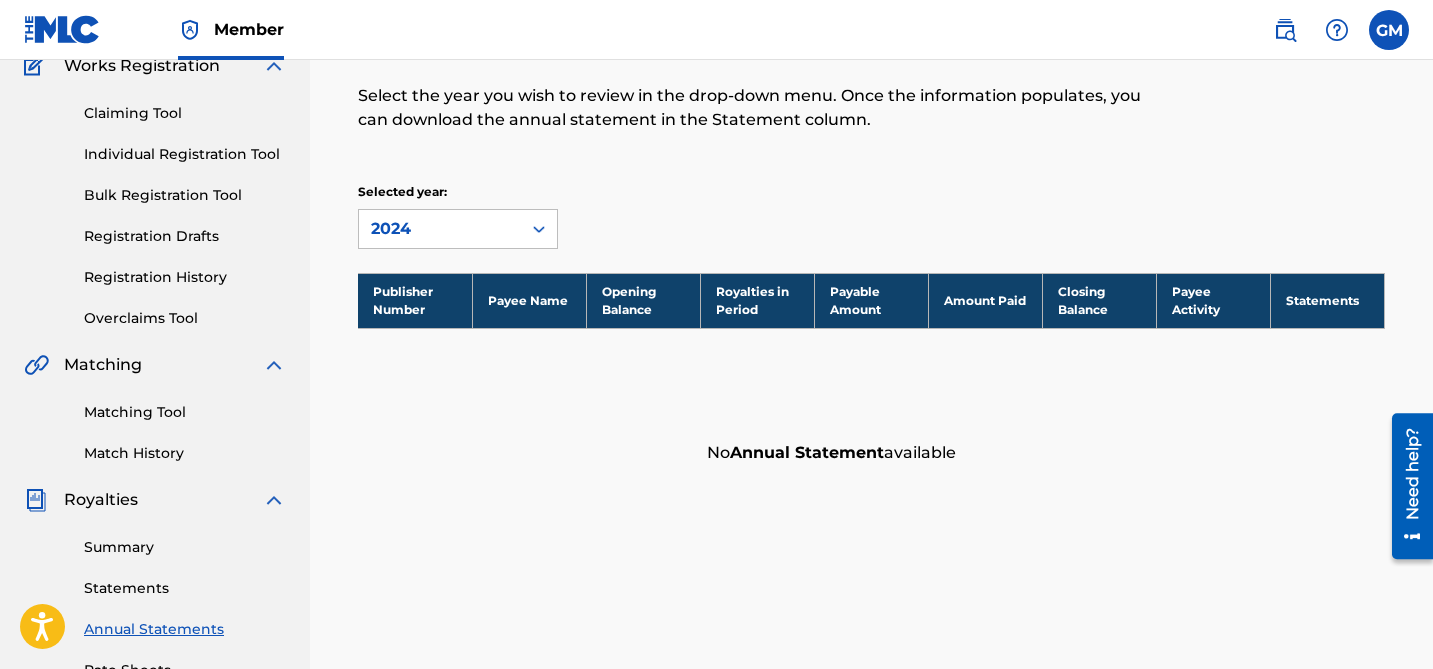 scroll, scrollTop: 54, scrollLeft: 0, axis: vertical 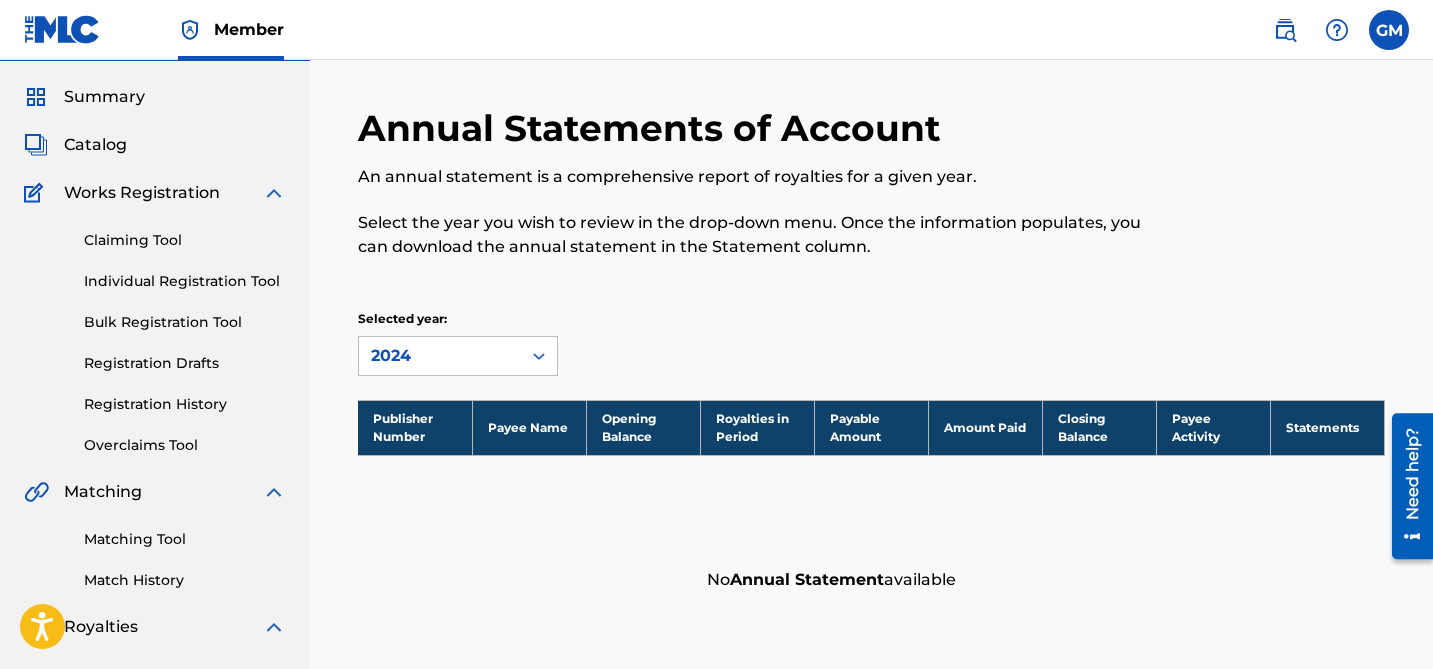 click on "2024" at bounding box center [440, 356] 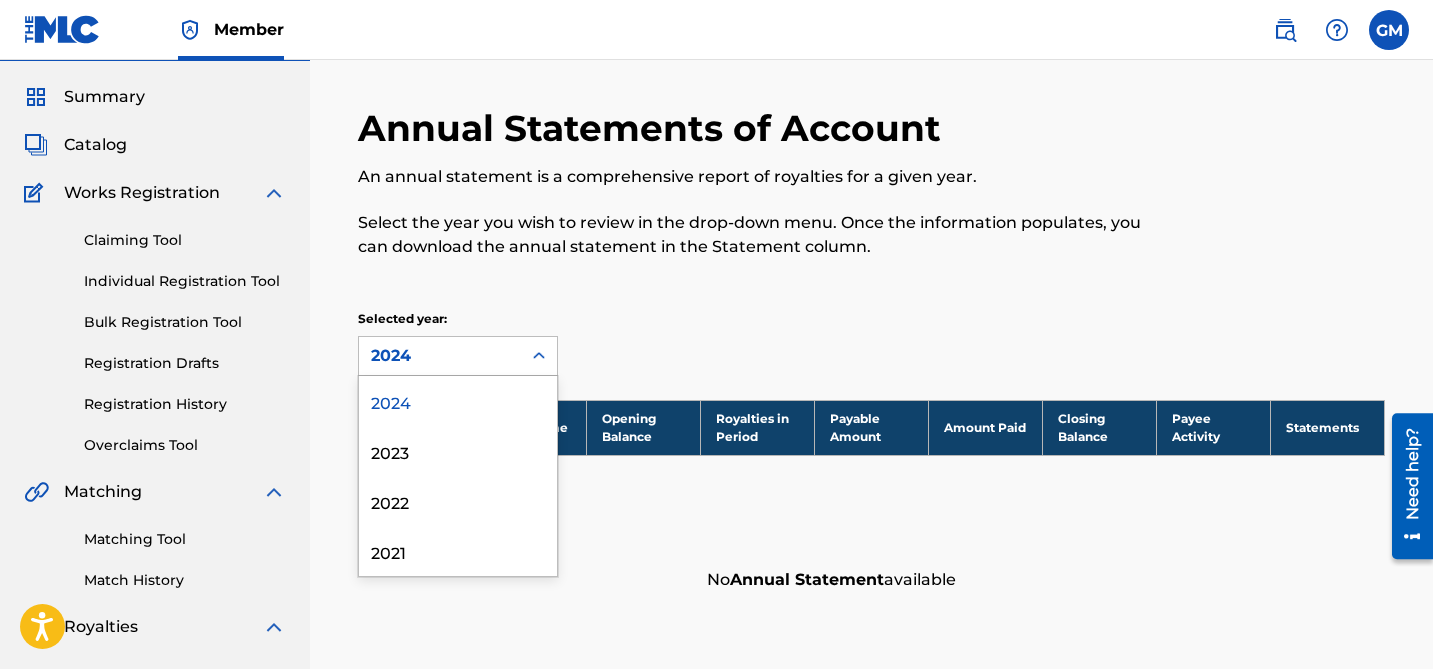 click on "Annual Statements of Account An annual statement is a comprehensive report of royalties for a given year. Select the year you wish to review in the drop-down menu. Once the information populates, you can download the annual statement in the Statement column." at bounding box center [753, 194] 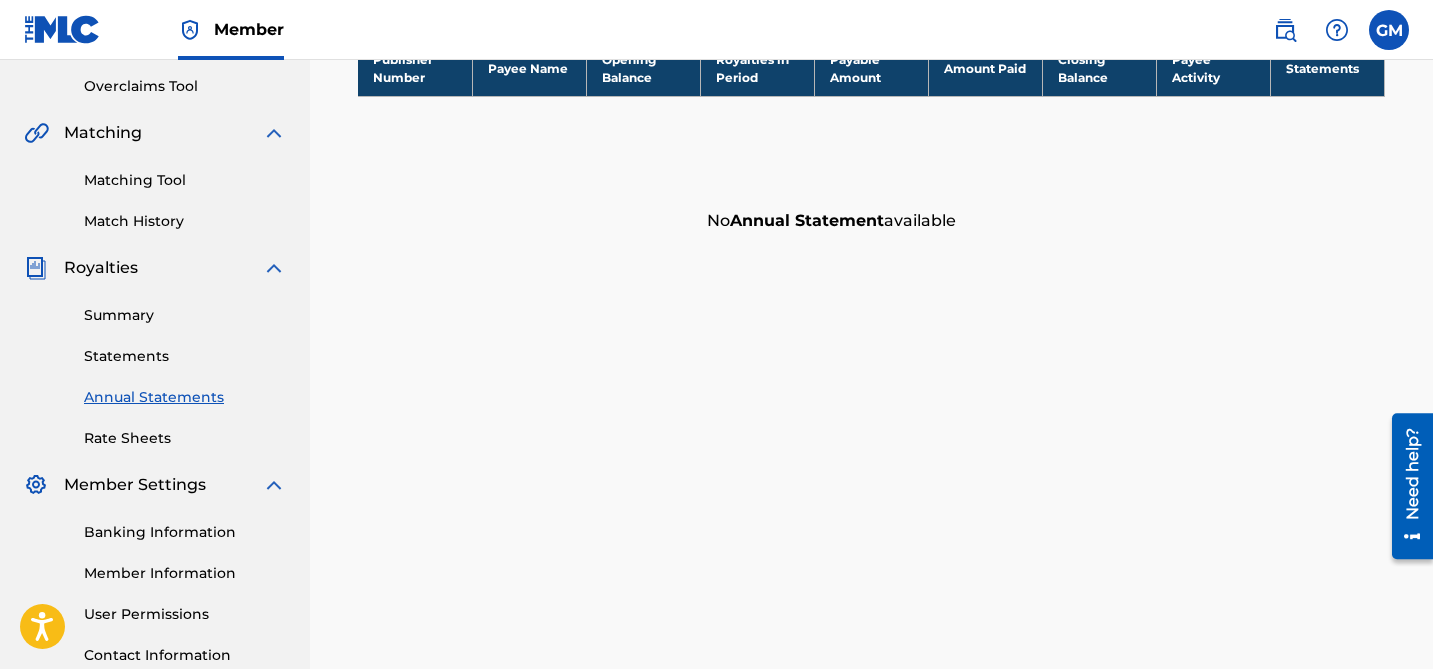 scroll, scrollTop: 415, scrollLeft: 0, axis: vertical 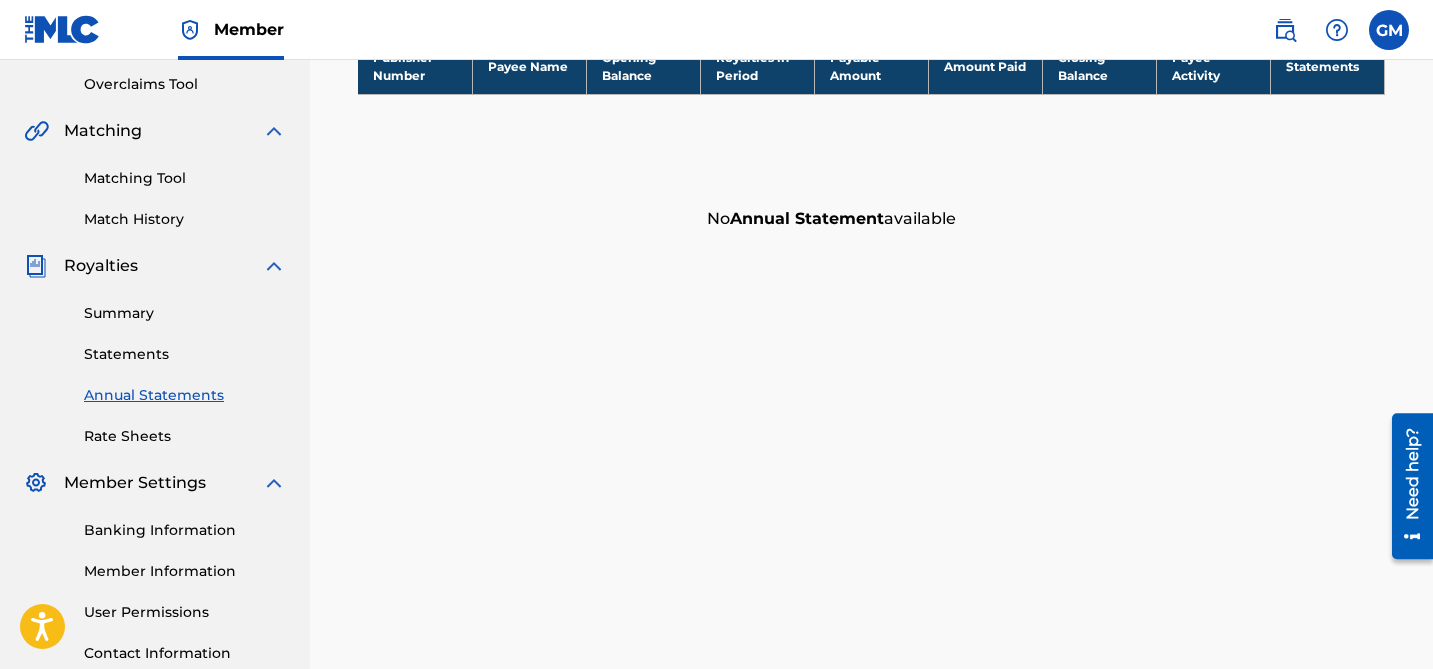 click on "Rate Sheets" at bounding box center [185, 436] 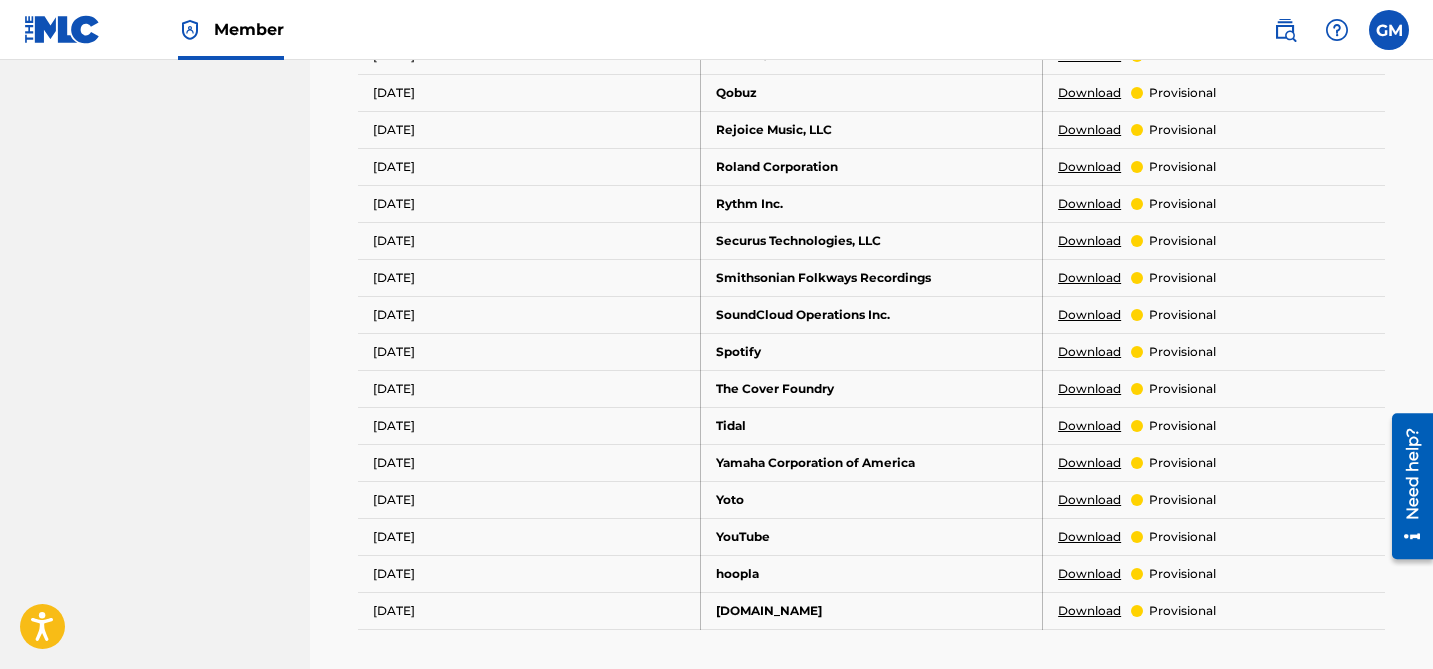 scroll, scrollTop: 1325, scrollLeft: 0, axis: vertical 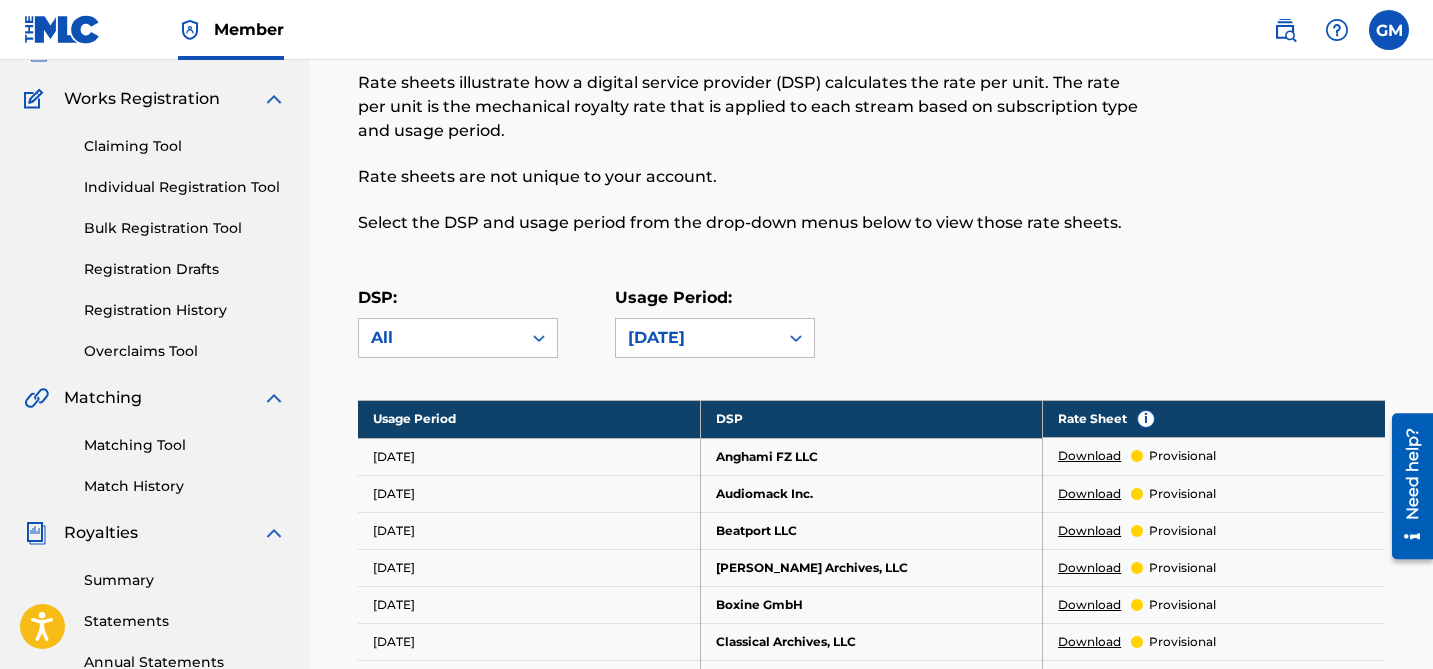 click on "Matching Tool" at bounding box center (185, 445) 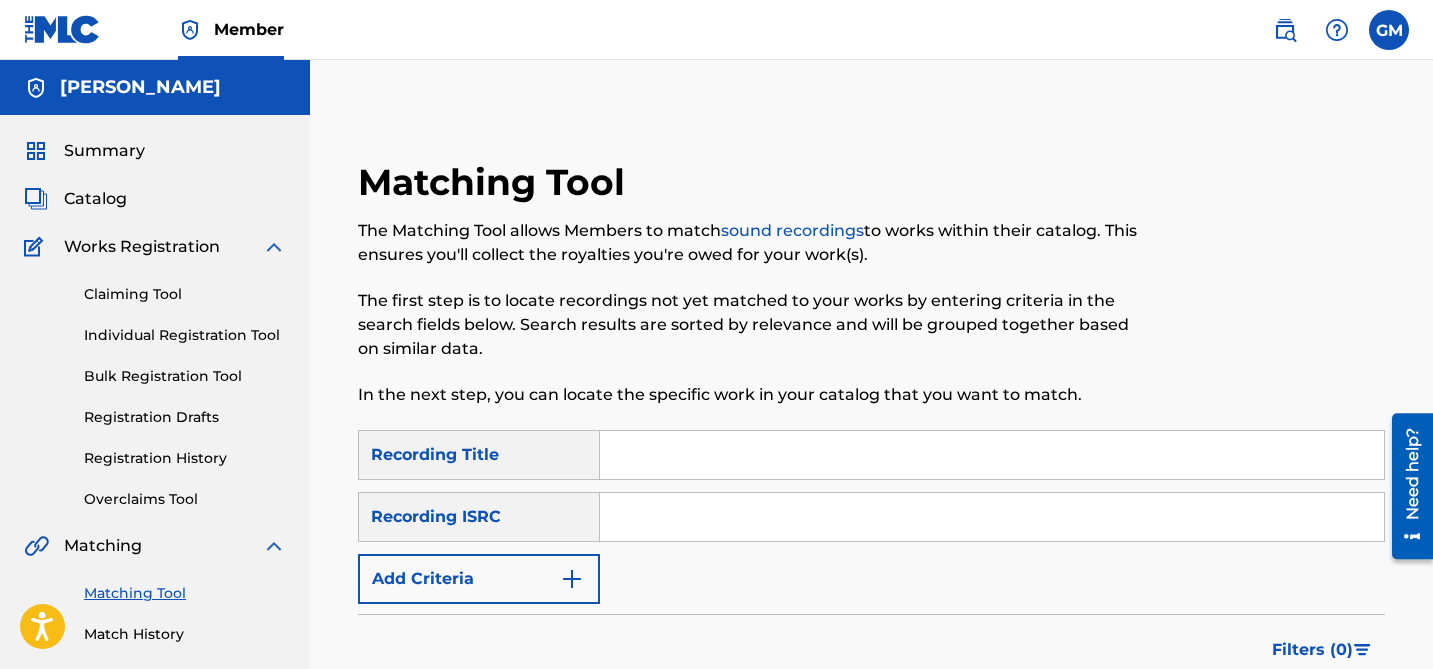 scroll, scrollTop: 14, scrollLeft: 0, axis: vertical 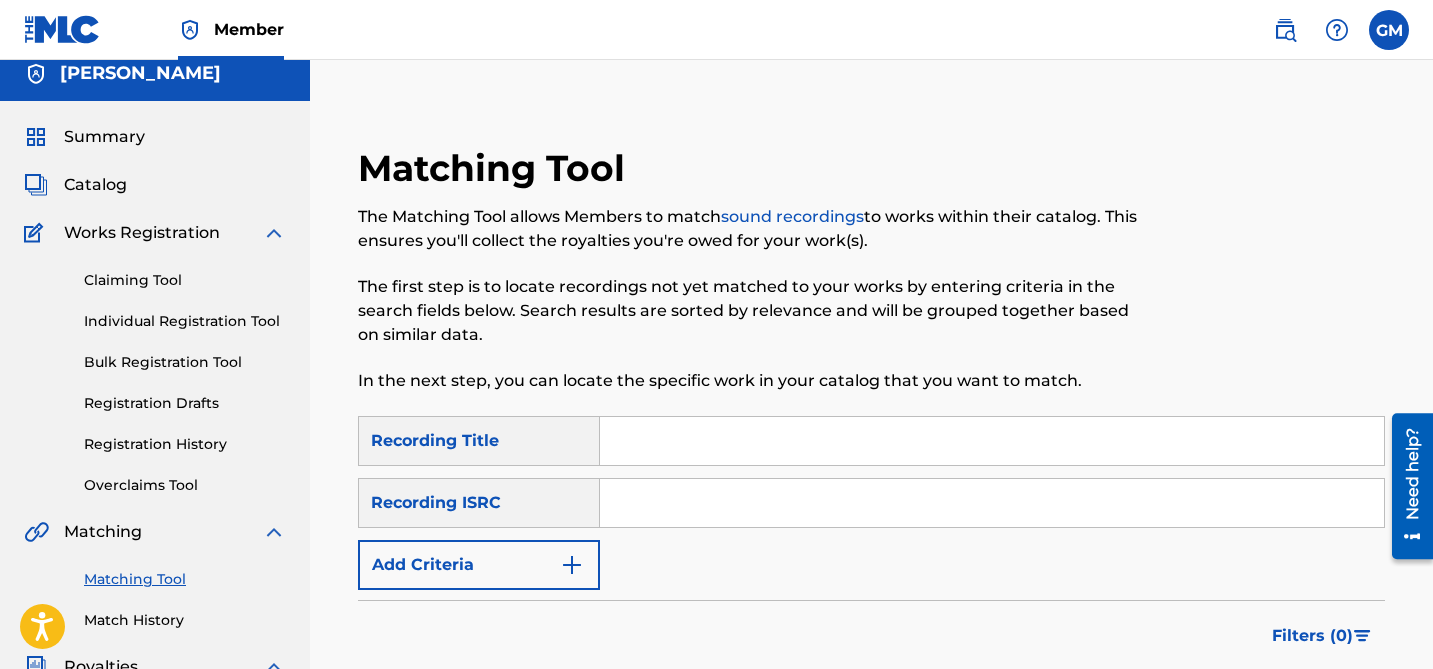 click on "sound recordings" at bounding box center (792, 216) 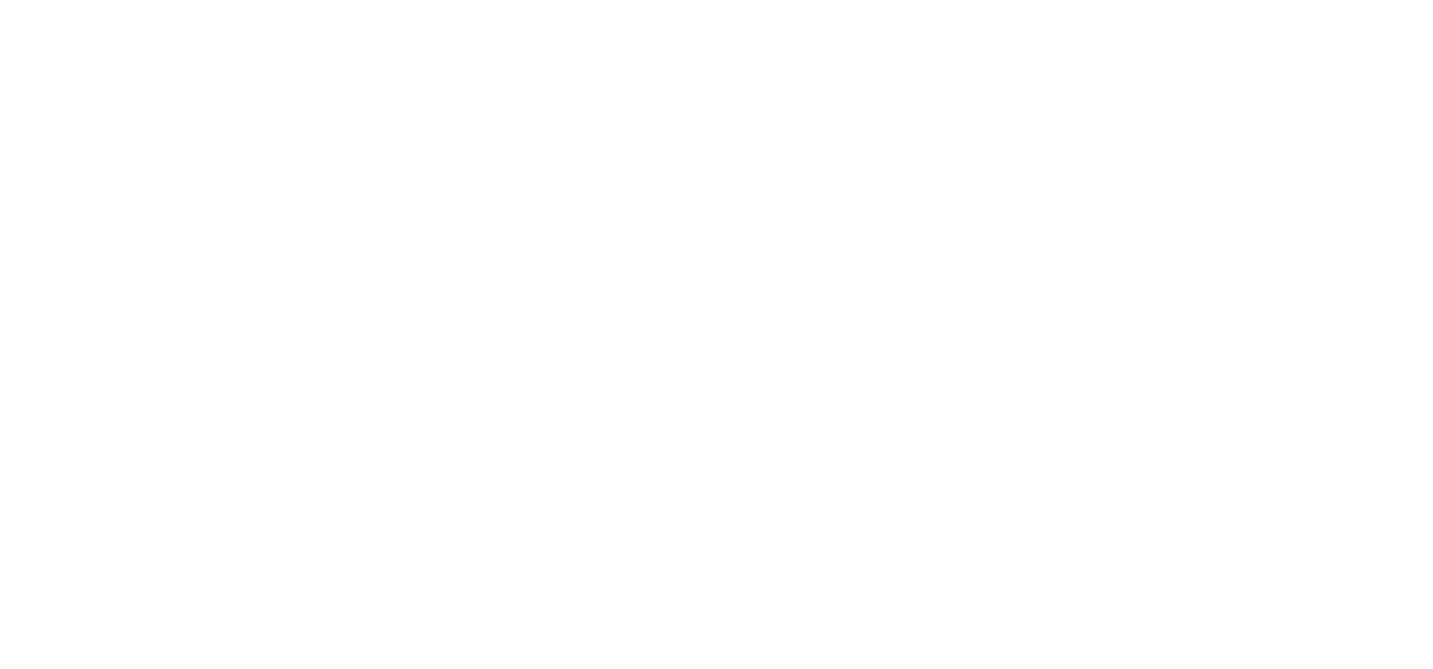 scroll, scrollTop: 0, scrollLeft: 0, axis: both 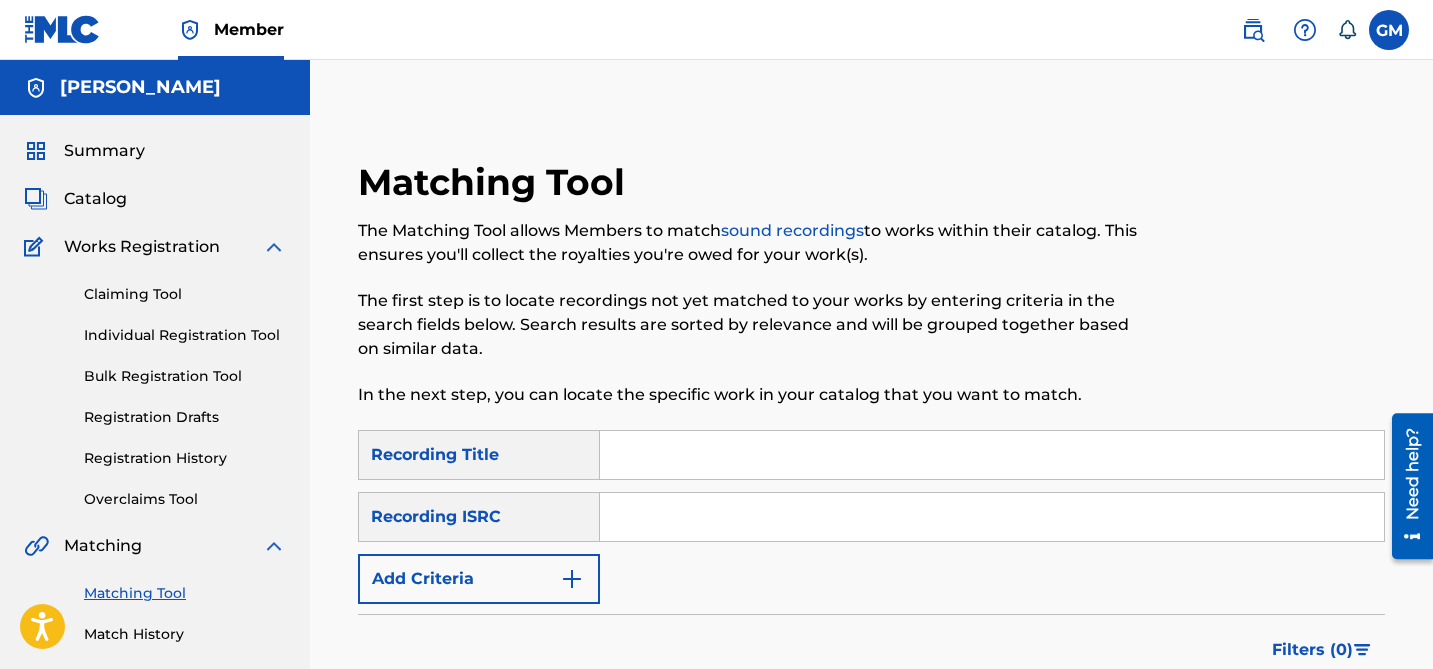 click on "Catalog" at bounding box center [95, 199] 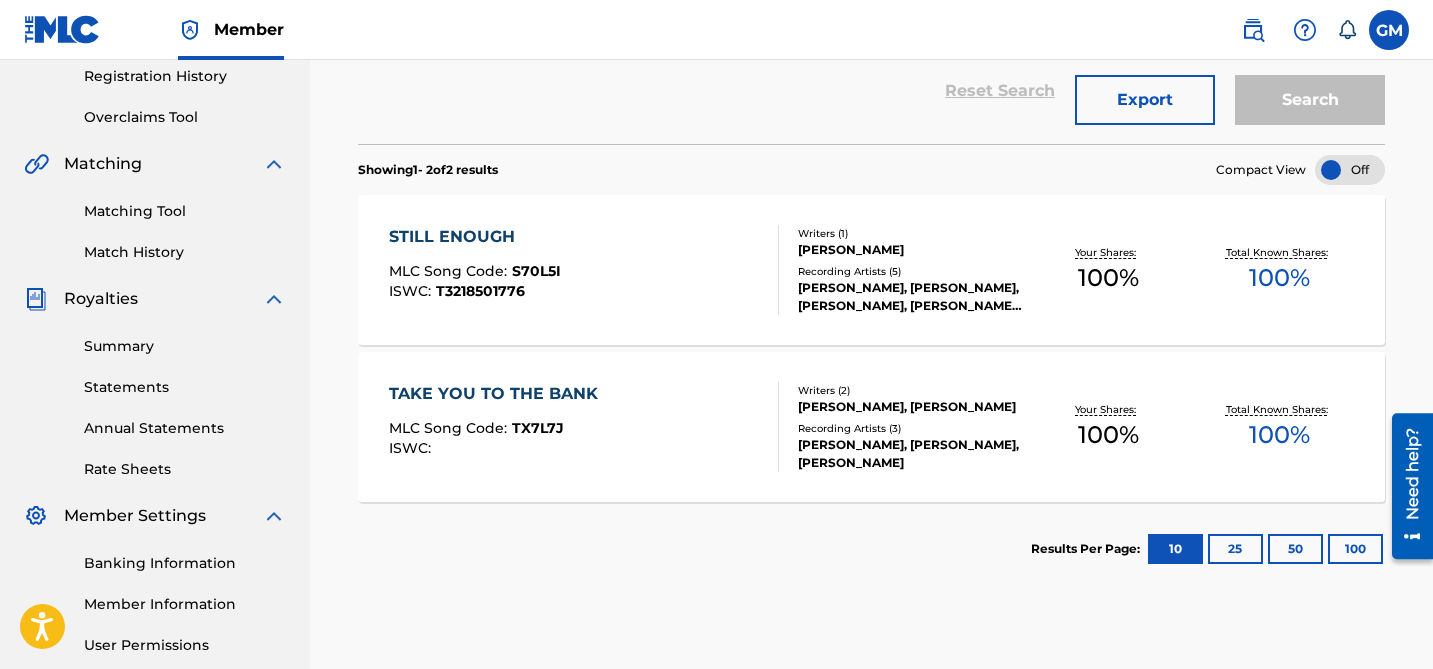scroll, scrollTop: 388, scrollLeft: 0, axis: vertical 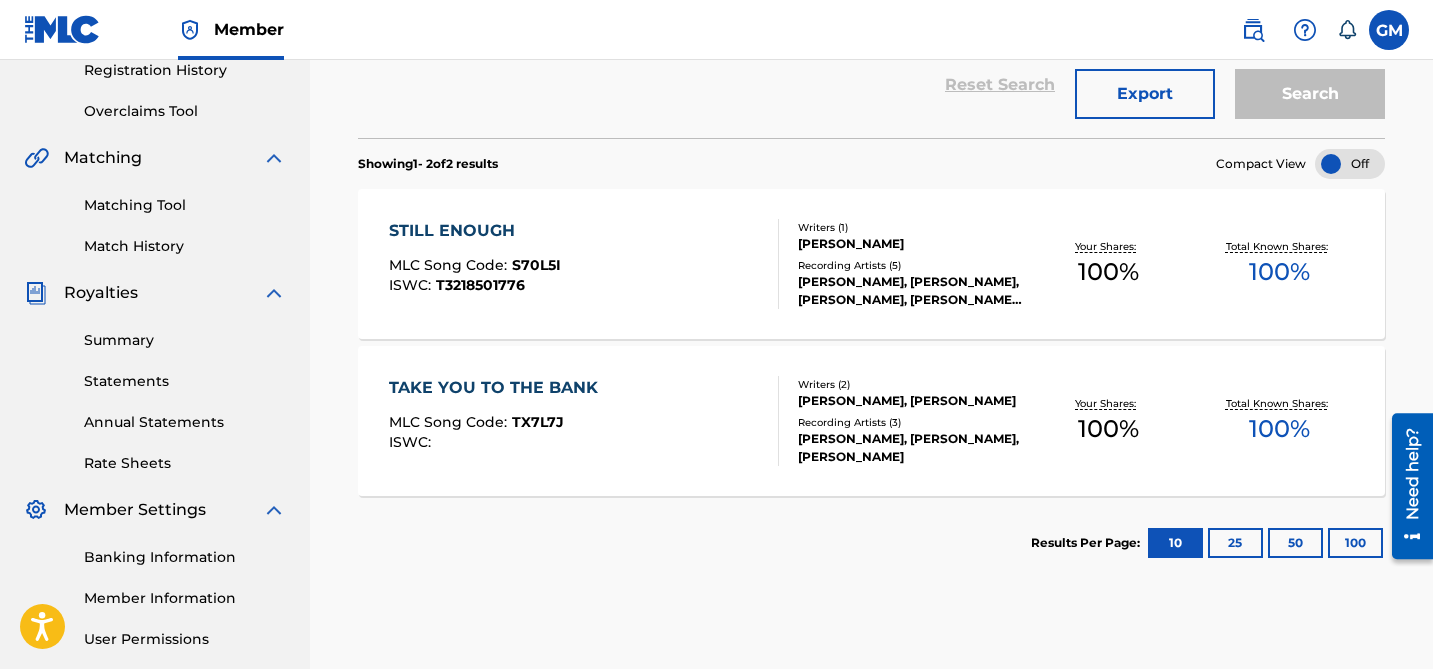 click on "TAKE YOU TO THE BANK MLC Song Code : TX7L7J ISWC :" at bounding box center (498, 421) 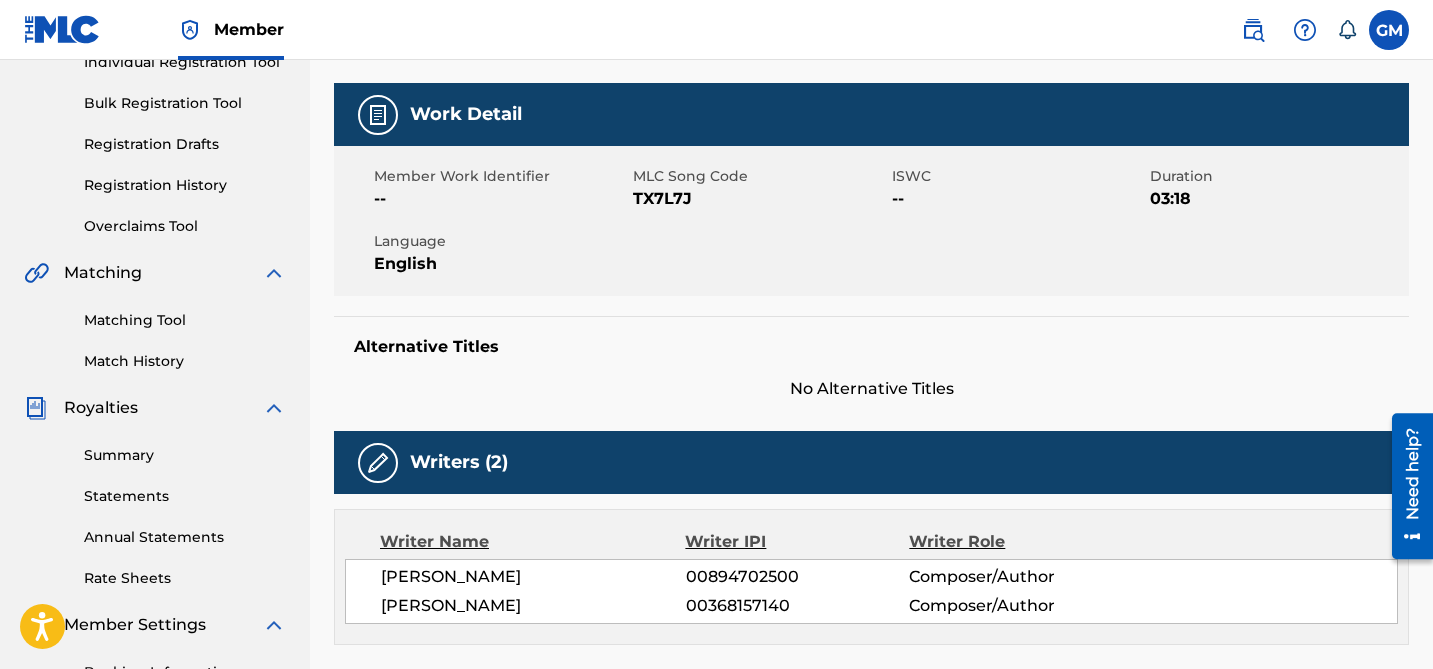 scroll, scrollTop: 0, scrollLeft: 0, axis: both 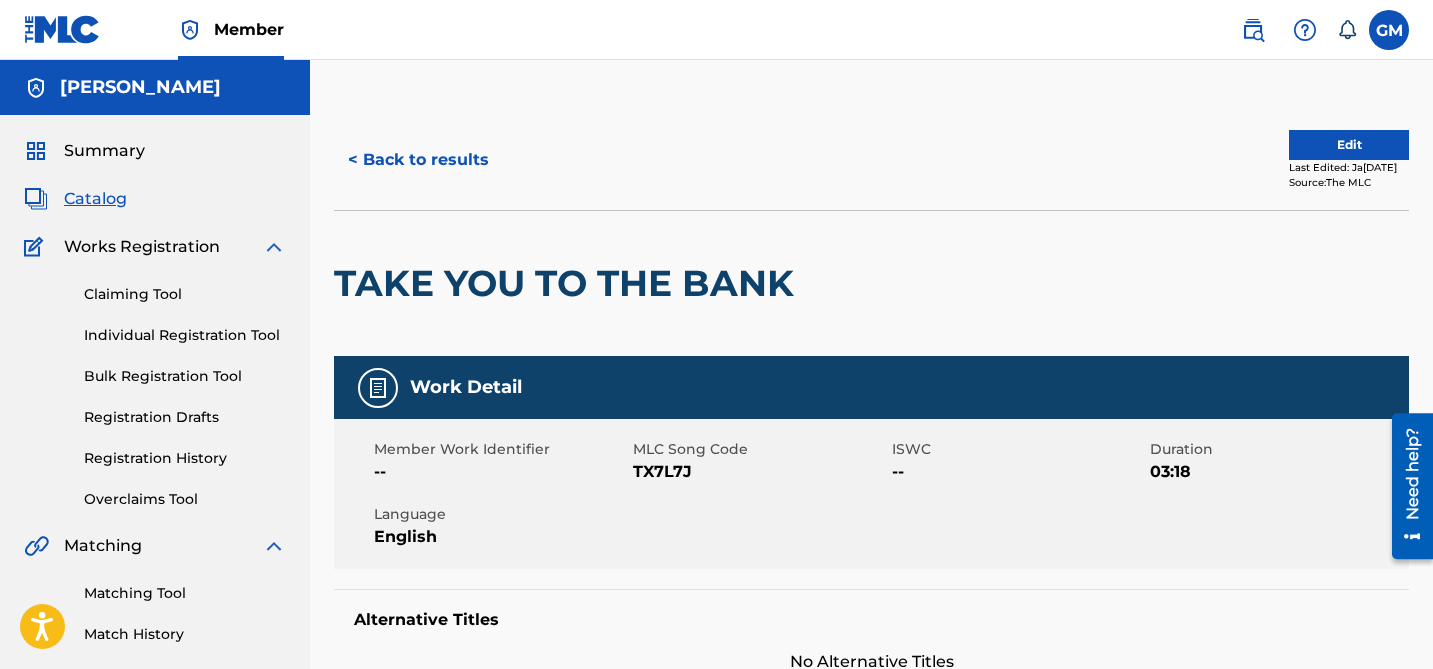 click on "Claiming Tool" at bounding box center (185, 294) 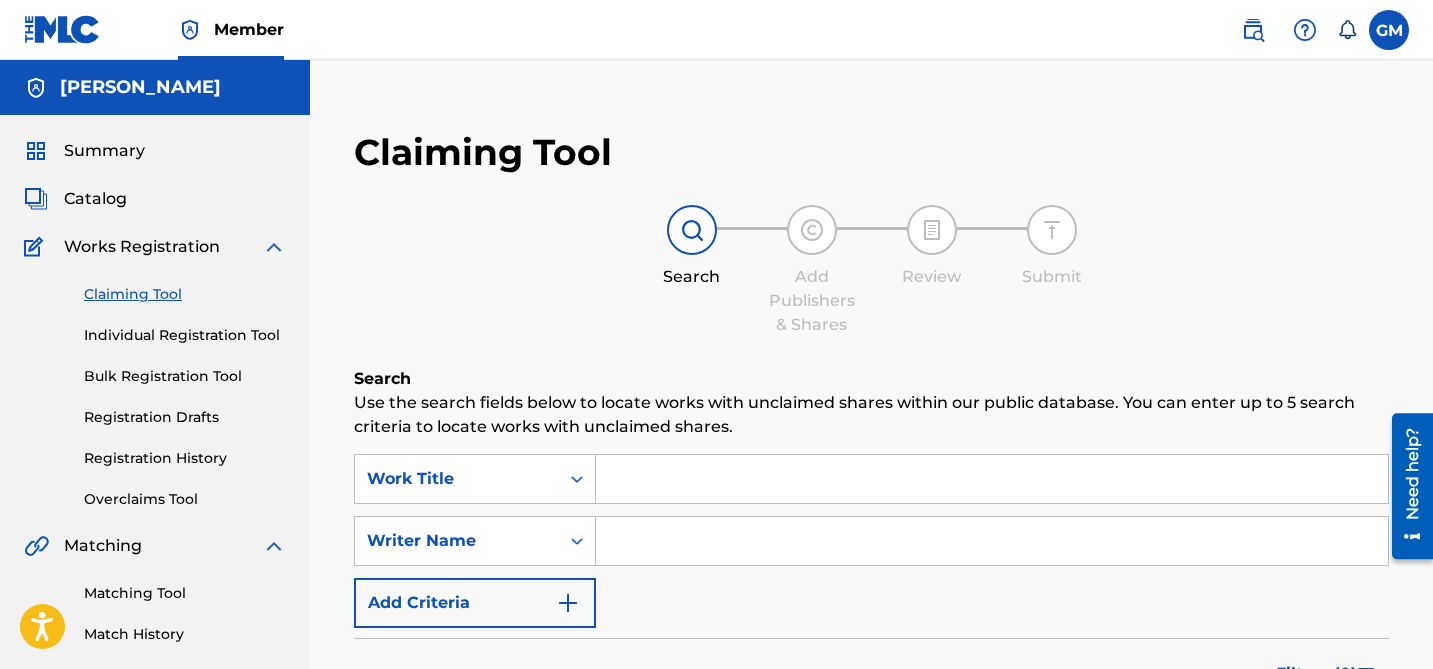 scroll, scrollTop: 63, scrollLeft: 0, axis: vertical 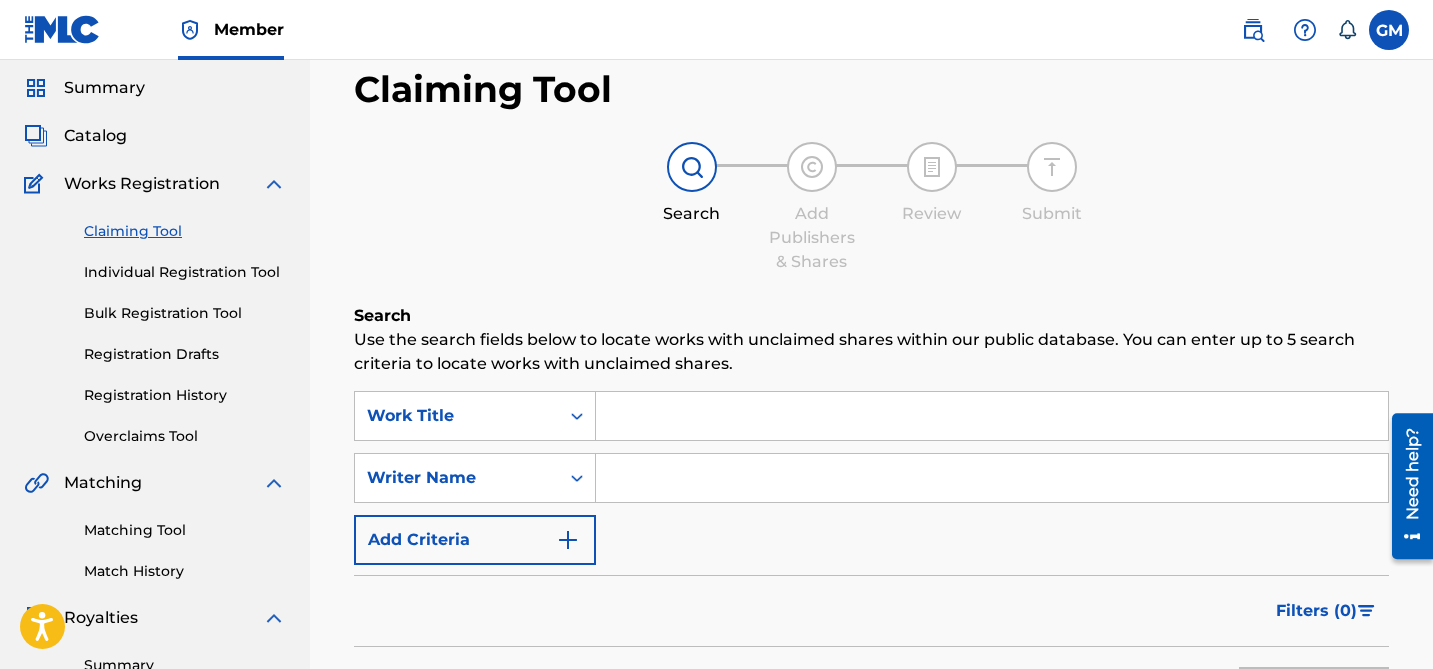 click on "Individual Registration Tool" at bounding box center (185, 272) 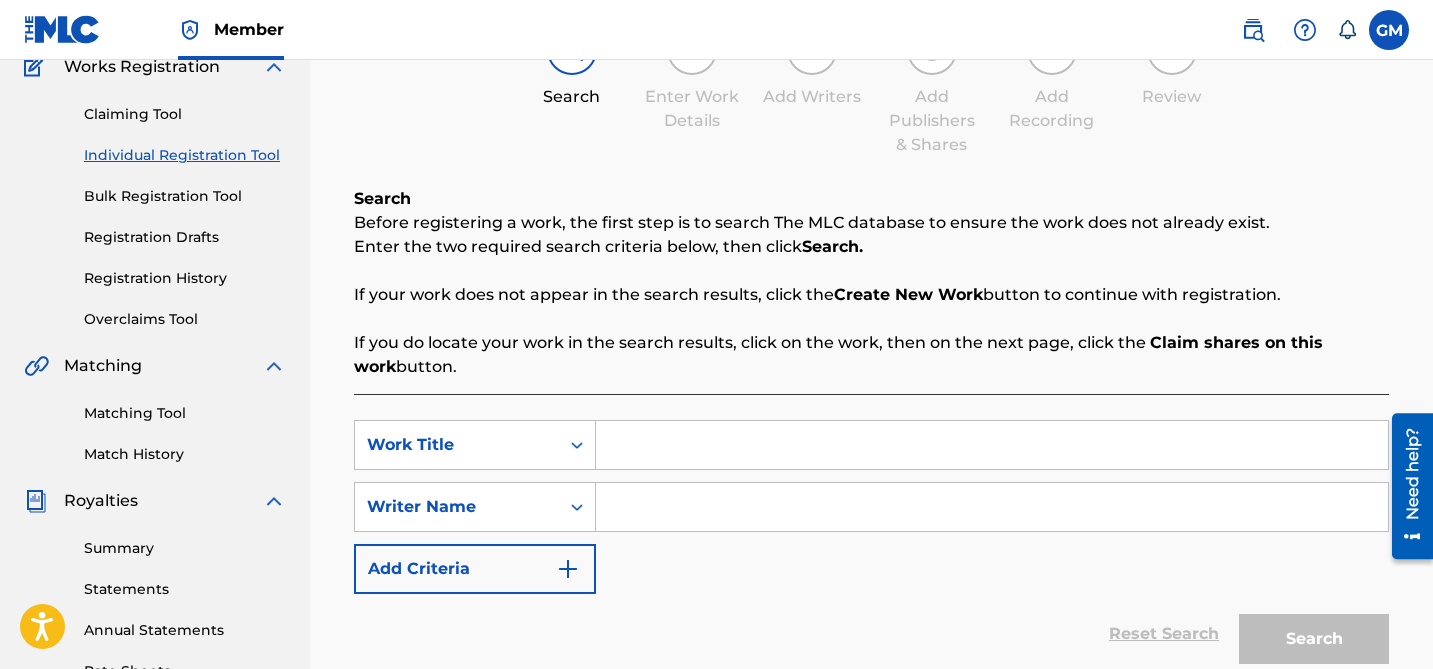 scroll, scrollTop: 185, scrollLeft: 0, axis: vertical 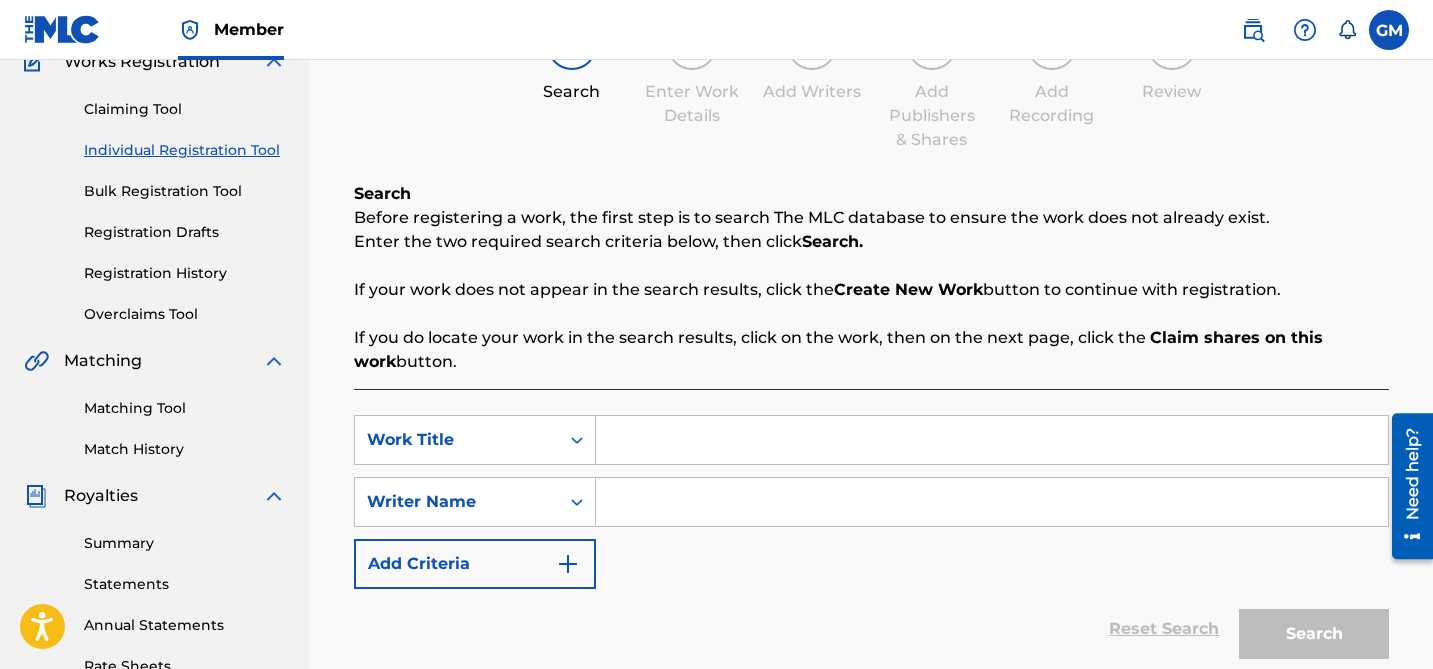 click on "Matching Tool" at bounding box center (185, 408) 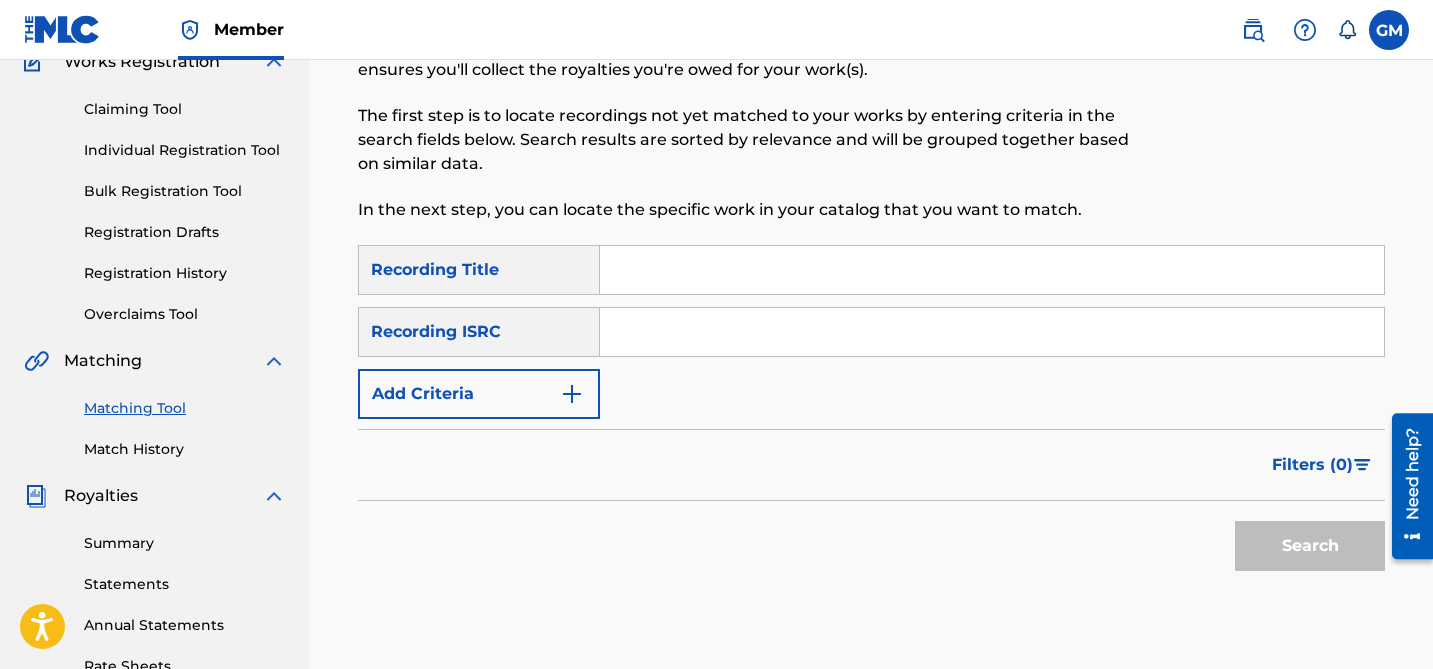 scroll, scrollTop: 0, scrollLeft: 0, axis: both 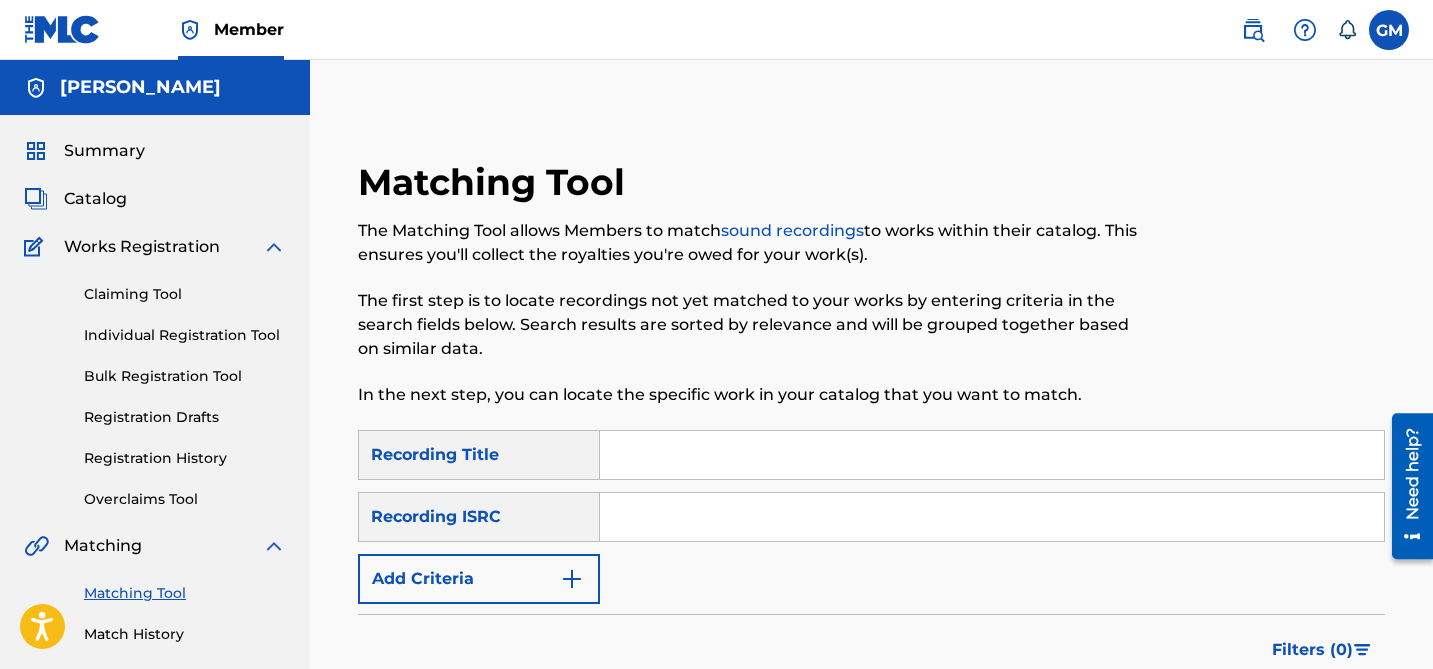 click at bounding box center [992, 455] 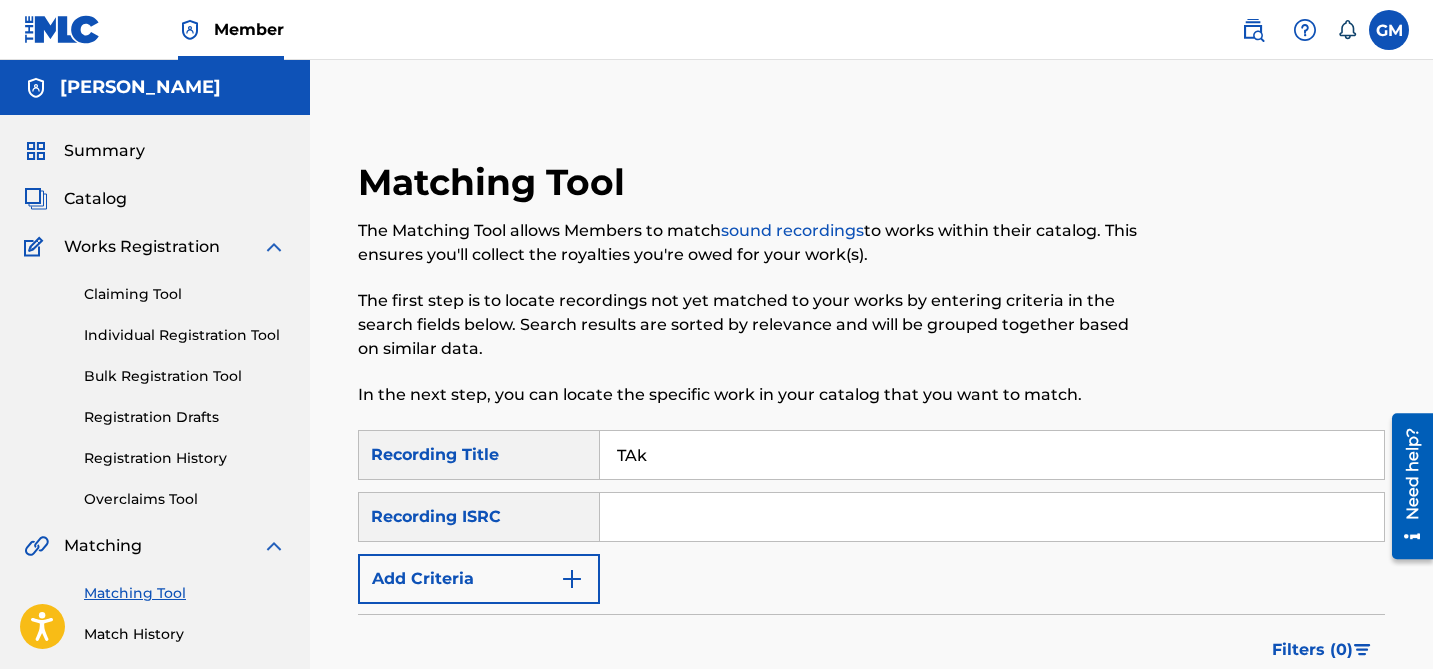 type on "Take You to the Bank" 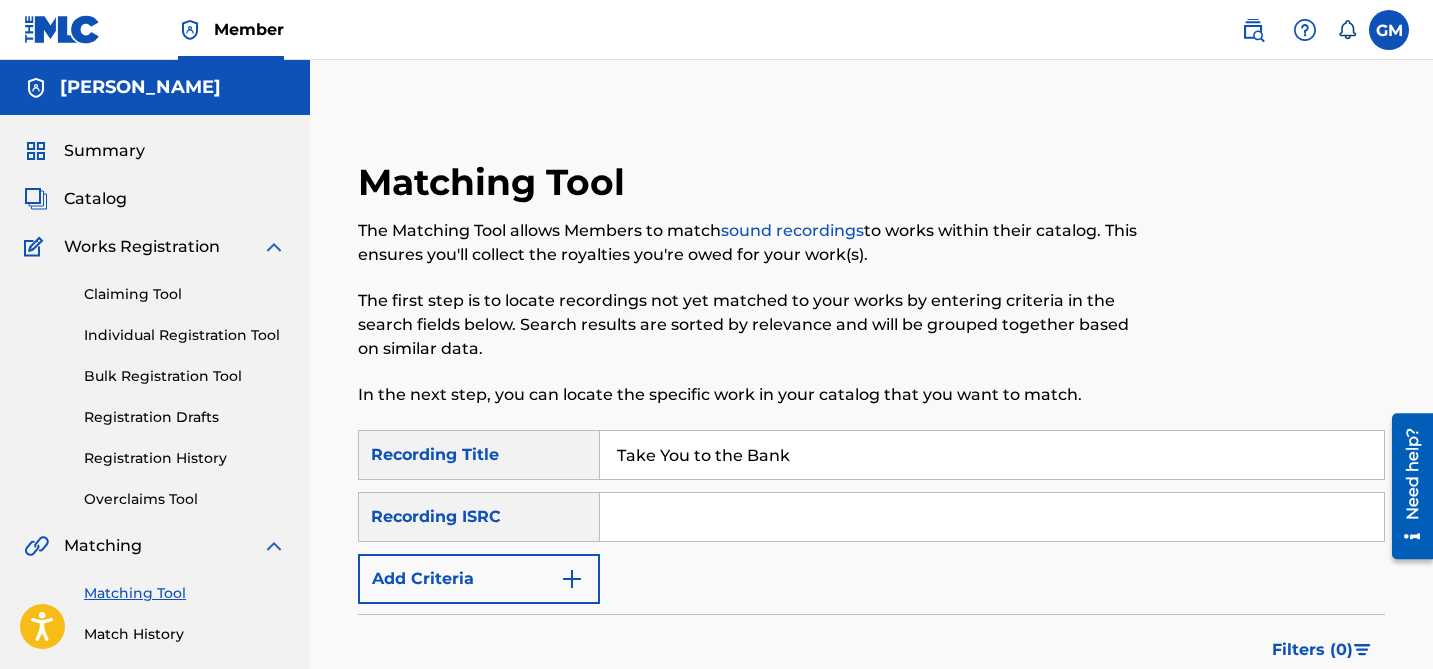 click at bounding box center (992, 517) 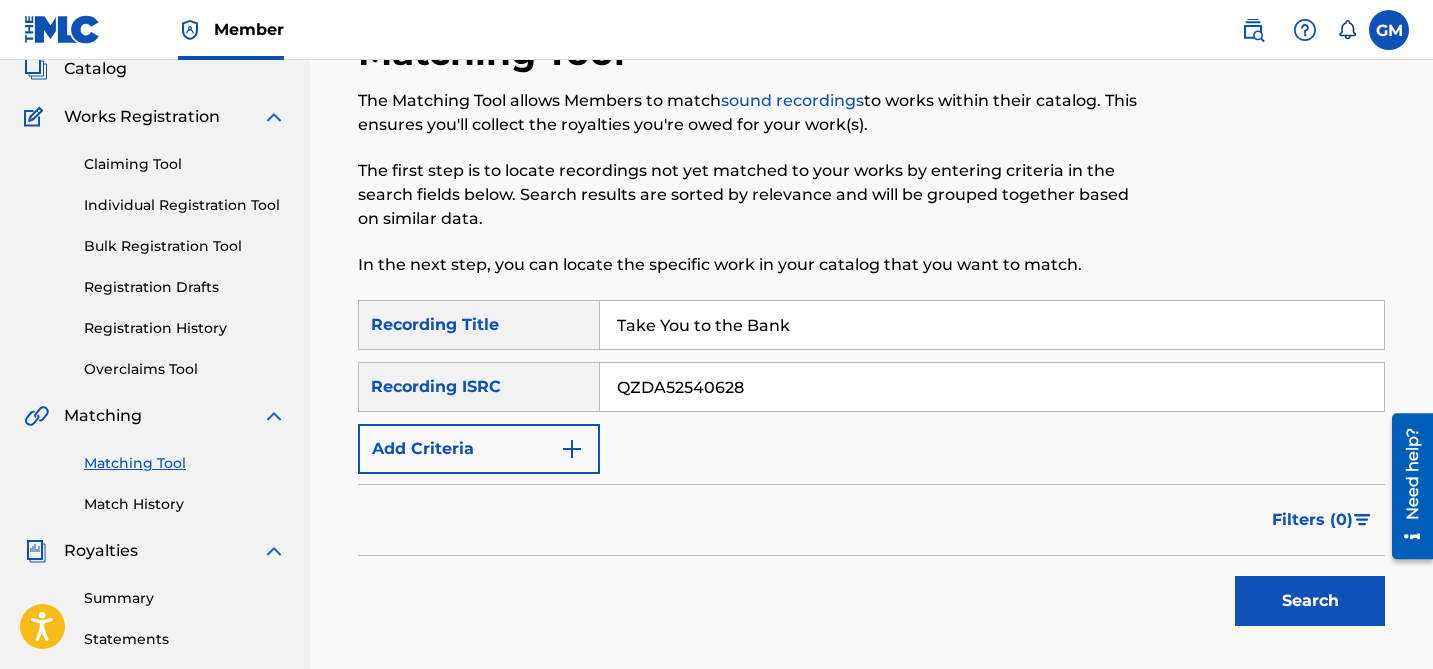 scroll, scrollTop: 172, scrollLeft: 0, axis: vertical 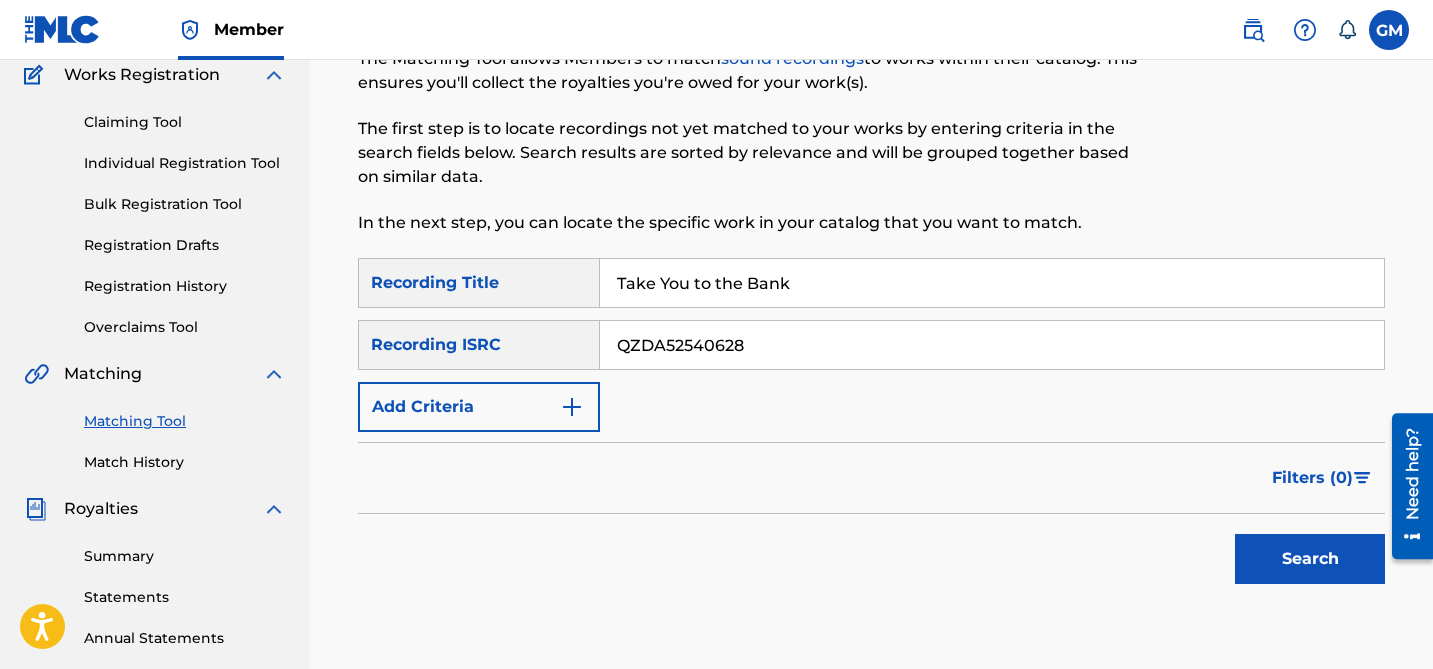type on "QZDA52540628" 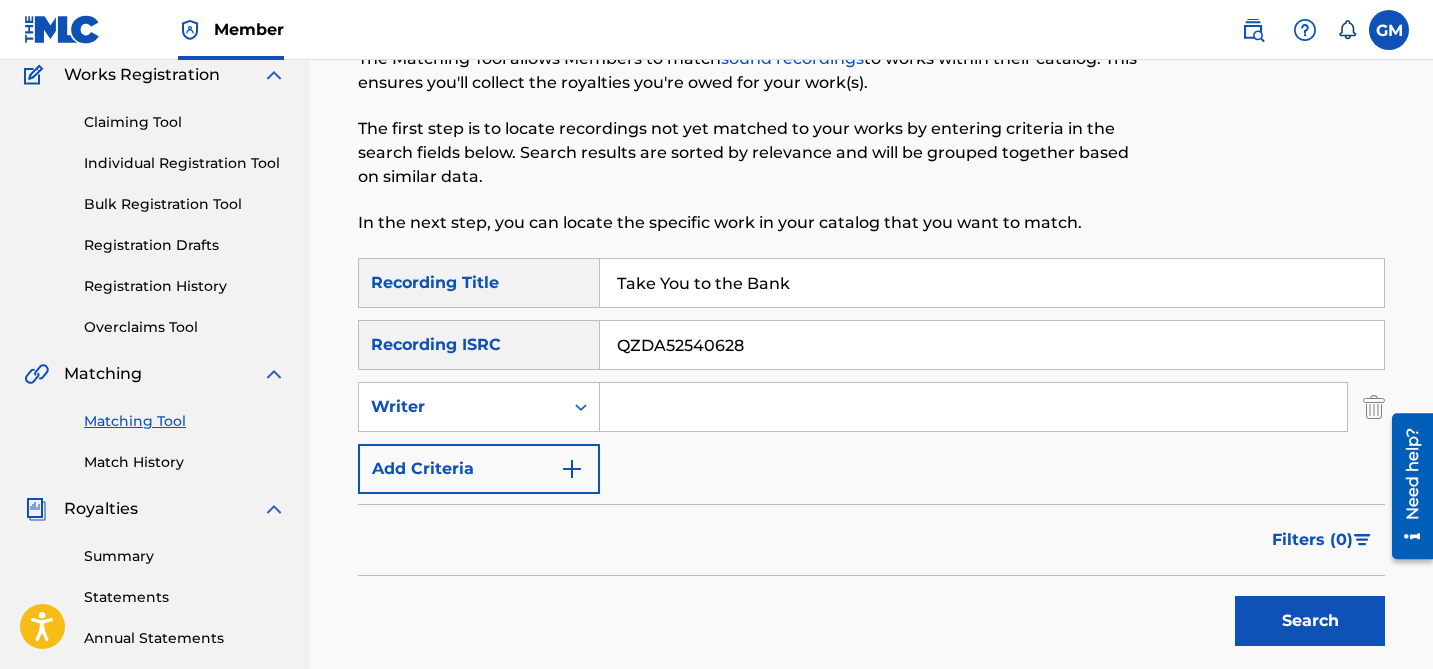 click at bounding box center [973, 407] 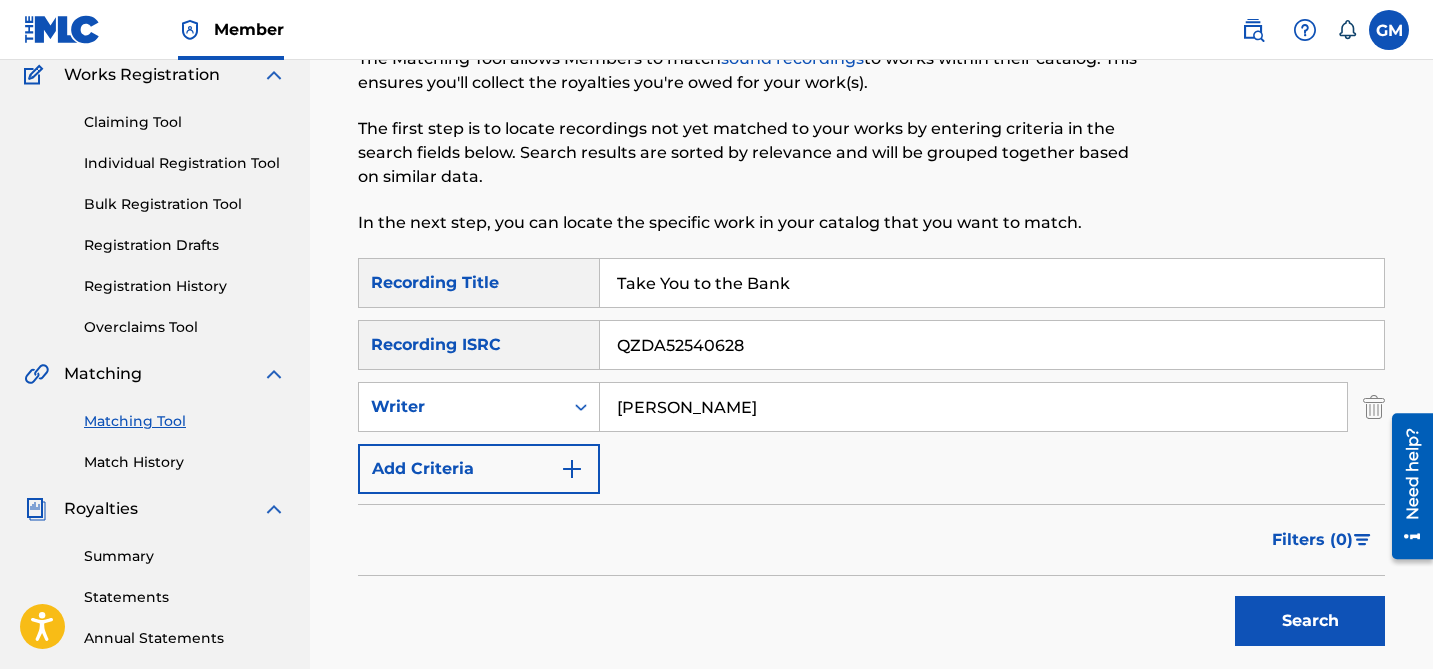 type on "[PERSON_NAME]" 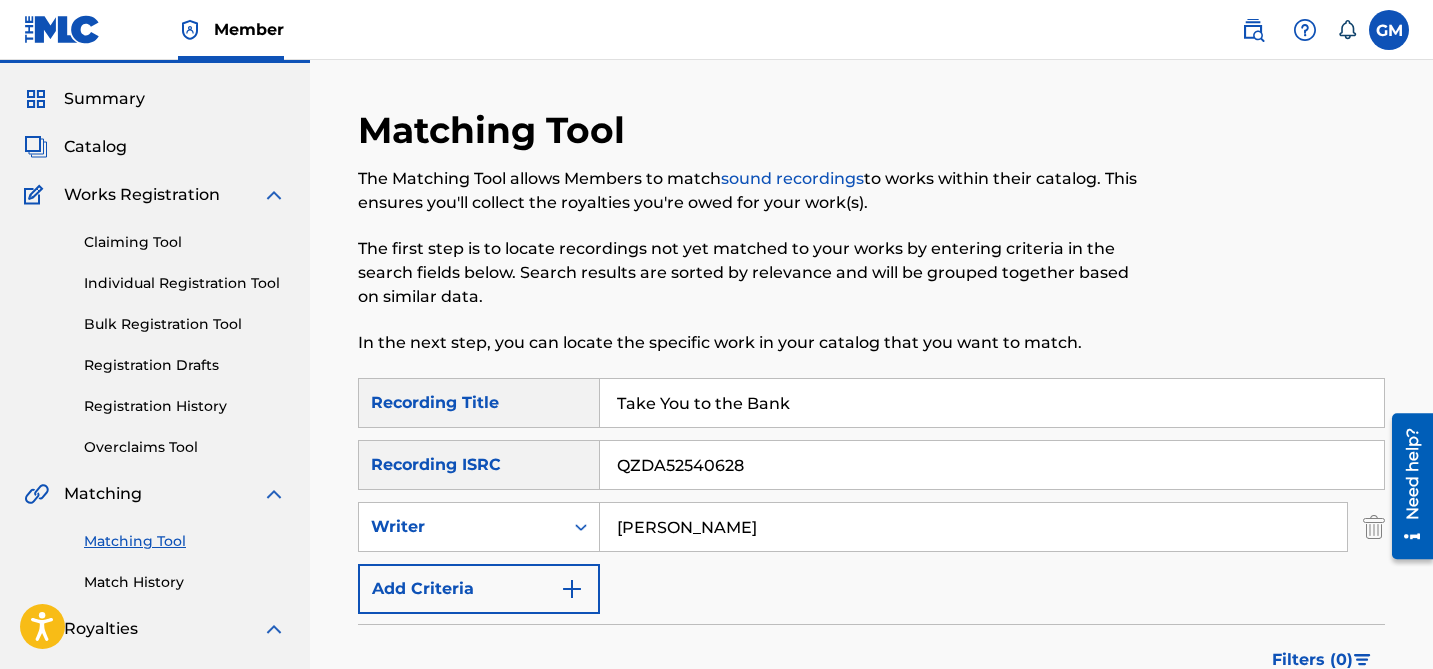 scroll, scrollTop: 0, scrollLeft: 0, axis: both 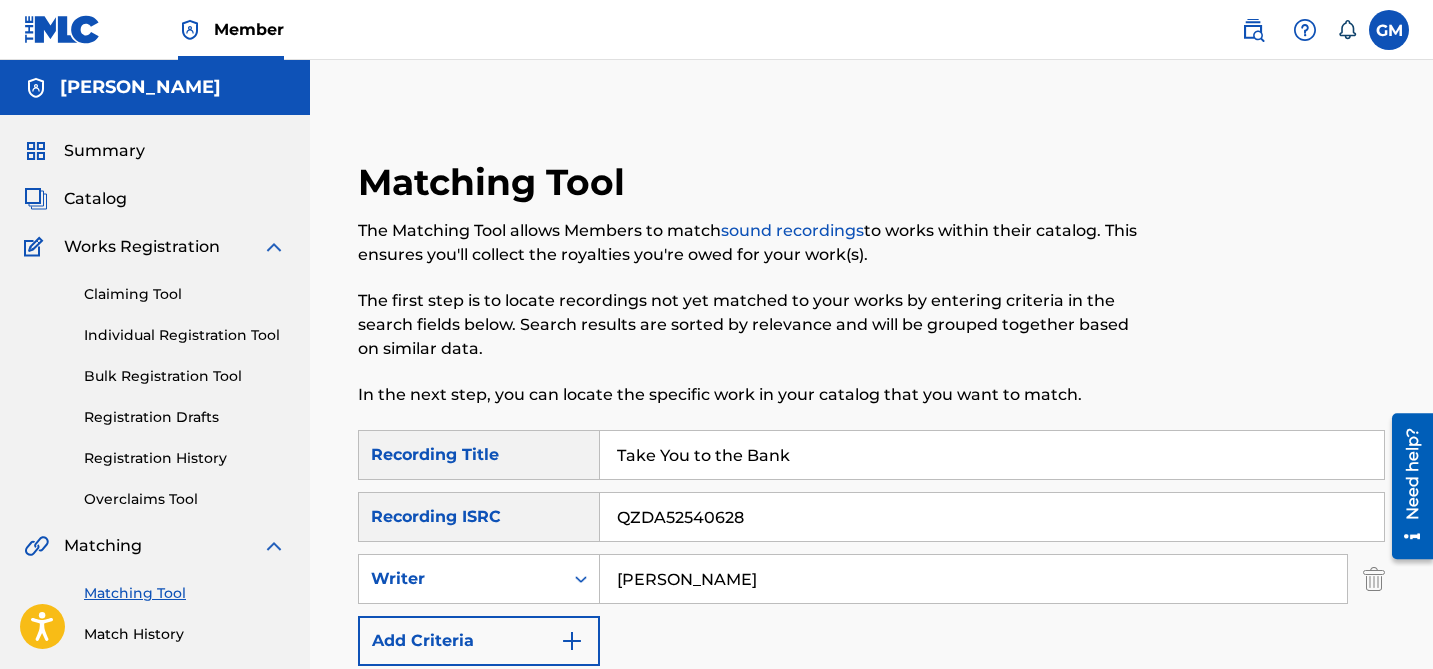 click on "Works Registration" at bounding box center (142, 247) 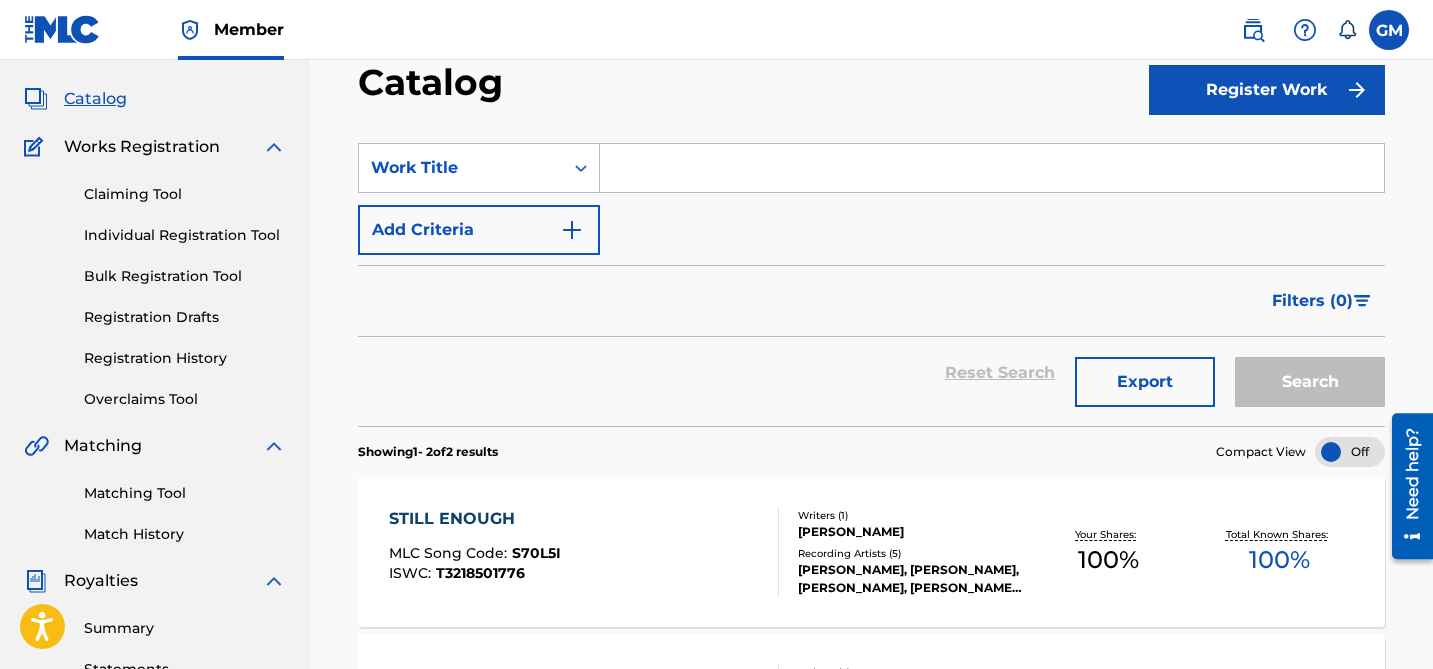 scroll, scrollTop: 67, scrollLeft: 0, axis: vertical 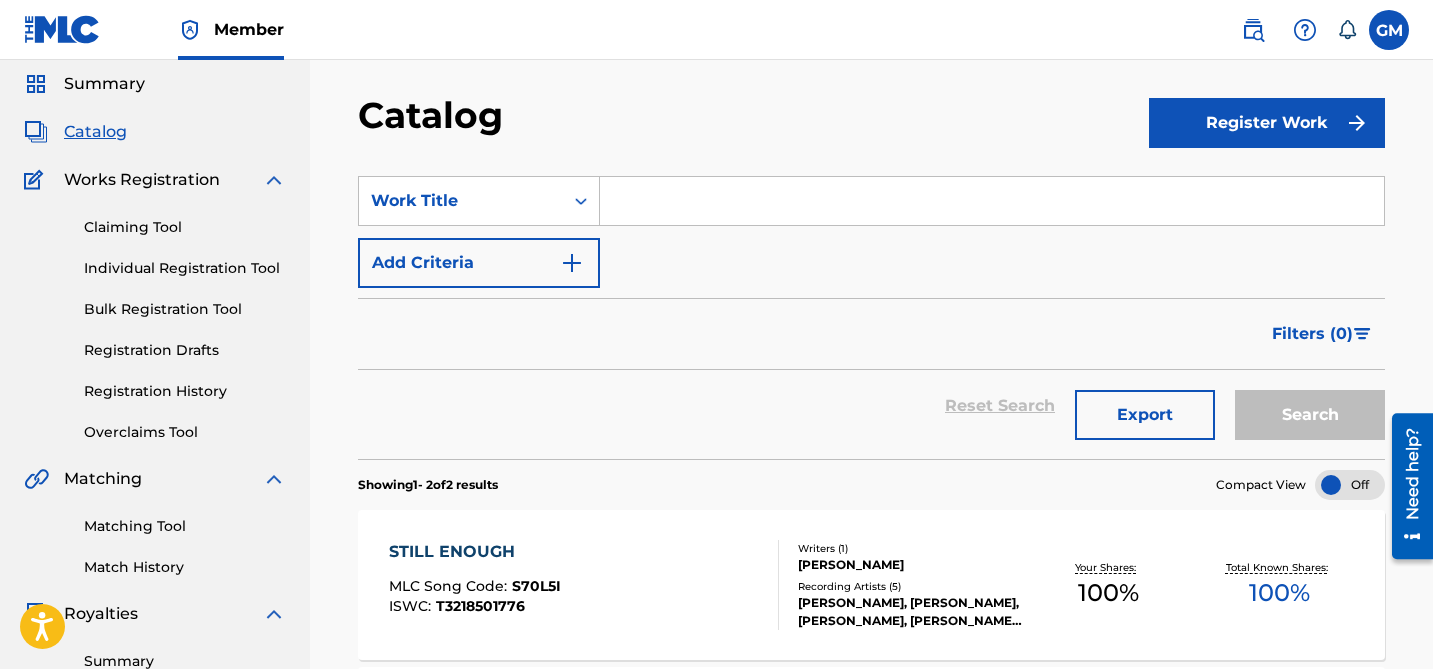 click on "Claiming Tool" at bounding box center [185, 227] 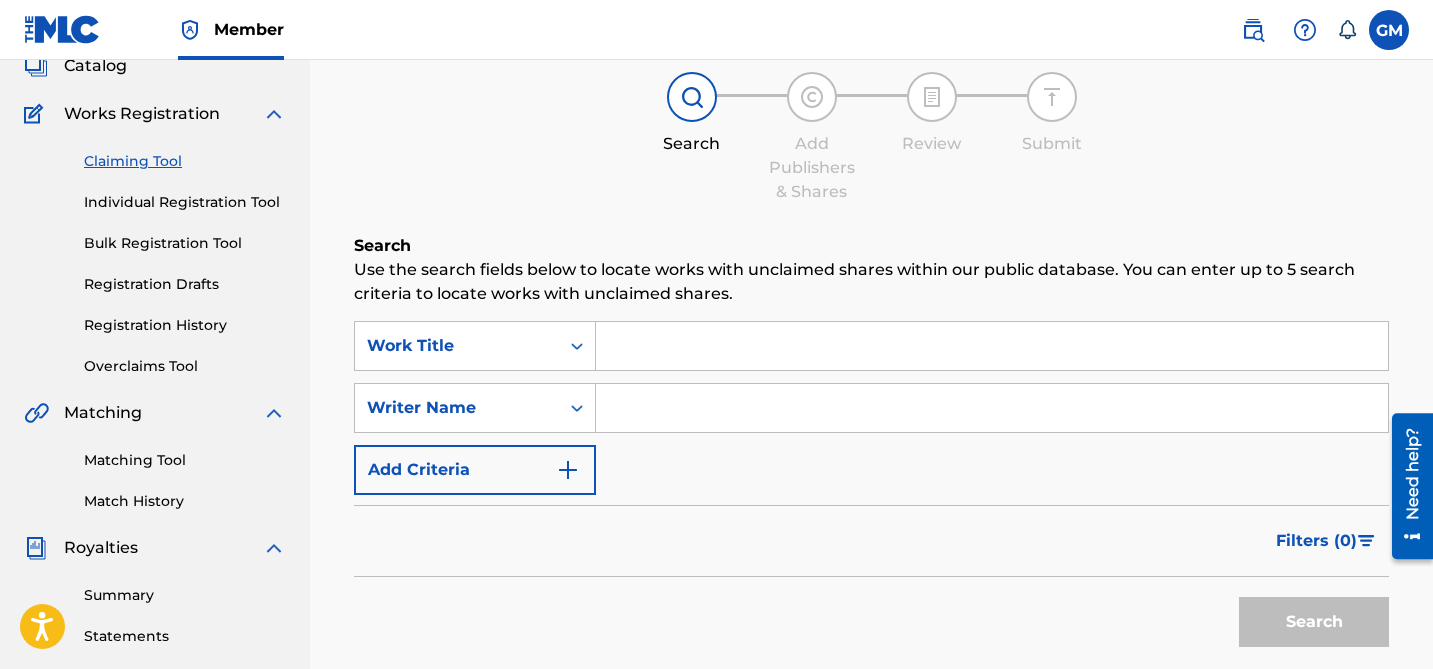 scroll, scrollTop: 141, scrollLeft: 0, axis: vertical 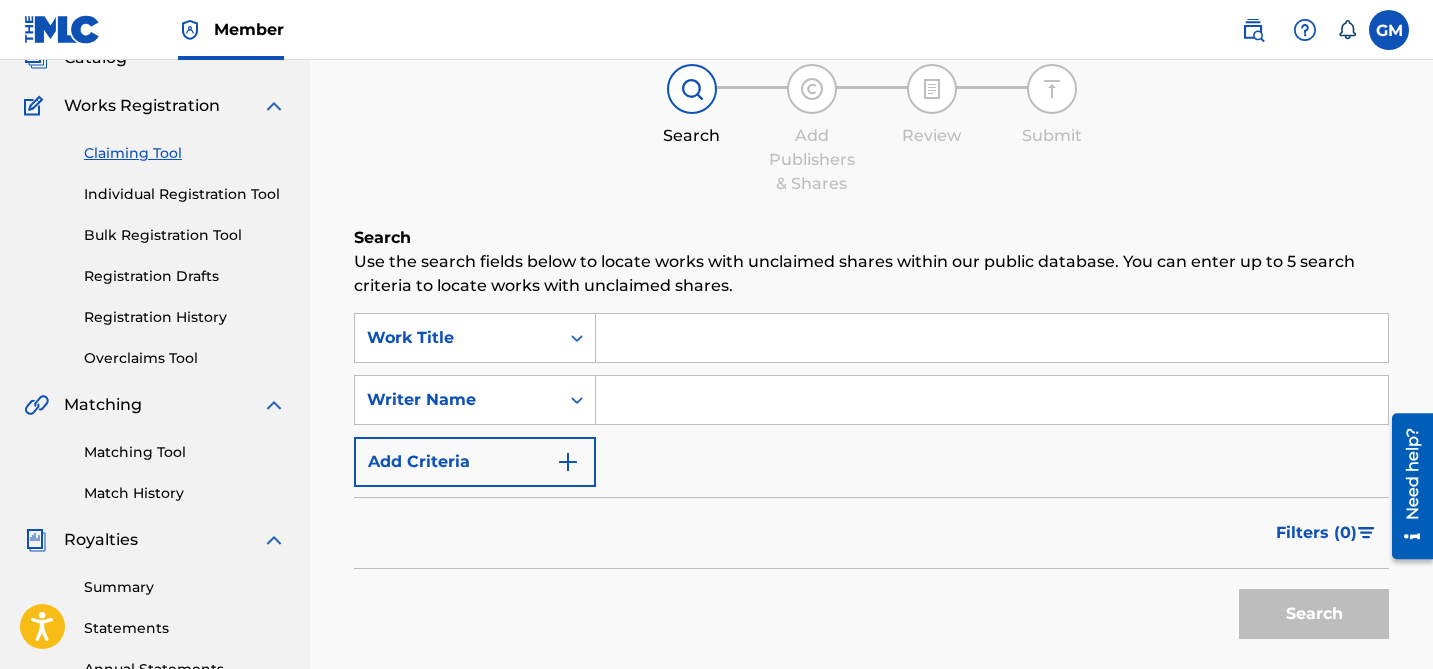 click on "SearchWithCriteriab3f9677b-7b15-48c7-aa67-89b86eb759e1 Work Title SearchWithCriteria8e6a686c-d195-449a-a109-54bc01a5956d Writer Name Add Criteria" at bounding box center [871, 400] 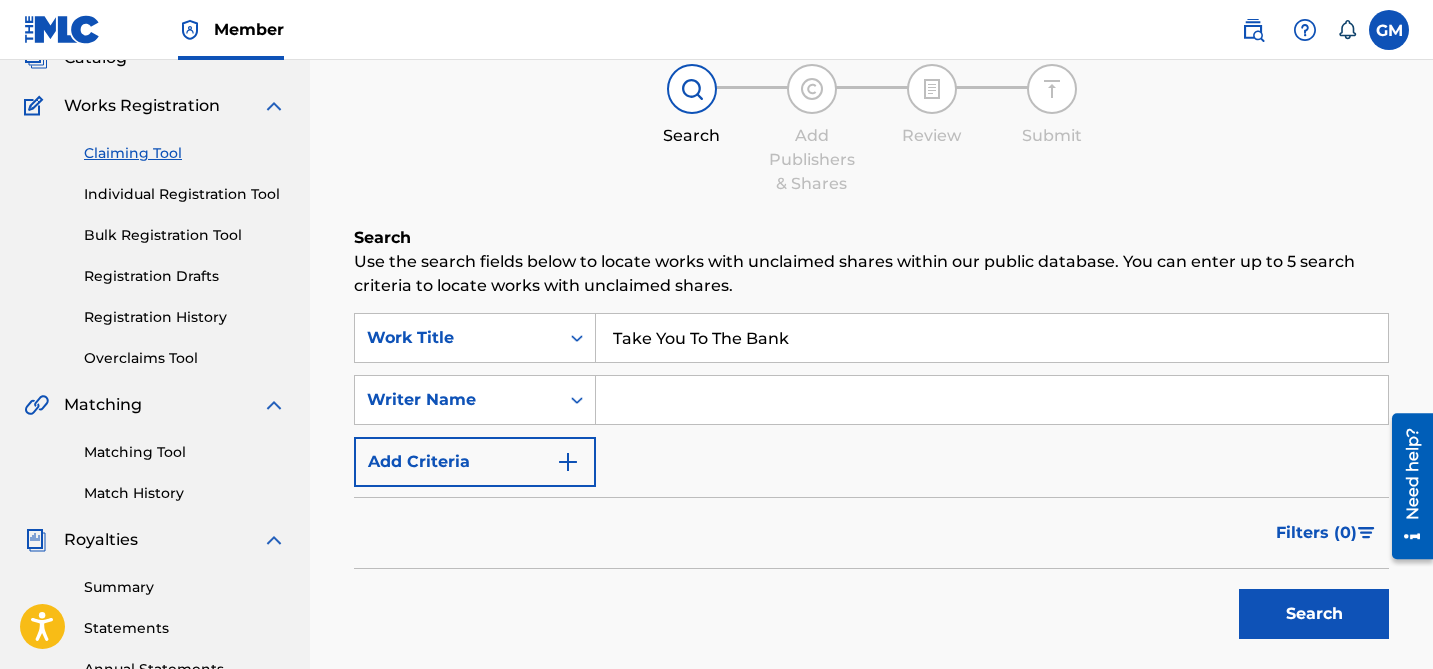 type on "Take You To The Bank" 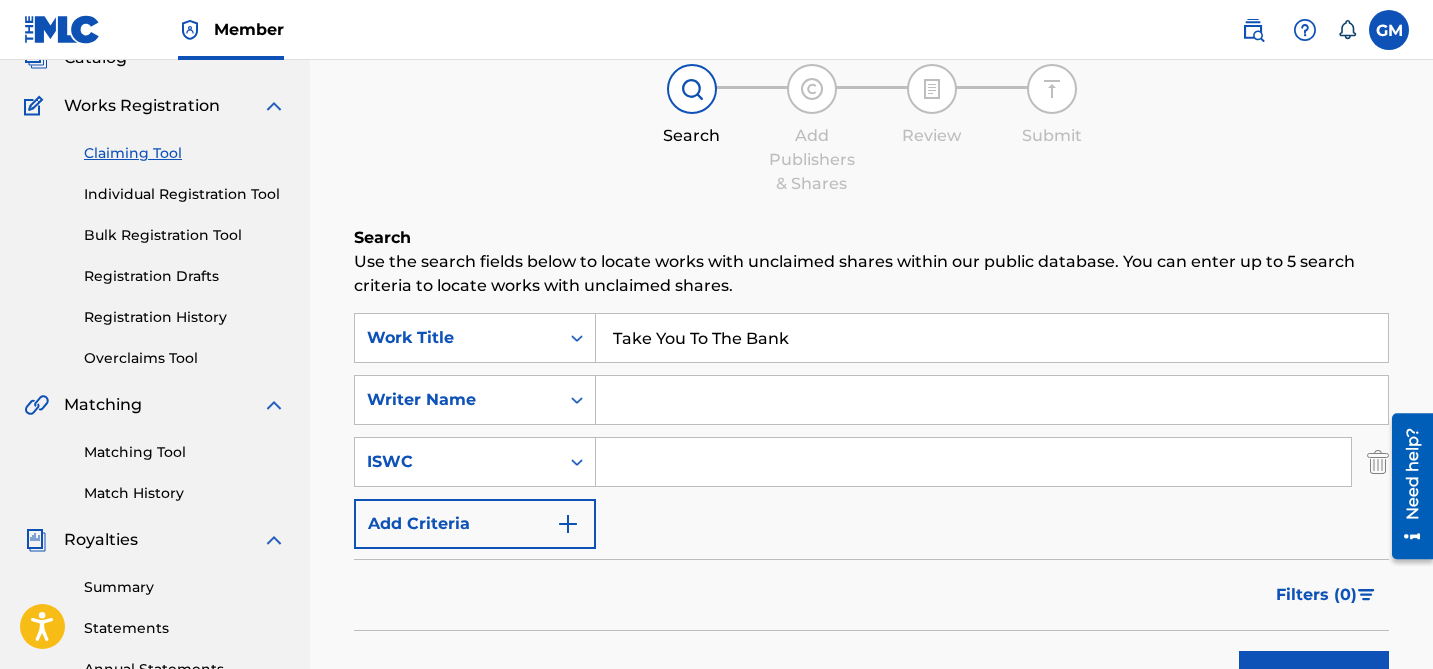 click on "Add Criteria" at bounding box center [475, 524] 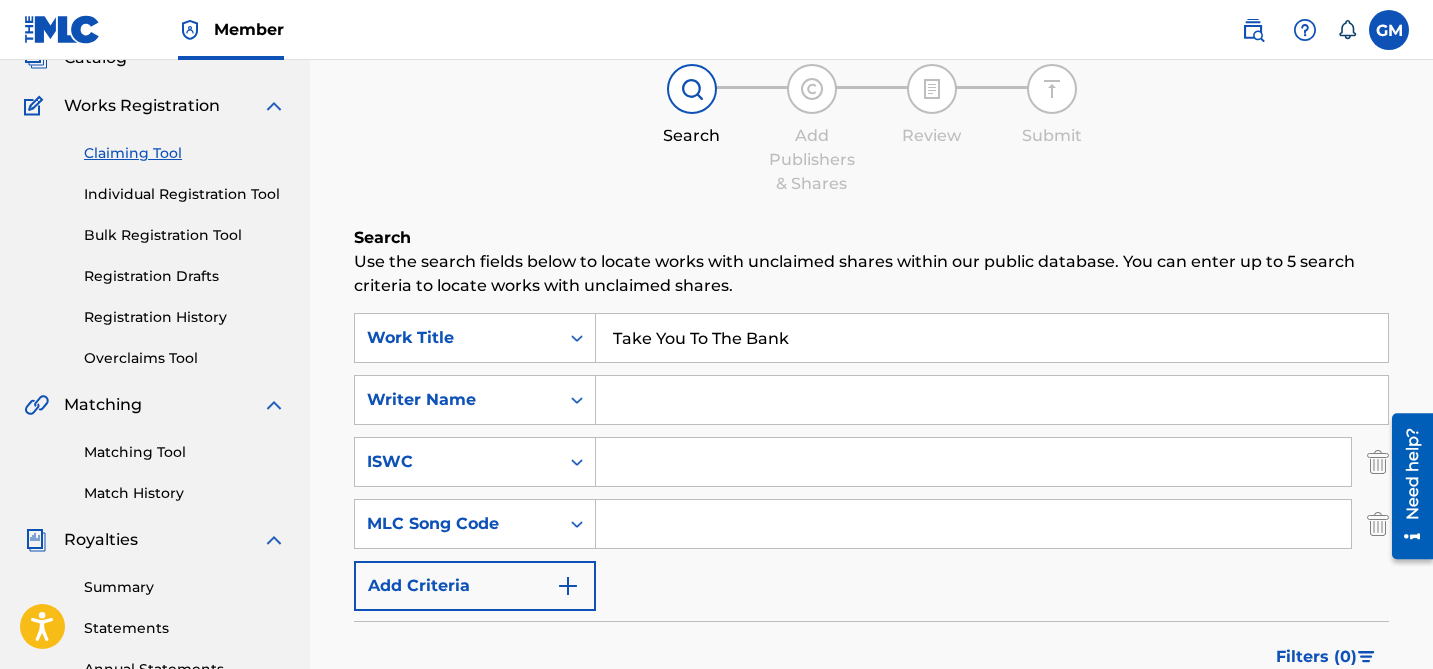 scroll, scrollTop: 246, scrollLeft: 0, axis: vertical 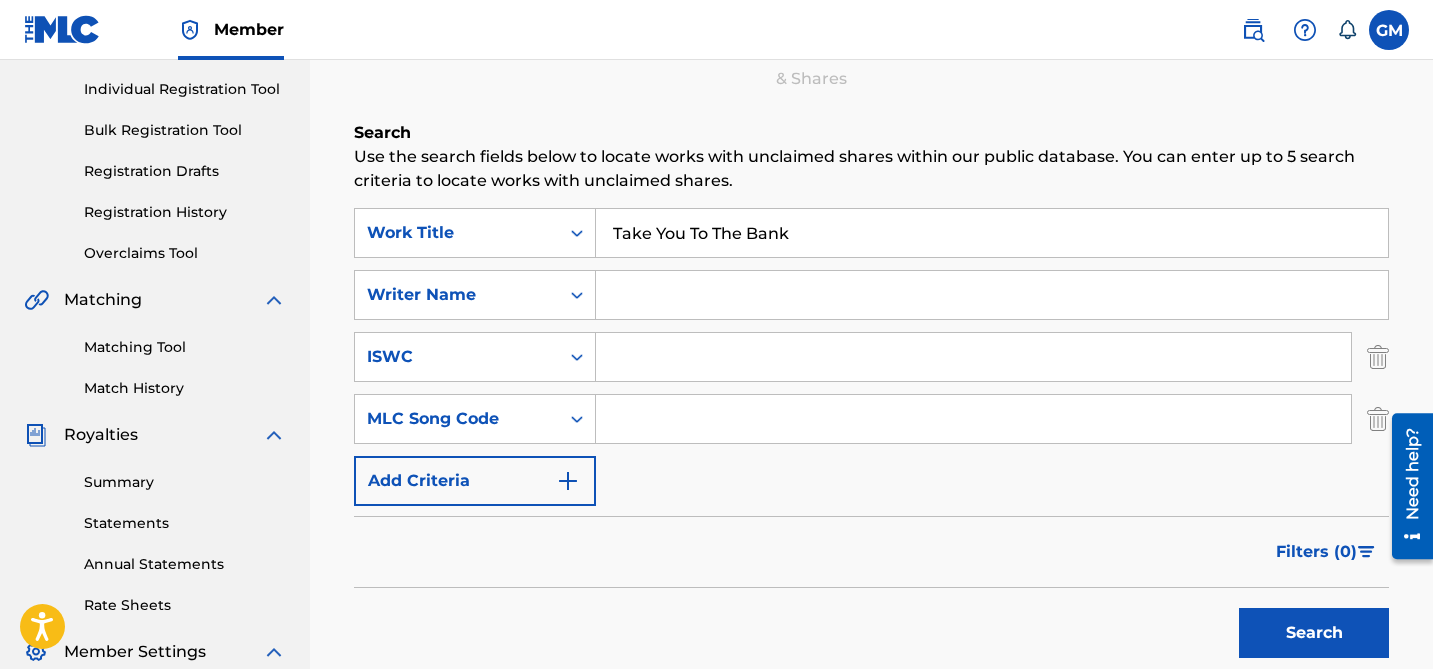 click on "Add Criteria" at bounding box center [475, 481] 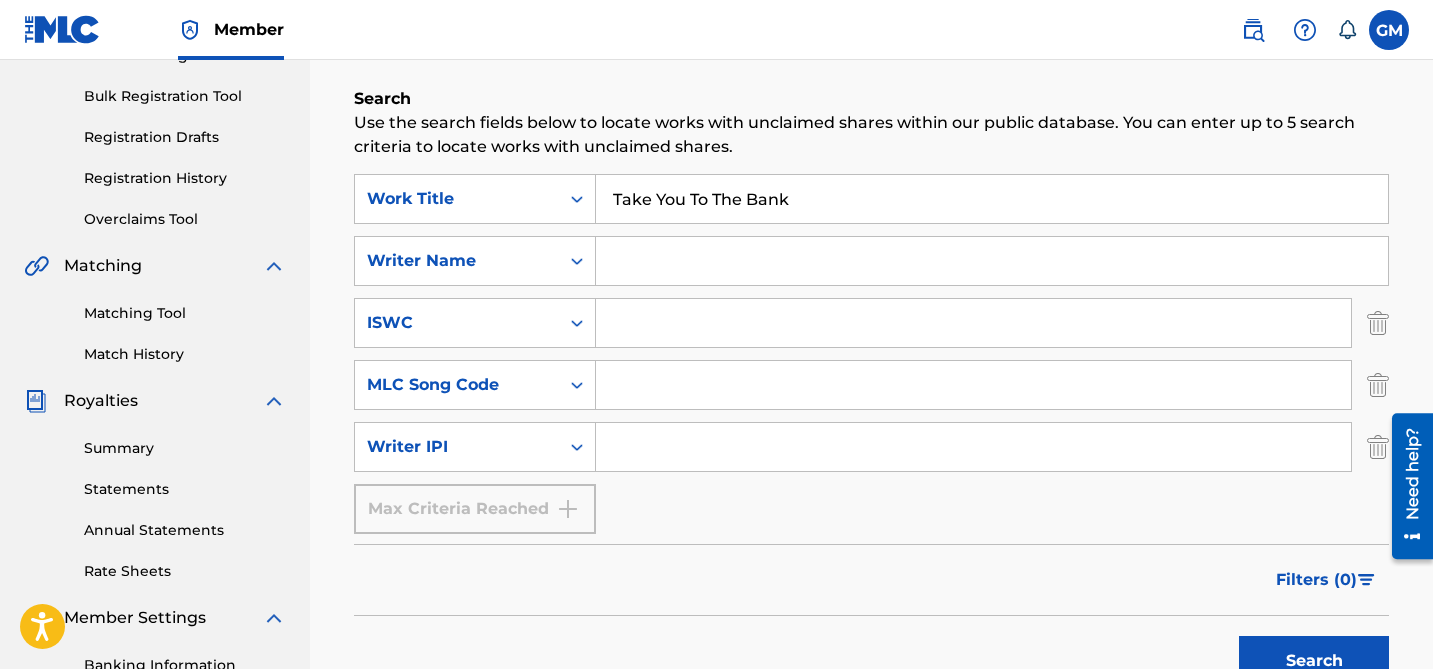 scroll, scrollTop: 292, scrollLeft: 0, axis: vertical 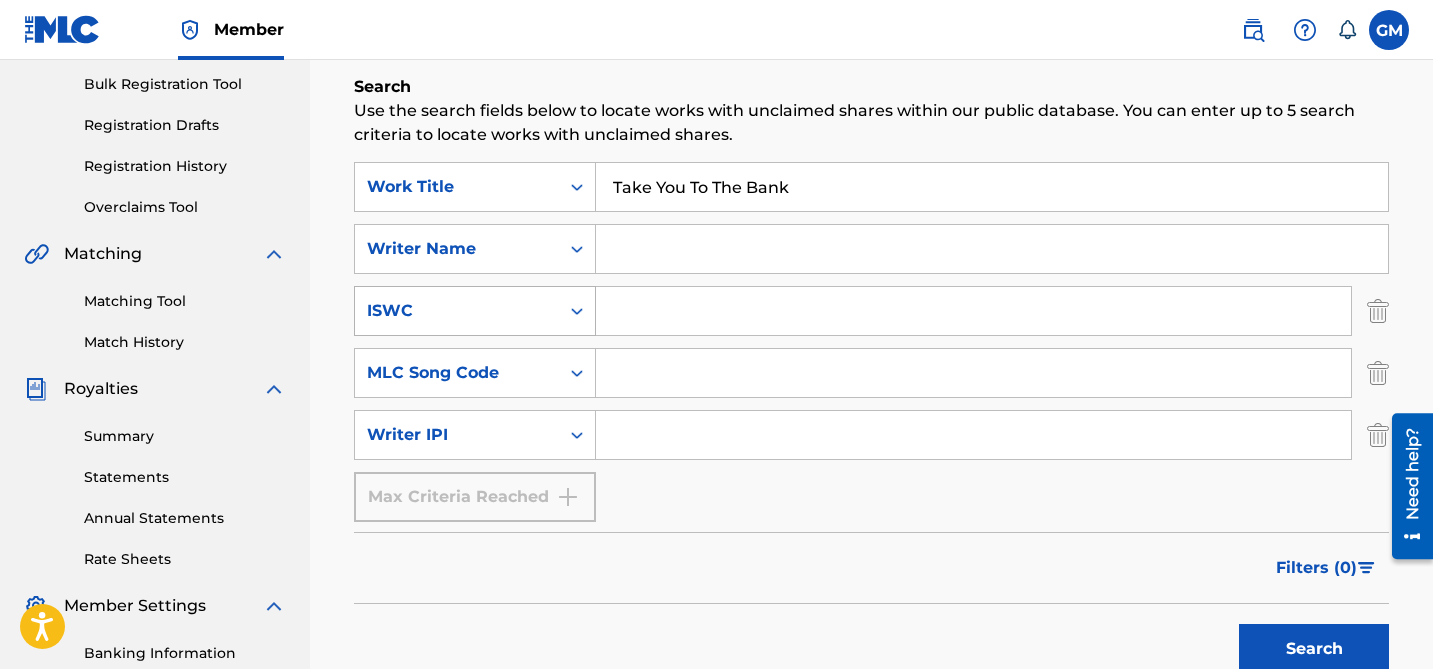 click 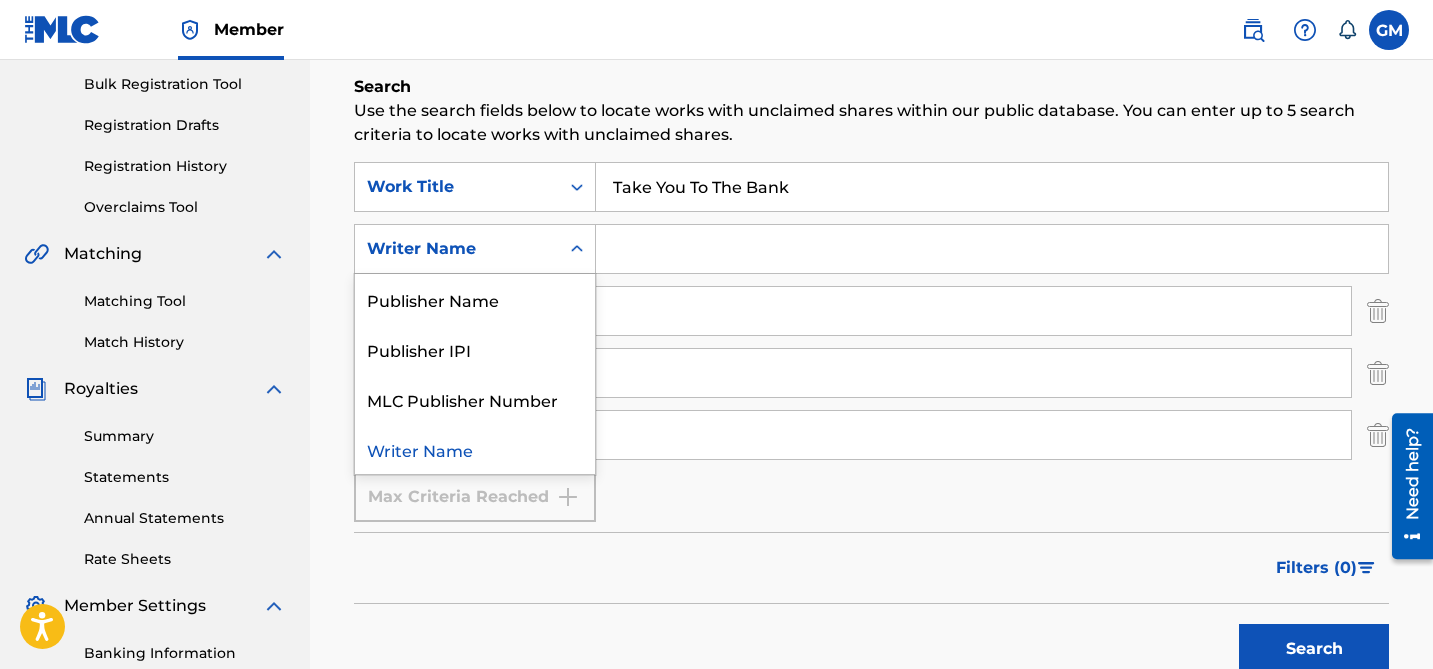 click at bounding box center [577, 249] 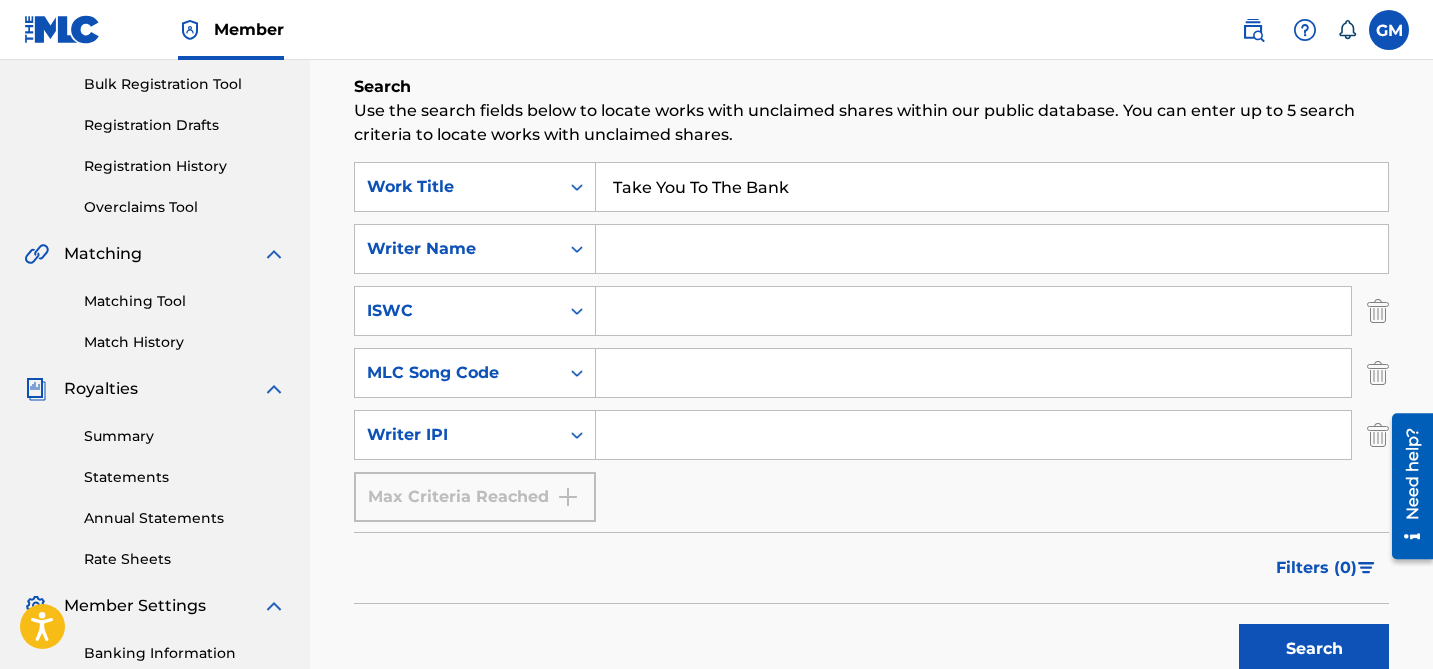click on "SearchWithCriteriab3f9677b-7b15-48c7-aa67-89b86eb759e1 Work Title Take You To The Bank SearchWithCriteria8e6a686c-d195-449a-a109-54bc01a5956d Writer Name SearchWithCriteriaa1076a2f-5f62-4319-a25d-37df441d6604 ISWC SearchWithCriteria9e8d2261-623c-44c4-a6d2-13f6c5848099 MLC Song Code SearchWithCriteria1fa0461f-7640-4ace-876c-9f4e5e8b352f Writer IPI Max Criteria Reached" at bounding box center (871, 342) 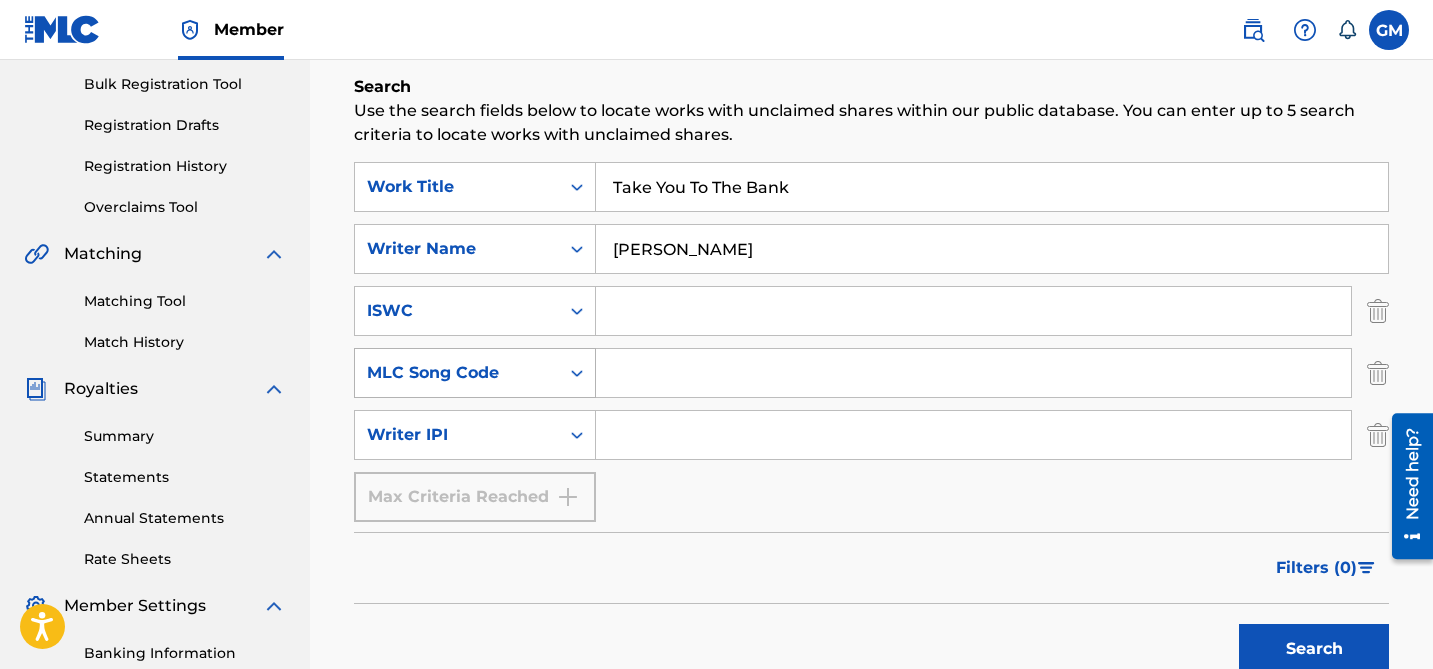 type on "[PERSON_NAME]" 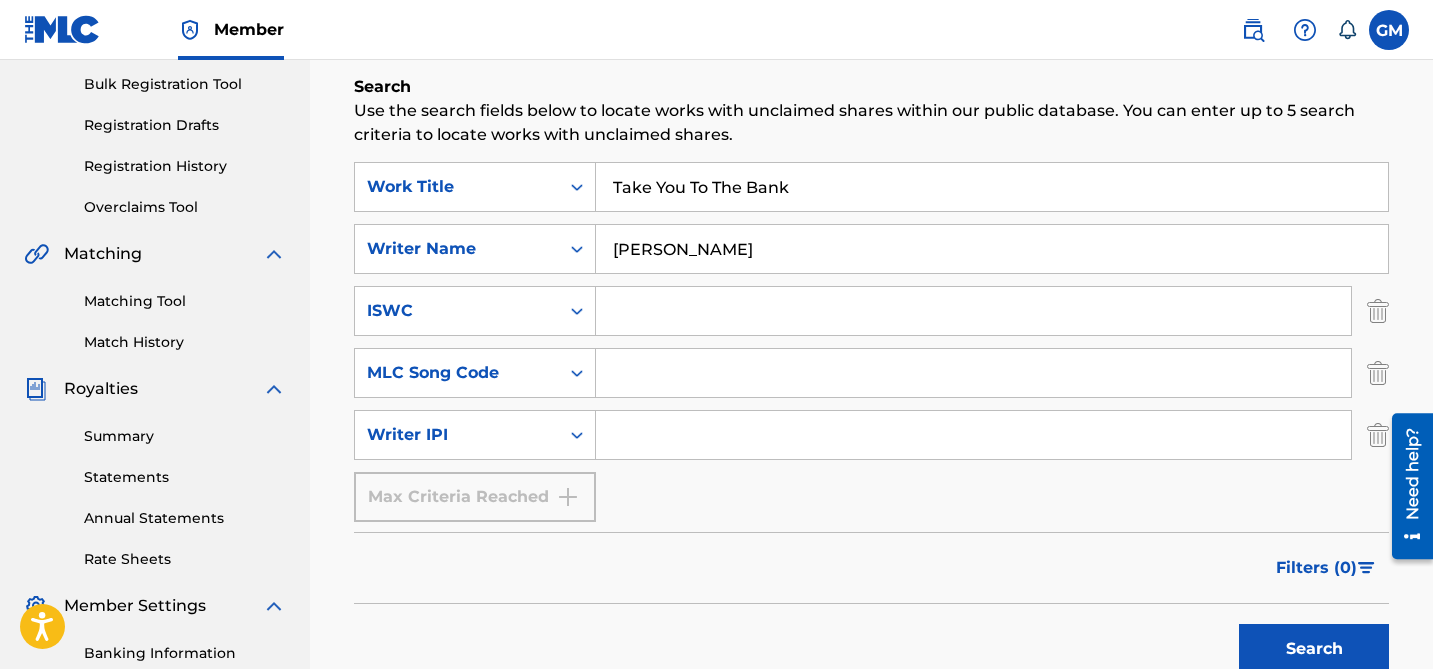 click on "Filters ( 0 )" at bounding box center (871, 568) 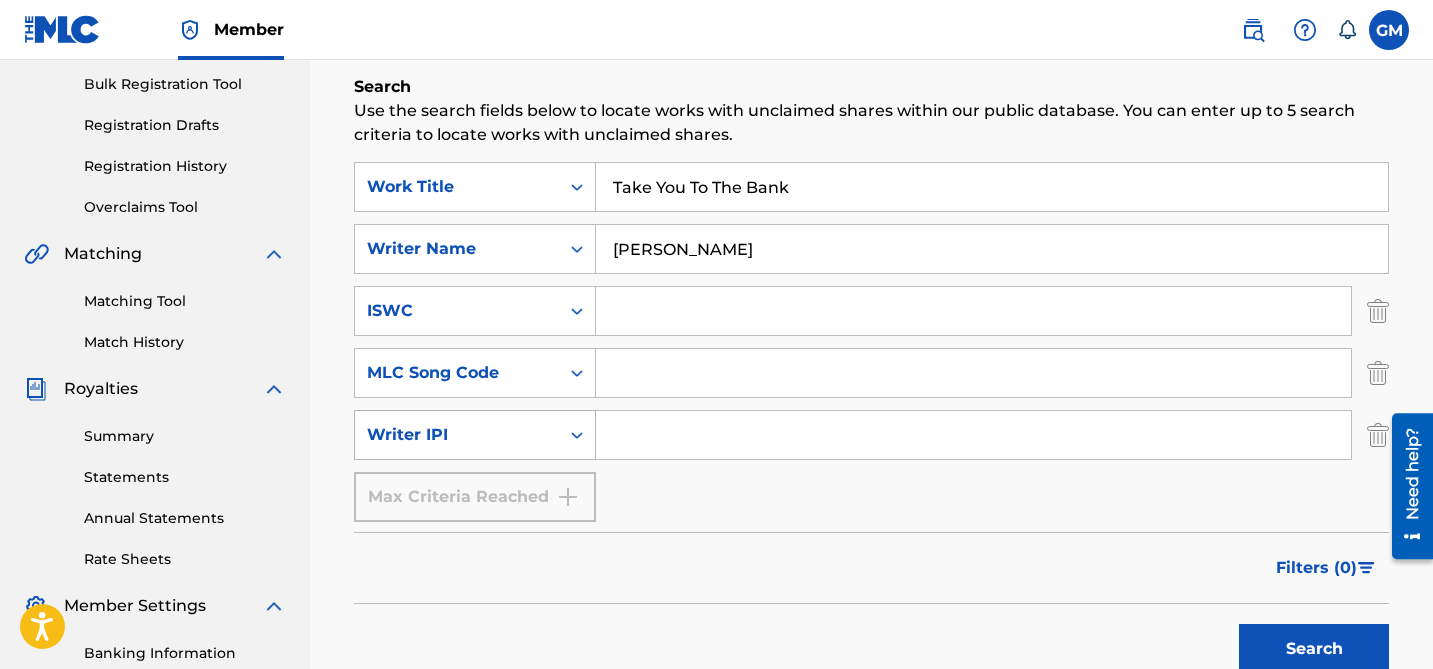 click on "Writer IPI" at bounding box center (457, 435) 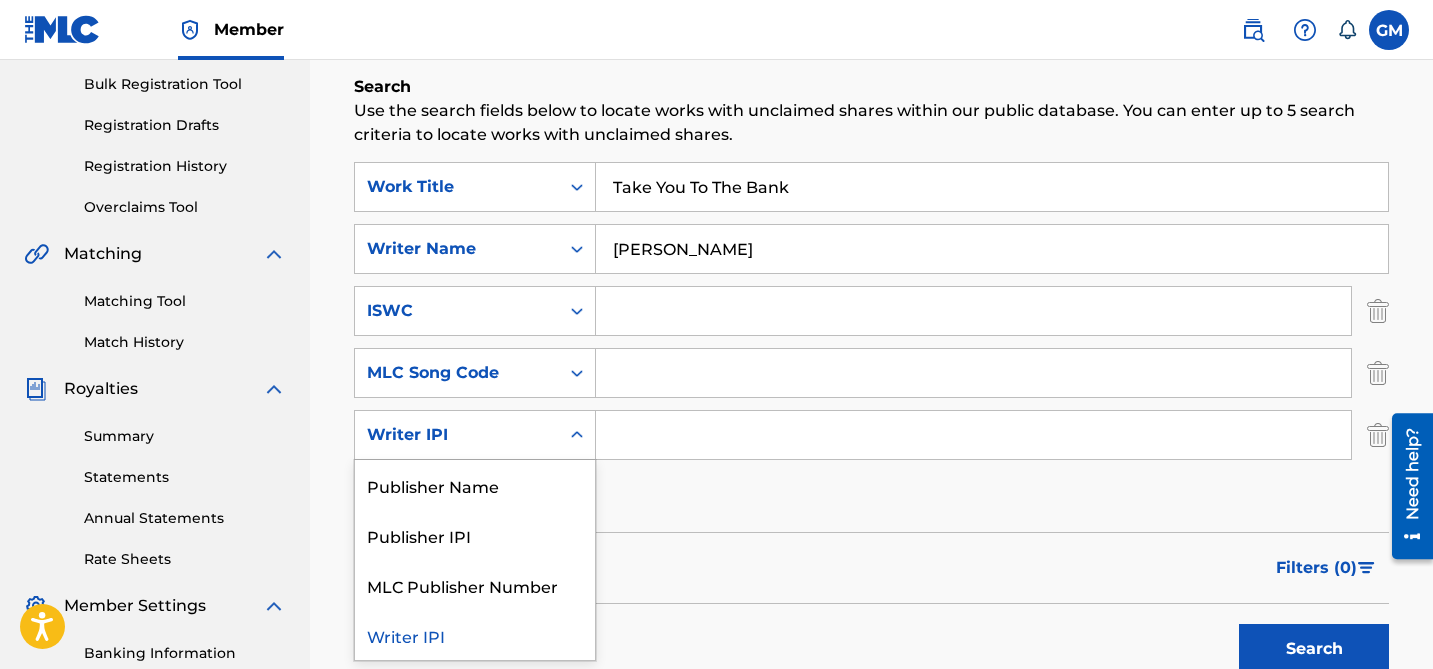 click on "SearchWithCriteriab3f9677b-7b15-48c7-aa67-89b86eb759e1 Work Title Take You To The Bank SearchWithCriteria8e6a686c-d195-449a-a109-54bc01a5956d Writer Nam[PERSON_NAME] SearchWithCriteriaa1076a2f-5f62-4319-a25d-37df441d6604 ISWC SearchWithCriteria9e8d2261-623c-44c4-a6d2-13f6c5848099 MLC Song Code SearchWithCriteria1fa0461f-7640-4ace-876c-9f4e5e8b352f Writer IPI selected, 4 of 4. 4 results available. Use Up and Down to choose options, press Enter to select the currently focused option, press Escape to exit the menu, press Tab to select the option and exit the menu. Writer IPI Publisher Name Publisher IPI MLC Publisher Number Writer IPI Max Criteria Reached" at bounding box center [871, 342] 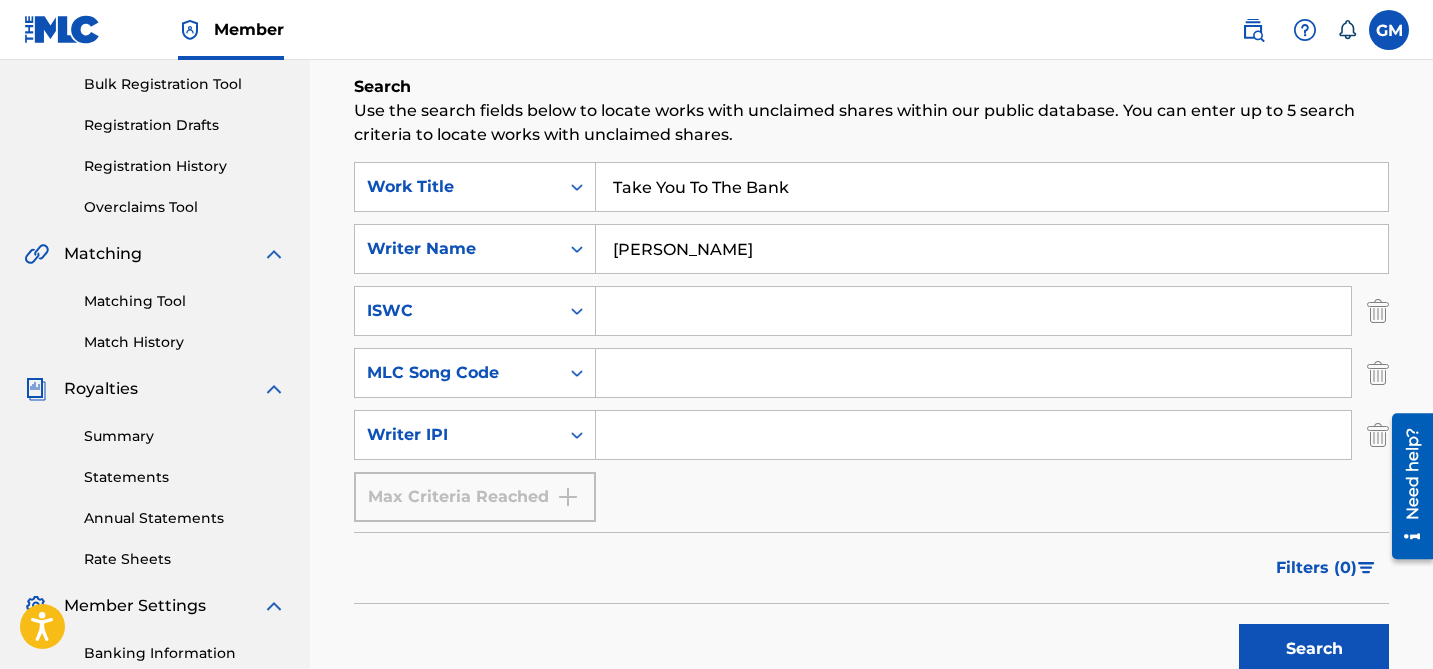 click at bounding box center [1378, 311] 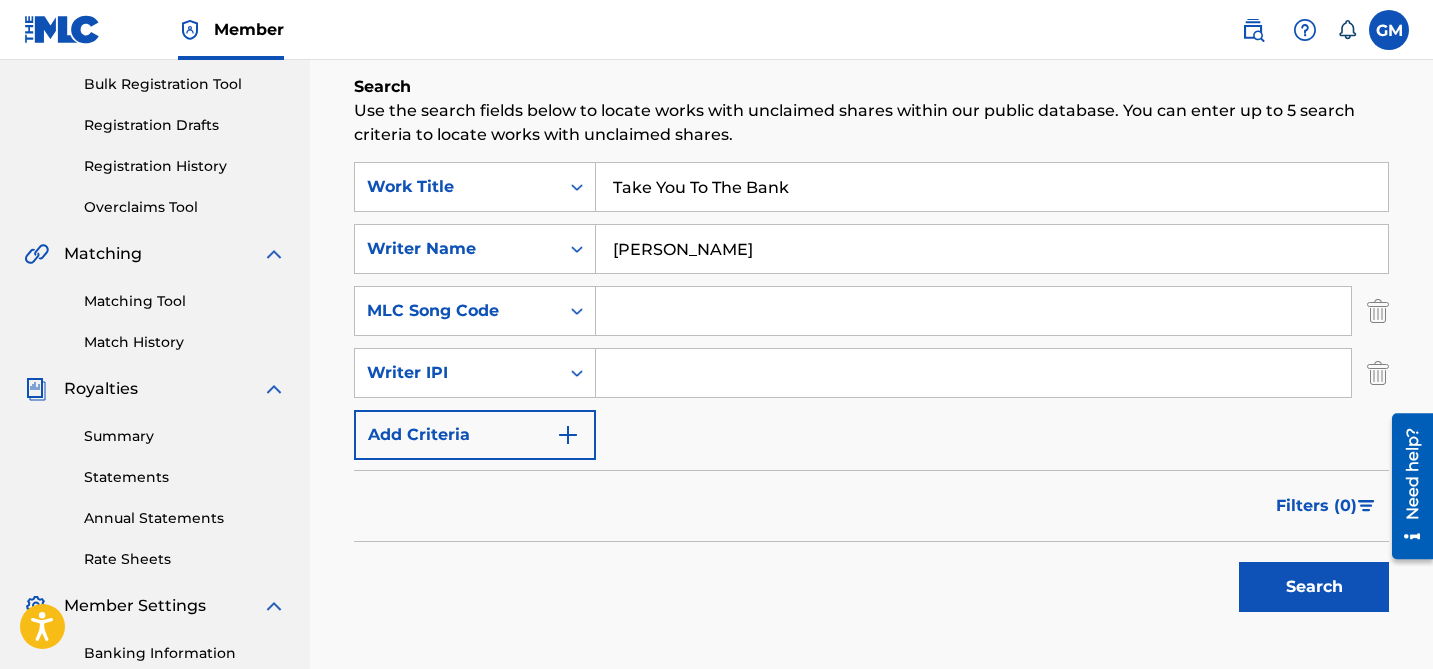 click at bounding box center [1378, 311] 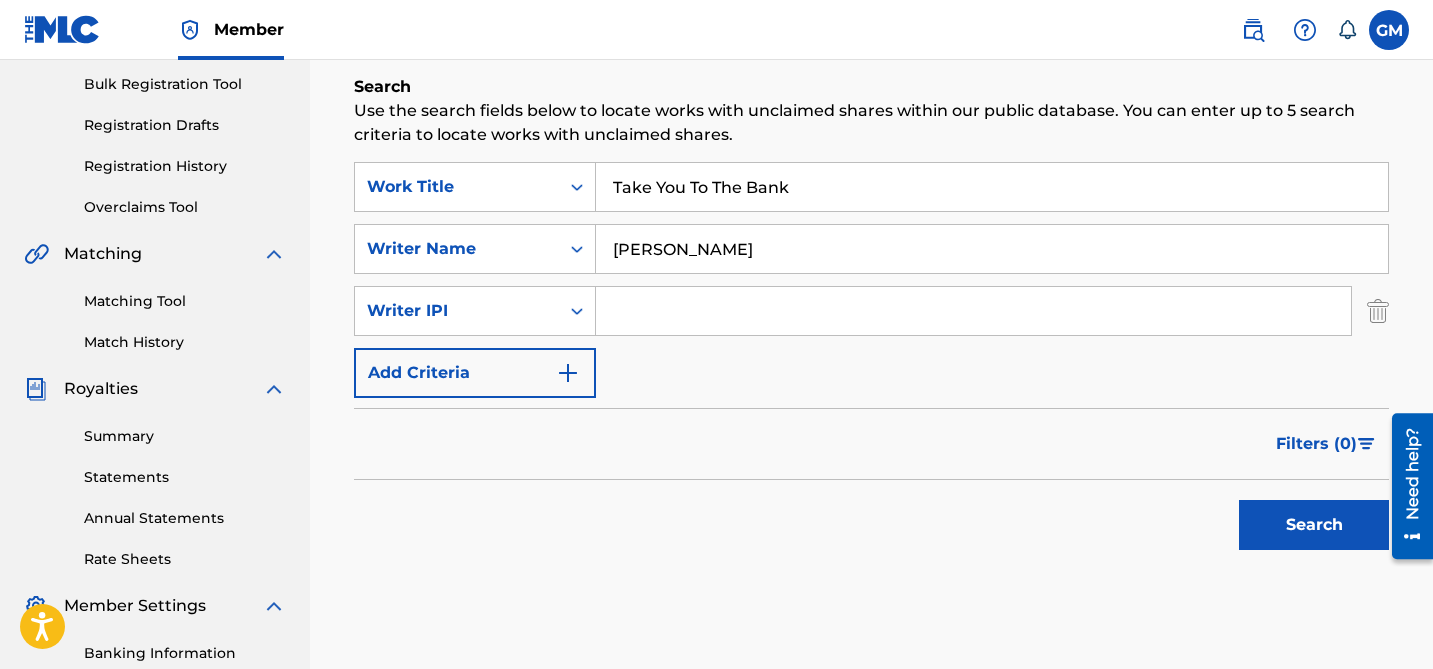 click at bounding box center [1378, 311] 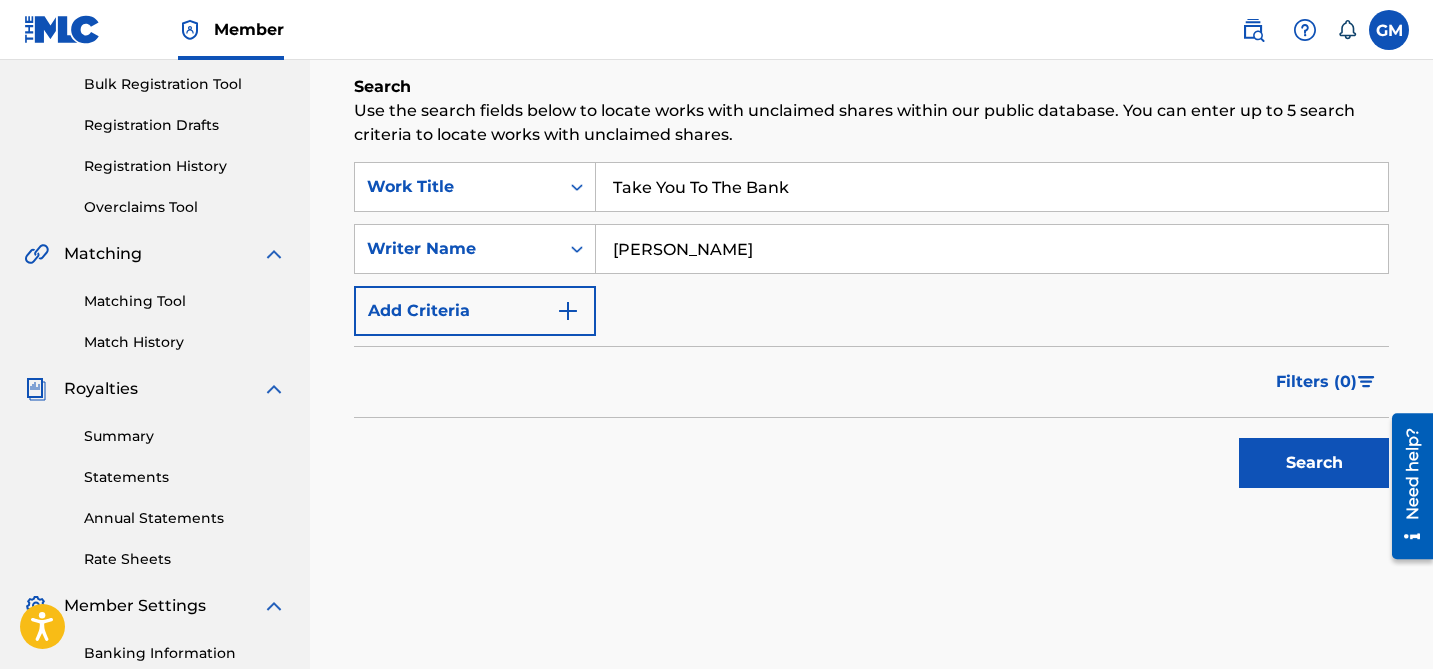 click on "Search" at bounding box center [1314, 463] 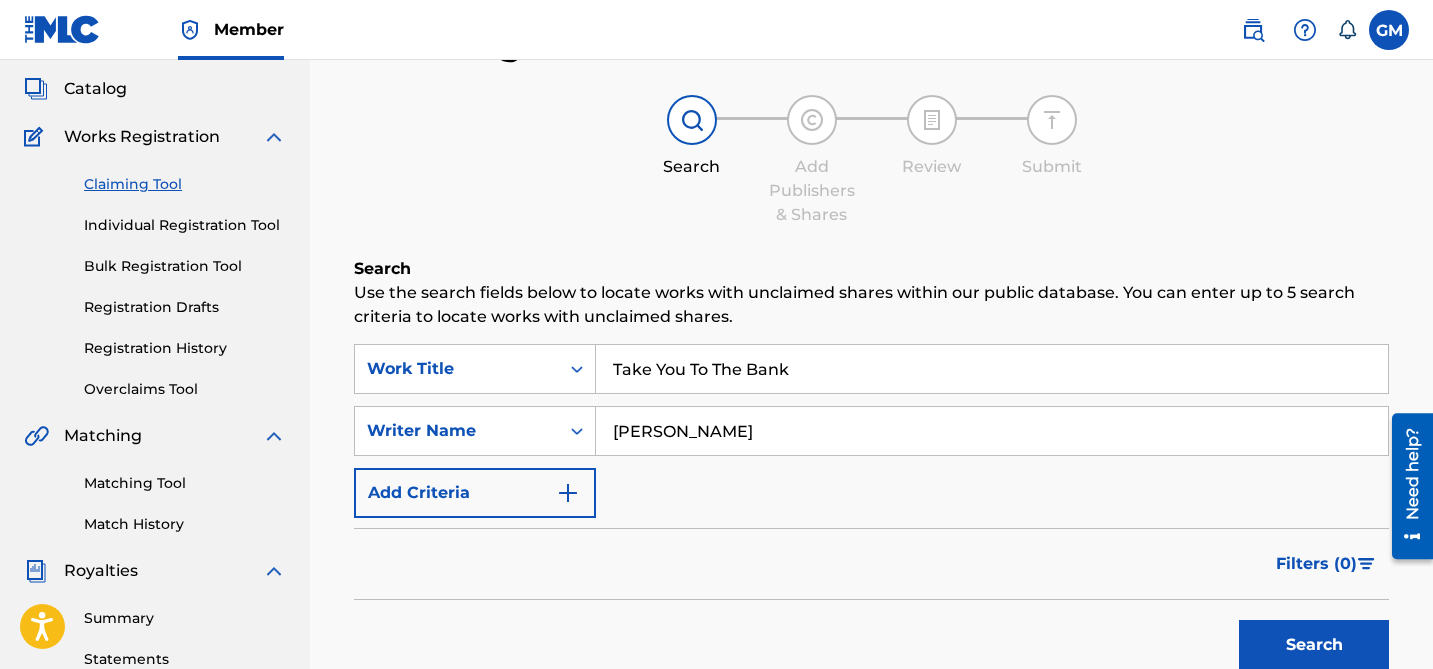 scroll, scrollTop: 118, scrollLeft: 0, axis: vertical 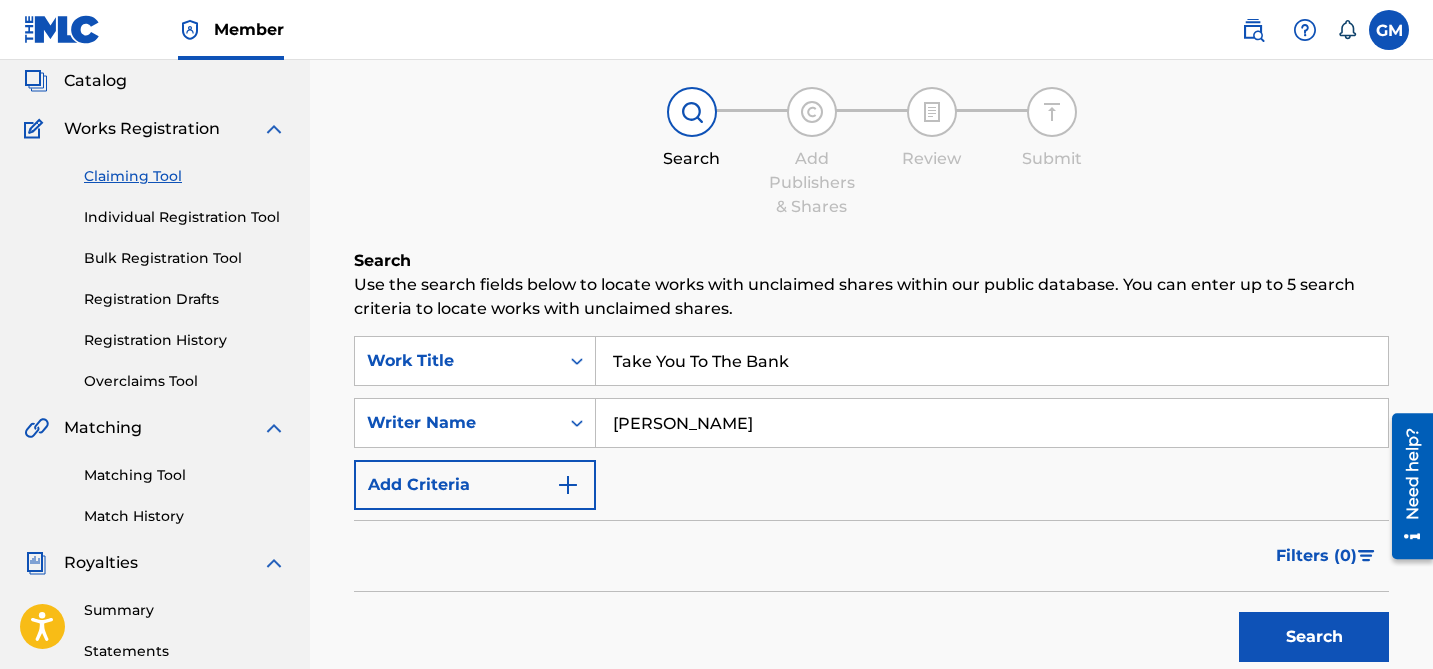 click on "[PERSON_NAME]" at bounding box center (992, 423) 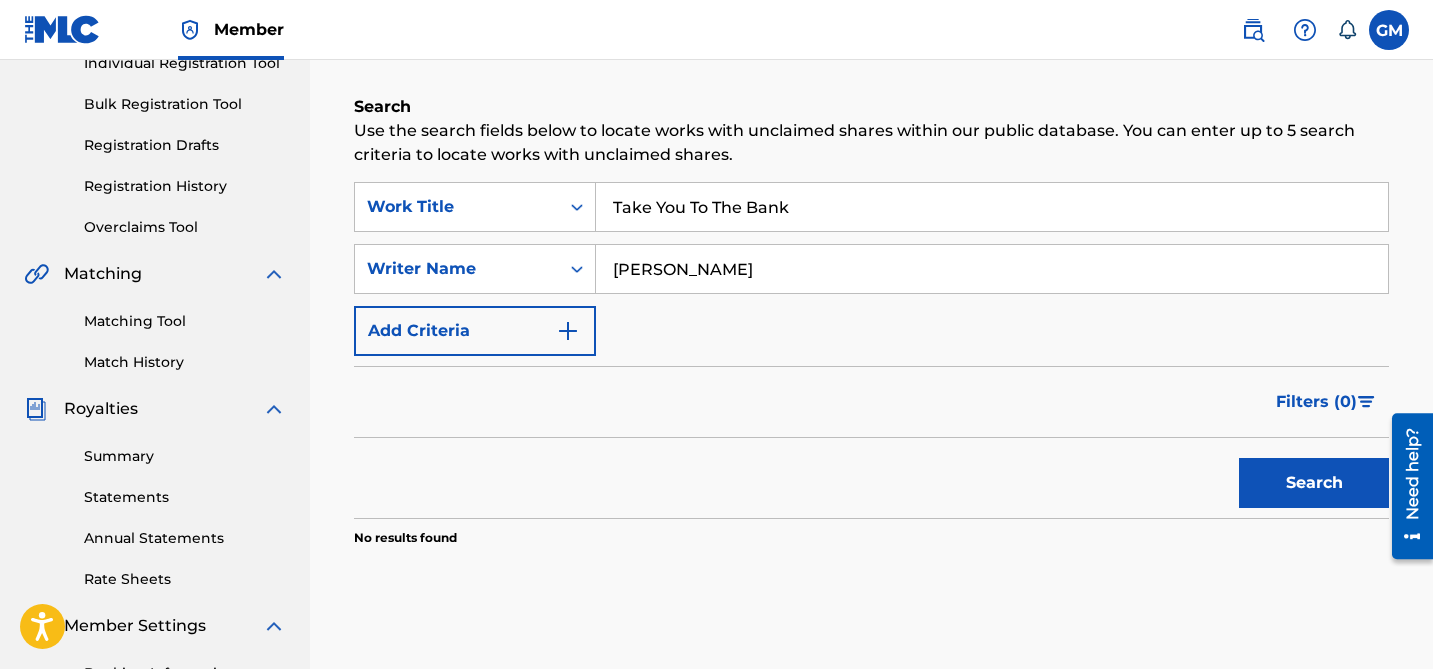 scroll, scrollTop: 179, scrollLeft: 0, axis: vertical 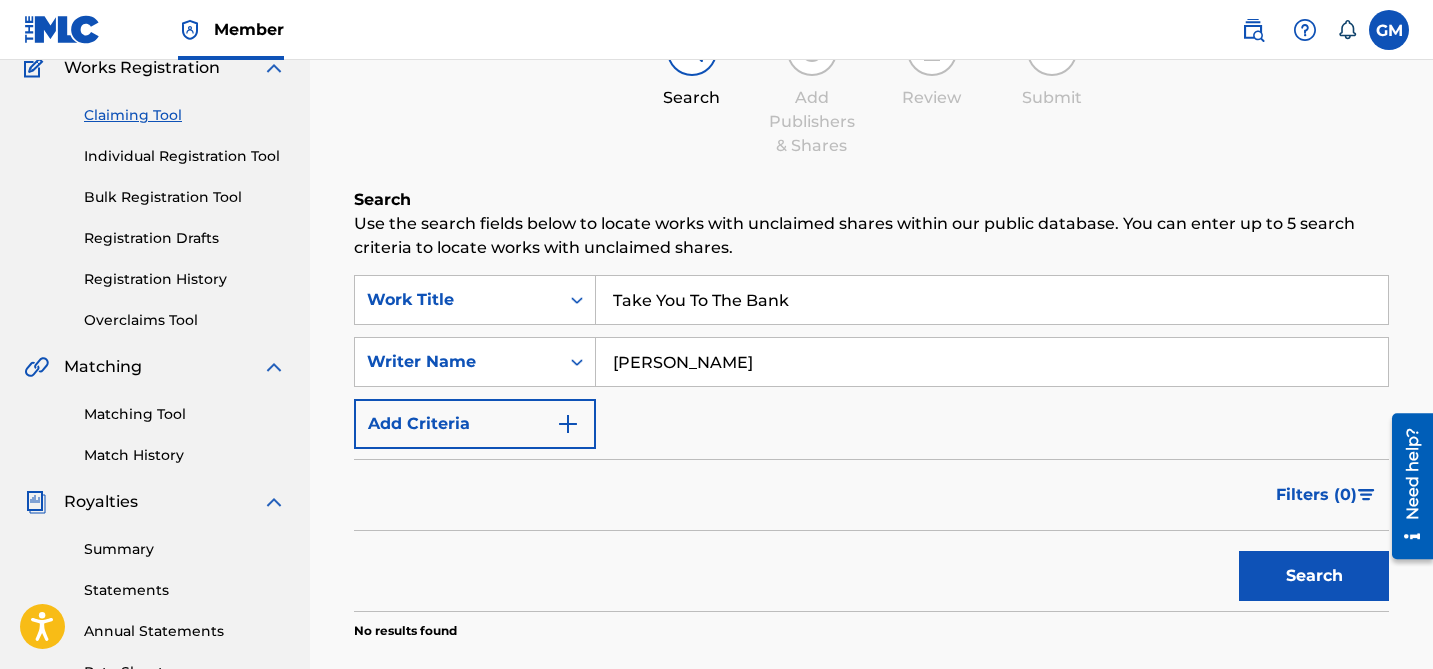 click on "Take You To The Bank" at bounding box center [992, 300] 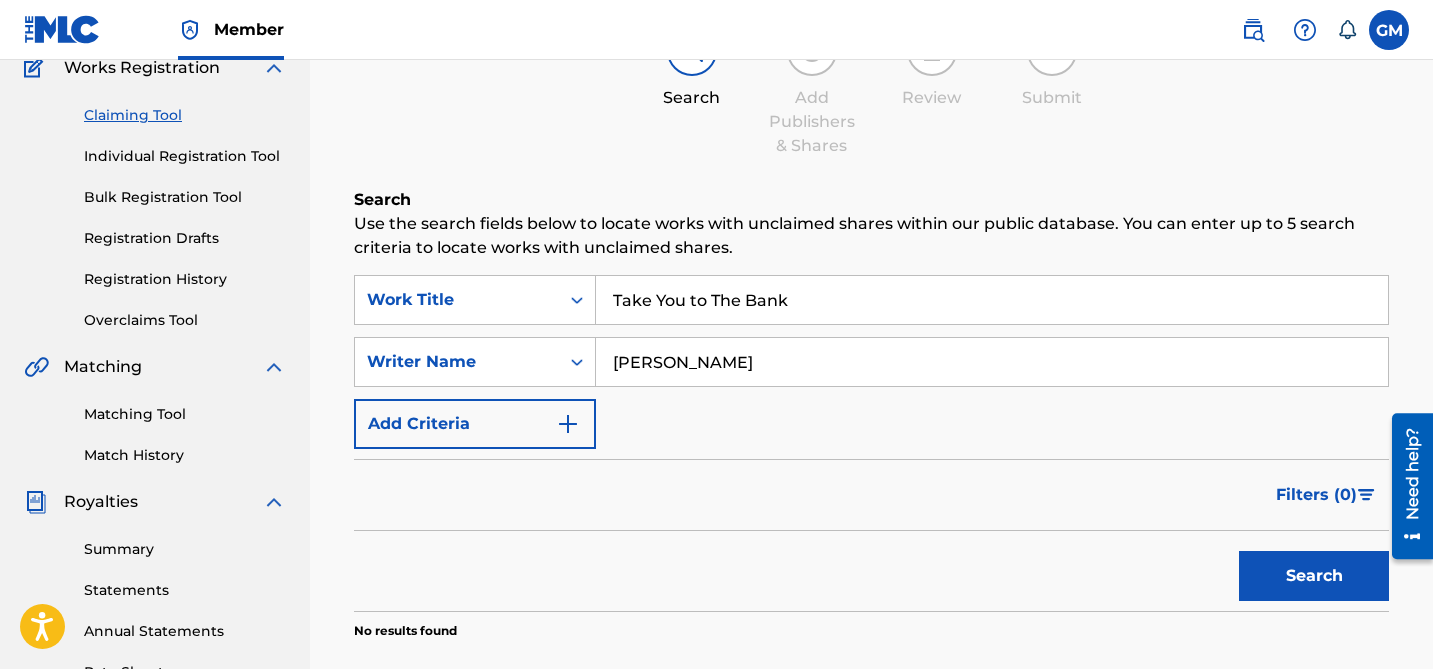 click on "Take You to The Bank" at bounding box center [992, 300] 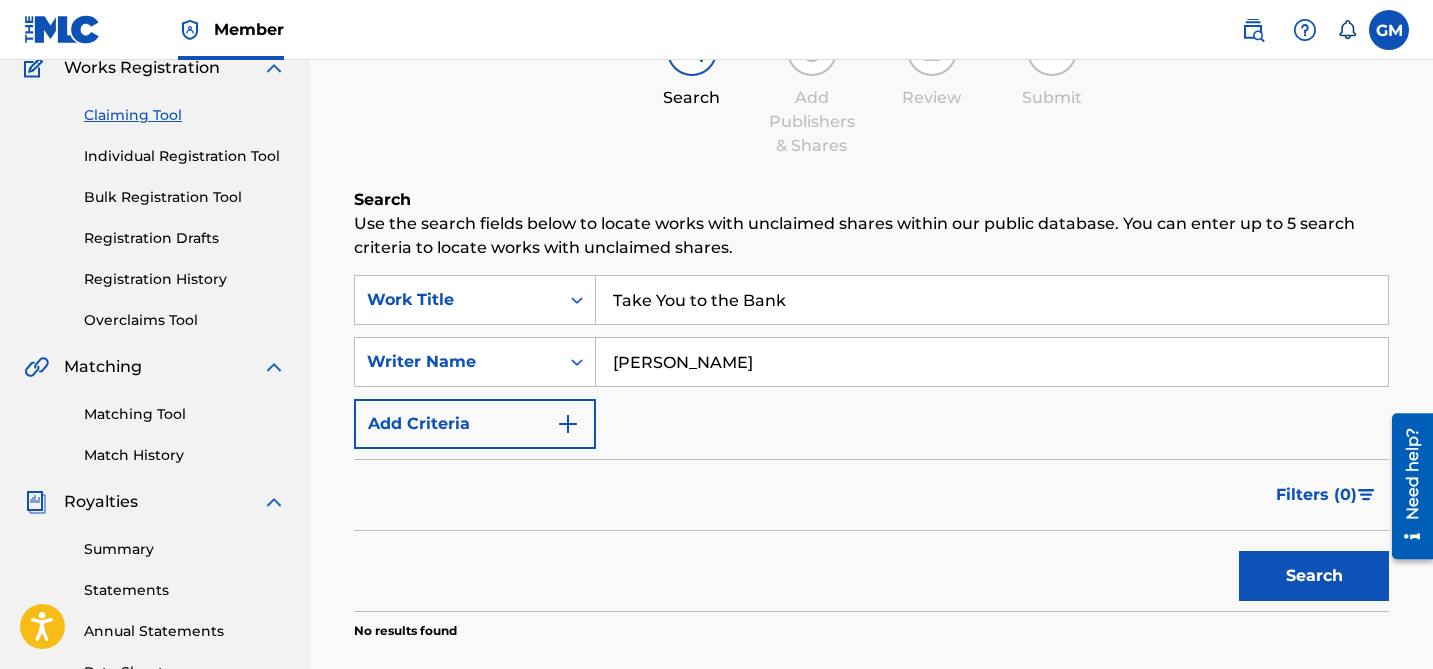 type on "Take You to the Bank" 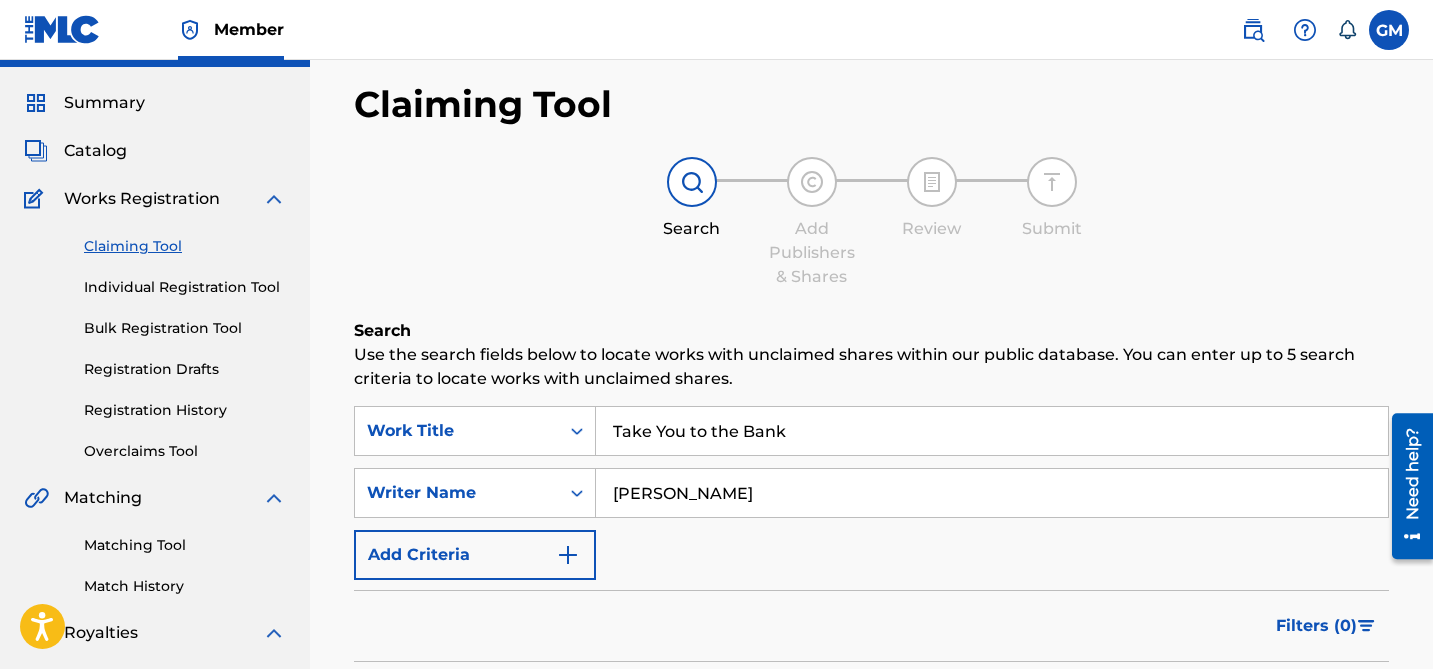 scroll, scrollTop: 44, scrollLeft: 0, axis: vertical 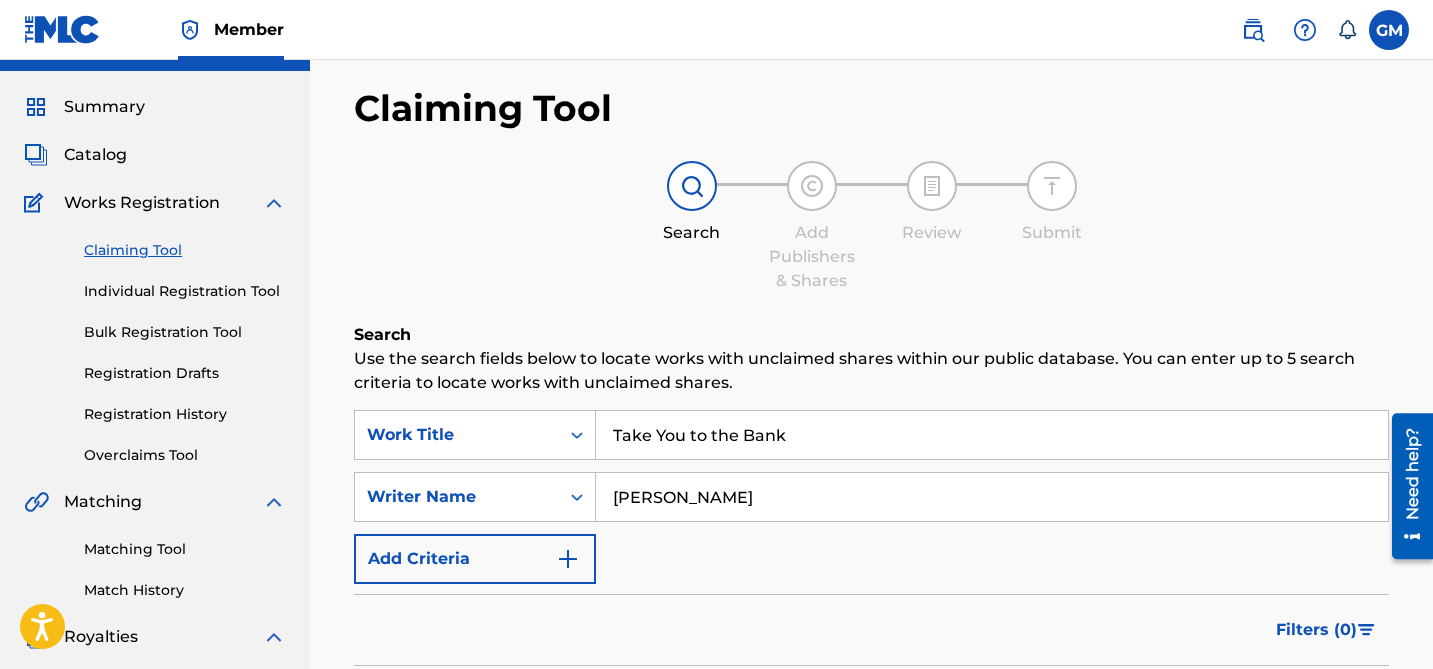 click on "Catalog" at bounding box center [95, 155] 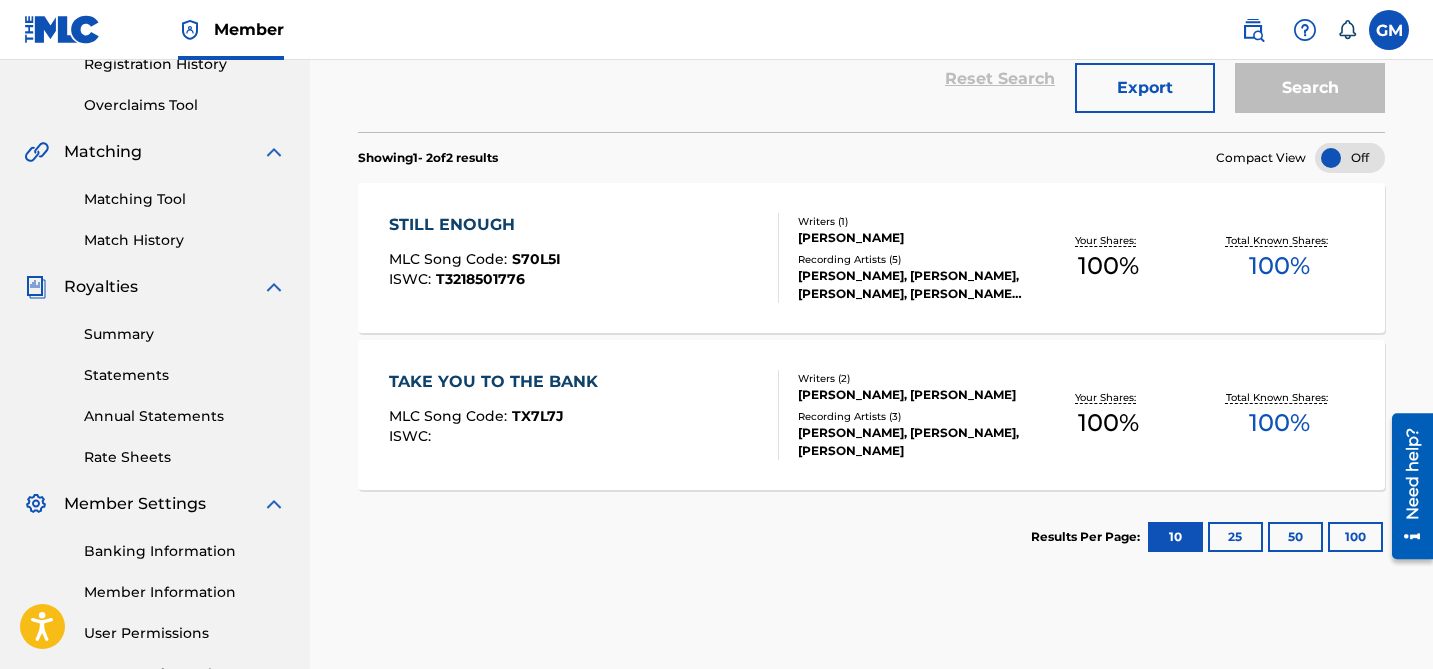 scroll, scrollTop: 377, scrollLeft: 0, axis: vertical 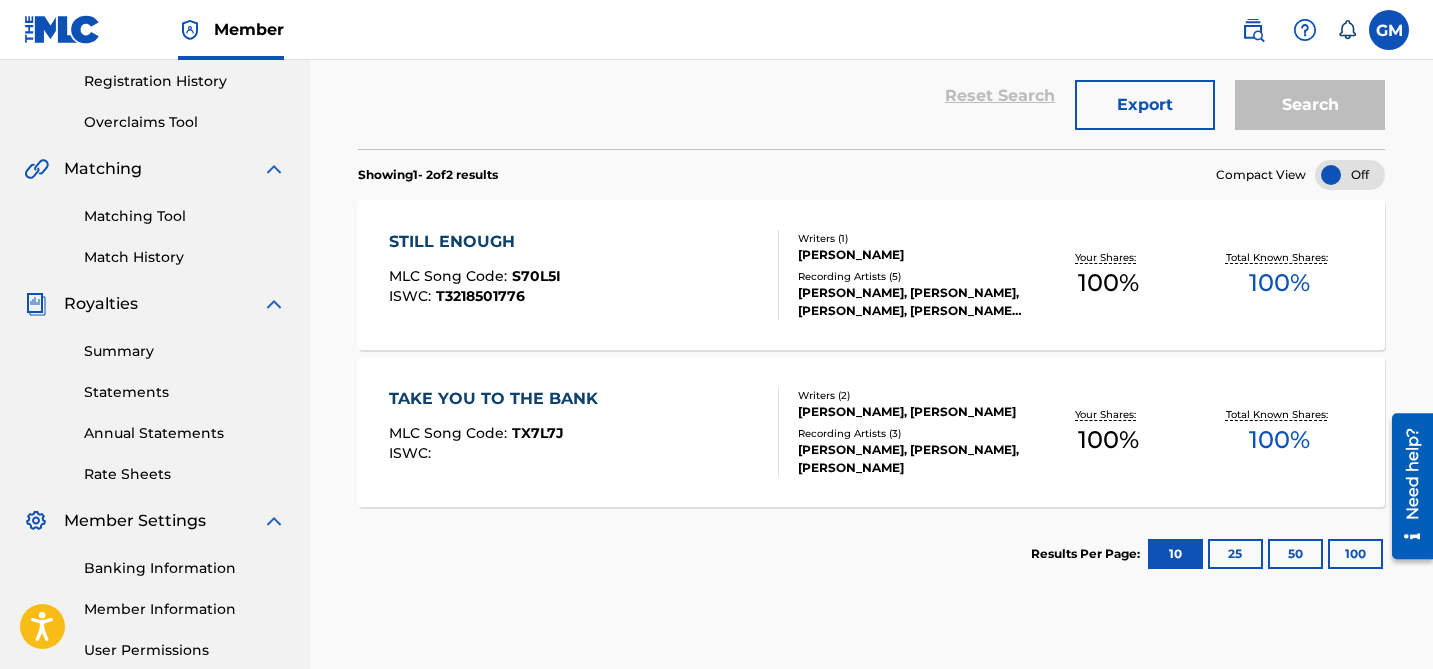 click on "TAKE YOU TO THE BANK MLC Song Code : TX7L7J ISWC :" at bounding box center [498, 432] 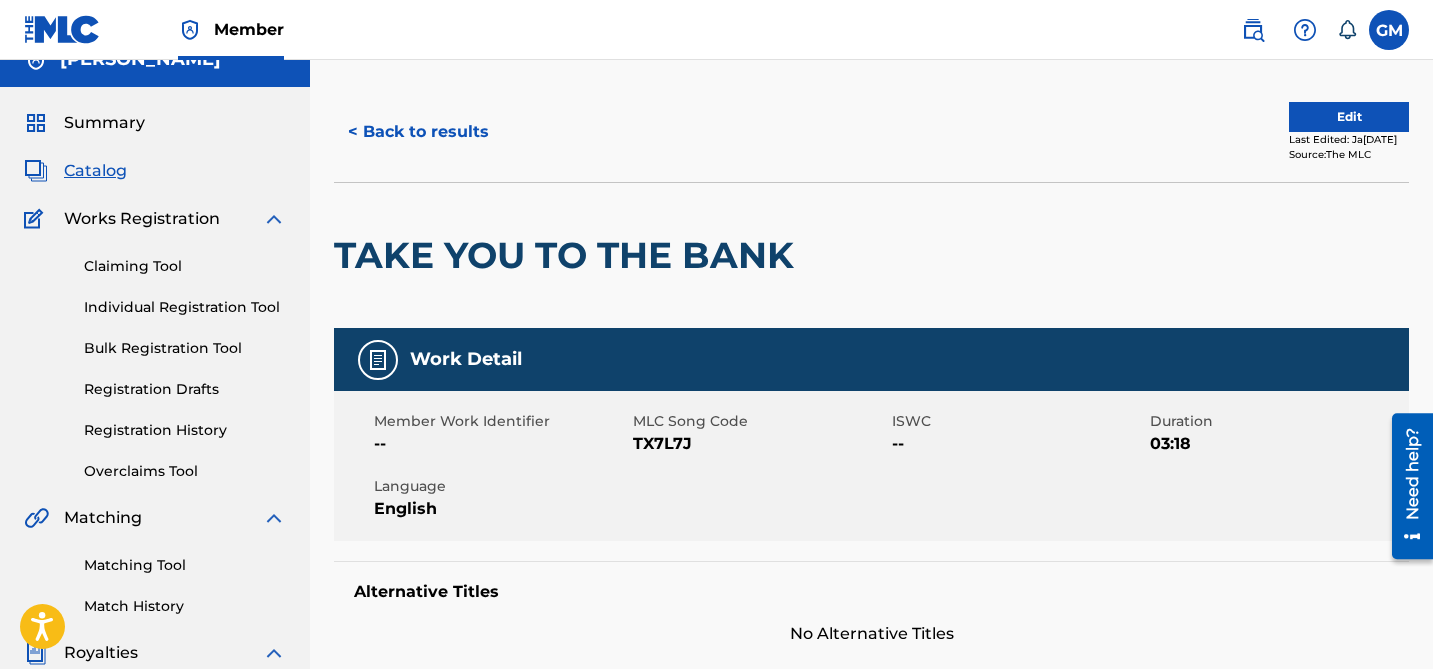 scroll, scrollTop: 0, scrollLeft: 0, axis: both 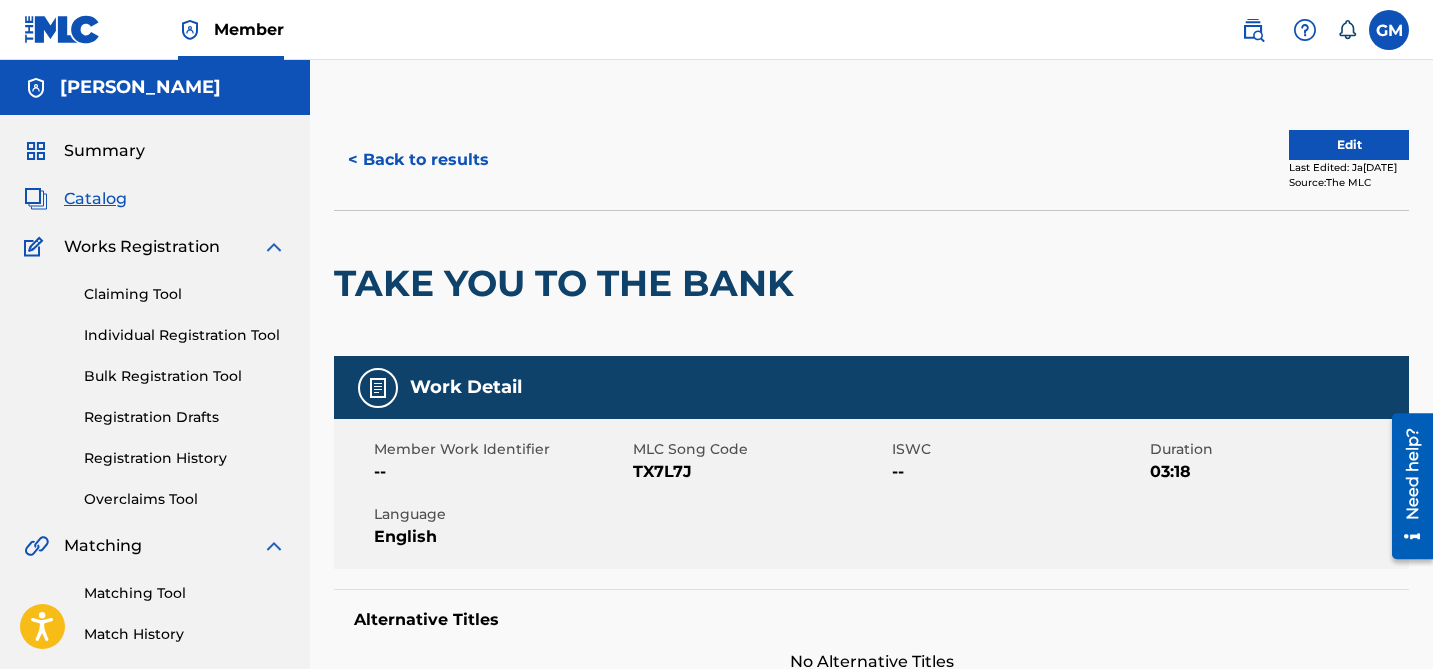 click on "< Back to results" at bounding box center (418, 160) 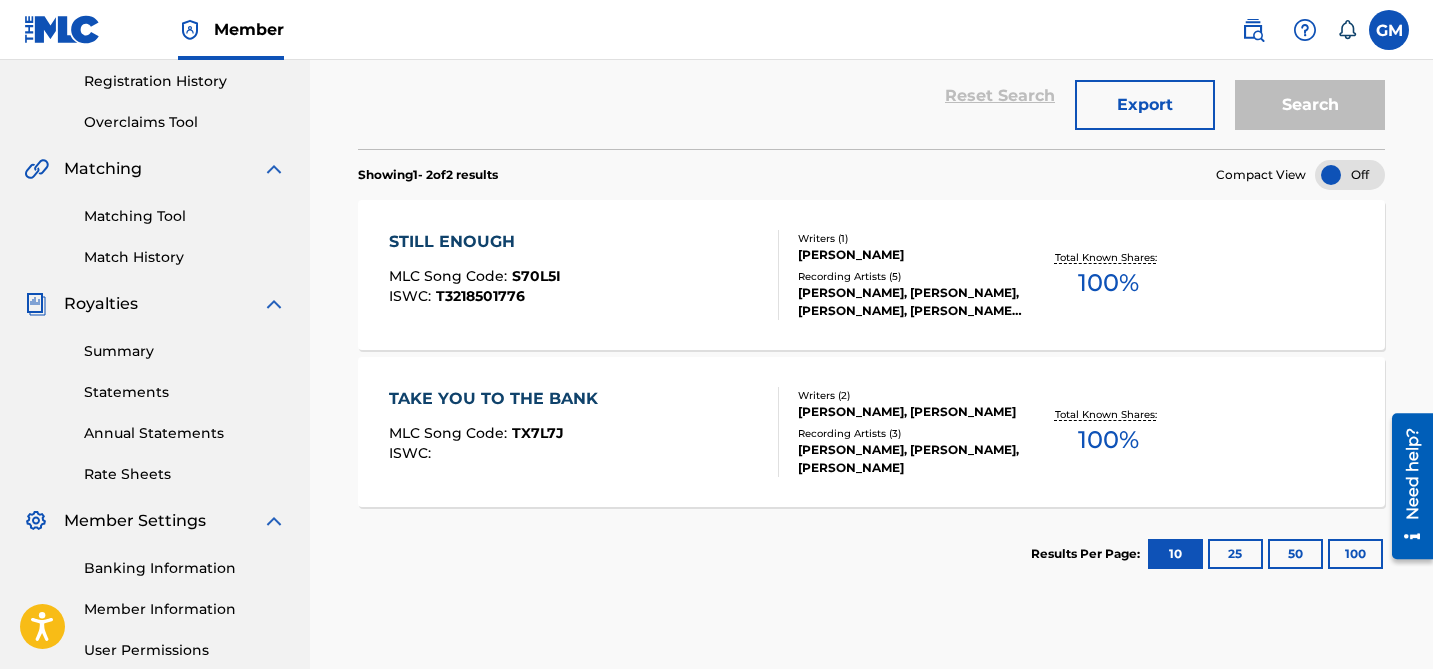 click on "STILL ENOUGH" at bounding box center [475, 242] 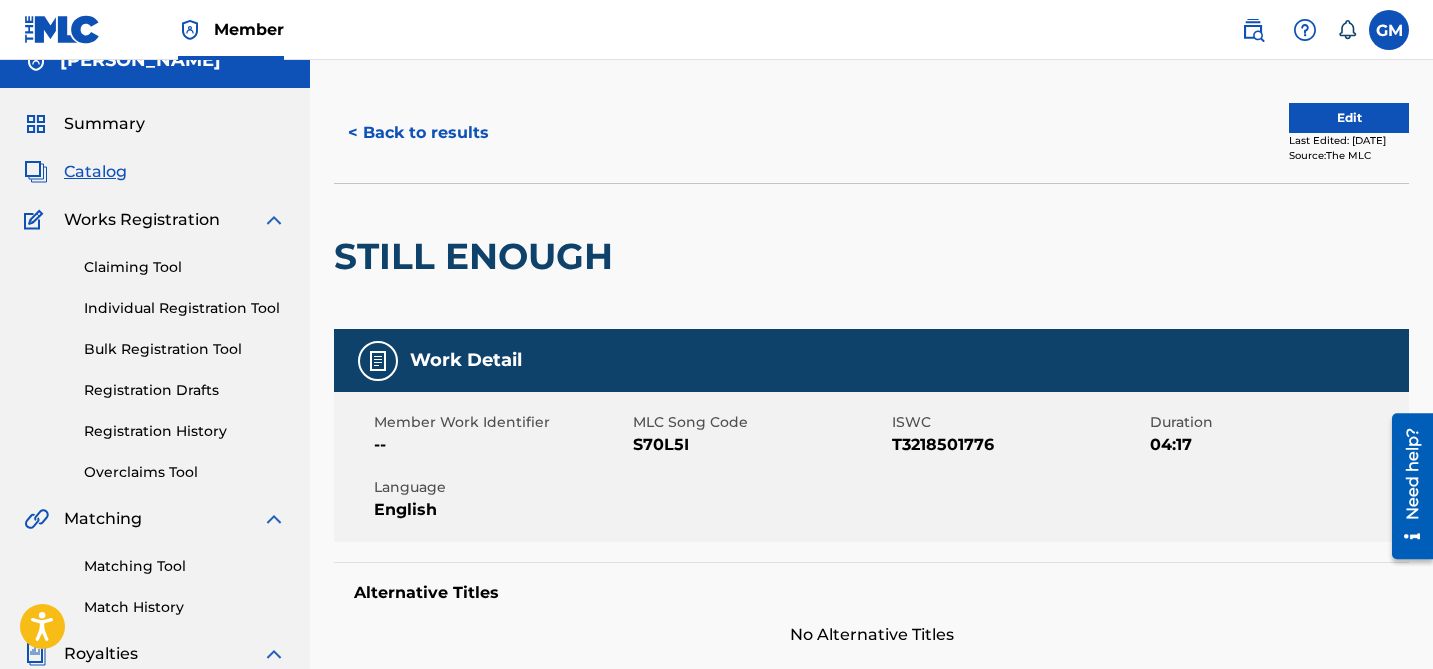 scroll, scrollTop: 0, scrollLeft: 0, axis: both 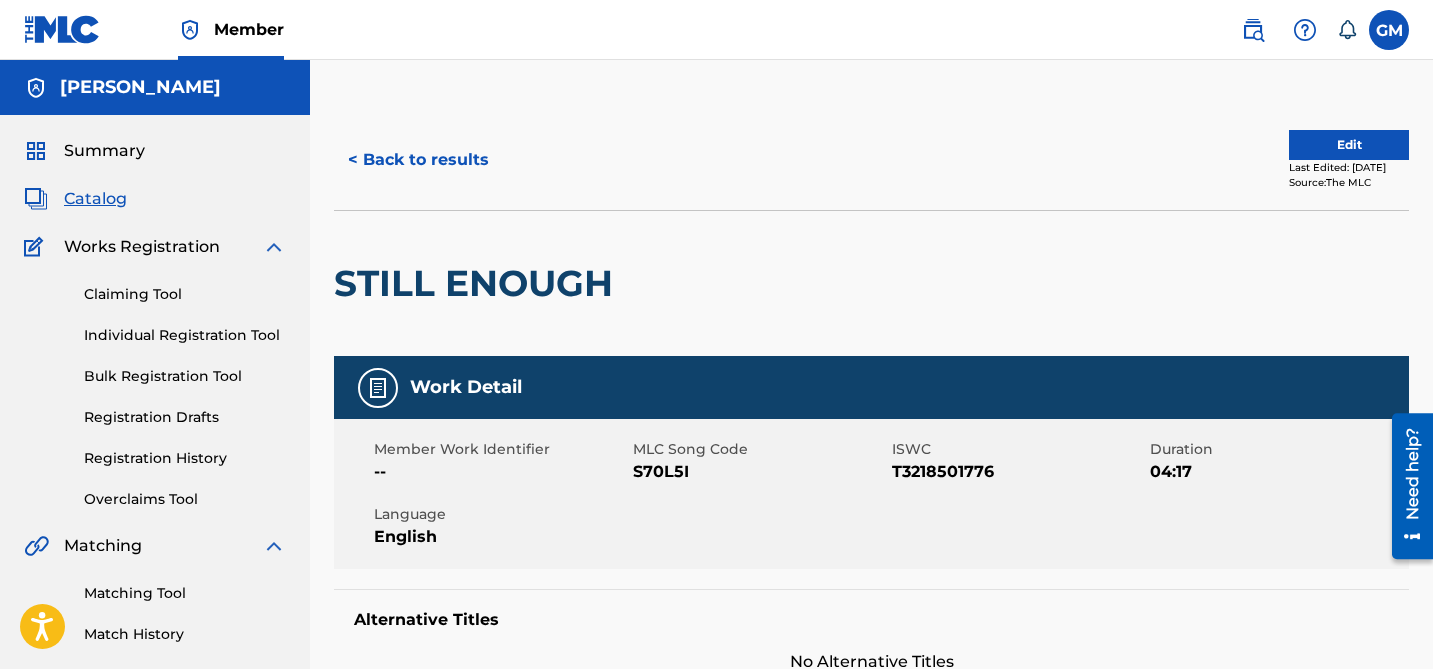 click on "< Back to results" at bounding box center (418, 160) 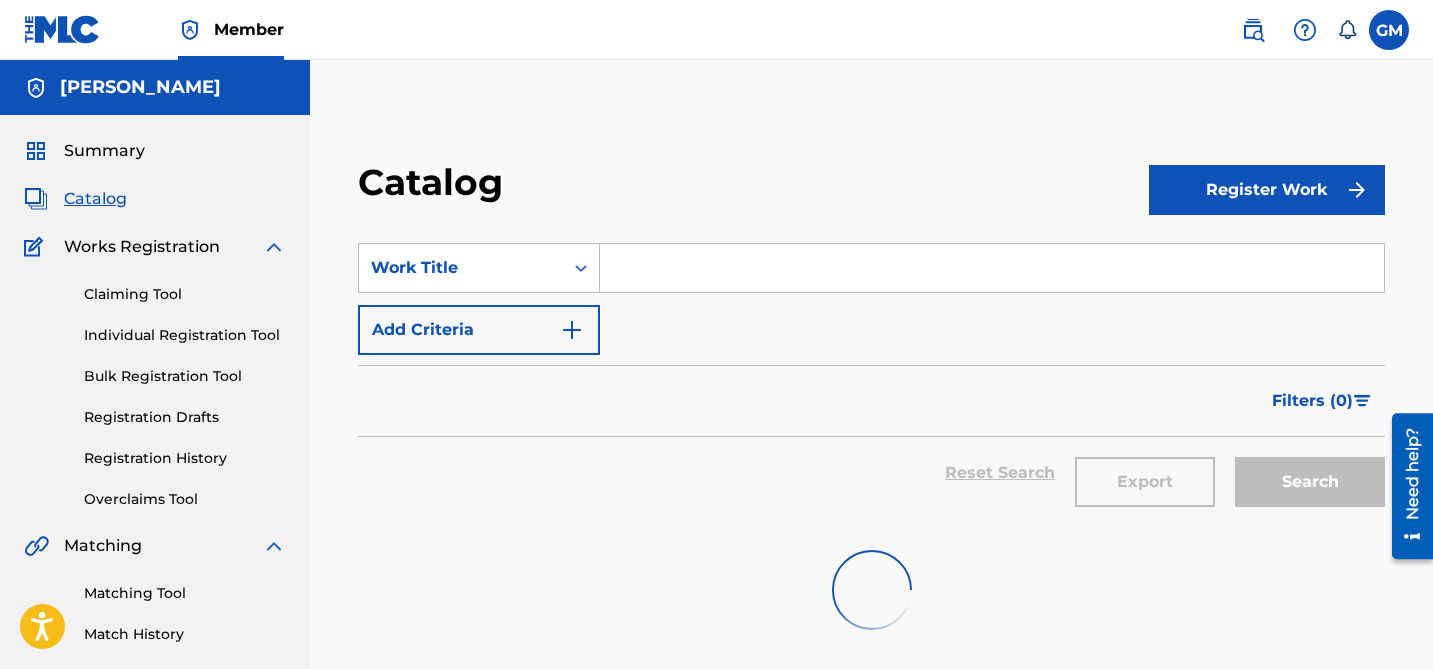 scroll, scrollTop: 377, scrollLeft: 0, axis: vertical 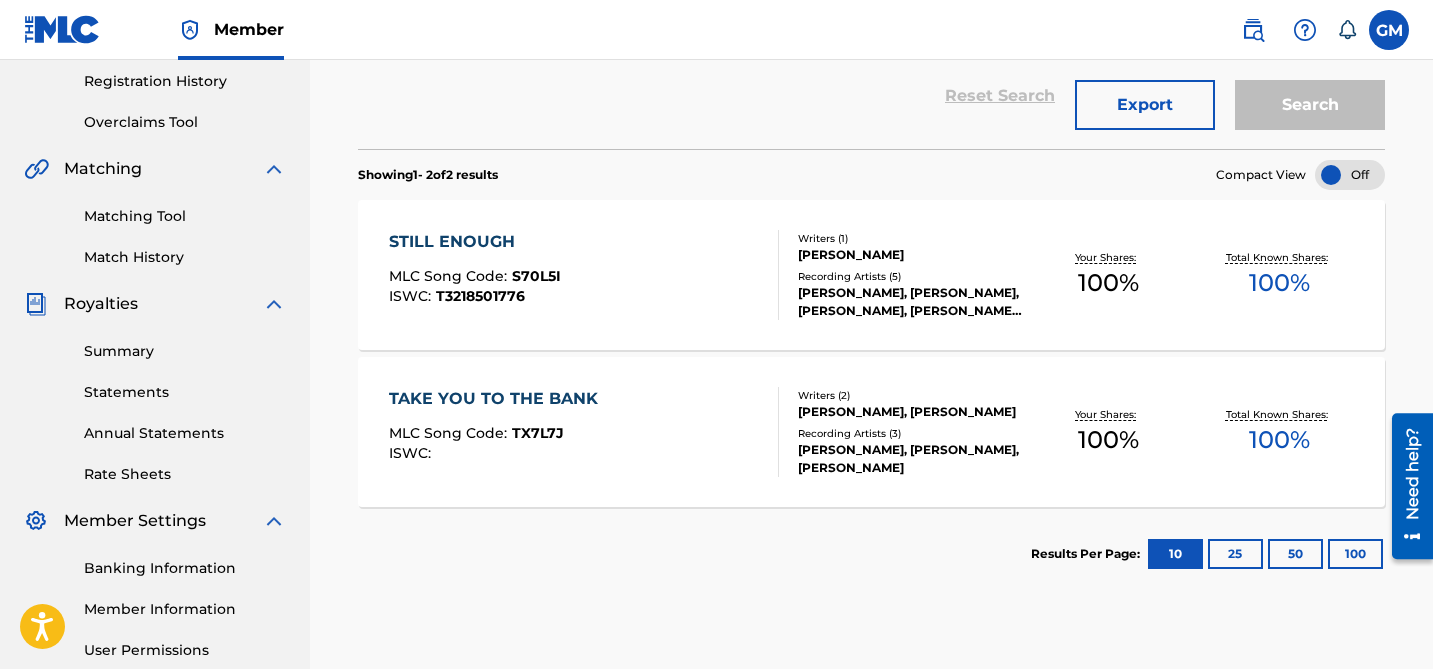 click at bounding box center (1350, 175) 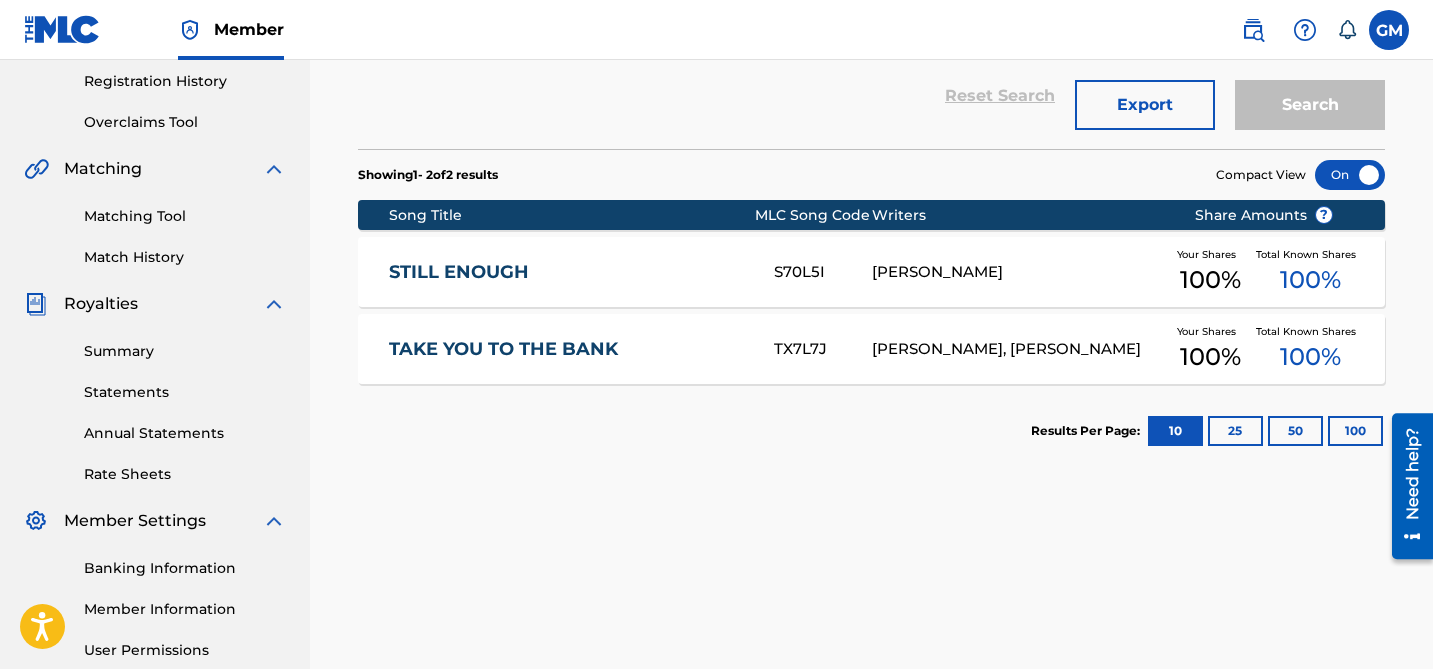 click at bounding box center [1350, 175] 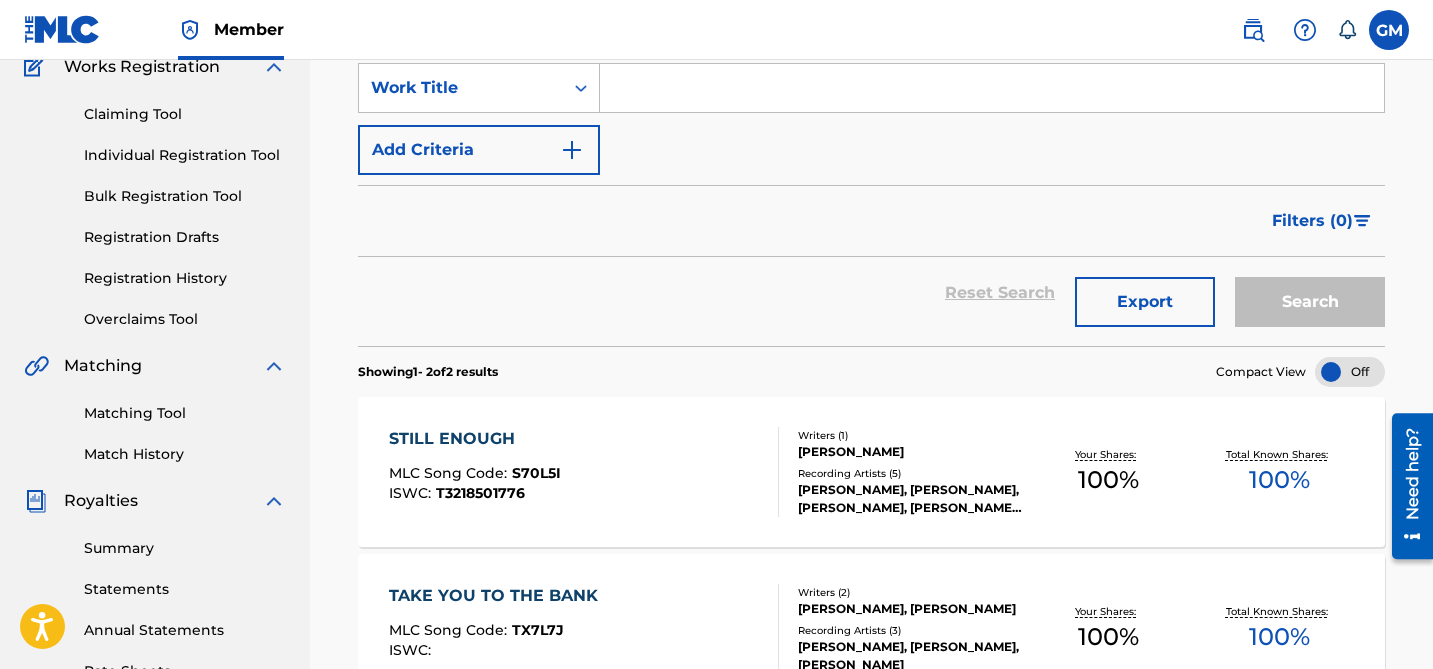scroll, scrollTop: 205, scrollLeft: 0, axis: vertical 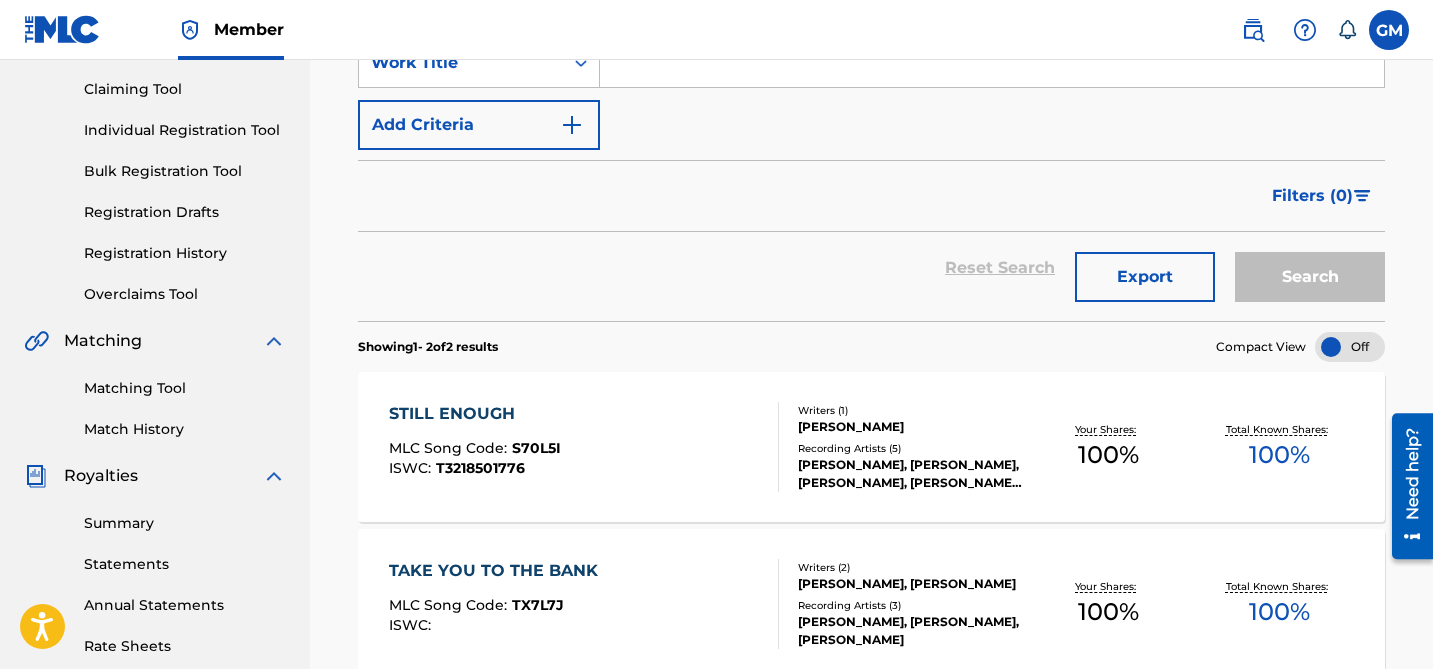click on "Matching Tool" at bounding box center [185, 388] 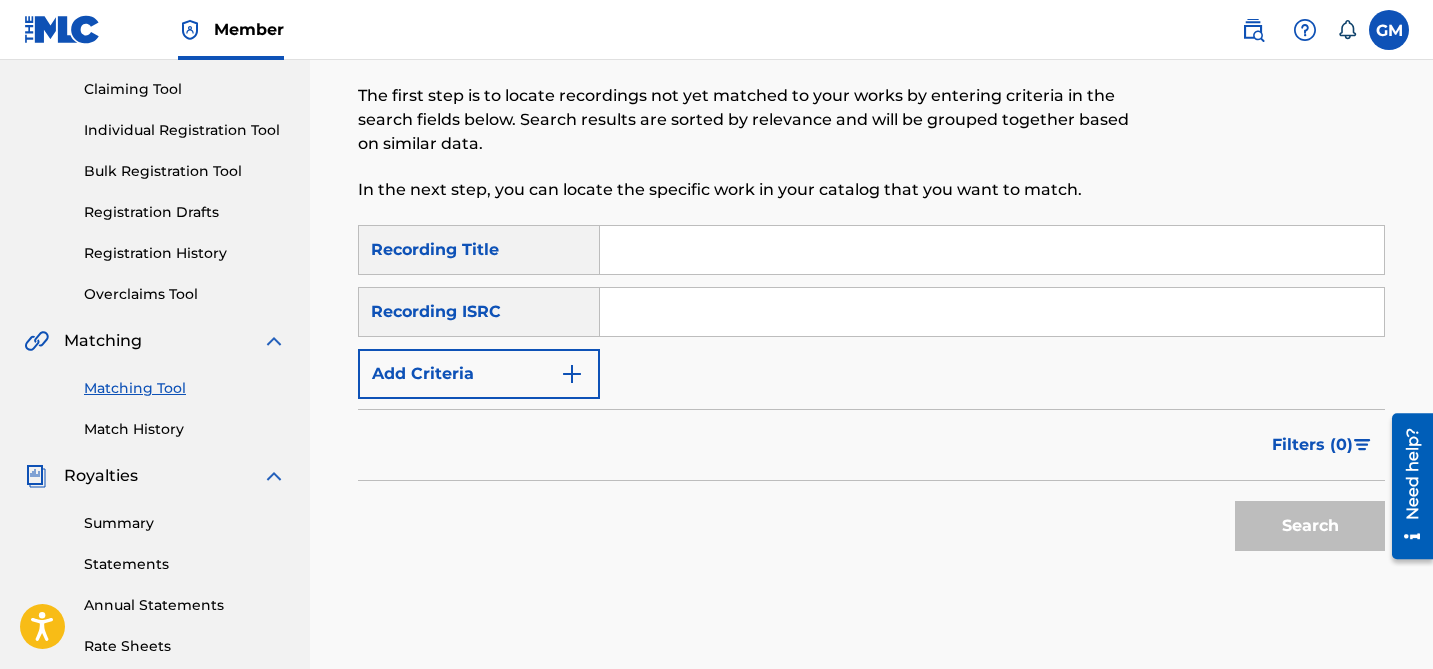 scroll, scrollTop: 0, scrollLeft: 0, axis: both 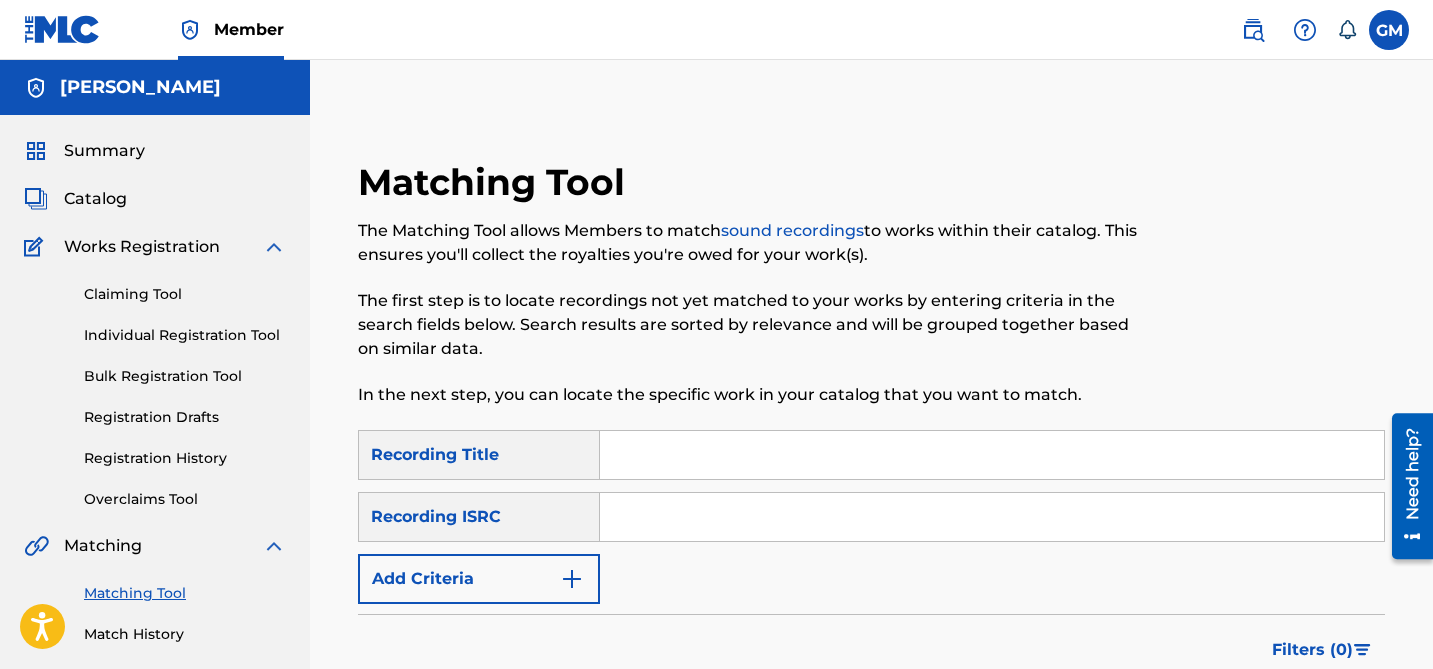 click at bounding box center [992, 455] 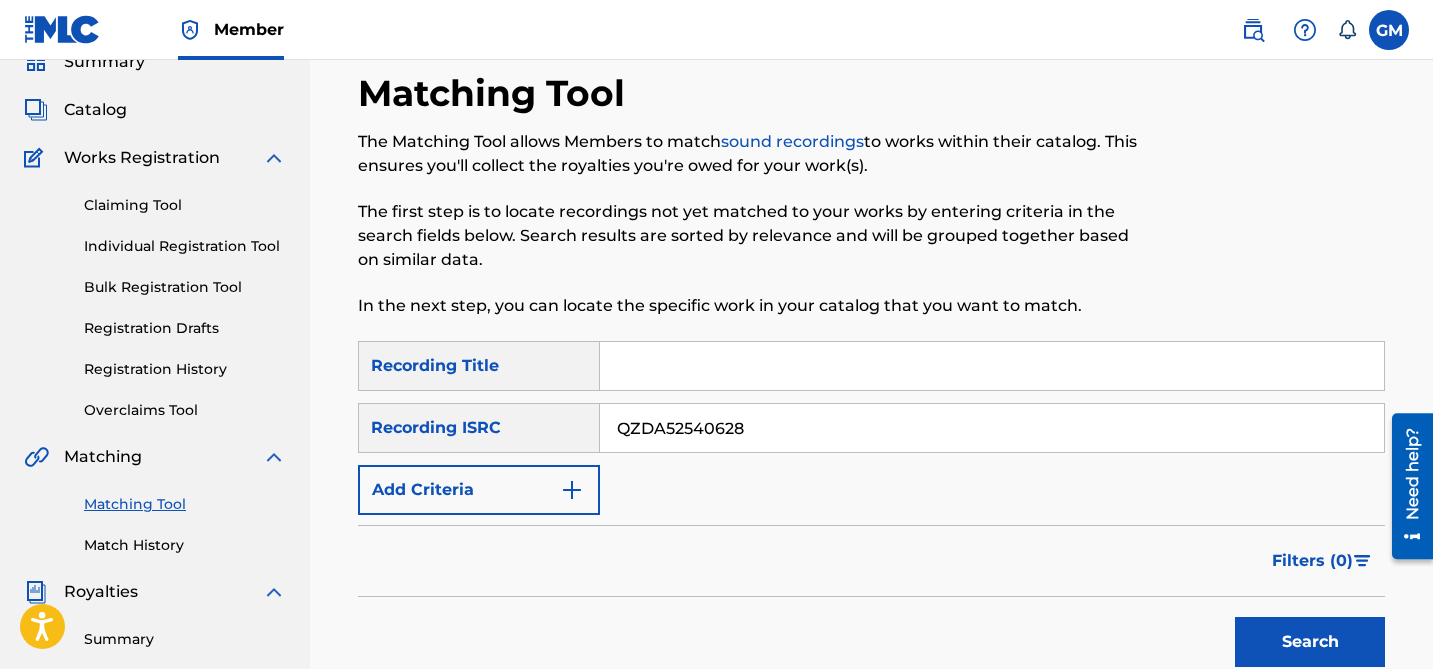 scroll, scrollTop: 101, scrollLeft: 0, axis: vertical 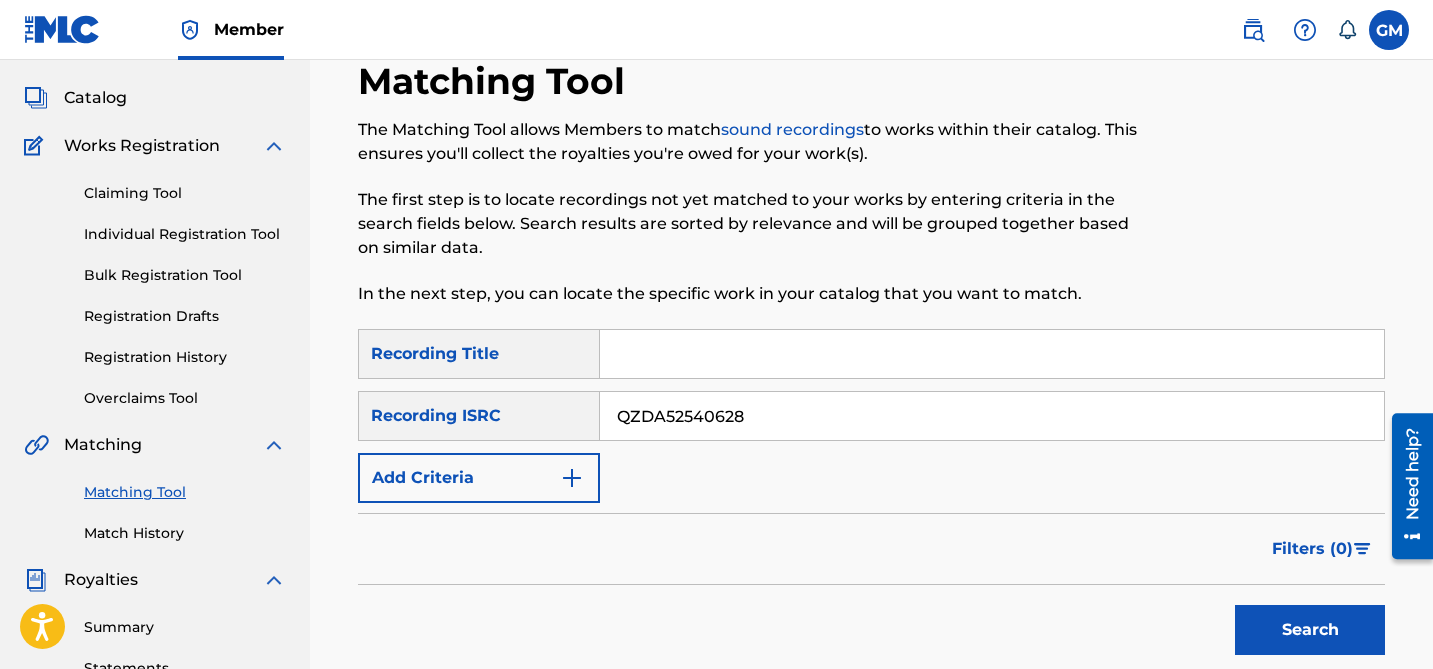 type on "QZDA52540628" 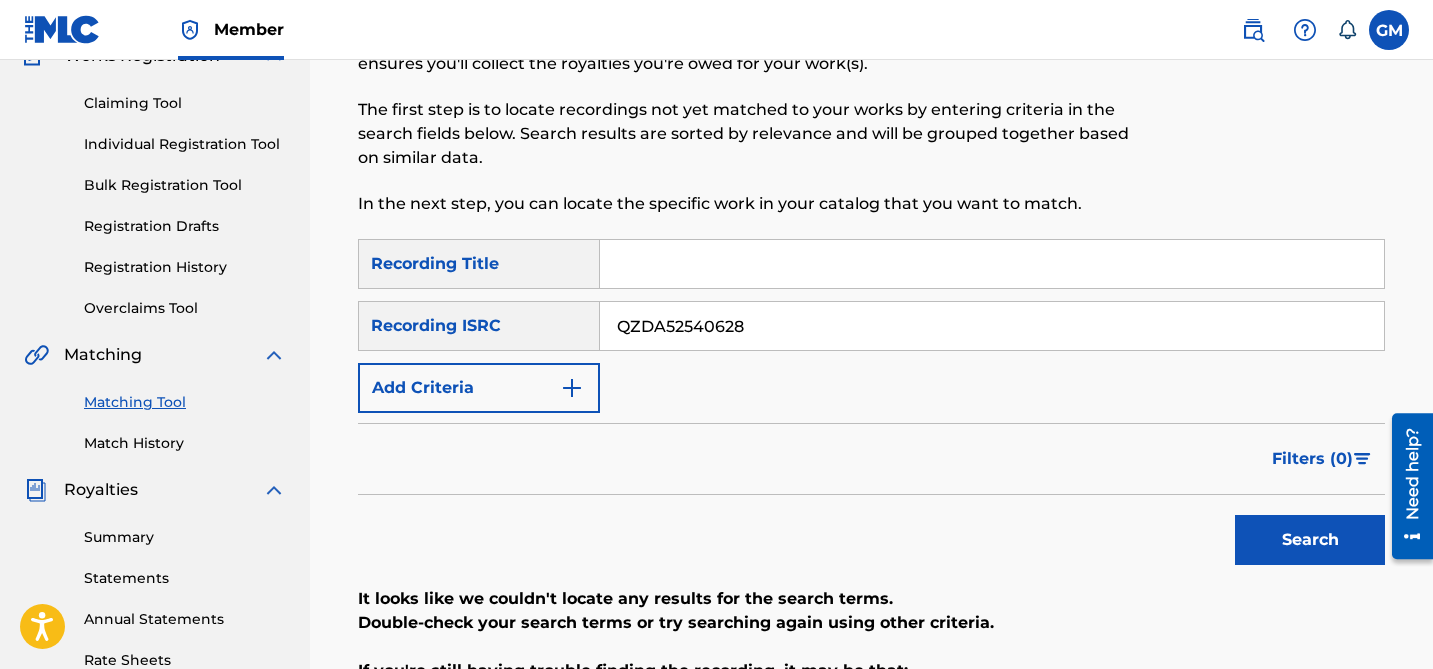 scroll, scrollTop: 179, scrollLeft: 0, axis: vertical 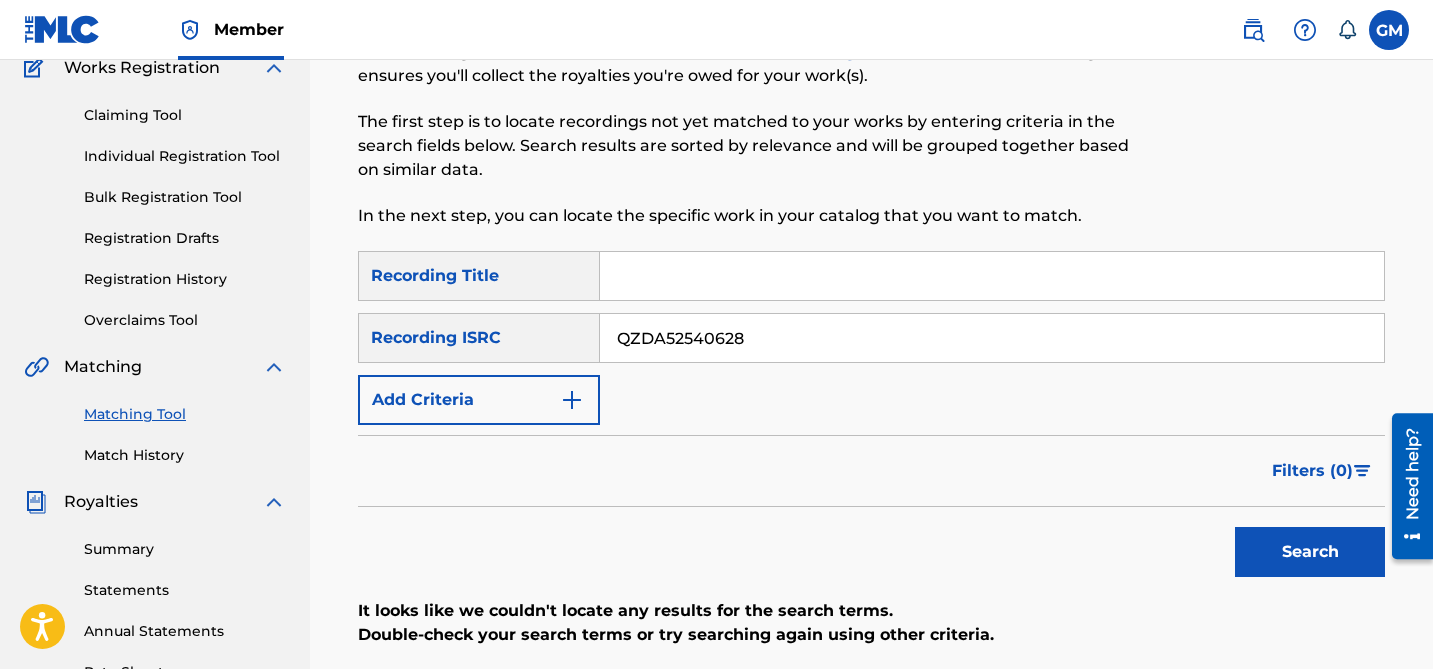 click on "QZDA52540628" at bounding box center (992, 338) 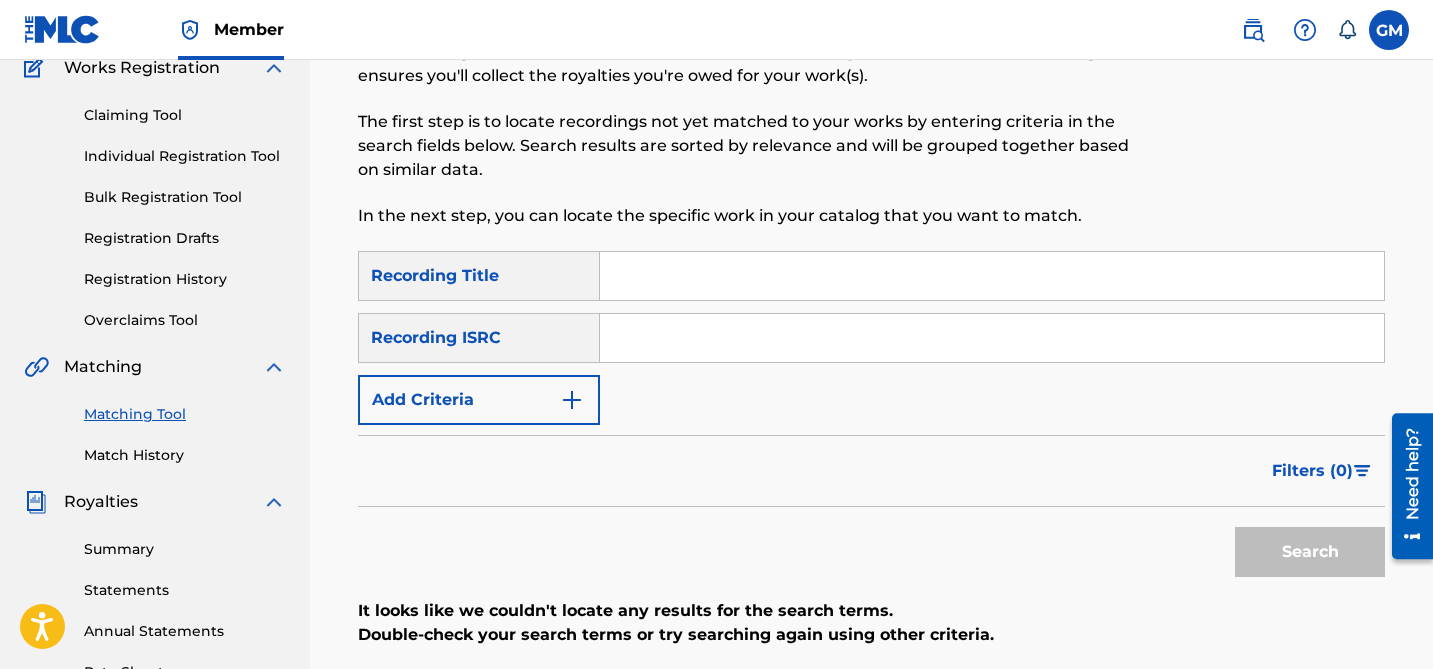 type 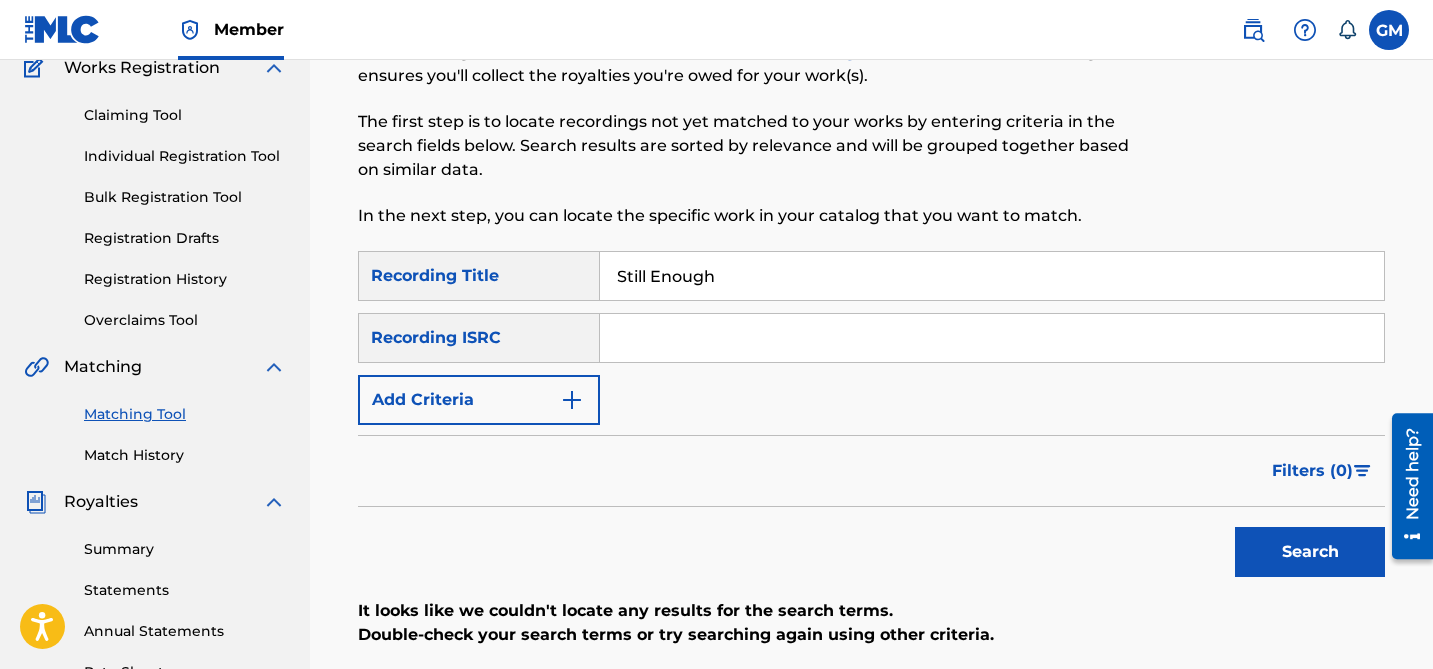 type on "Still Enough" 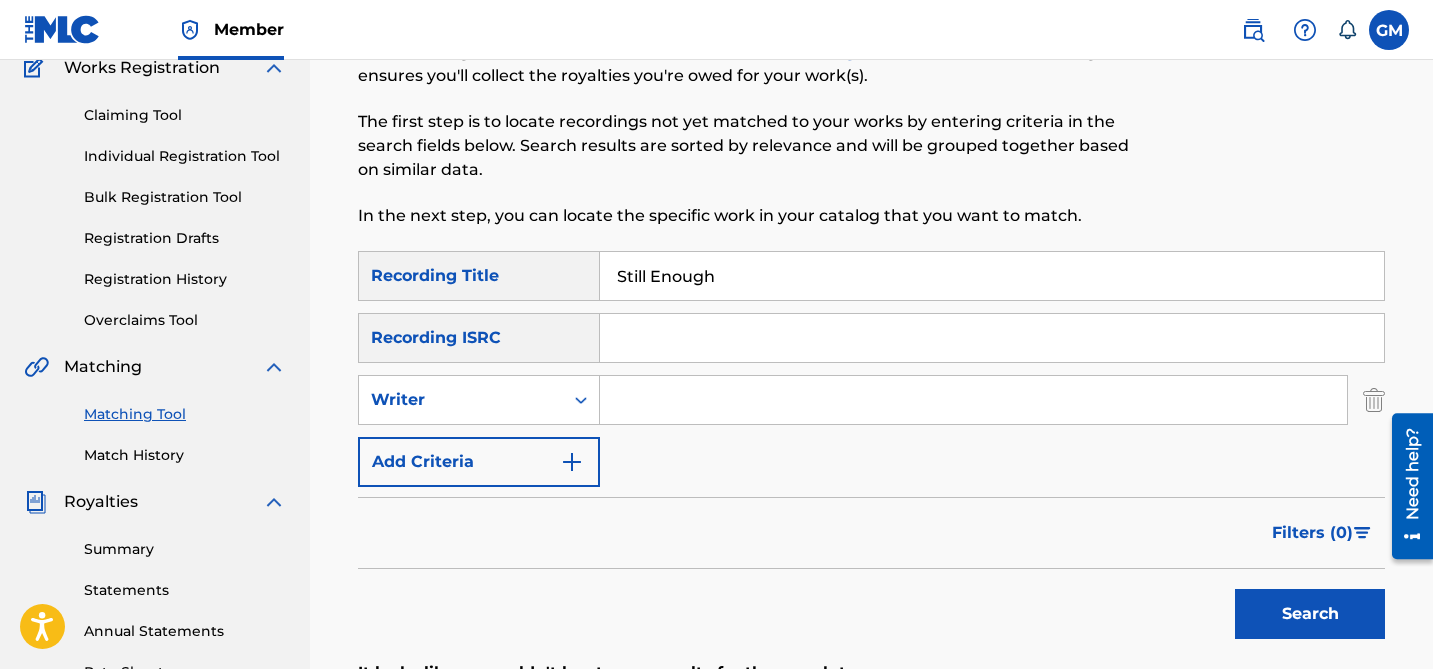 click at bounding box center (973, 400) 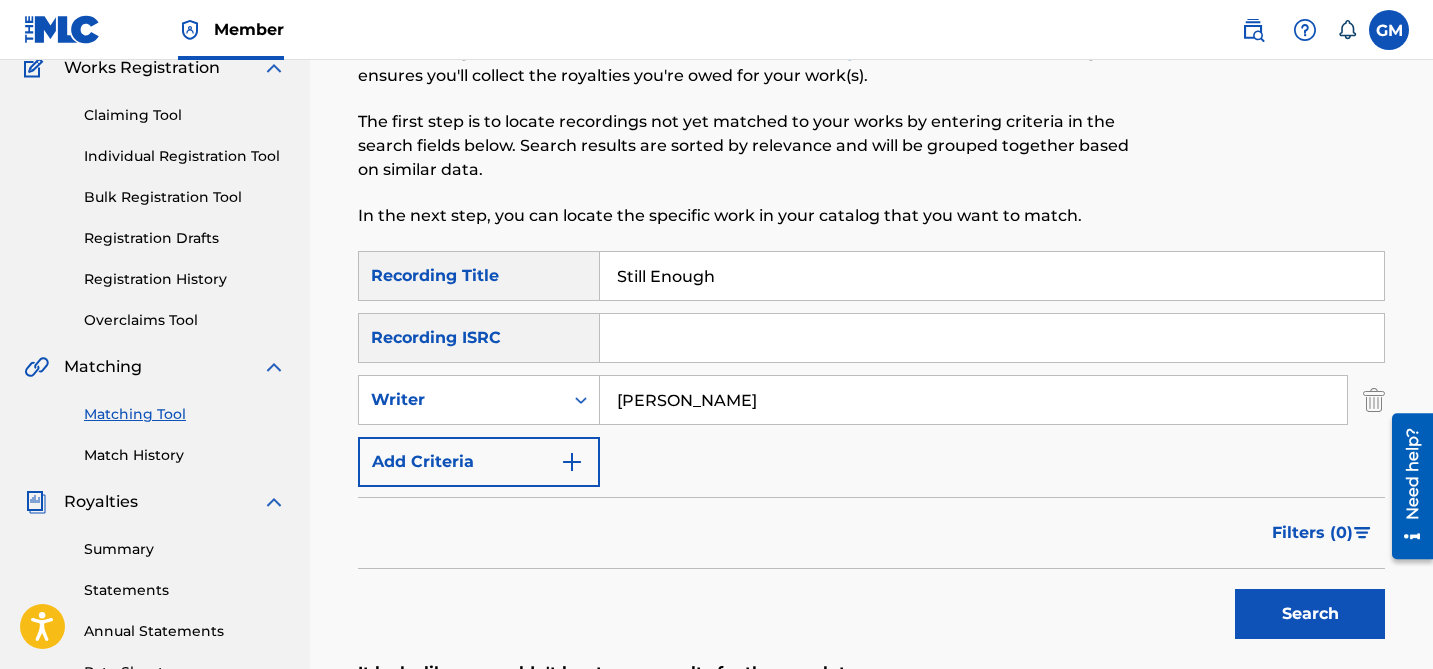 type on "[PERSON_NAME]" 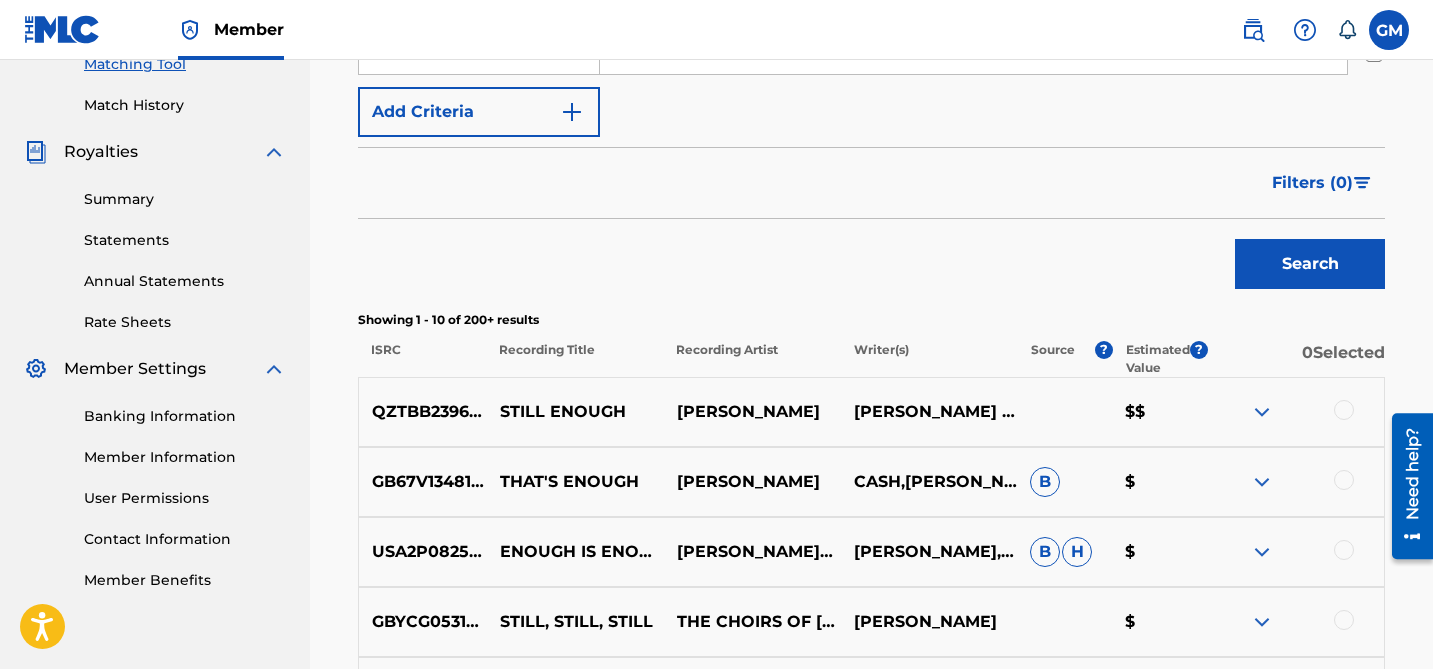 scroll, scrollTop: 552, scrollLeft: 0, axis: vertical 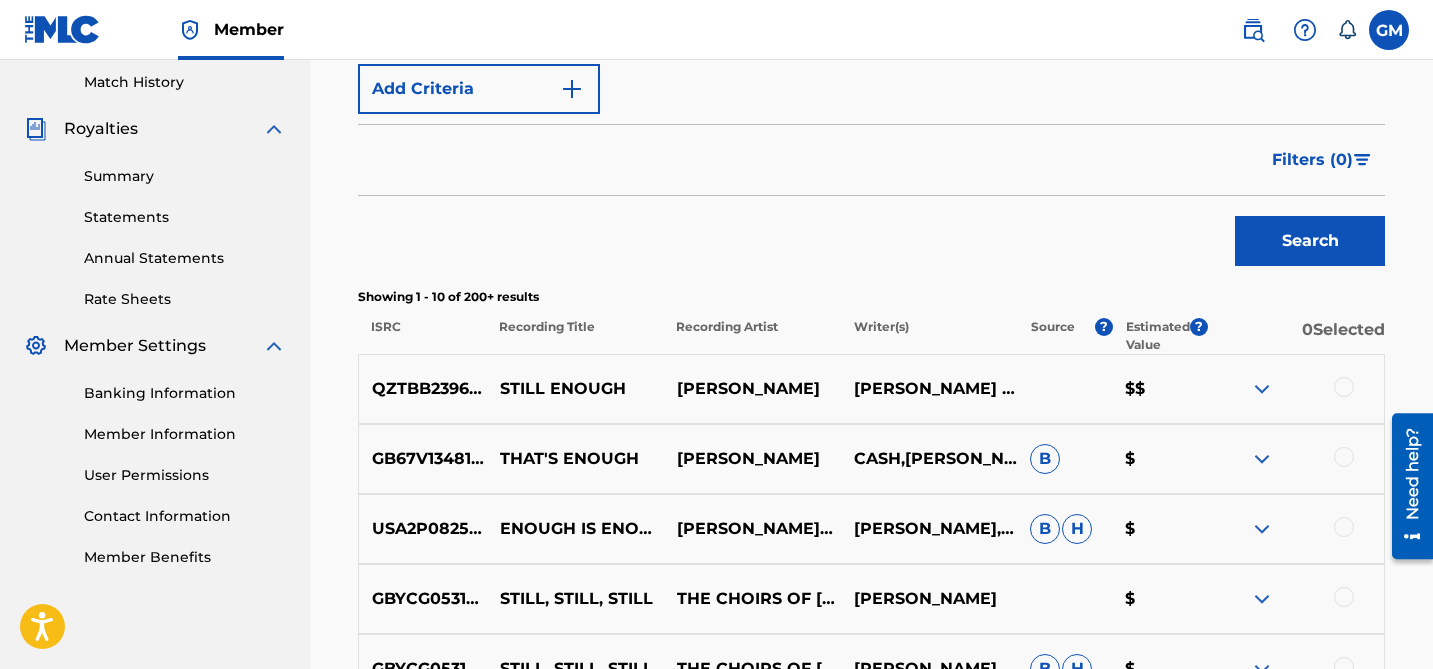 click on "QZTBB2396618" at bounding box center [423, 389] 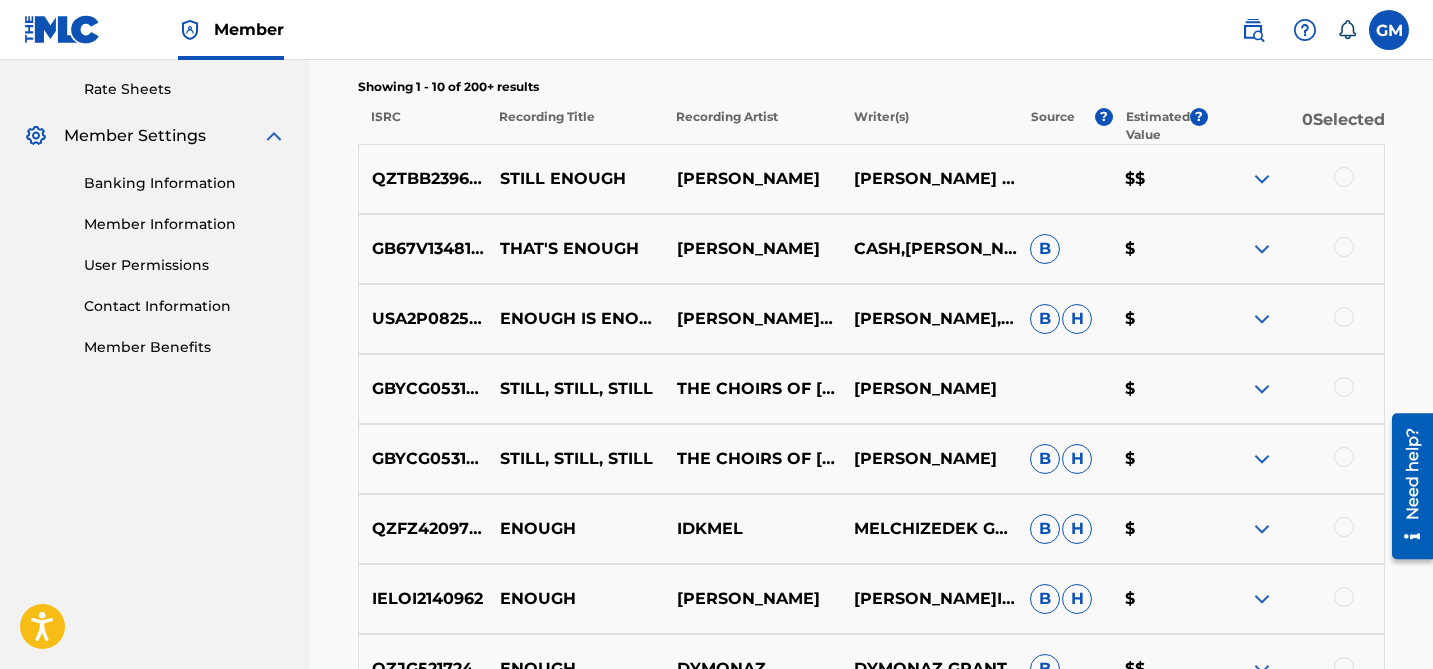scroll, scrollTop: 749, scrollLeft: 0, axis: vertical 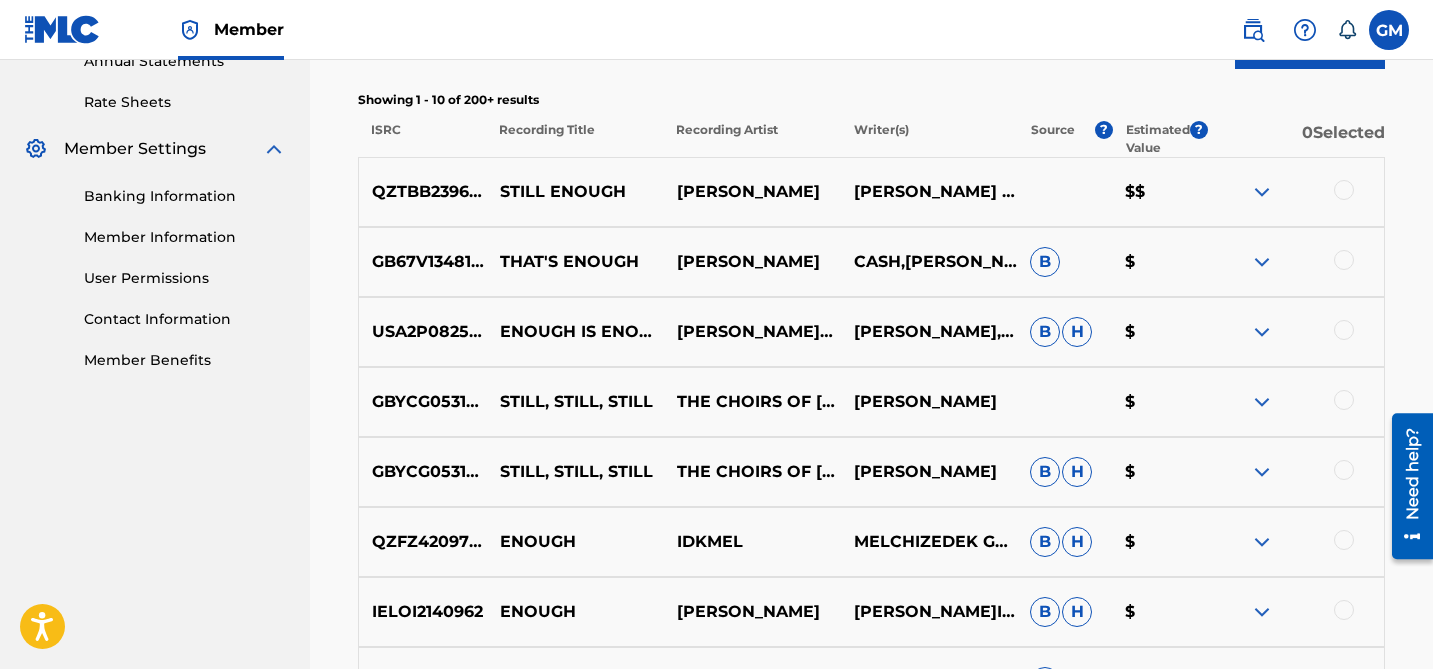 click at bounding box center (1344, 190) 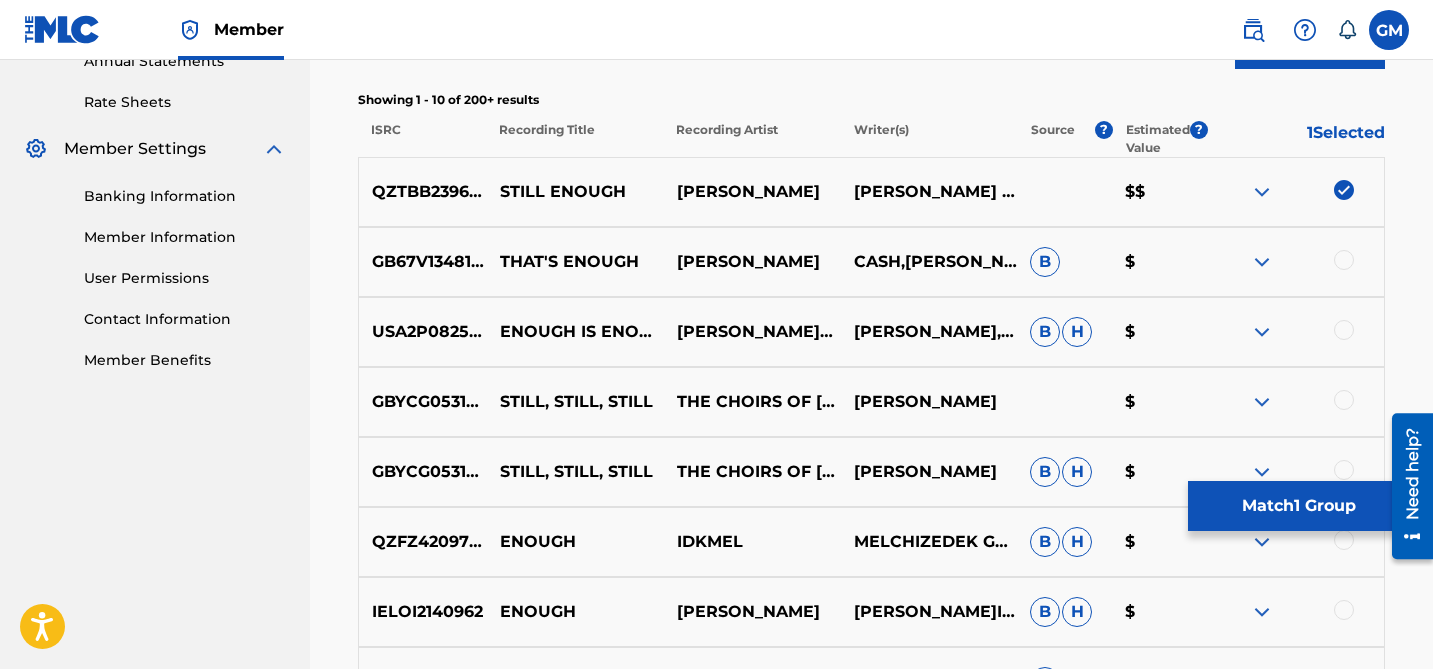 click at bounding box center [1262, 192] 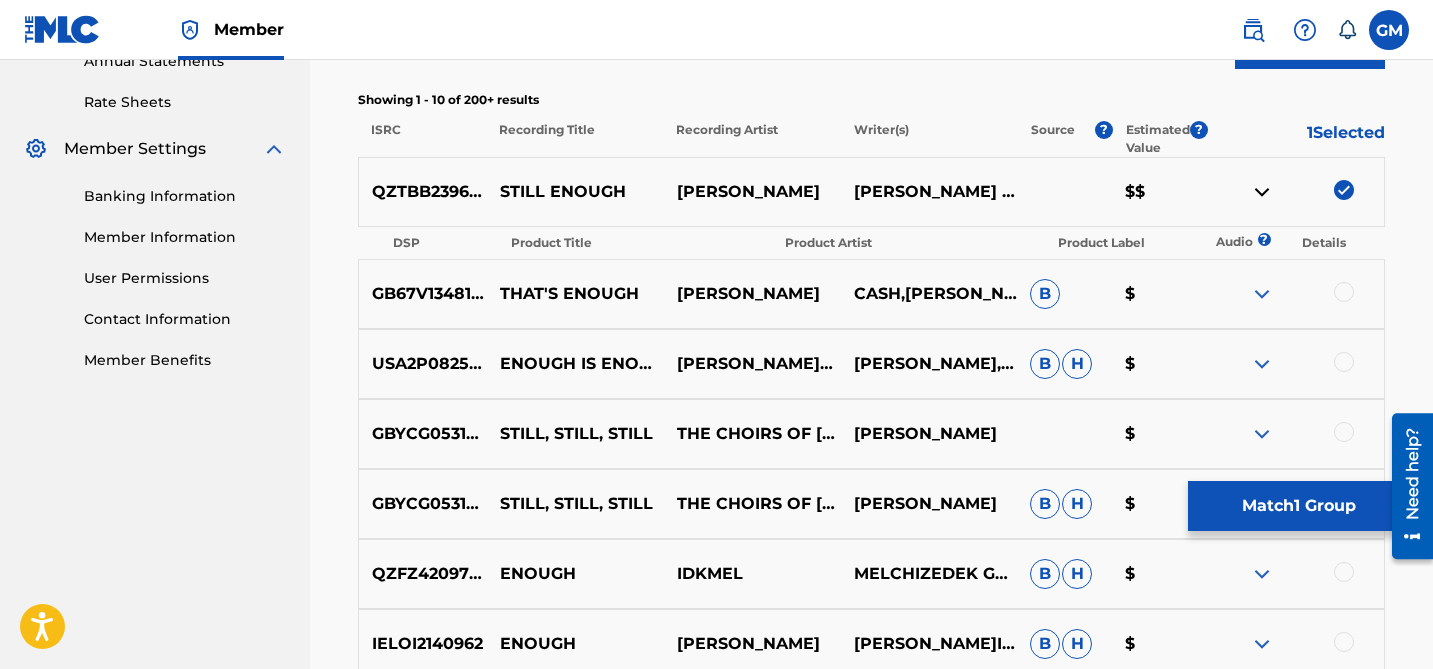 click at bounding box center [1262, 192] 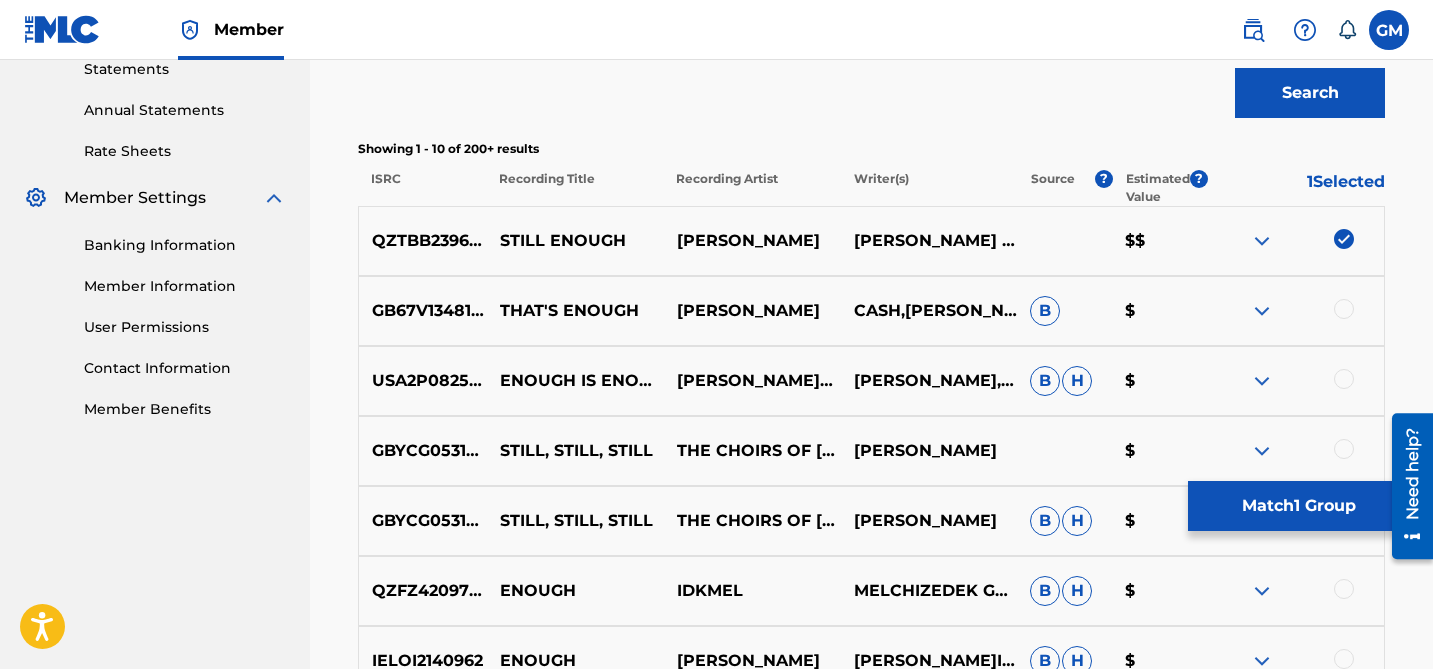 scroll, scrollTop: 697, scrollLeft: 0, axis: vertical 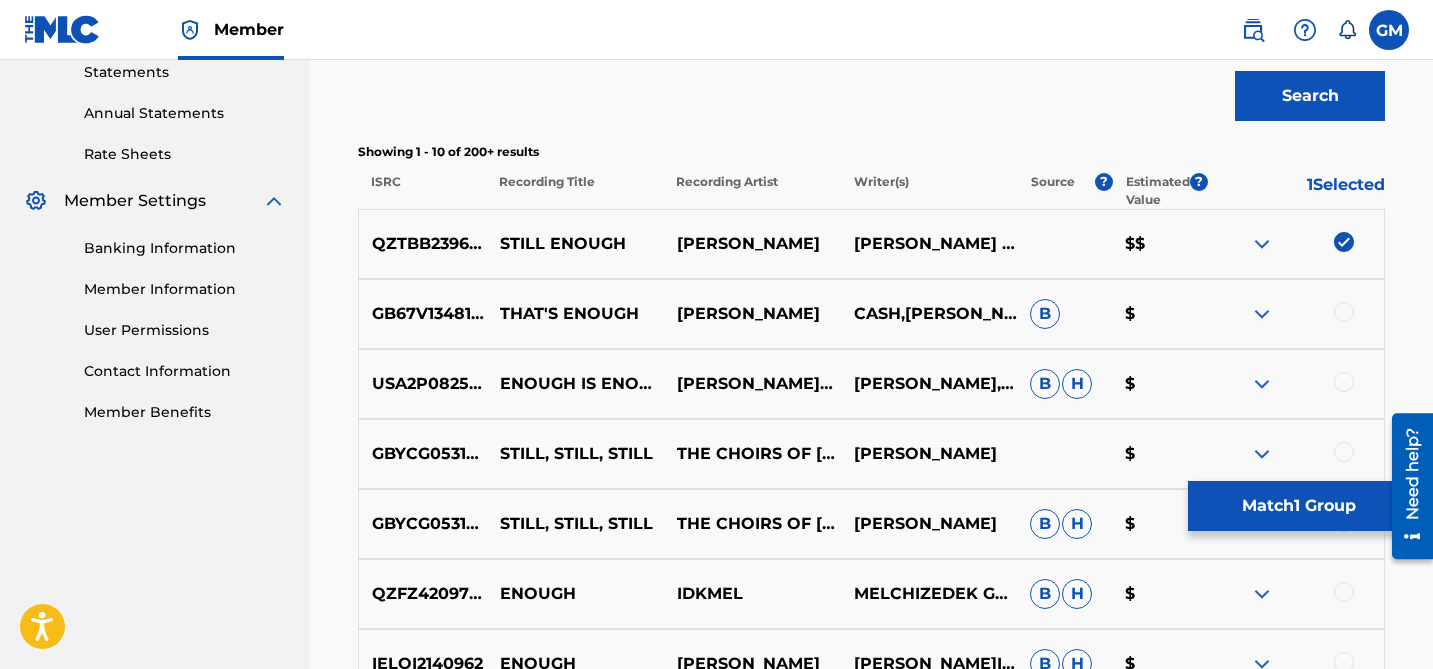 click on "Match  1 Group" at bounding box center (1298, 506) 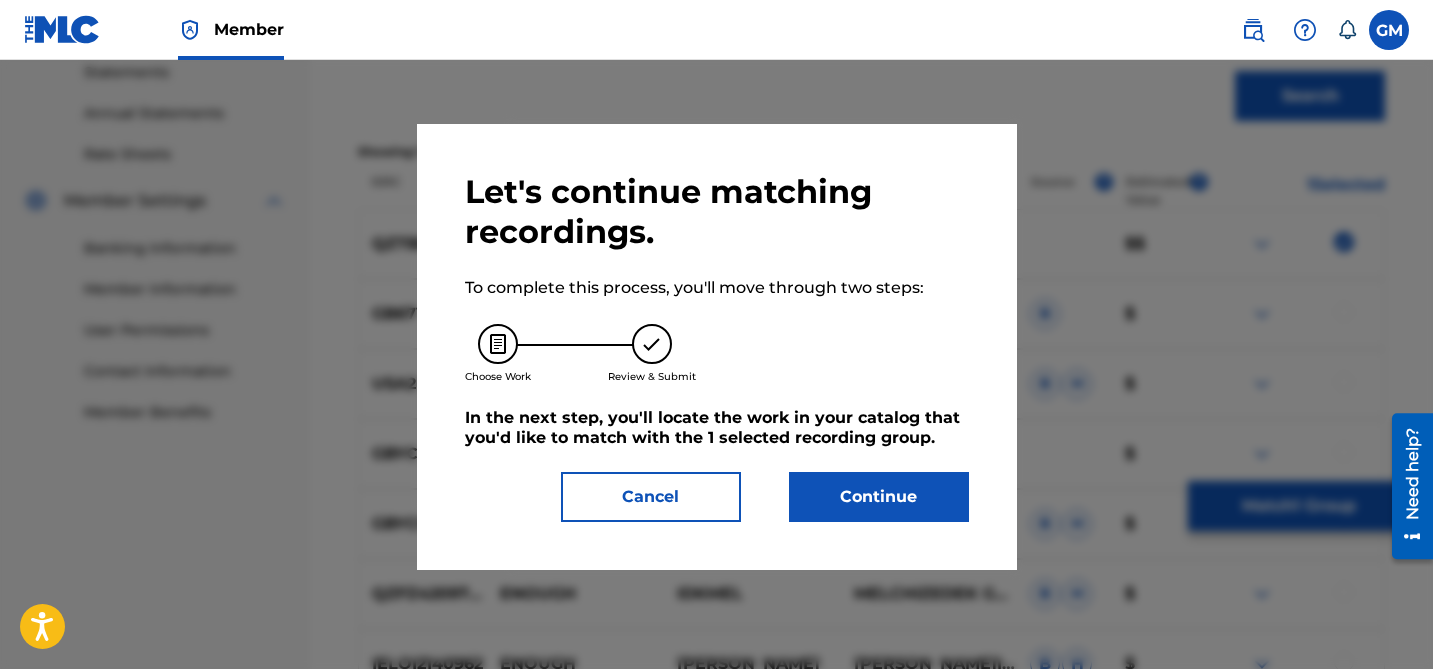 click on "Continue" at bounding box center [879, 497] 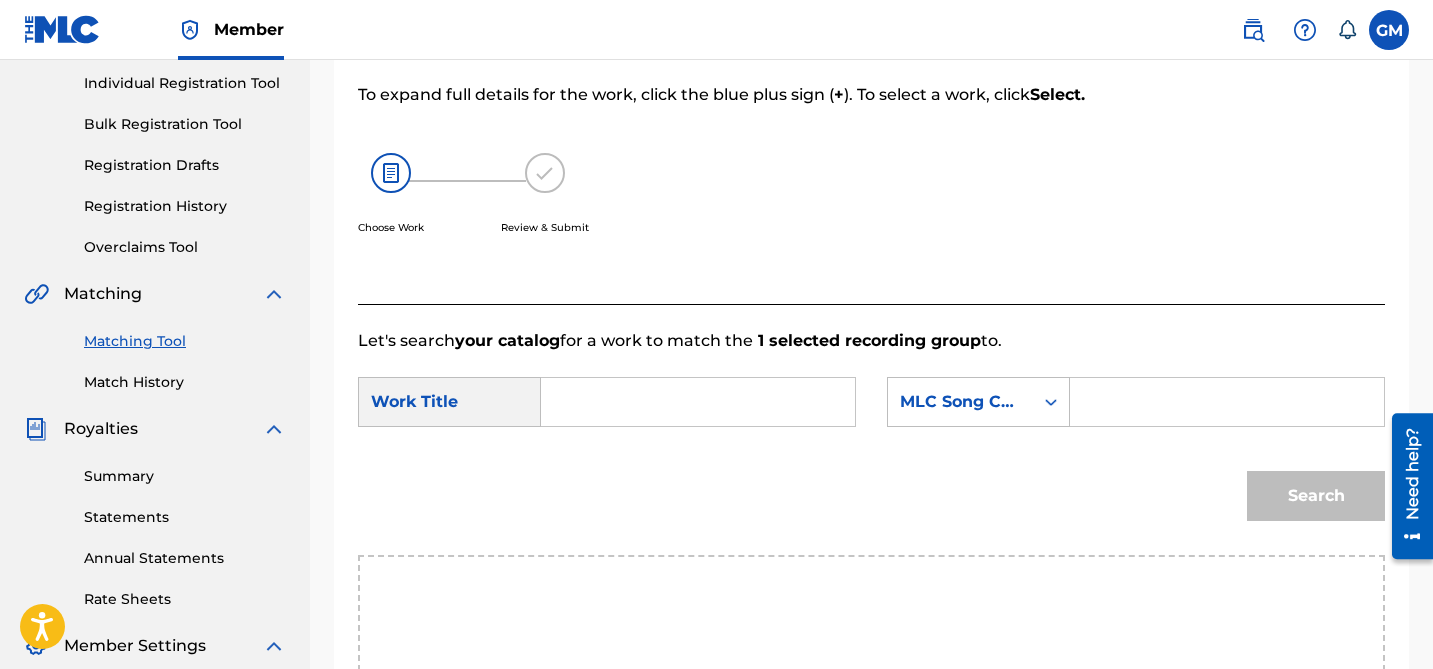 scroll, scrollTop: 253, scrollLeft: 0, axis: vertical 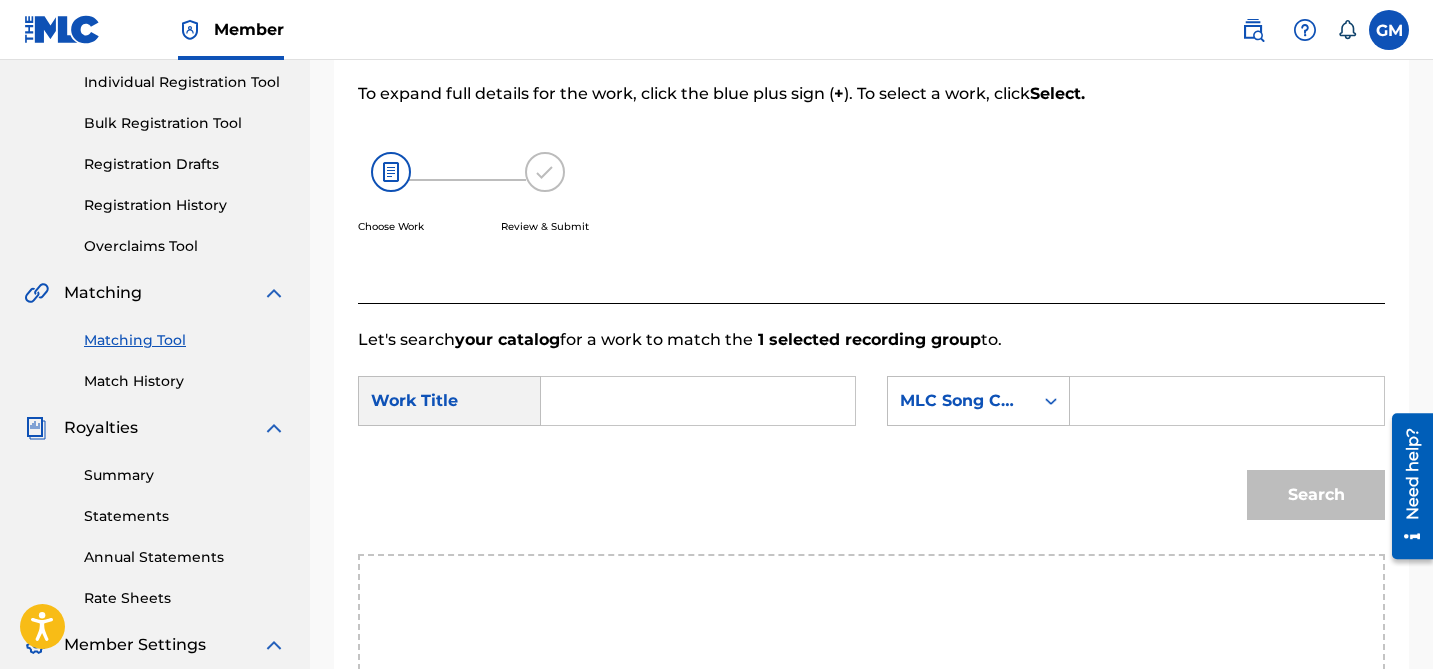 click at bounding box center (698, 401) 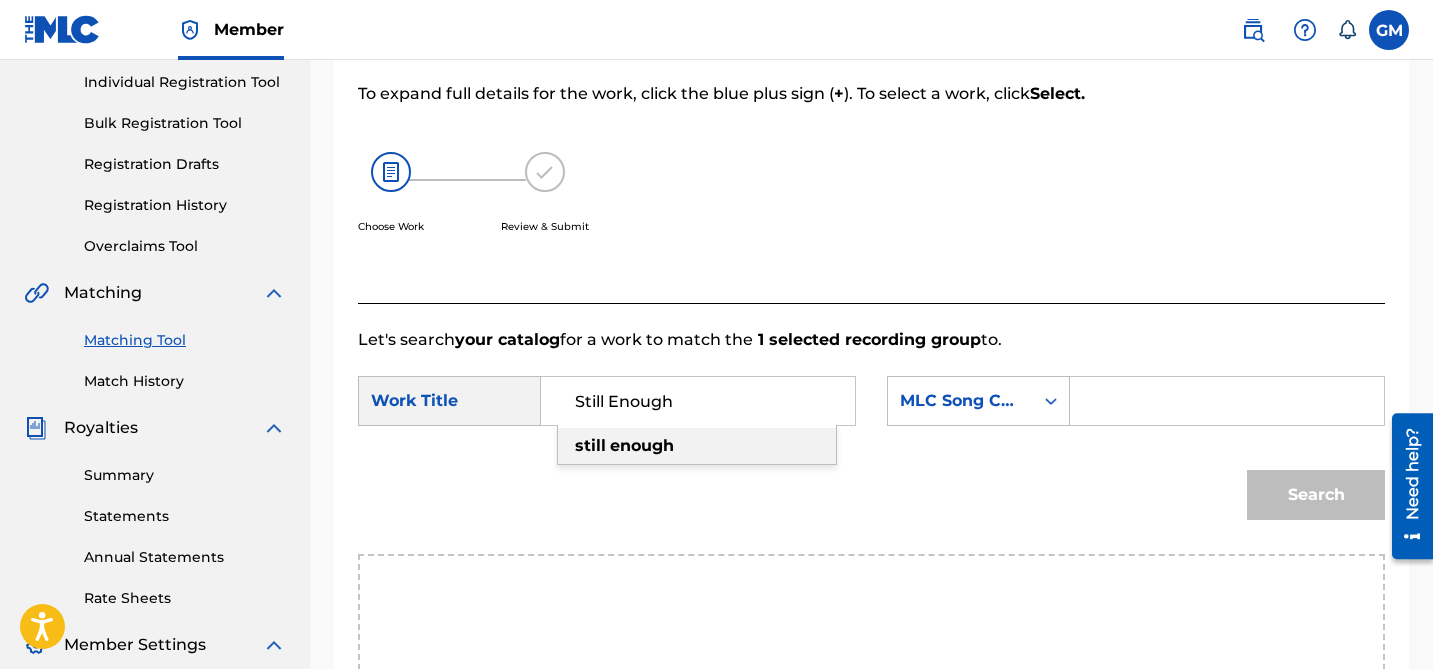 type on "Still Enough" 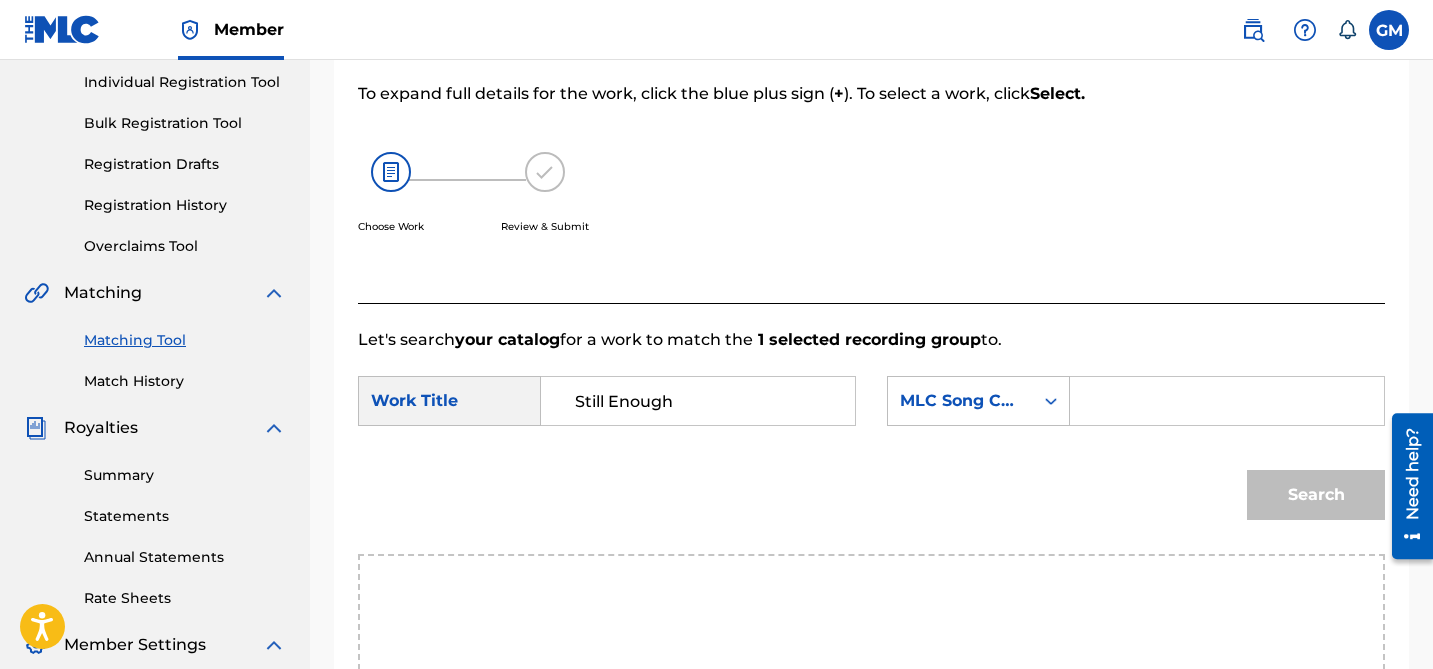 click at bounding box center (1227, 401) 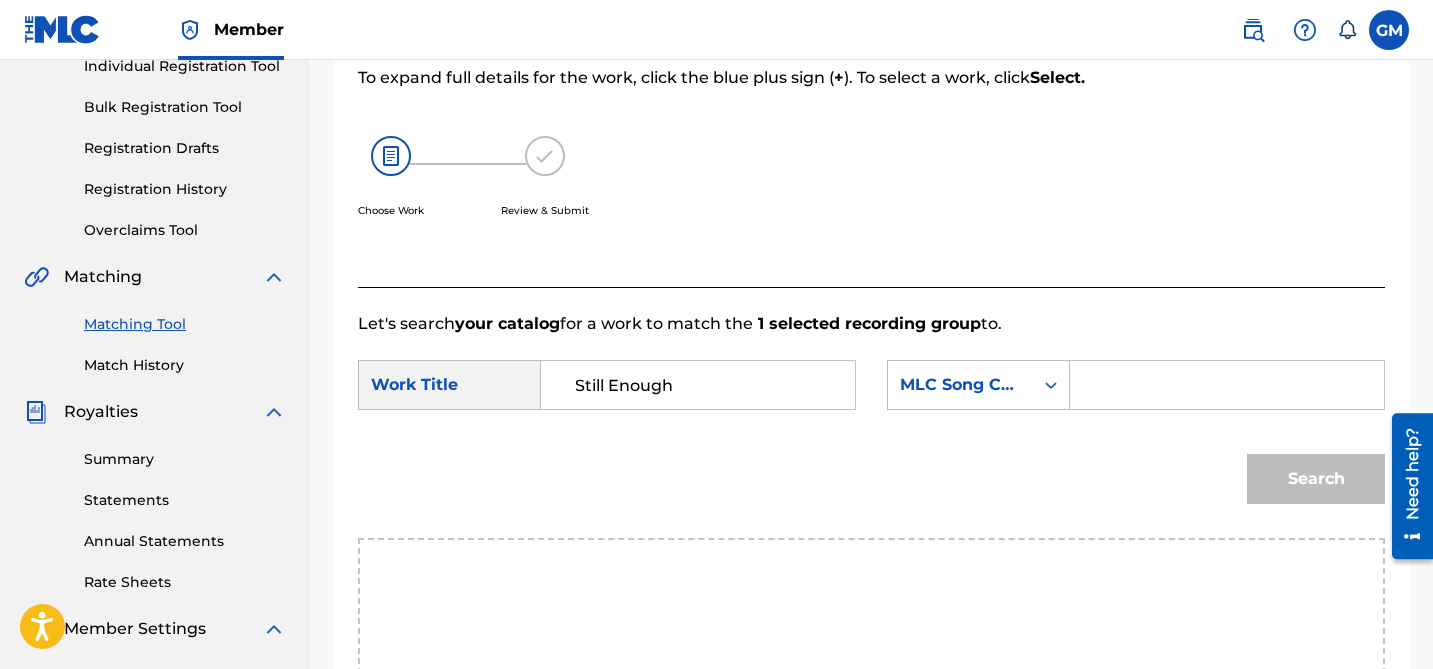 scroll, scrollTop: 287, scrollLeft: 0, axis: vertical 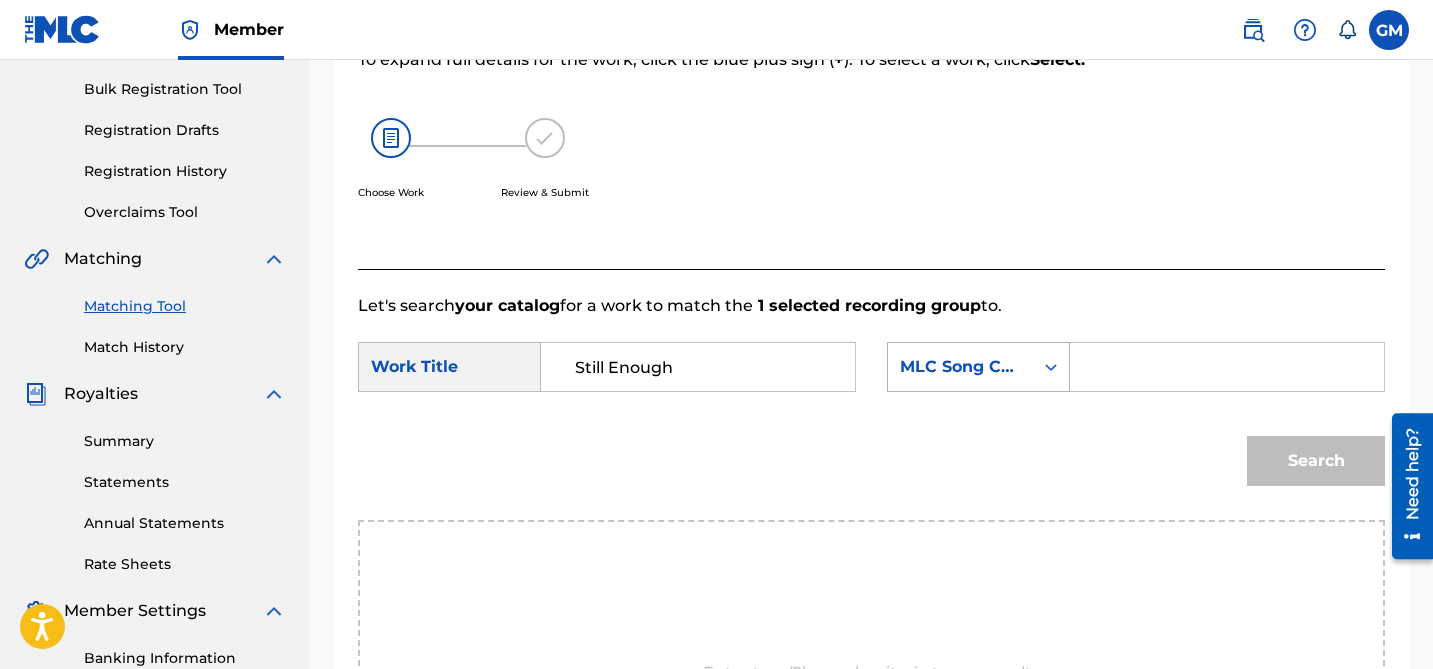 click on "MLC Song Code" at bounding box center (960, 367) 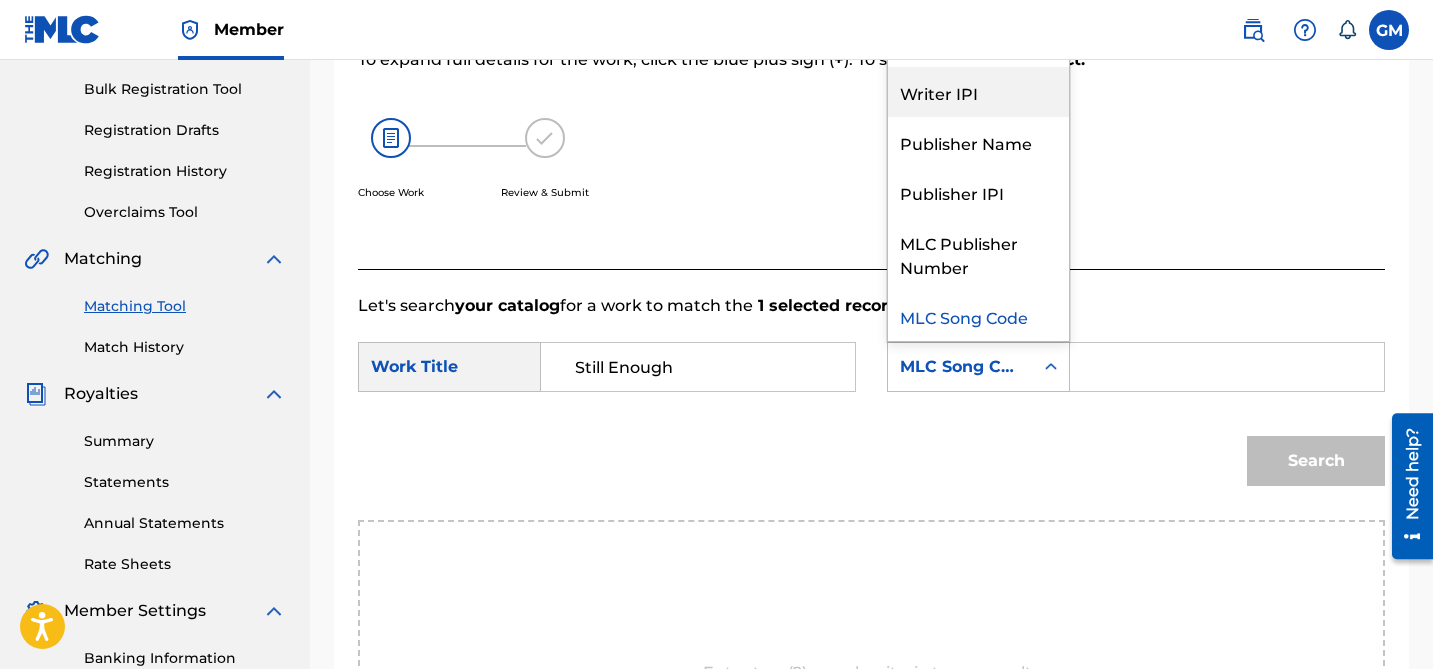 scroll, scrollTop: 0, scrollLeft: 0, axis: both 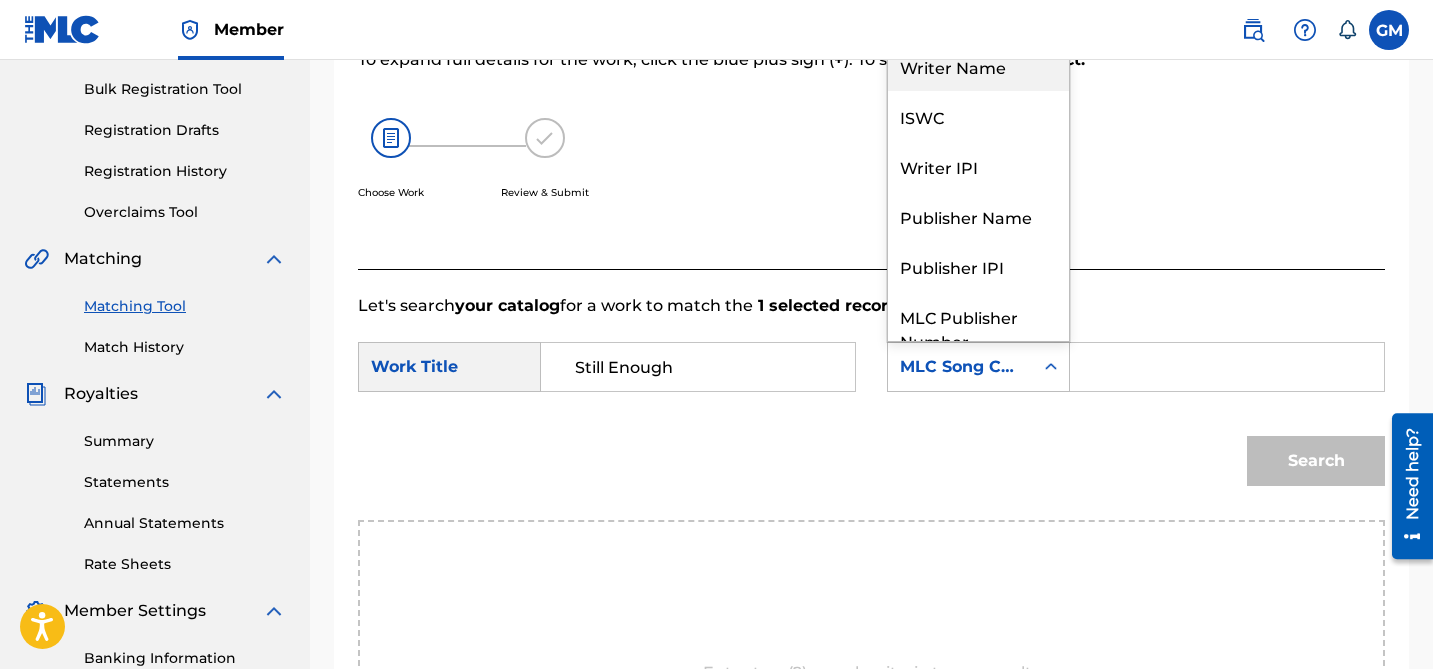 click on "Writer Name" at bounding box center [978, 66] 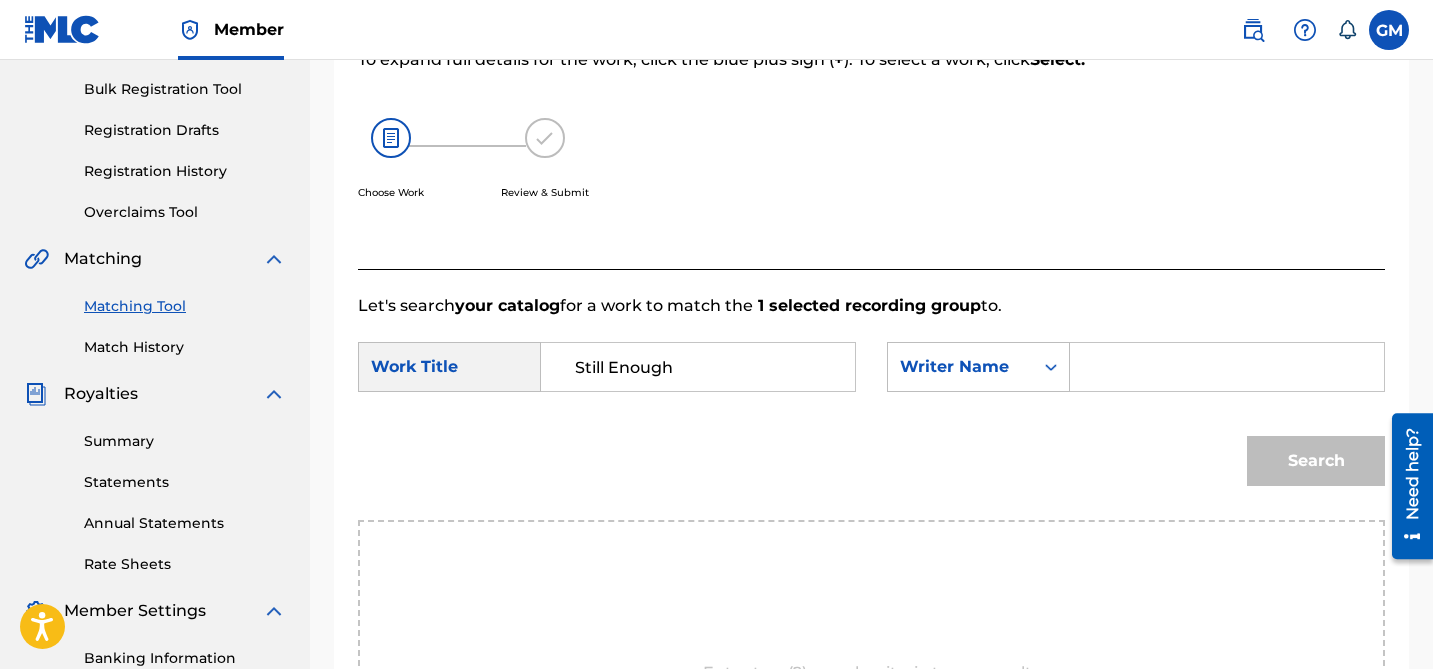 click at bounding box center [1227, 367] 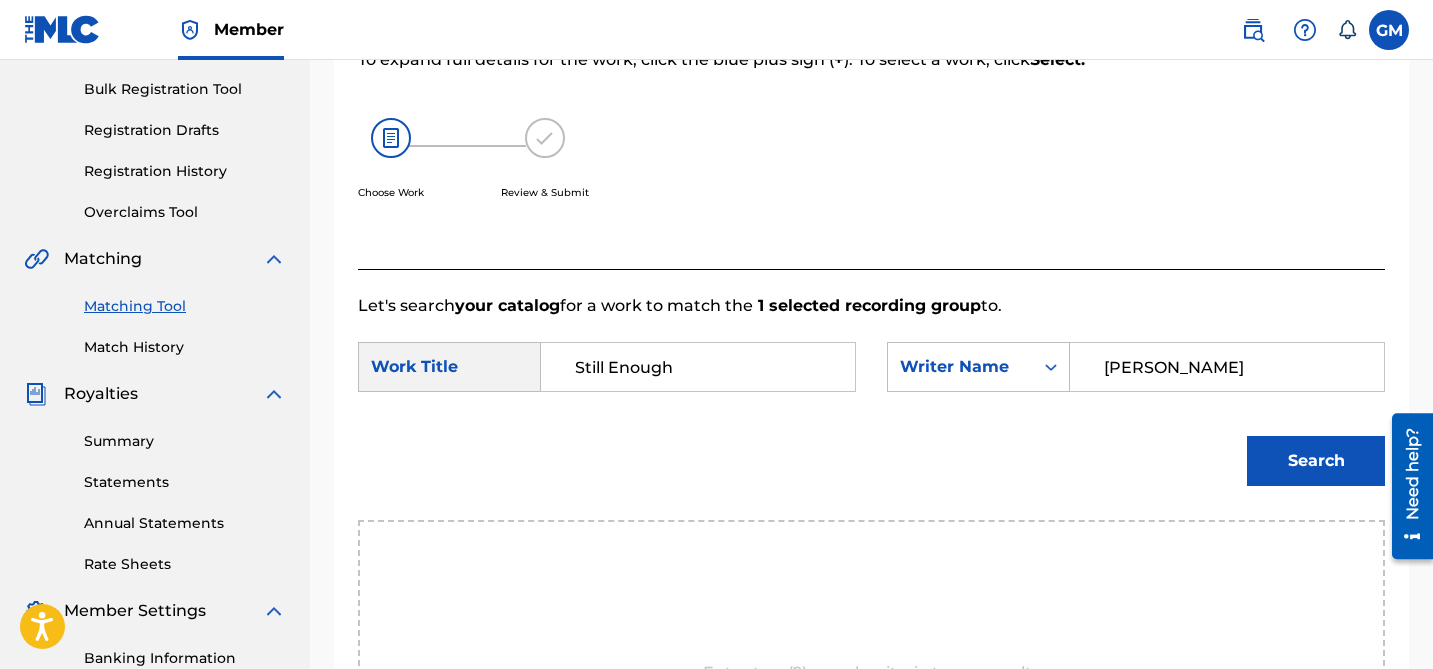 type on "[PERSON_NAME]" 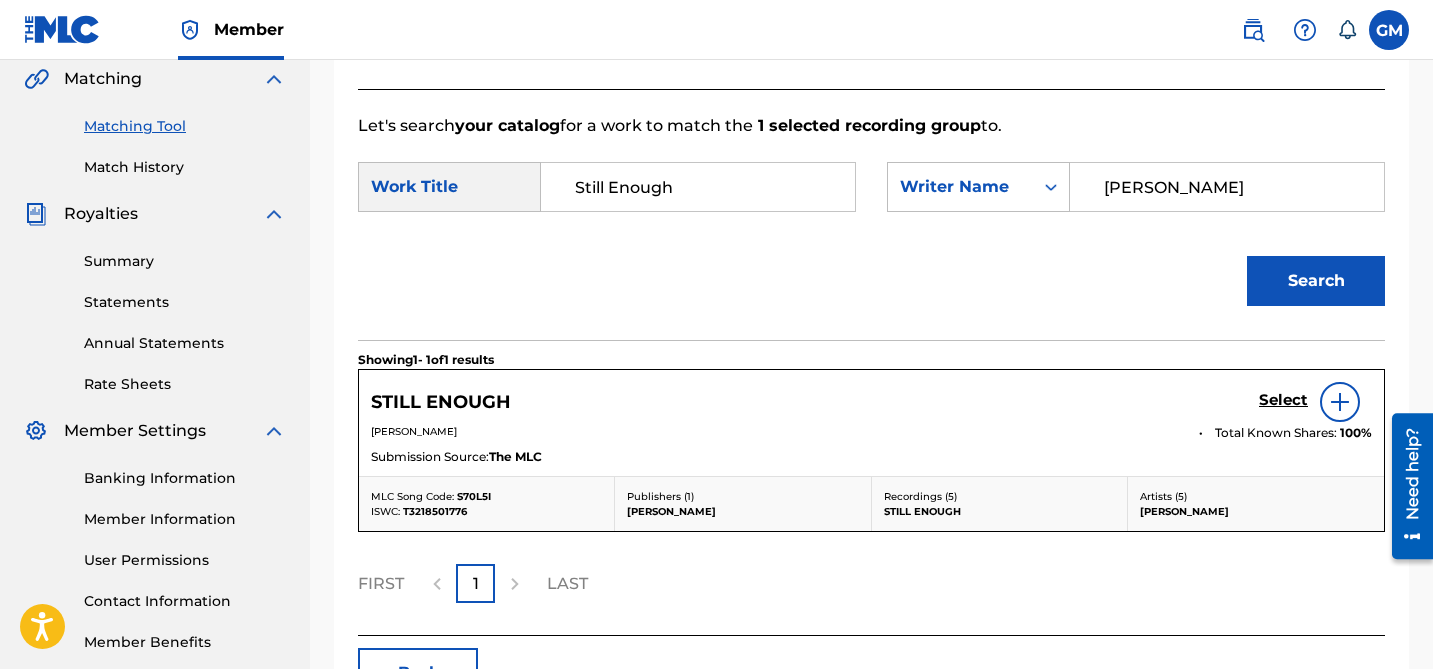 scroll, scrollTop: 504, scrollLeft: 0, axis: vertical 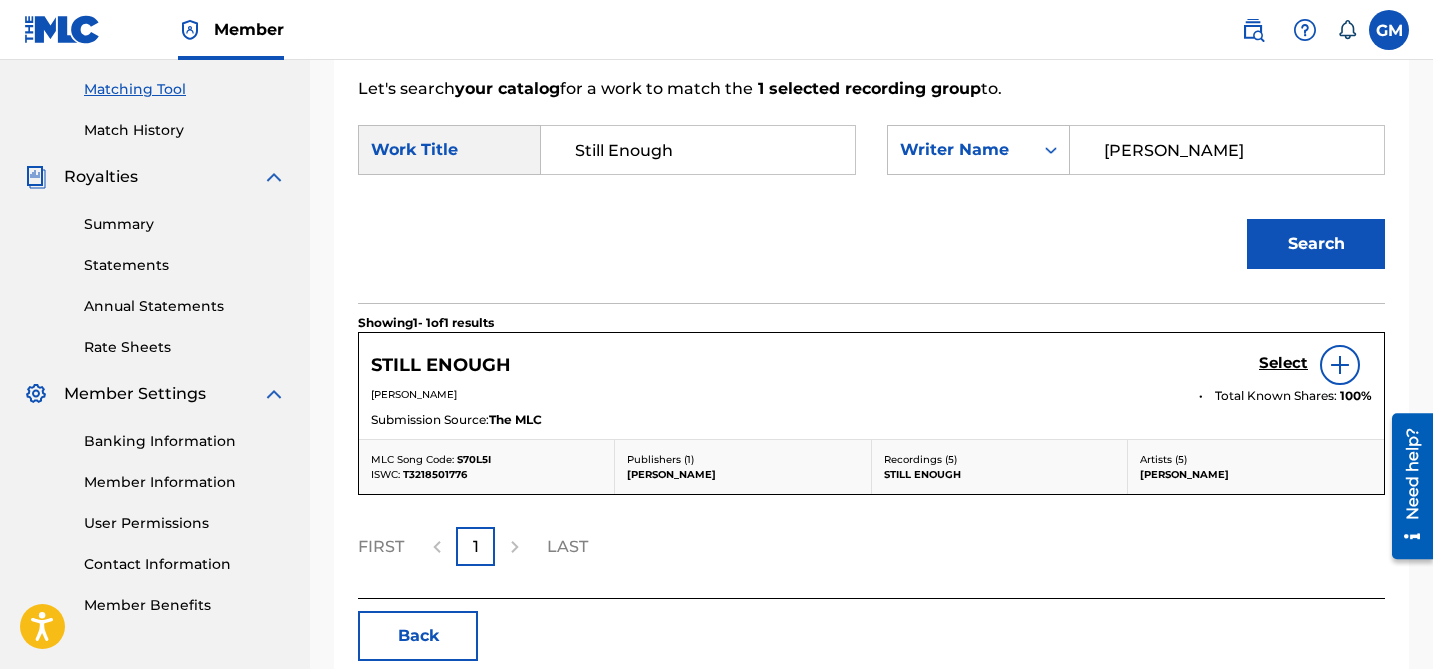 click on "Select" at bounding box center (1283, 363) 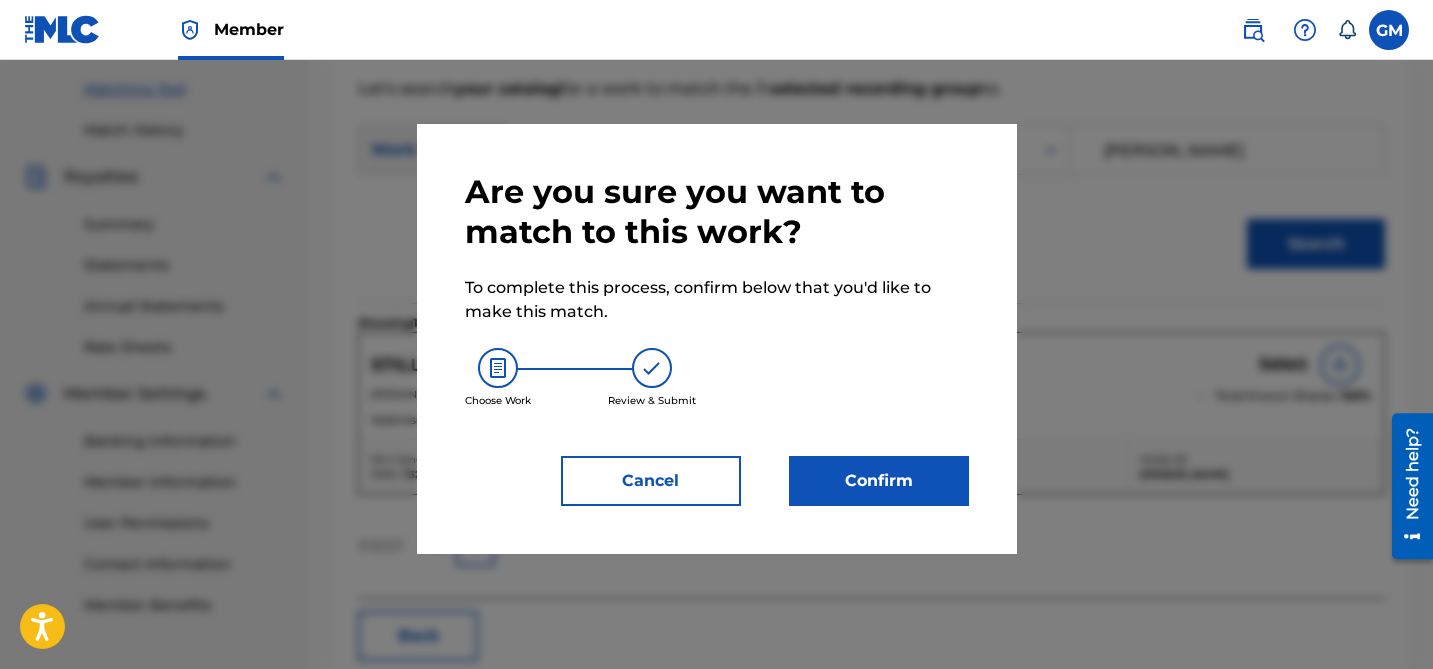 click on "Confirm" at bounding box center [879, 481] 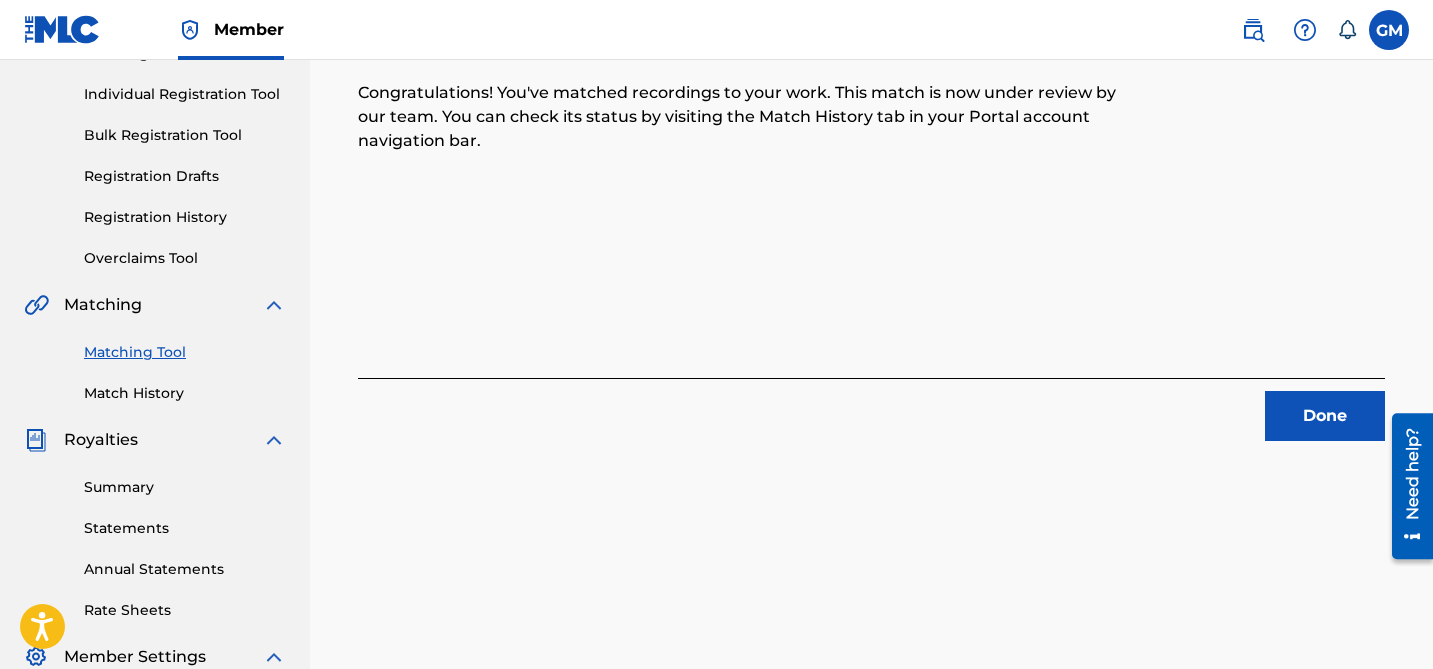 scroll, scrollTop: 243, scrollLeft: 0, axis: vertical 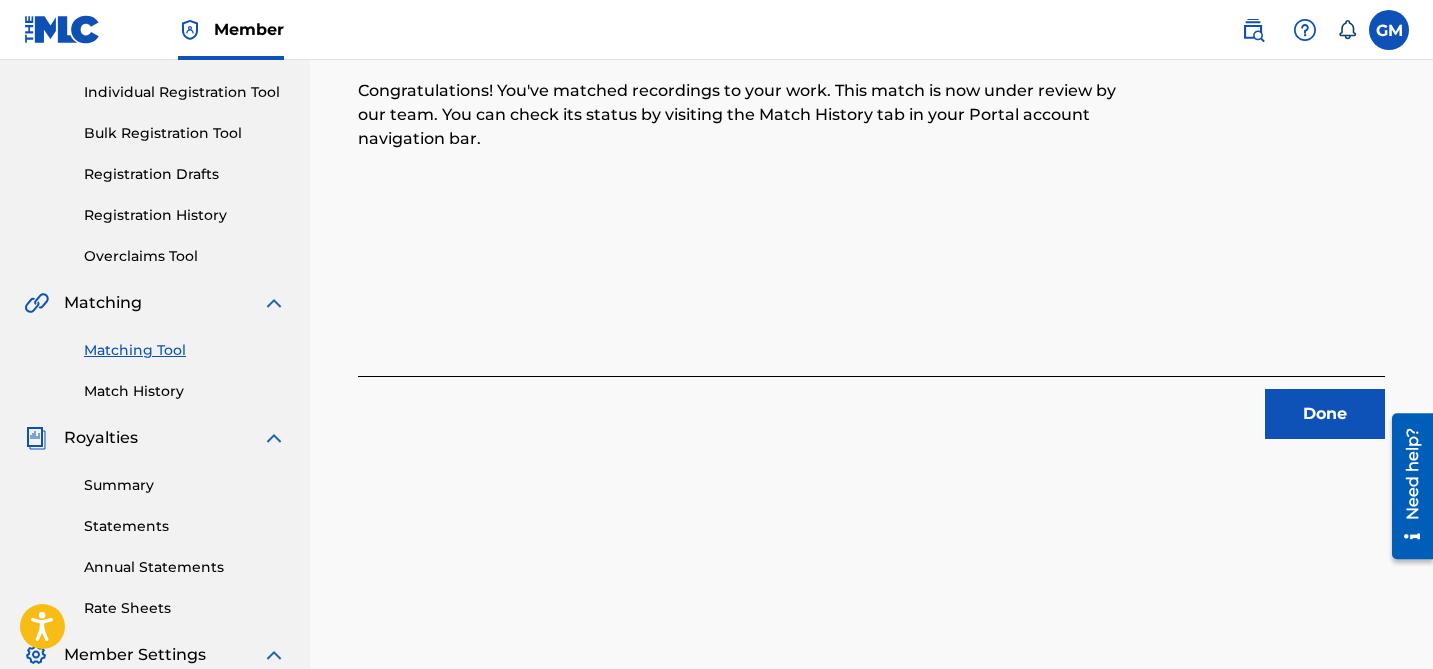 click on "Done" at bounding box center (1325, 414) 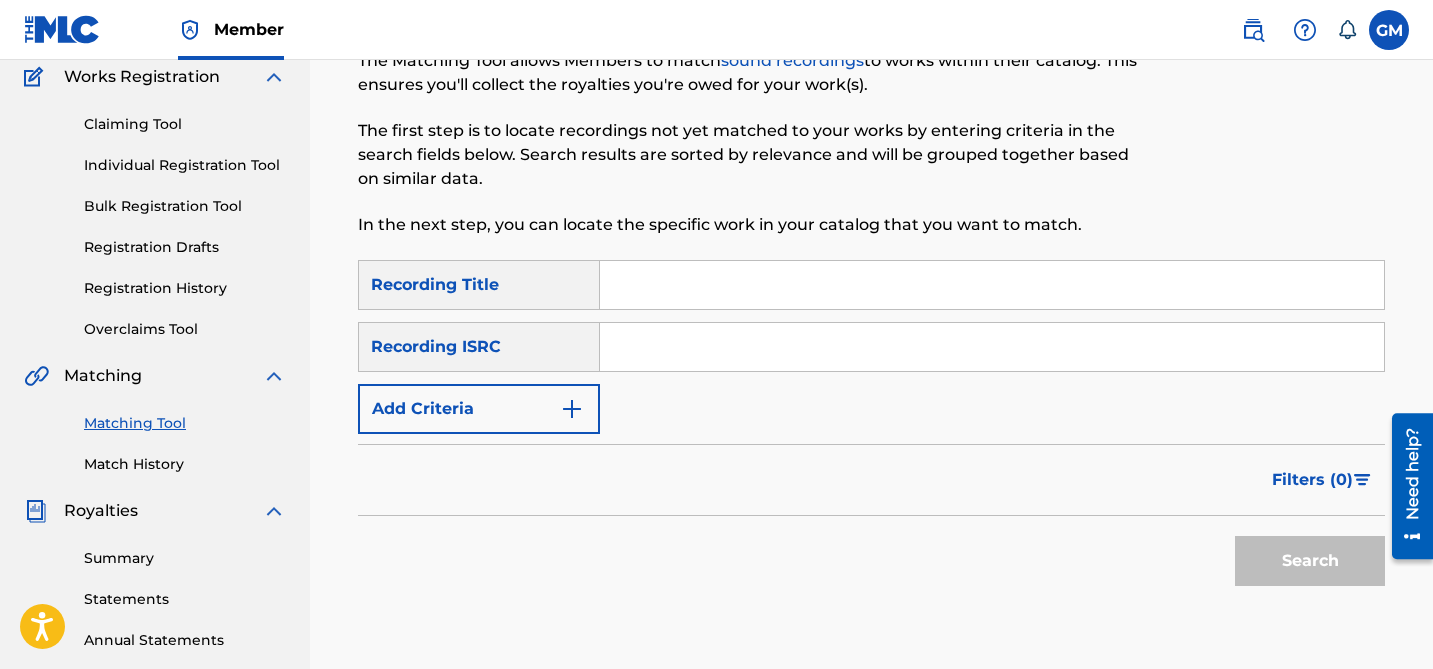 scroll, scrollTop: 146, scrollLeft: 0, axis: vertical 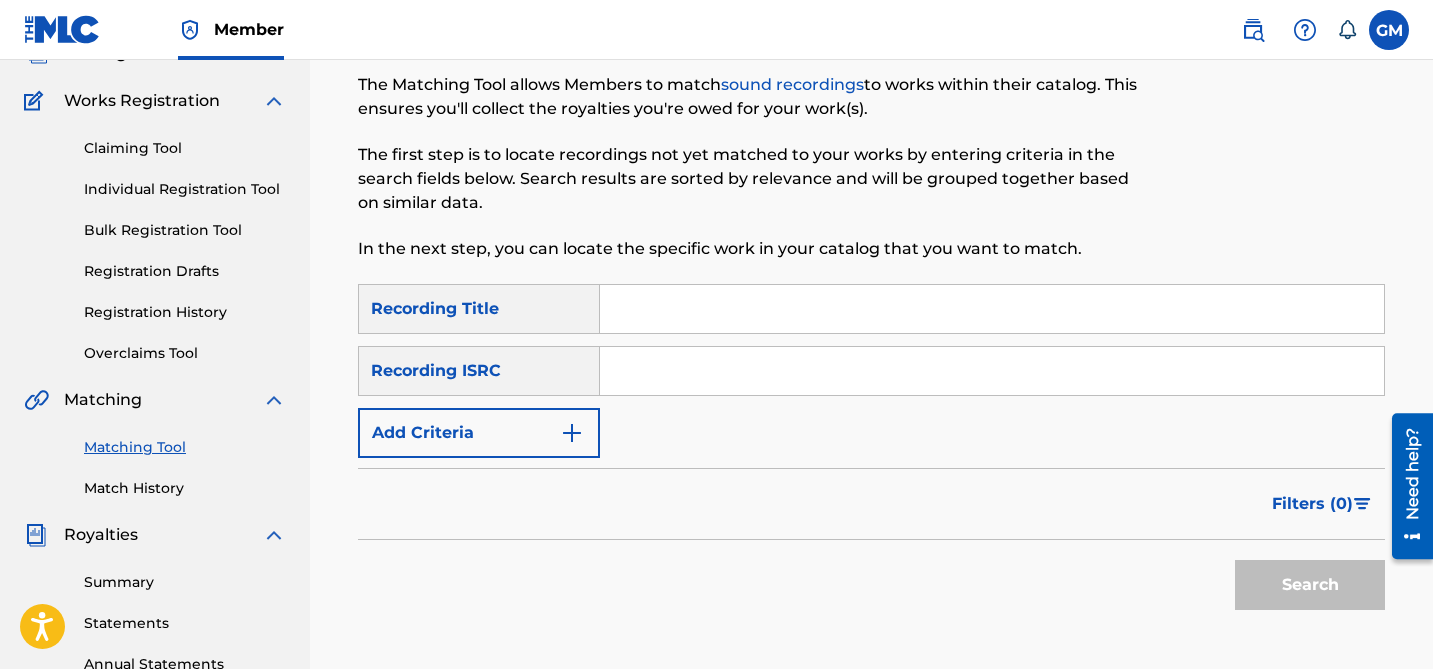 click on "Match History" at bounding box center [185, 488] 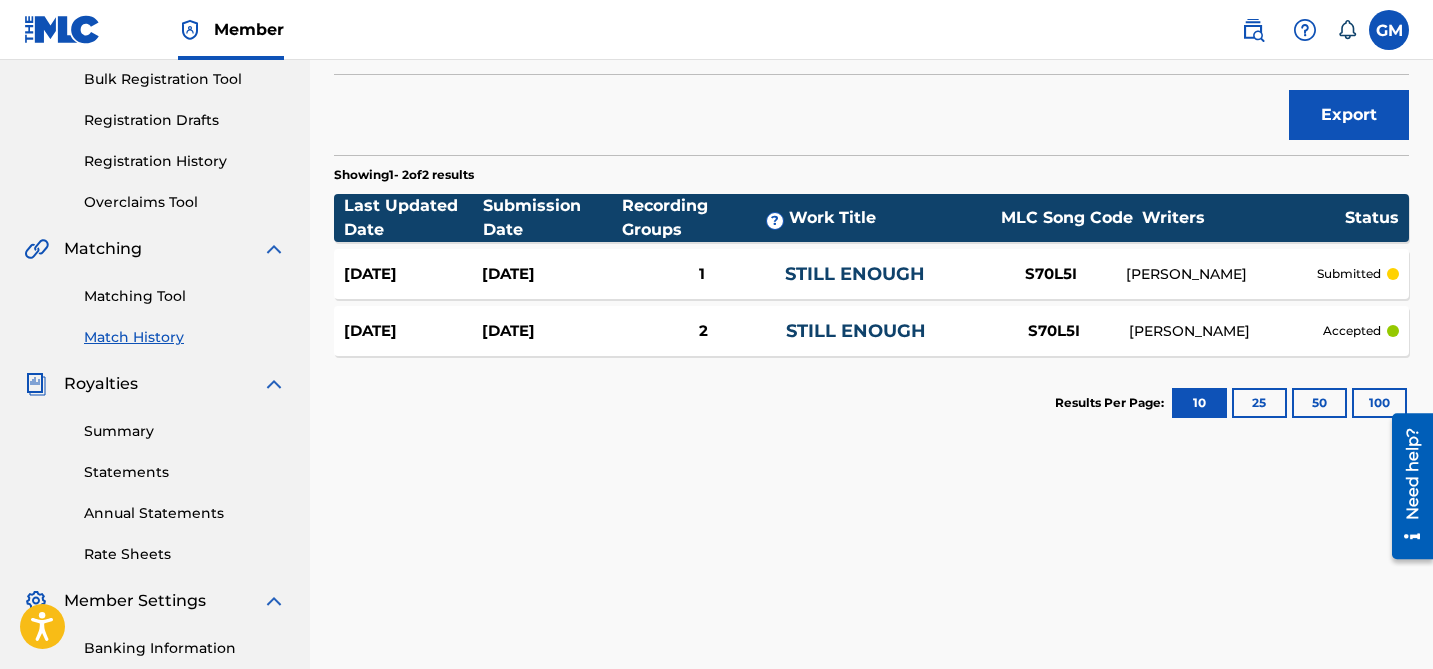 scroll, scrollTop: 304, scrollLeft: 0, axis: vertical 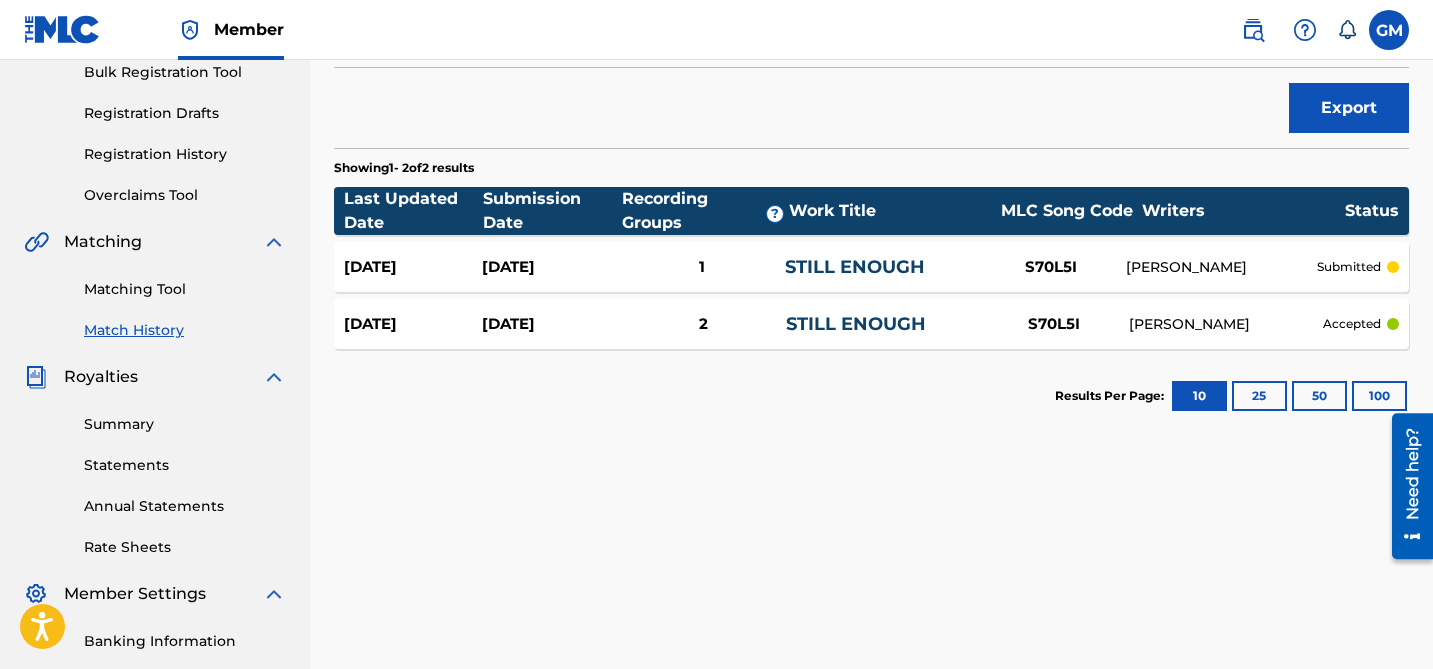 click on "[DATE]" at bounding box center [413, 267] 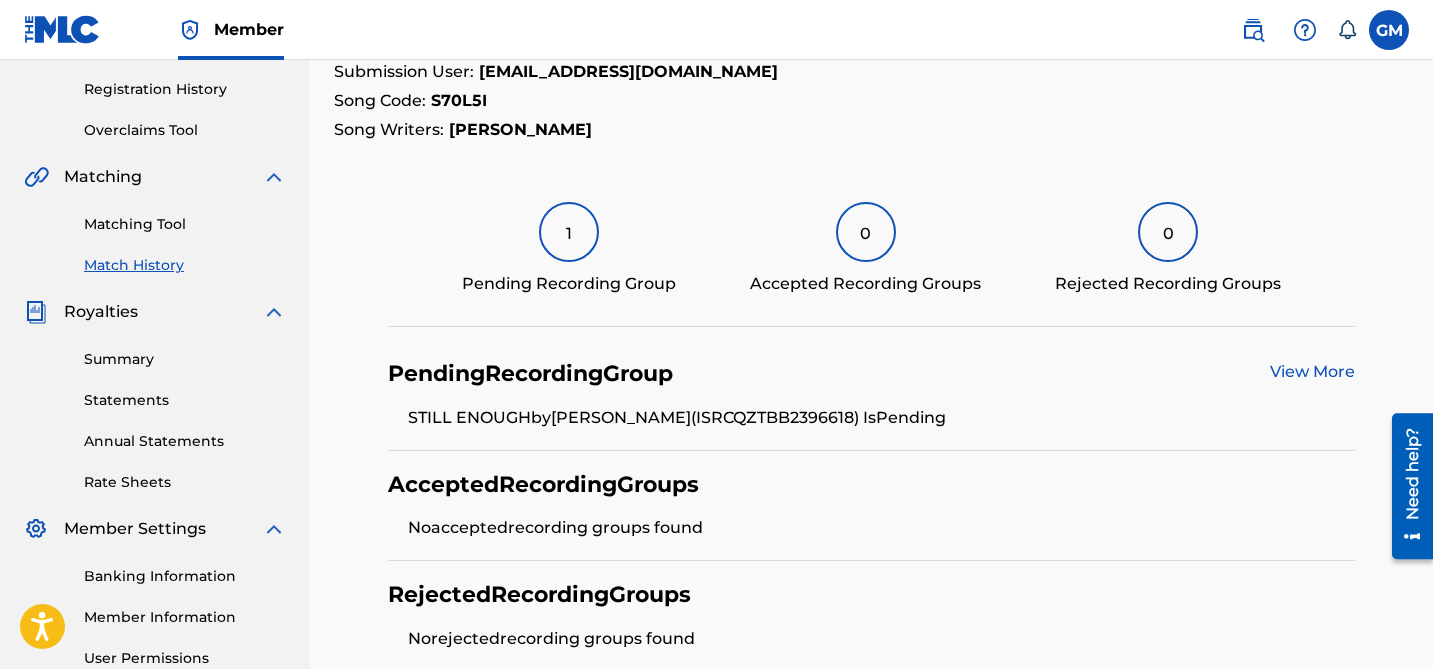 scroll, scrollTop: 385, scrollLeft: 0, axis: vertical 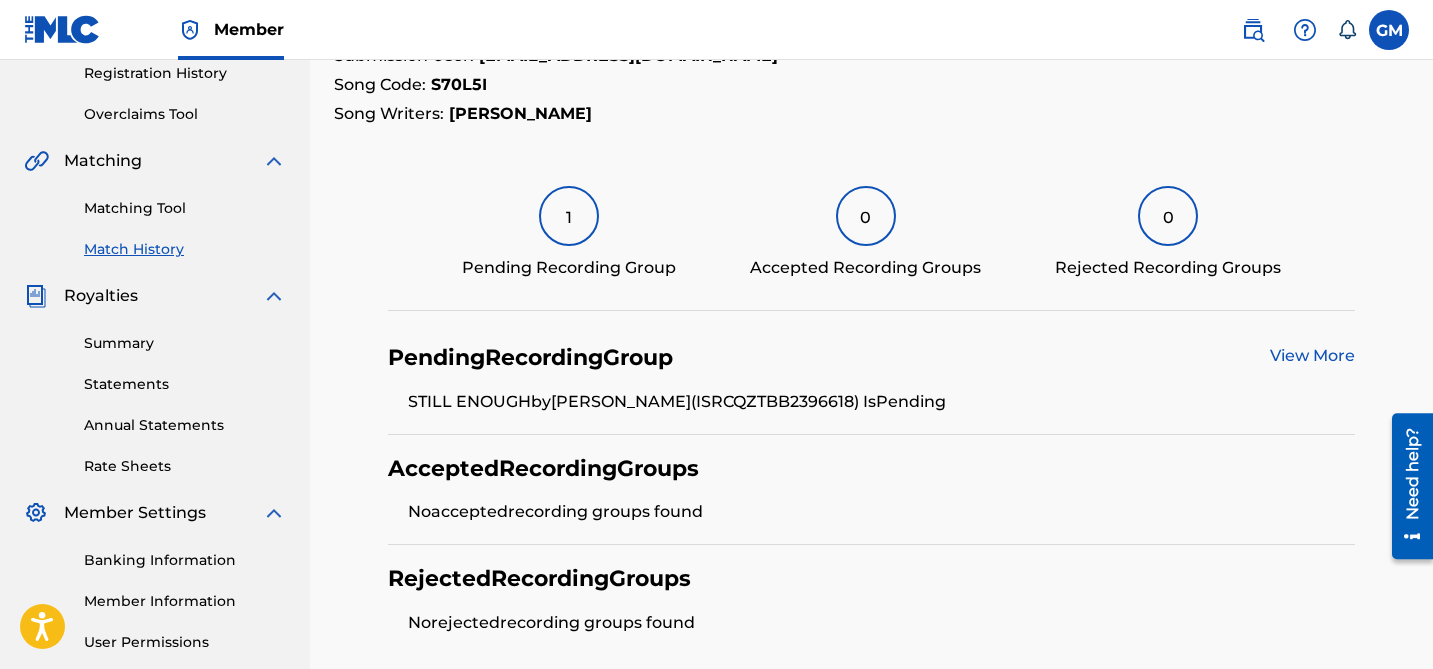 click on "View More" at bounding box center (1312, 355) 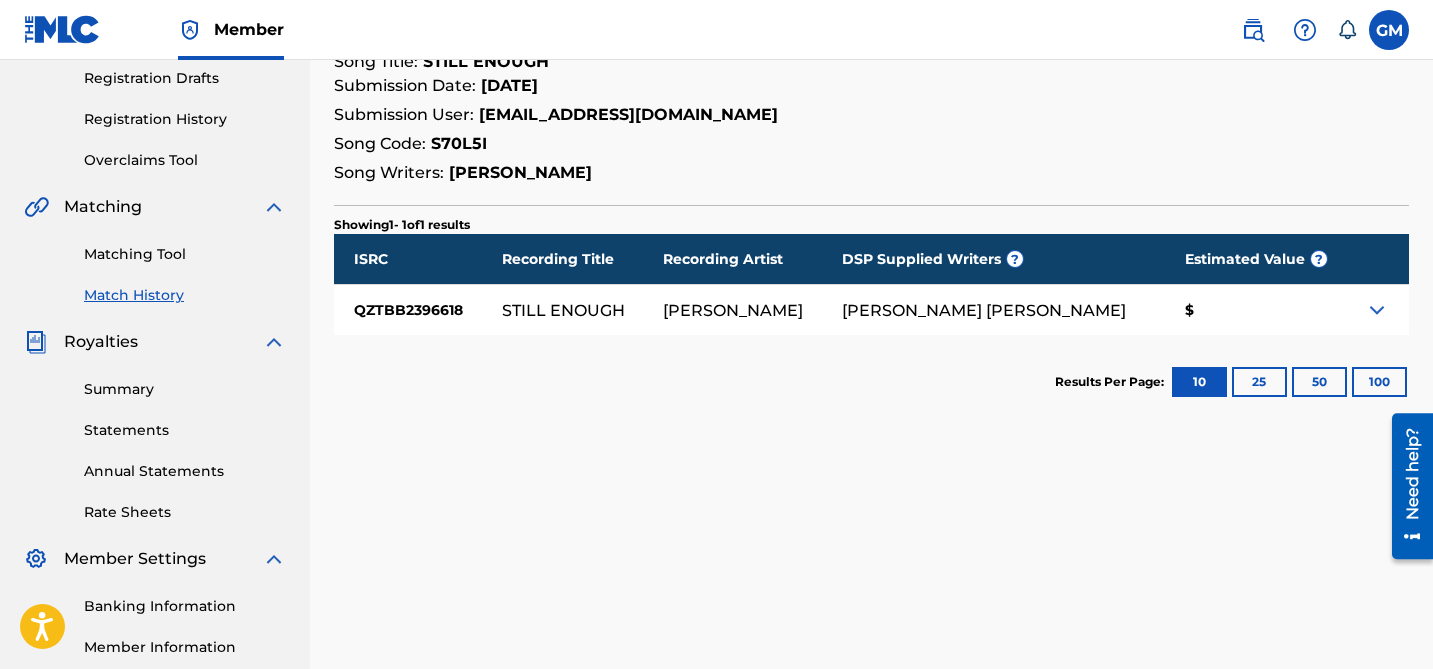 scroll, scrollTop: 343, scrollLeft: 0, axis: vertical 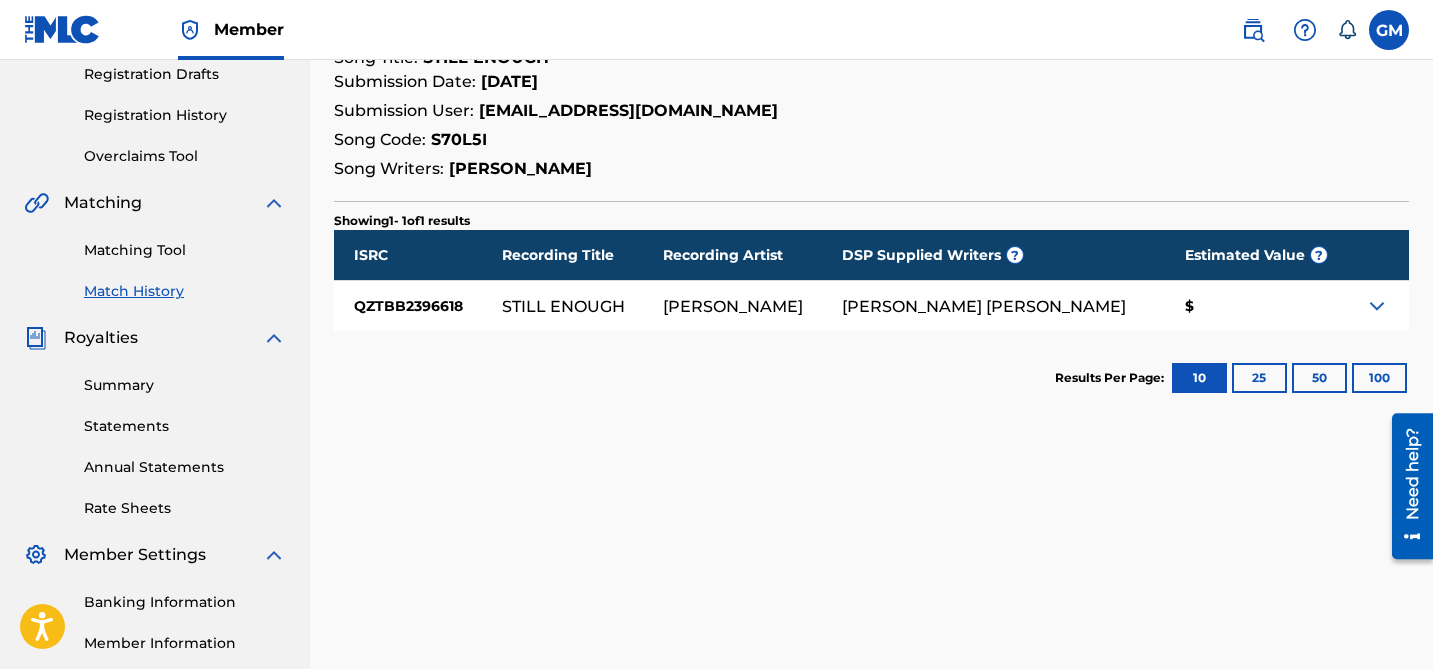 click at bounding box center [1377, 306] 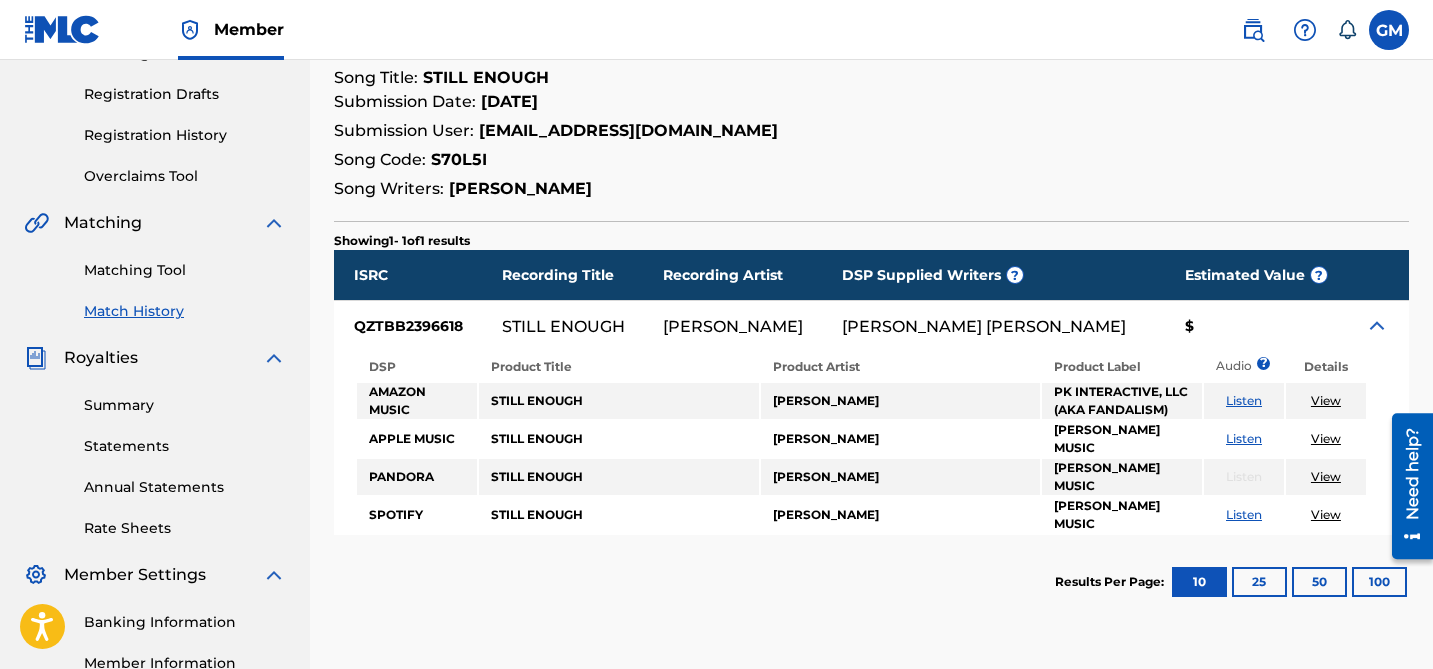 scroll, scrollTop: 341, scrollLeft: 0, axis: vertical 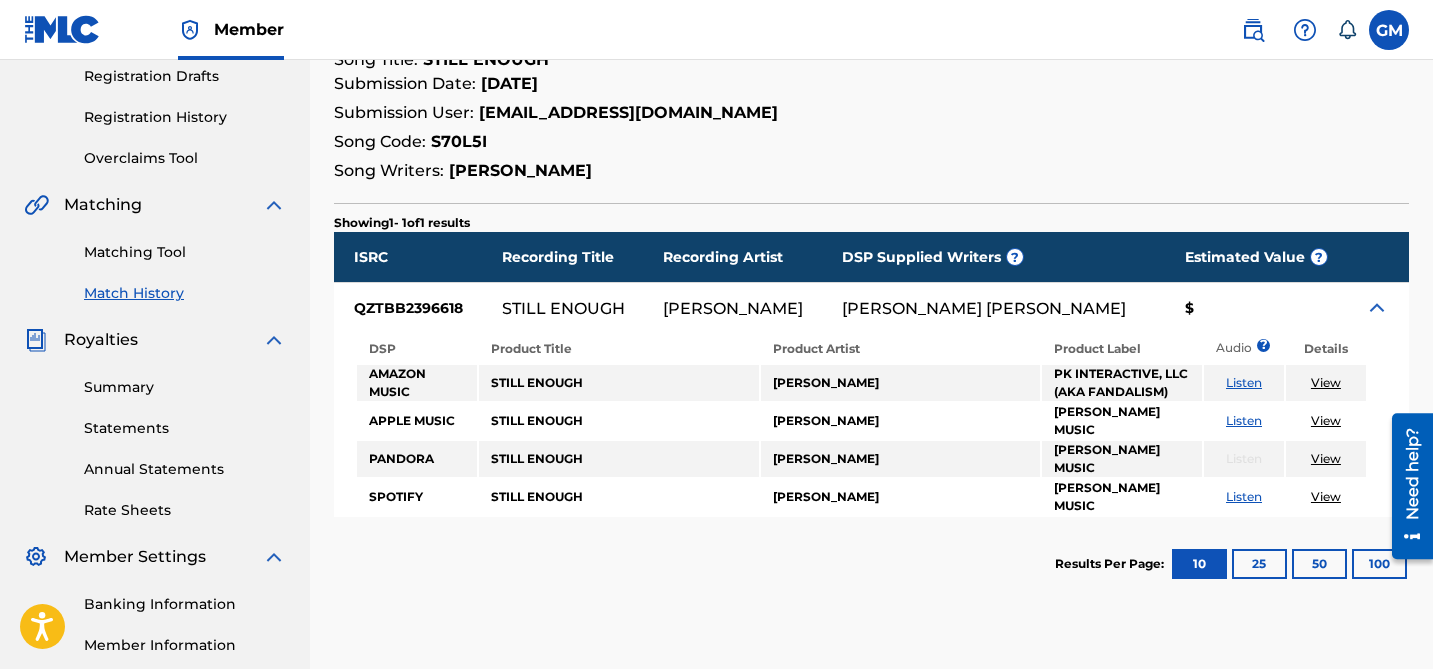 click at bounding box center (1377, 308) 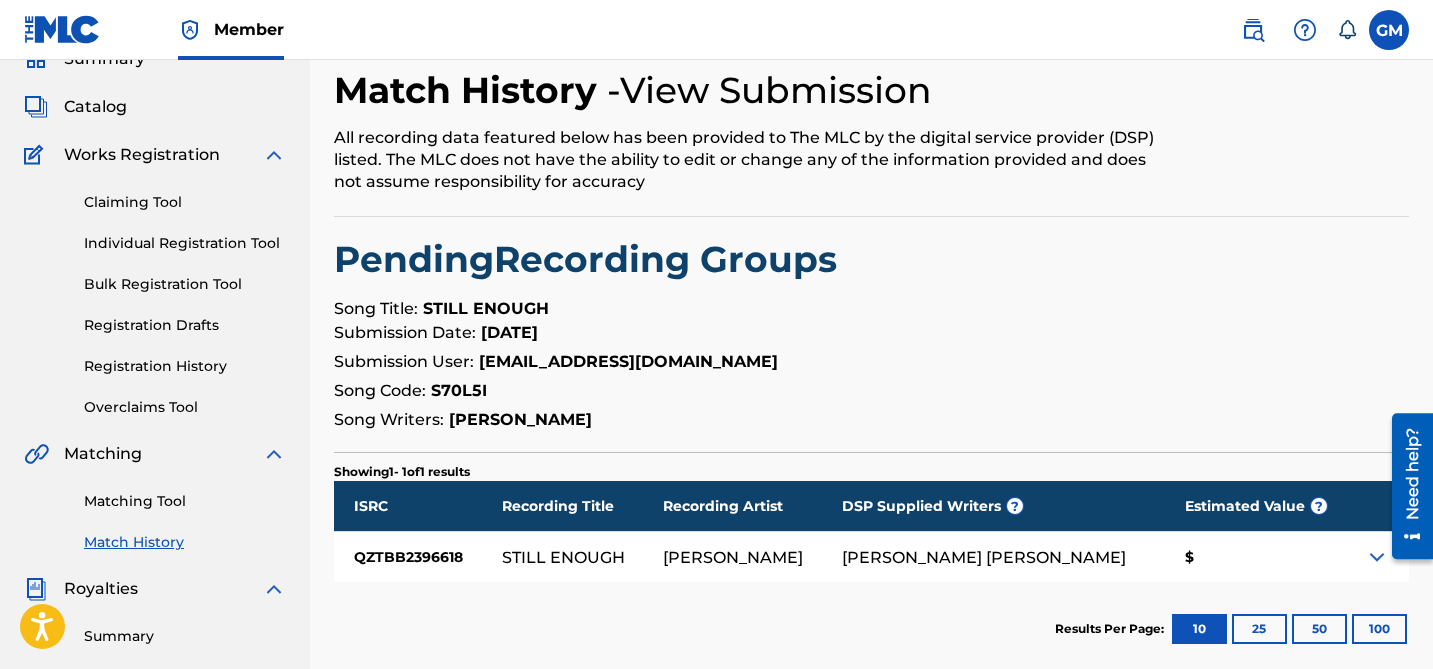 scroll, scrollTop: 0, scrollLeft: 0, axis: both 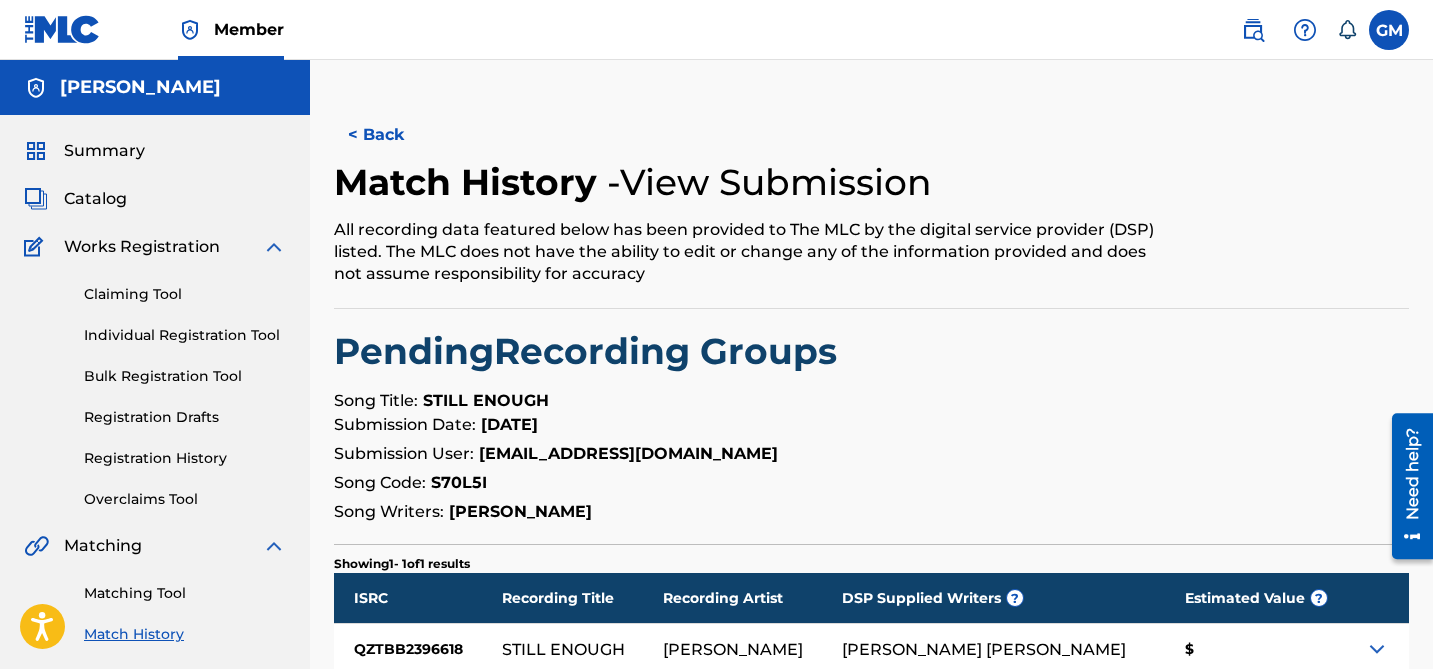 click on "< Back" at bounding box center (394, 135) 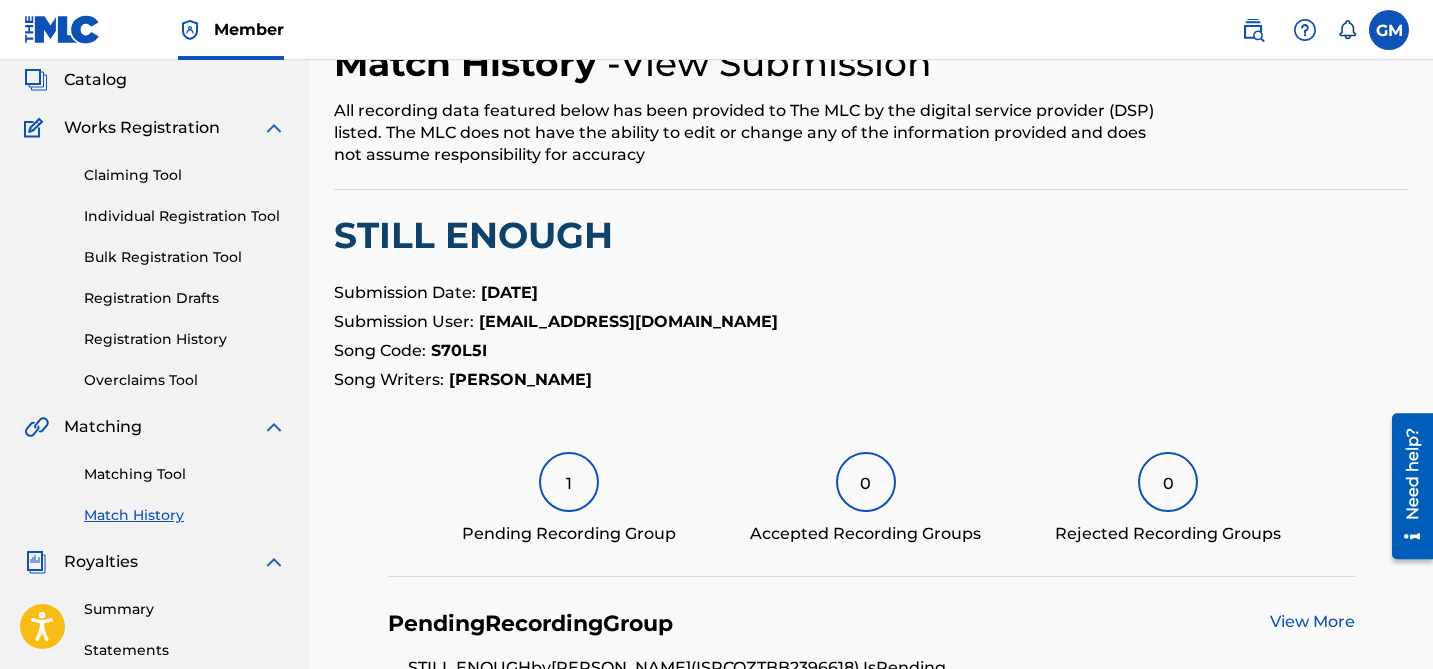 scroll, scrollTop: 170, scrollLeft: 0, axis: vertical 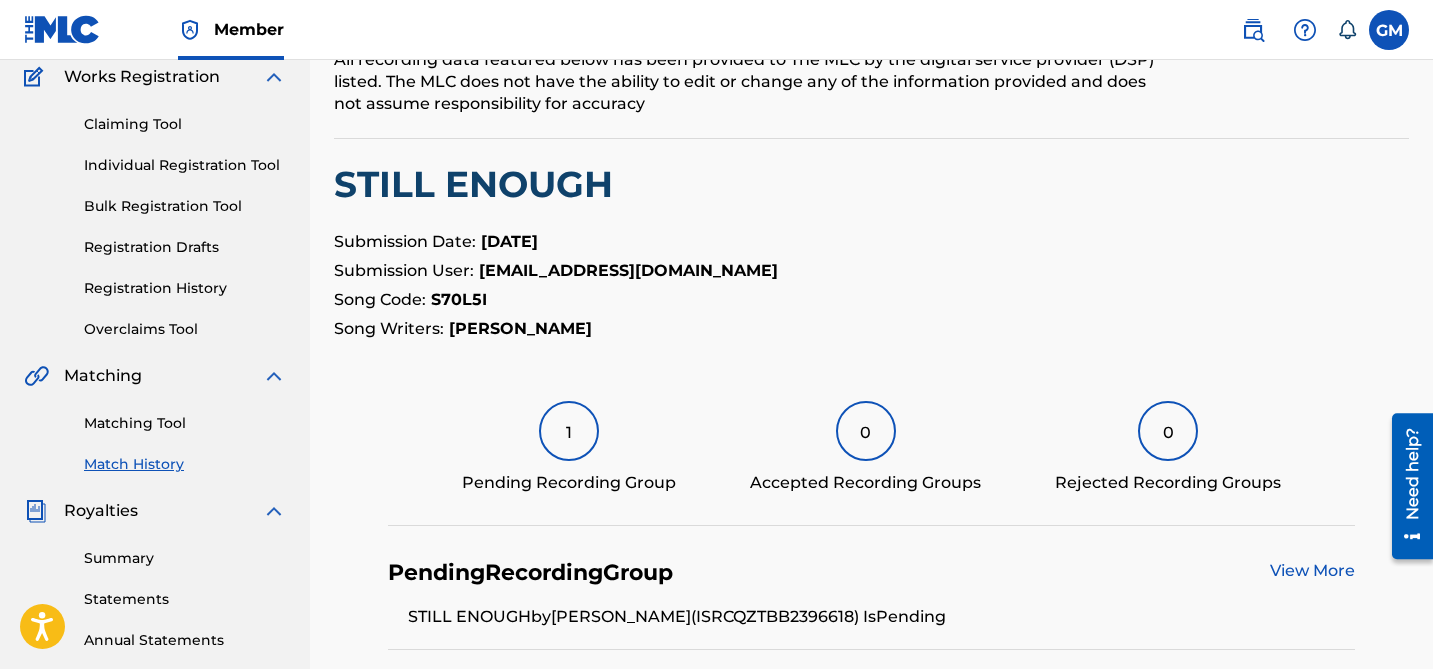 click on "Matching Tool" at bounding box center (185, 423) 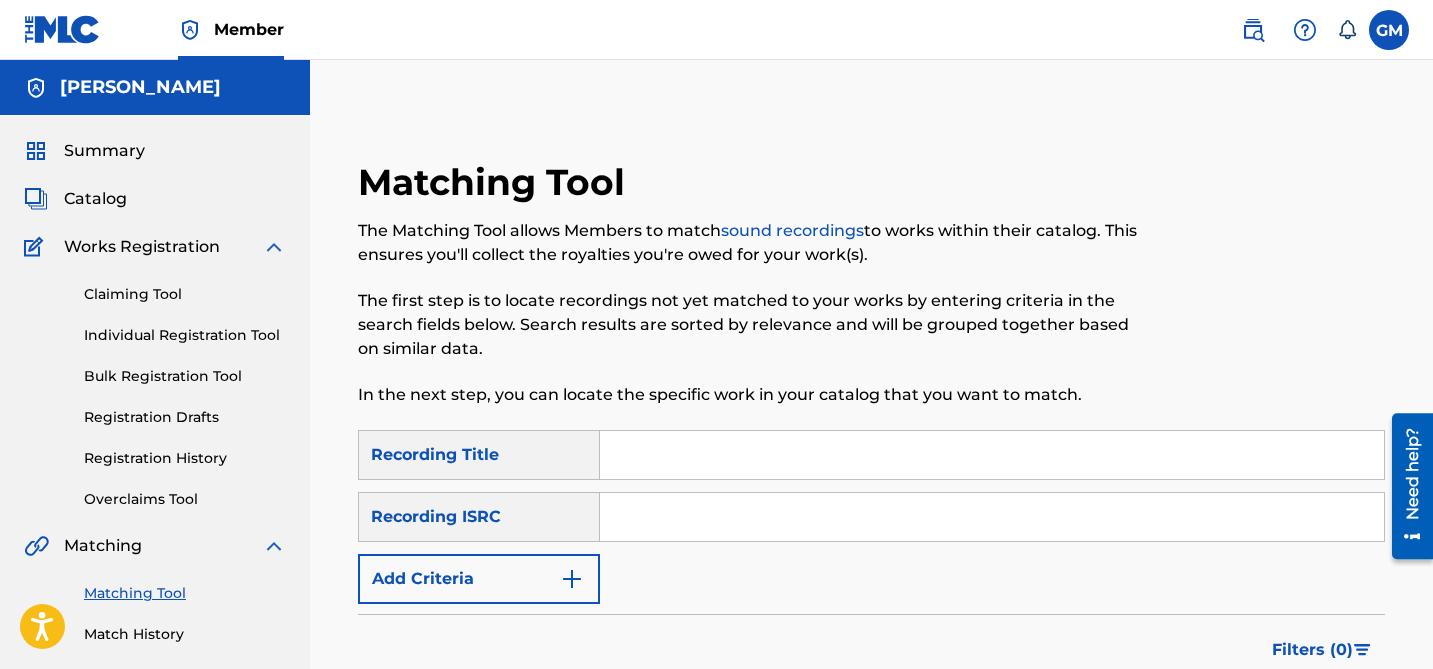 scroll, scrollTop: 134, scrollLeft: 0, axis: vertical 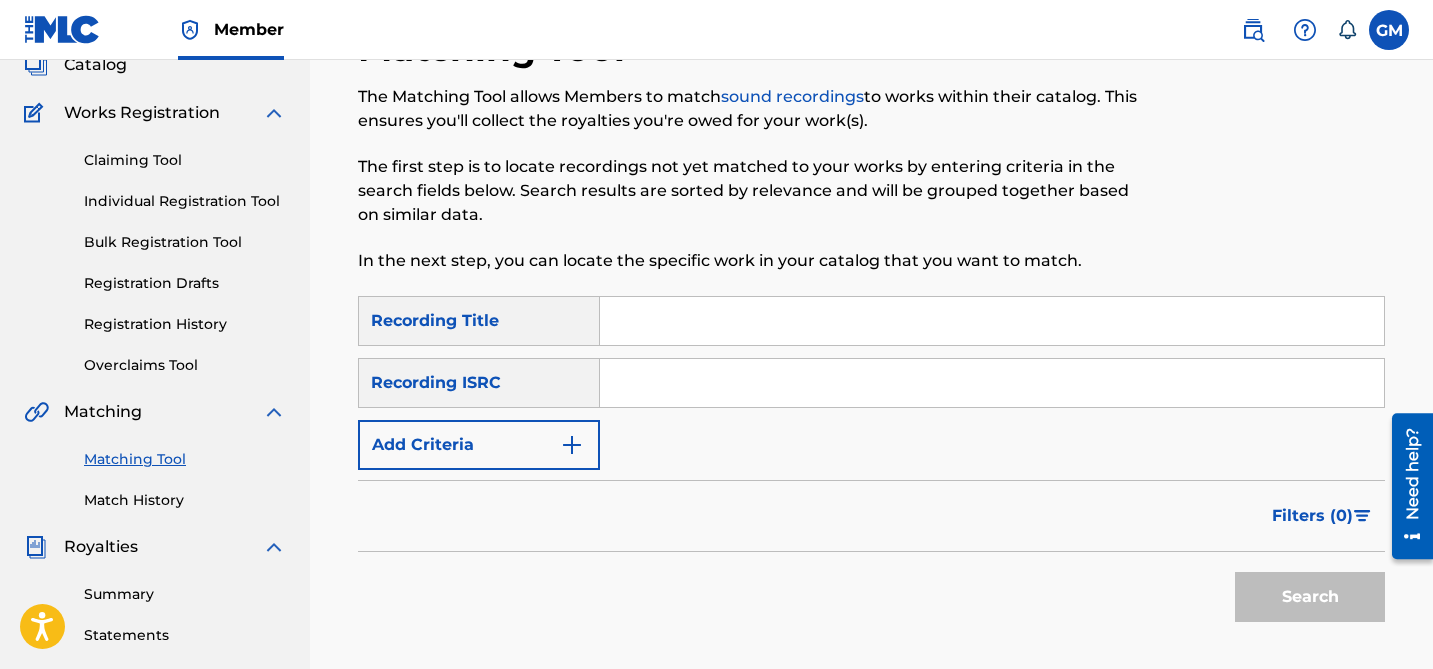 click at bounding box center [992, 321] 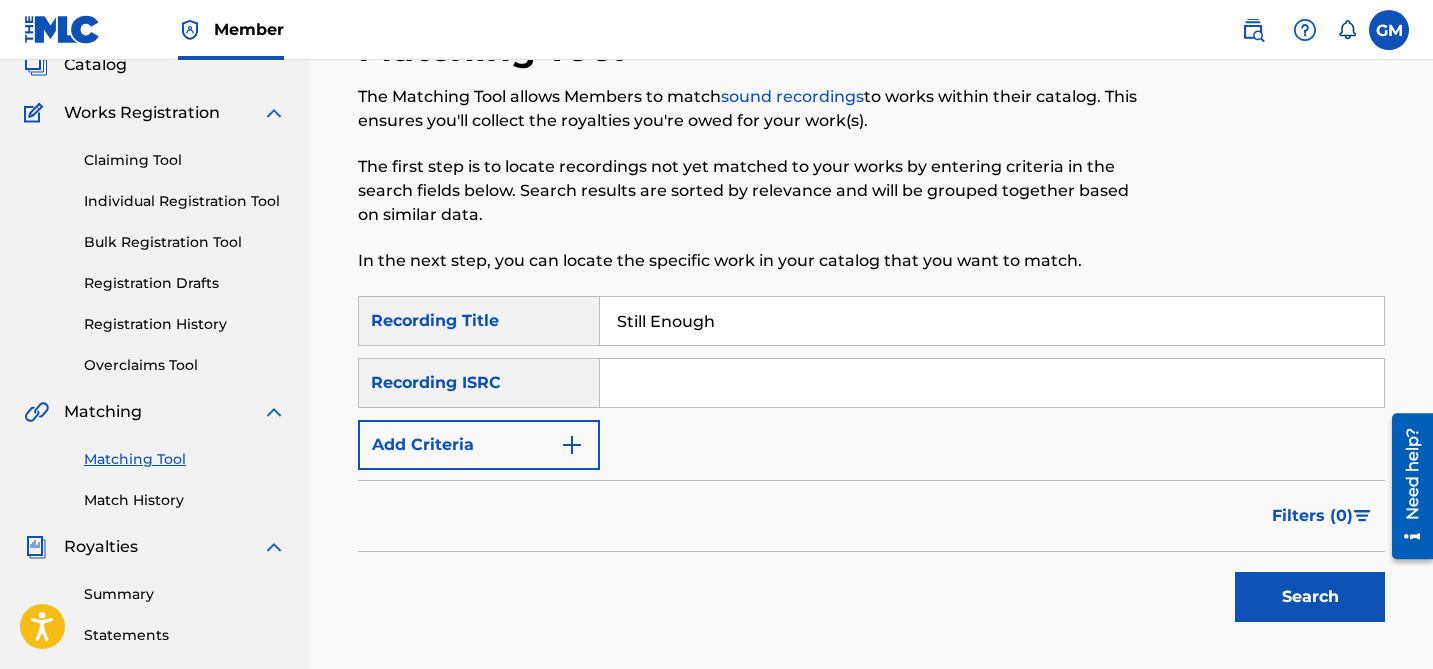 click on "Recording ISRC" at bounding box center [479, 383] 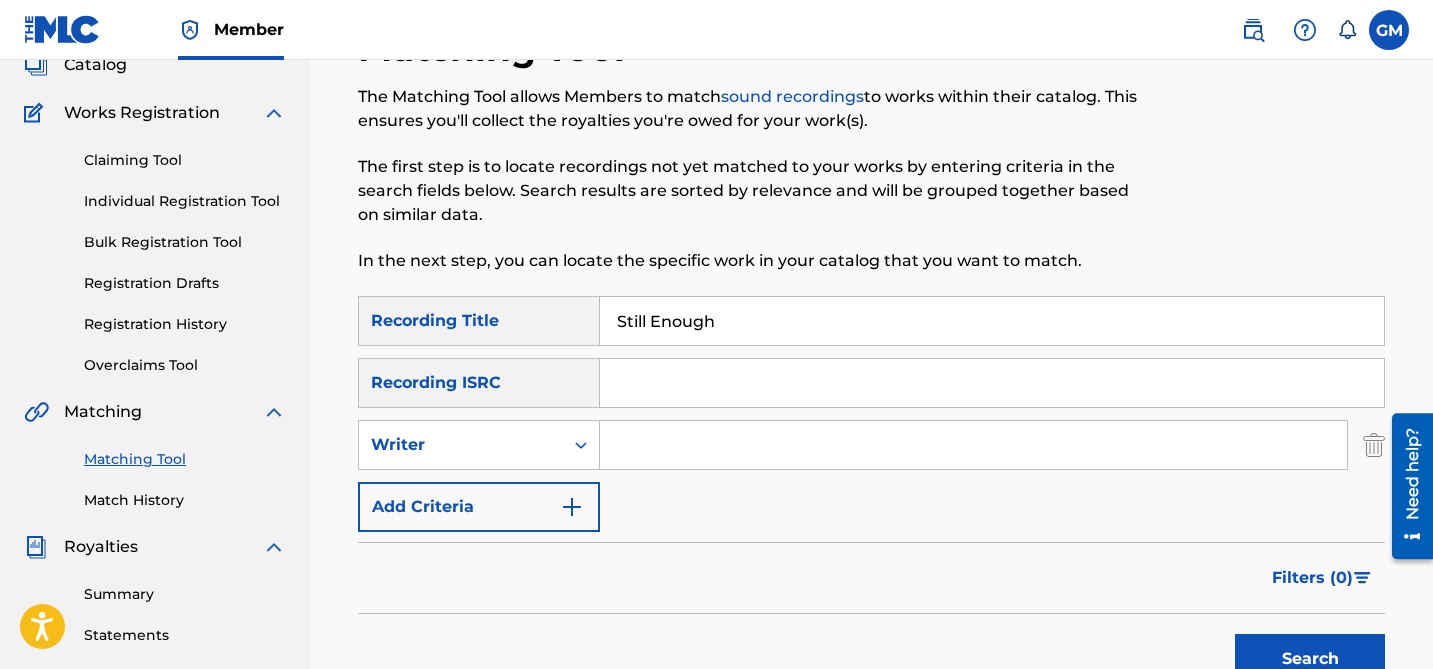 click at bounding box center [973, 445] 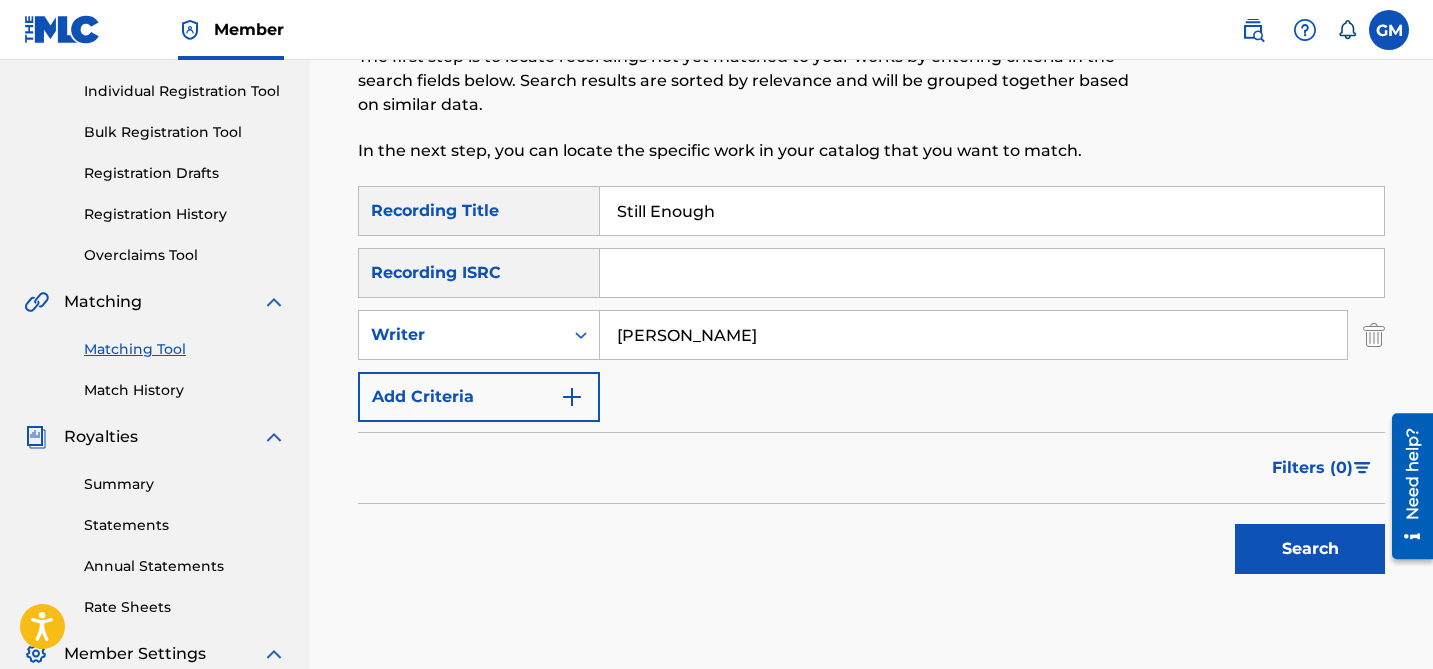 scroll, scrollTop: 258, scrollLeft: 0, axis: vertical 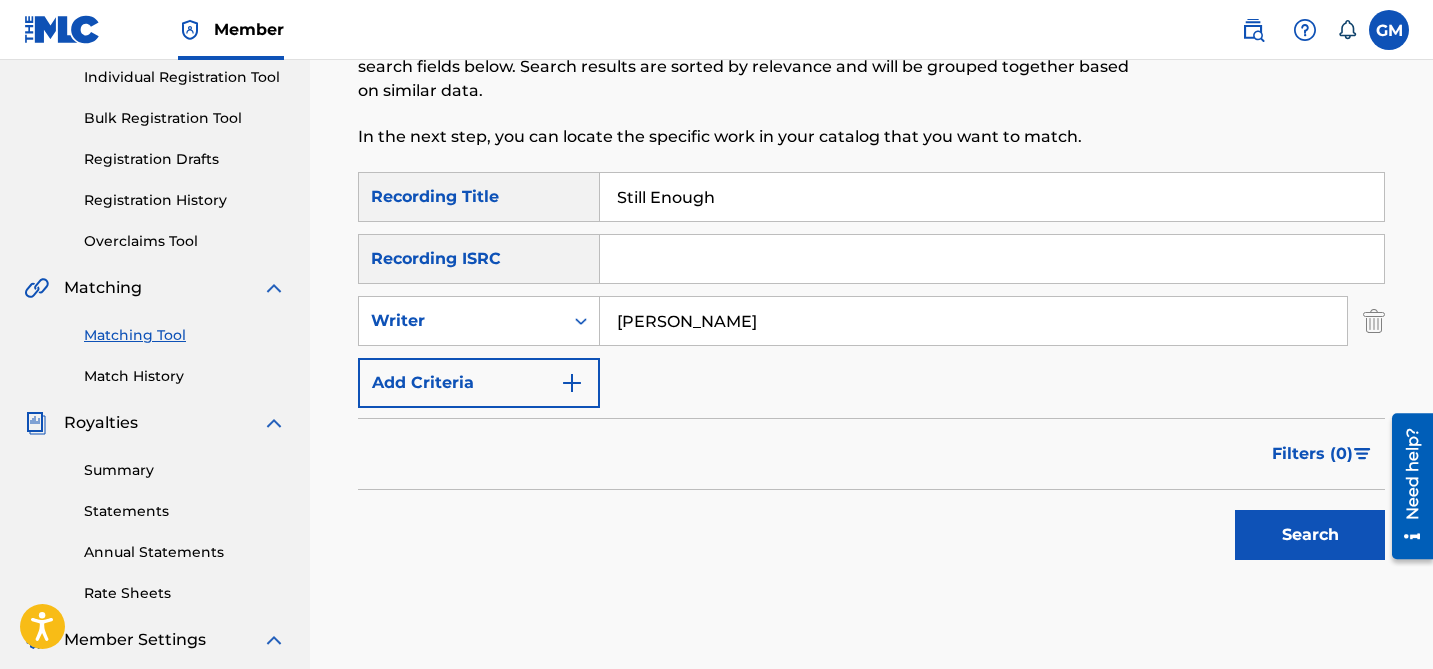 type on "[PERSON_NAME]" 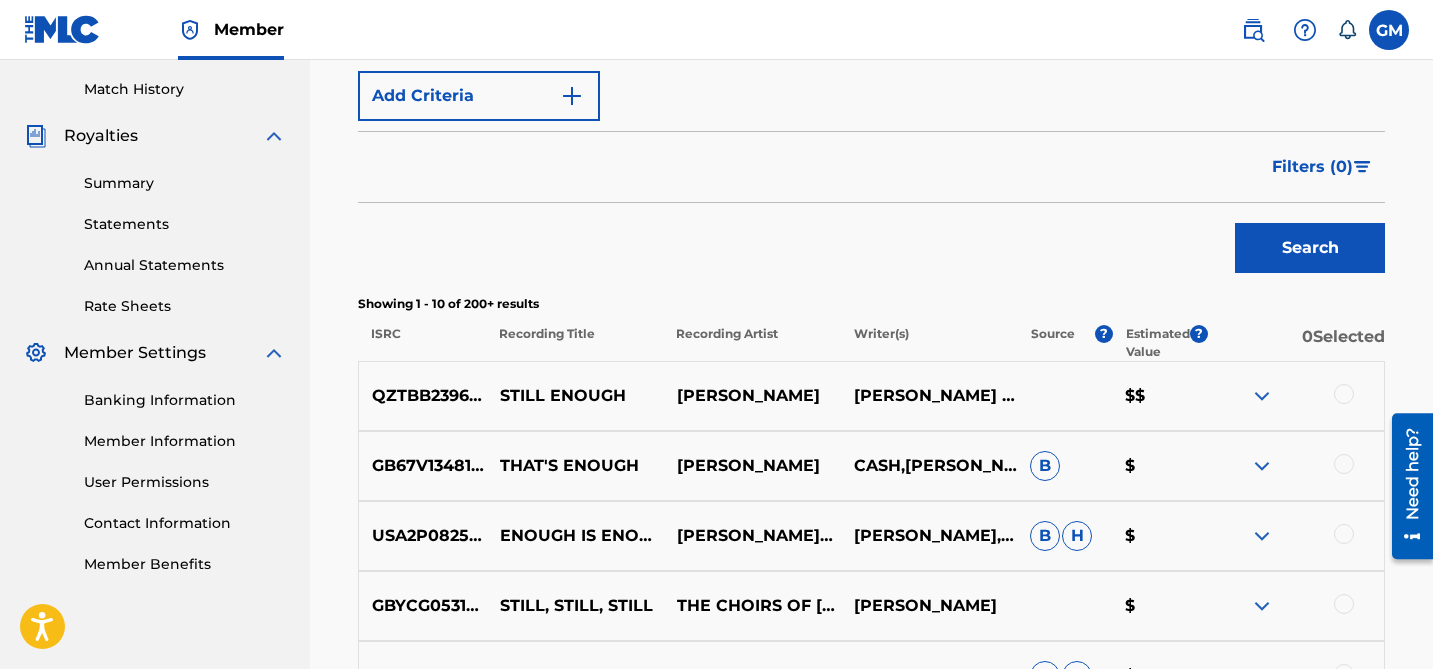scroll, scrollTop: 587, scrollLeft: 0, axis: vertical 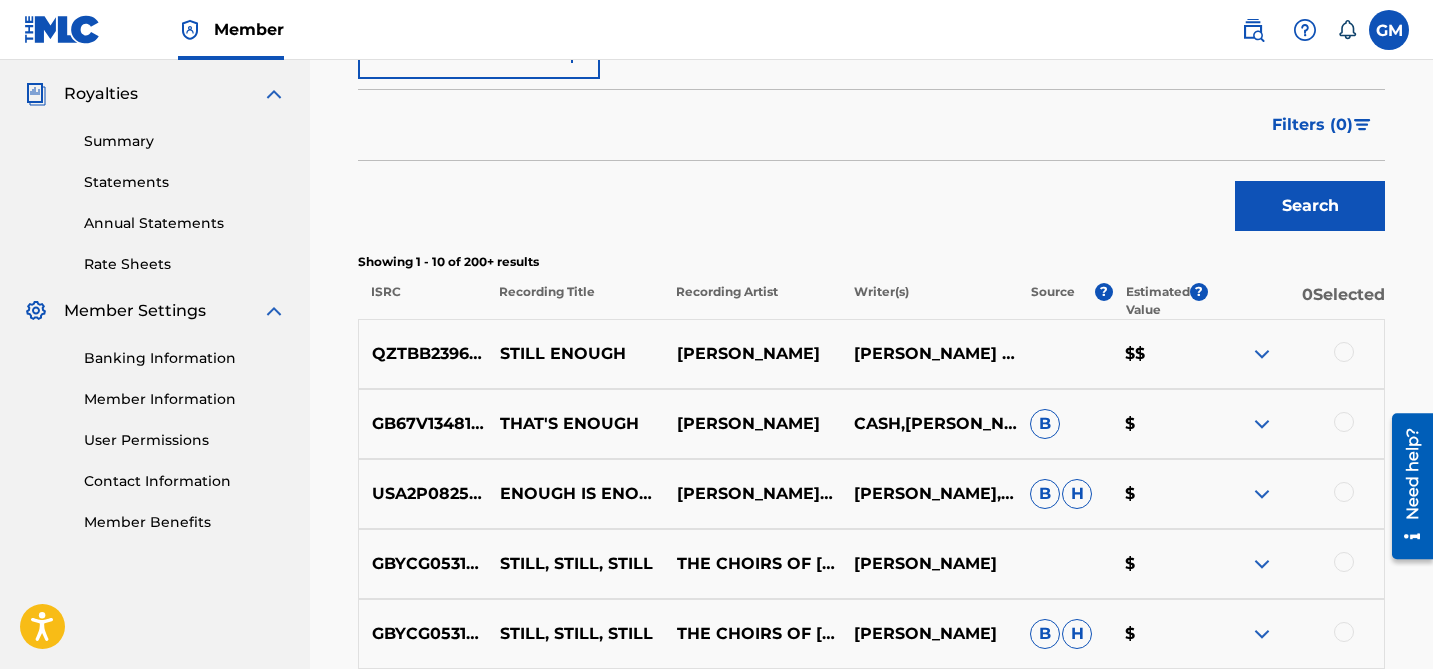 click on "QZTBB2396618 STILL ENOUGH [PERSON_NAME] [PERSON_NAME] [PERSON_NAME] $$" at bounding box center [871, 354] 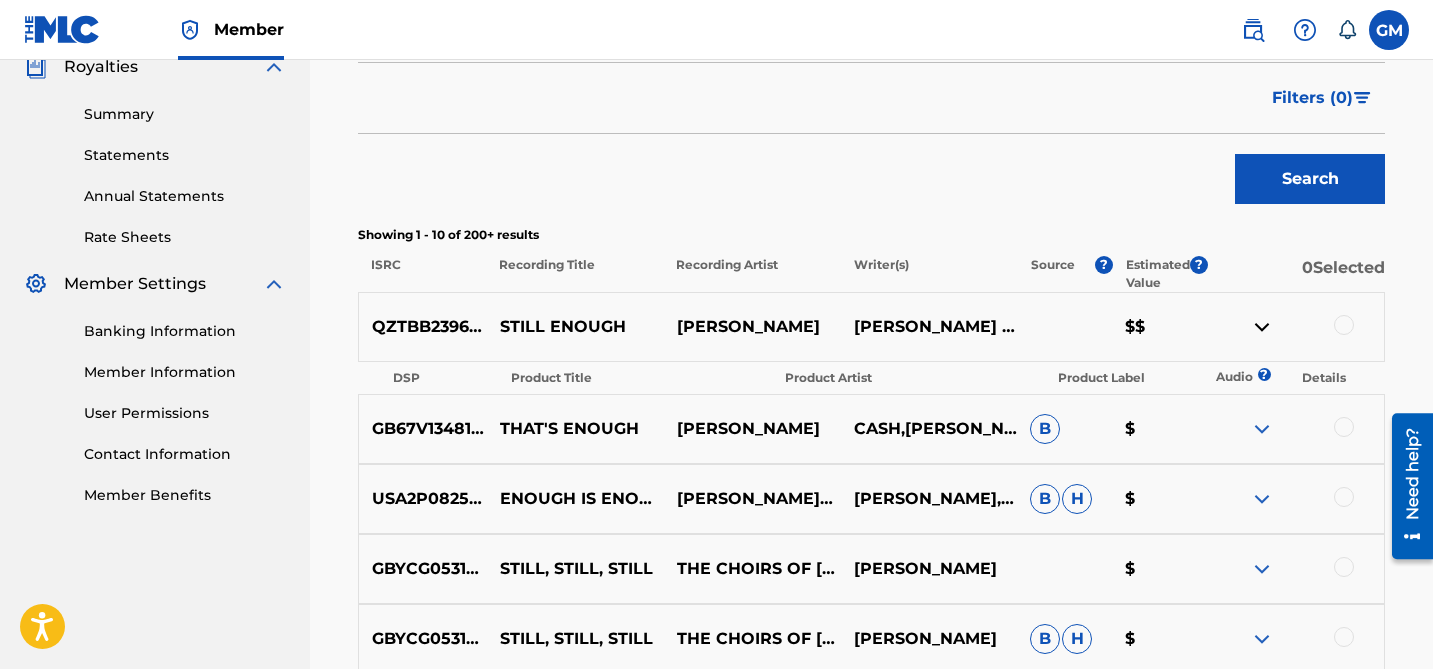 scroll, scrollTop: 609, scrollLeft: 0, axis: vertical 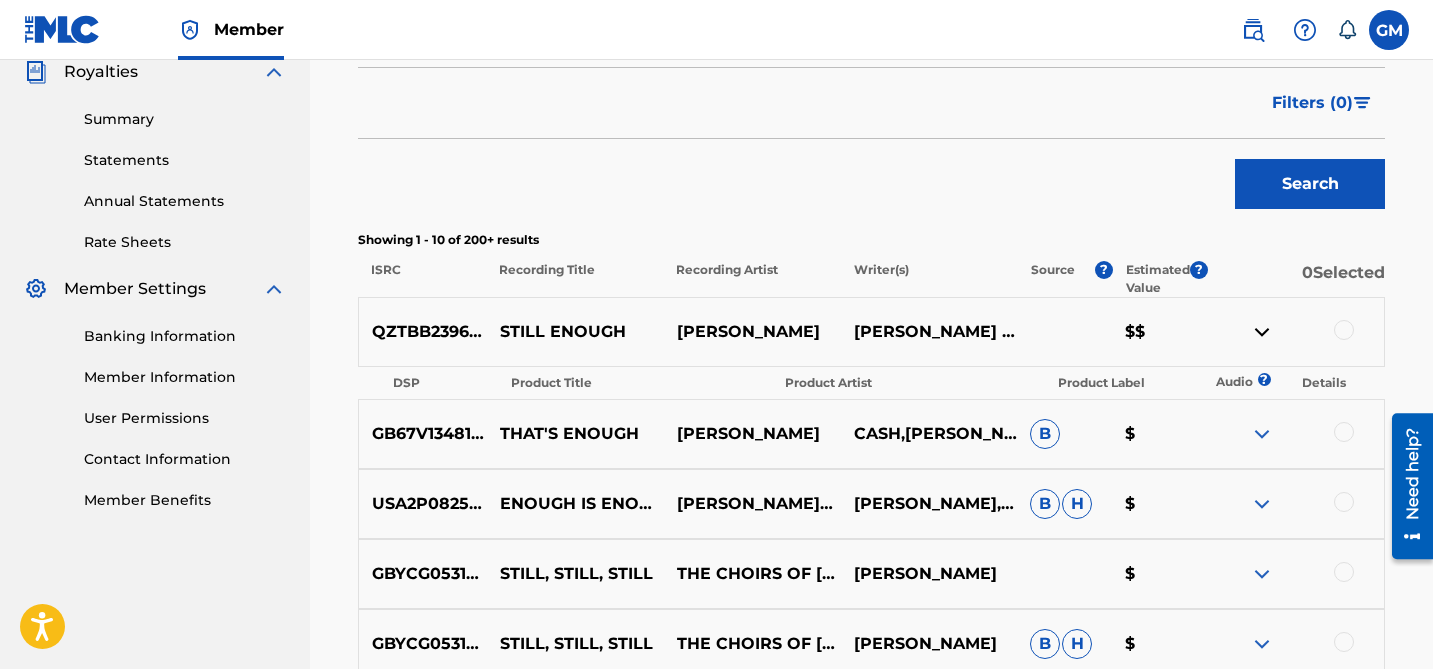 click at bounding box center (1262, 332) 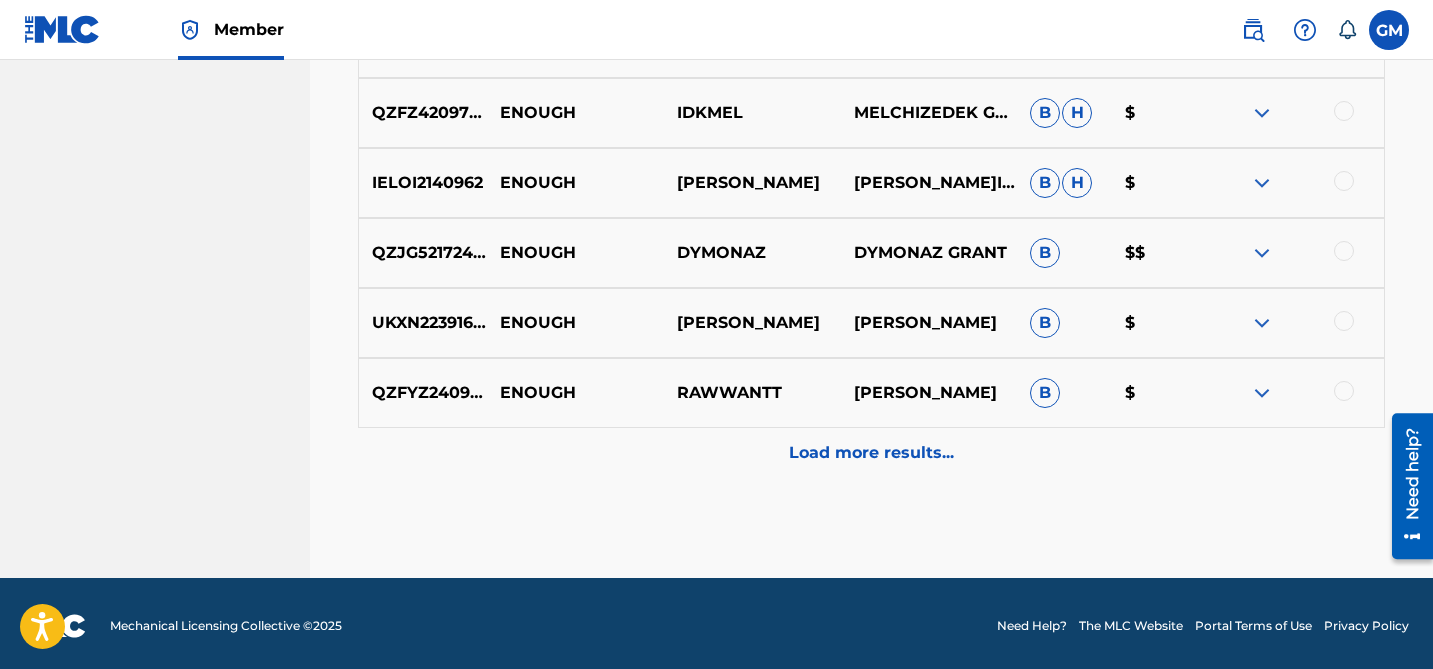 click on "Load more results..." at bounding box center (871, 453) 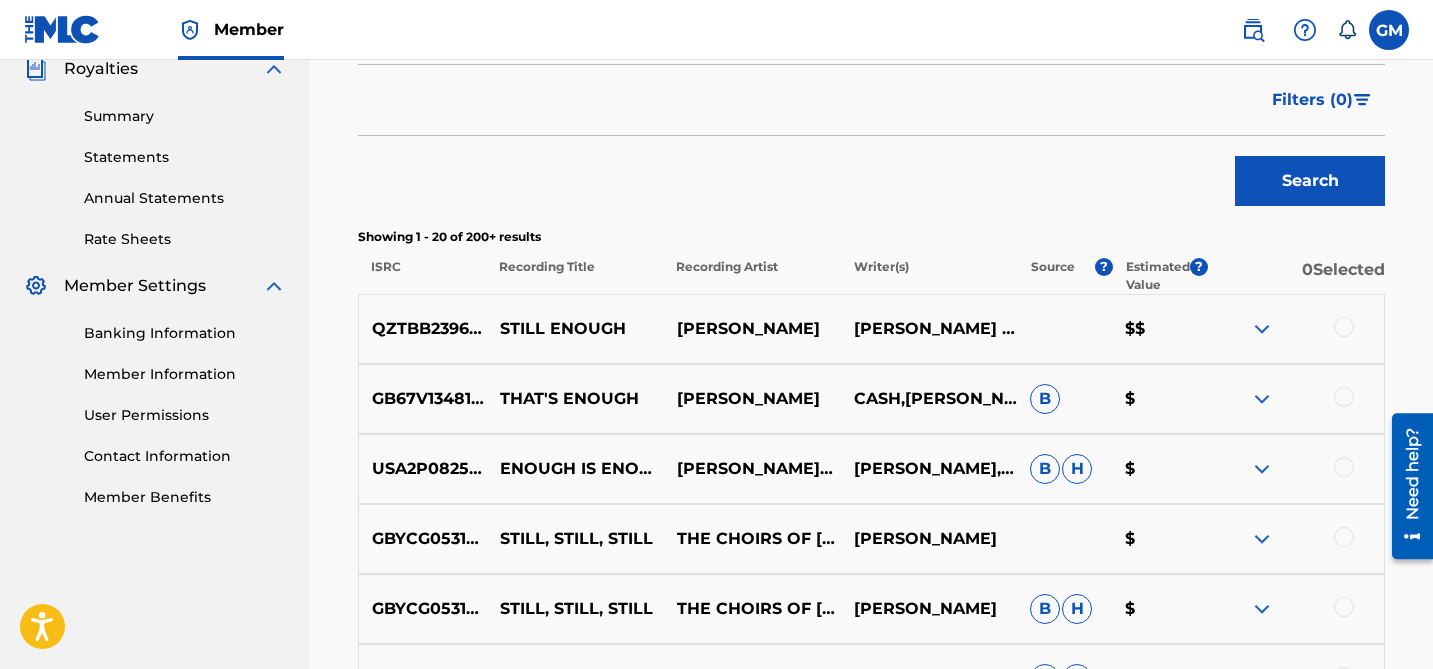 scroll, scrollTop: 617, scrollLeft: 0, axis: vertical 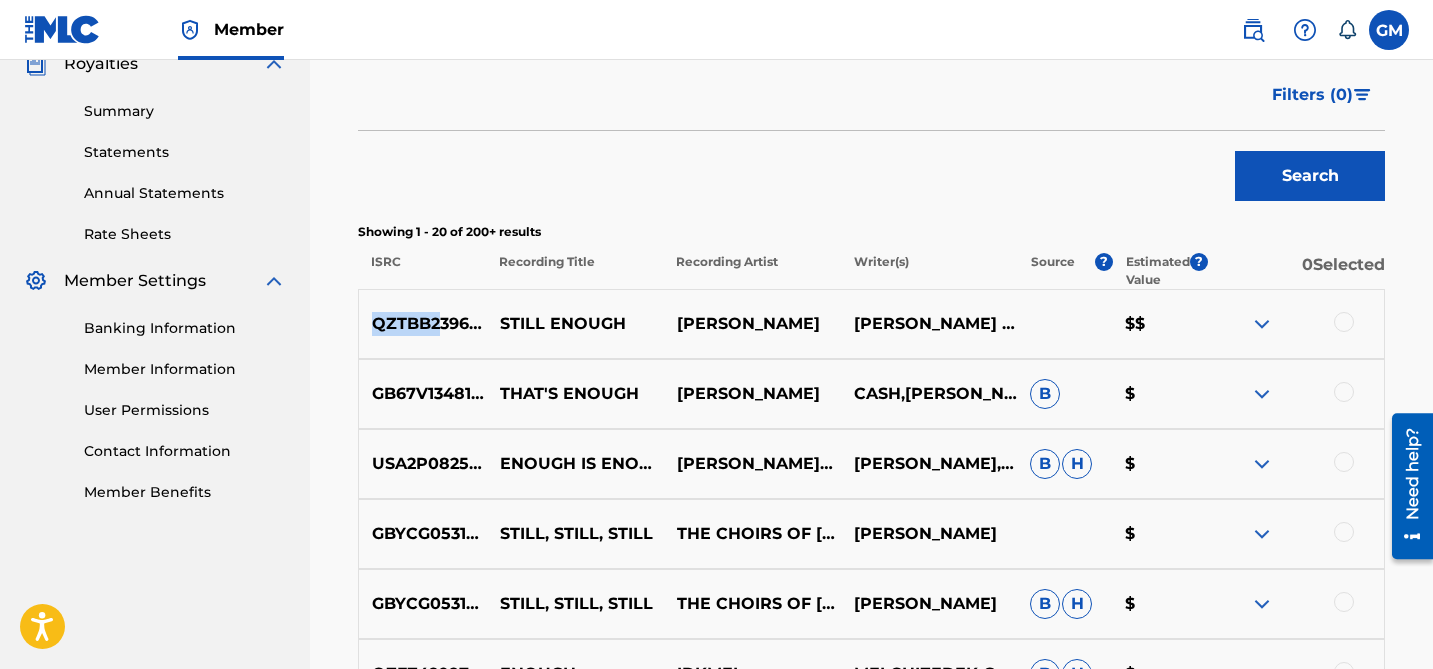 drag, startPoint x: 375, startPoint y: 323, endPoint x: 440, endPoint y: 327, distance: 65.12296 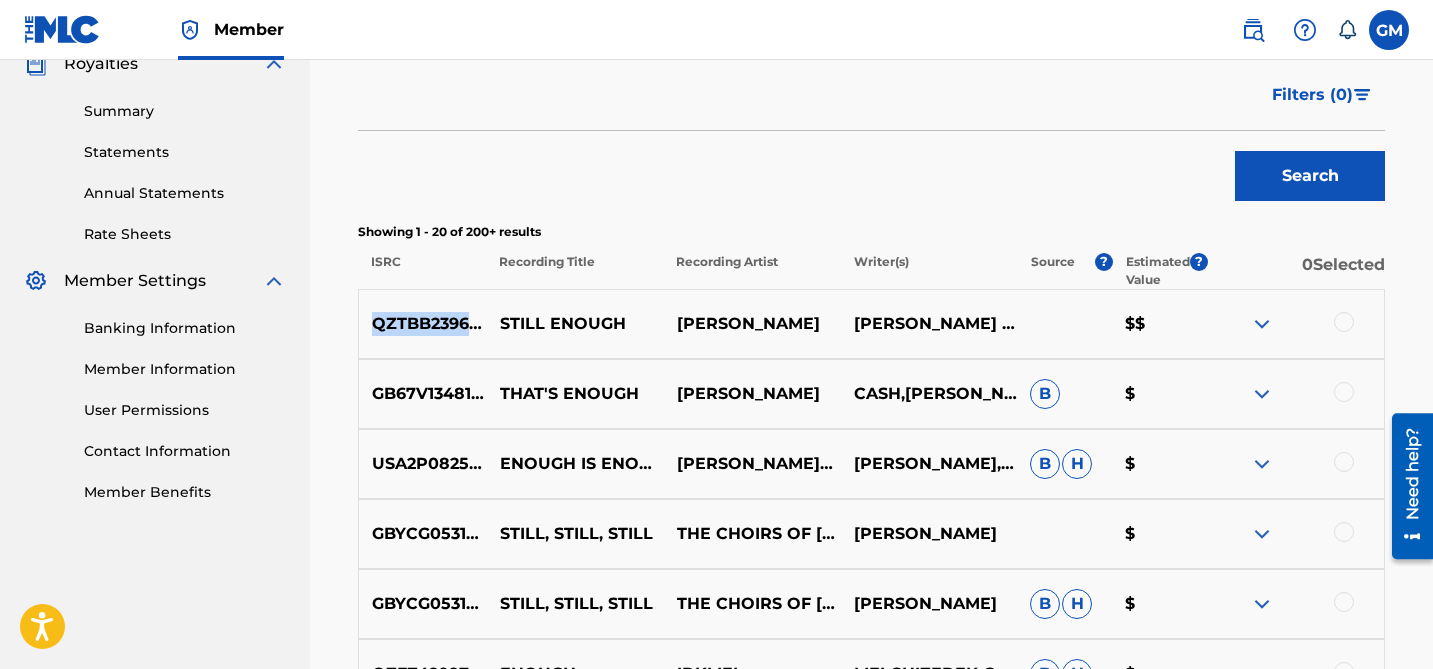 click on "QZTBB2396618" at bounding box center [423, 324] 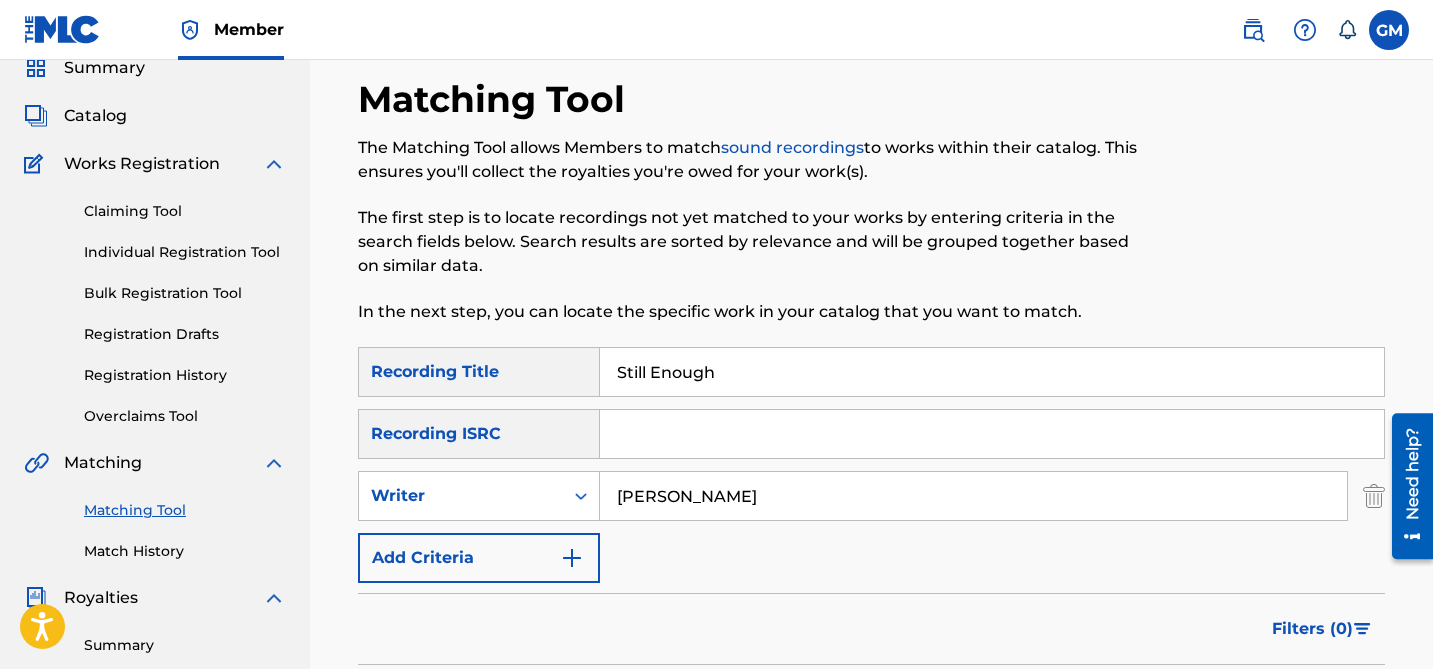 scroll, scrollTop: 63, scrollLeft: 0, axis: vertical 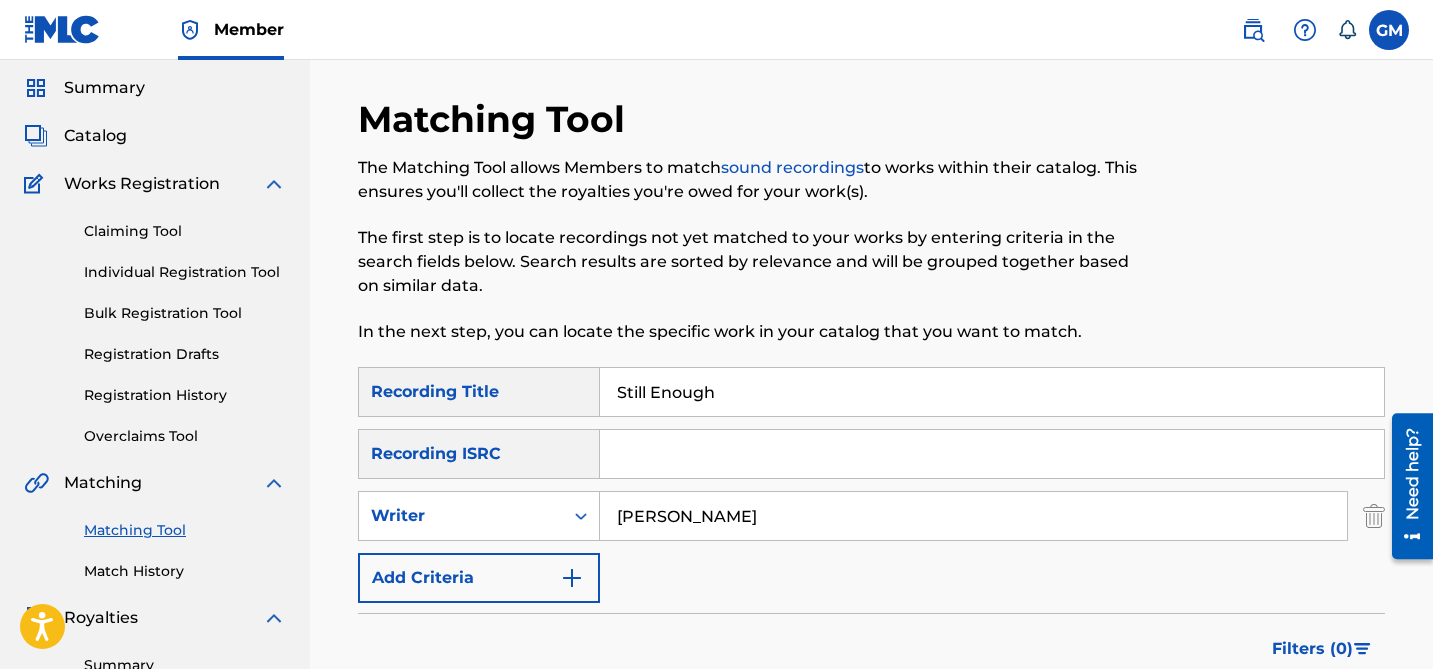 click on "Claiming Tool Individual Registration Tool Bulk Registration Tool Registration Drafts Registration History Overclaims Tool" at bounding box center (155, 321) 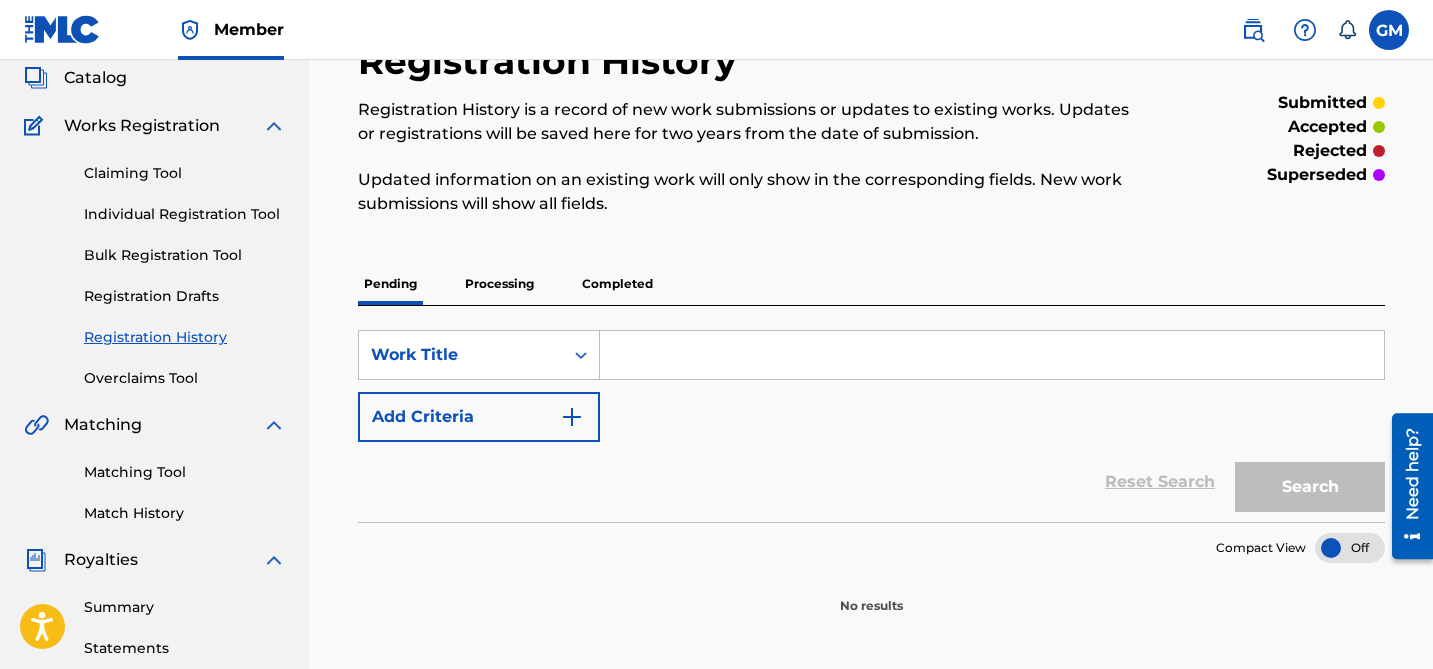 scroll, scrollTop: 0, scrollLeft: 0, axis: both 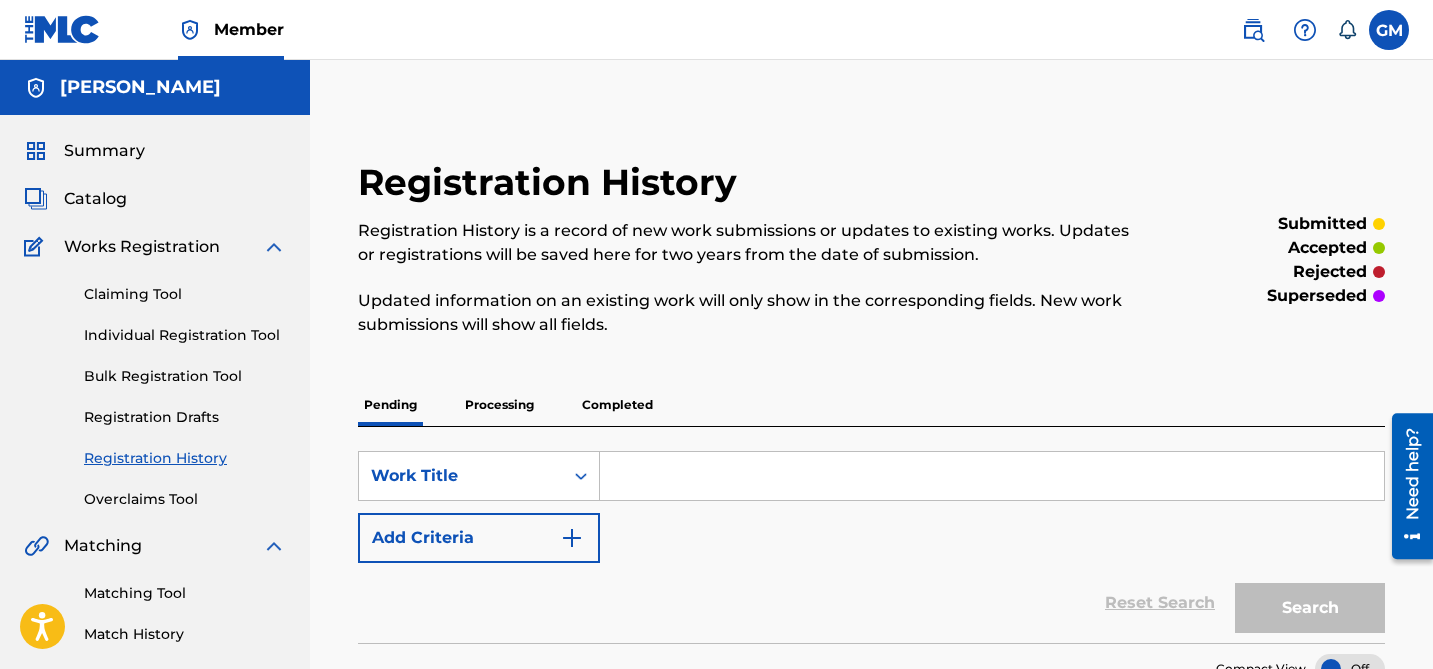 click on "Catalog" at bounding box center (95, 199) 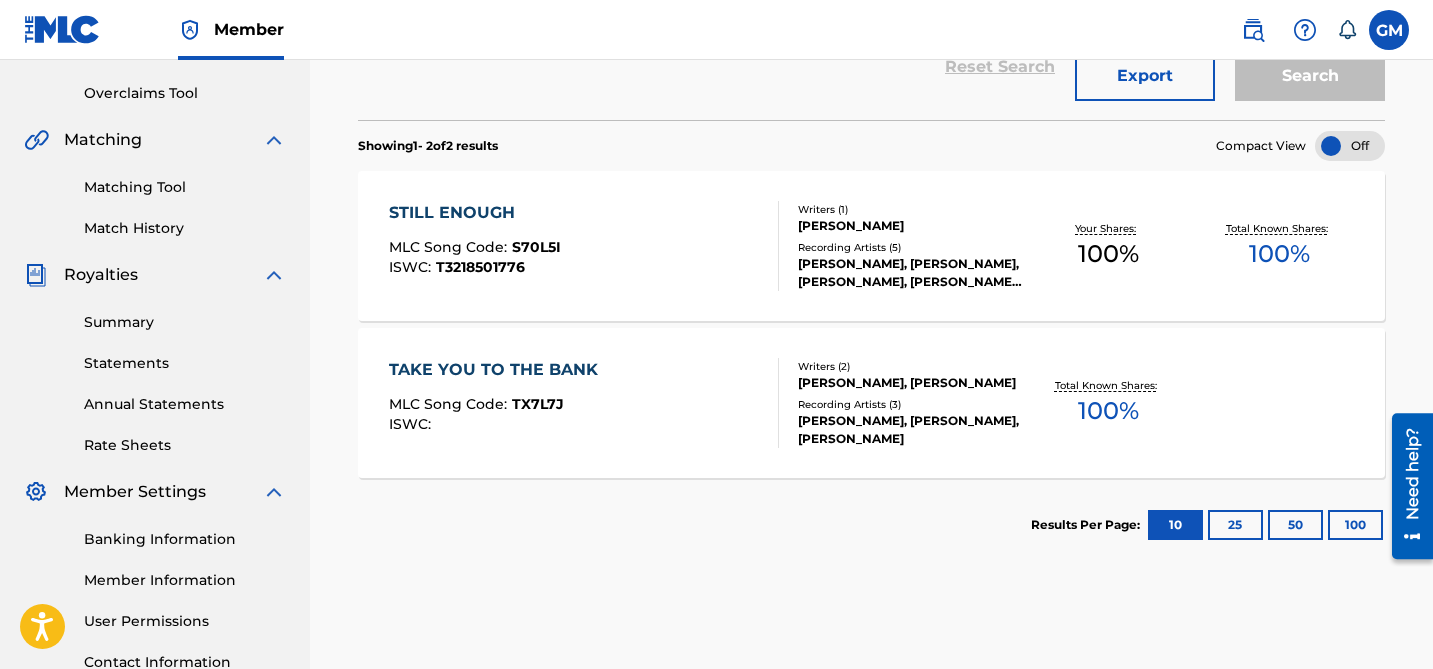 scroll, scrollTop: 408, scrollLeft: 0, axis: vertical 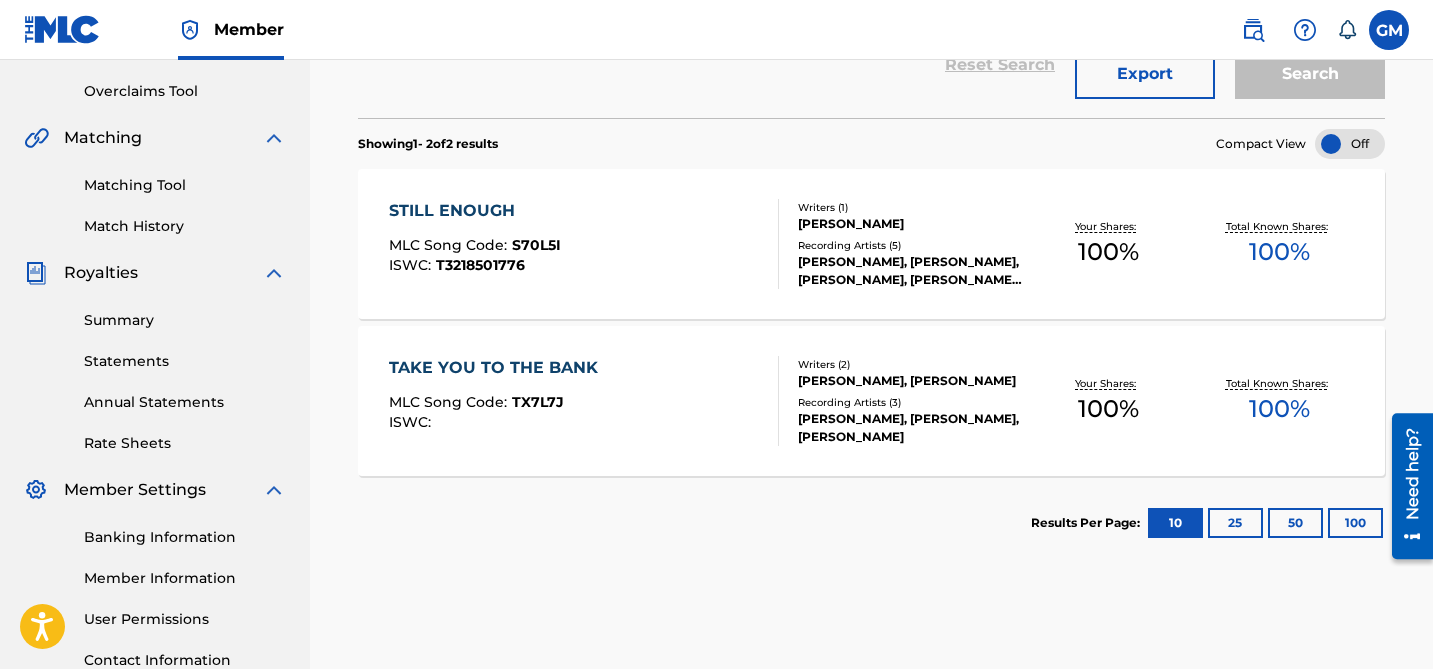 click on "STILL ENOUGH MLC Song Code : S70L5I ISWC : T3218501776" at bounding box center [584, 244] 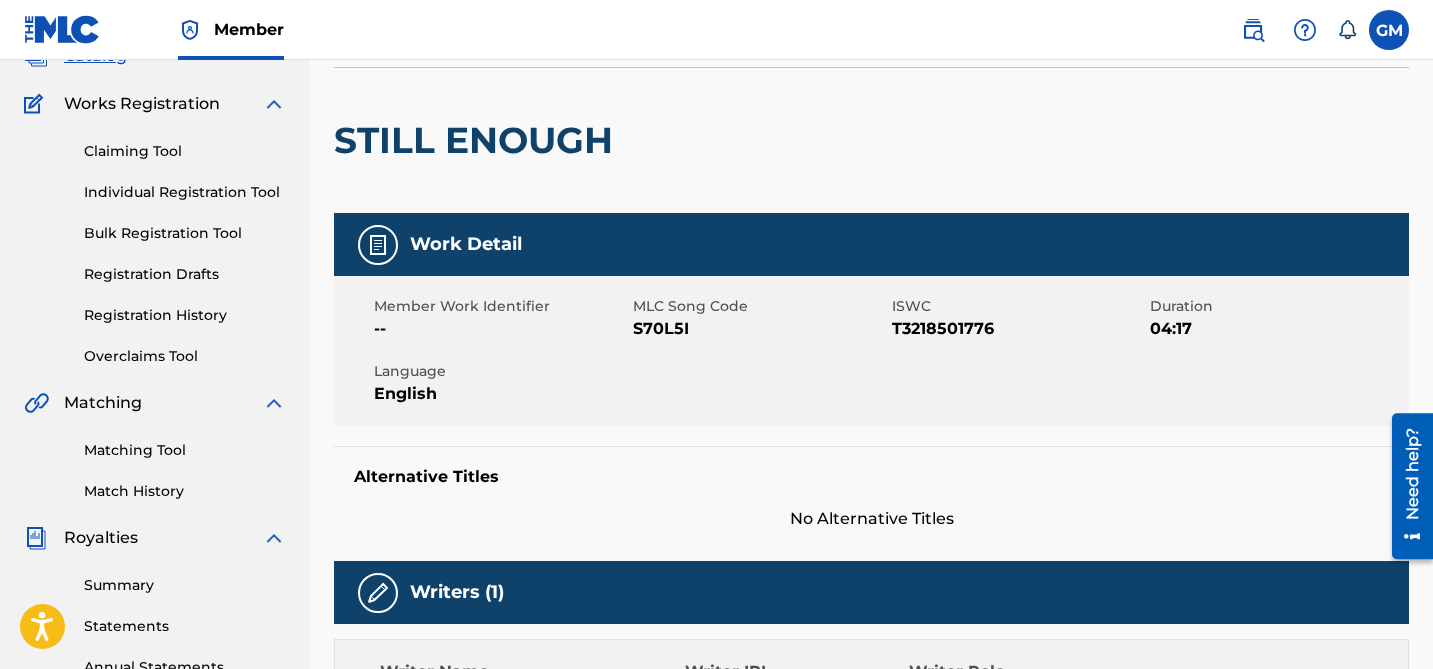 scroll, scrollTop: 0, scrollLeft: 0, axis: both 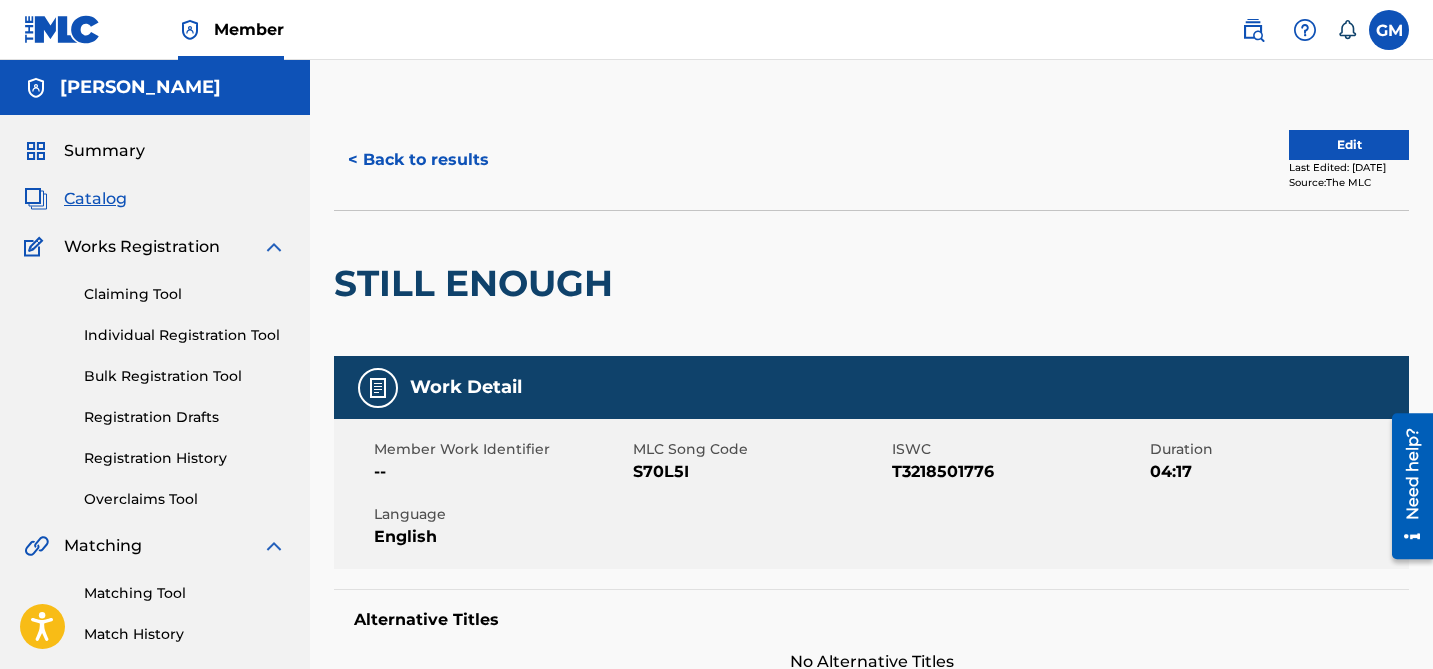 click on "< Back to results" at bounding box center [418, 160] 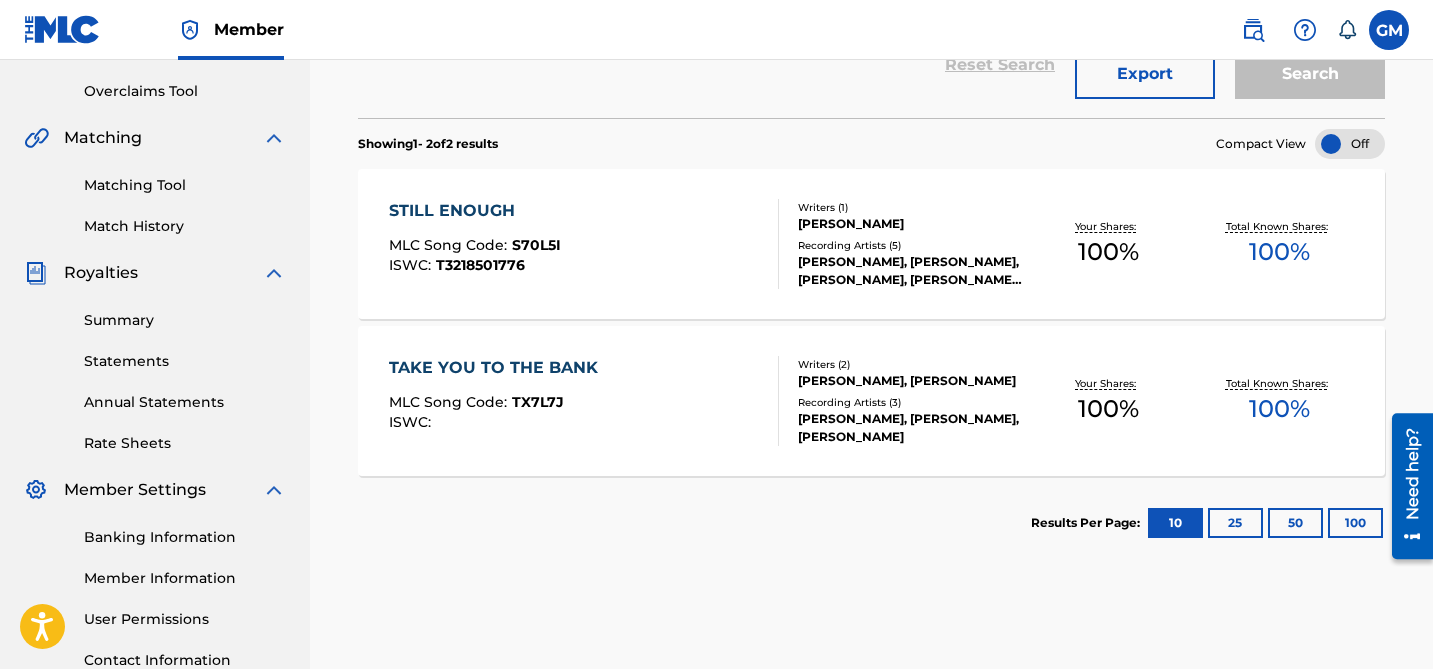 scroll, scrollTop: 448, scrollLeft: 0, axis: vertical 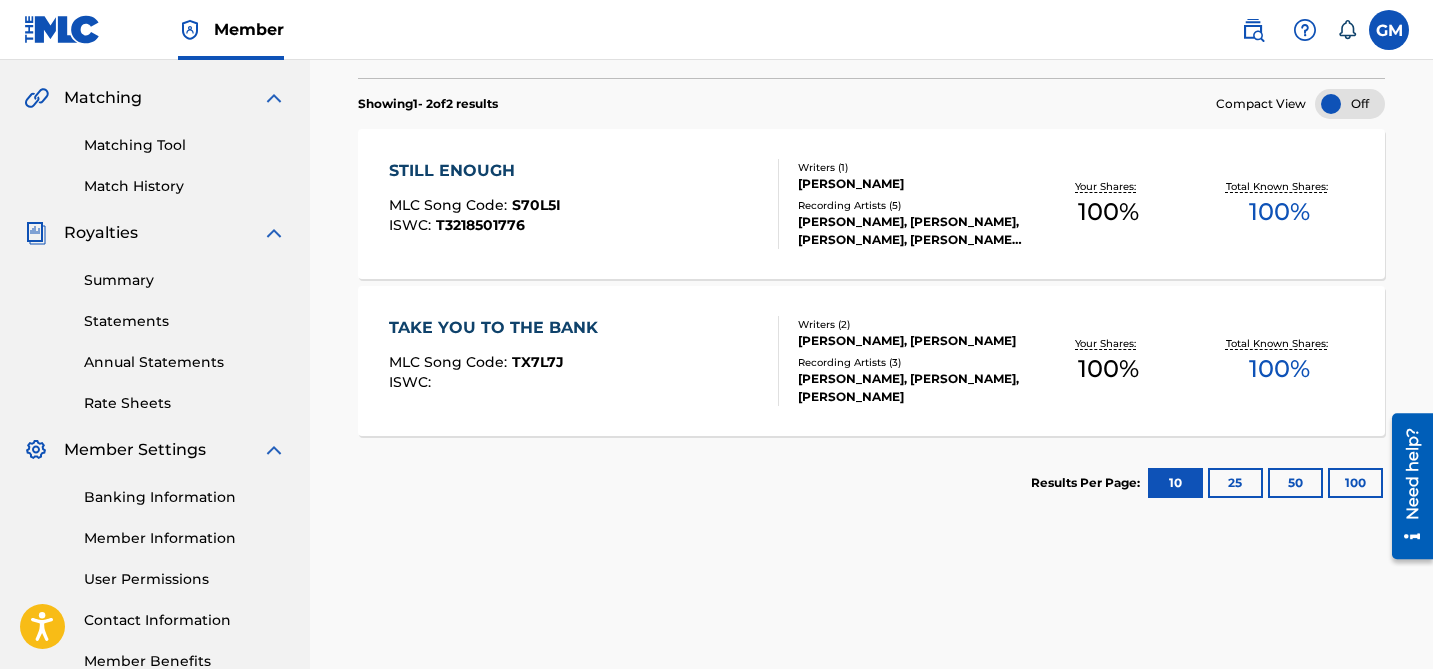 click on "TAKE YOU TO THE BANK" at bounding box center (498, 328) 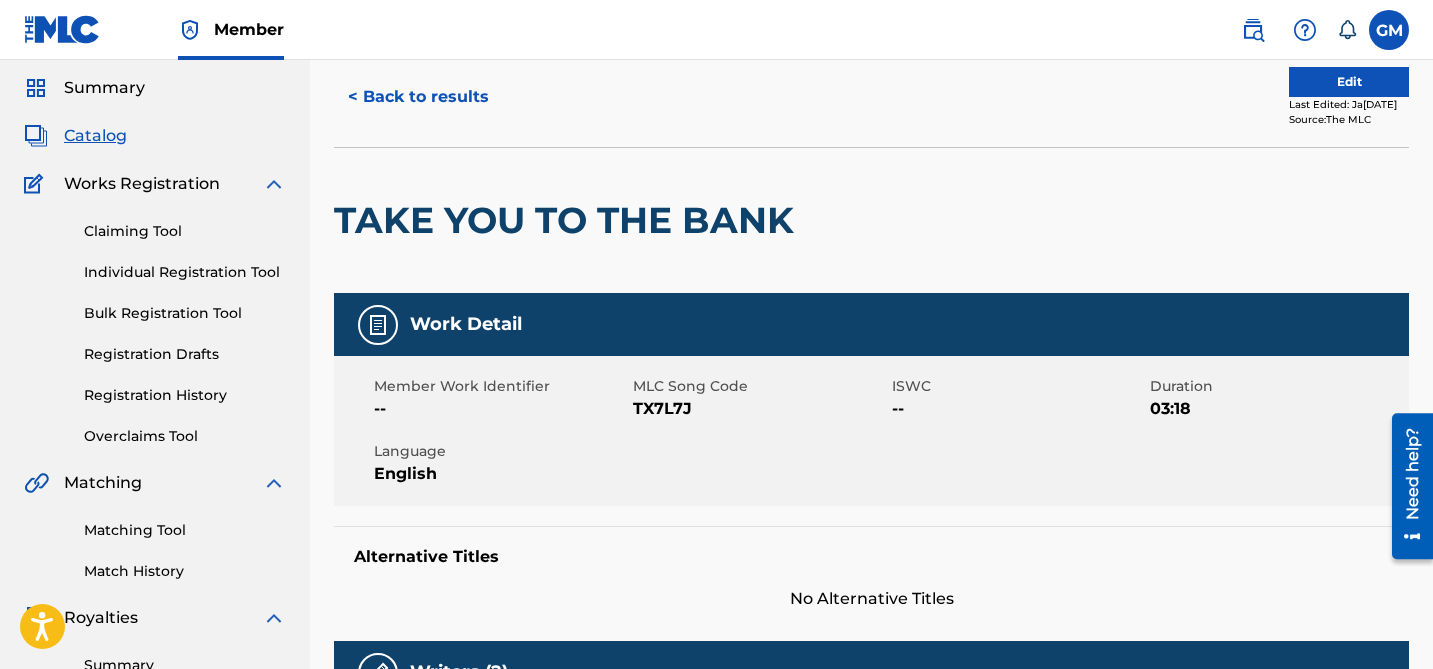 scroll, scrollTop: 0, scrollLeft: 0, axis: both 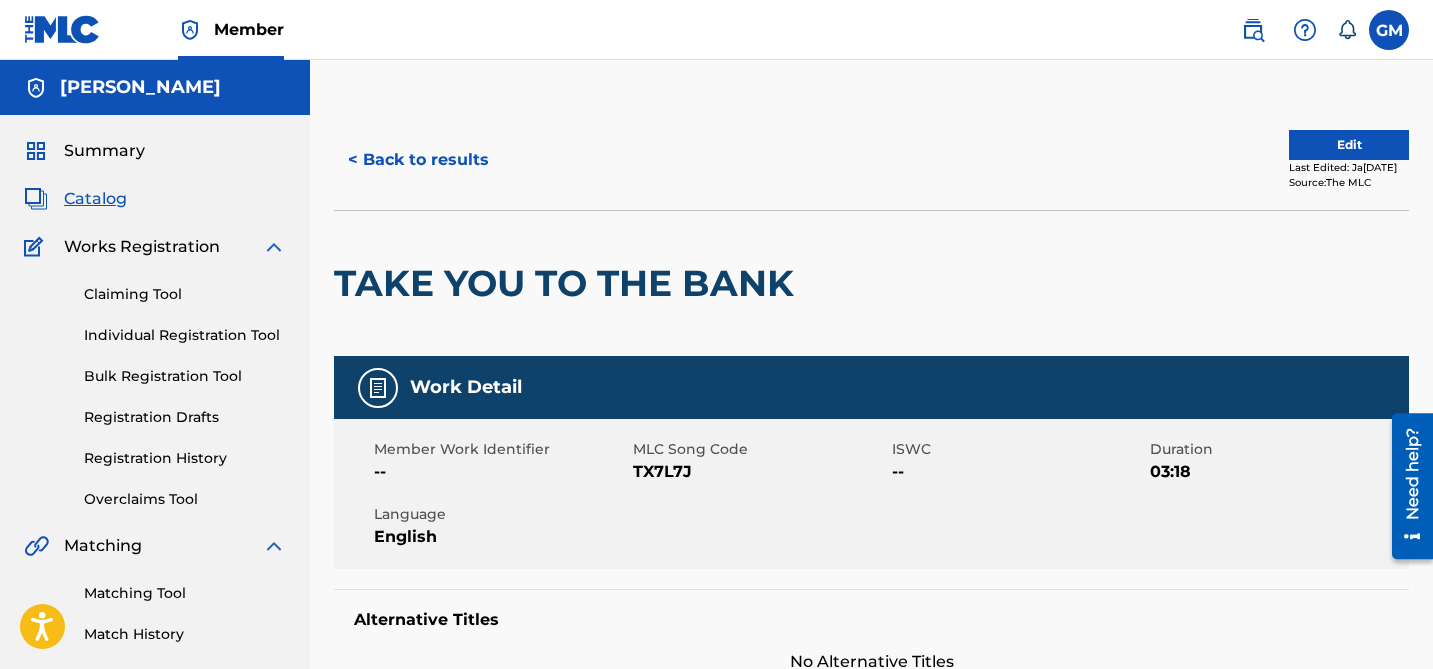 click on "< Back to results" at bounding box center [418, 160] 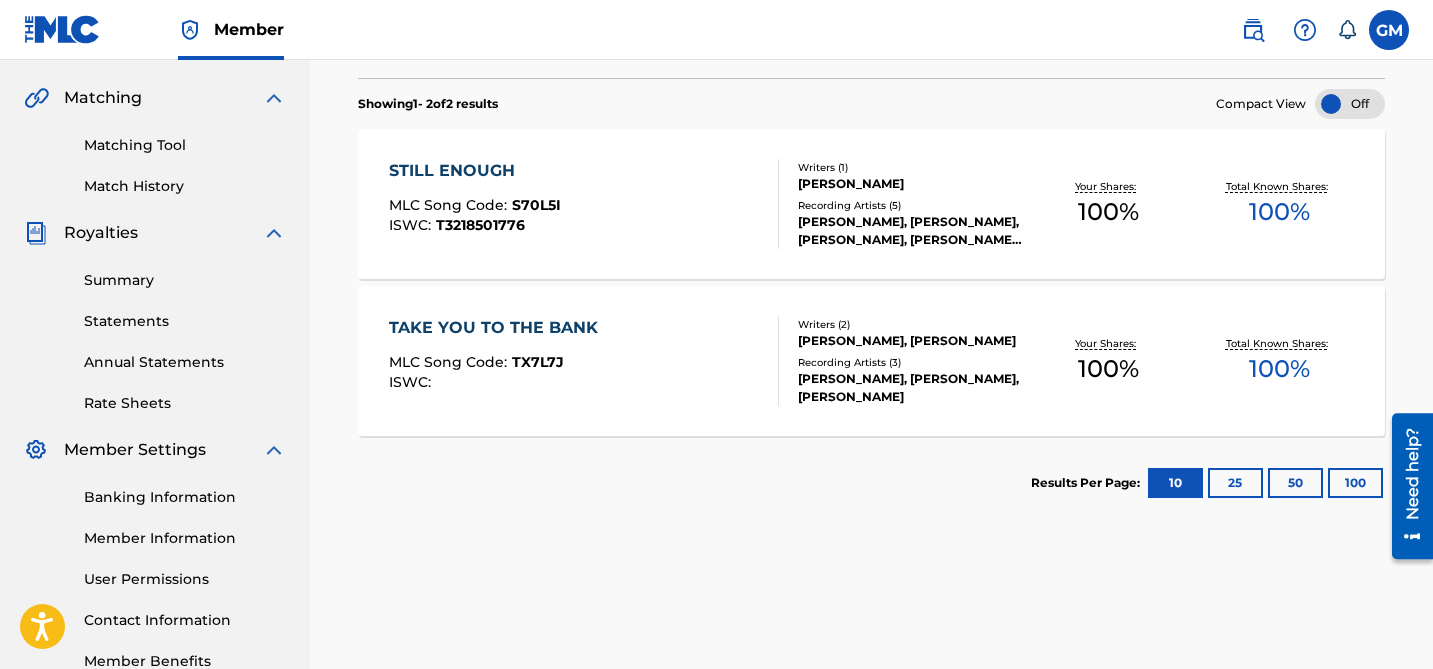 click on "STILL ENOUGH MLC Song Code : S70L5I ISWC : T3218501776" at bounding box center (584, 204) 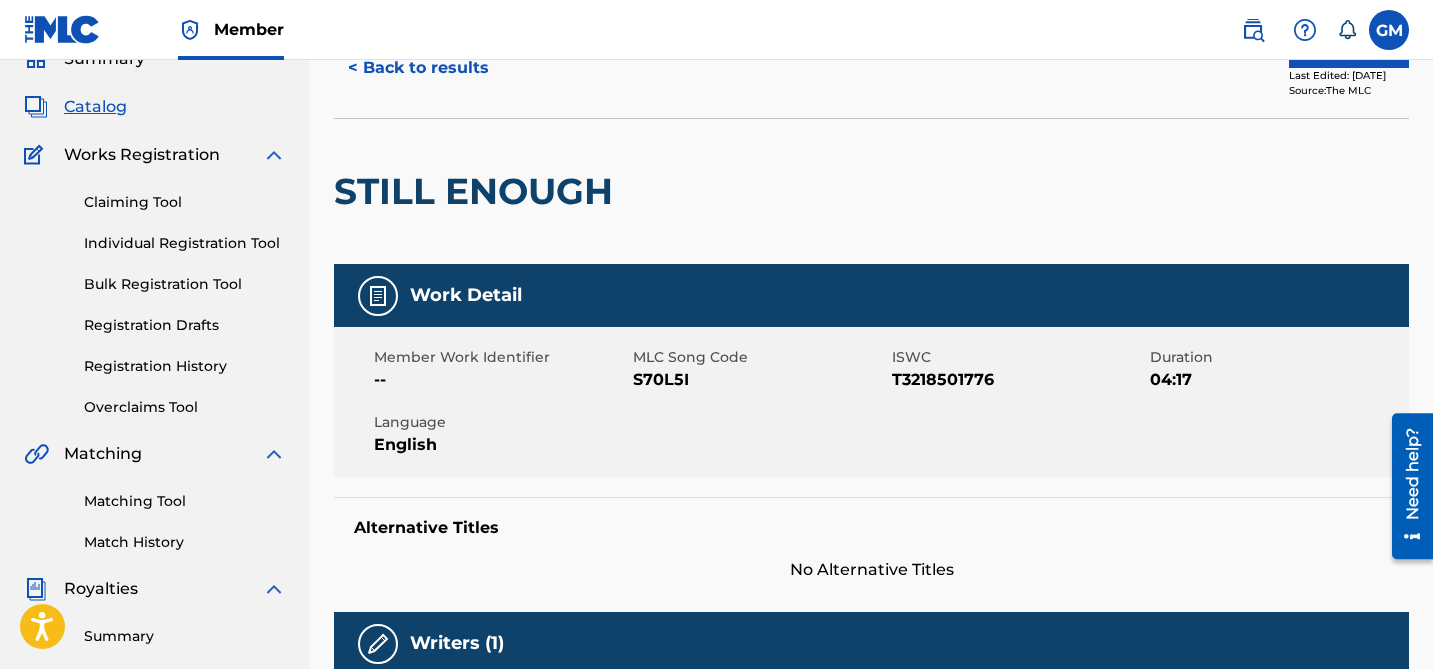 scroll, scrollTop: 0, scrollLeft: 0, axis: both 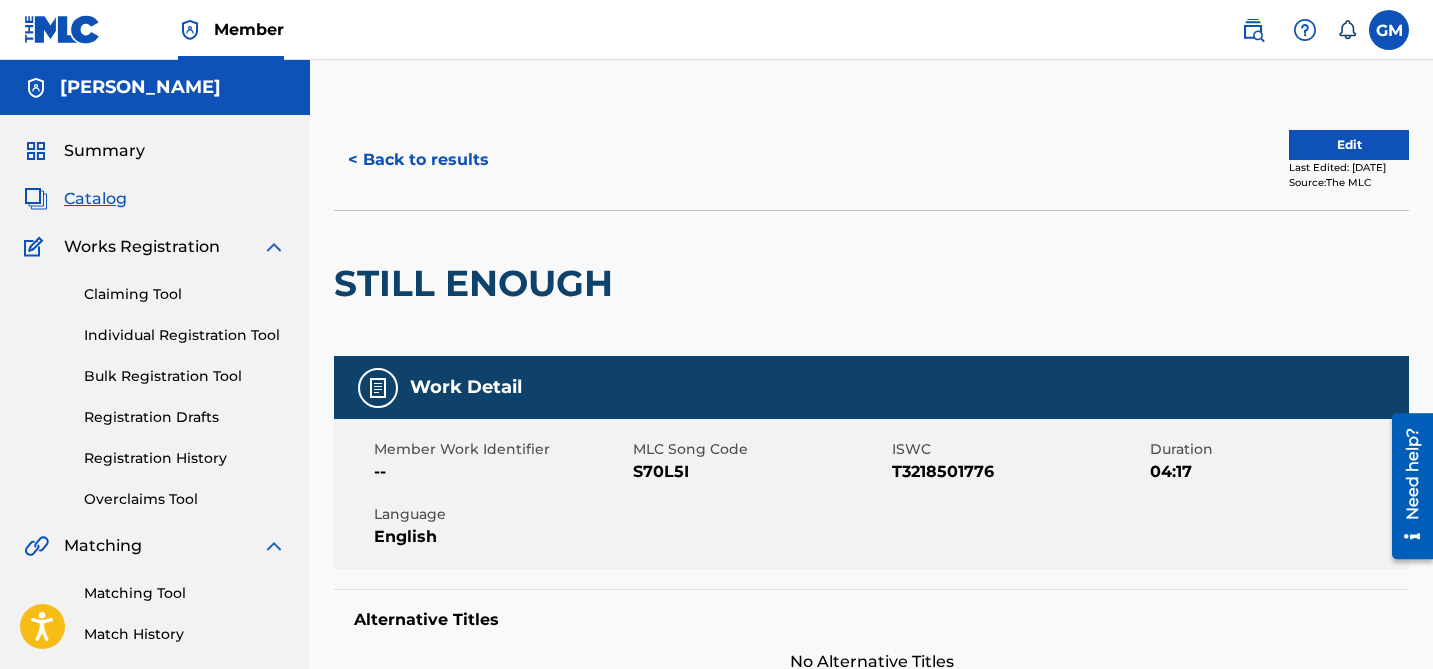 click on "< Back to results" at bounding box center [418, 160] 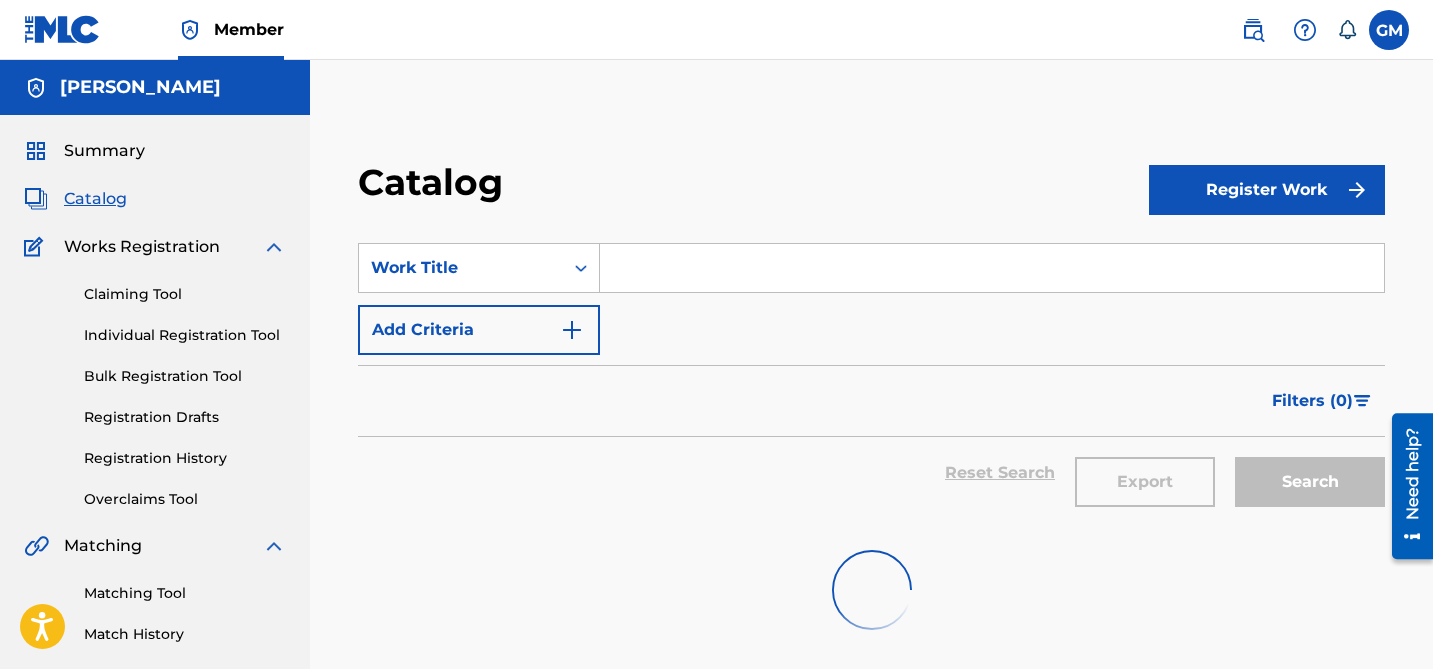 scroll, scrollTop: 448, scrollLeft: 0, axis: vertical 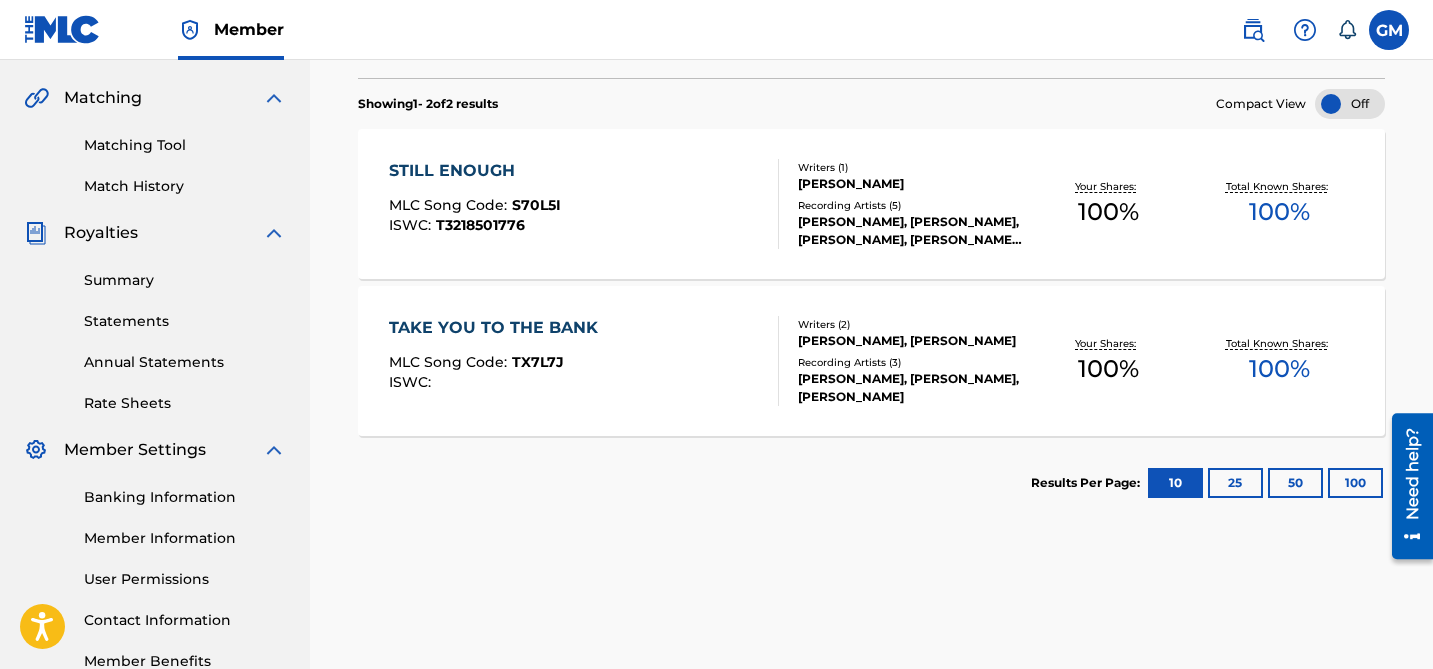 click on "TX7L7J" at bounding box center [538, 362] 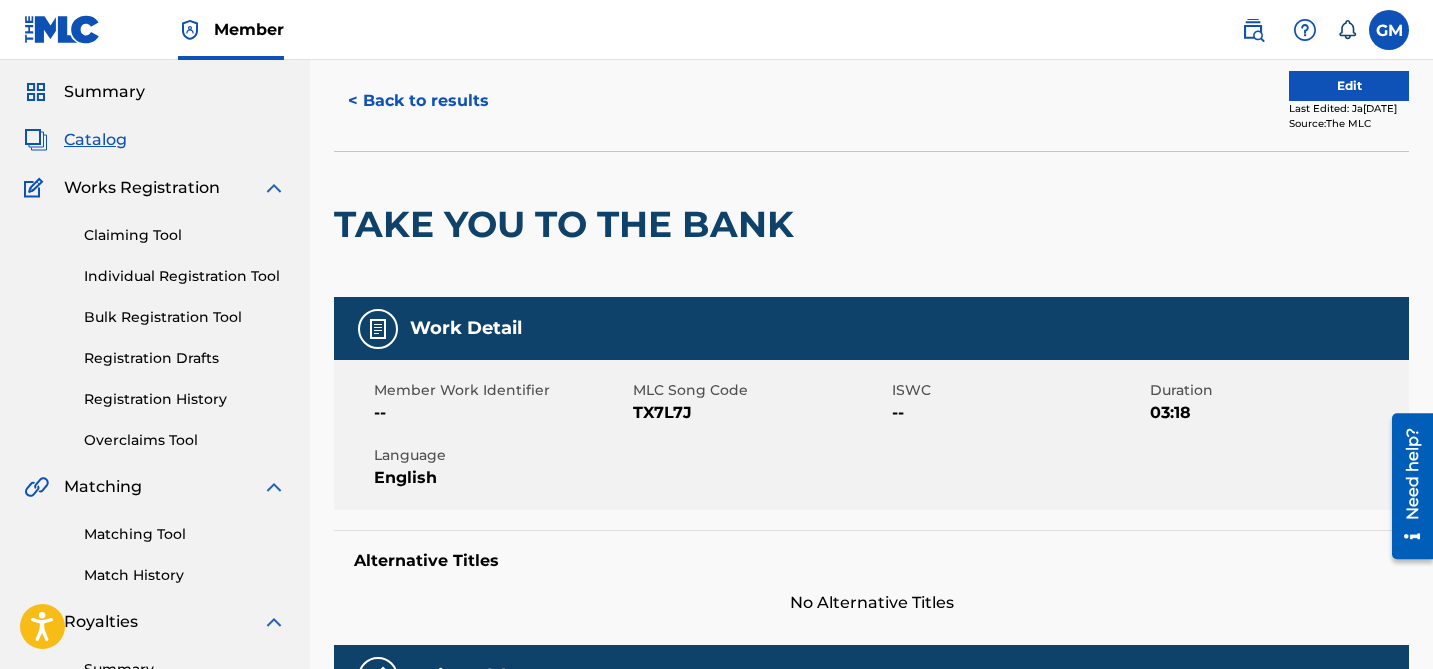 scroll, scrollTop: 76, scrollLeft: 0, axis: vertical 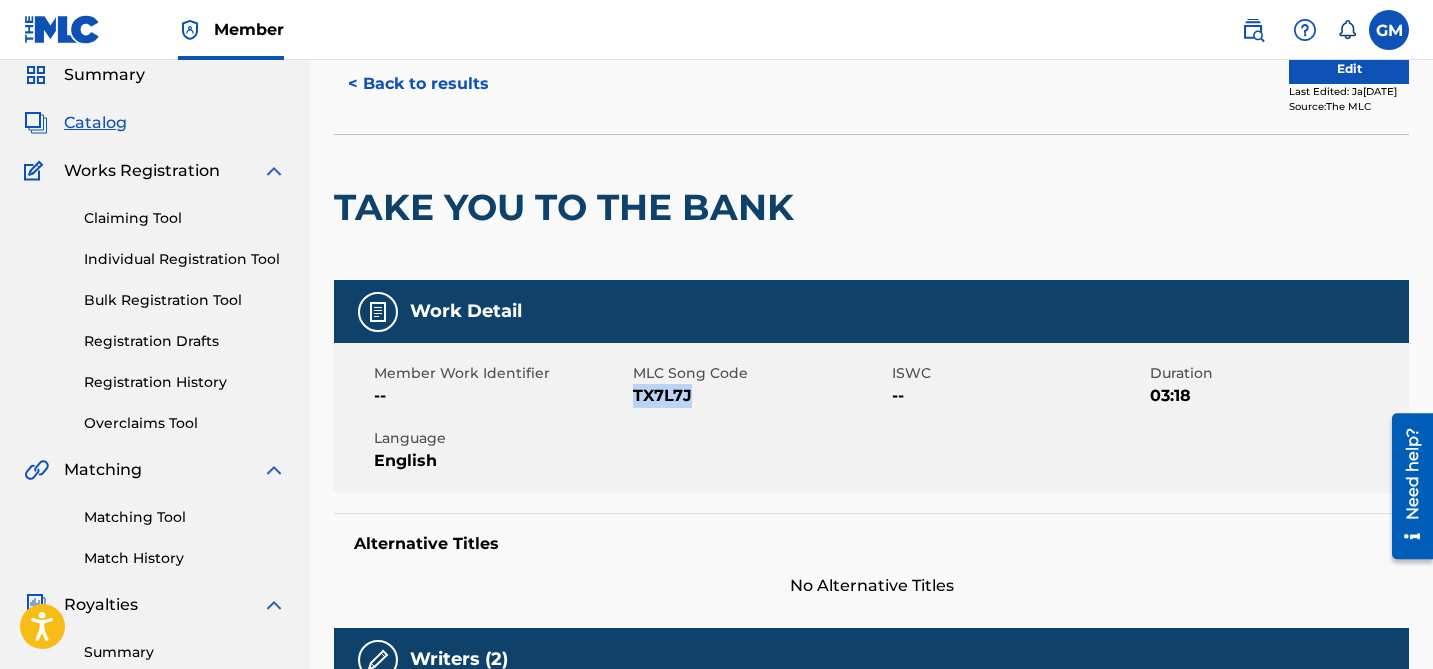 drag, startPoint x: 695, startPoint y: 396, endPoint x: 637, endPoint y: 404, distance: 58.549126 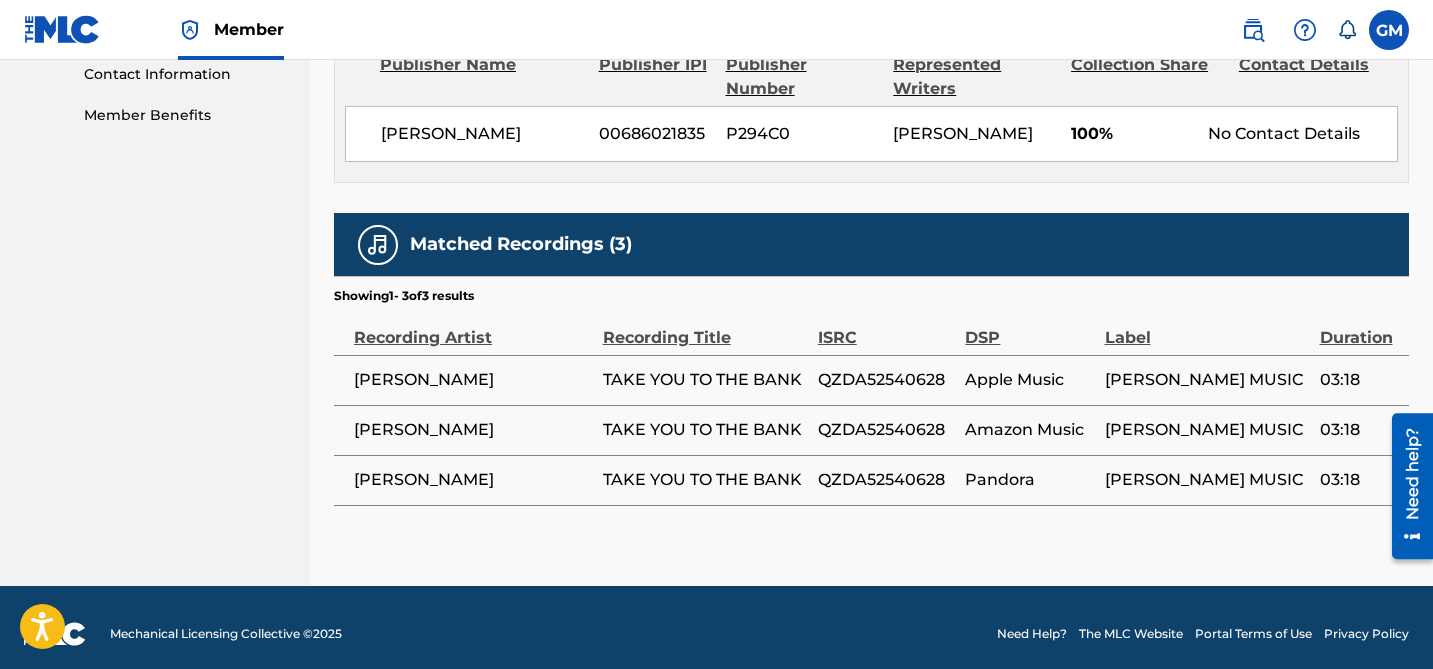 scroll, scrollTop: 998, scrollLeft: 0, axis: vertical 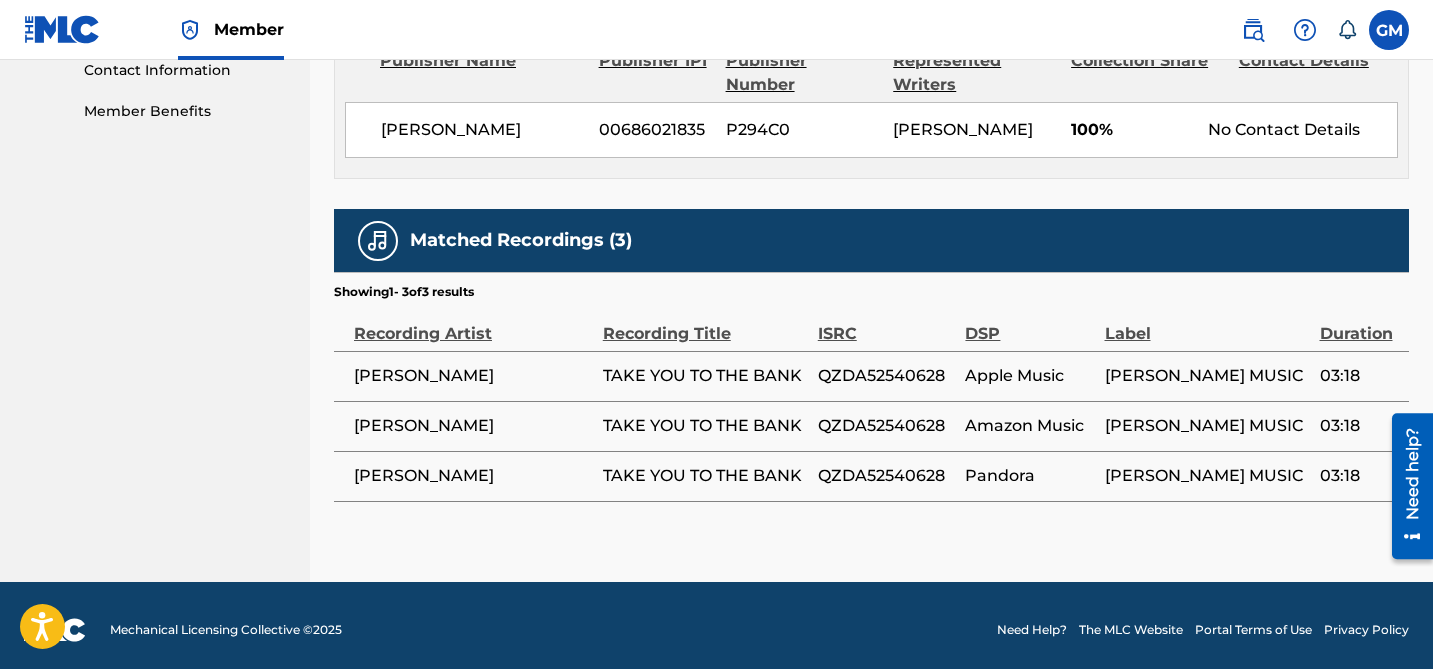 click on "TAKE YOU TO THE BANK" at bounding box center [710, 376] 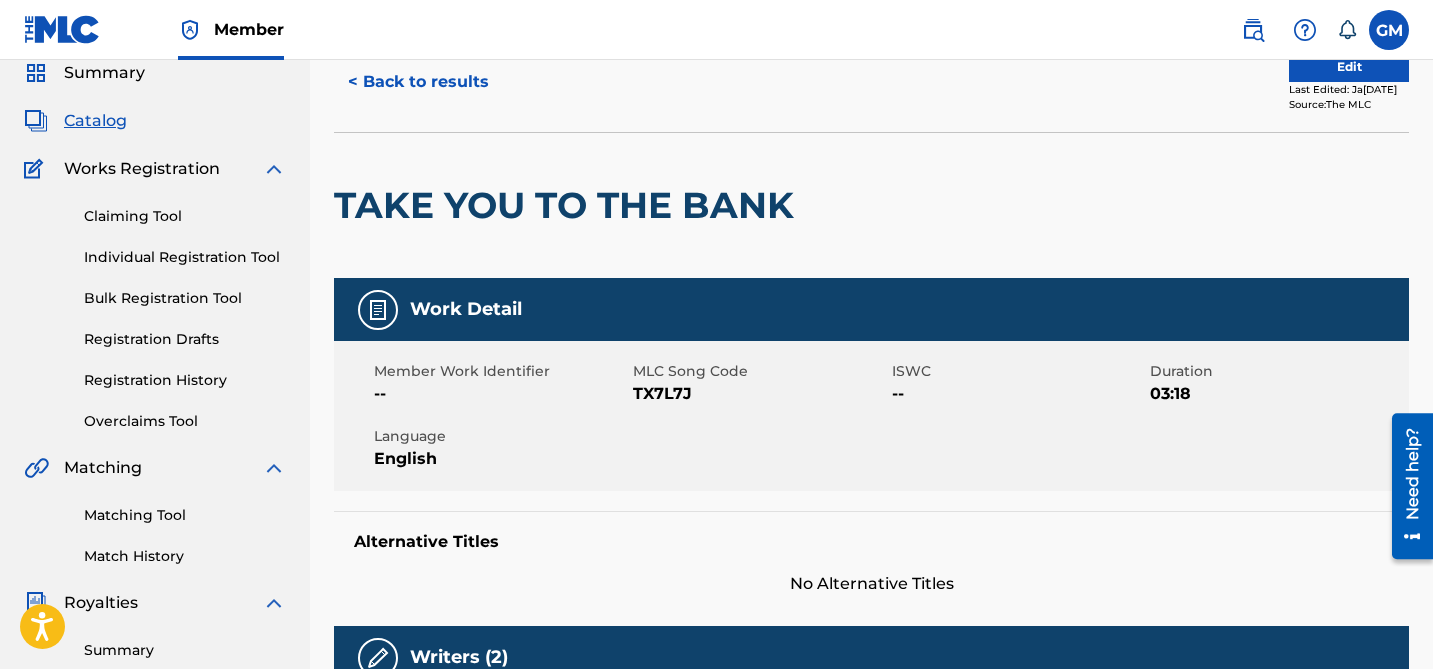 scroll, scrollTop: 85, scrollLeft: 0, axis: vertical 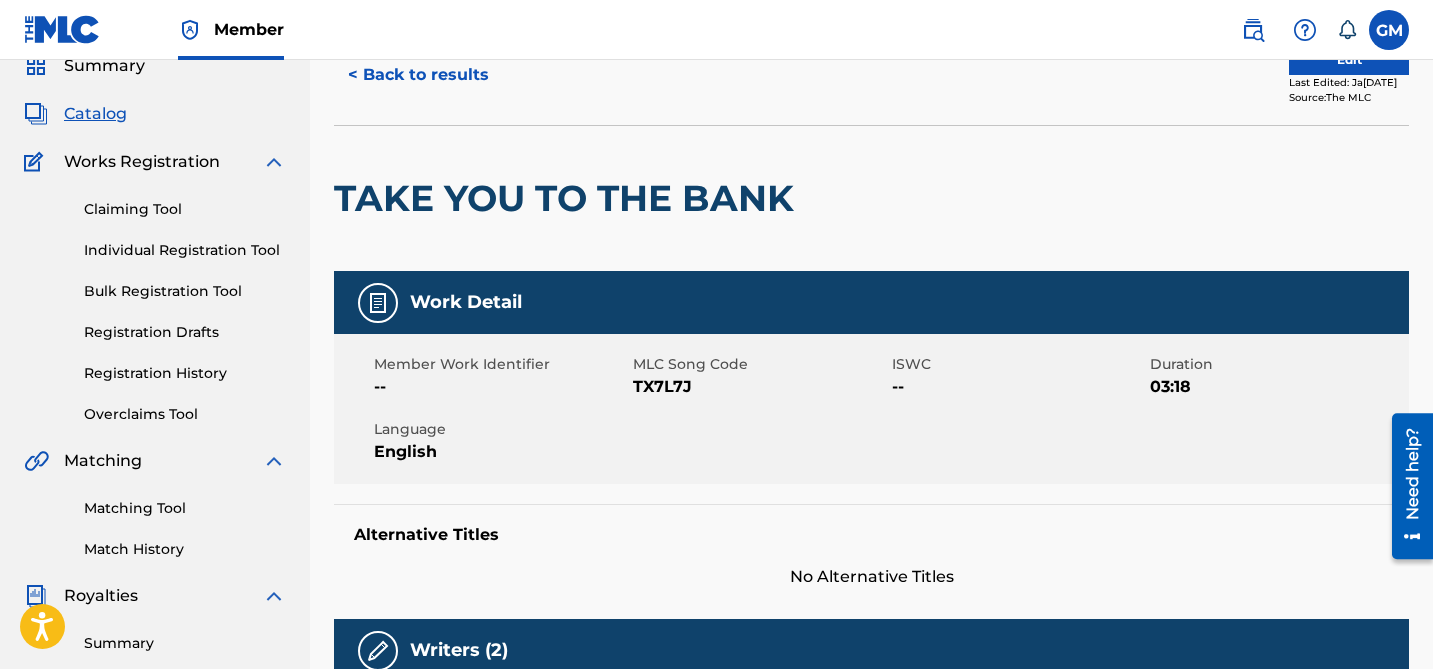 click on "Matching Tool" at bounding box center [185, 508] 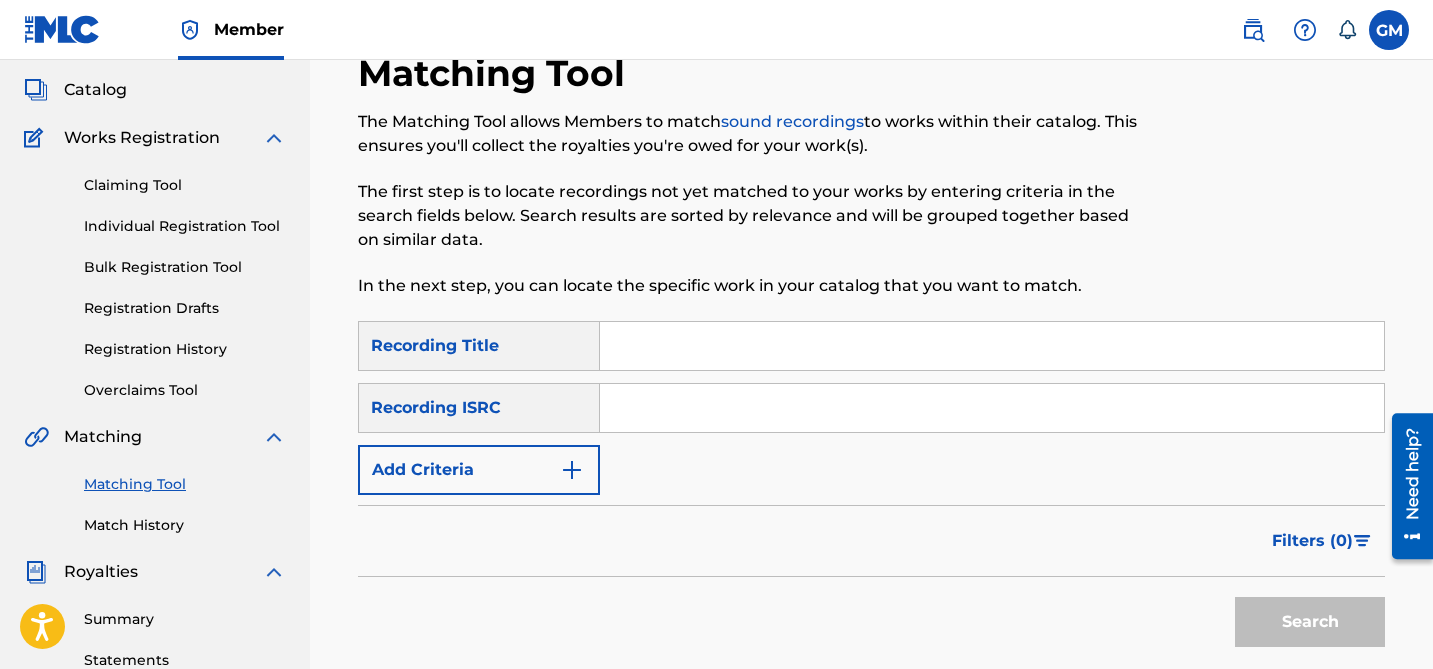 scroll, scrollTop: 143, scrollLeft: 0, axis: vertical 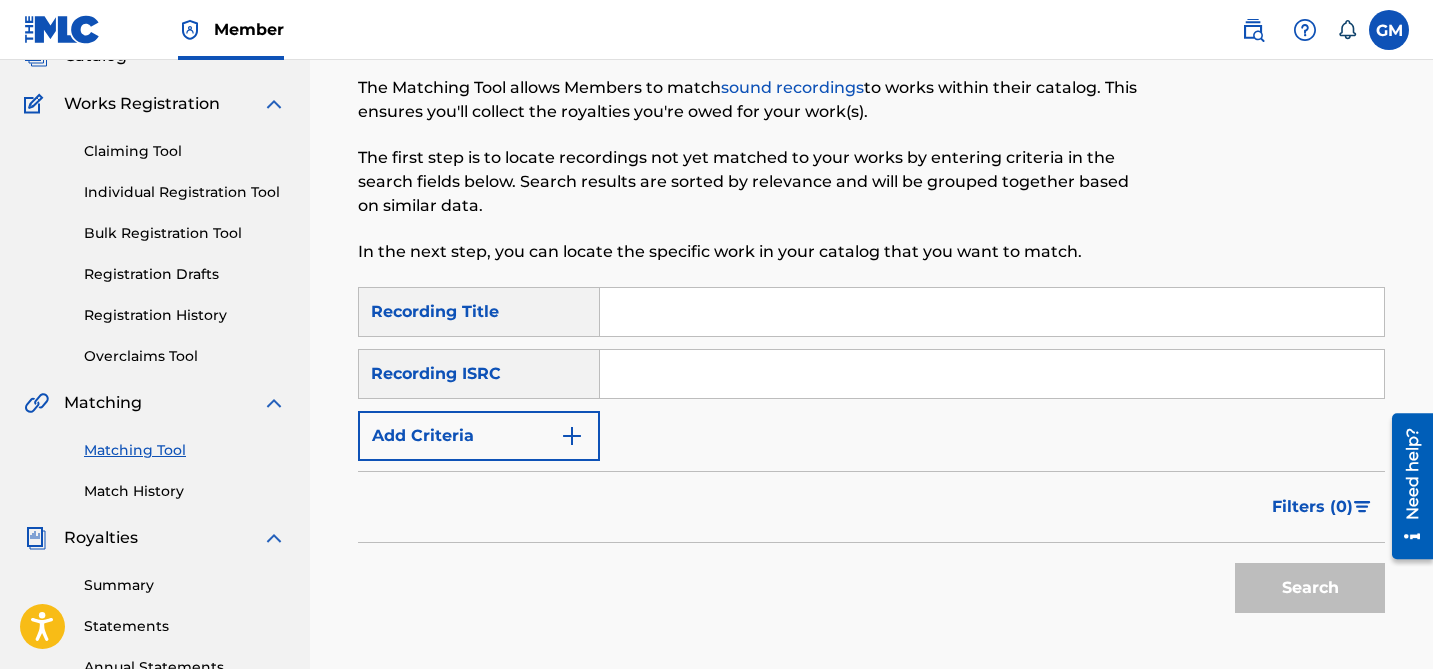 click on "Add Criteria" at bounding box center (479, 436) 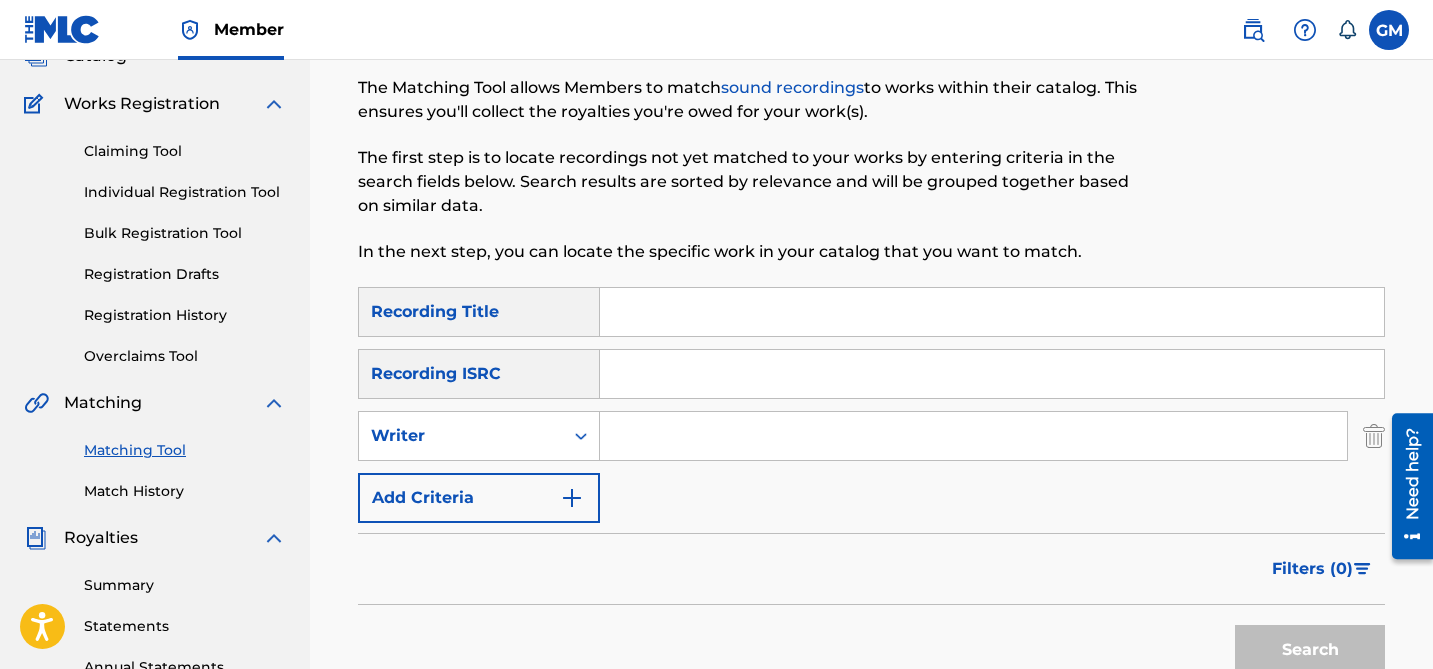 click on "Add Criteria" at bounding box center [479, 498] 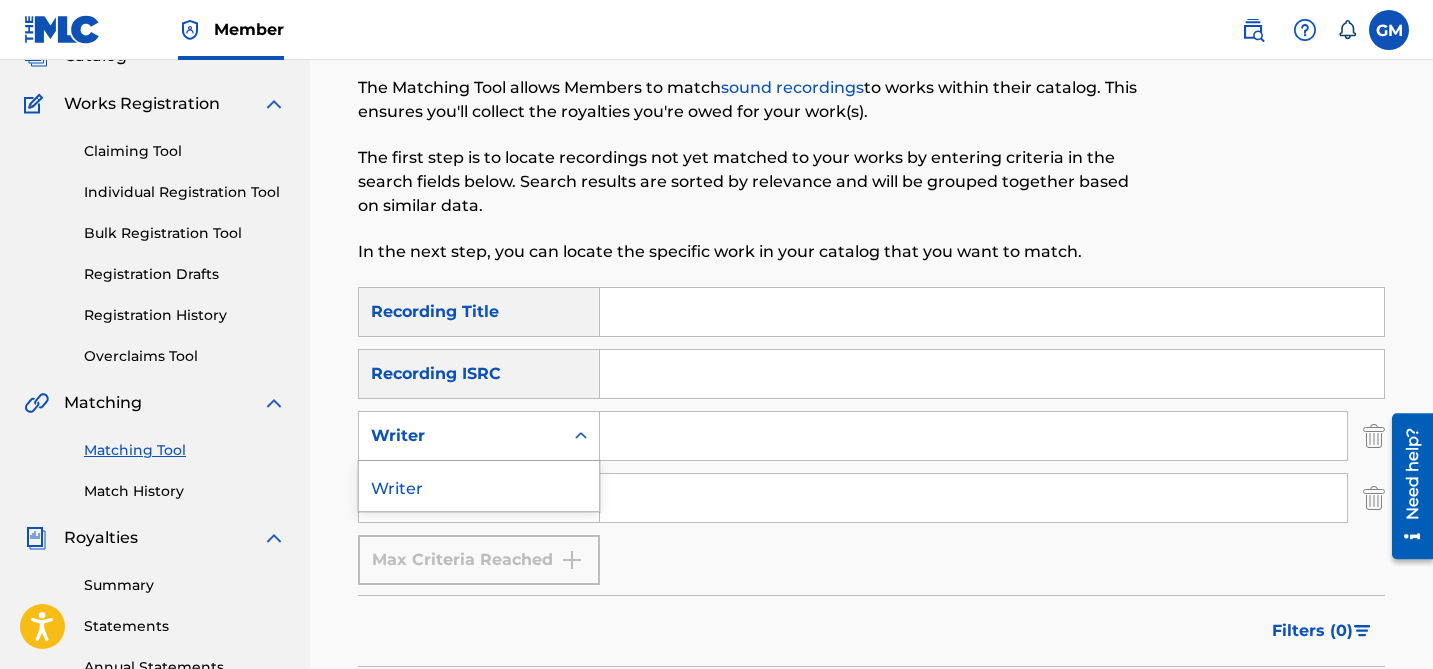 click at bounding box center [581, 436] 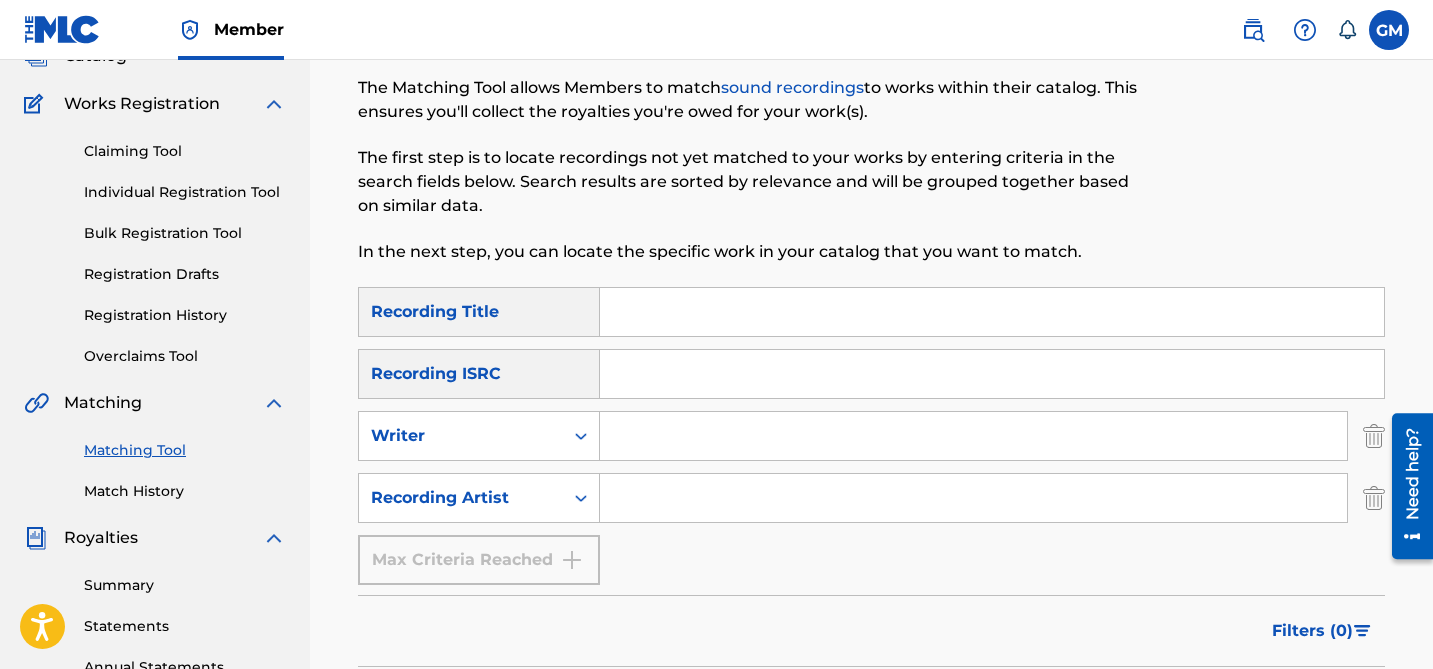 click at bounding box center [973, 498] 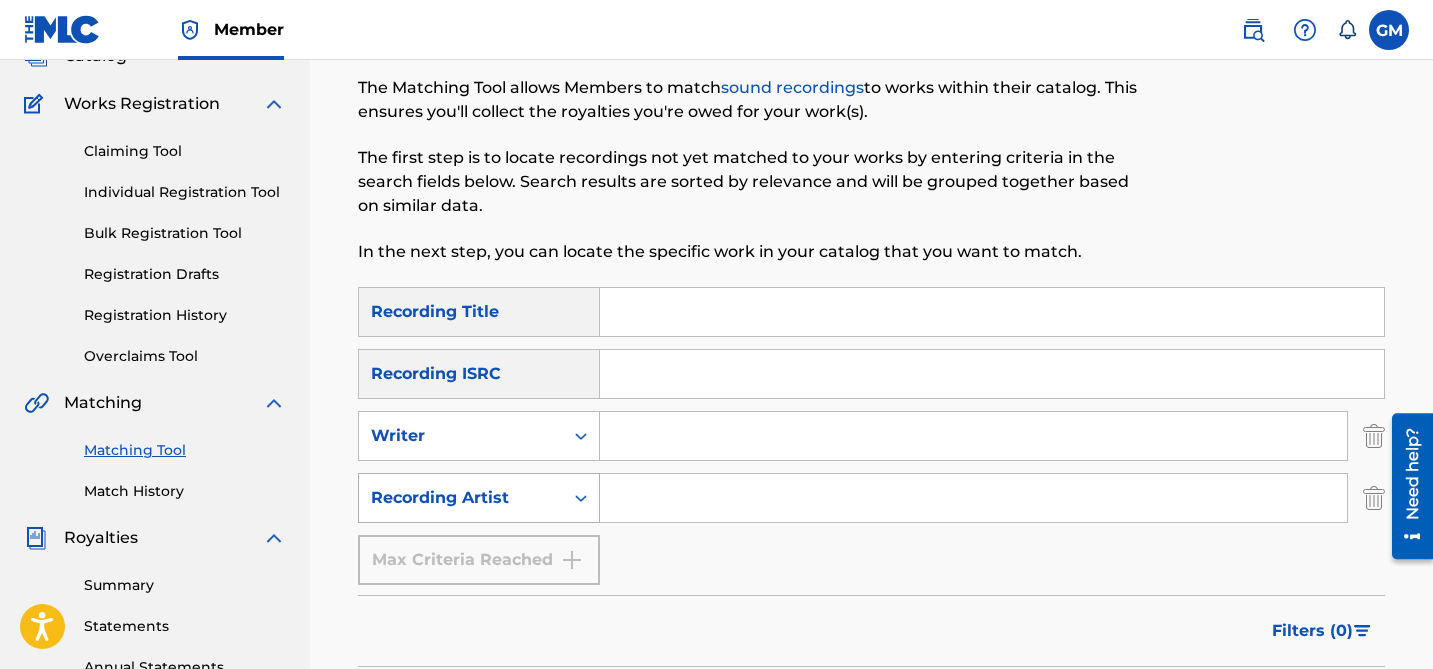 click 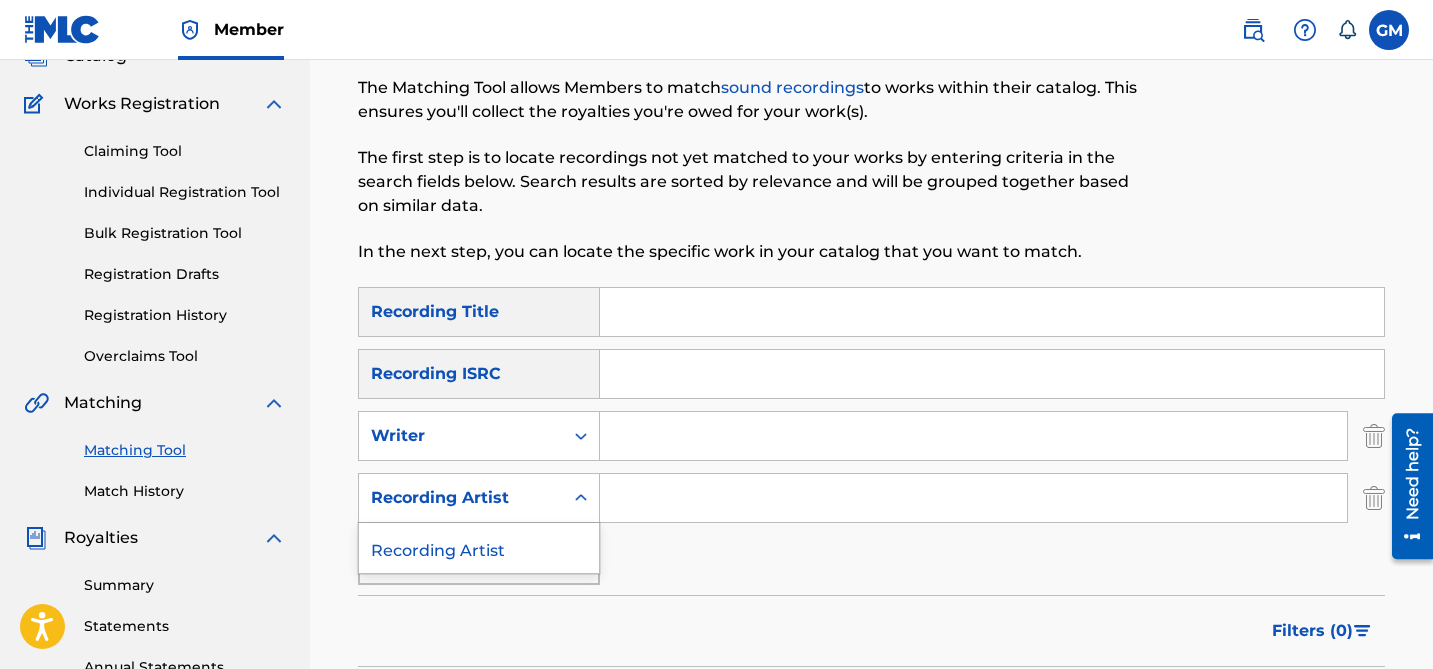 click 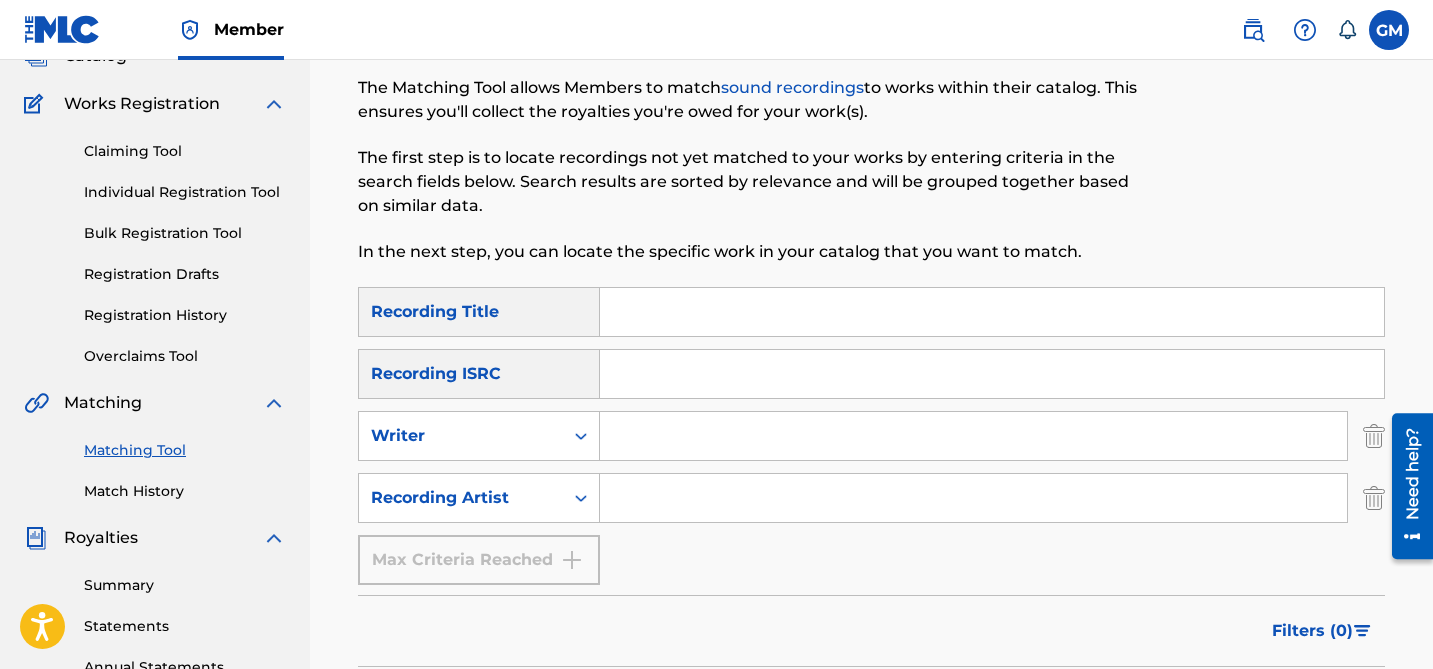 click on "Max Criteria Reached" at bounding box center (479, 560) 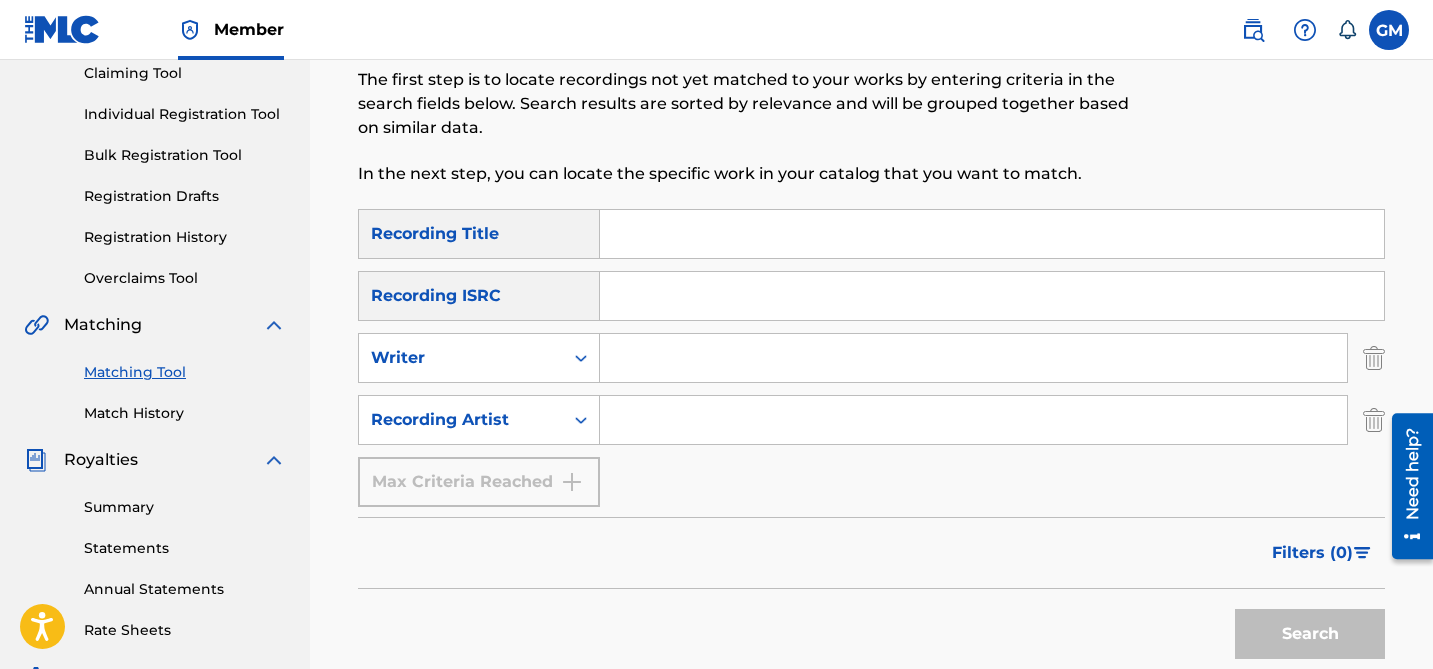 scroll, scrollTop: 232, scrollLeft: 0, axis: vertical 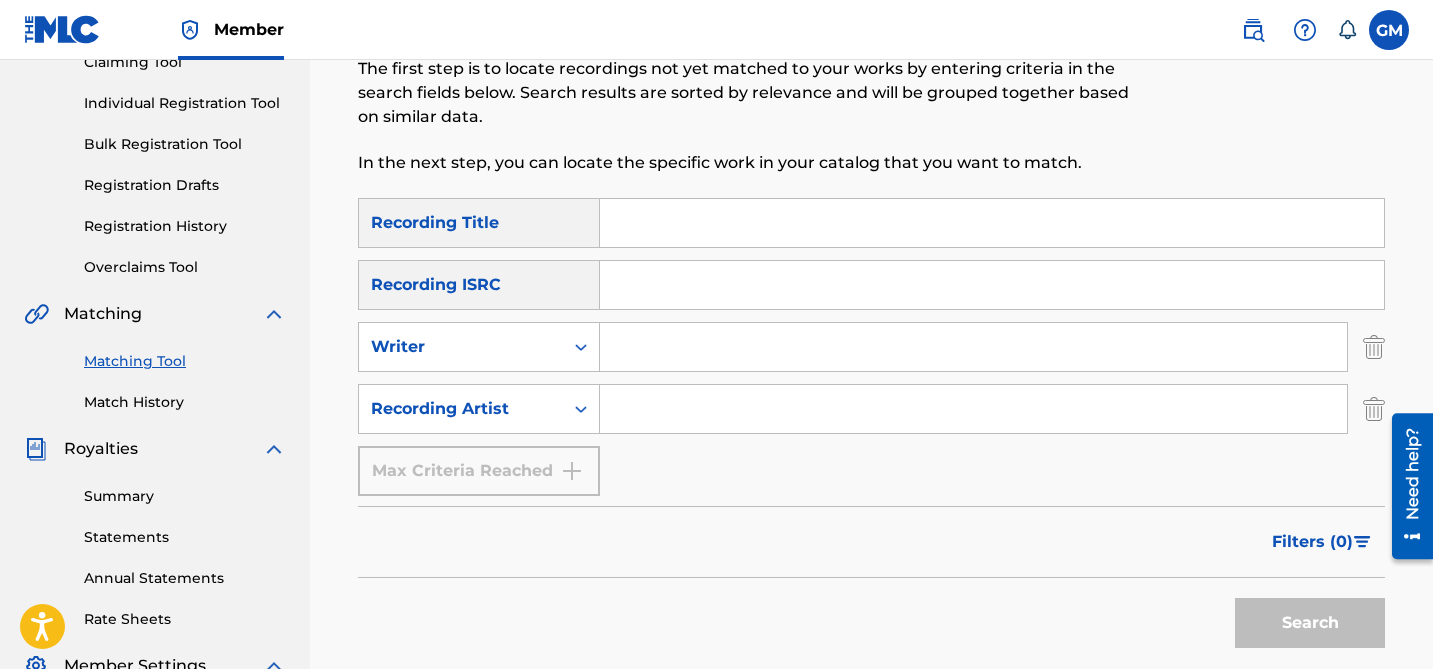click on "Recording ISRC" at bounding box center [479, 285] 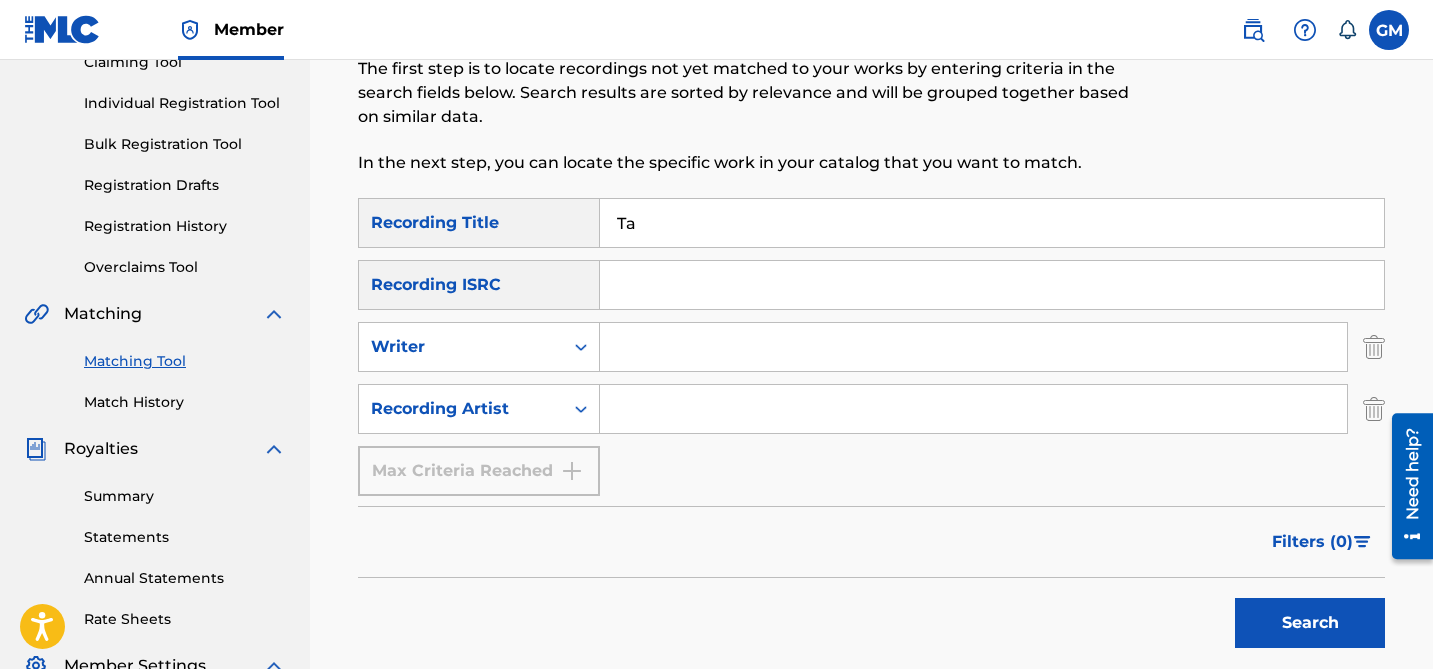 type on "Take You to the Bank" 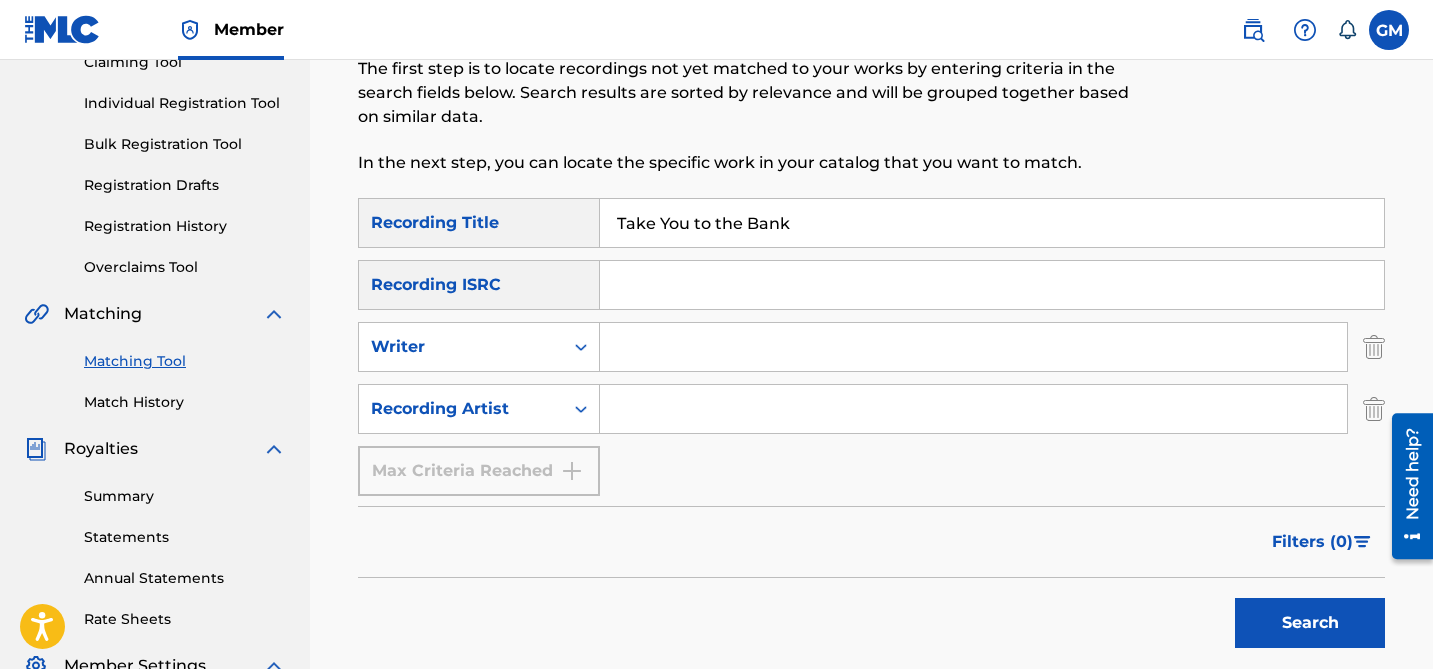 click at bounding box center (973, 347) 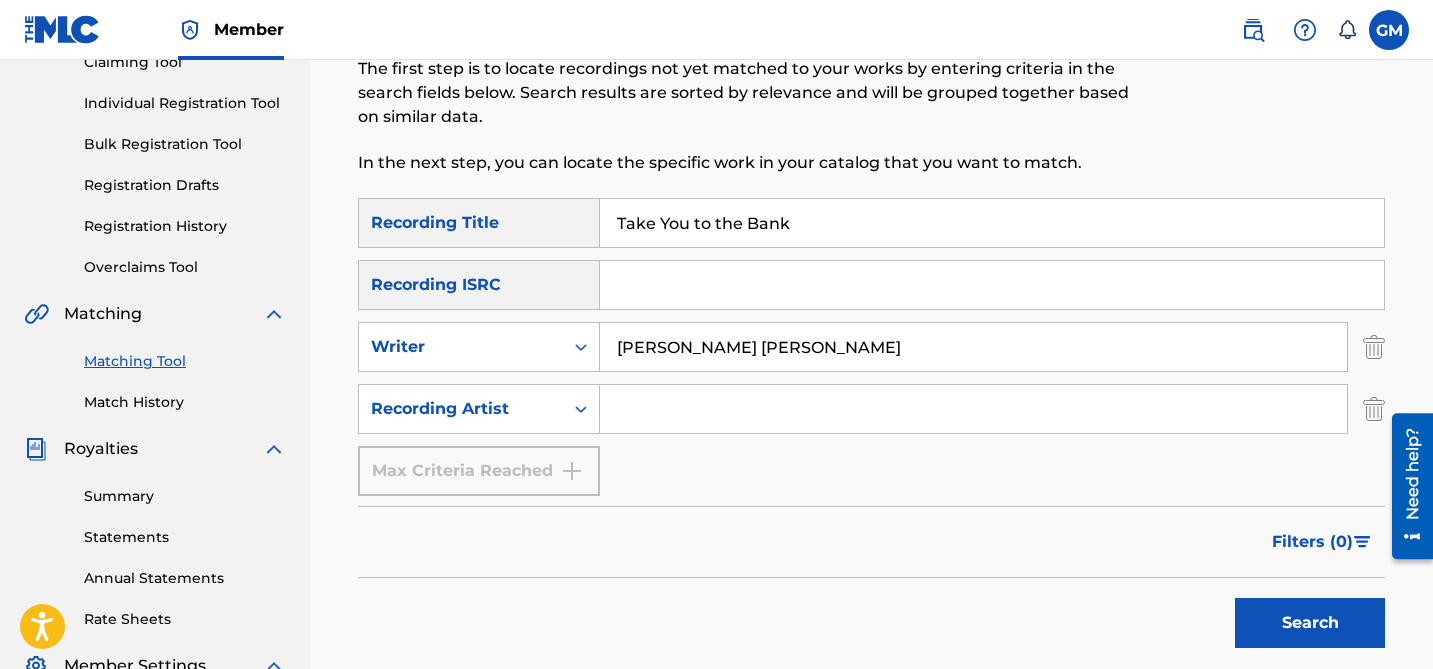 type on "[PERSON_NAME] [PERSON_NAME]" 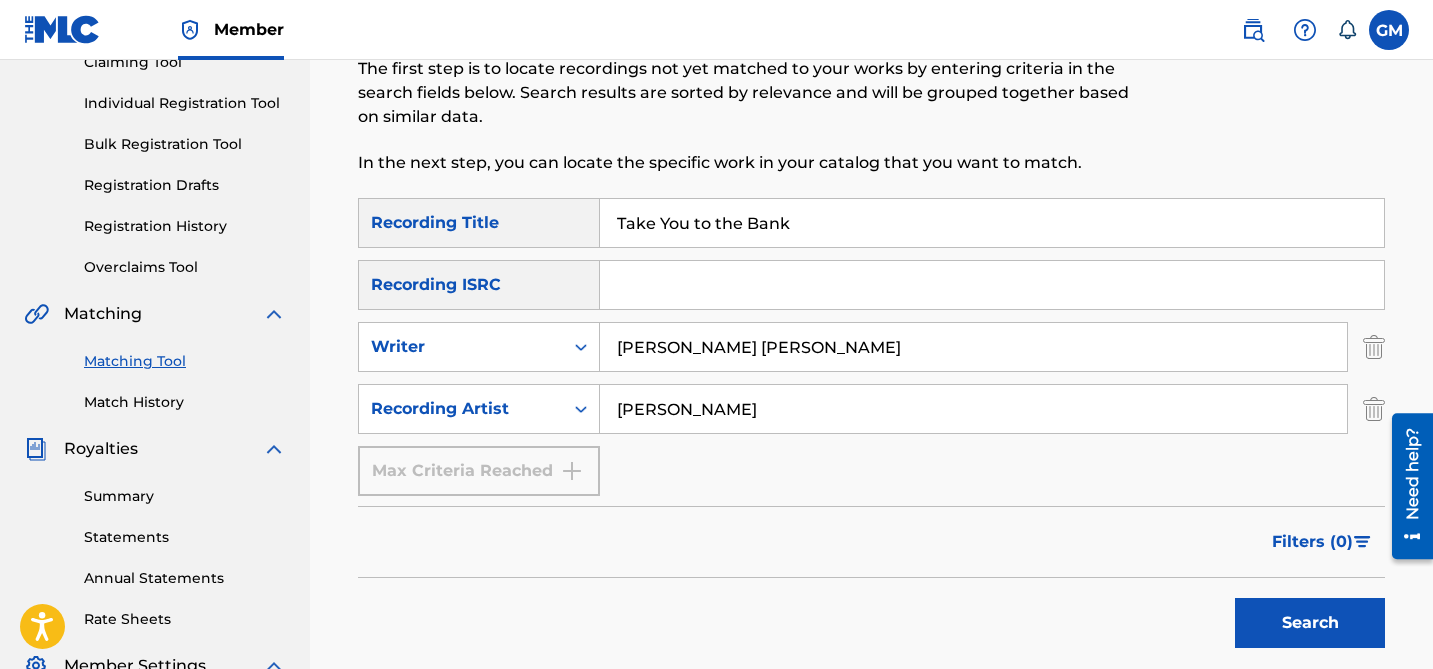 type on "[PERSON_NAME]" 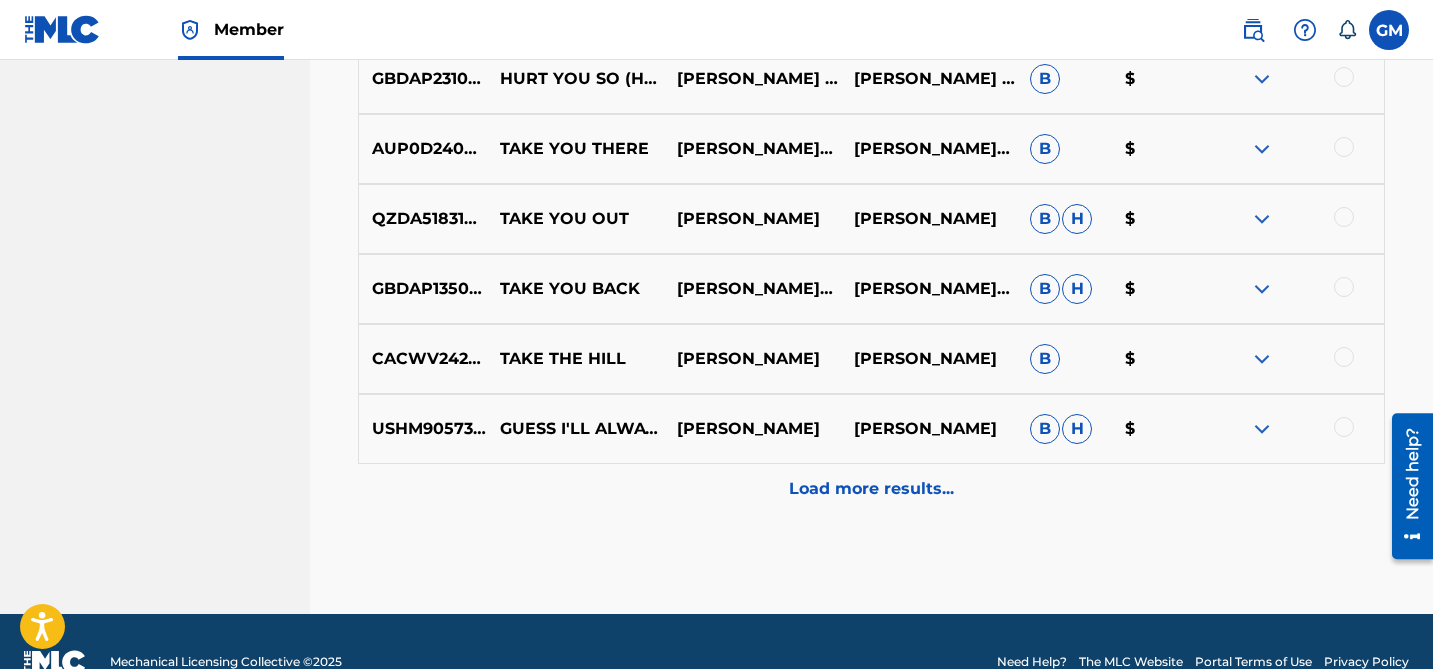 scroll, scrollTop: 1245, scrollLeft: 0, axis: vertical 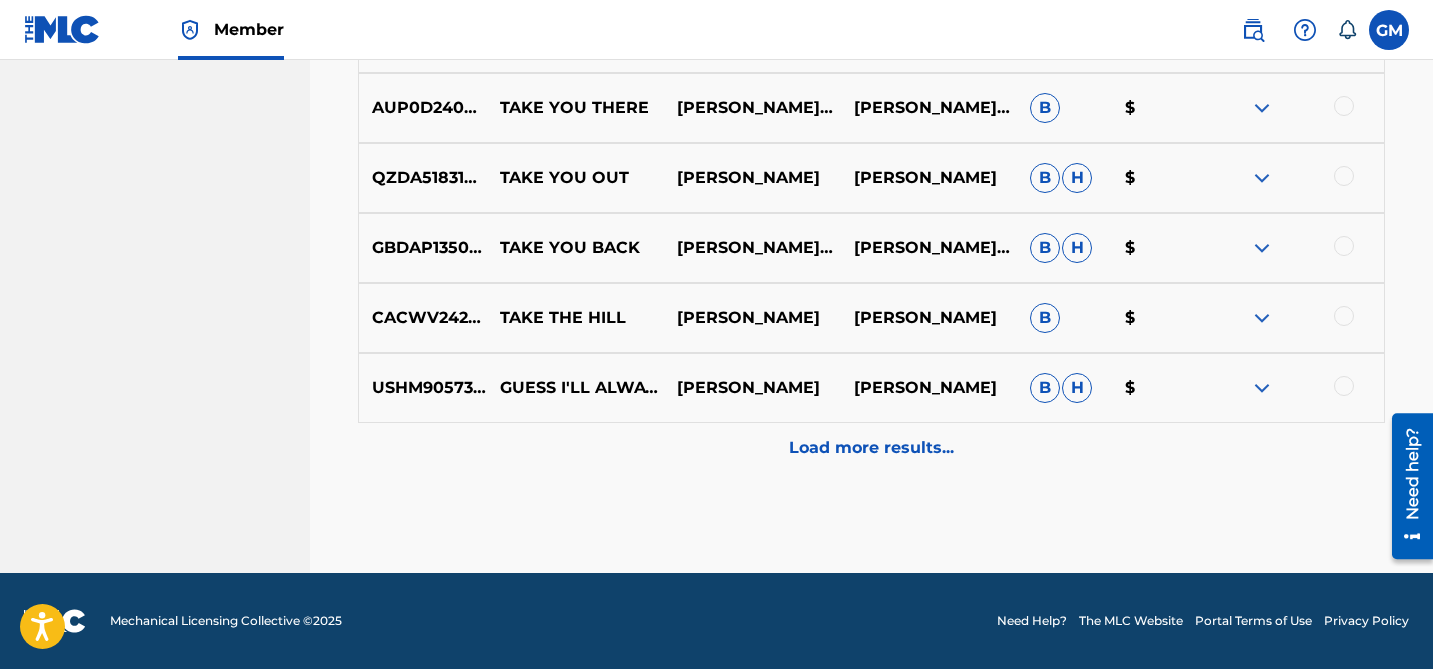 click on "Matching Tool The Matching Tool allows Members to match  sound recordings  to works within their catalog. This ensures you'll collect the royalties you're owed for your work(s). The first step is to locate recordings not yet matched to your works by entering criteria in the search fields below. Search results are sorted by relevance and will be grouped together based on similar data. In the next step, you can locate the specific work in your catalog that you want to match. SearchWithCriteria22b277e6-5d11-4a5b-a917-eb91fa32d0e1 Recording Title Take You to the Bank SearchWithCriteriaad215df3-81e4-47ac-bb6c-87a827062e7e Recording ISRC SearchWithCriteria8b6776d8-0438-43f0-92b4-25d67a3f5266 Write[PERSON_NAME]n[PERSON_NAME]re SearchWithCriteriafb0a3e7b-5ae6-42af-93a0-89eb4cfbcccc Recording Artis[PERSON_NAME] Max Criteria Reached Filter Estimated Value All $$$$$ $$$$ $$$ $$ $ Source All Blanket License Historical Unmatched Remove Filters Apply Filters Filters ( 0 ) Search Showing 1 - 10 of 200+ results ISRC Writer(s) ? ?" at bounding box center [871, -256] 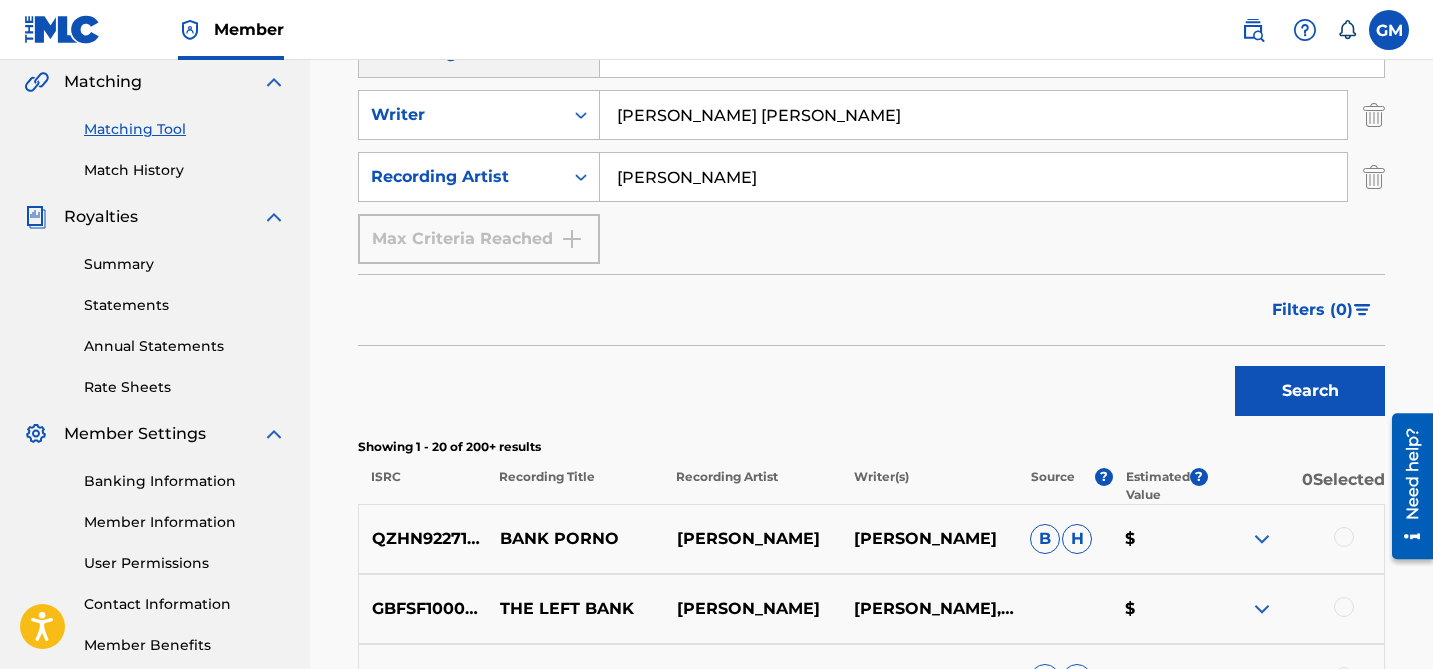 scroll, scrollTop: 0, scrollLeft: 0, axis: both 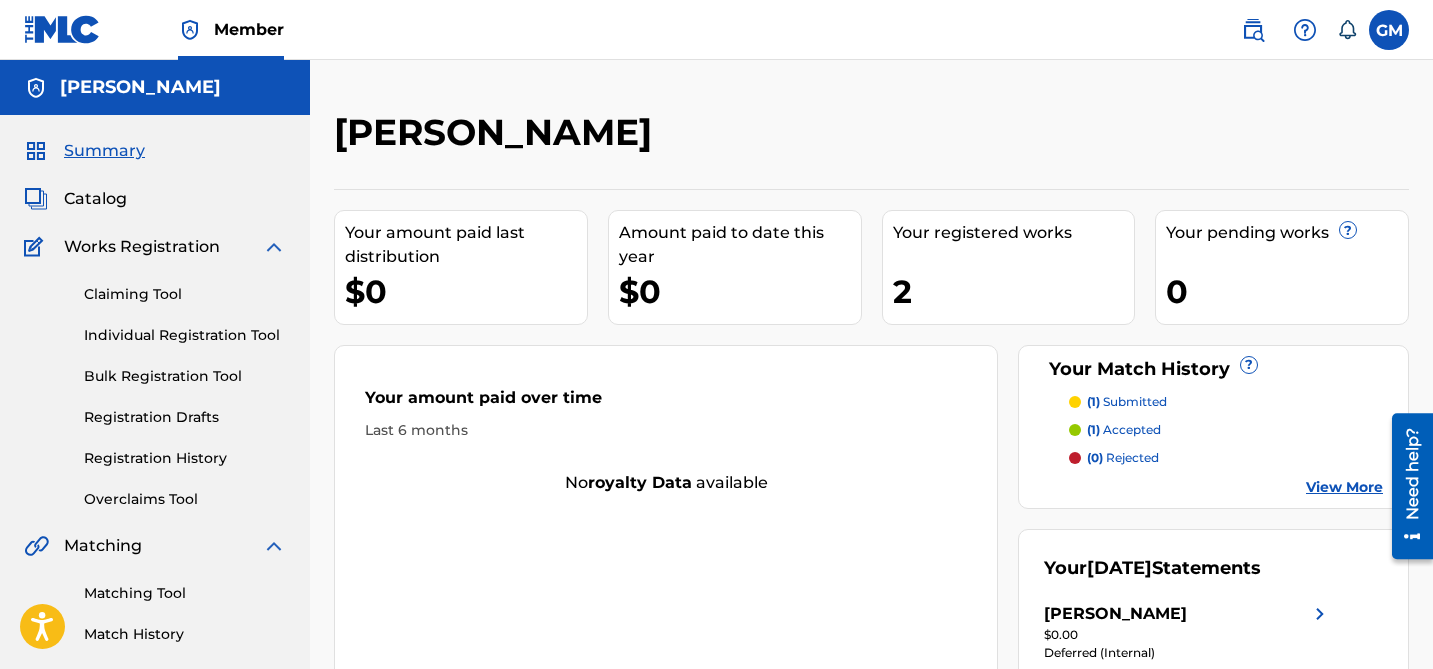 click on "Claiming Tool" at bounding box center (185, 294) 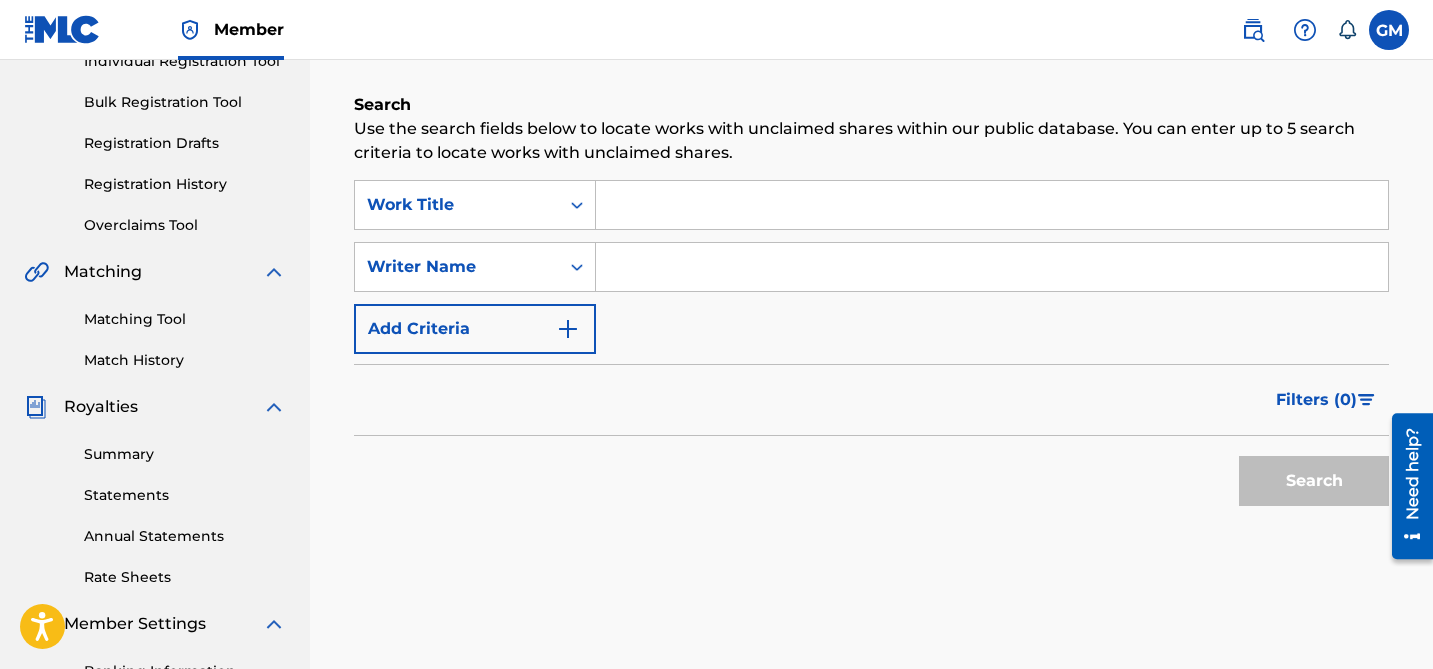 scroll, scrollTop: 311, scrollLeft: 0, axis: vertical 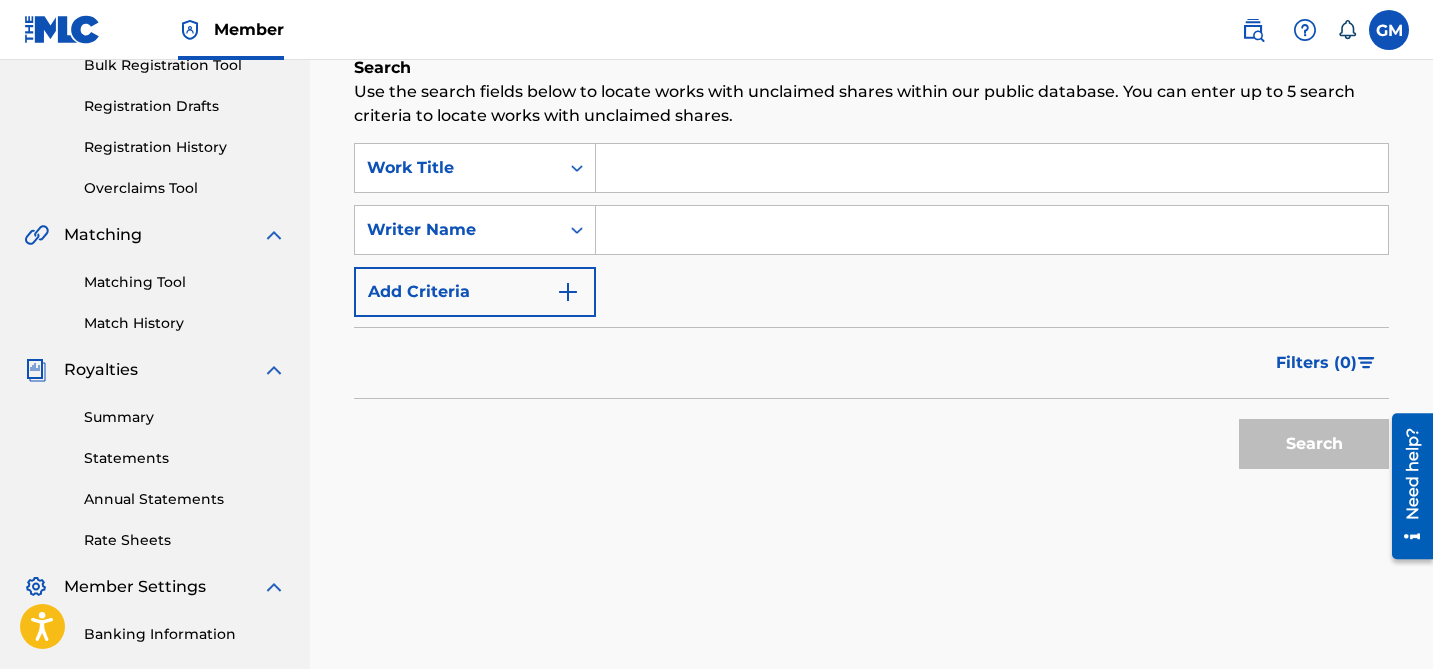 click at bounding box center [992, 168] 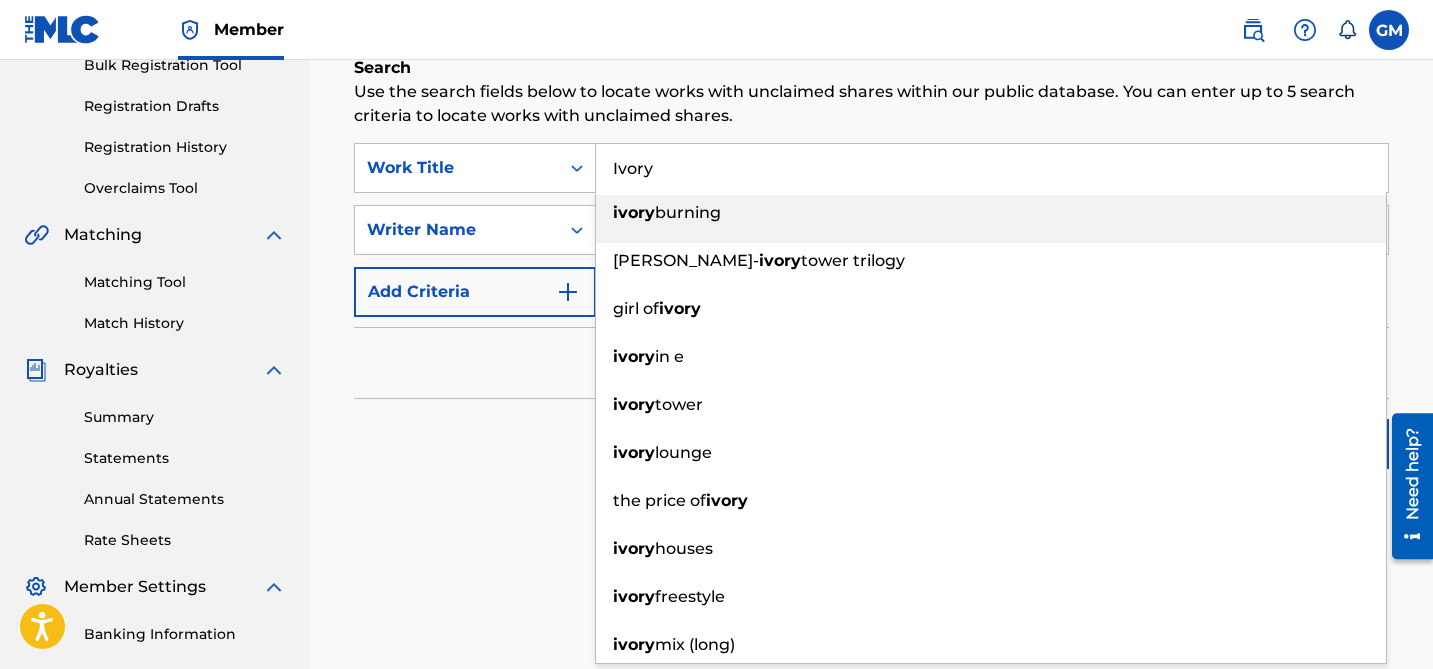 type on "Ivory" 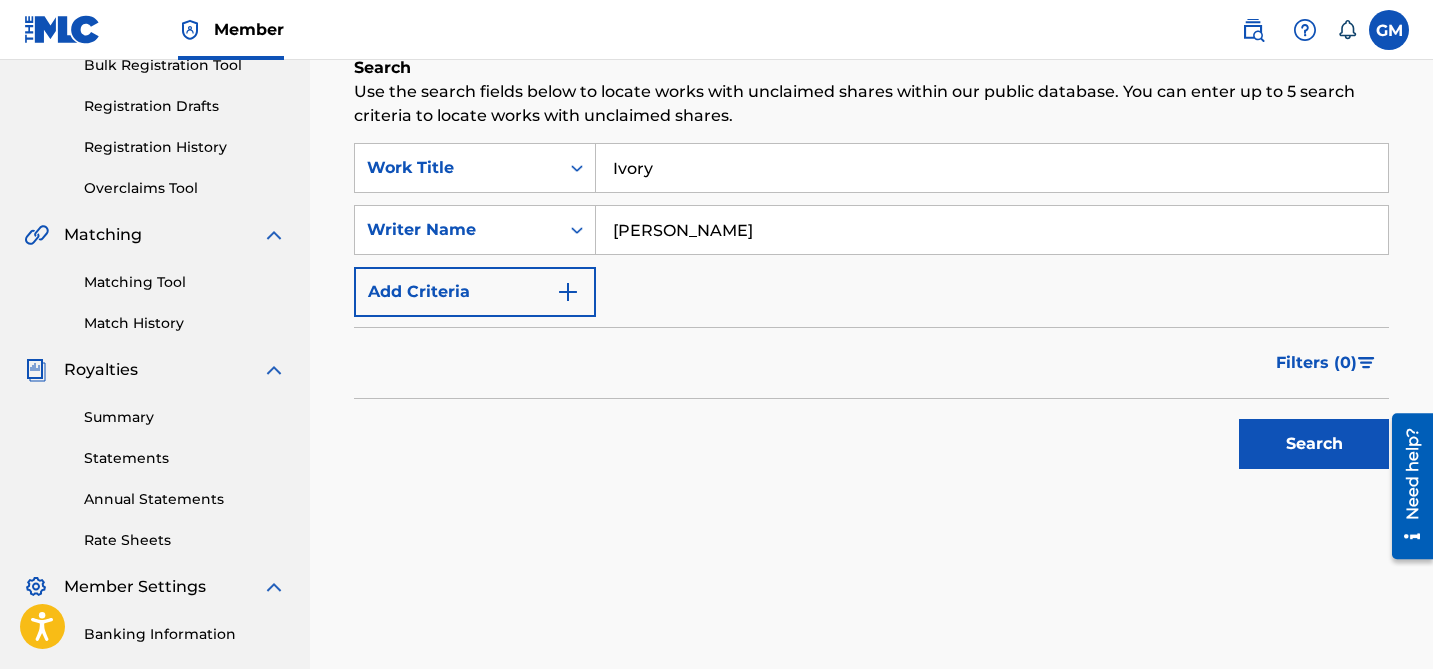 type on "[PERSON_NAME]" 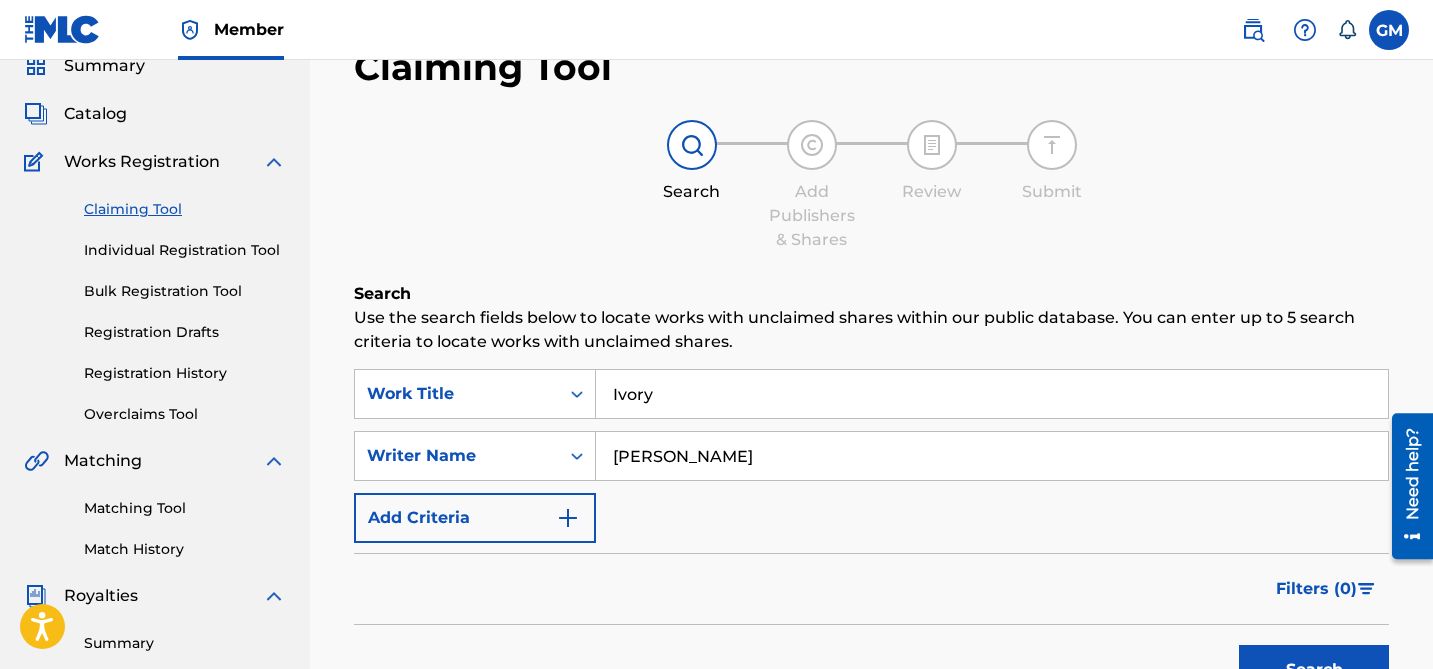 scroll, scrollTop: 107, scrollLeft: 0, axis: vertical 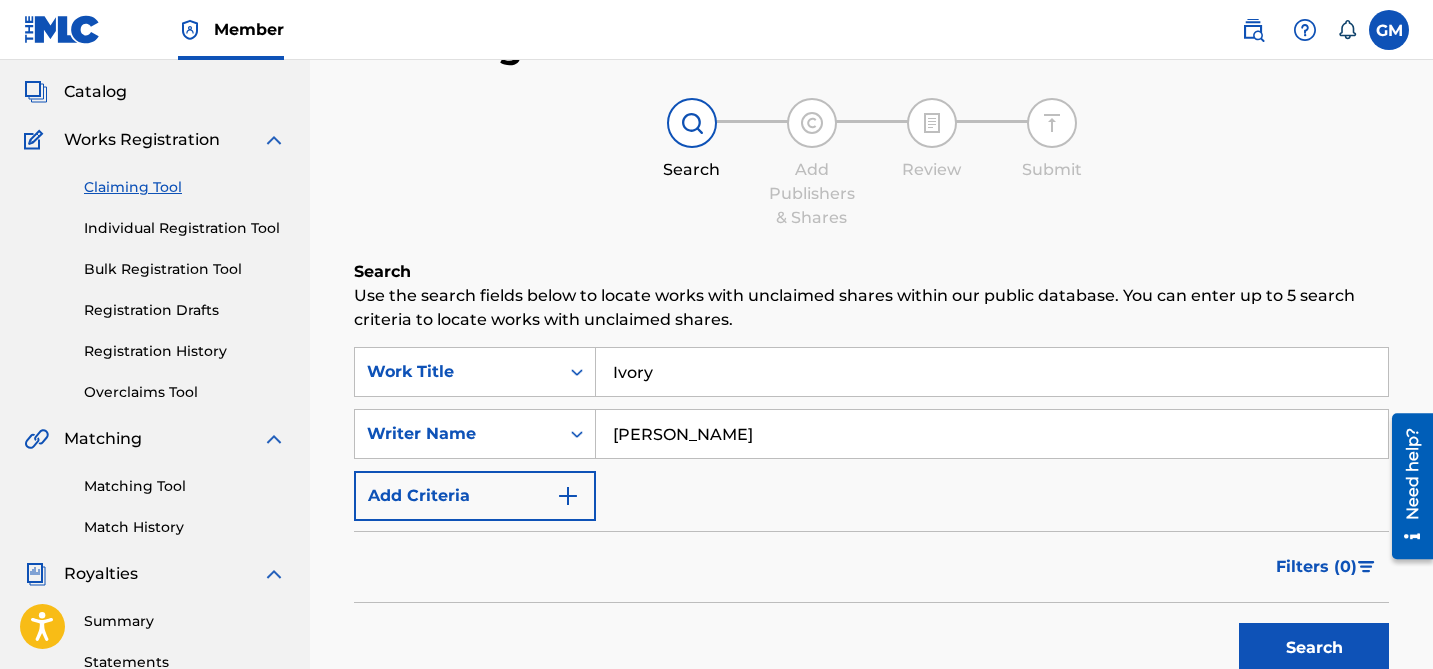 click on "Matching Tool" at bounding box center [185, 486] 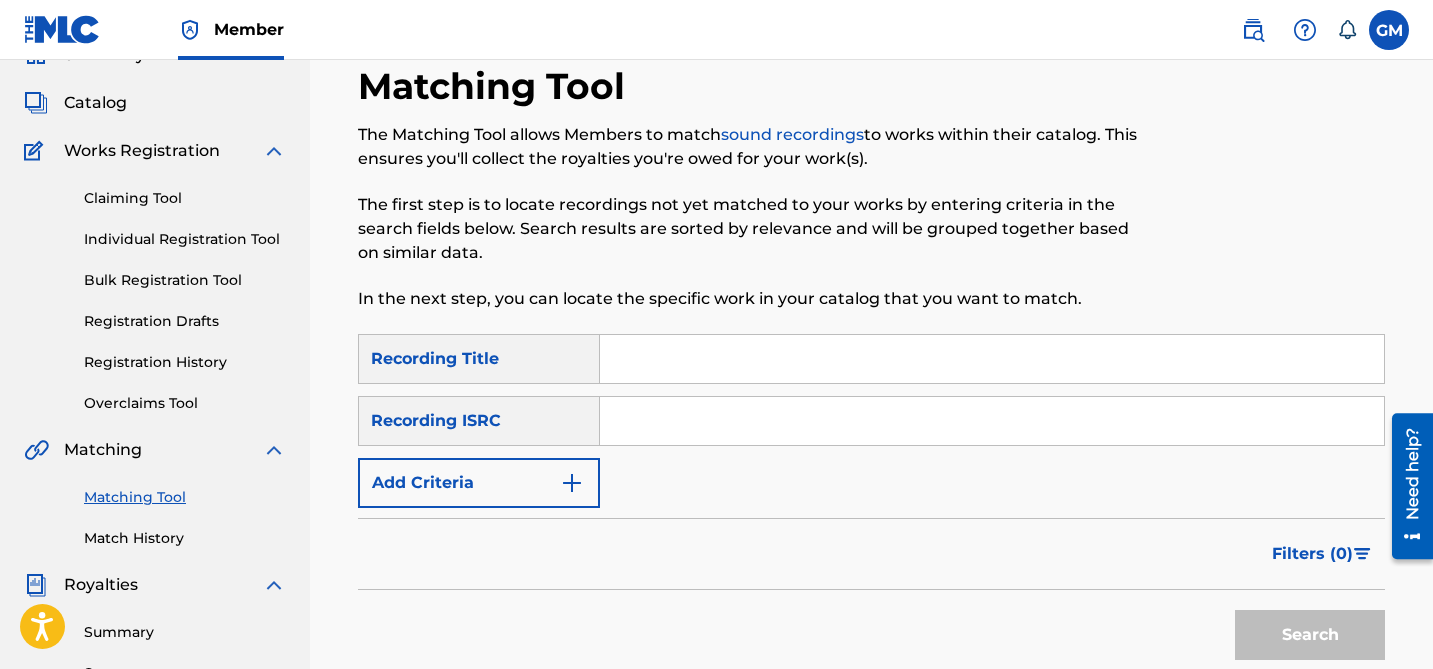 scroll, scrollTop: 119, scrollLeft: 0, axis: vertical 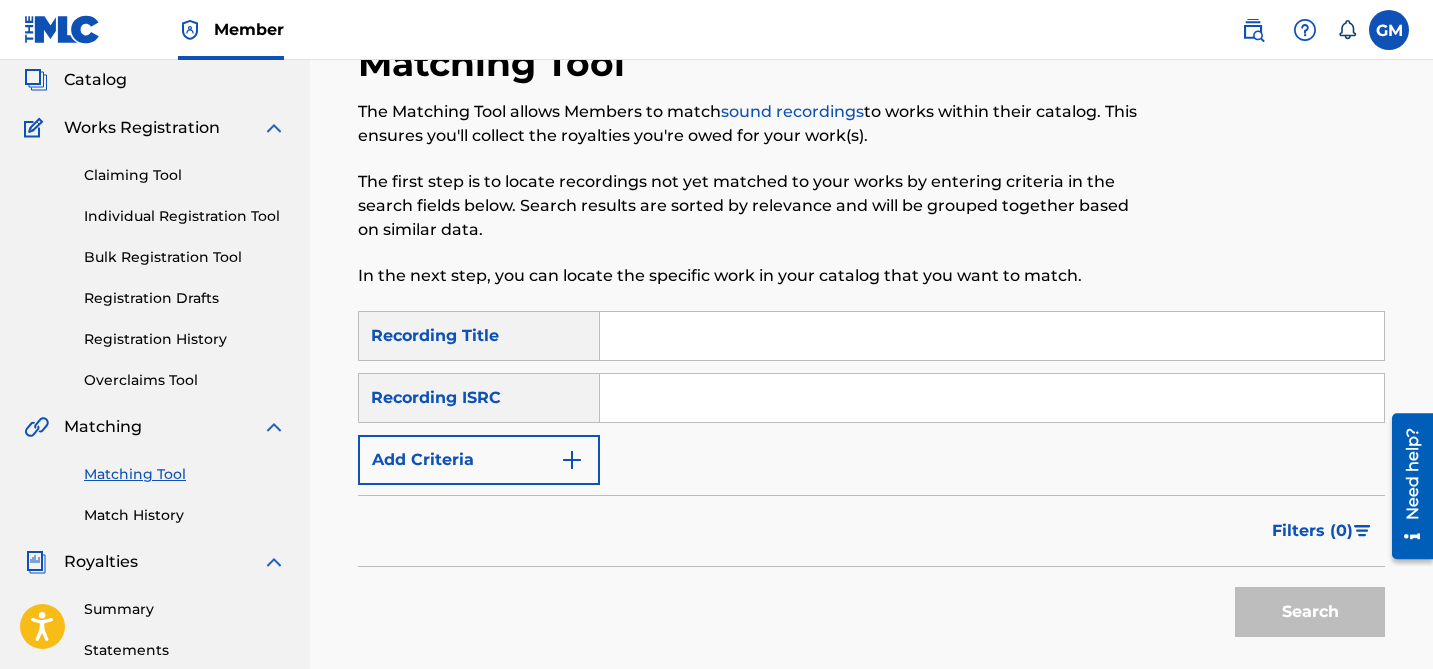 click at bounding box center [992, 336] 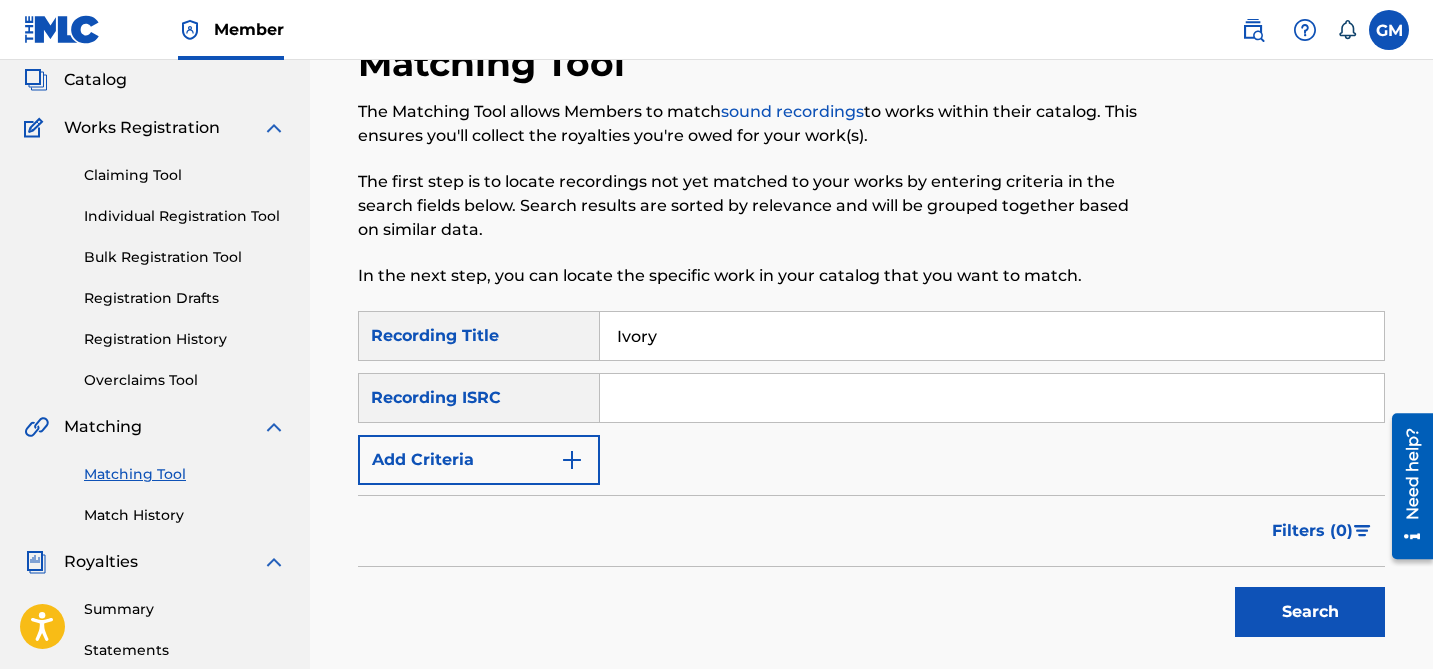 type on "Ivory" 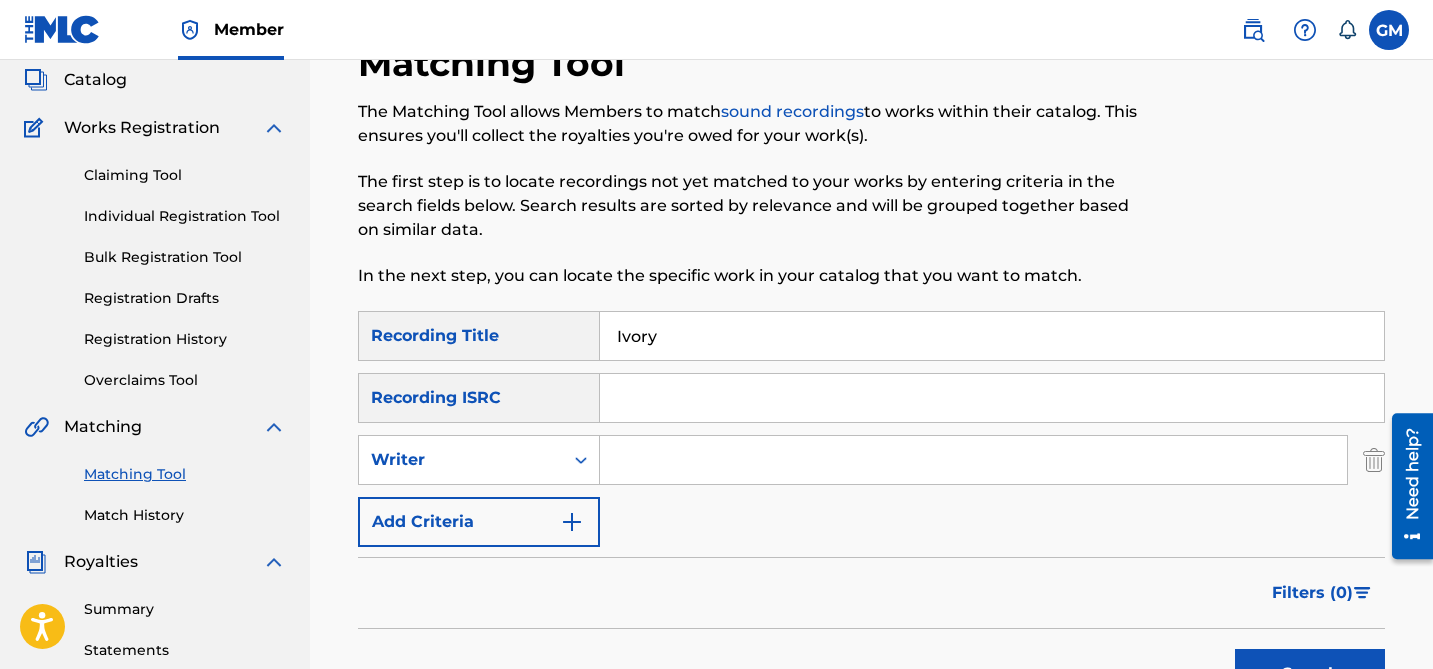 click on "Writer" at bounding box center [461, 460] 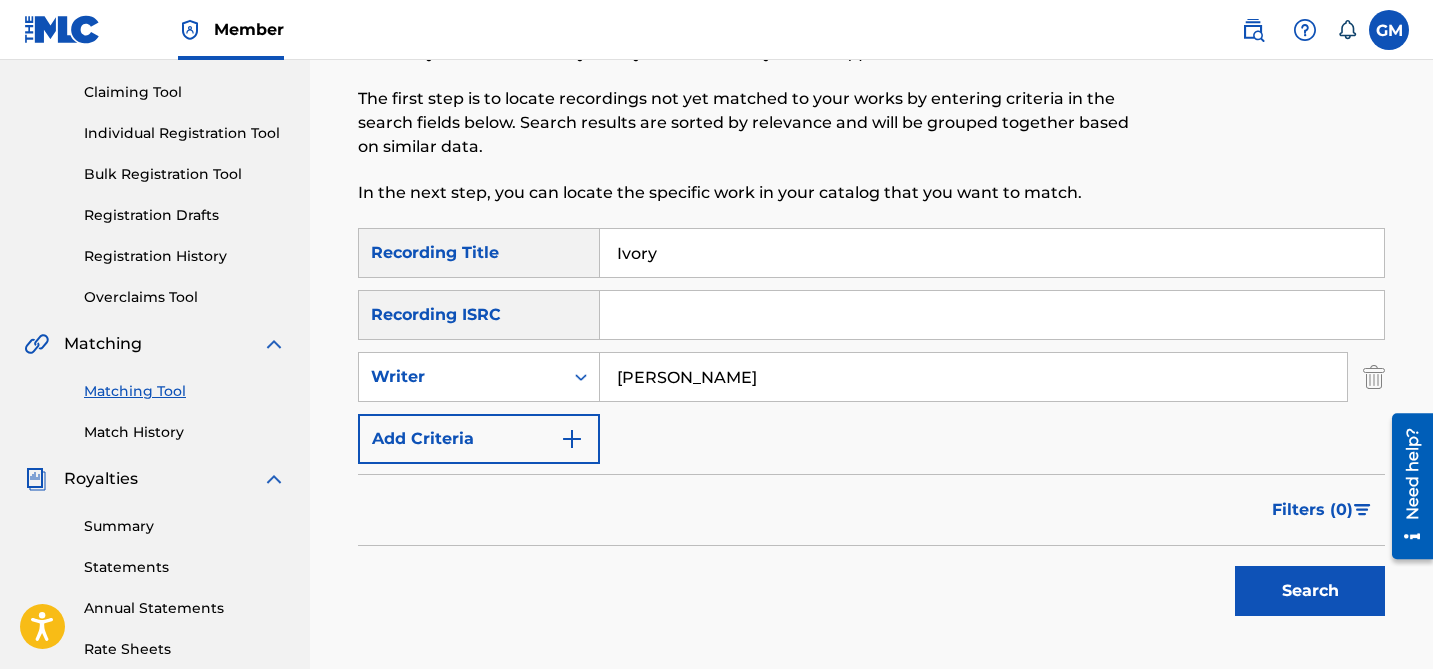 scroll, scrollTop: 214, scrollLeft: 0, axis: vertical 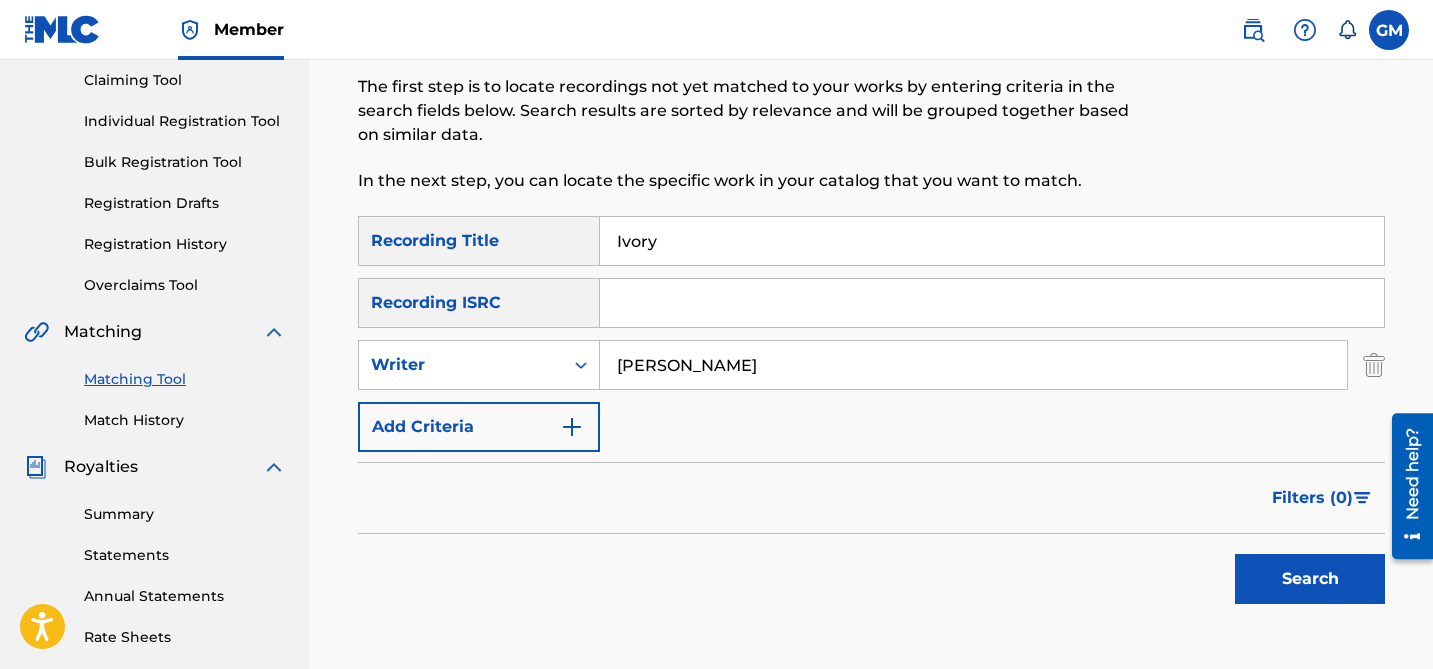 type on "[PERSON_NAME]" 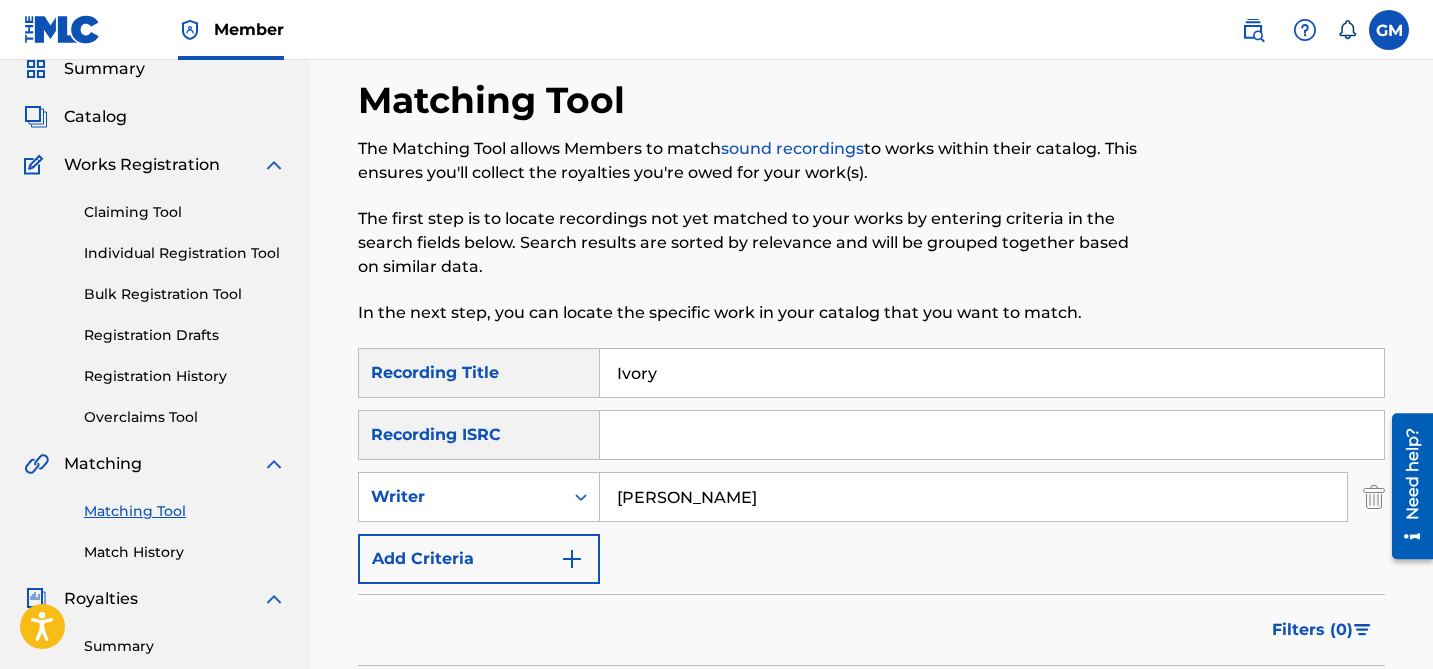scroll, scrollTop: 0, scrollLeft: 0, axis: both 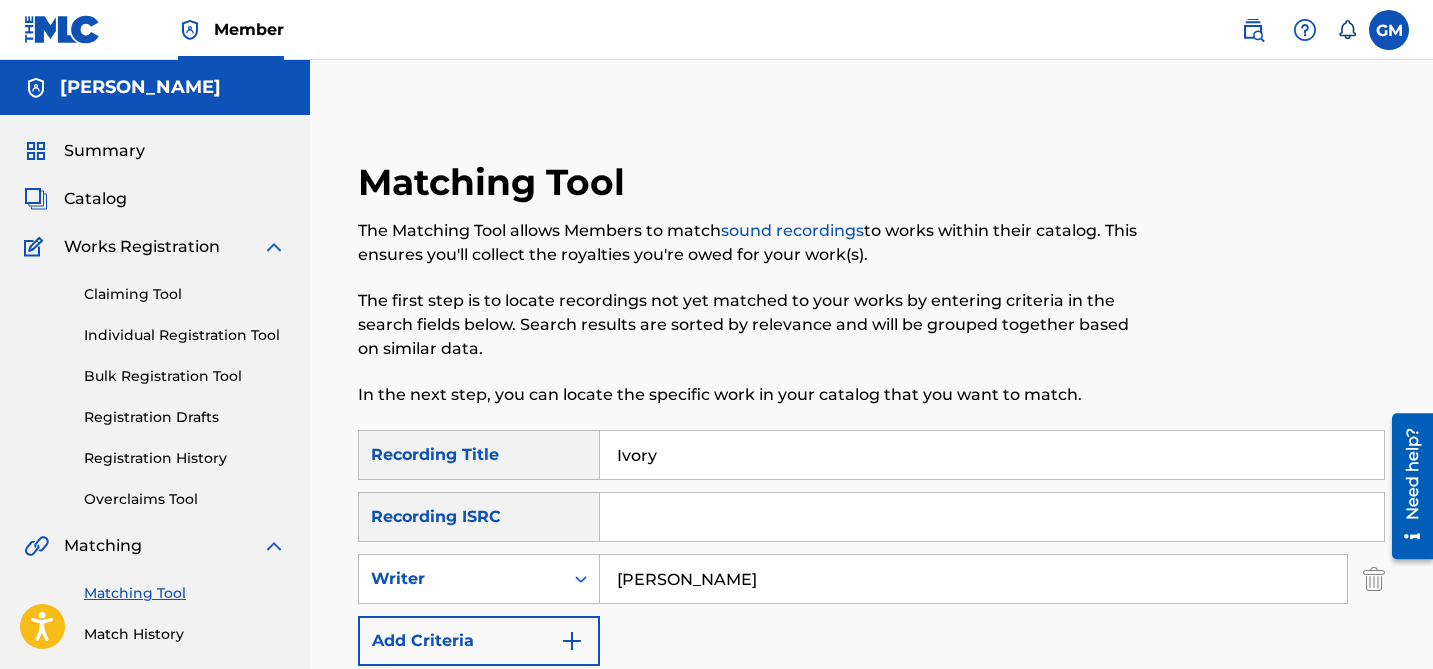 click on "Catalog" at bounding box center (95, 199) 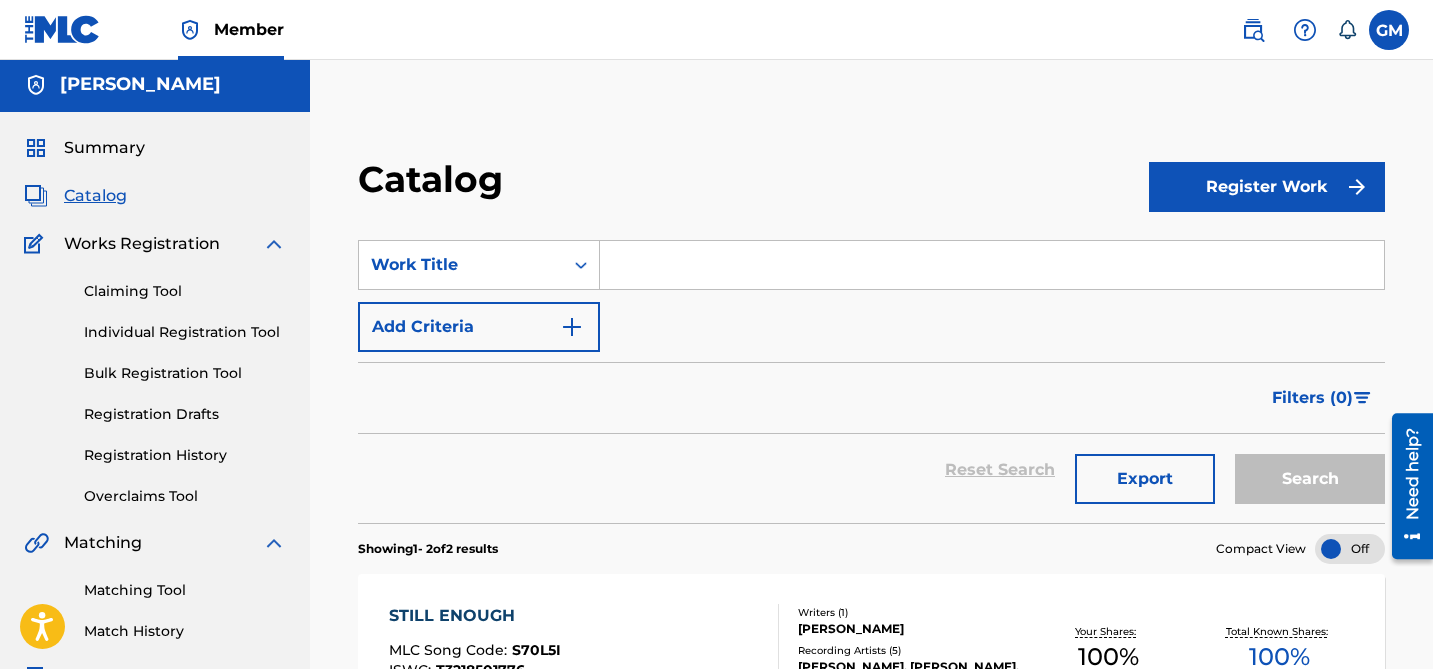 scroll, scrollTop: 0, scrollLeft: 0, axis: both 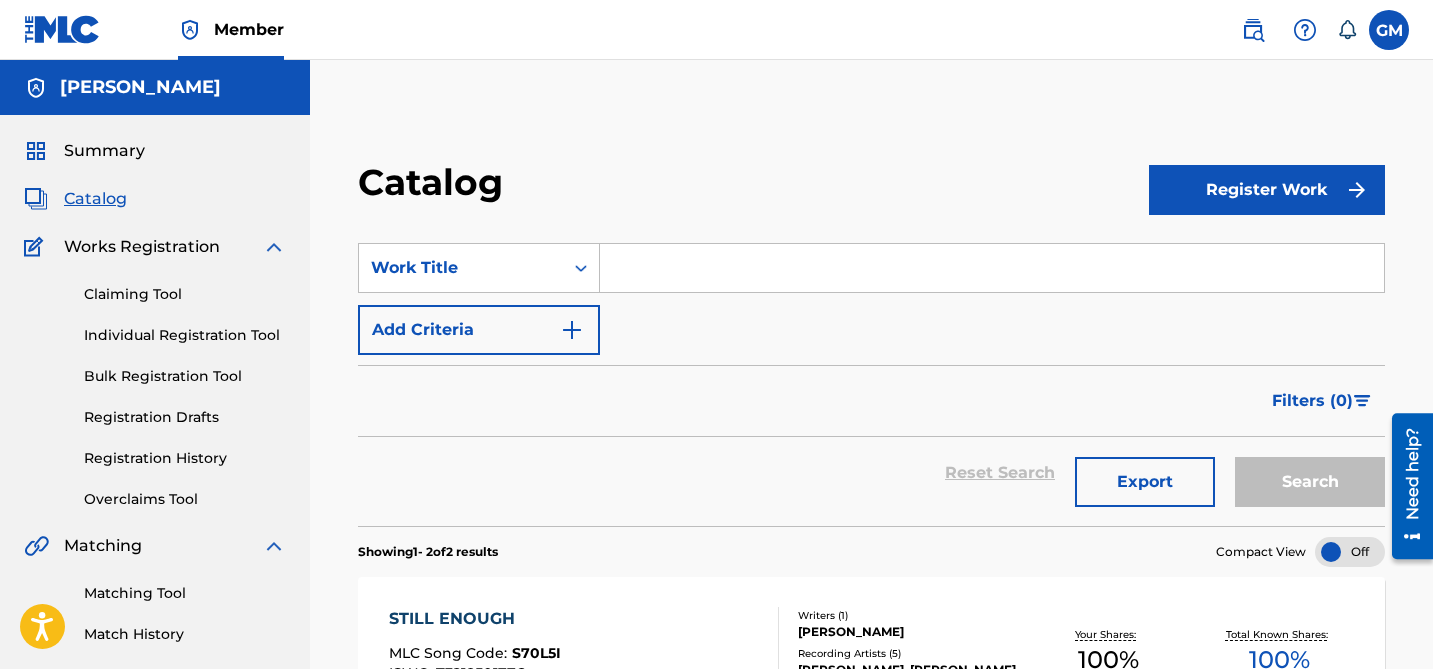 click at bounding box center [992, 268] 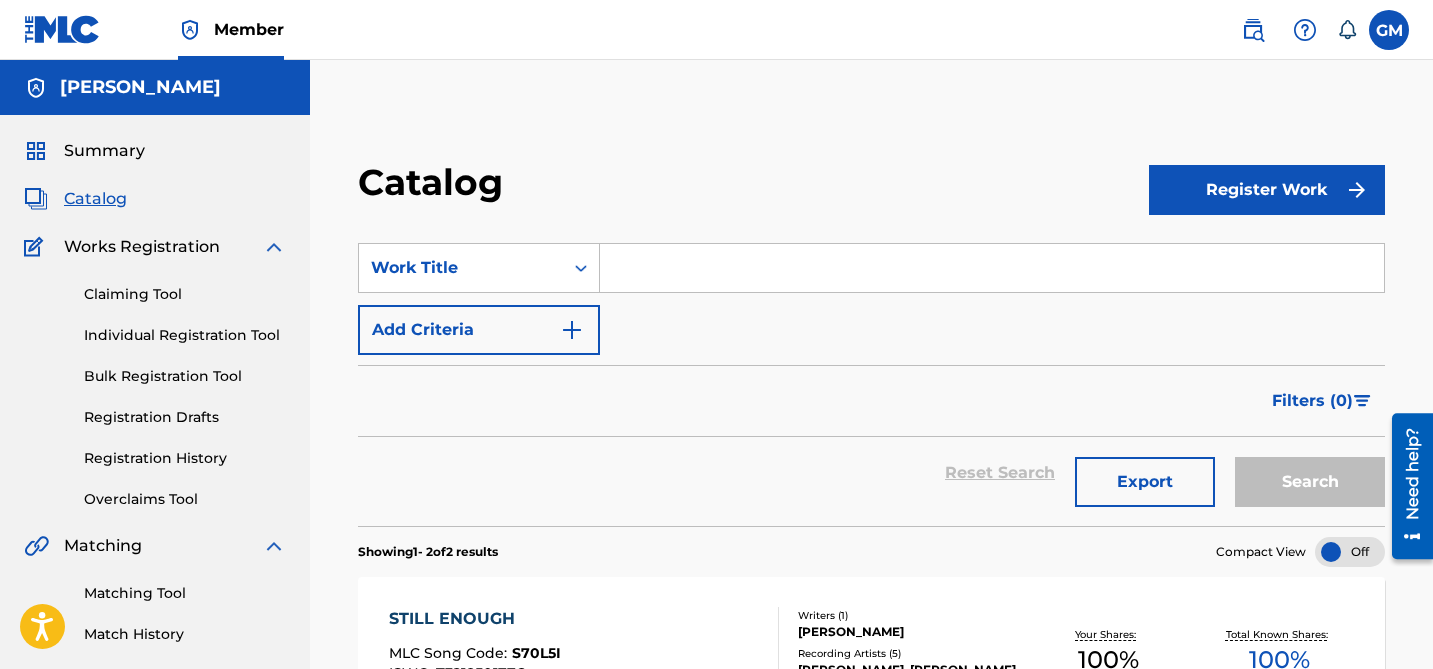 type on "s" 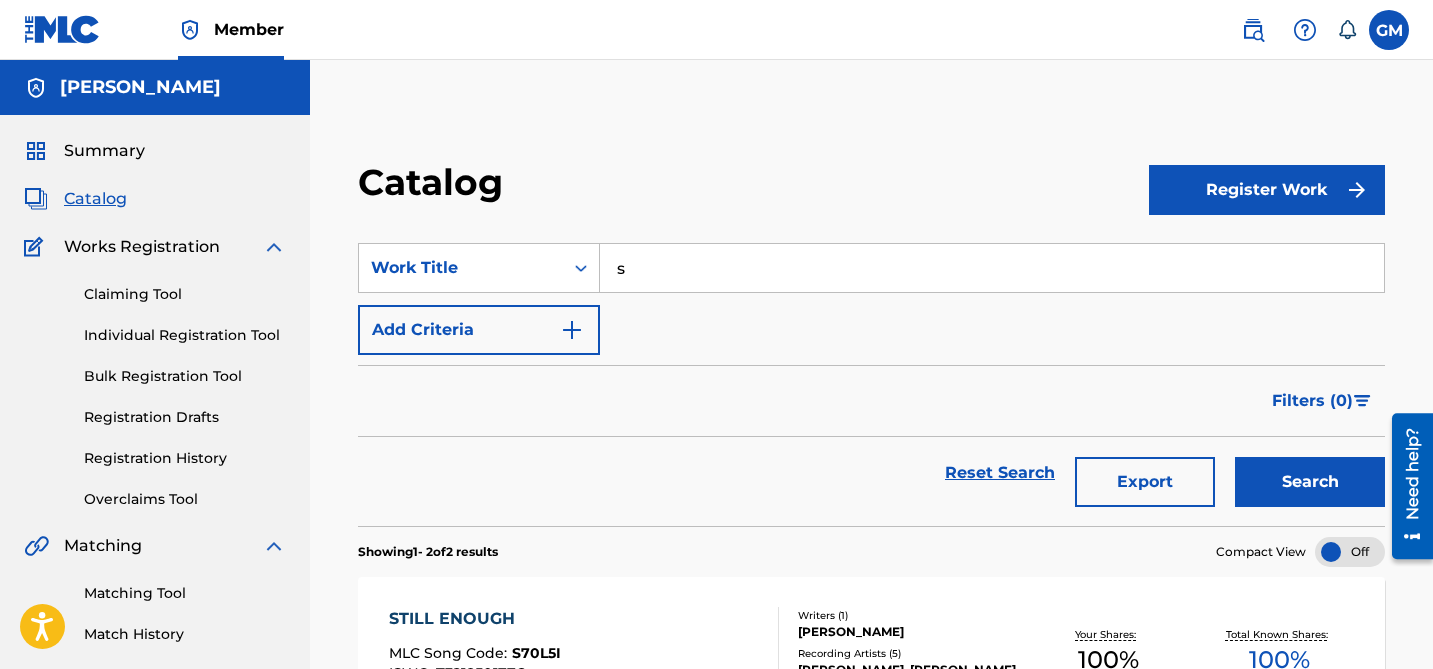 type 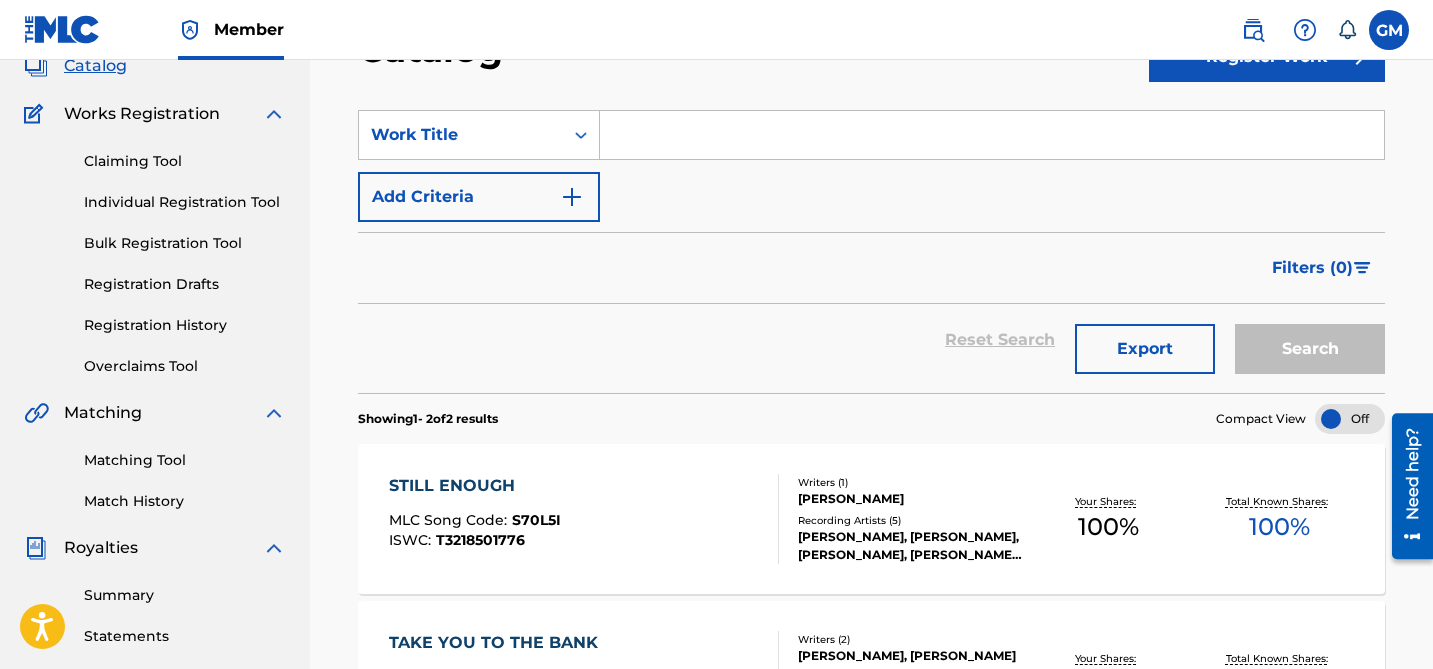 scroll, scrollTop: 0, scrollLeft: 0, axis: both 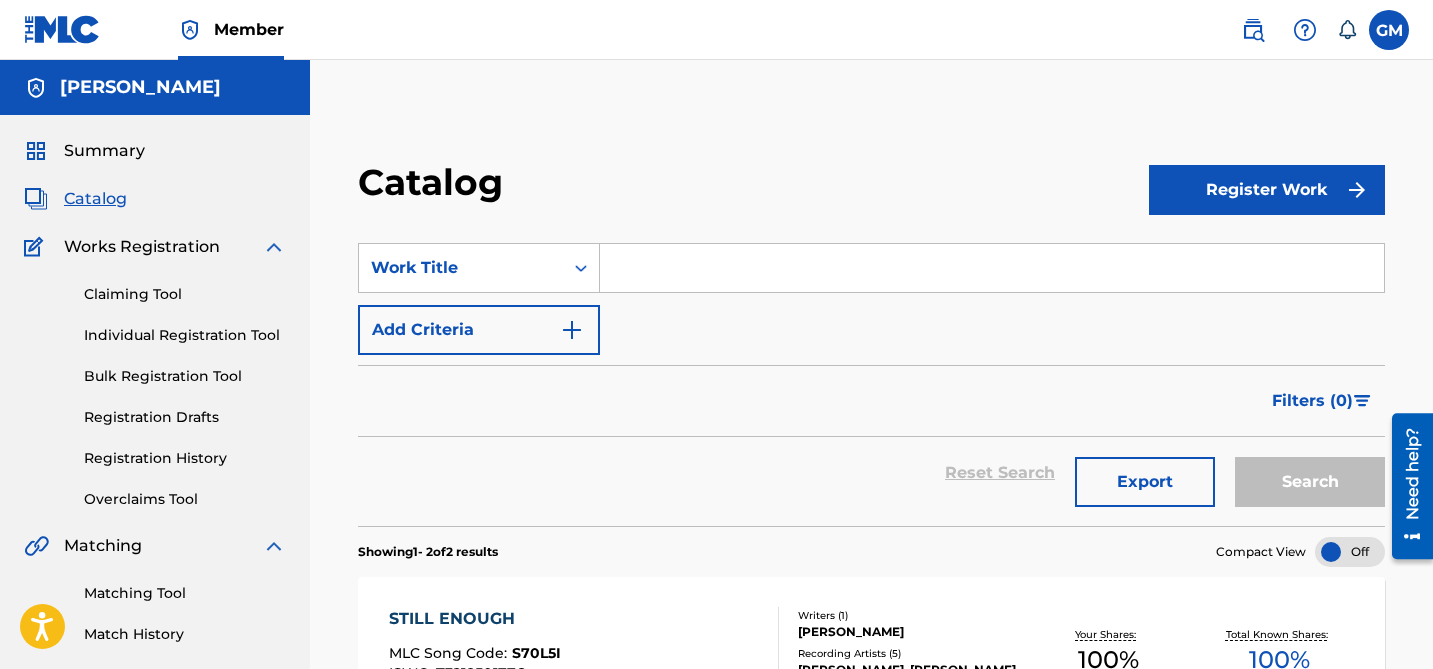 click on "Register Work" at bounding box center (1267, 190) 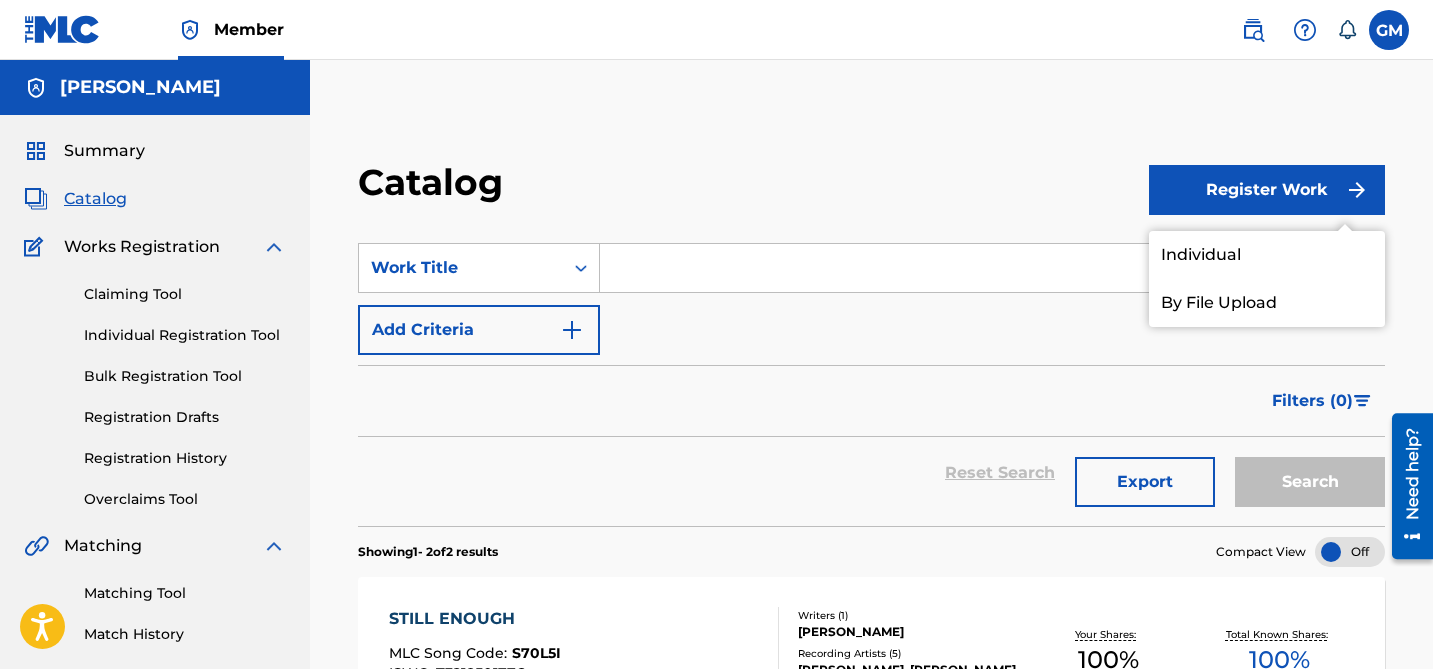click on "By File Upload" at bounding box center (1267, 303) 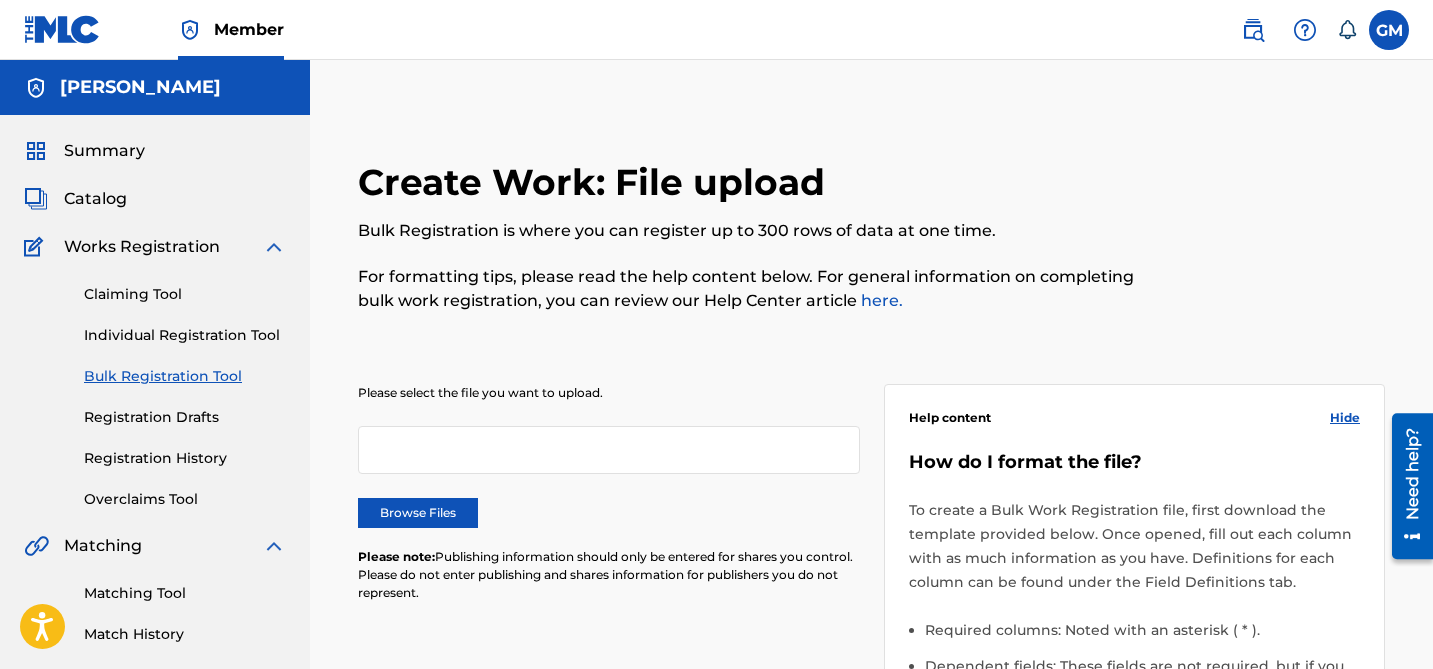 click on "Catalog" at bounding box center [95, 199] 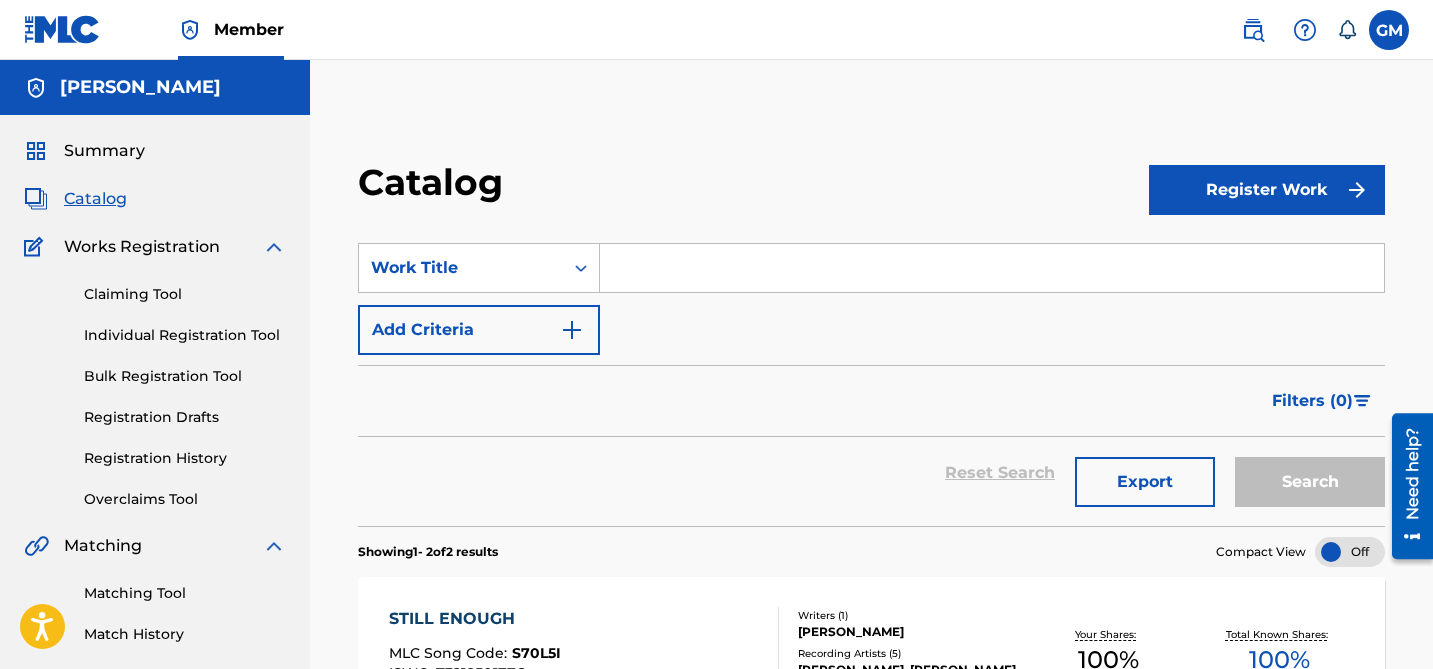 click on "Register Work" at bounding box center [1267, 190] 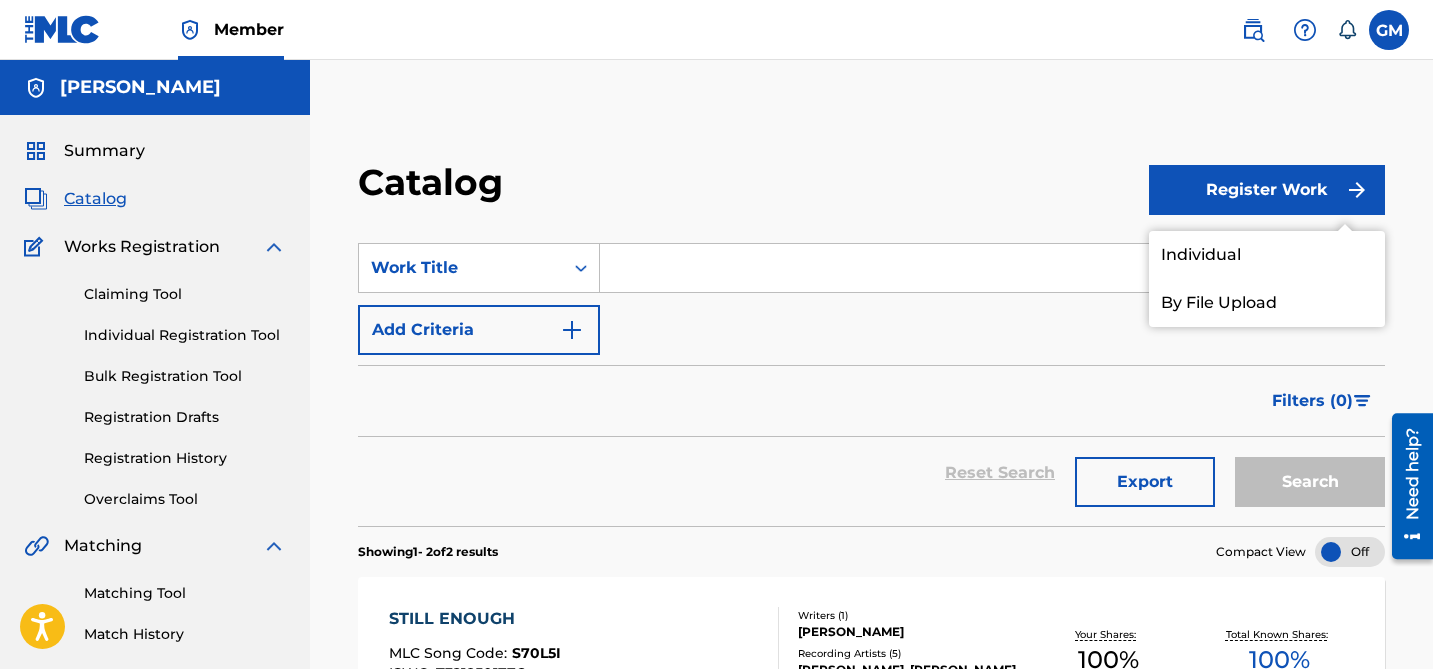 click on "Individual" at bounding box center [1267, 255] 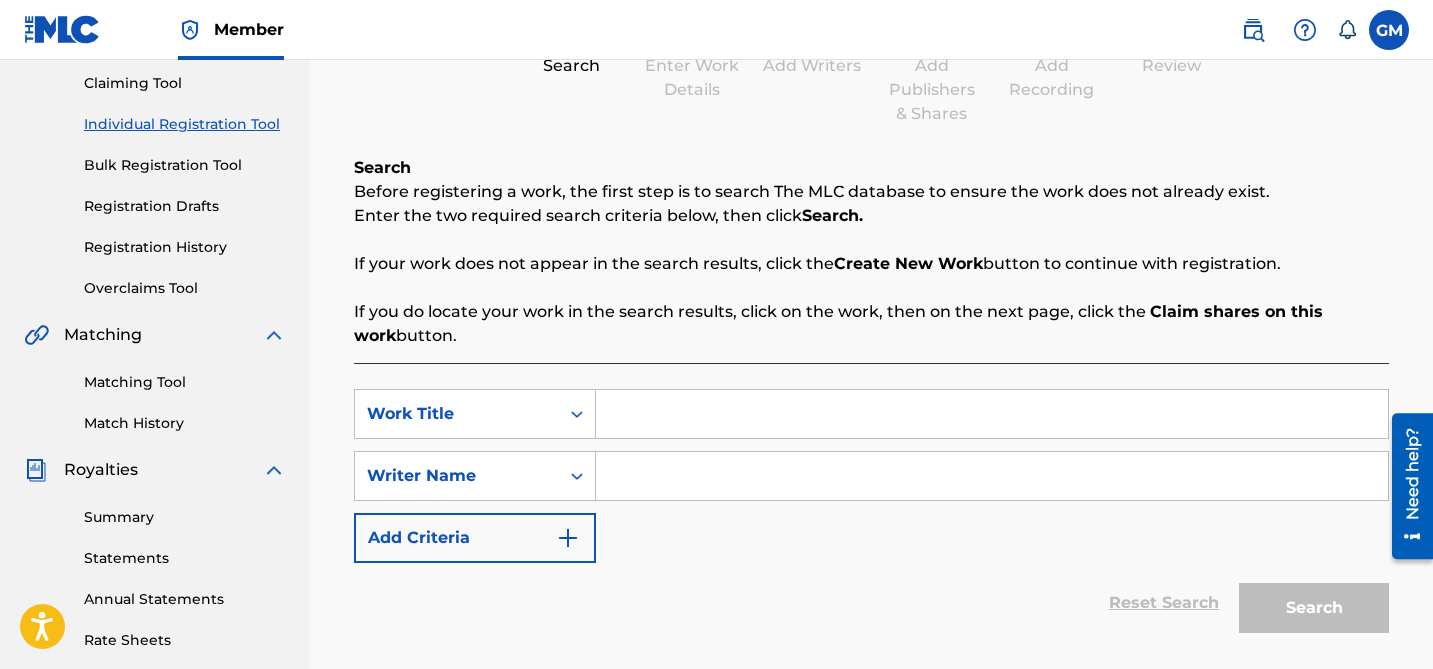 scroll, scrollTop: 225, scrollLeft: 0, axis: vertical 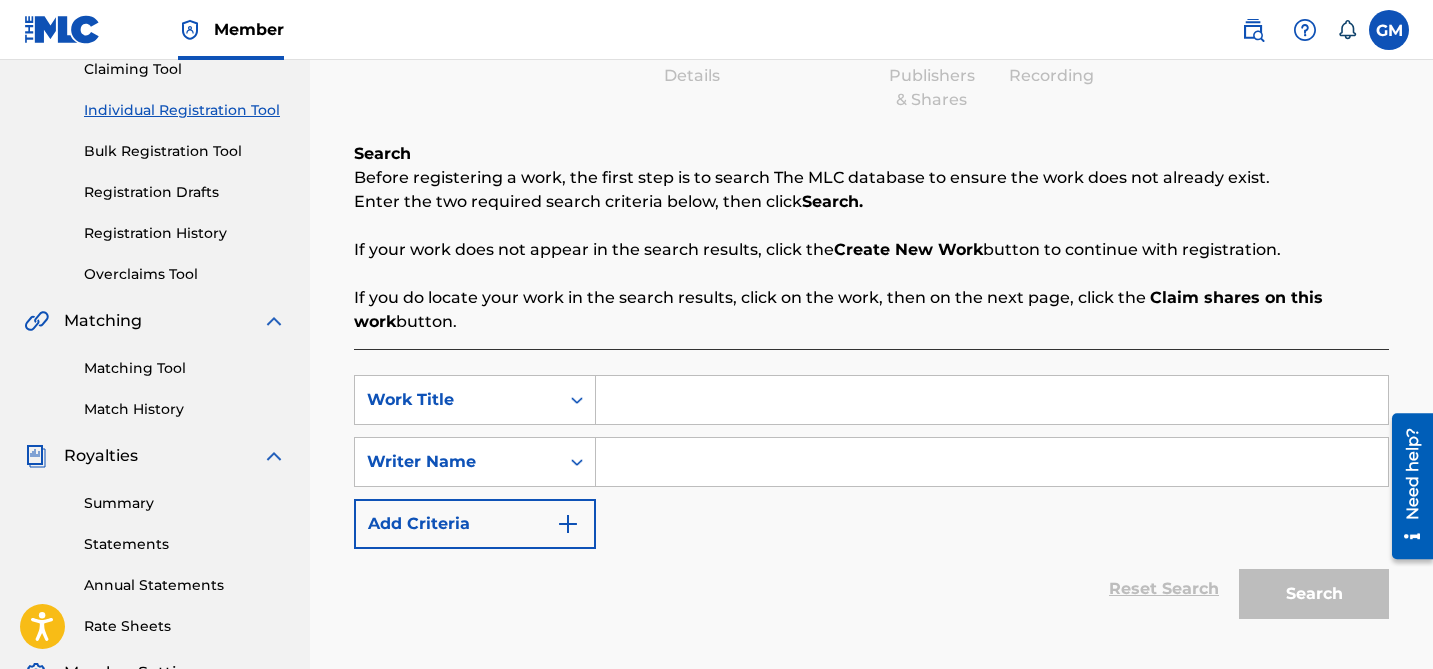 click at bounding box center (992, 400) 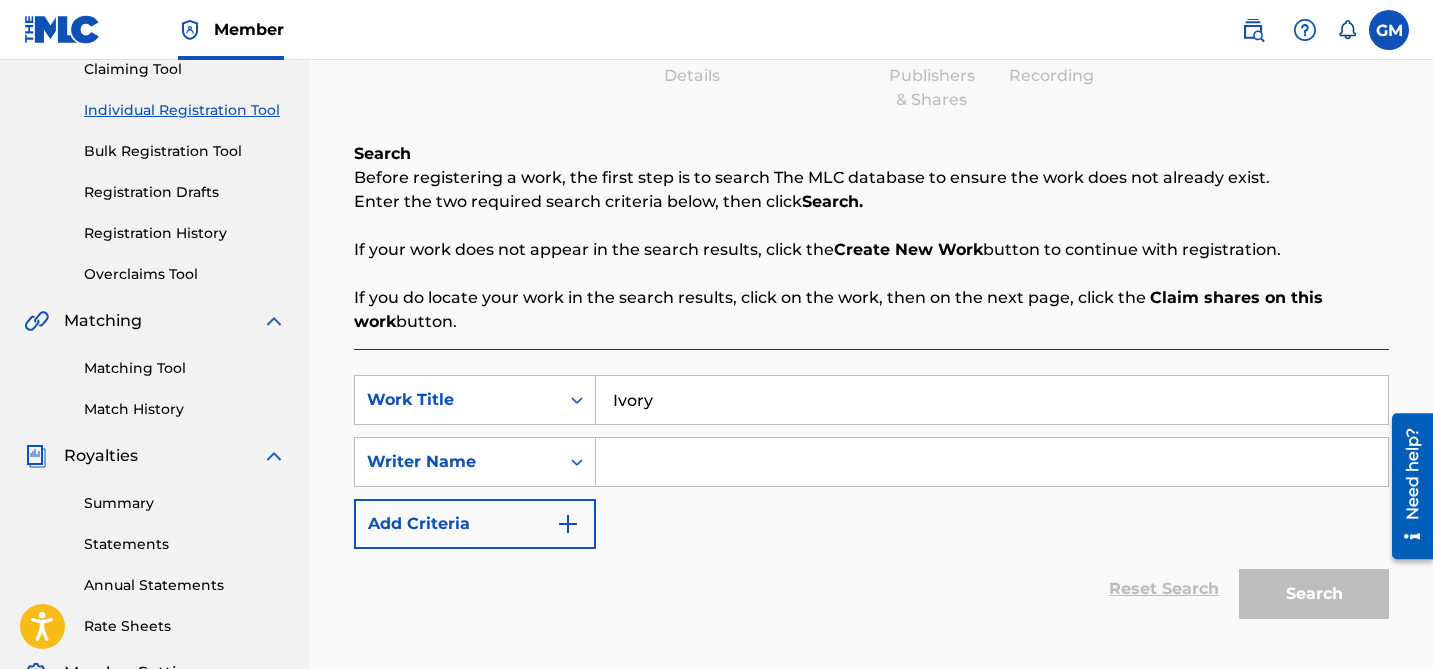 type on "Ivory" 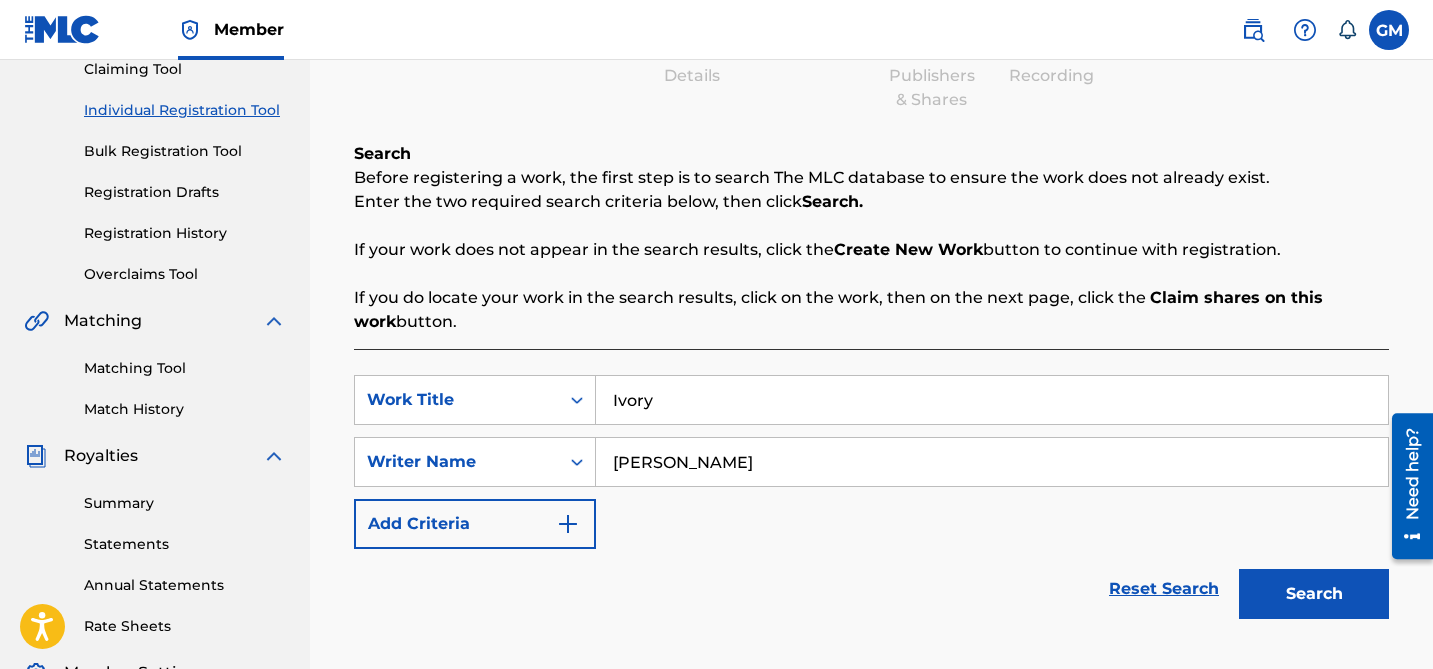 type on "[PERSON_NAME]" 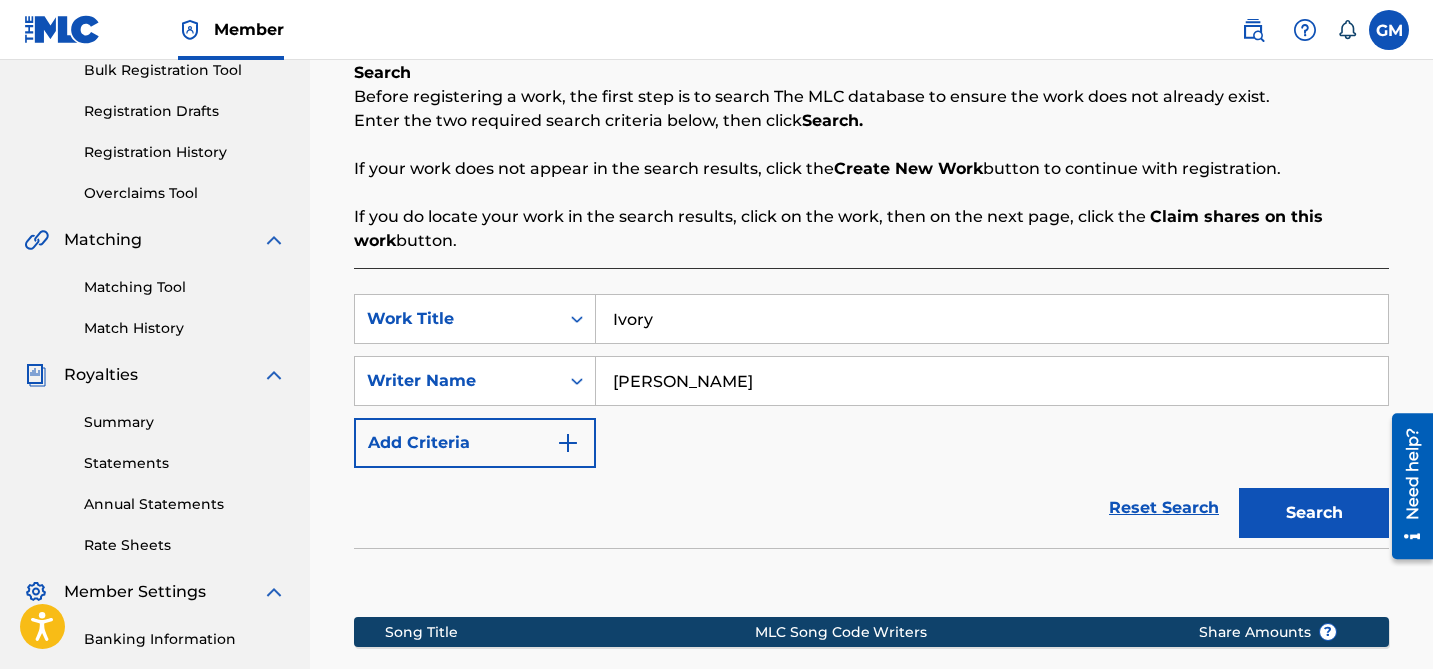 scroll, scrollTop: 320, scrollLeft: 0, axis: vertical 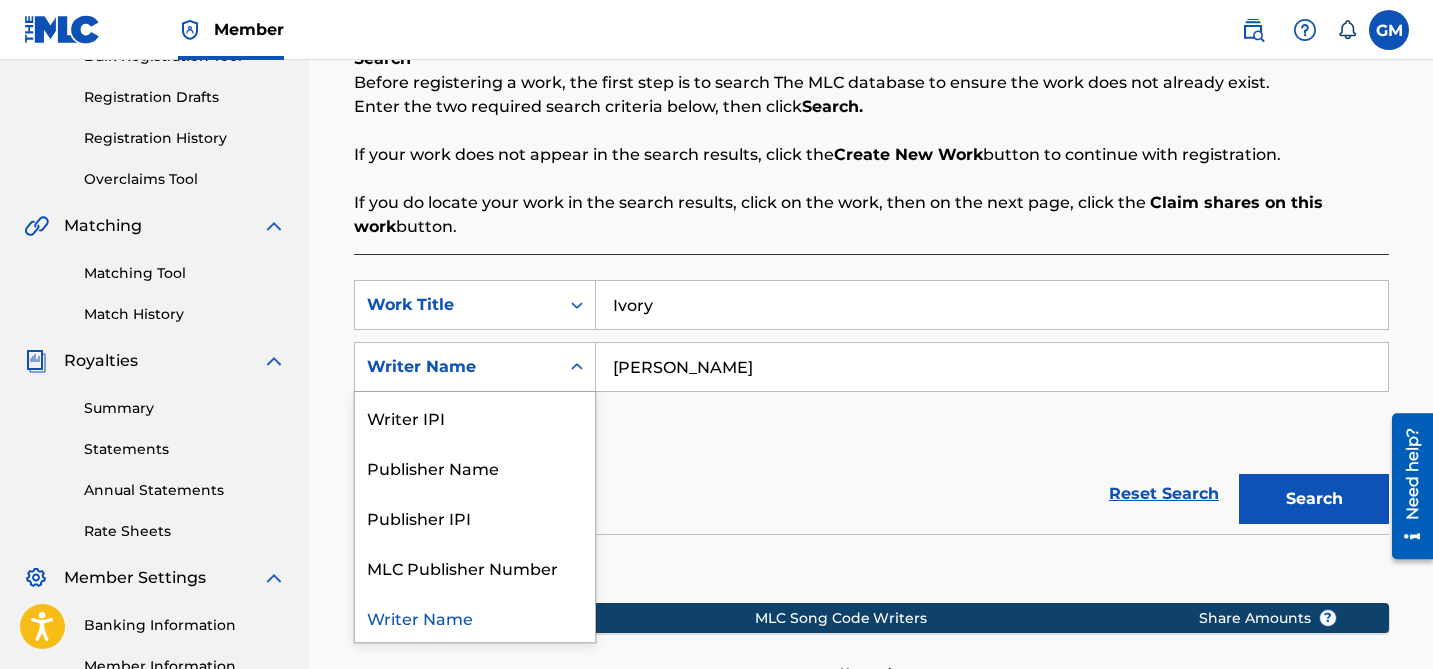 click at bounding box center (577, 367) 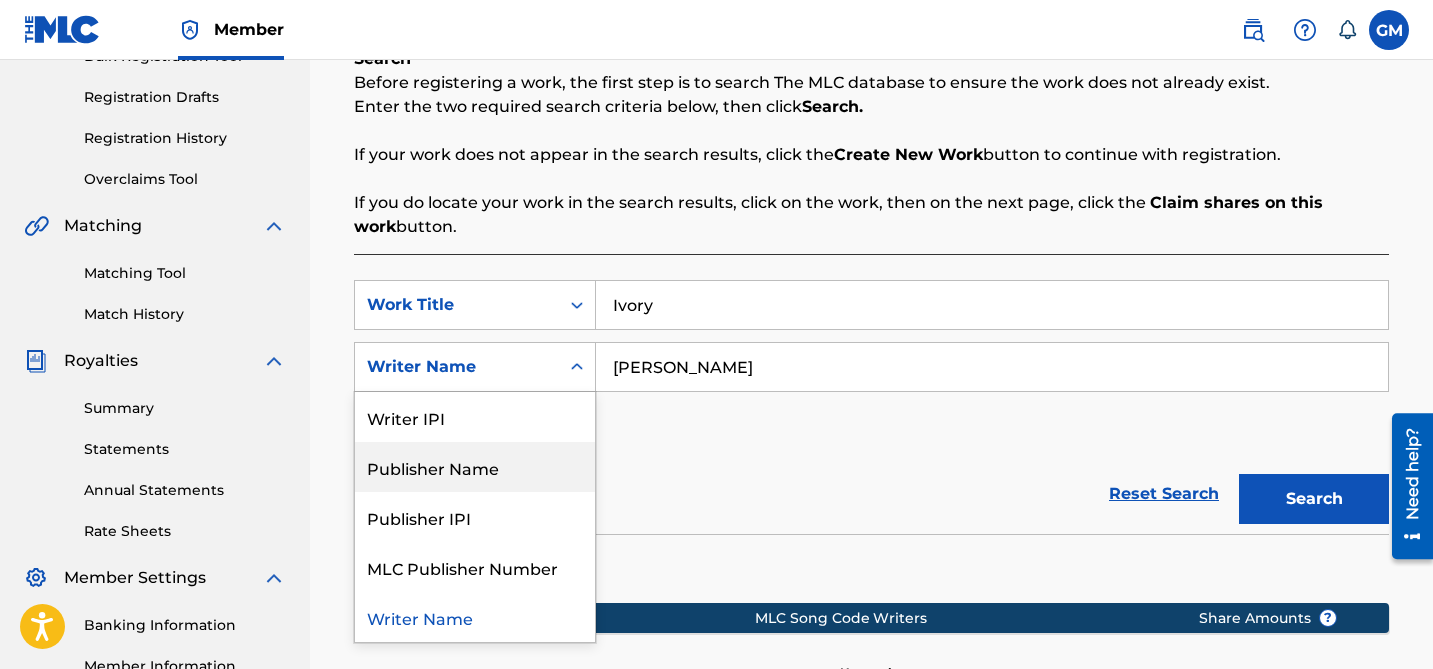 click on "Reset Search Search" at bounding box center [871, 494] 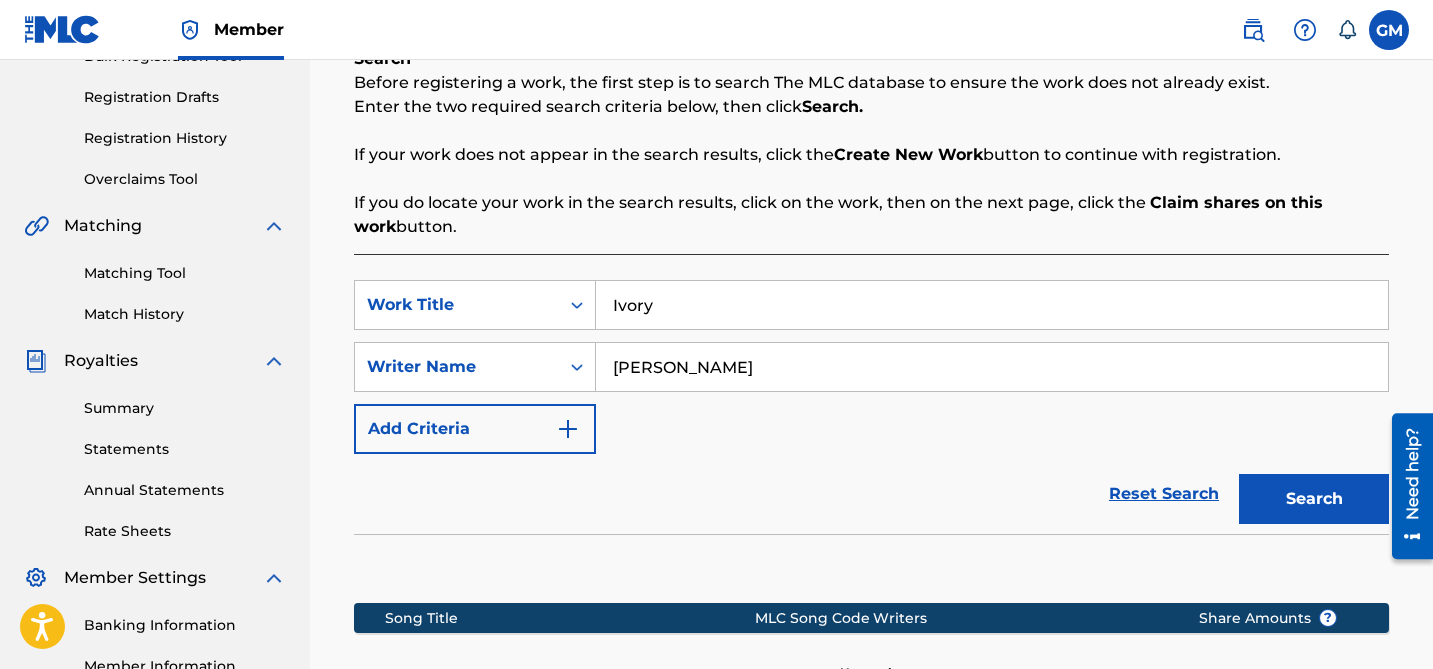 click on "Add Criteria" at bounding box center [475, 429] 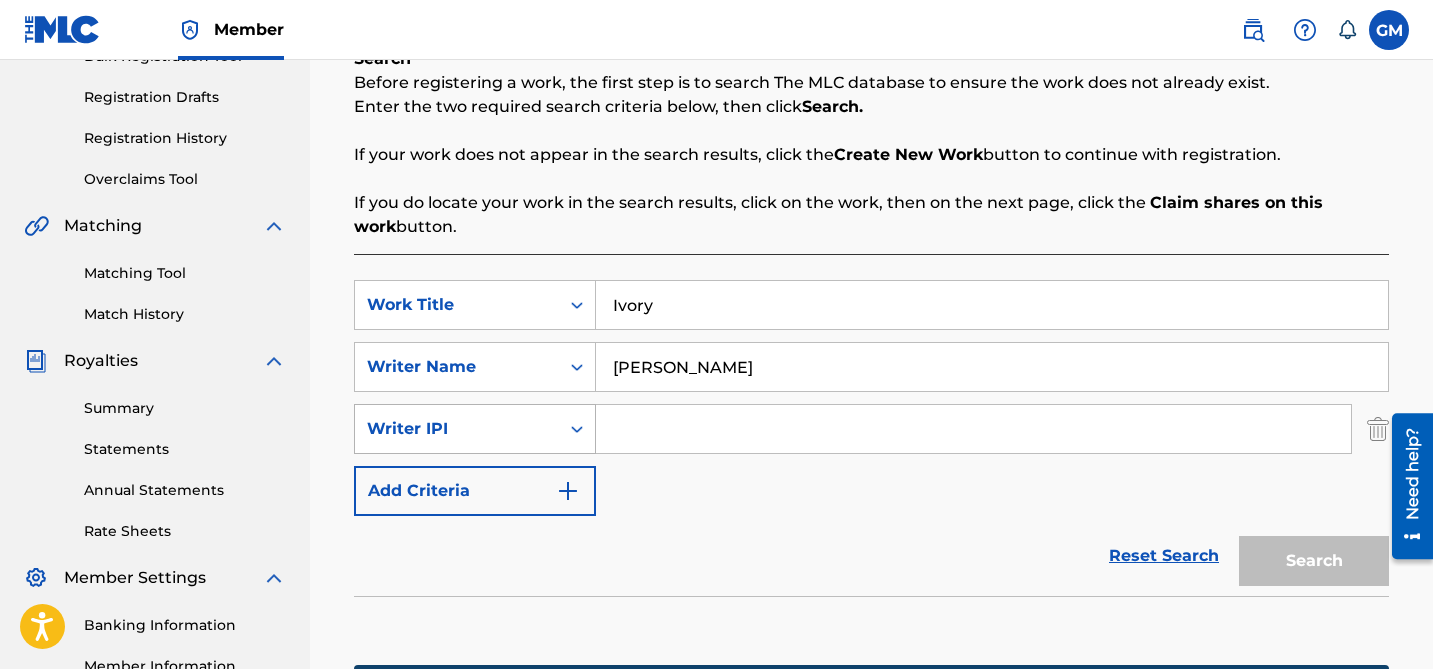 click 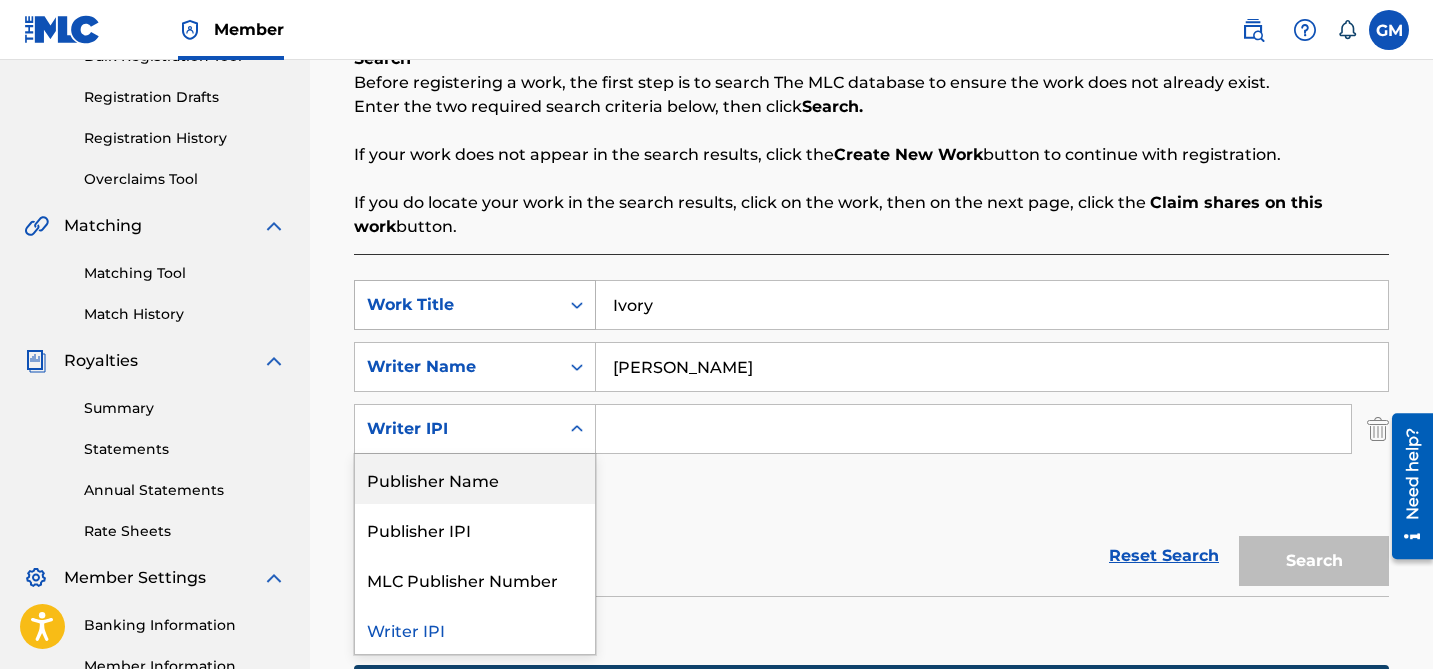 click on "Work Title" at bounding box center [457, 305] 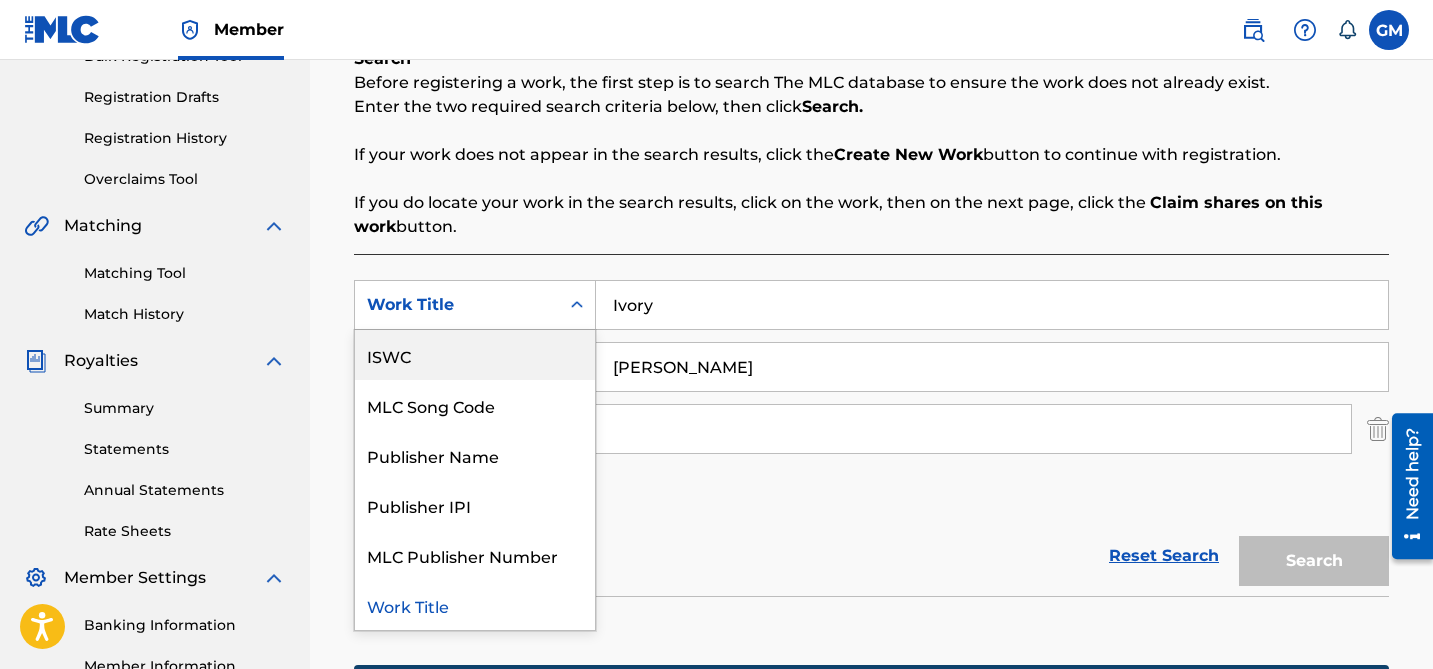 click on "Reset Search Search" at bounding box center (871, 556) 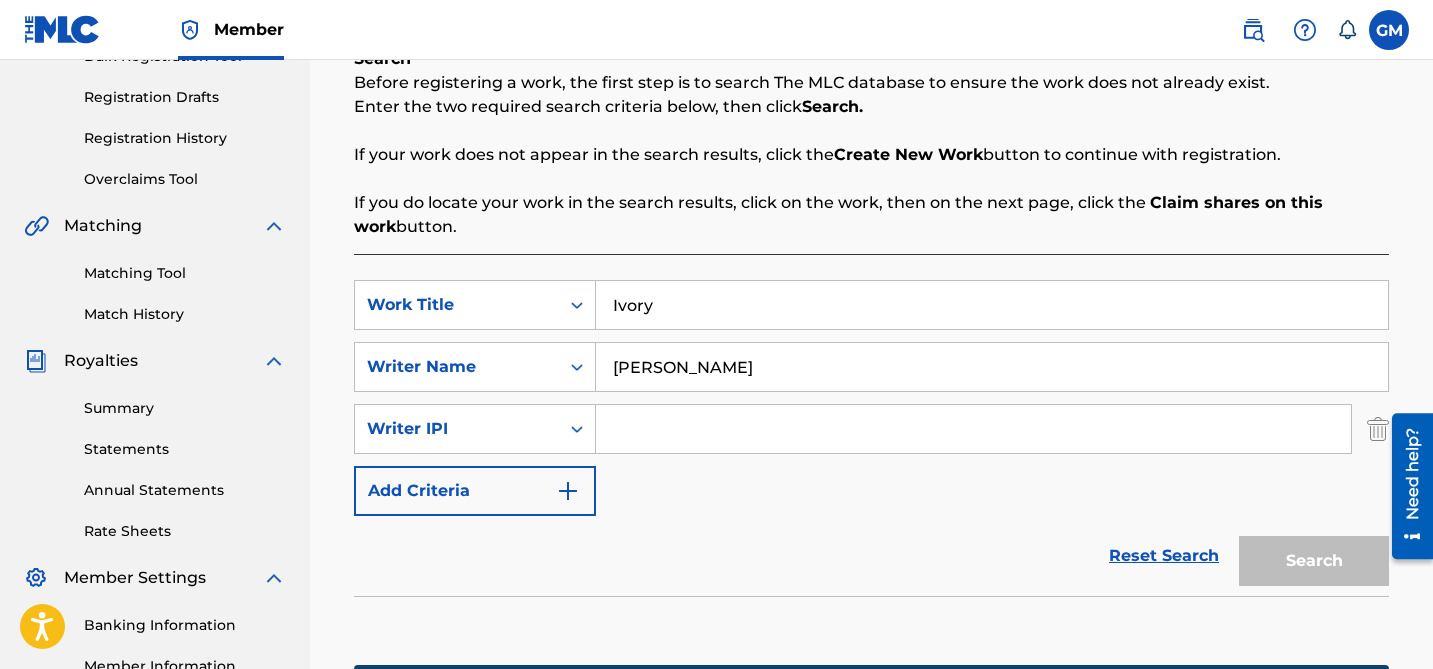 click on "Reset Search" at bounding box center [1164, 556] 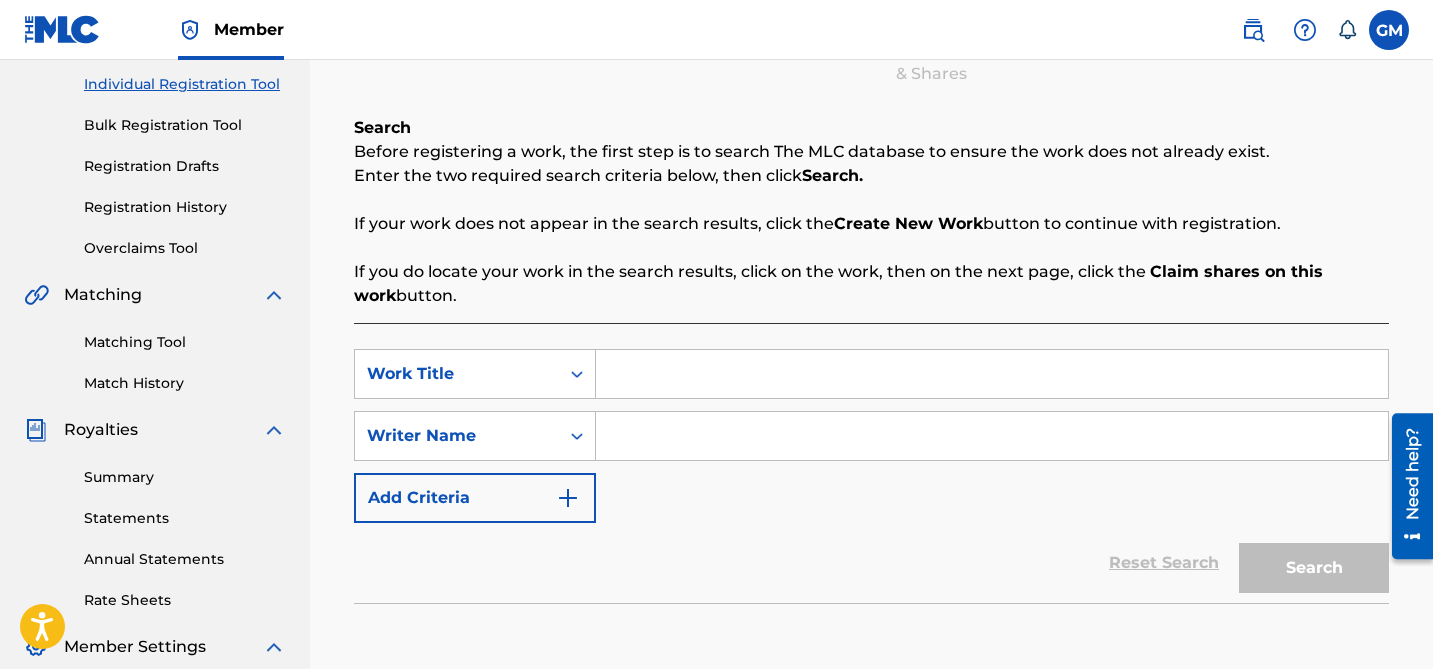 scroll, scrollTop: 258, scrollLeft: 0, axis: vertical 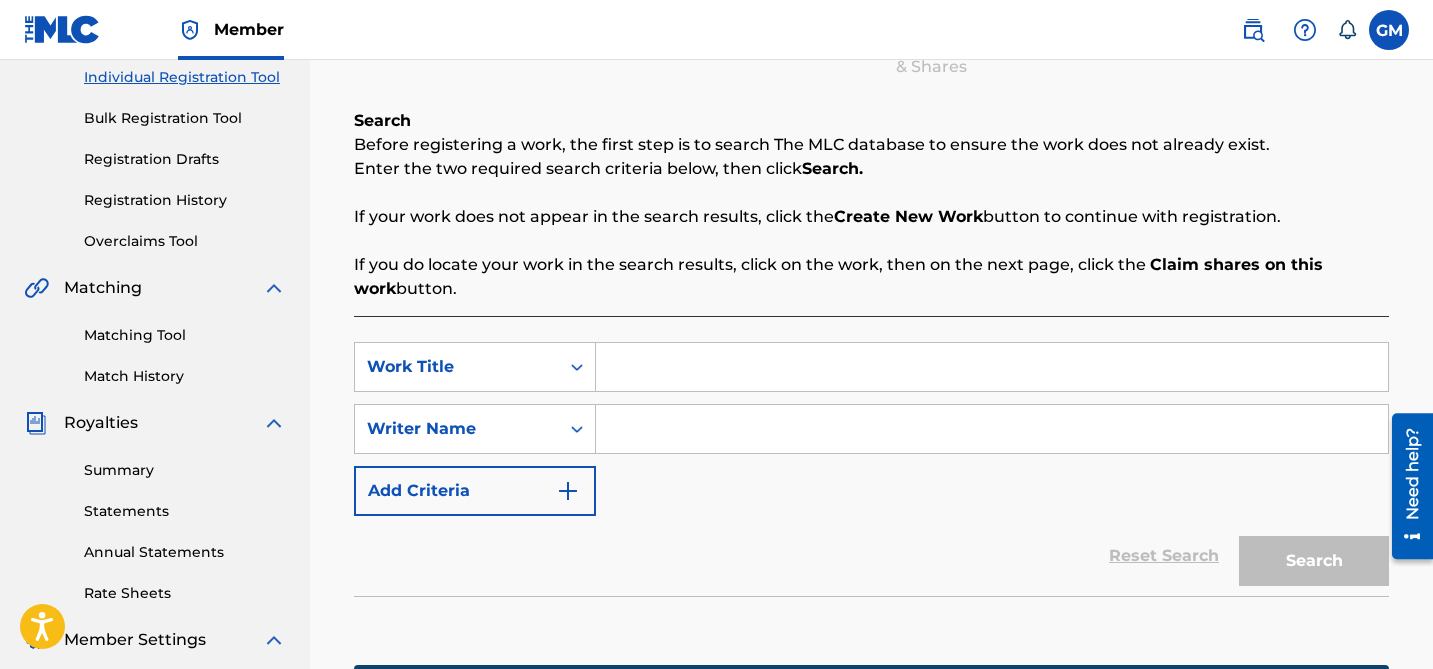 click at bounding box center [992, 367] 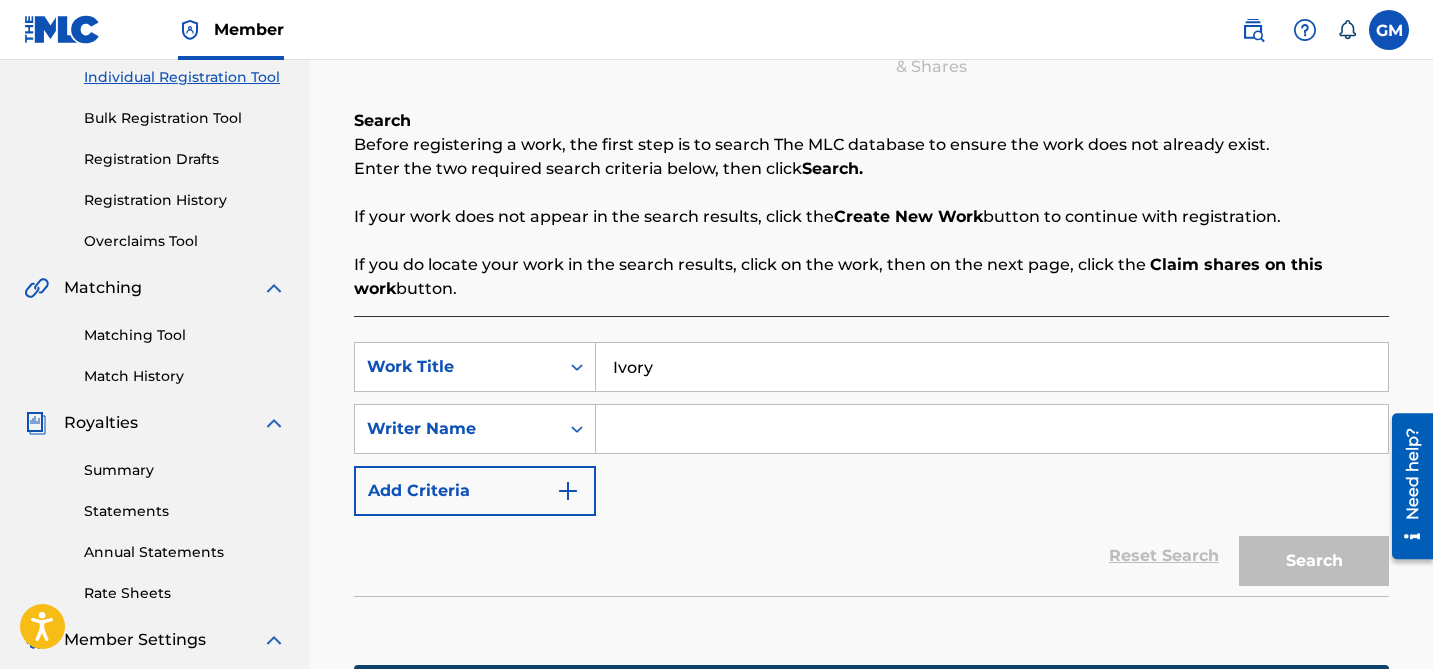 type on "Ivory" 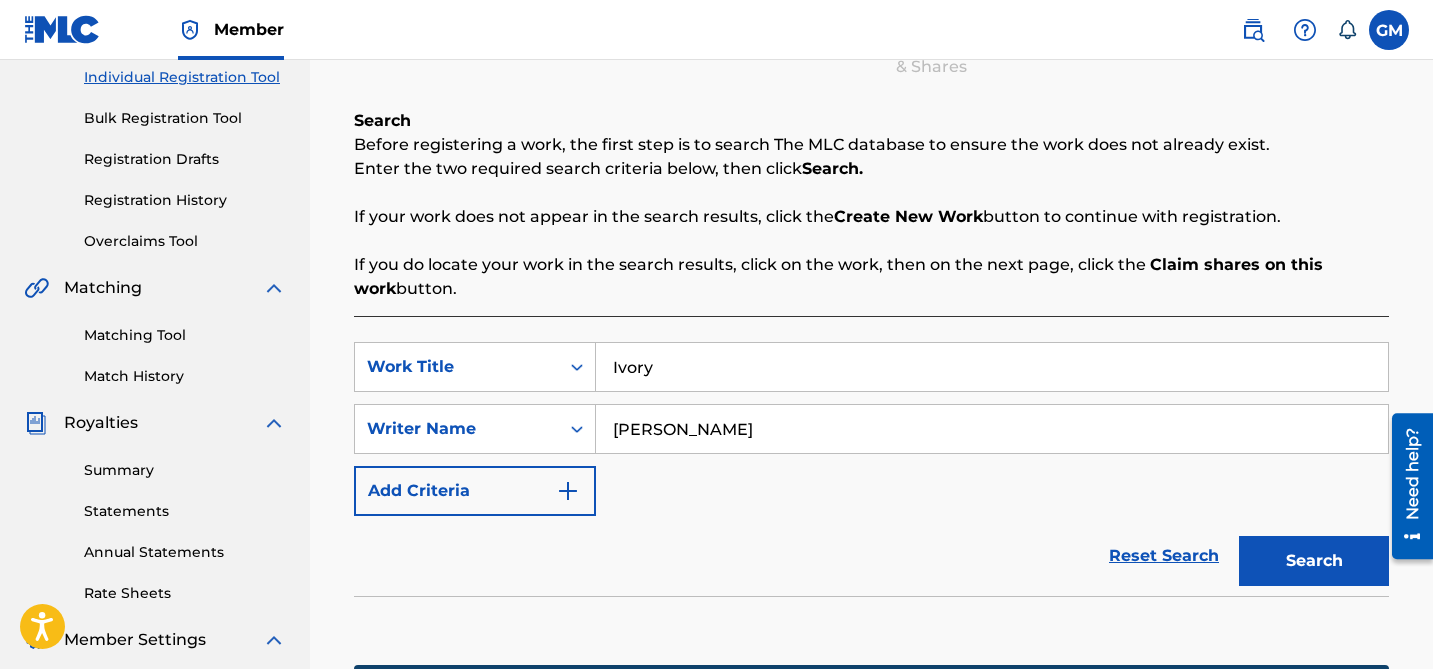 type on "[PERSON_NAME]" 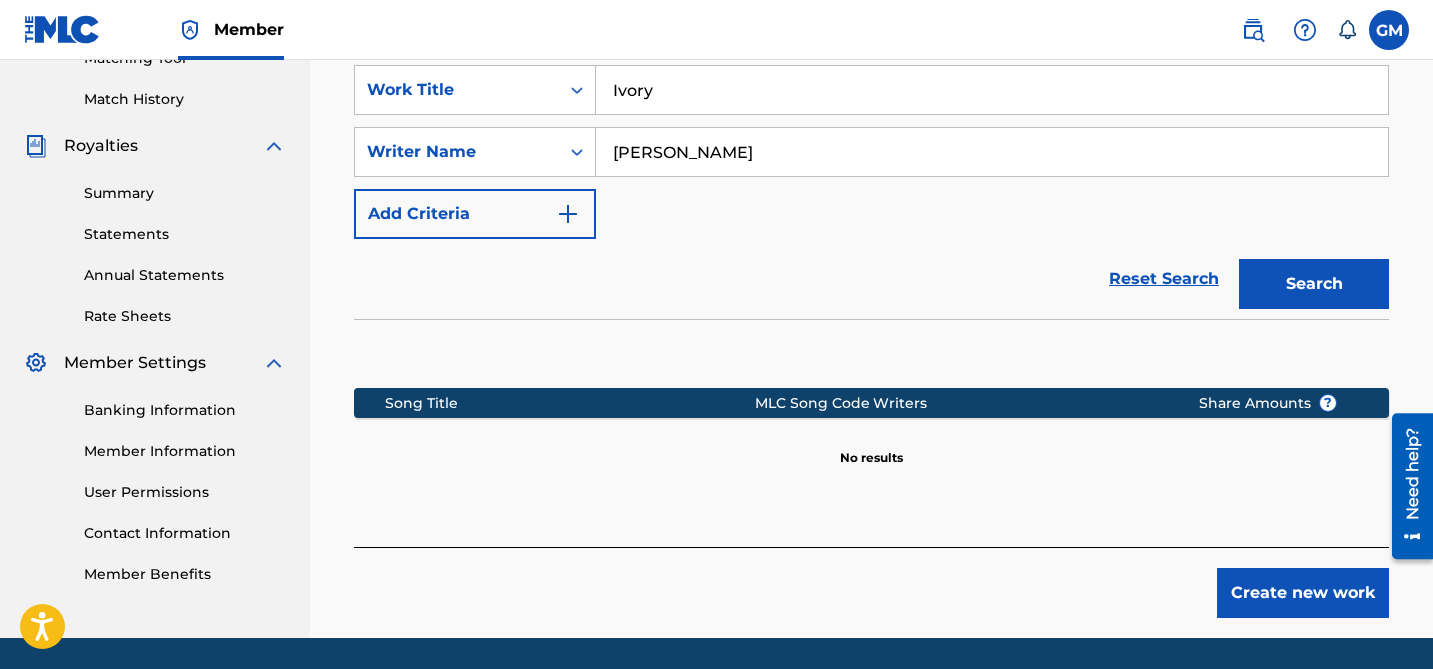 scroll, scrollTop: 549, scrollLeft: 0, axis: vertical 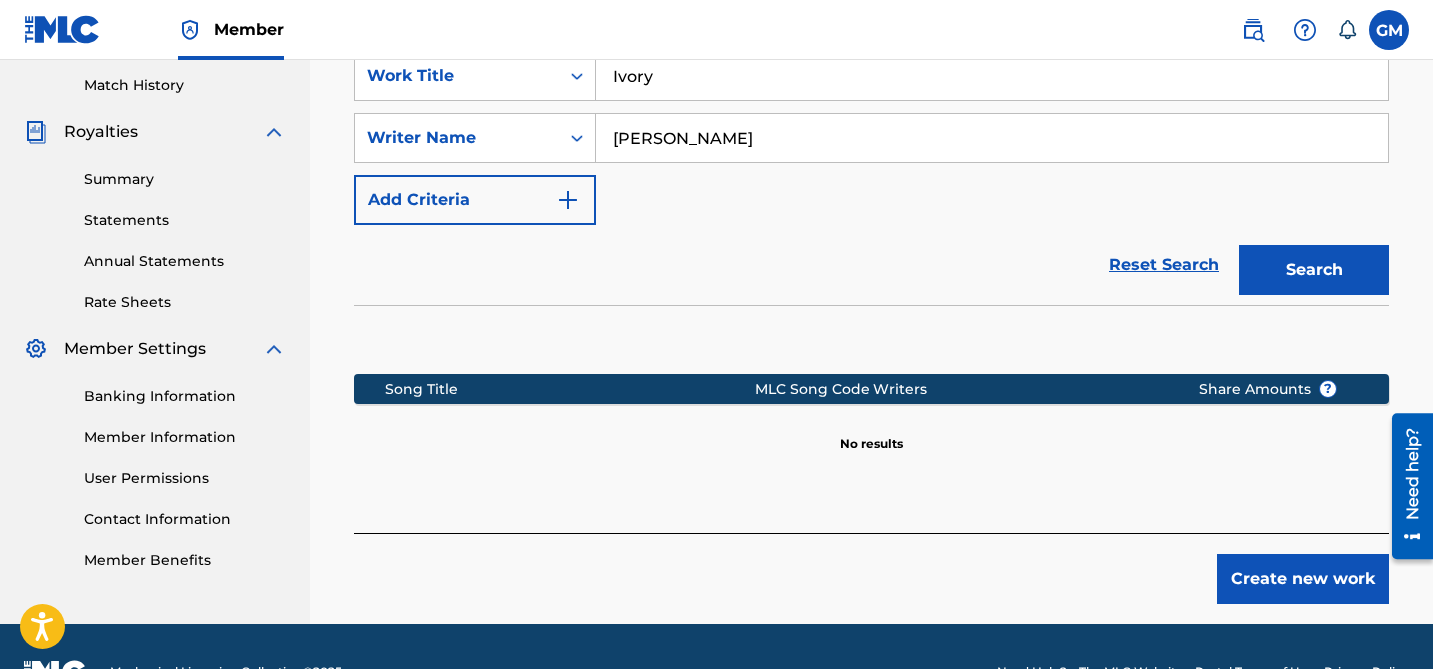 click on "Create new work" at bounding box center [1303, 579] 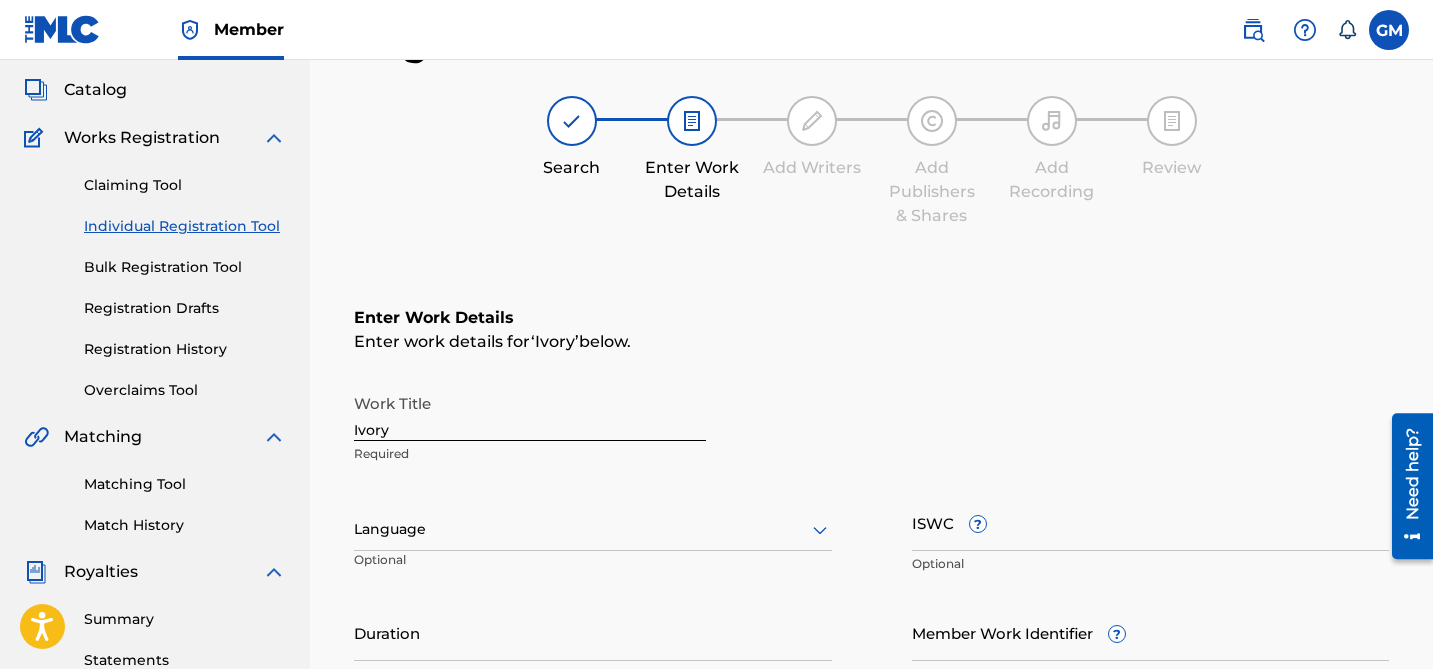 scroll, scrollTop: 258, scrollLeft: 0, axis: vertical 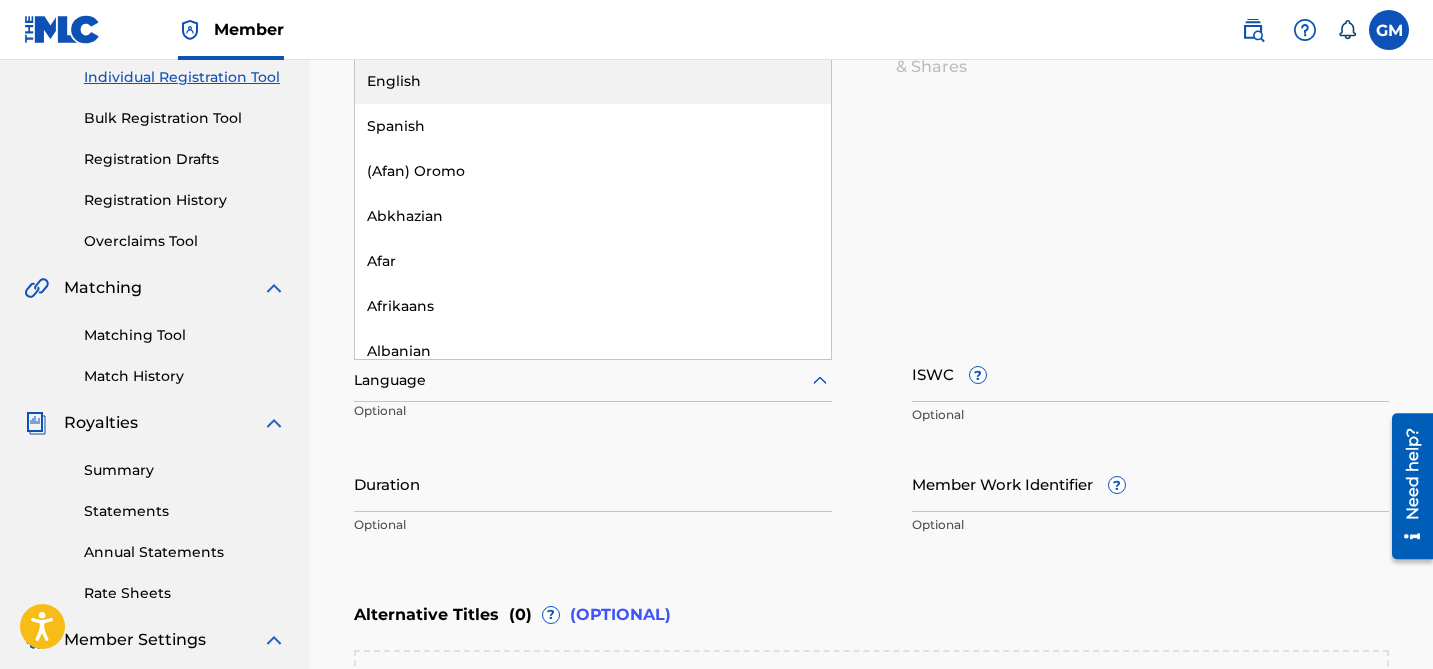 click at bounding box center [593, 380] 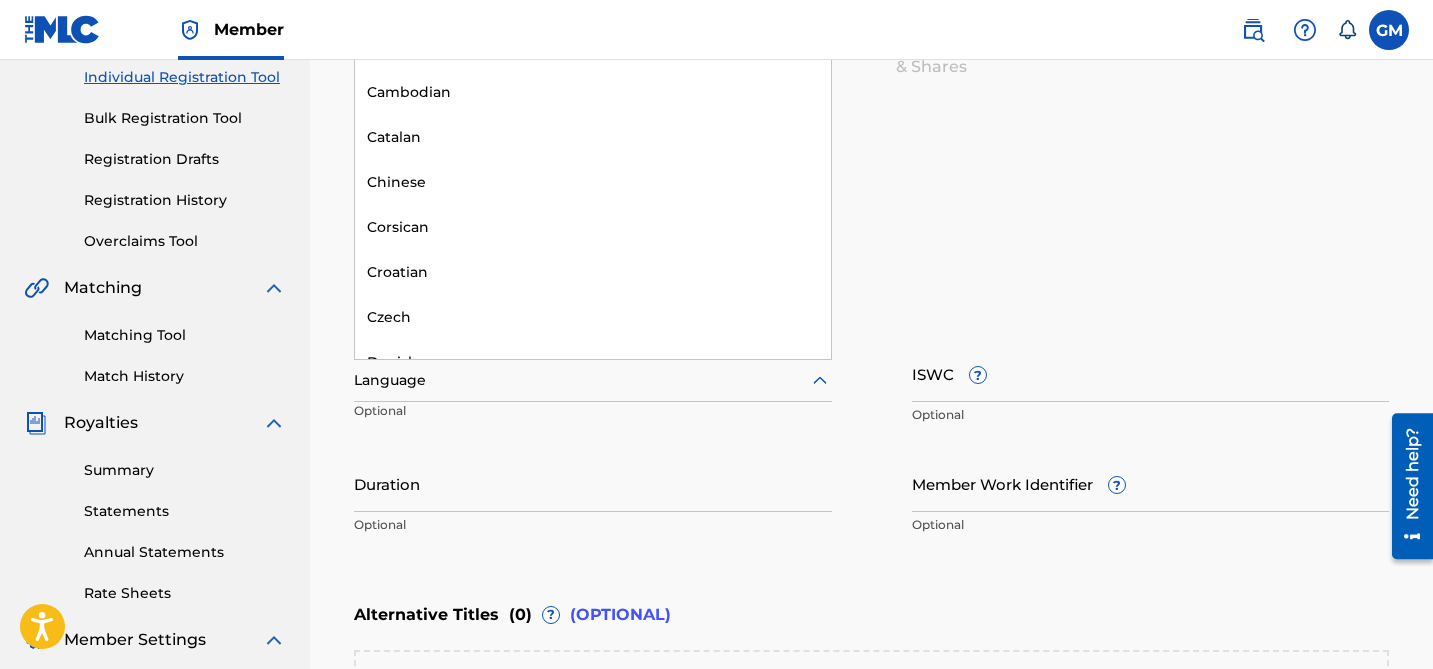 scroll, scrollTop: 0, scrollLeft: 0, axis: both 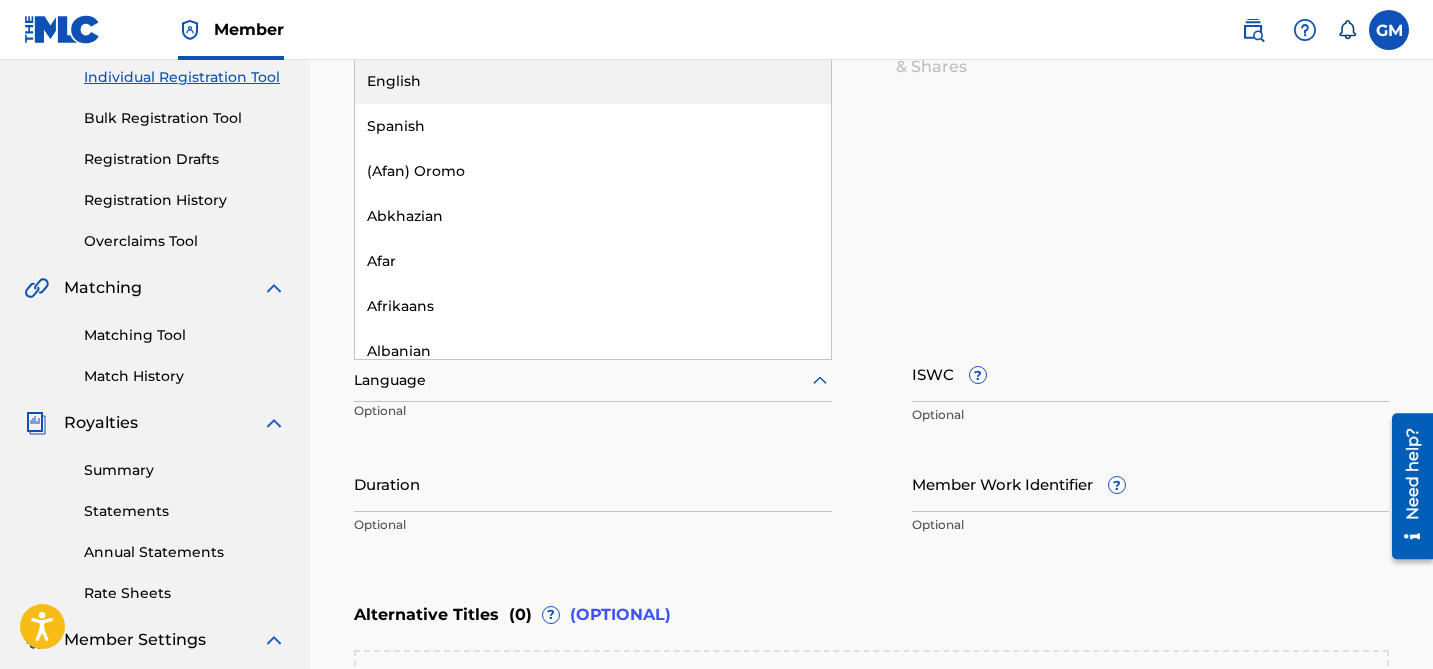 click on "English" at bounding box center [593, 81] 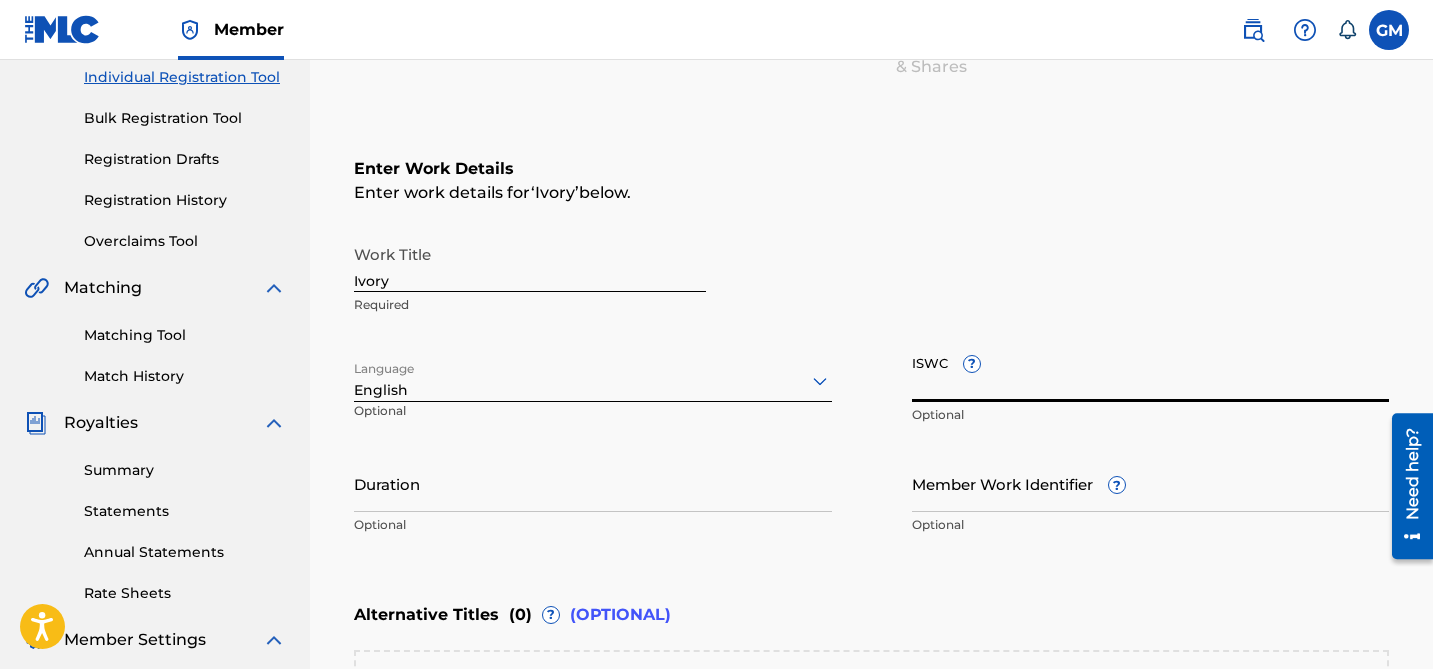 click on "ISWC   ?" at bounding box center [1151, 373] 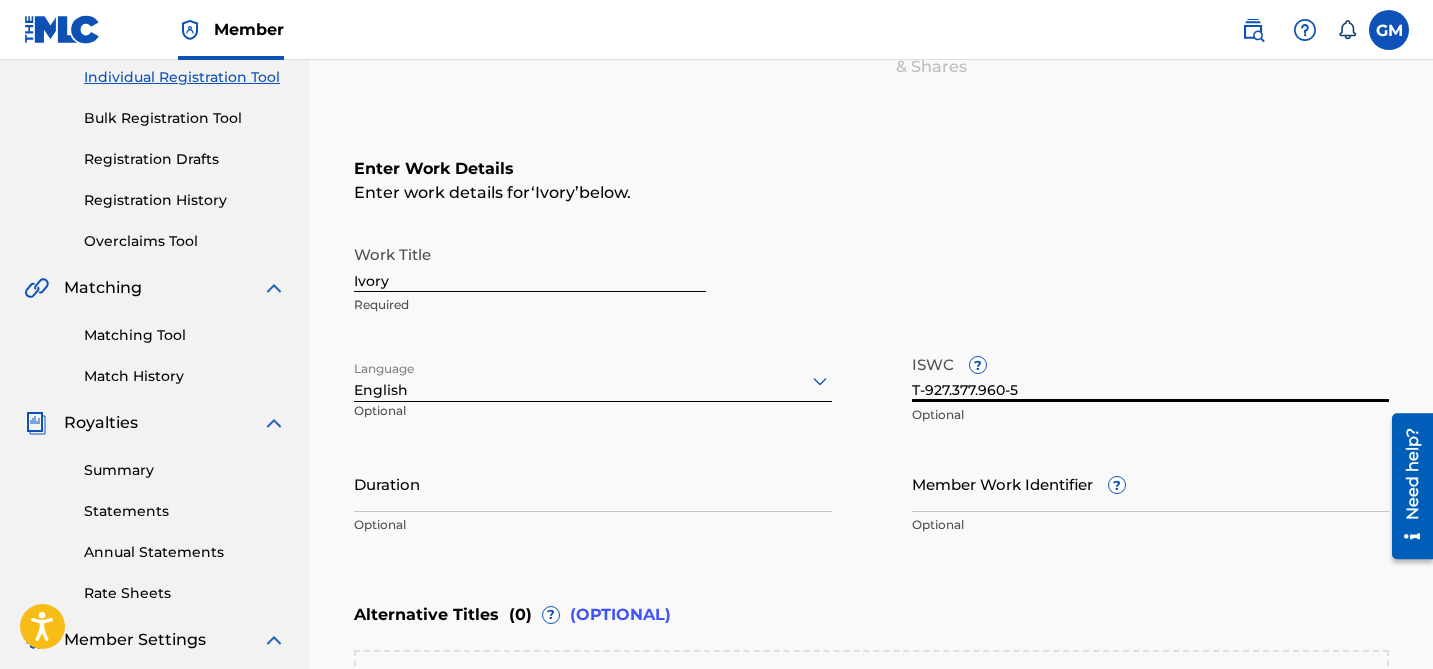 type on "T-927.377.960-5" 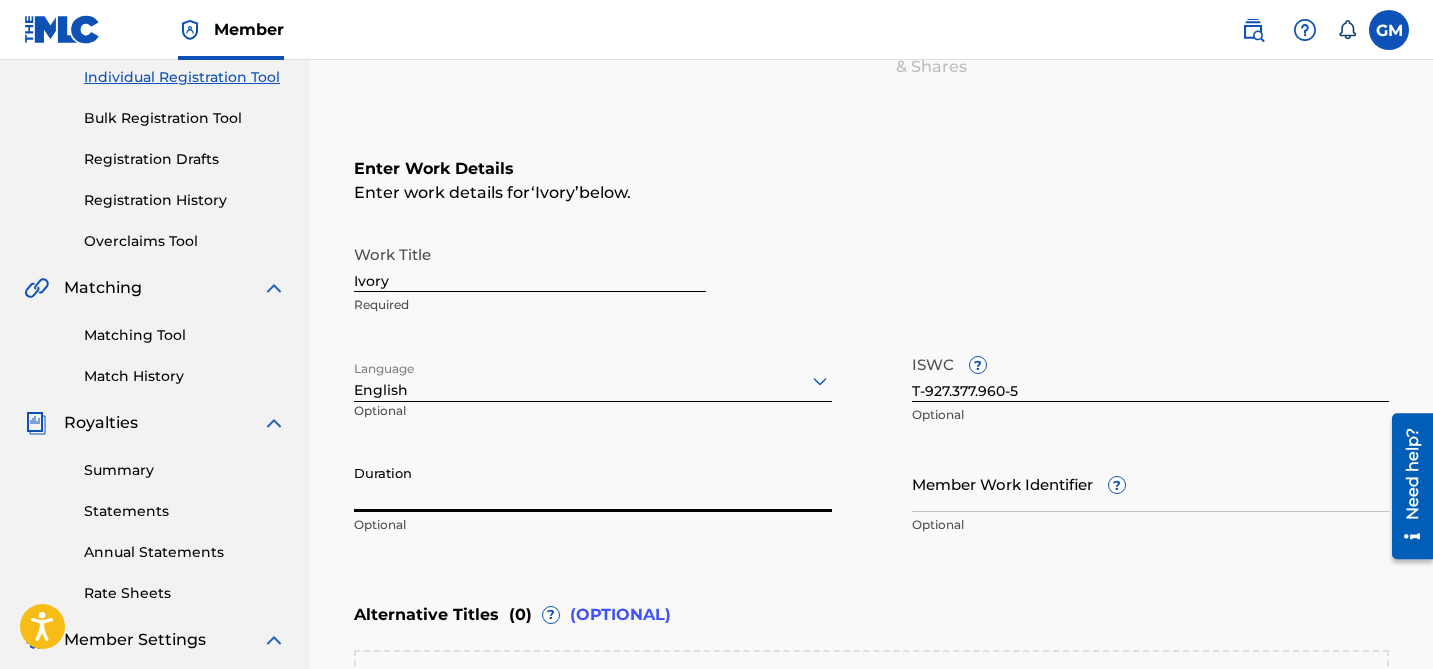 click on "Duration" at bounding box center (593, 483) 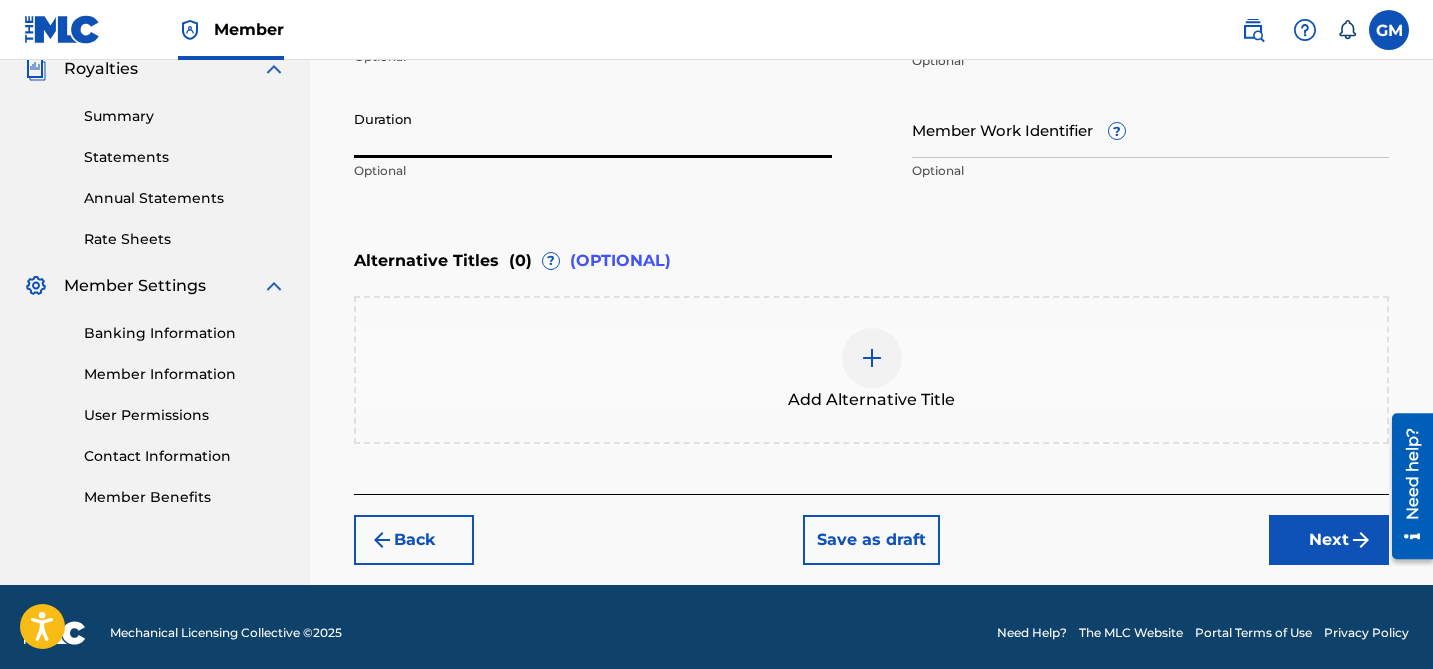 scroll, scrollTop: 615, scrollLeft: 0, axis: vertical 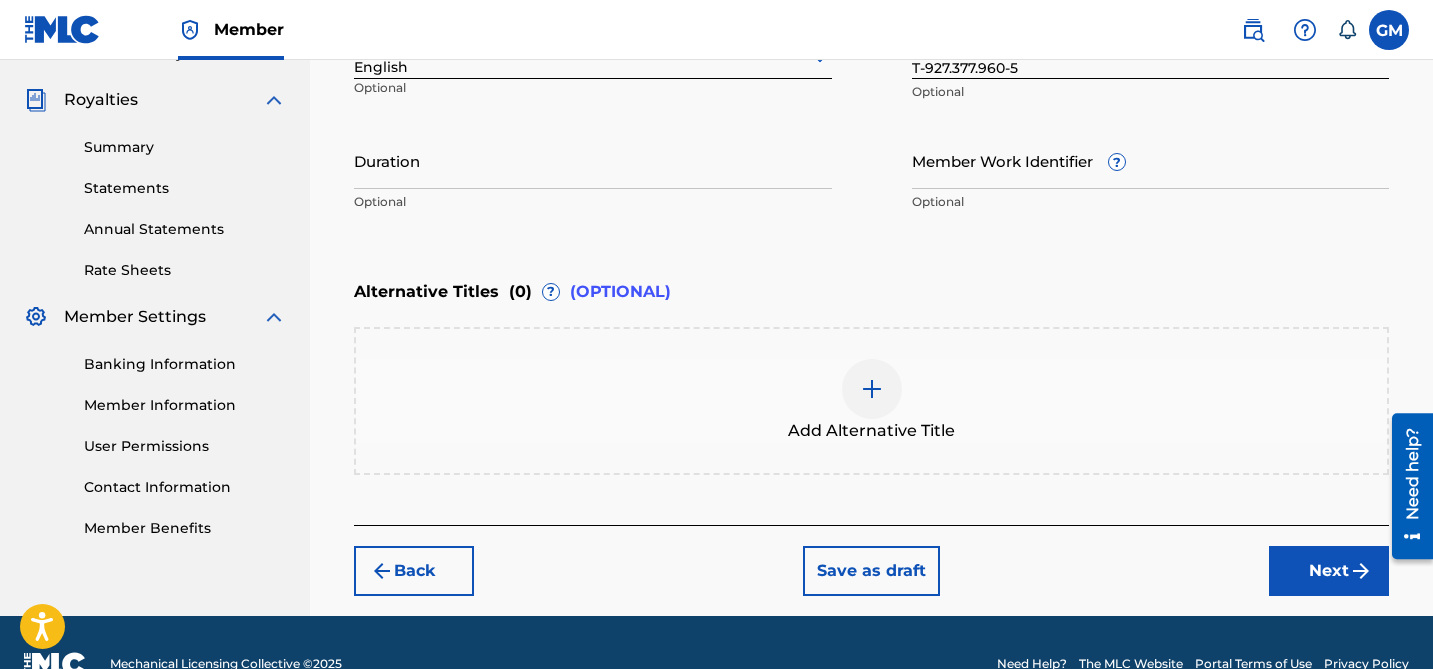 click on "Next" at bounding box center [1329, 571] 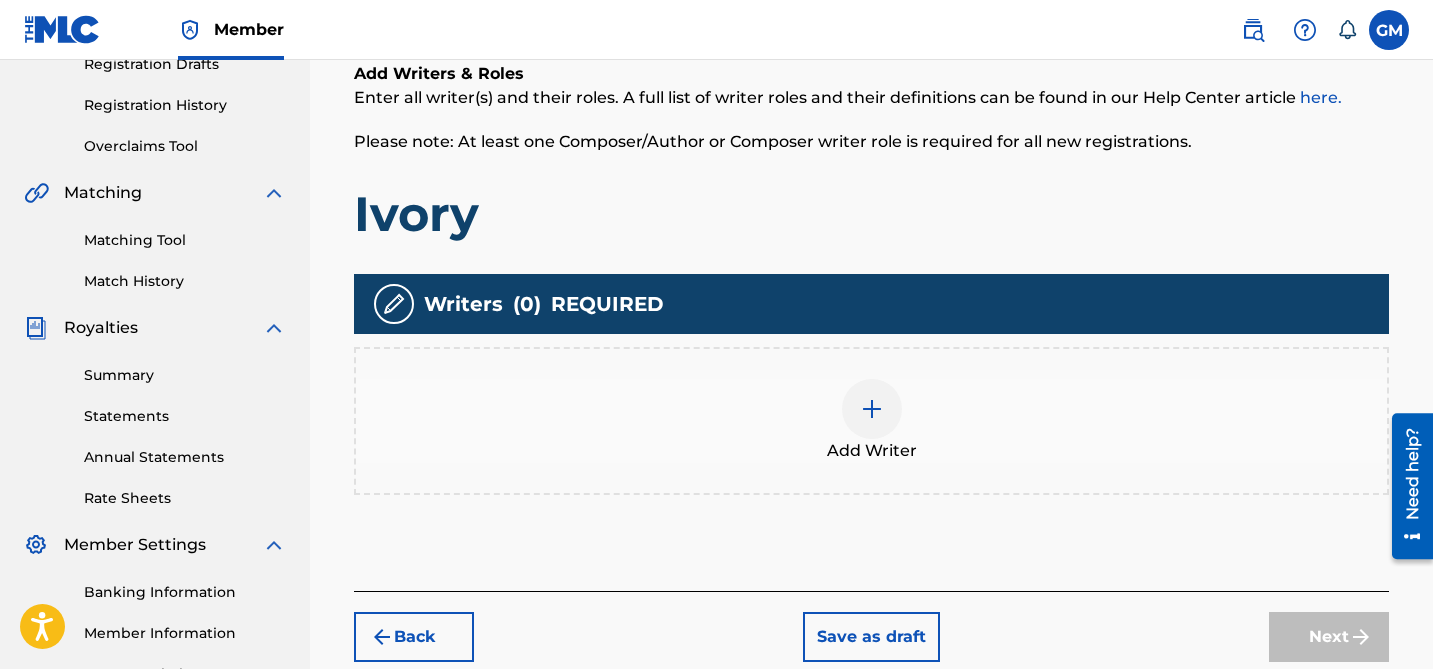 scroll, scrollTop: 363, scrollLeft: 0, axis: vertical 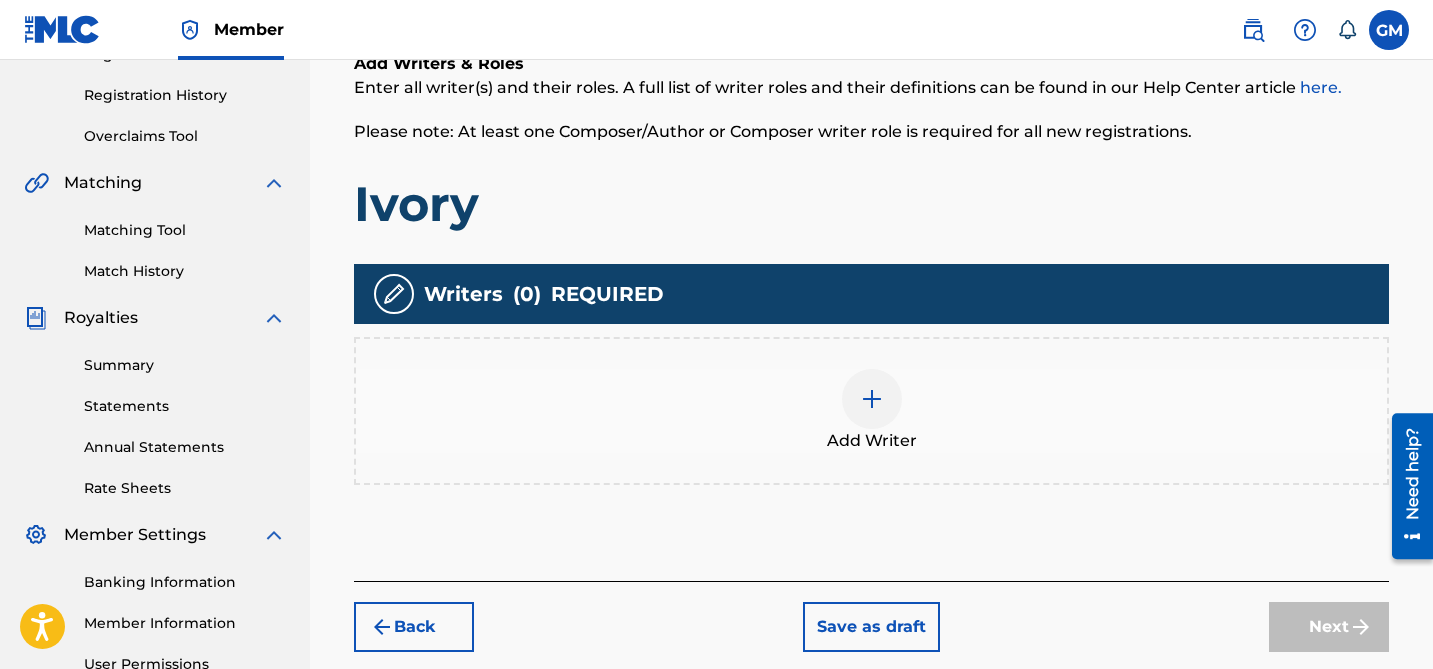 click on "Add Writer" at bounding box center (872, 441) 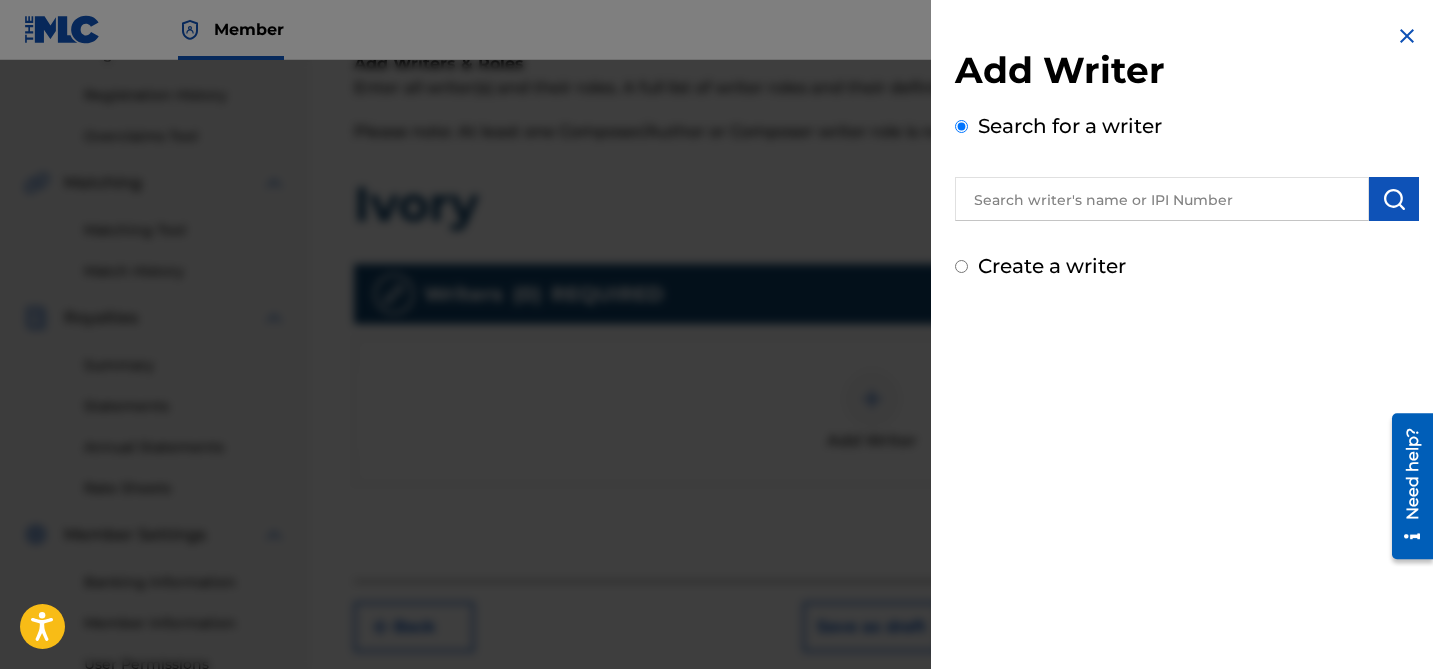 click at bounding box center (1162, 199) 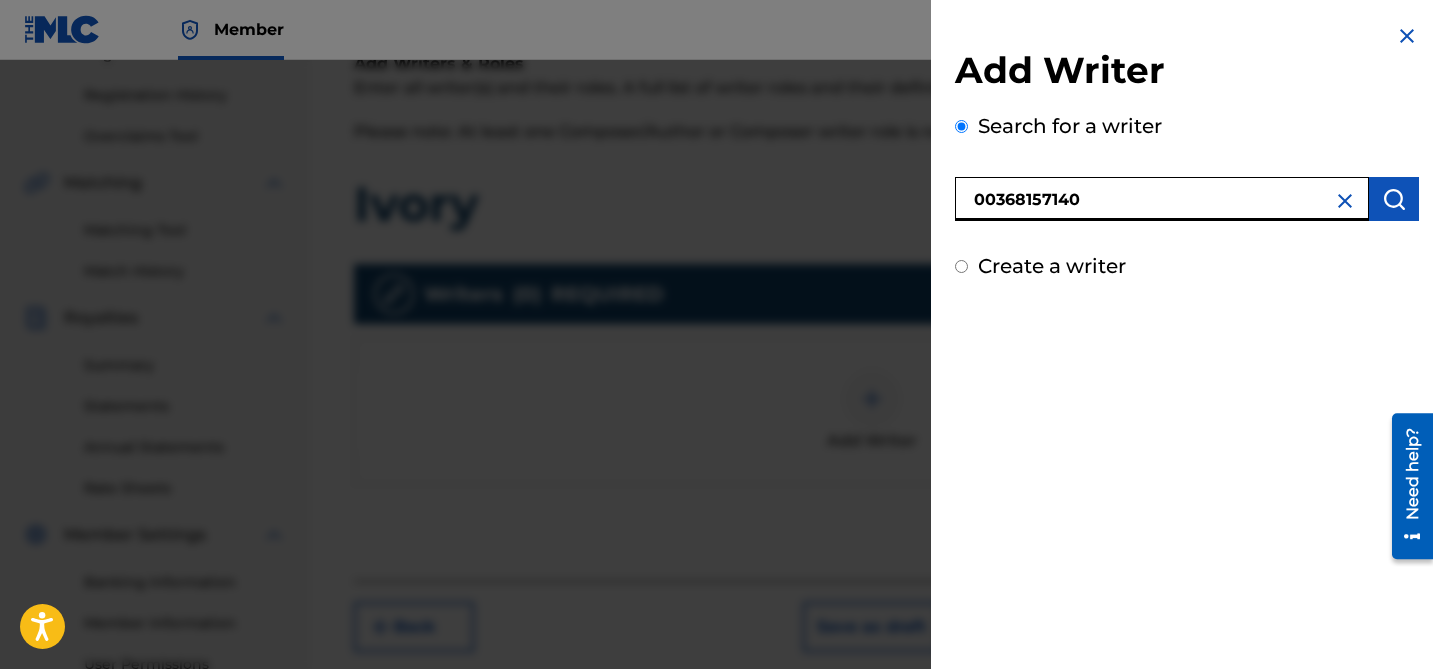 type on "00368157140" 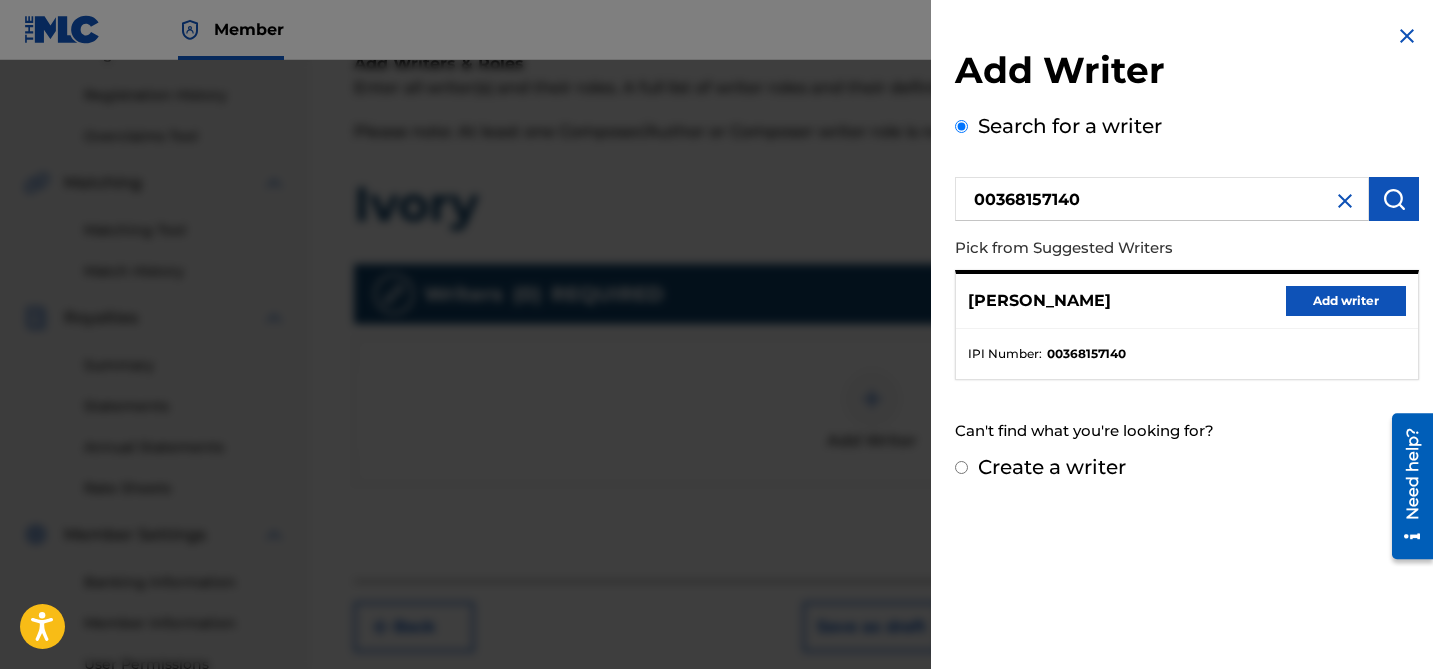 click on "Add writer" at bounding box center (1346, 301) 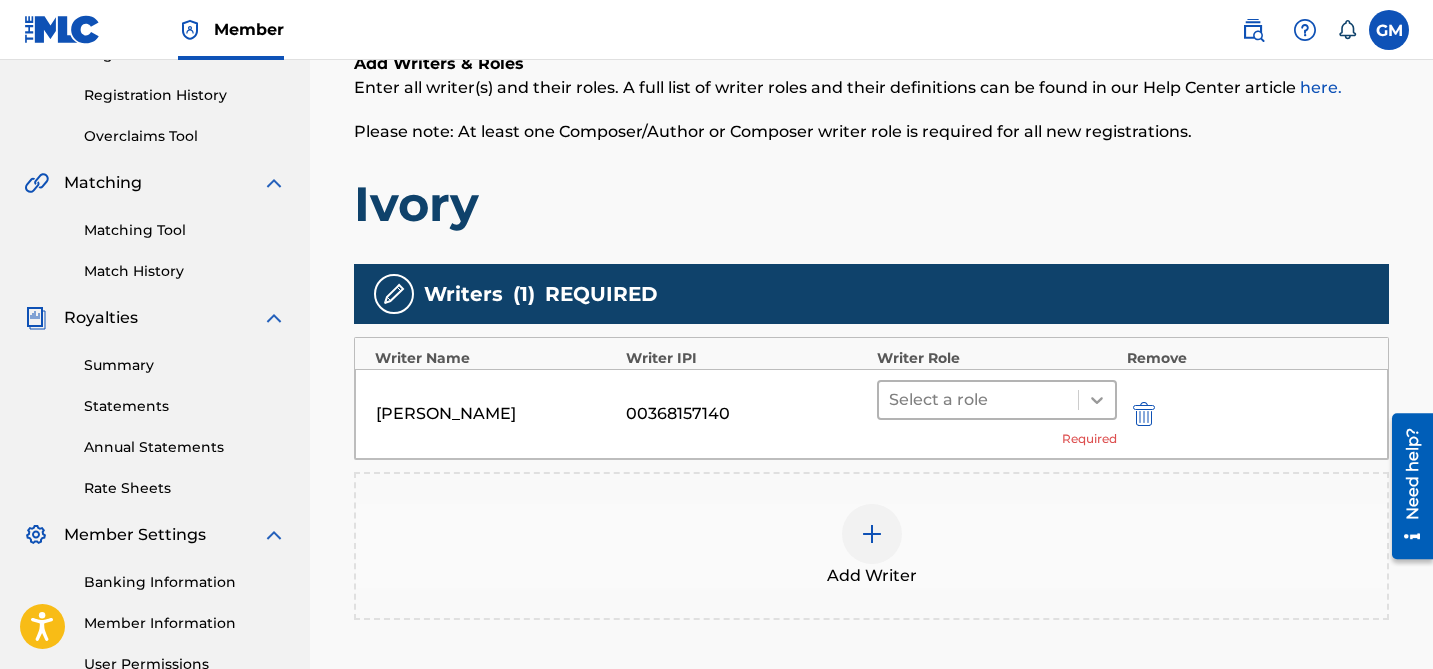 click 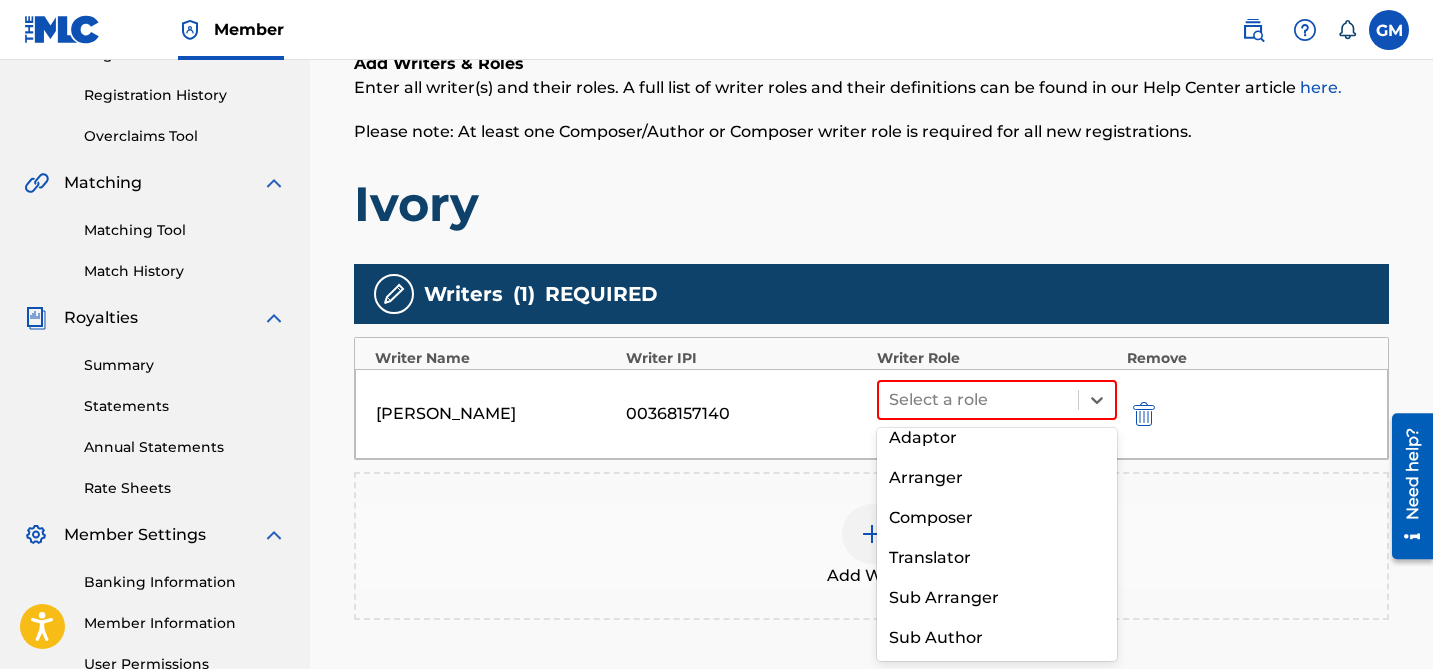 scroll, scrollTop: 0, scrollLeft: 0, axis: both 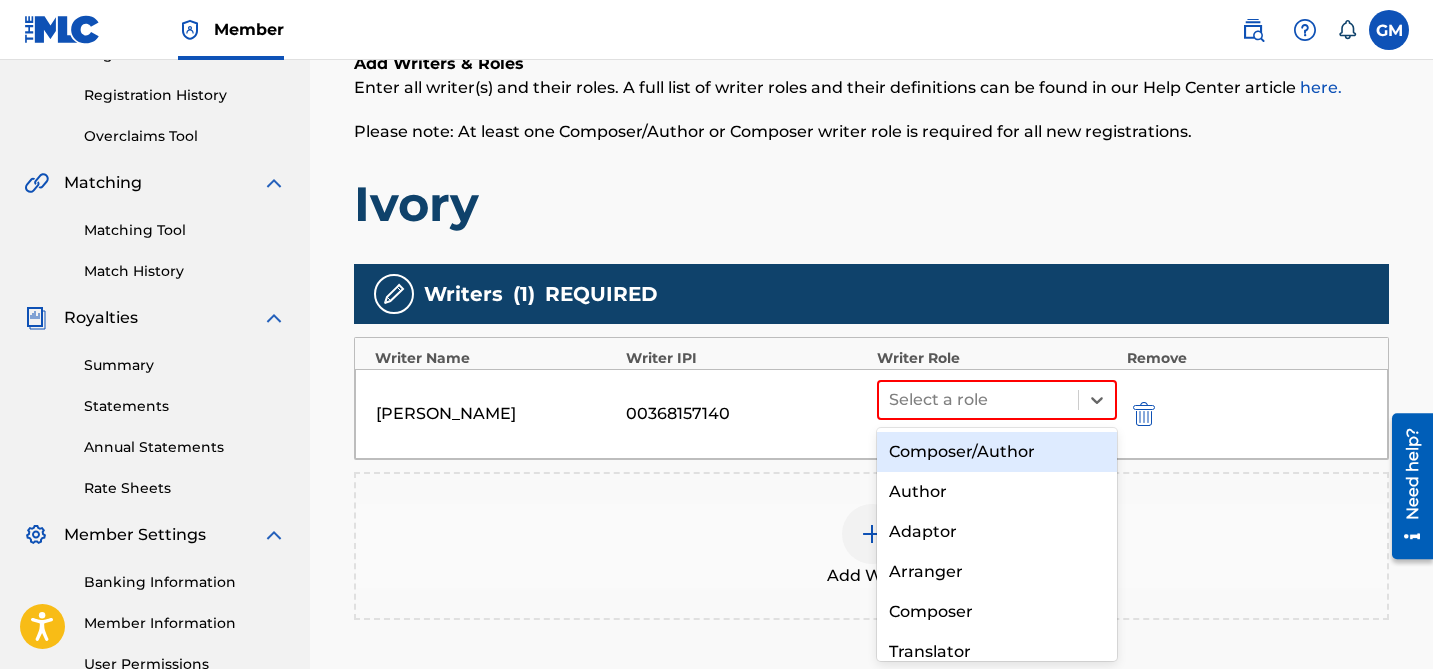 click on "Composer/Author" at bounding box center (997, 452) 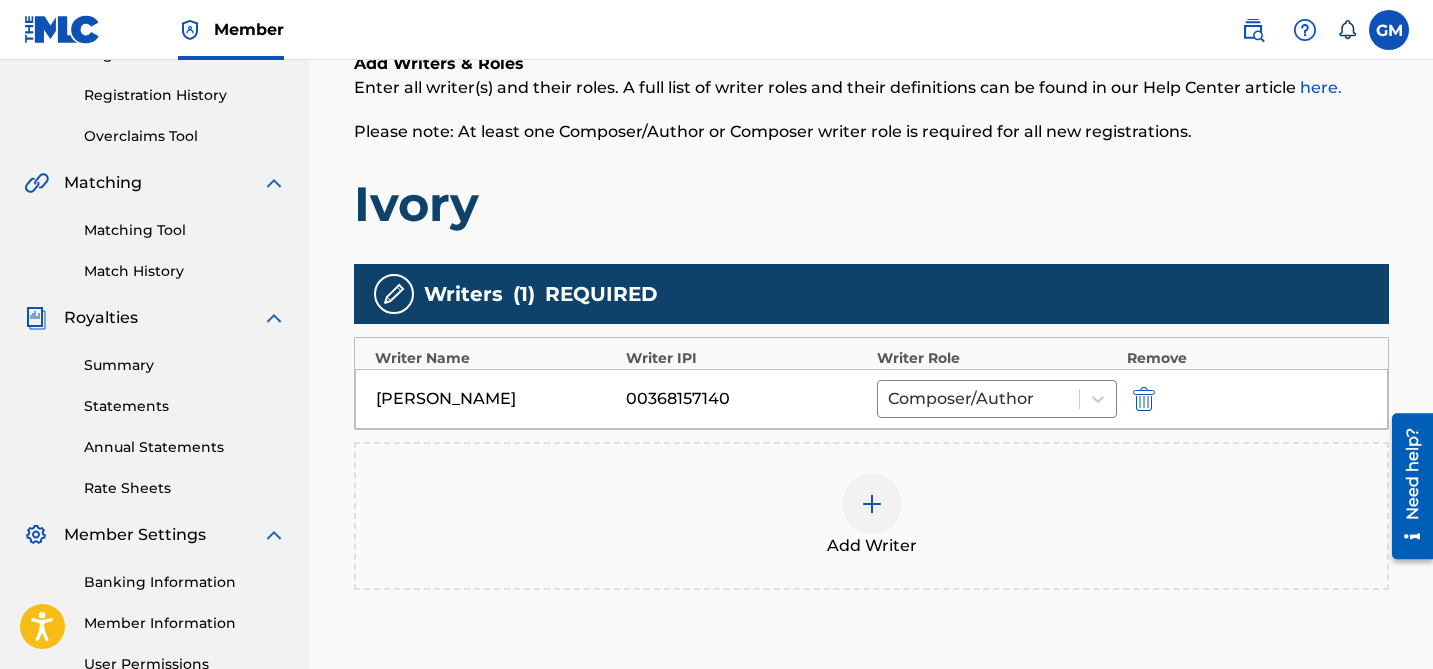 click at bounding box center [872, 504] 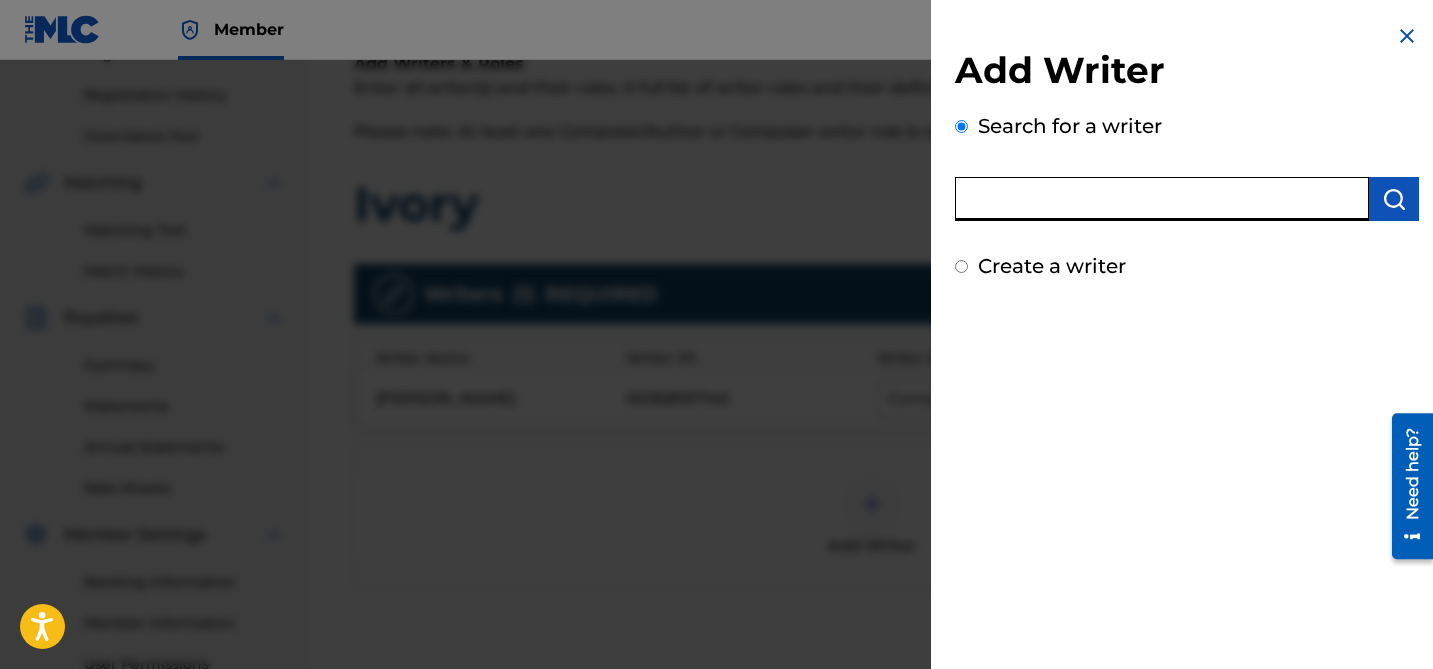 click at bounding box center [1162, 199] 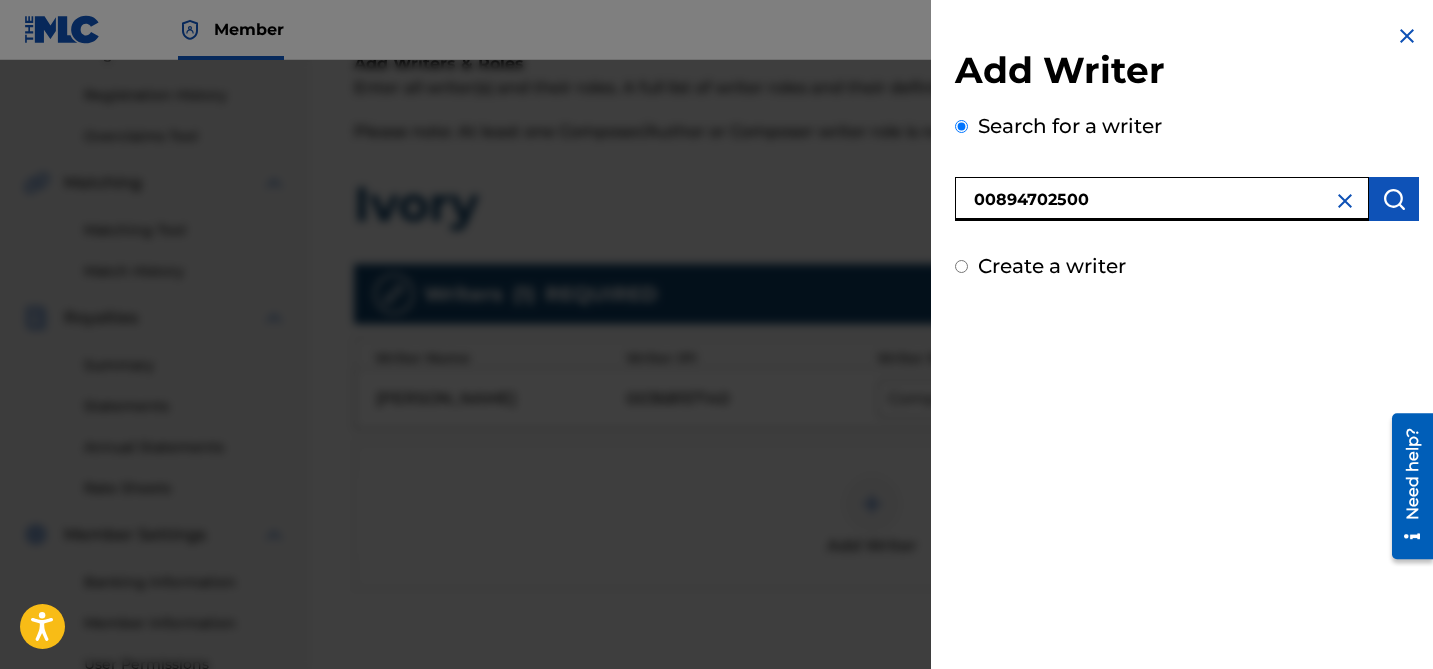 type on "00894702500" 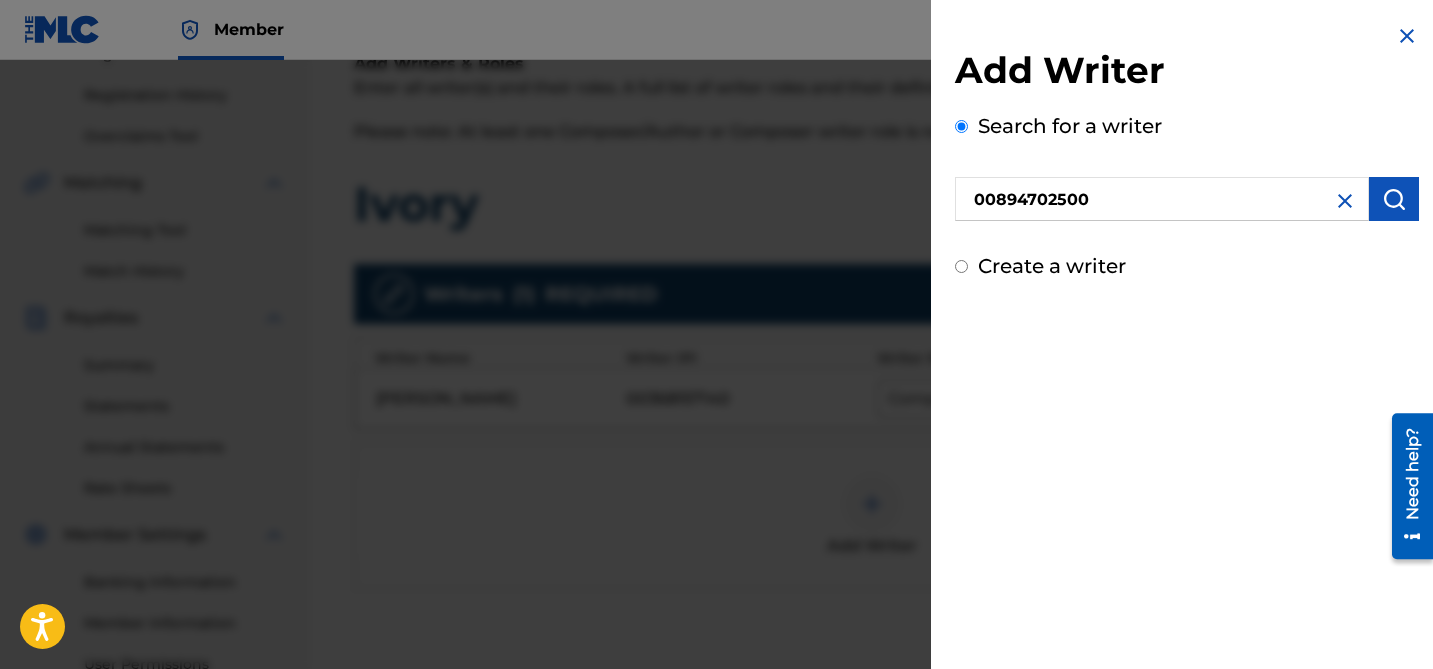click at bounding box center [1394, 199] 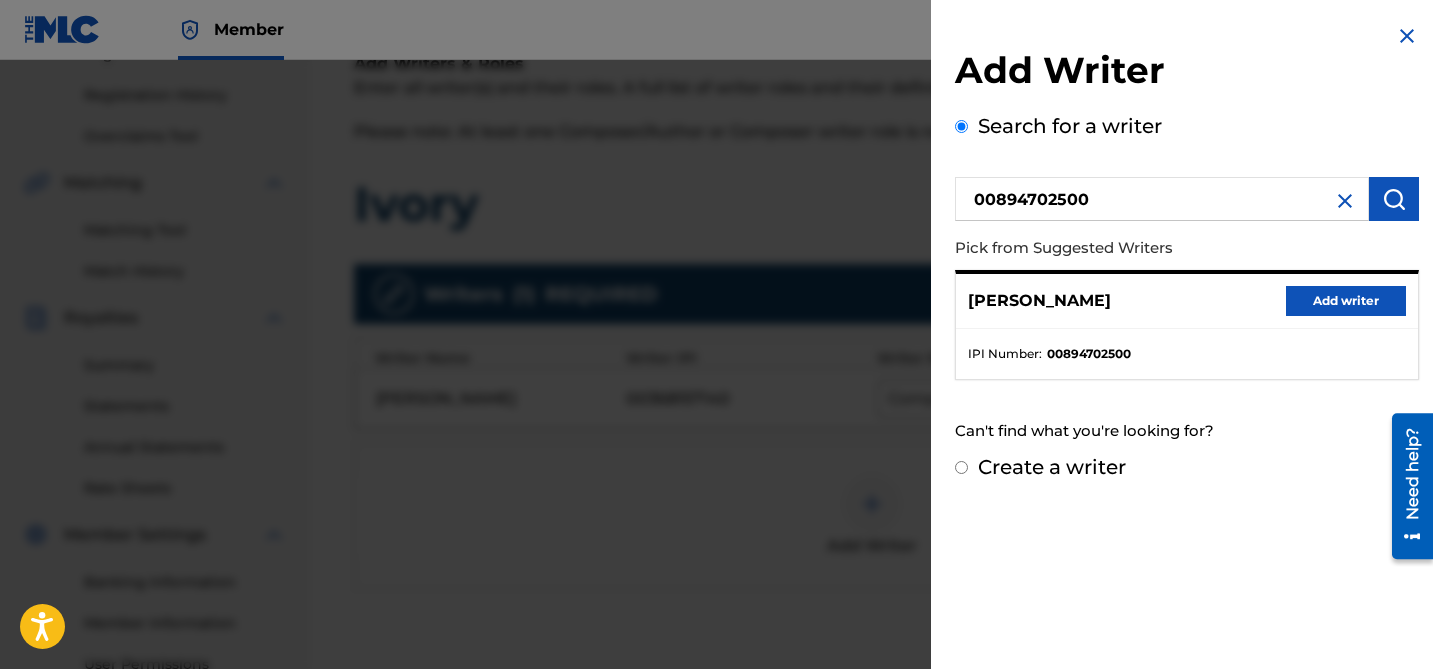 click on "Add writer" at bounding box center (1346, 301) 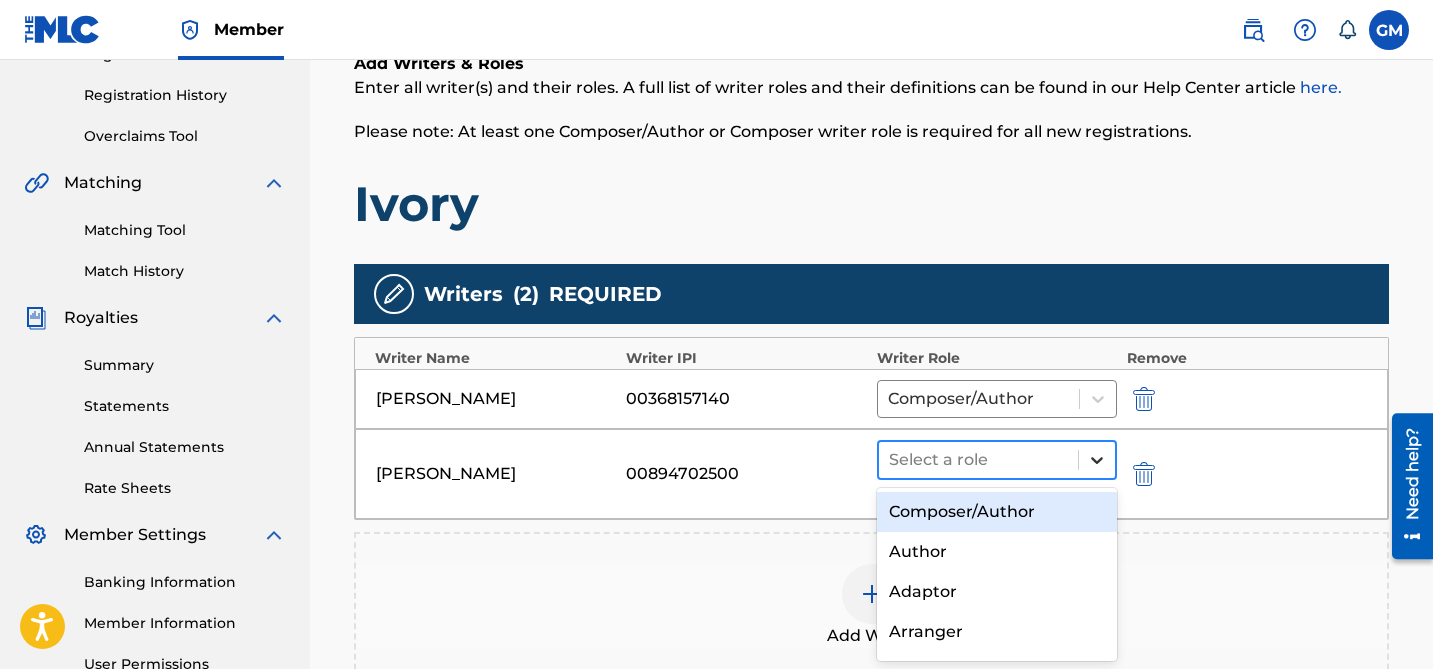 click 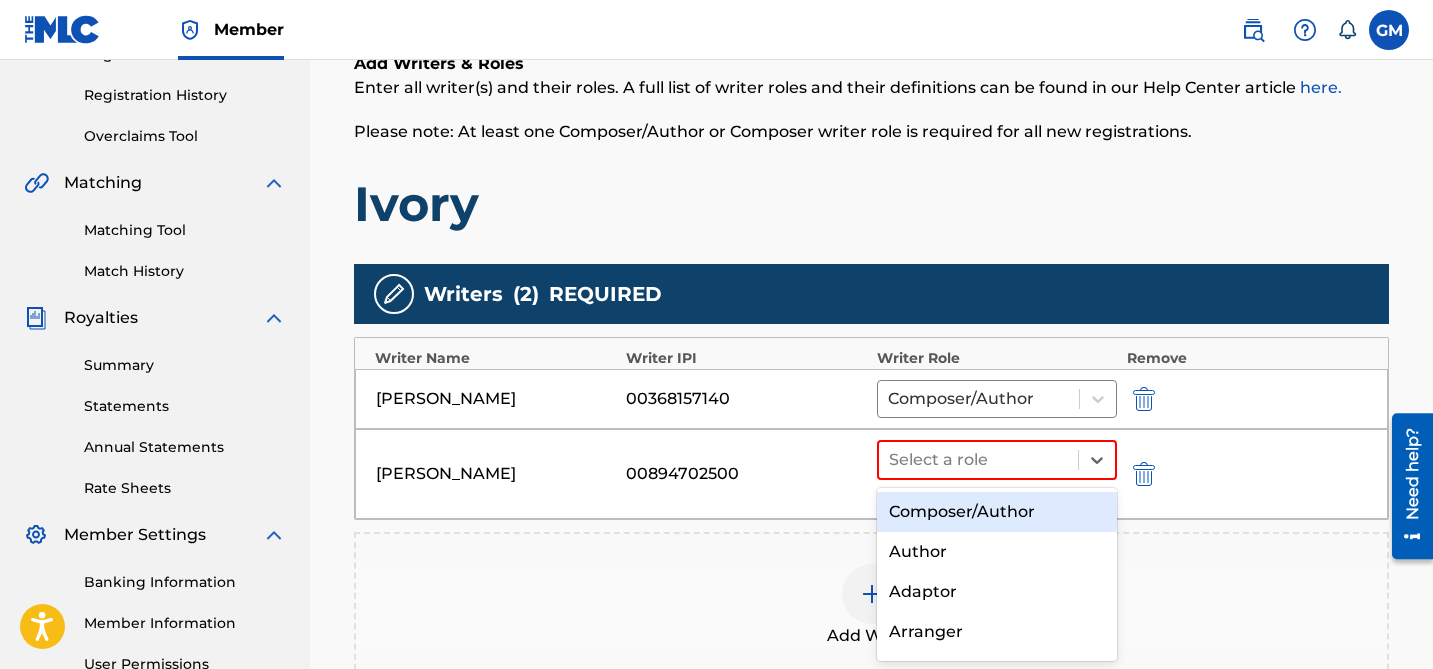 click on "Composer/Author" at bounding box center [997, 512] 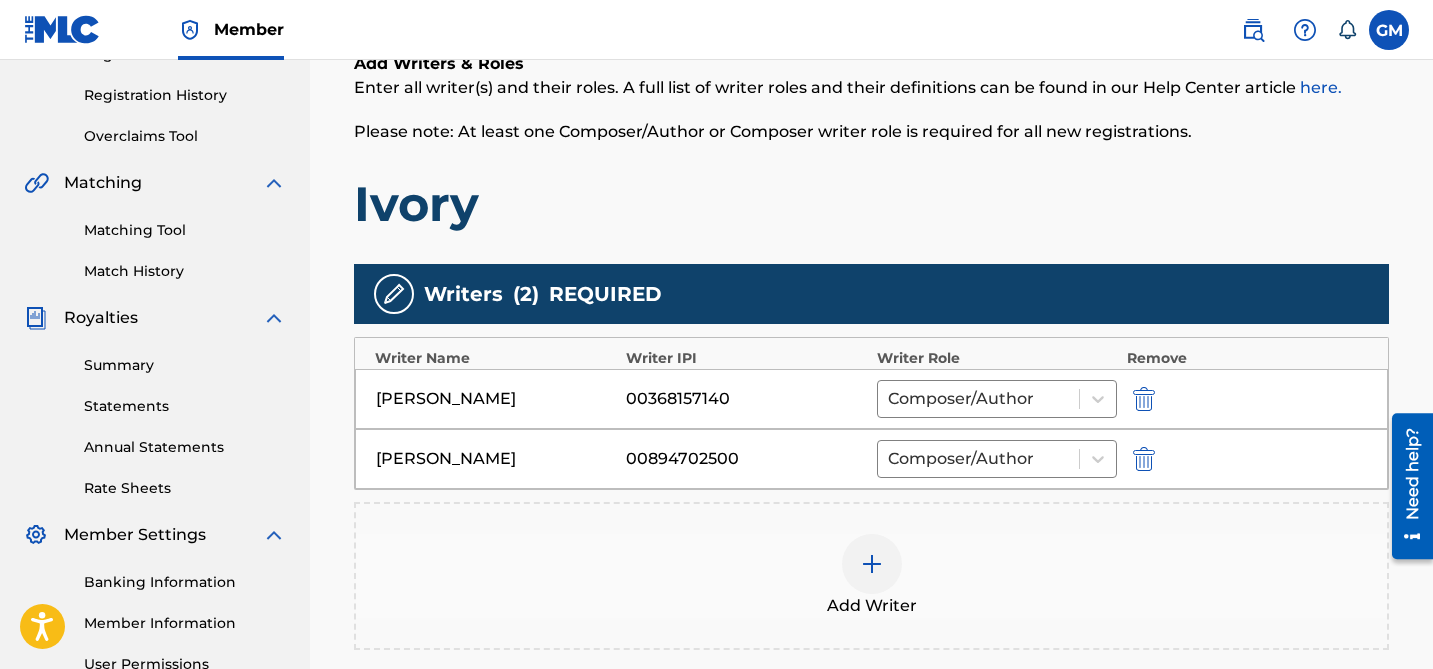 click at bounding box center (872, 564) 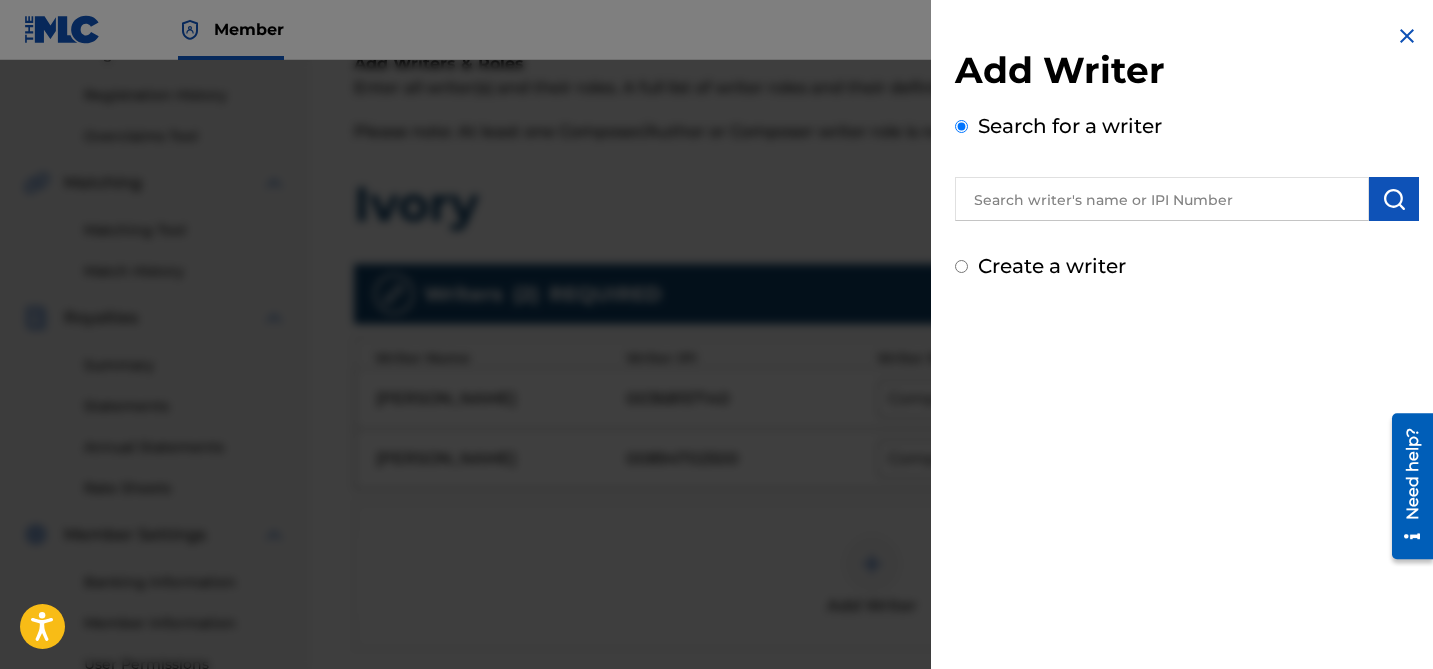 click at bounding box center [1162, 199] 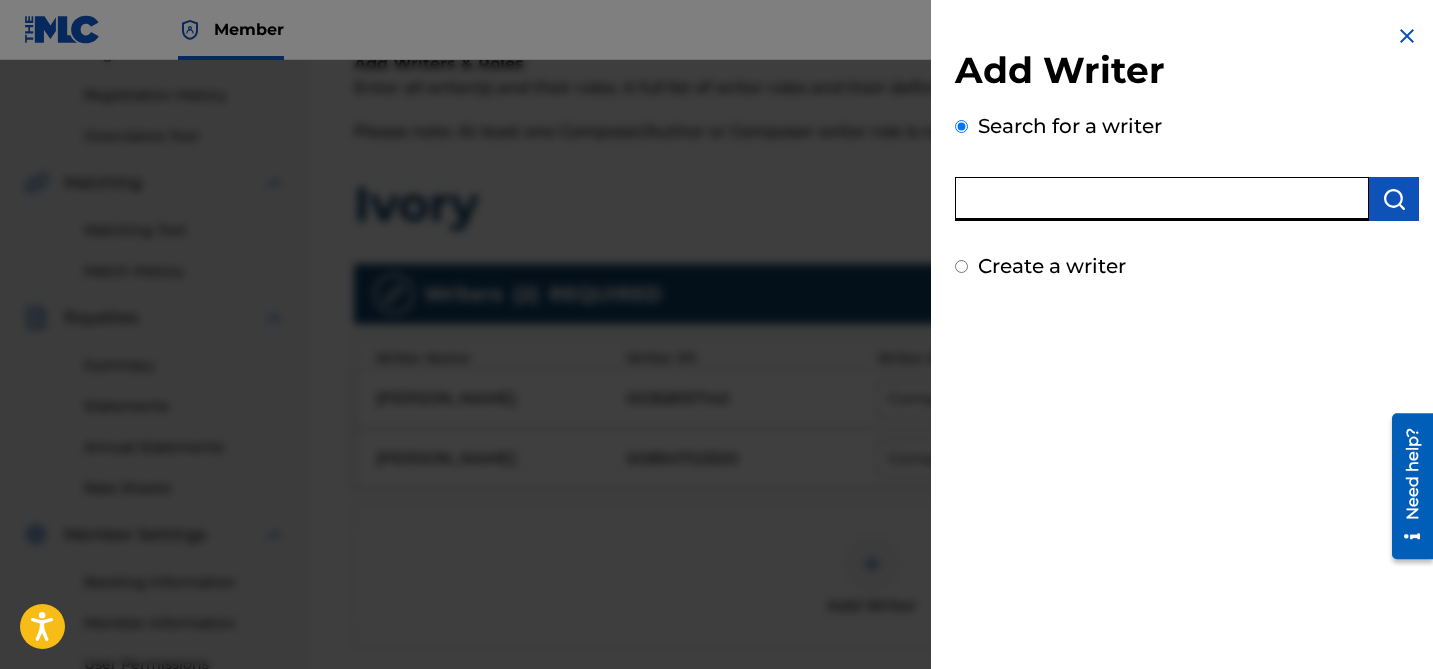 paste on "00896398163" 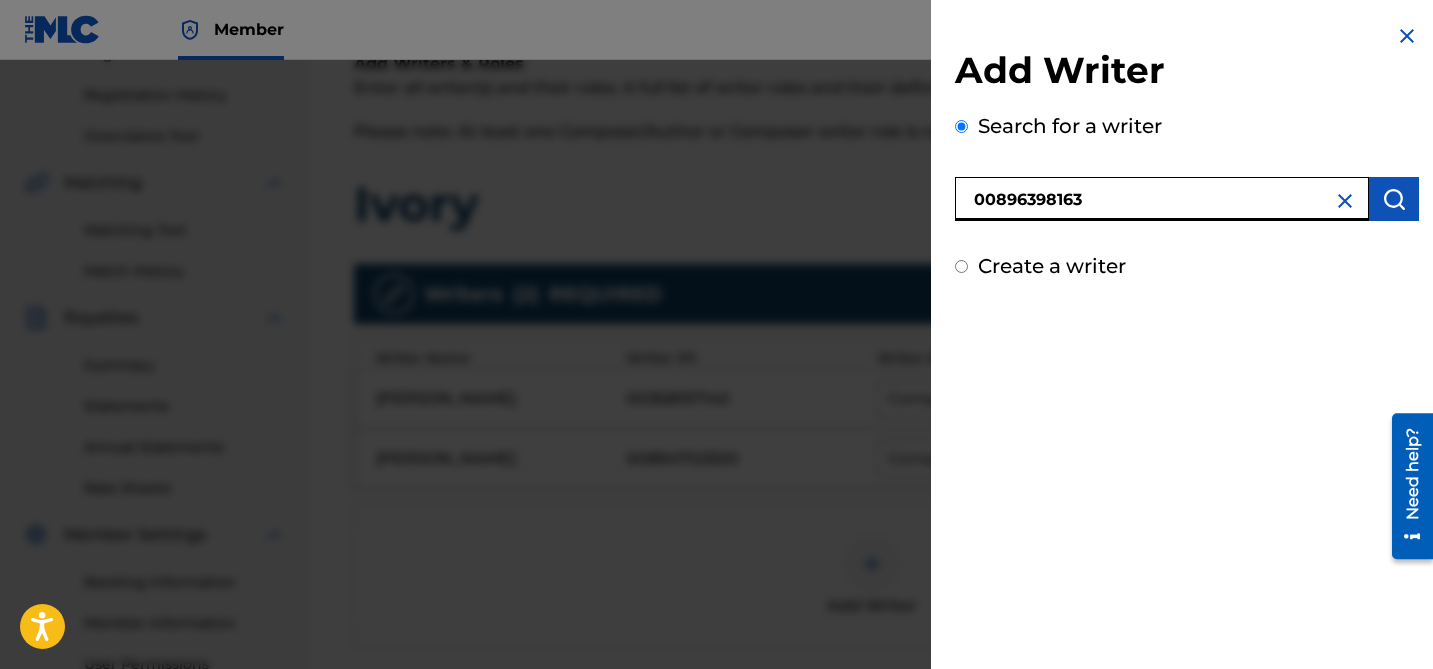 type on "00896398163" 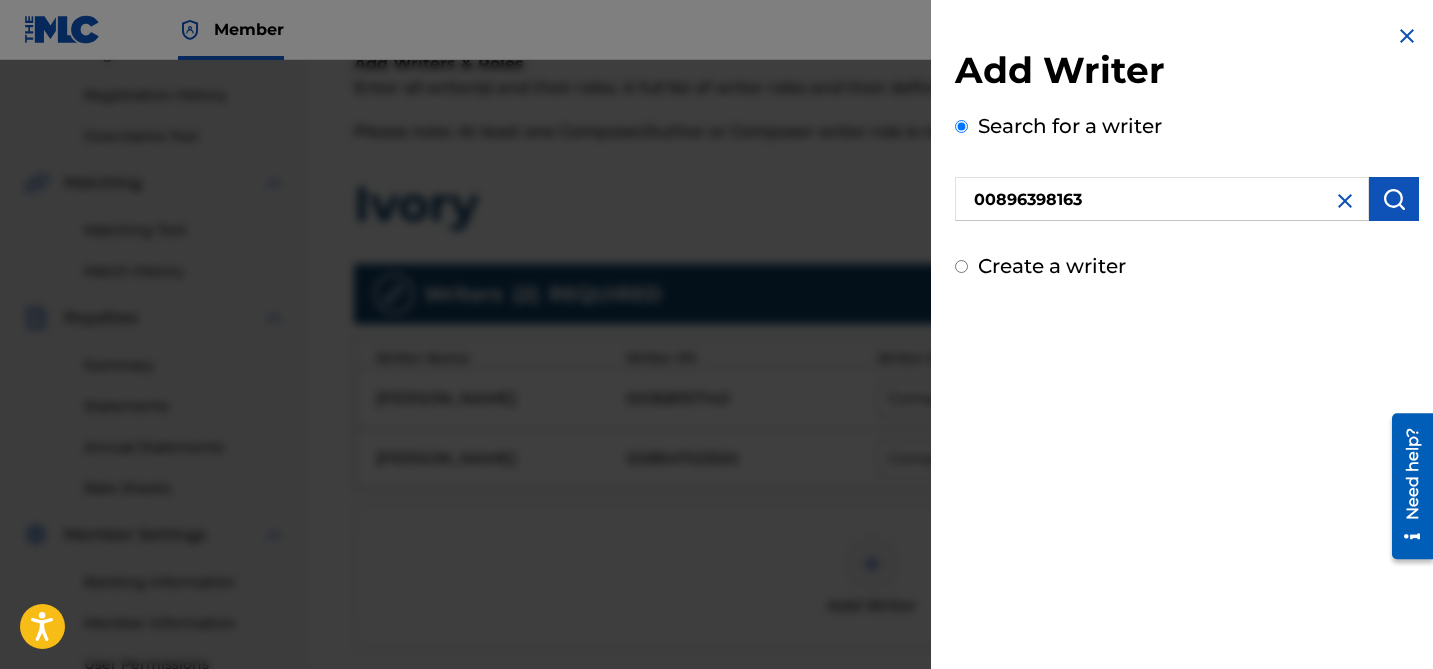 click at bounding box center [1394, 199] 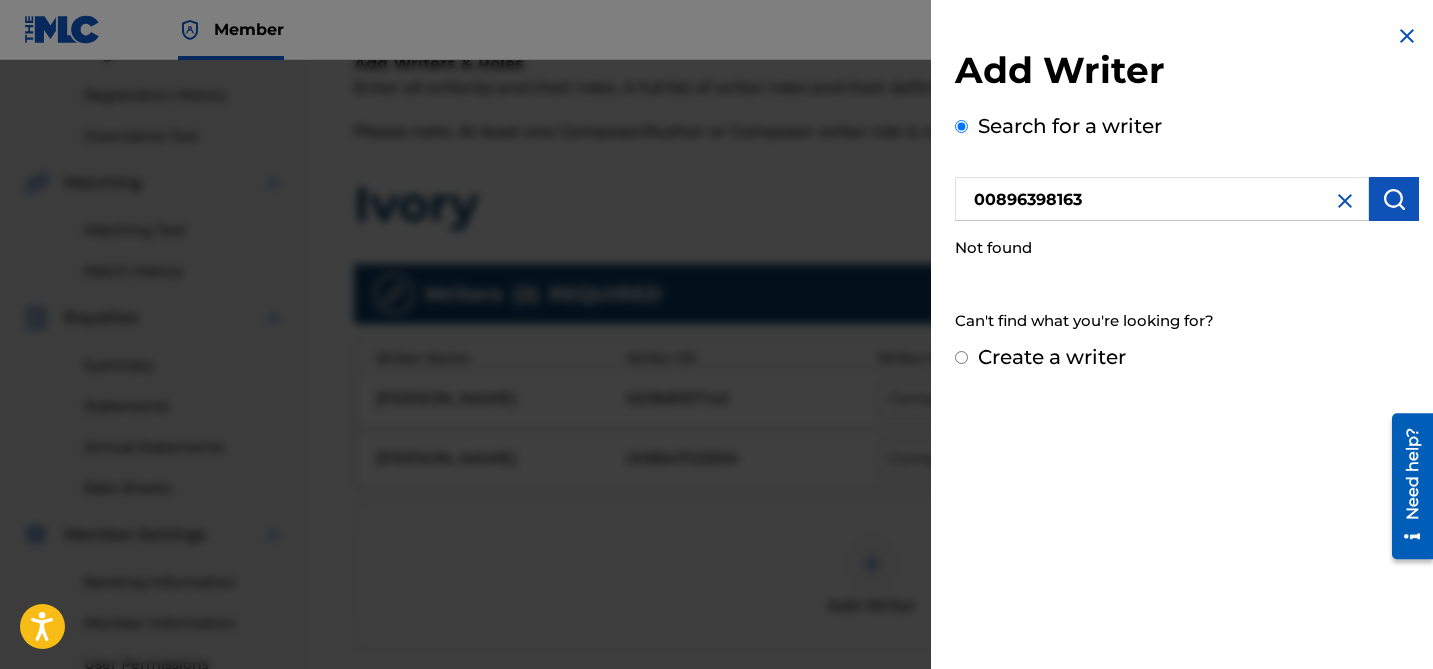 click on "Create a writer" at bounding box center [961, 357] 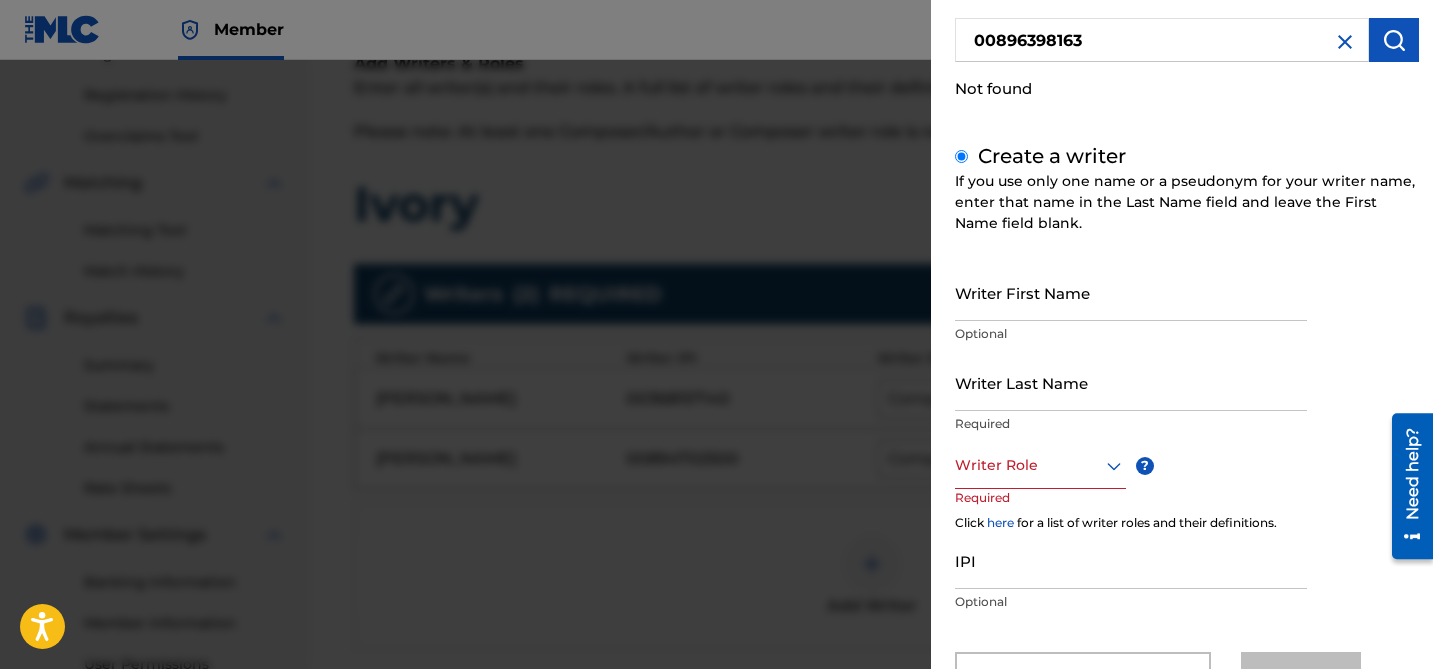 scroll, scrollTop: 163, scrollLeft: 0, axis: vertical 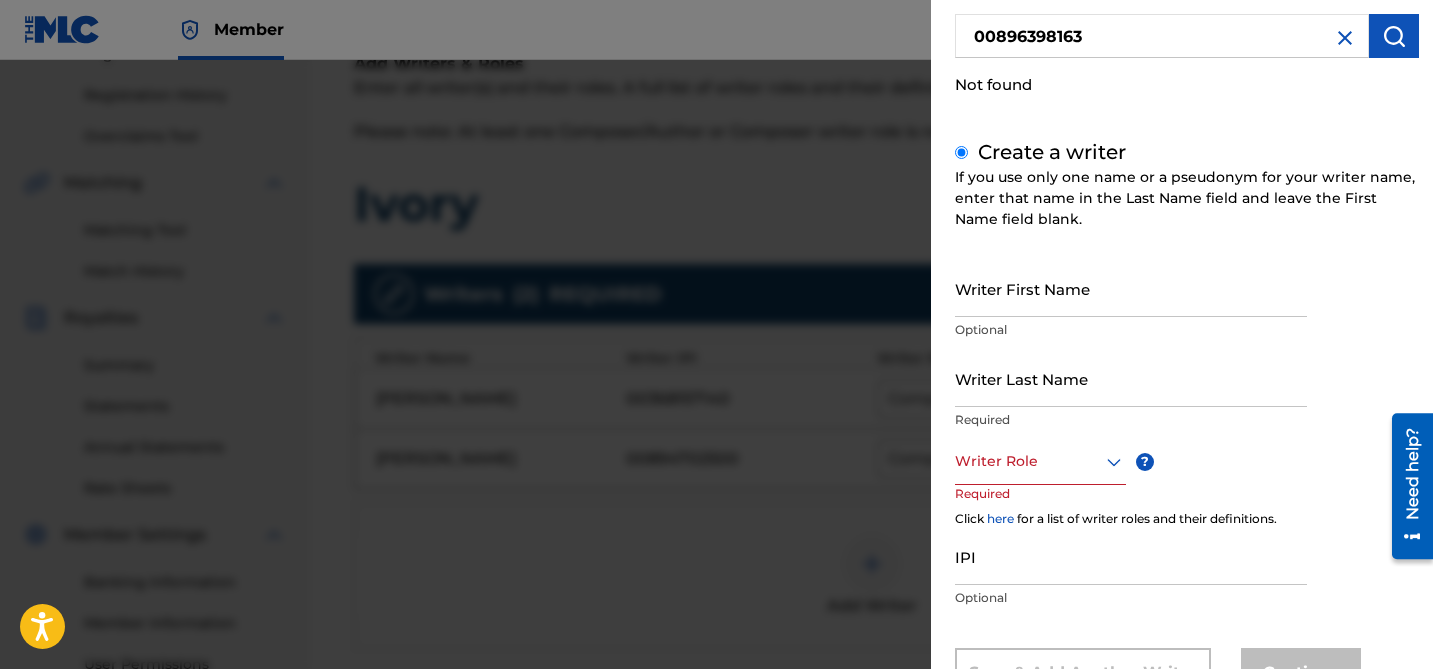 click on "Writer First Name" at bounding box center [1131, 288] 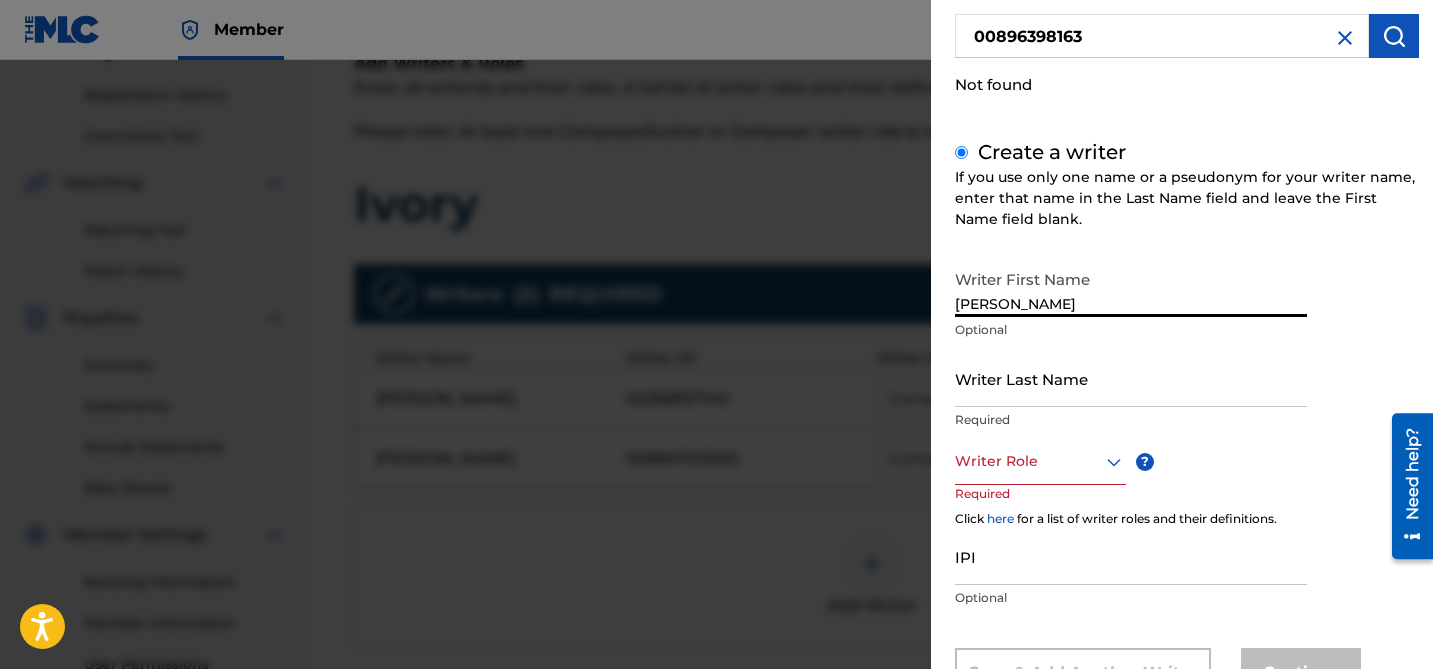 type on "Tanner" 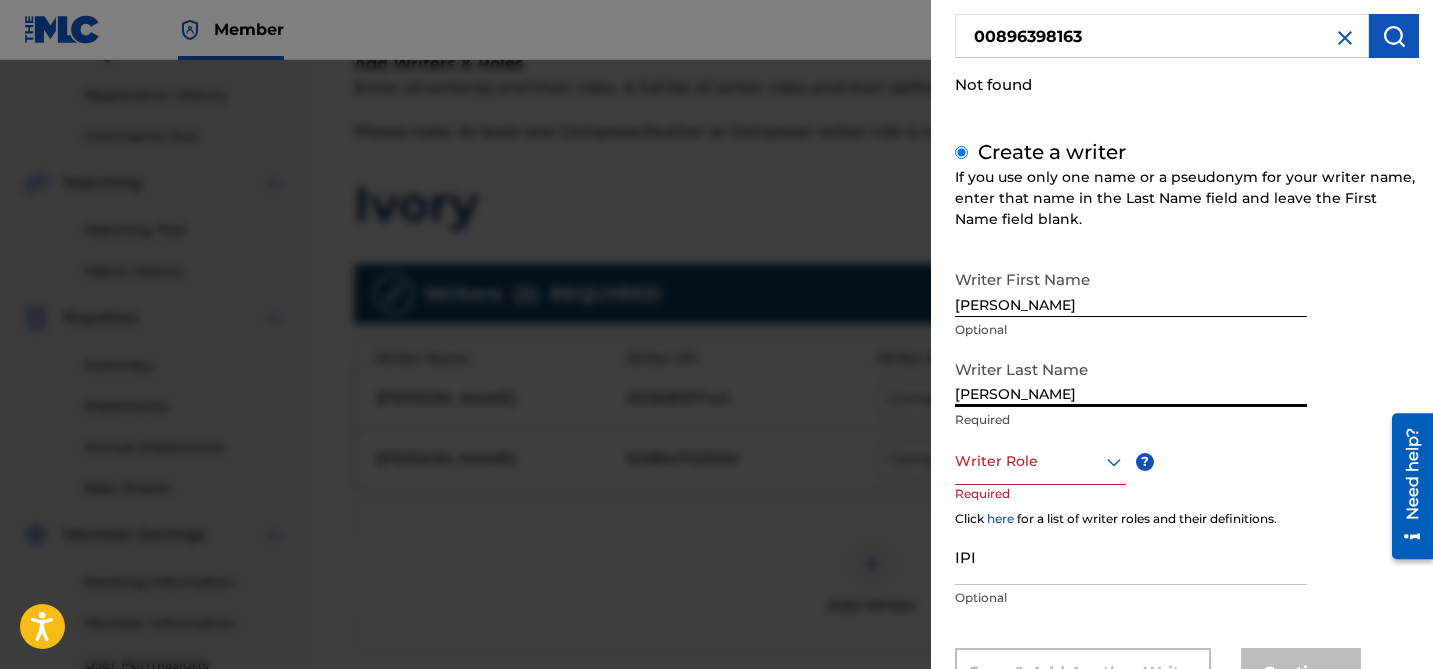 type on "Jaksa" 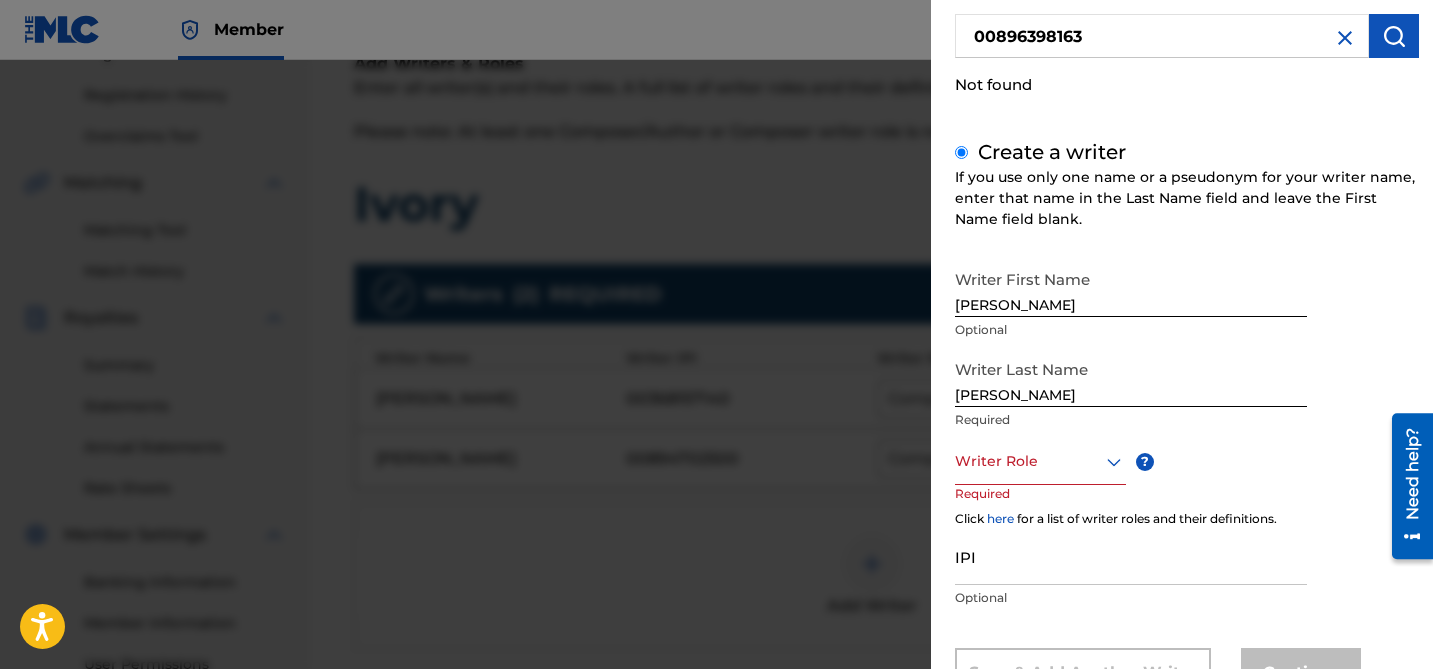 scroll, scrollTop: 246, scrollLeft: 0, axis: vertical 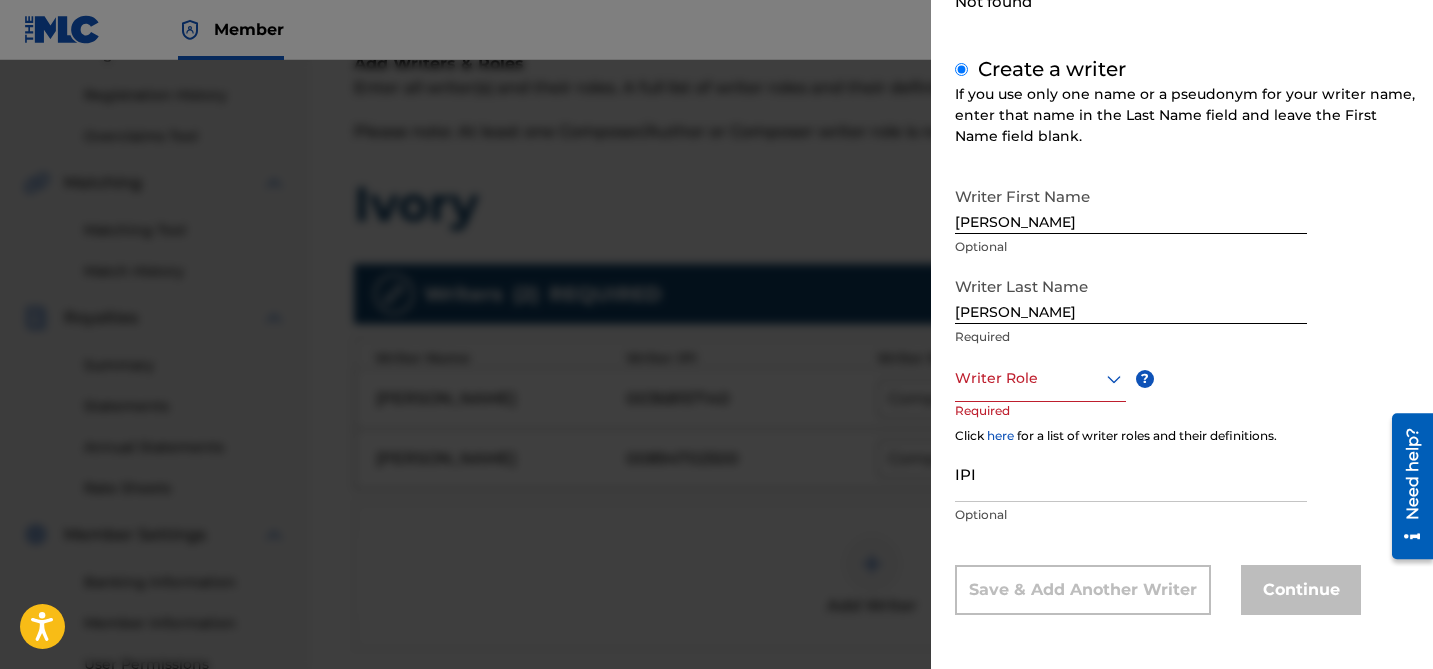 click on "Writer Role" at bounding box center [1040, 379] 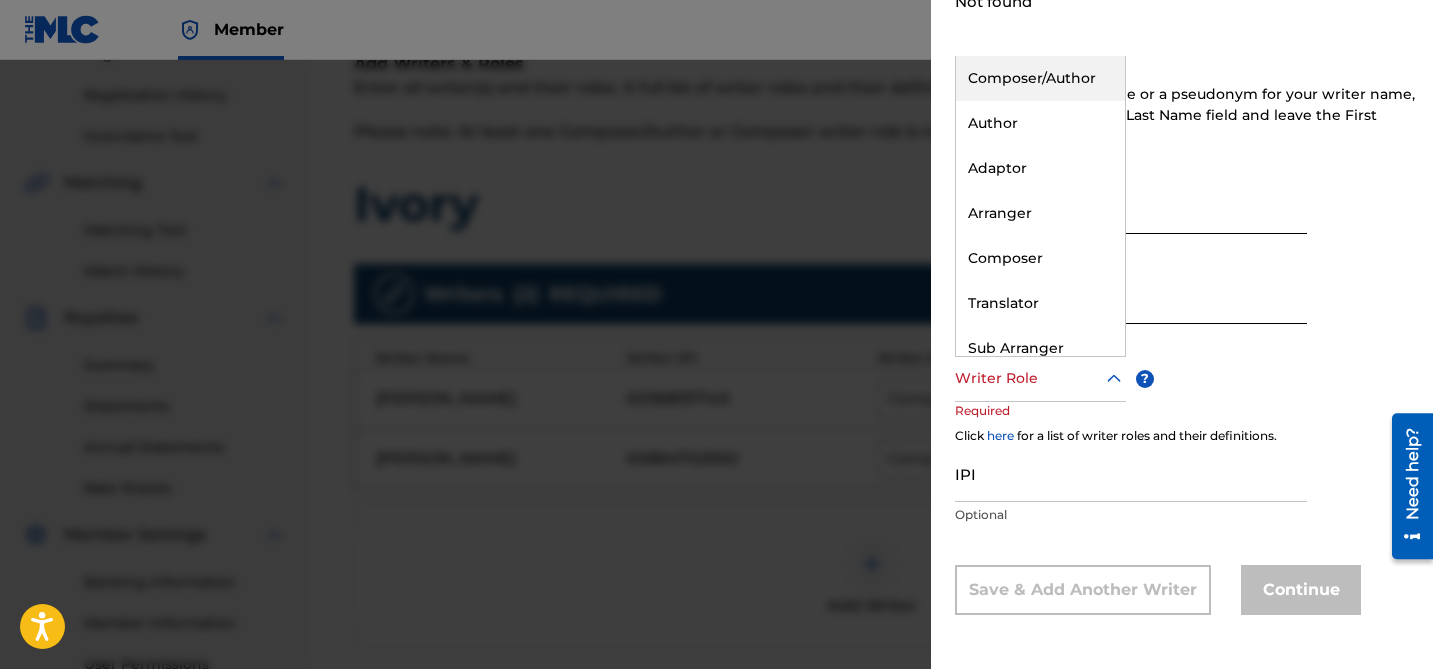 click on "Composer/Author" at bounding box center (1040, 78) 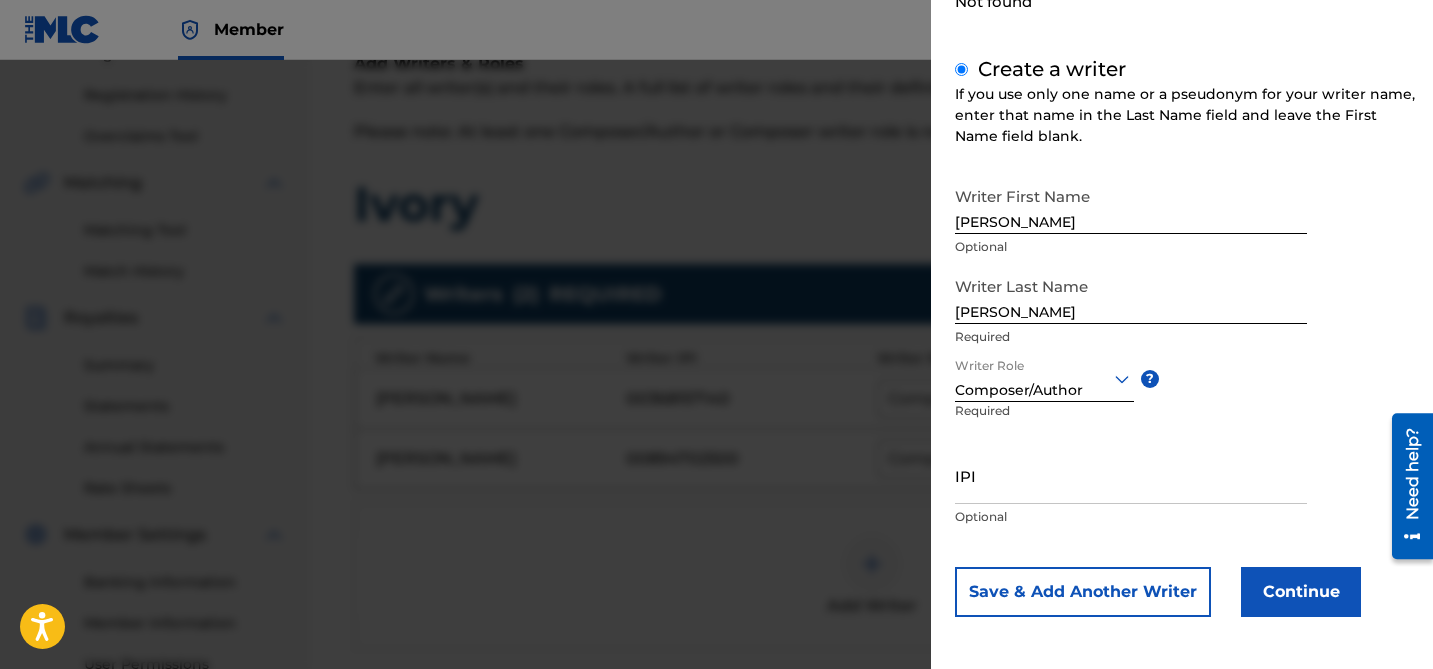 click on "IPI" at bounding box center [1131, 475] 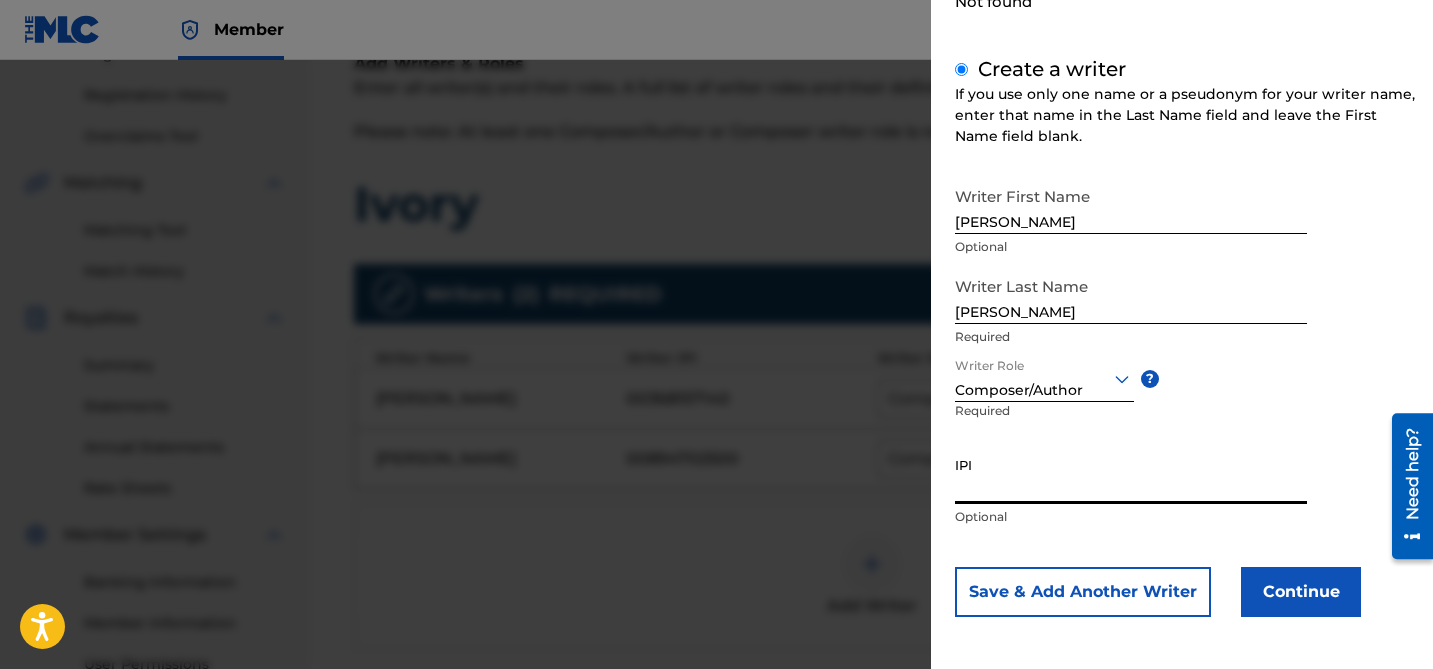 paste on "00896398163" 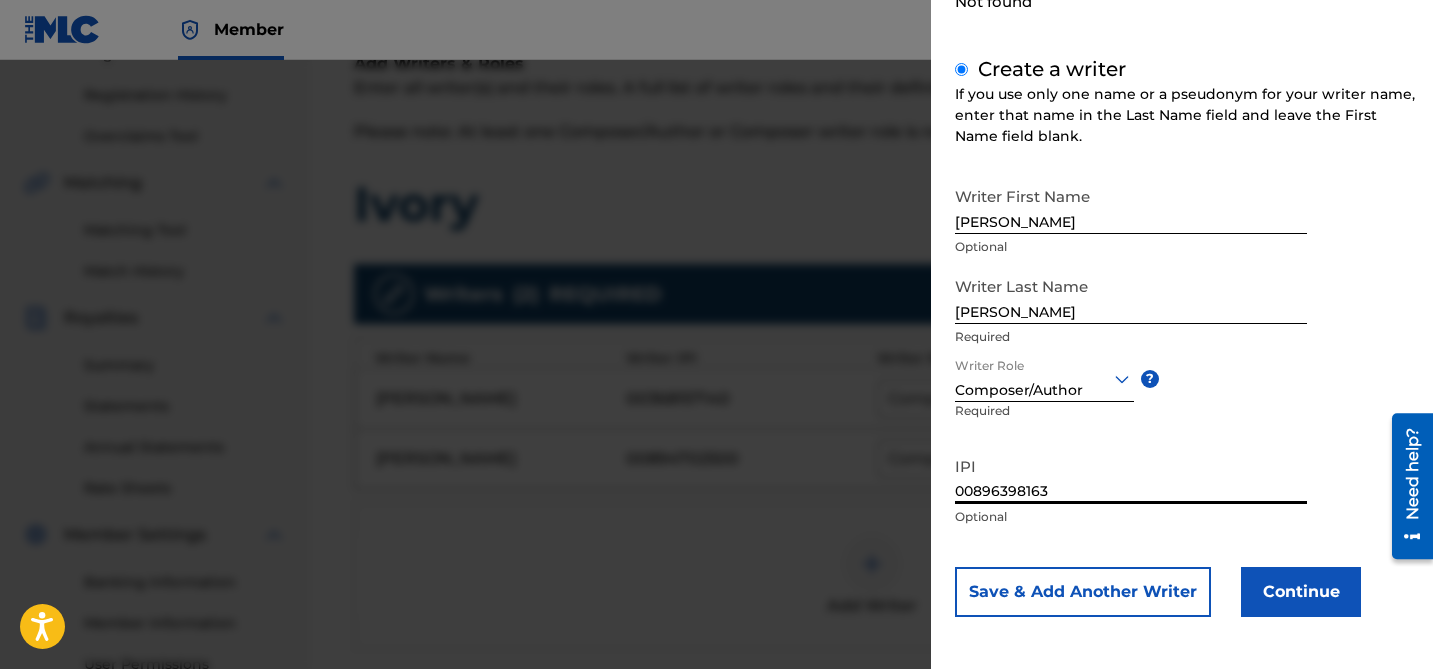 type on "00896398163" 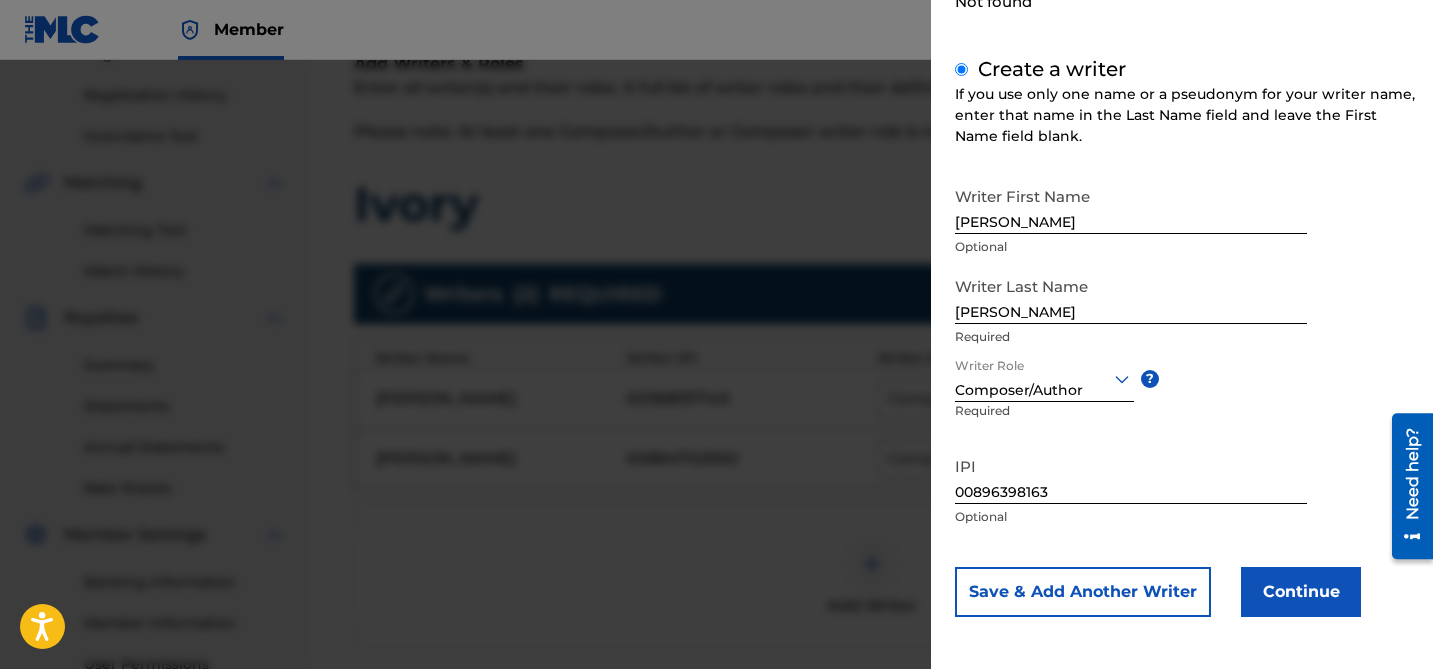 click on "Continue" at bounding box center (1301, 592) 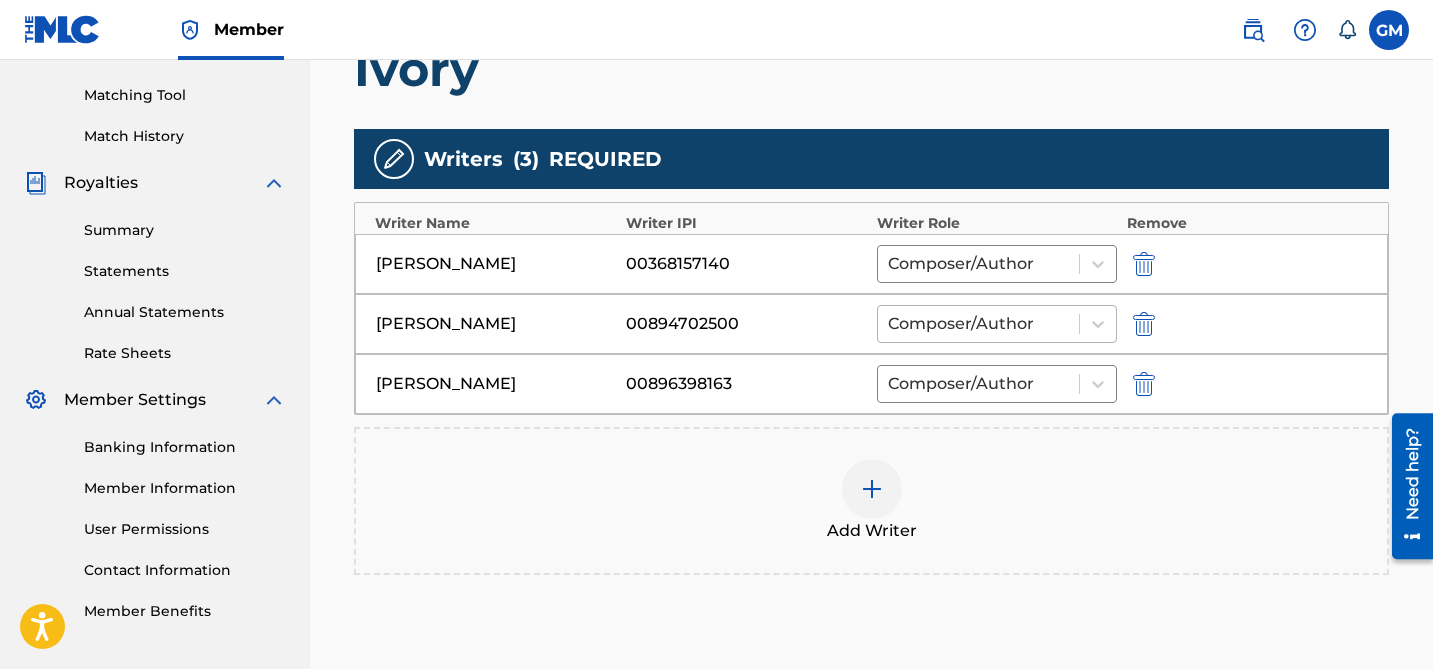 scroll, scrollTop: 520, scrollLeft: 0, axis: vertical 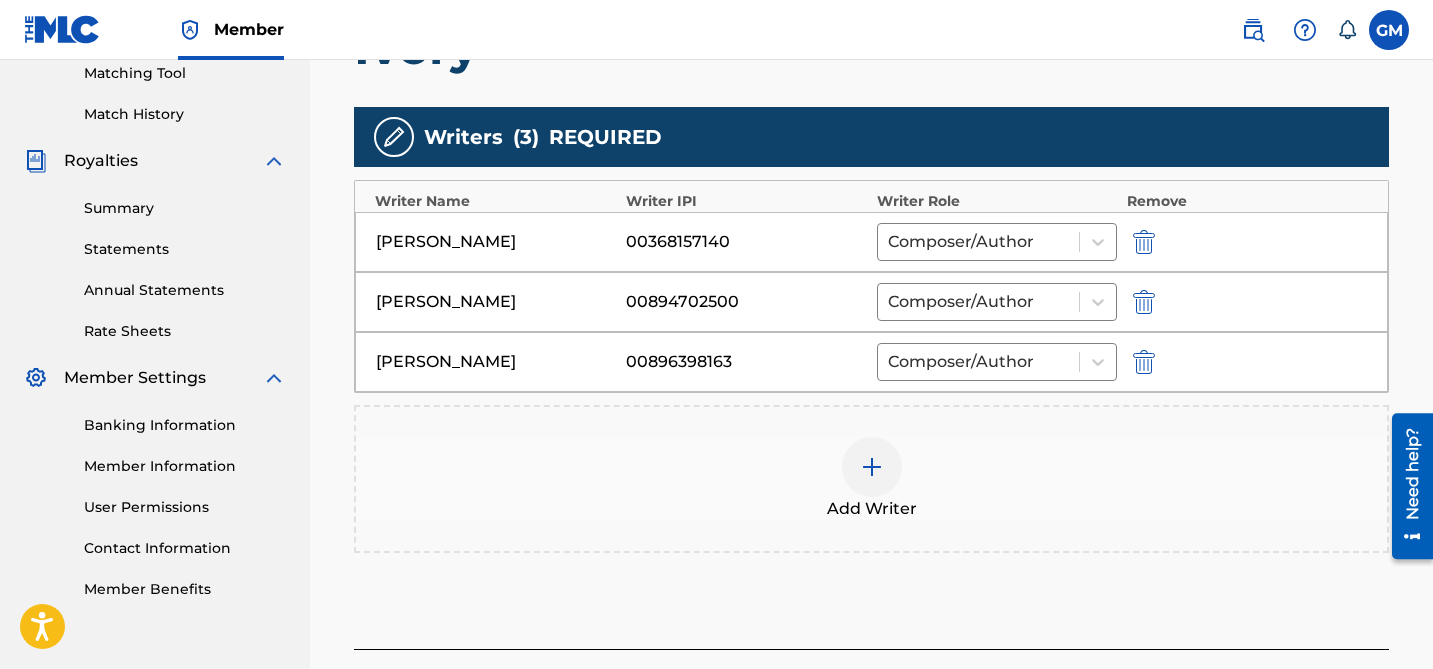 click at bounding box center [872, 467] 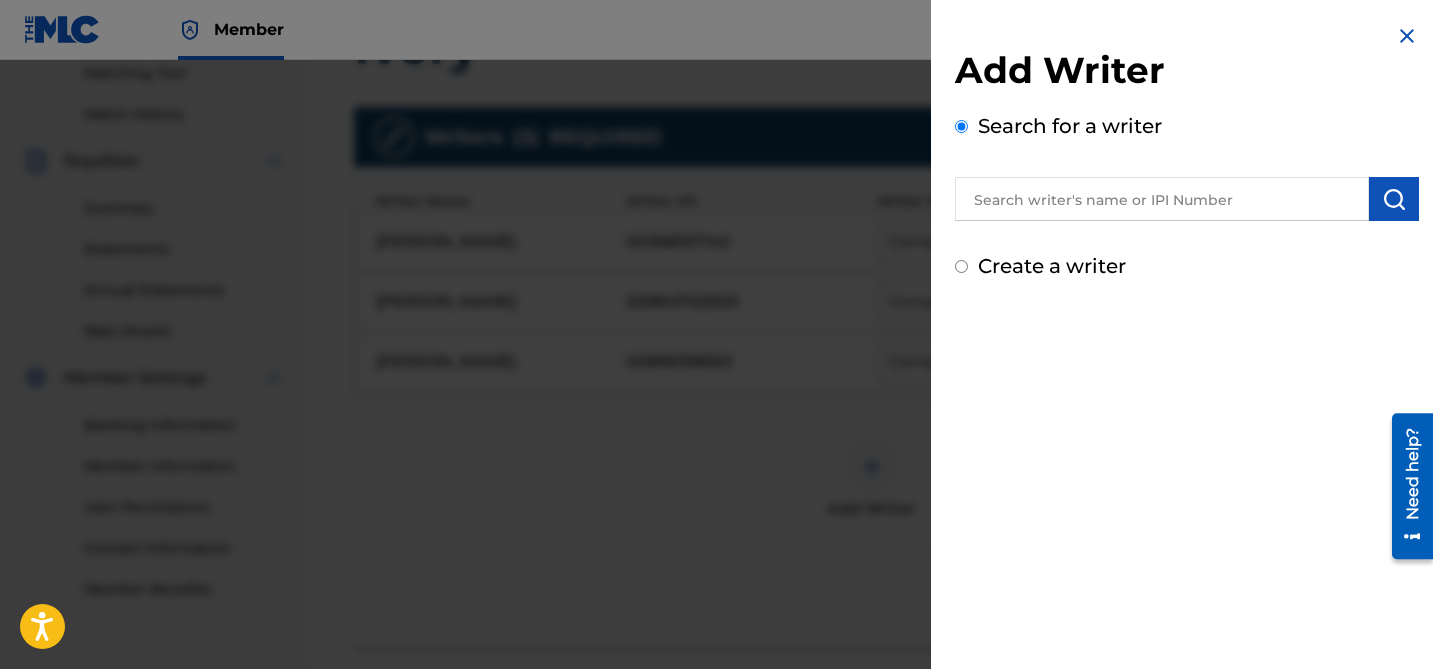 click at bounding box center [1162, 199] 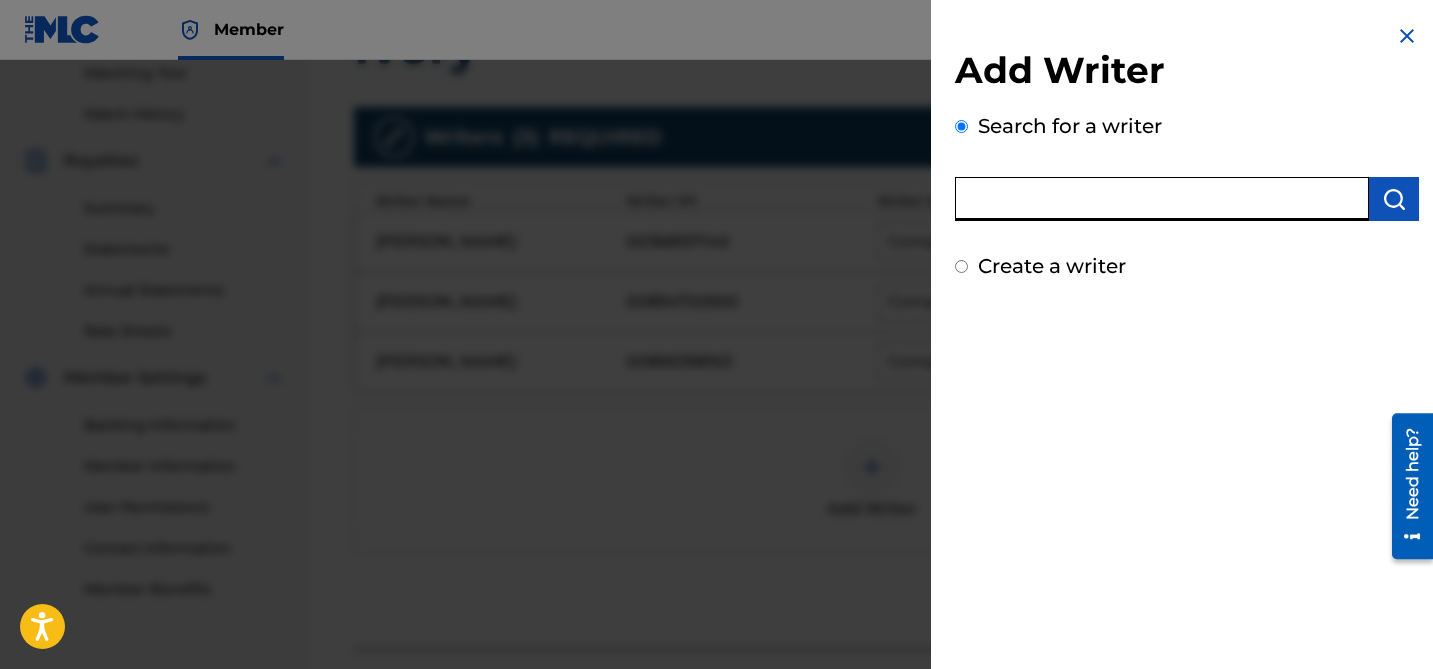 paste on "00361420984" 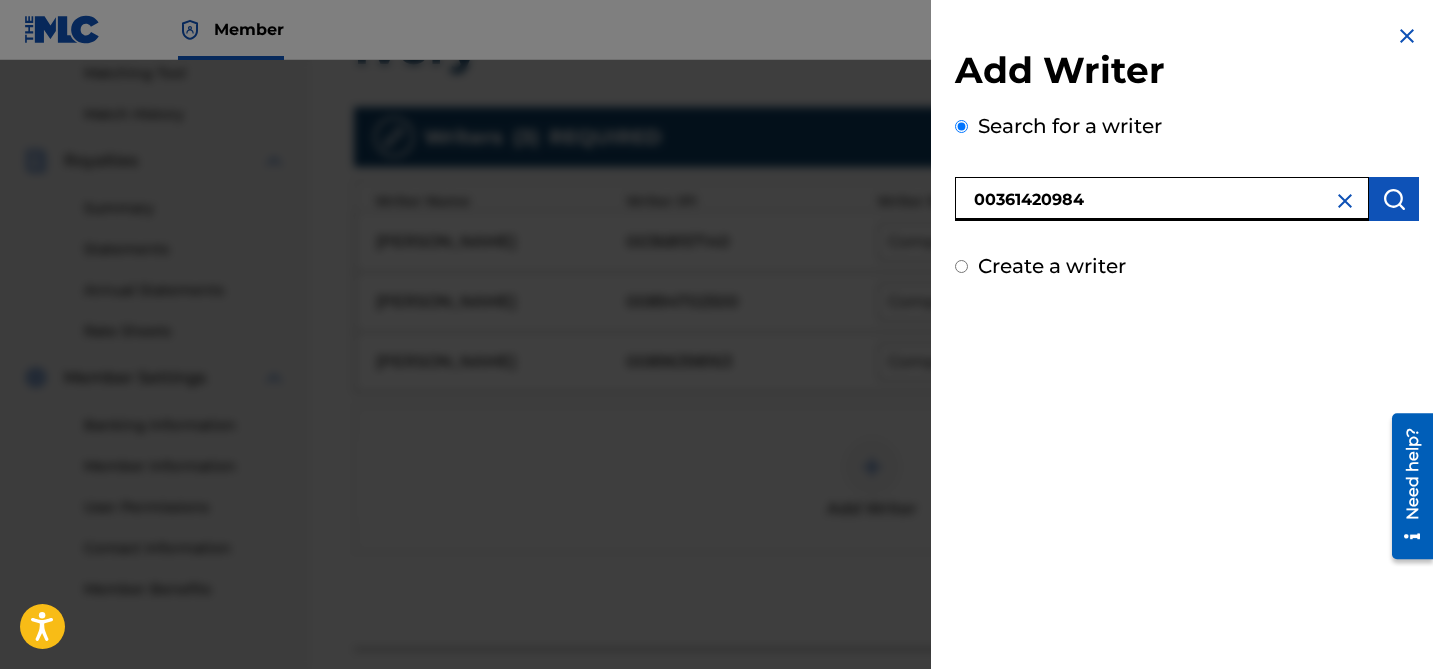 type on "00361420984" 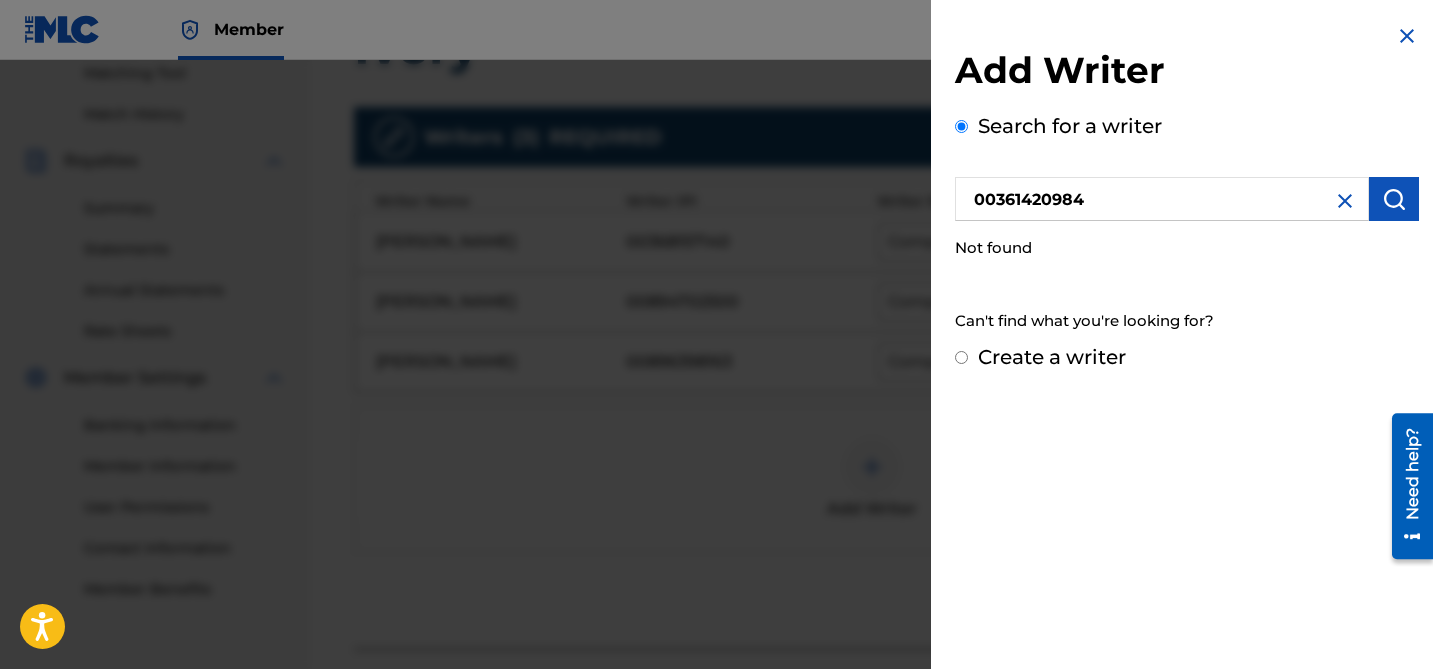 click on "Create a writer" at bounding box center (961, 357) 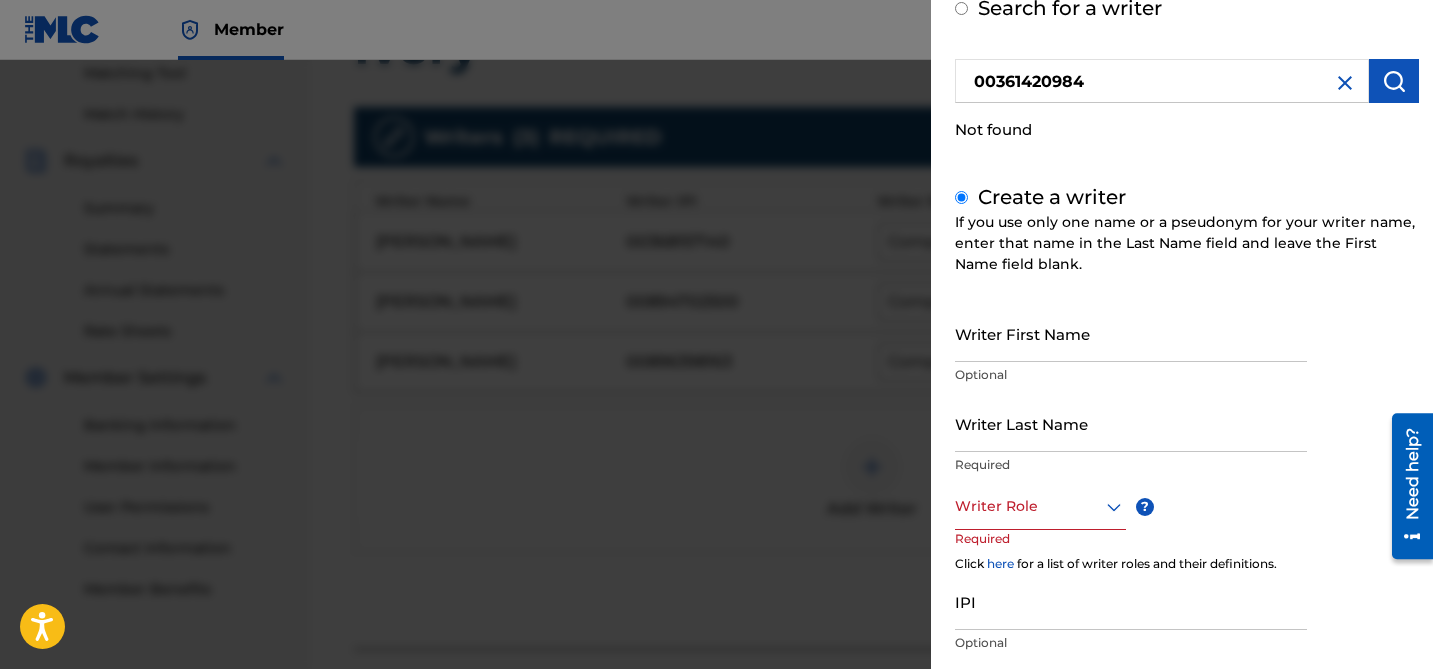 scroll, scrollTop: 137, scrollLeft: 0, axis: vertical 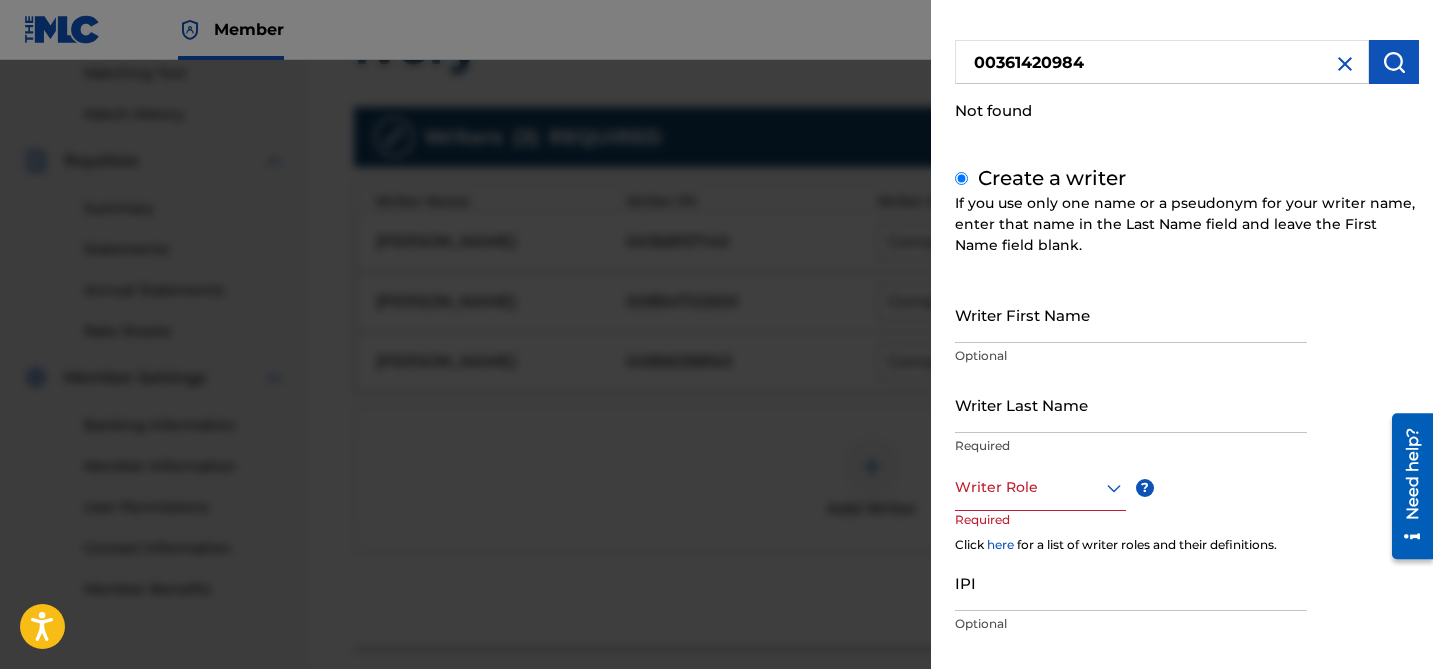 click on "Writer First Name" at bounding box center (1131, 314) 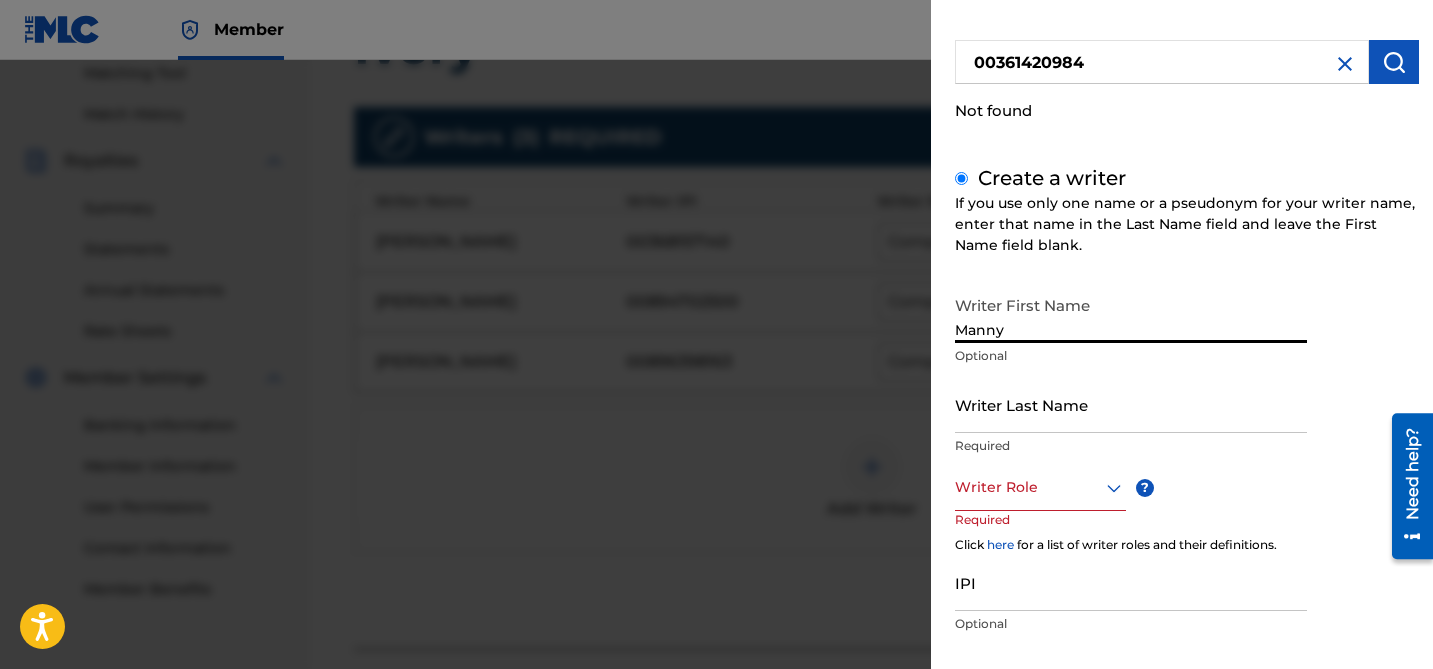 type on "Manny" 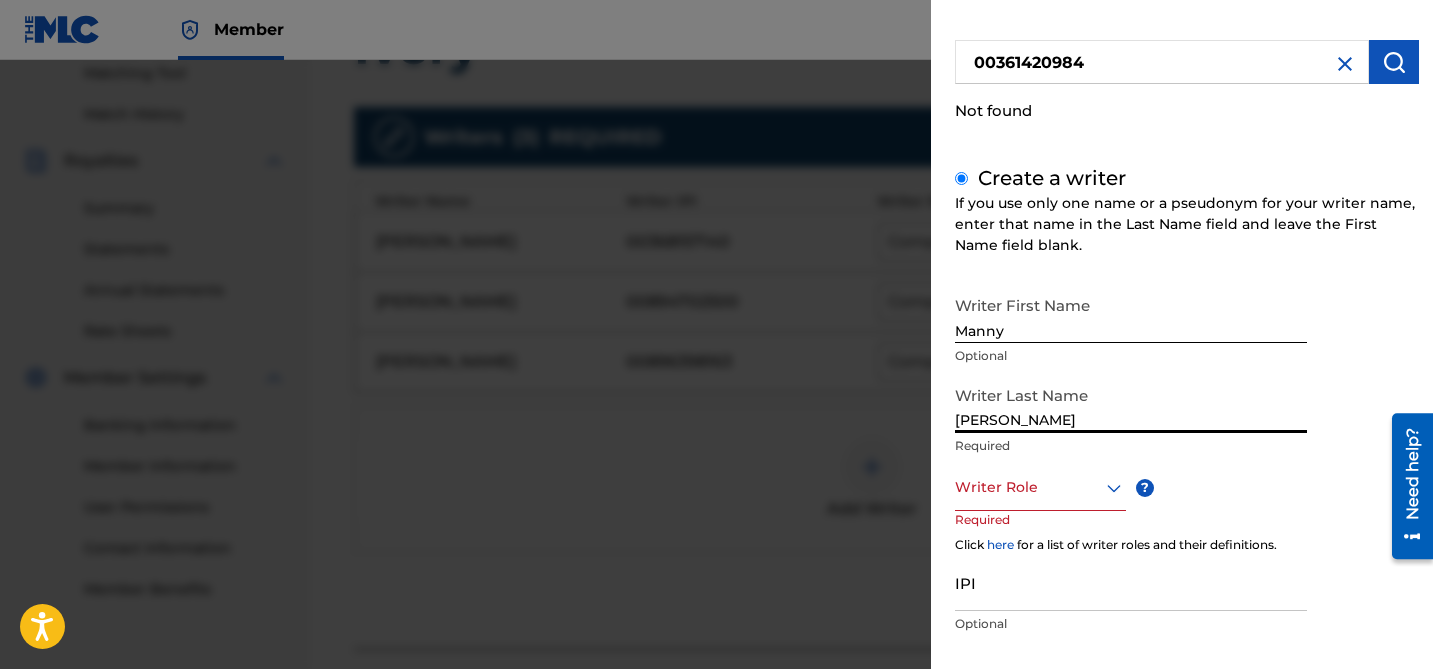 type on "Pyka" 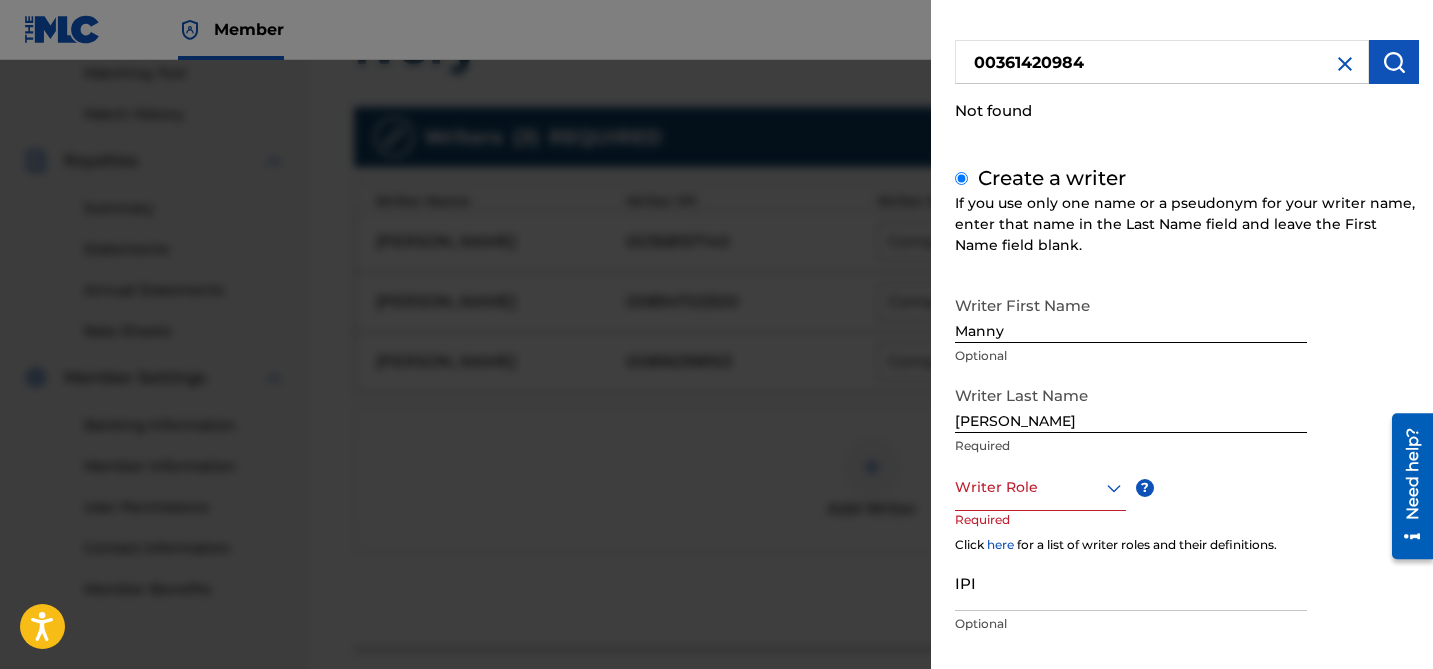 click at bounding box center [1040, 487] 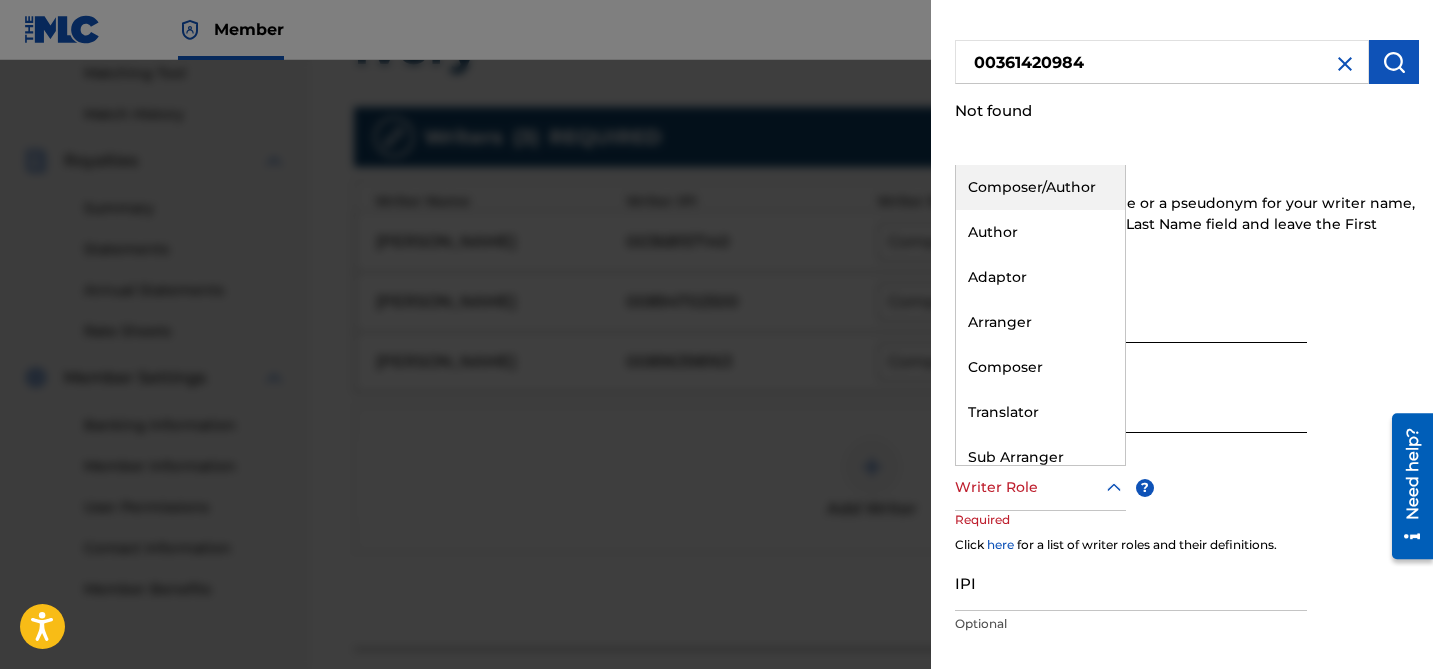 click on "Composer/Author" at bounding box center [1040, 187] 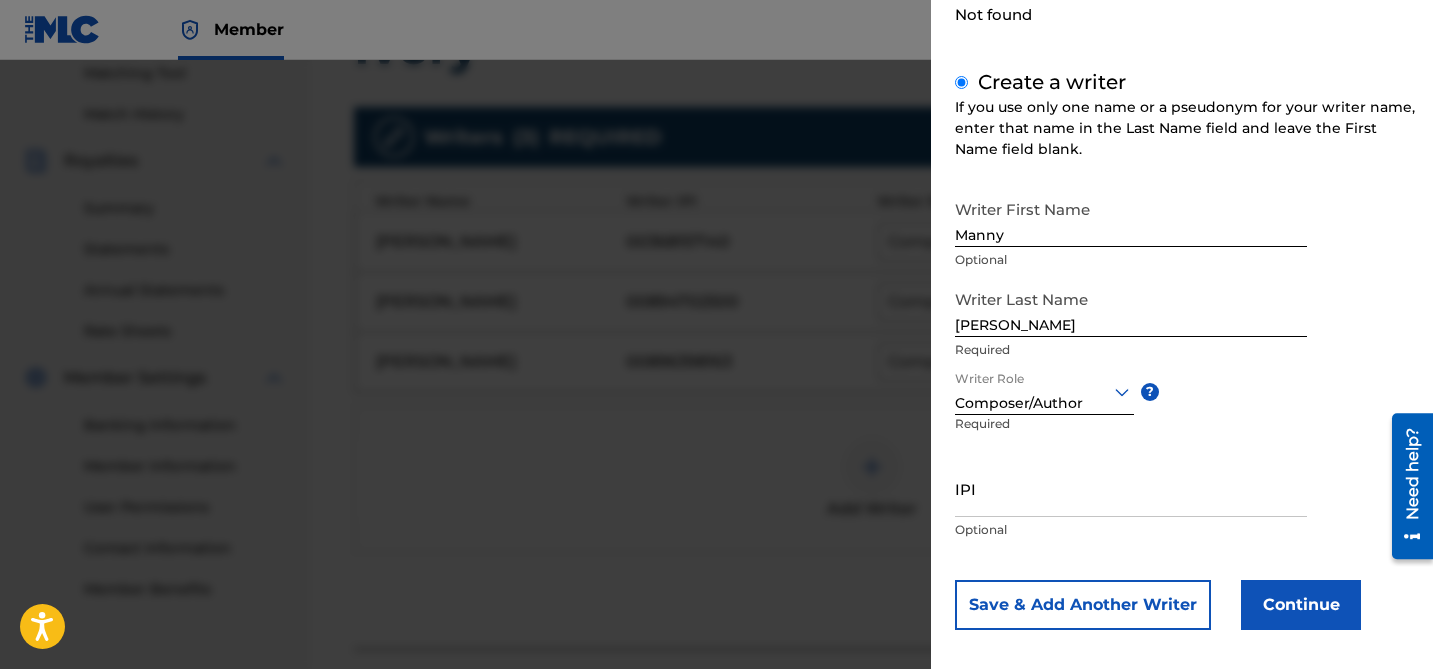 scroll, scrollTop: 248, scrollLeft: 0, axis: vertical 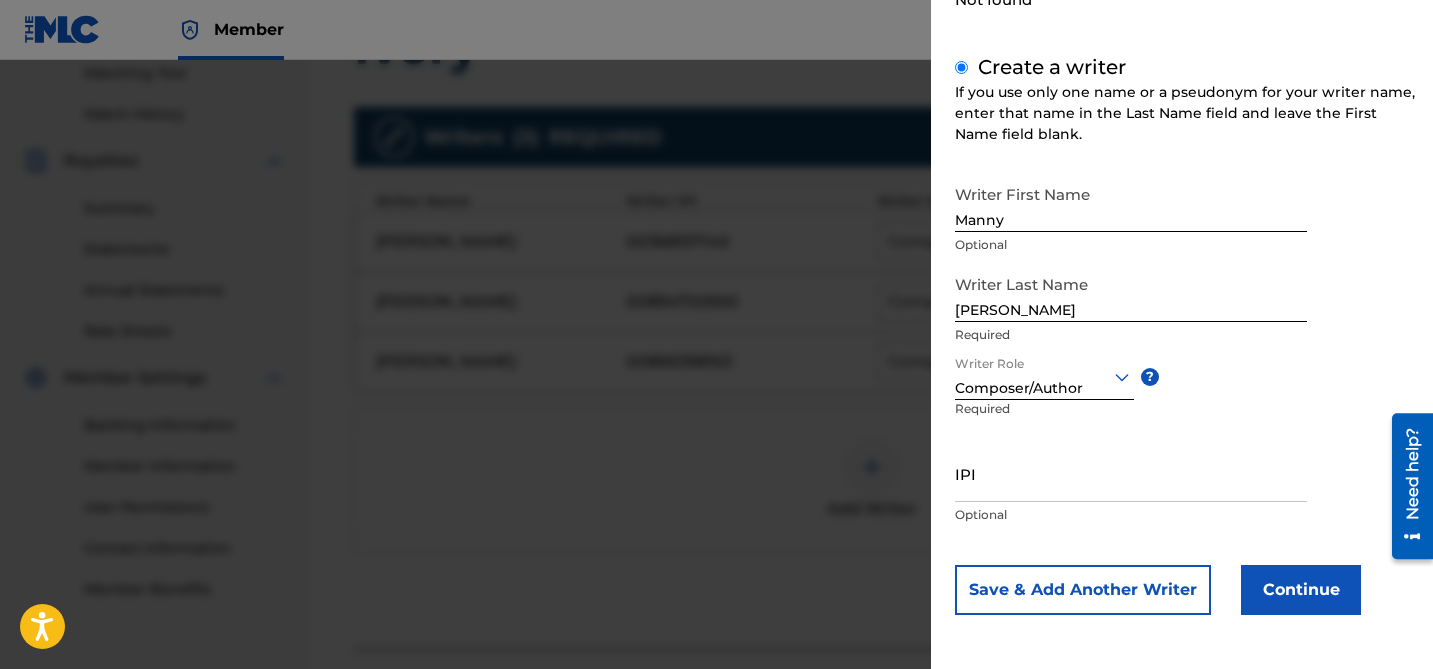 click on "Optional" at bounding box center (1131, 515) 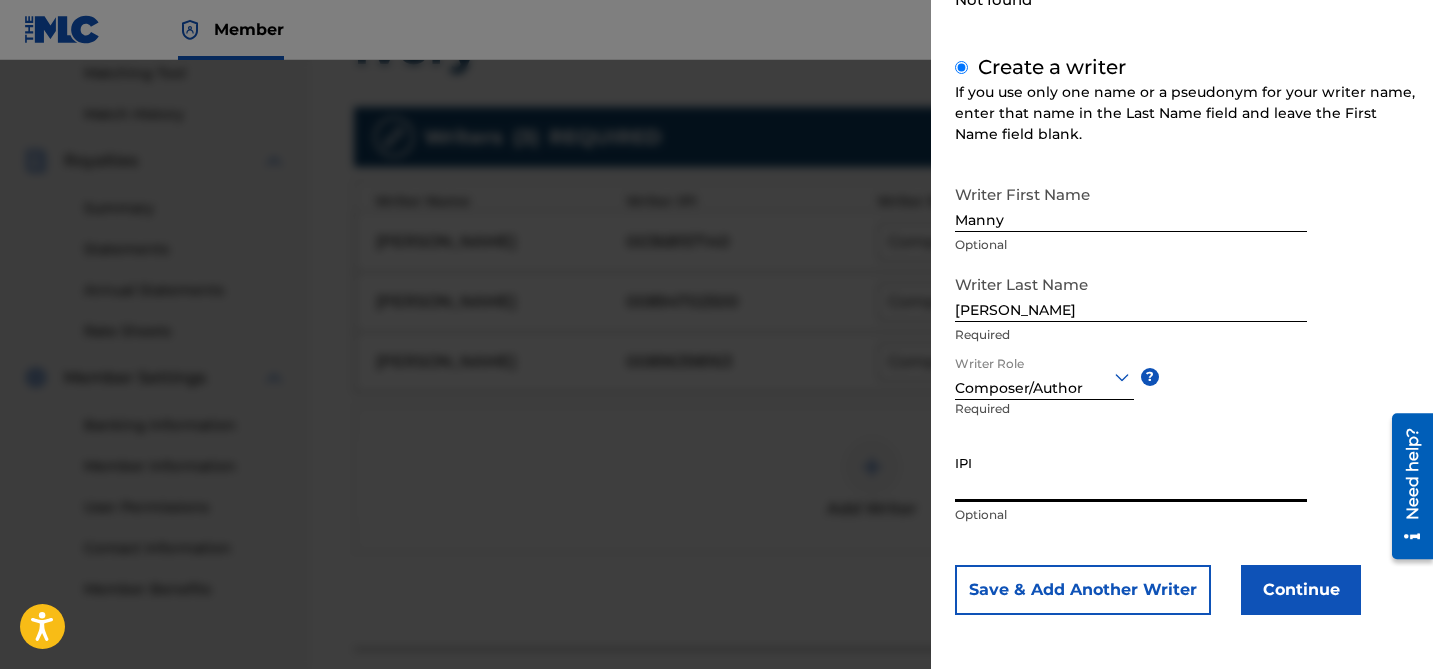 paste on "00361420984" 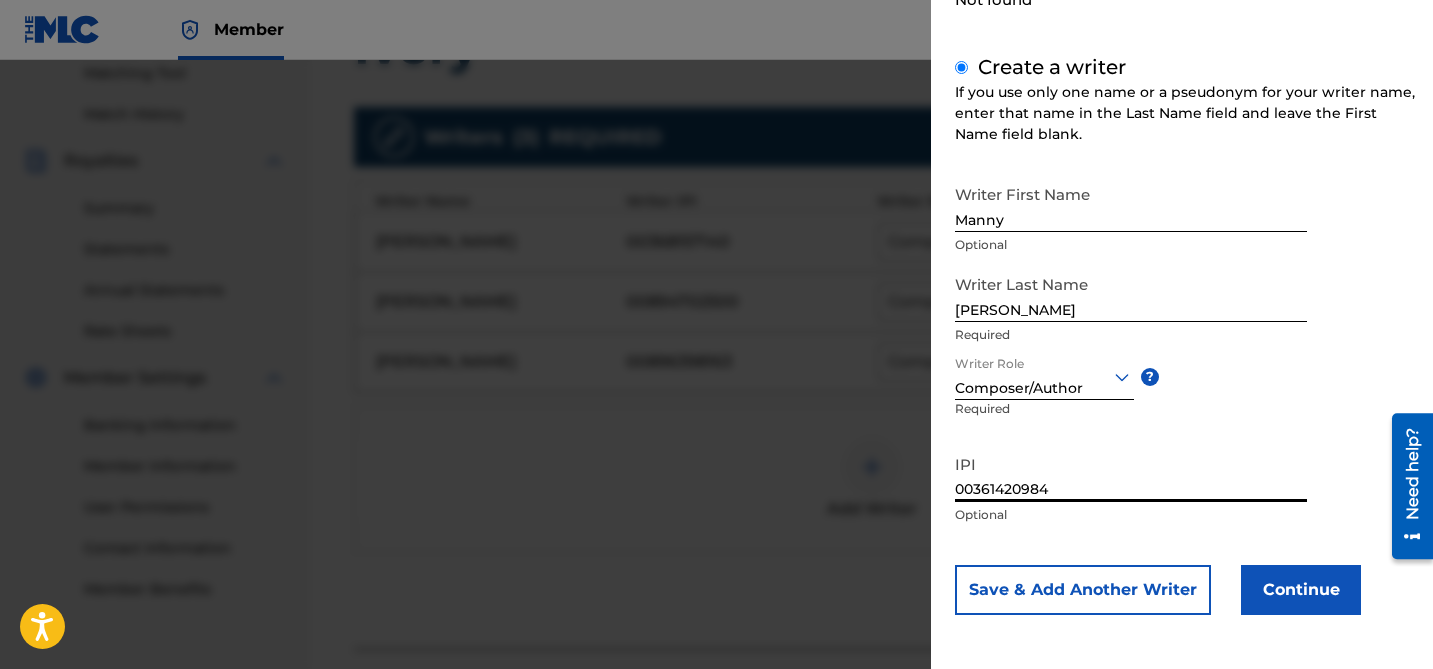 type on "00361420984" 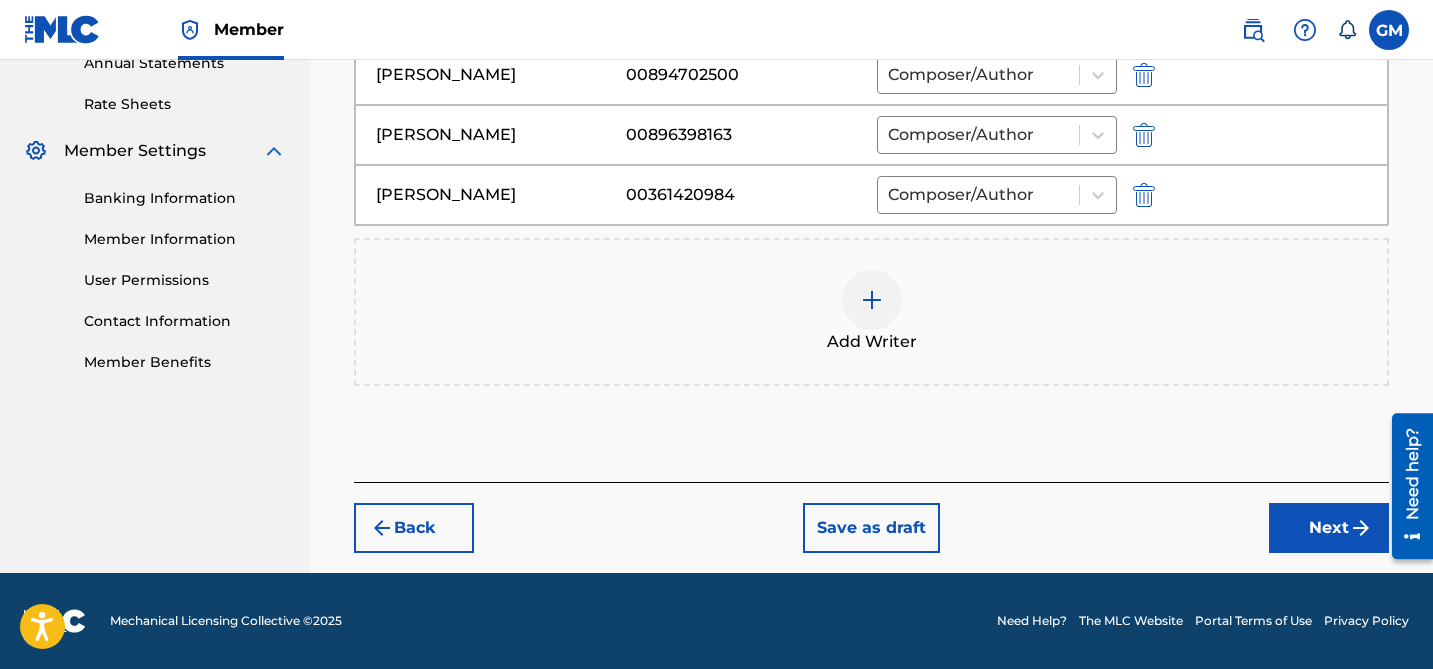 scroll, scrollTop: 742, scrollLeft: 0, axis: vertical 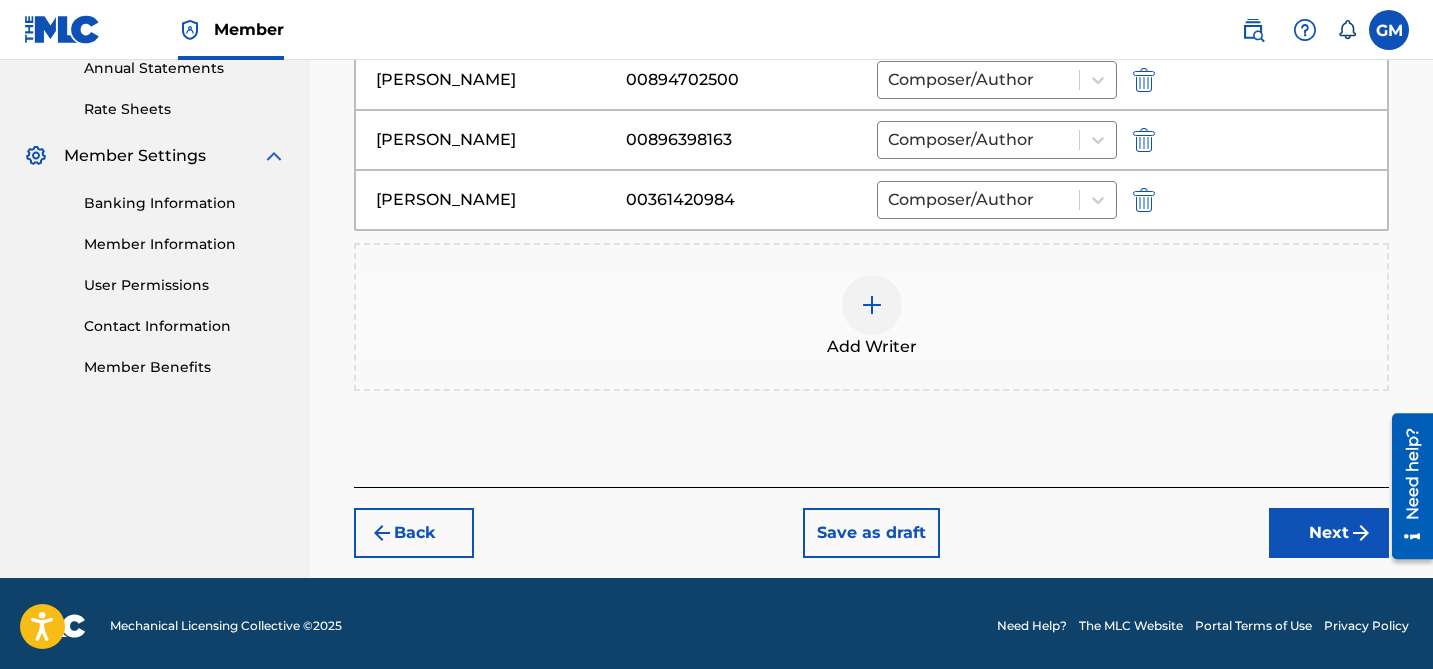click on "Next" at bounding box center (1329, 533) 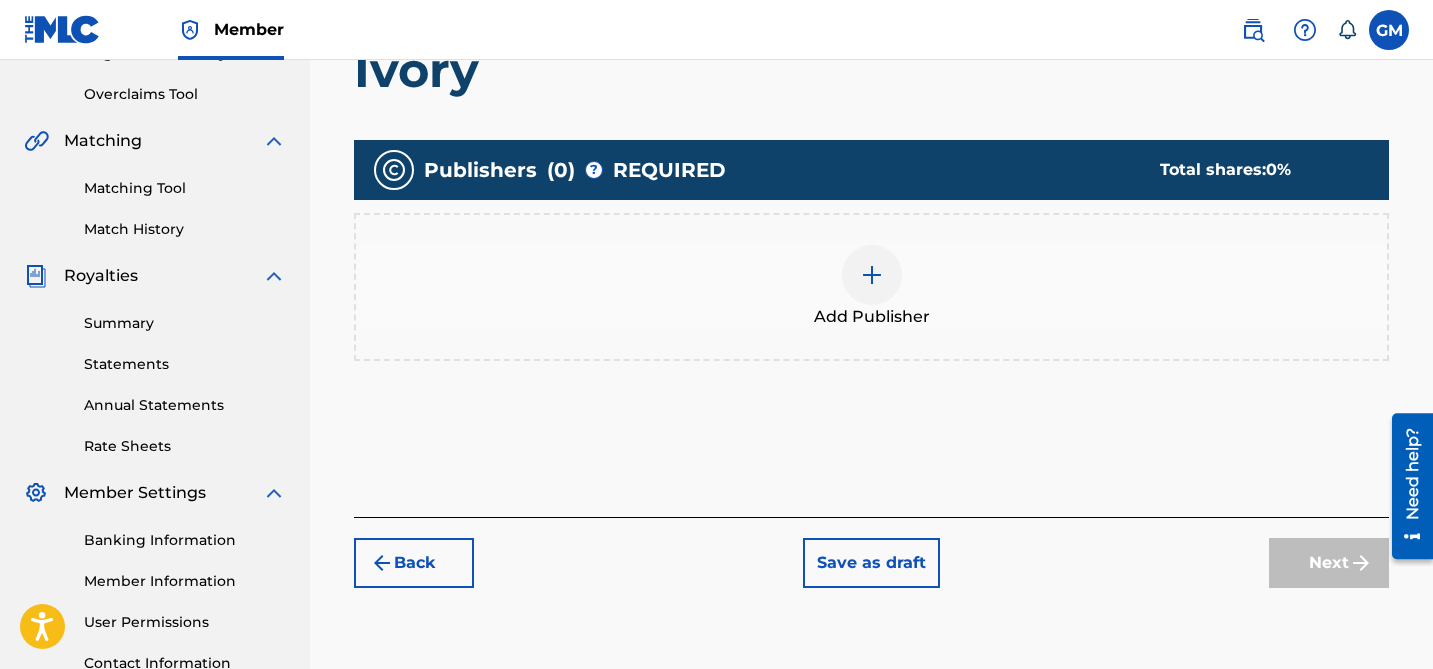 scroll, scrollTop: 408, scrollLeft: 0, axis: vertical 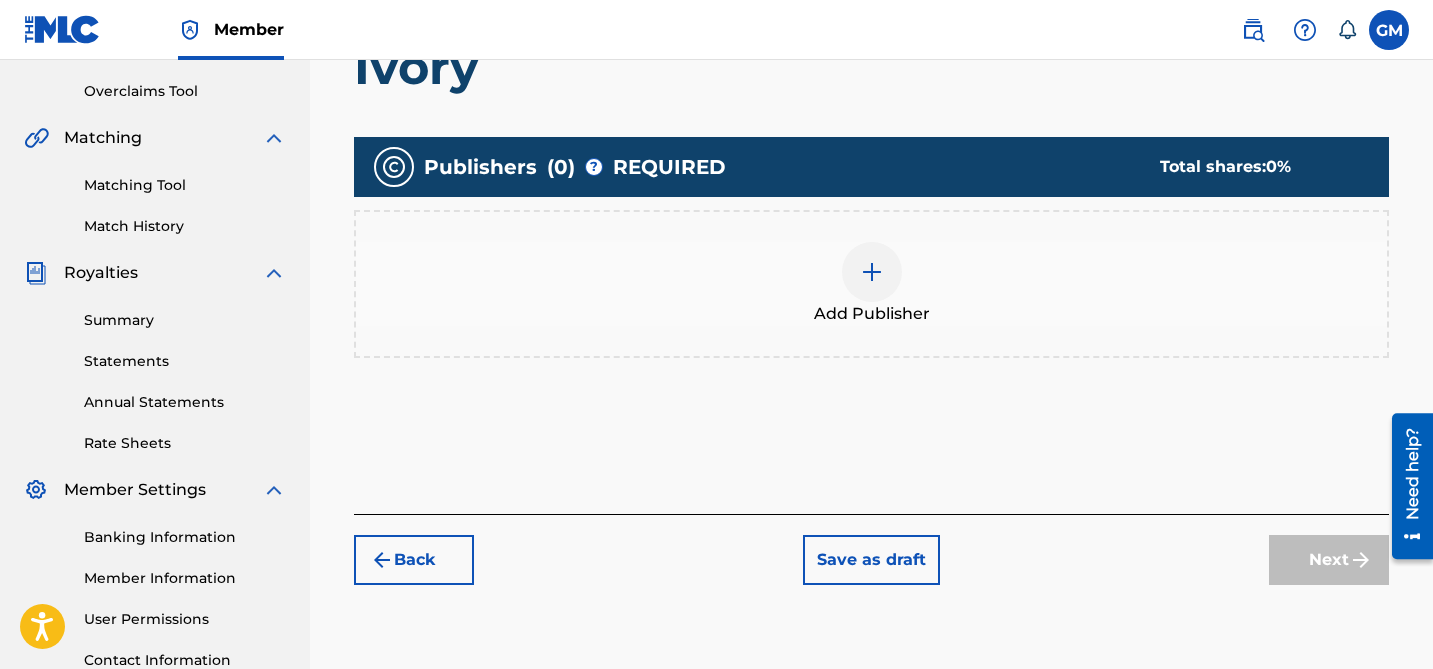 click at bounding box center (872, 272) 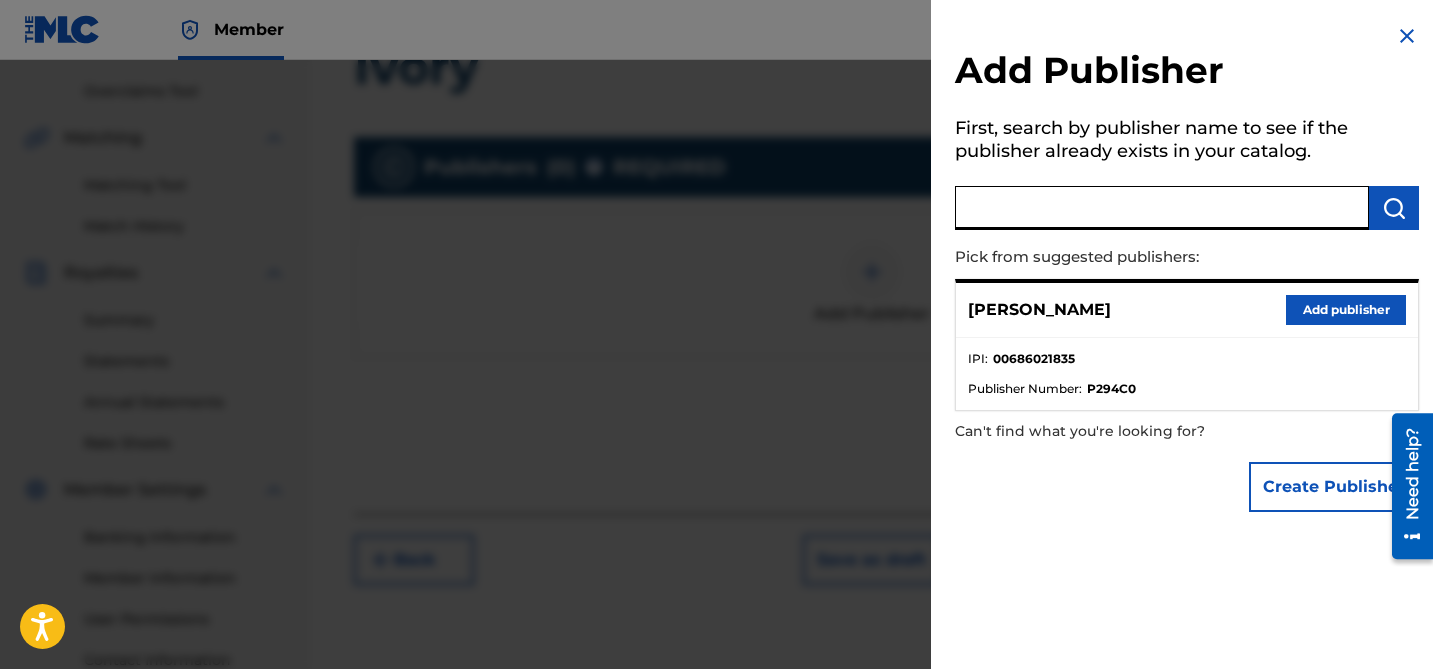 click at bounding box center [1162, 208] 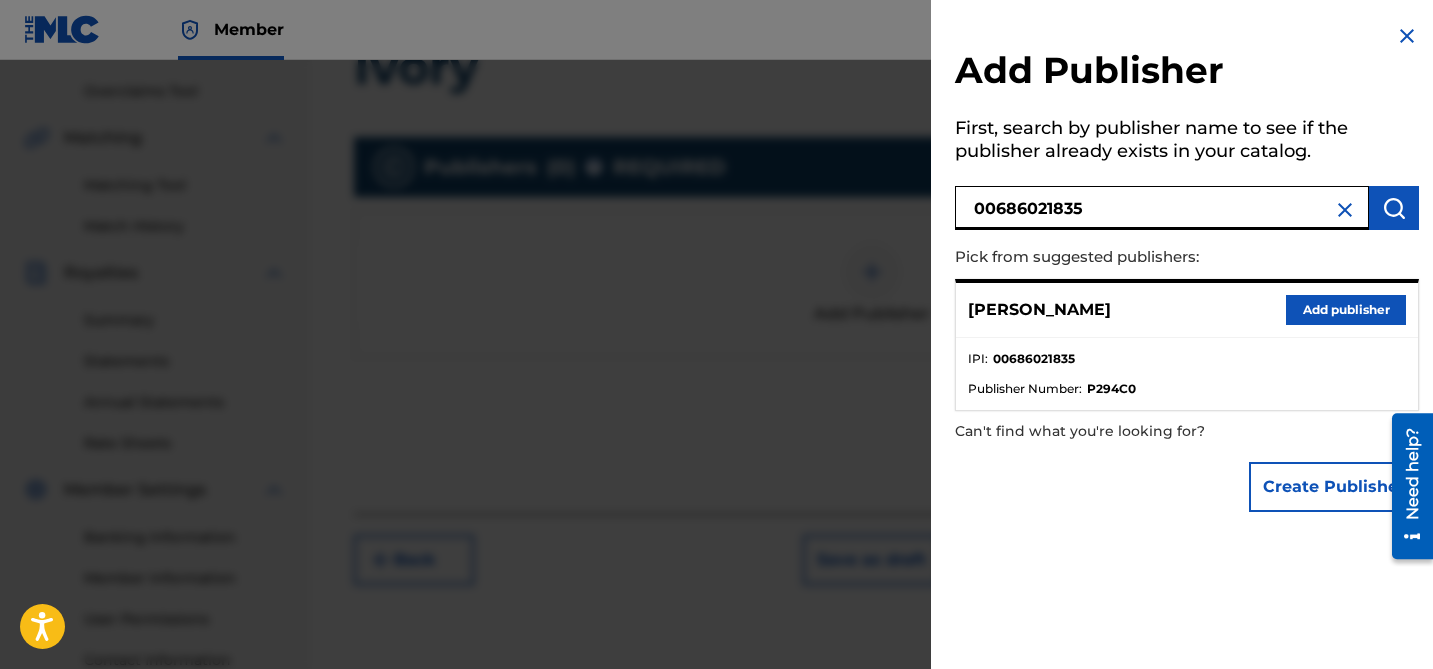 type on "00686021835" 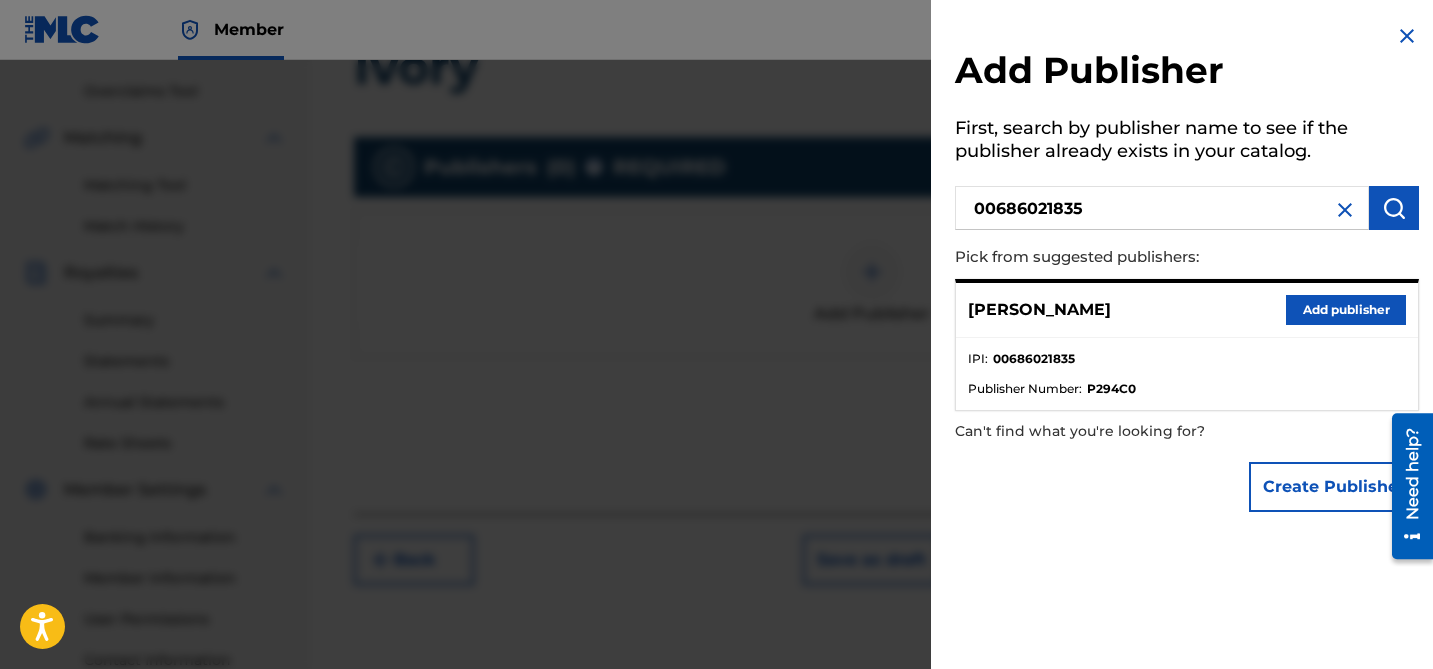 click at bounding box center (1394, 208) 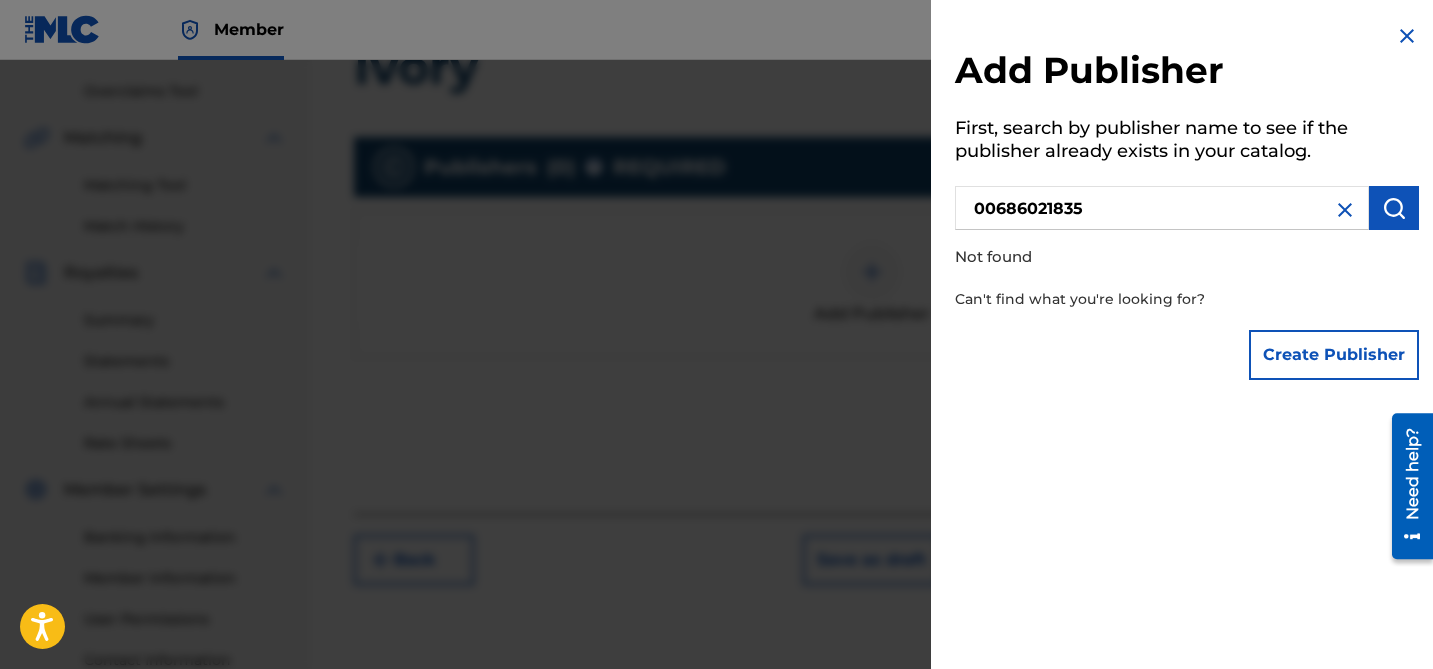 click on "Create Publisher" at bounding box center [1334, 355] 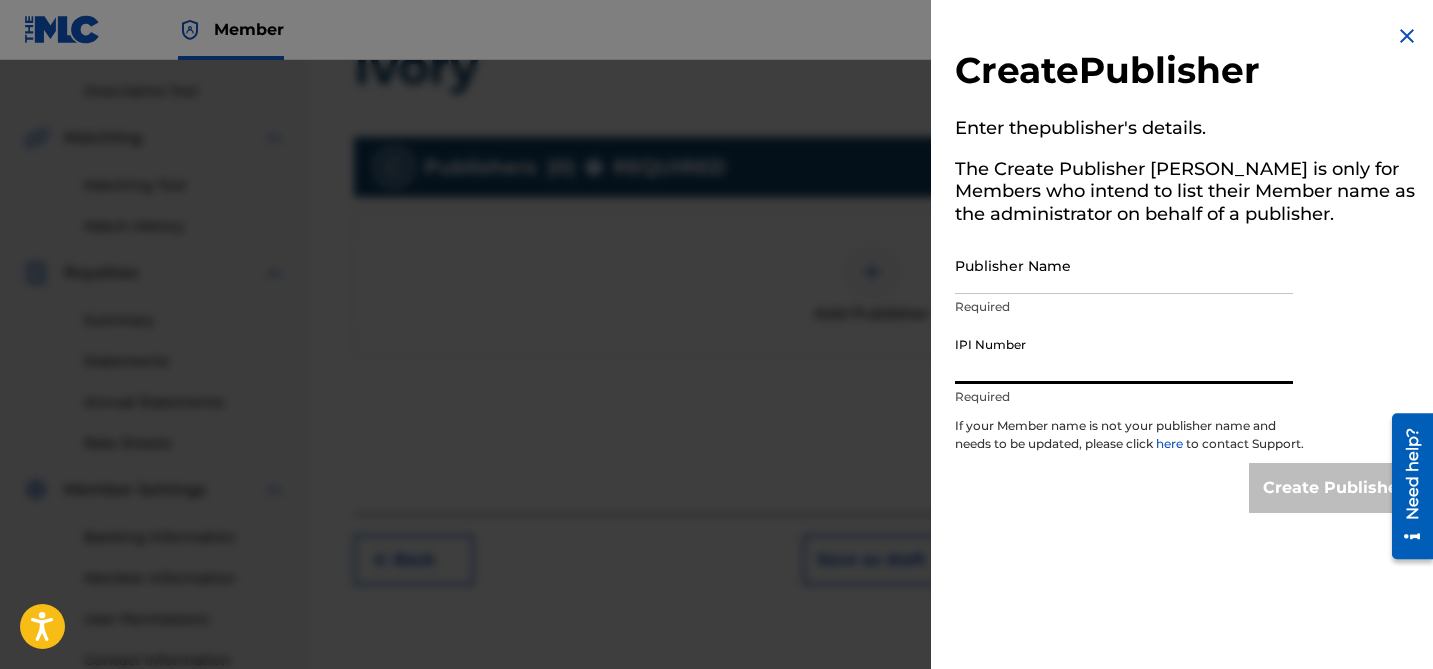 click on "IPI Number" at bounding box center [1124, 355] 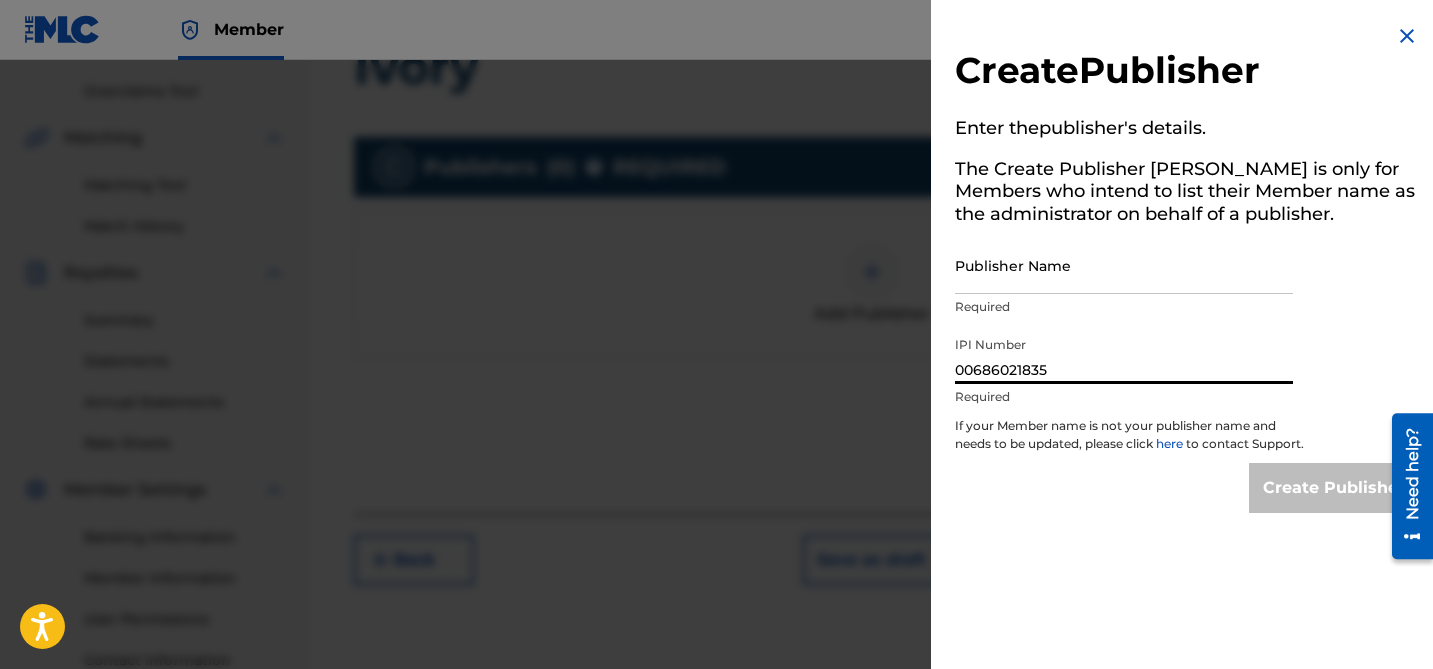 type on "00686021835" 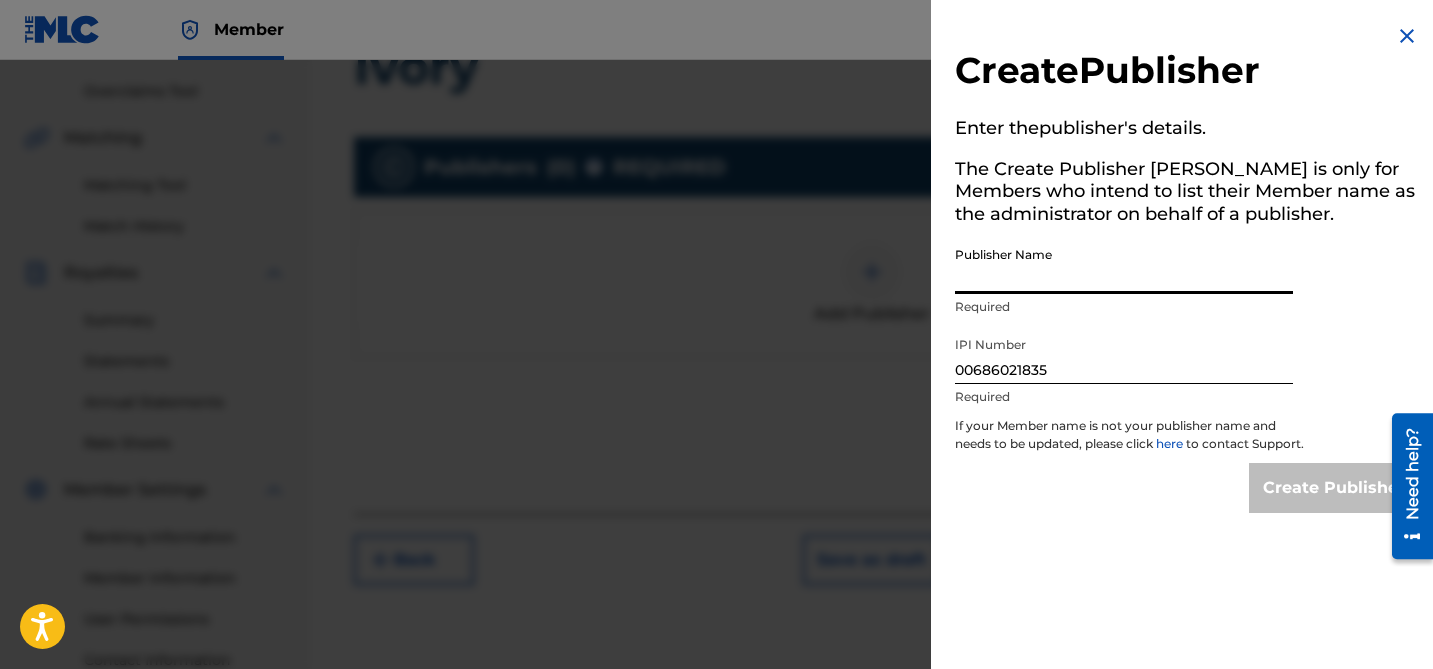 click on "Publisher Name" at bounding box center [1124, 265] 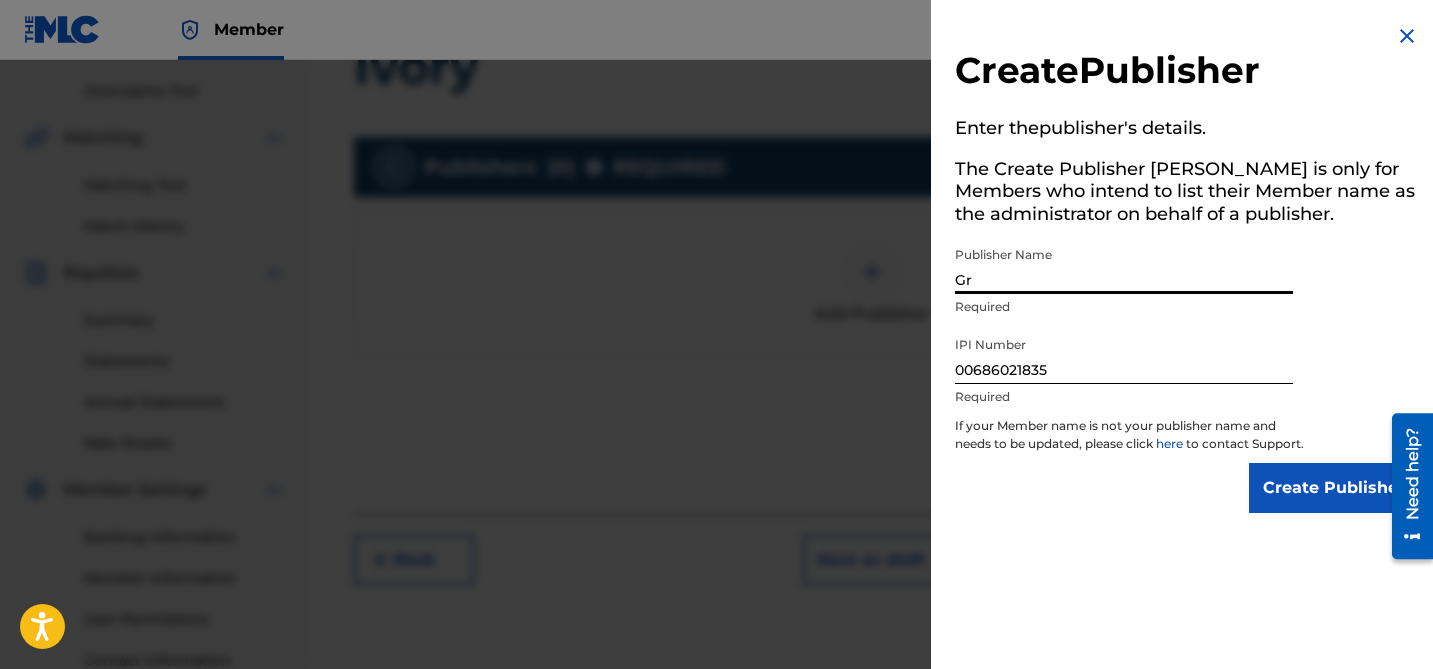 type on "G" 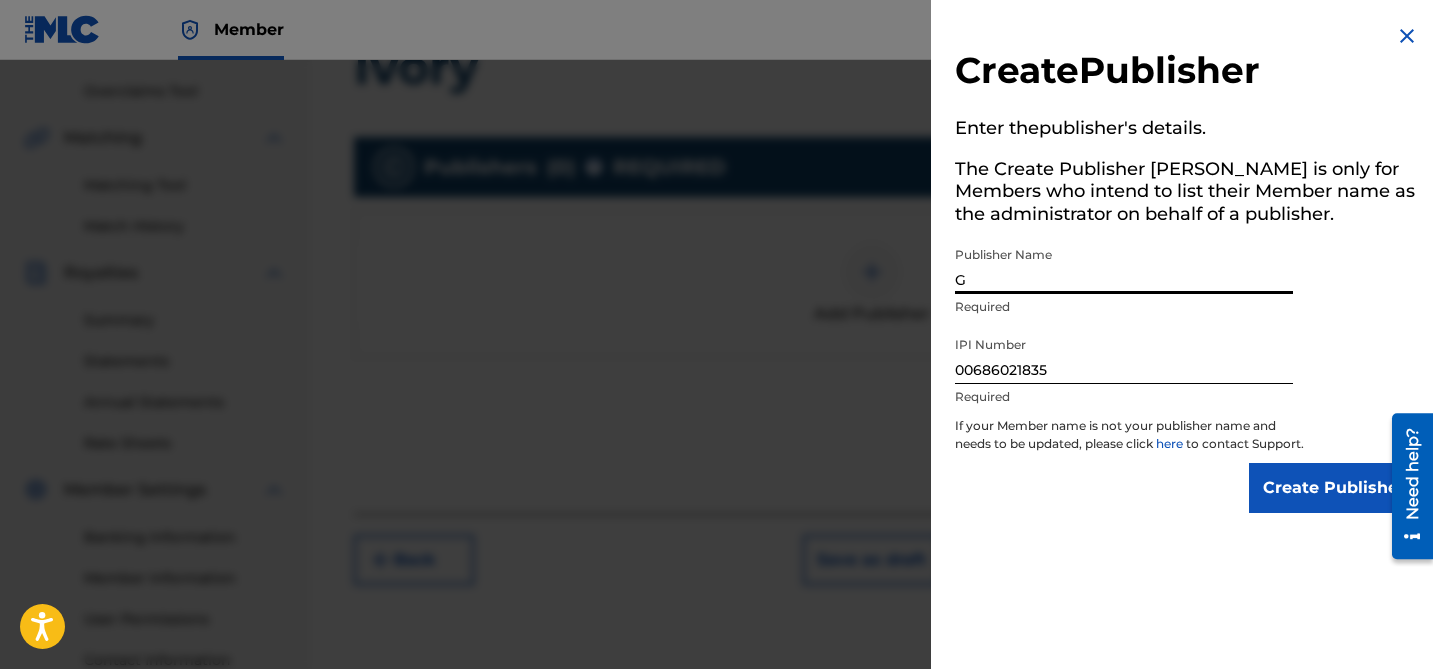 type 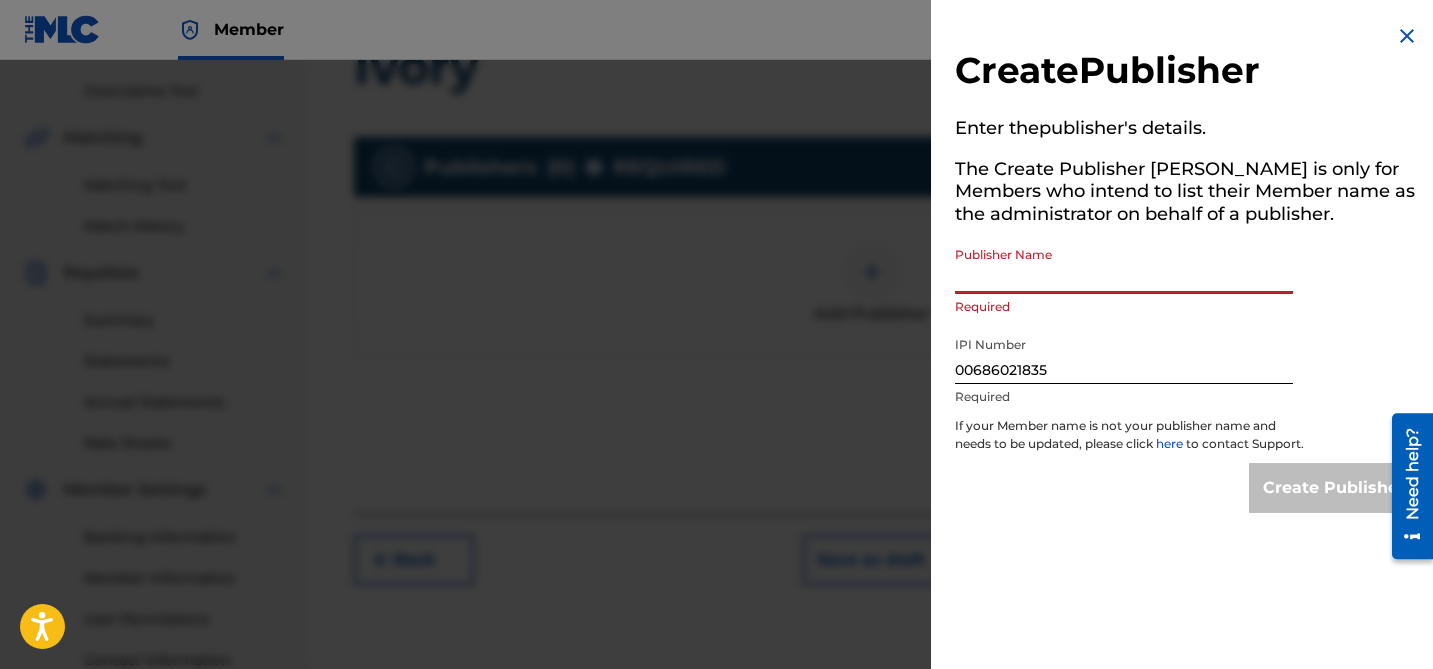 click on "00686021835" at bounding box center (1124, 355) 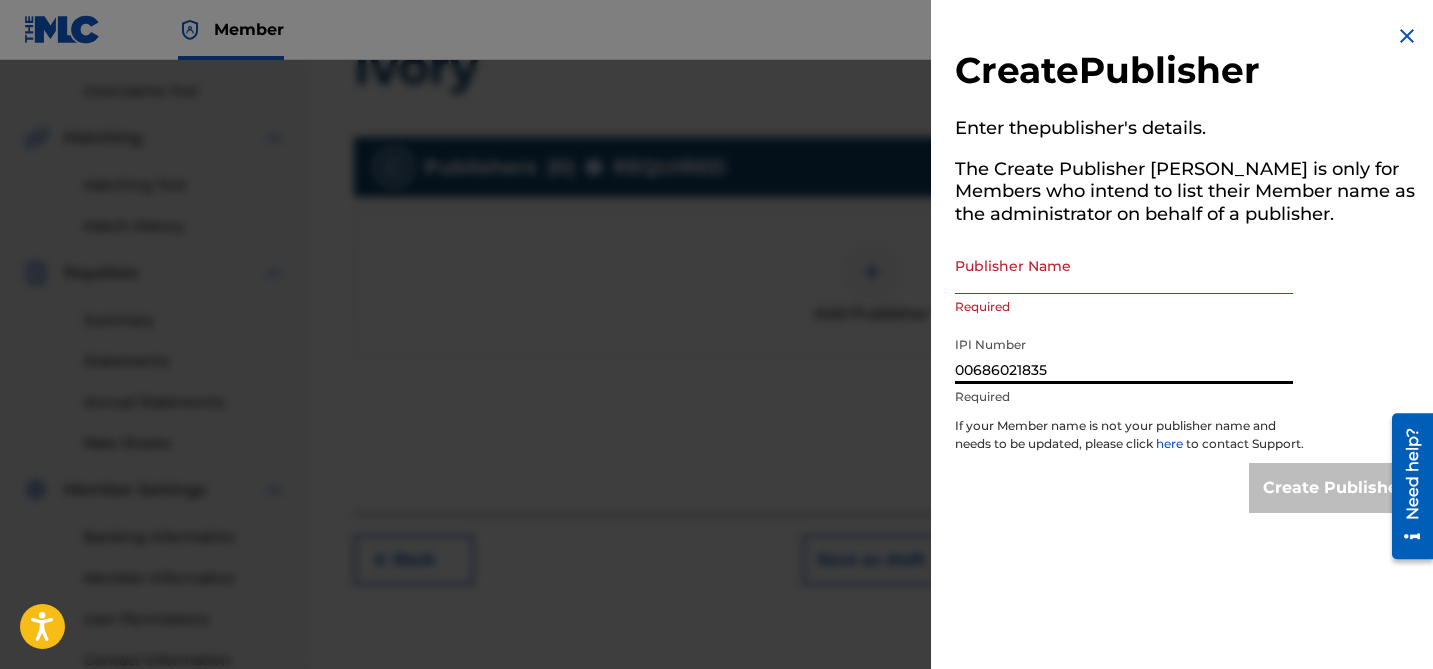click on "00686021835" at bounding box center (1124, 355) 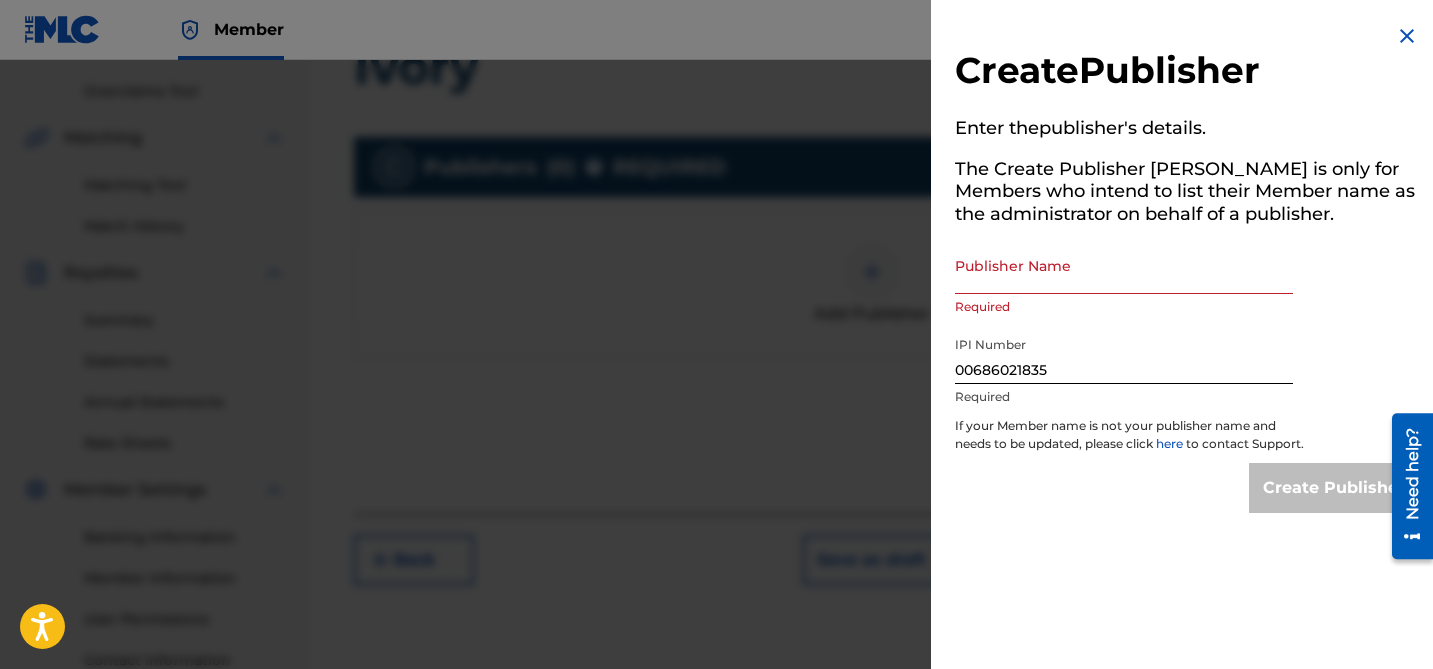 click on "Create  Publisher" at bounding box center (1187, 73) 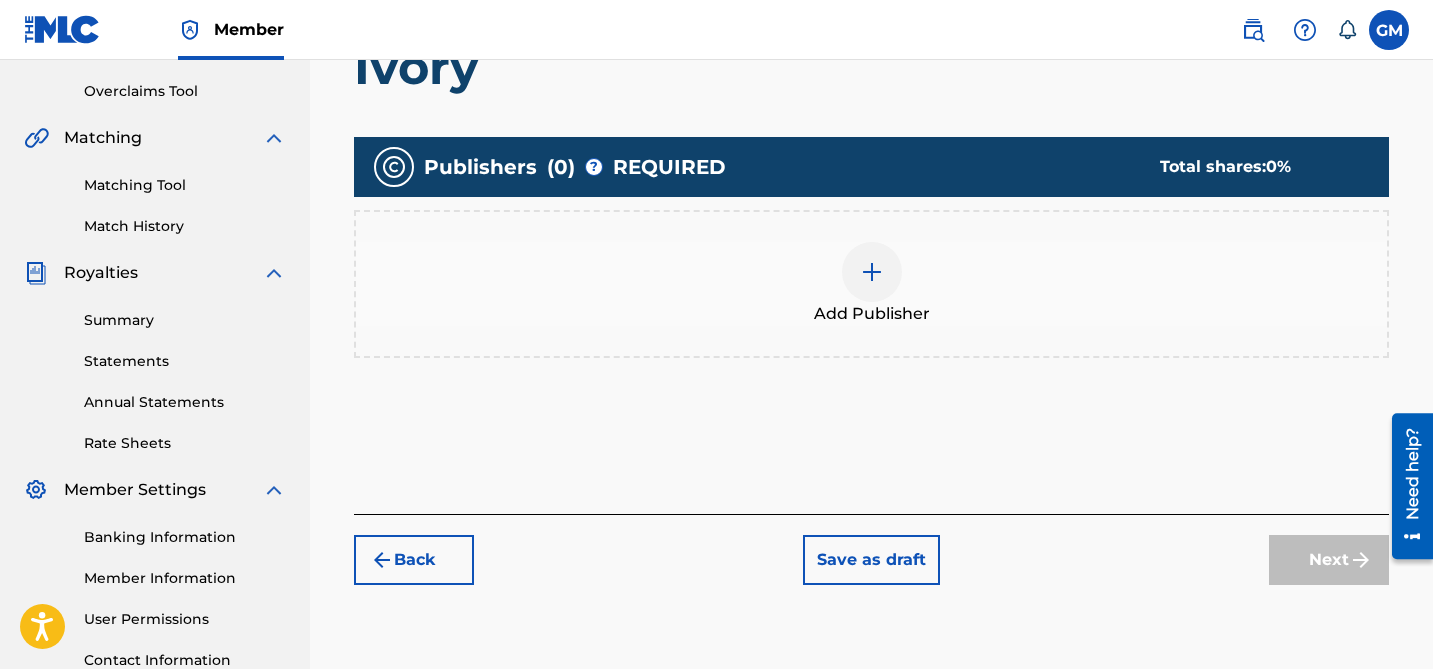 click on "Add Publisher" at bounding box center (871, 284) 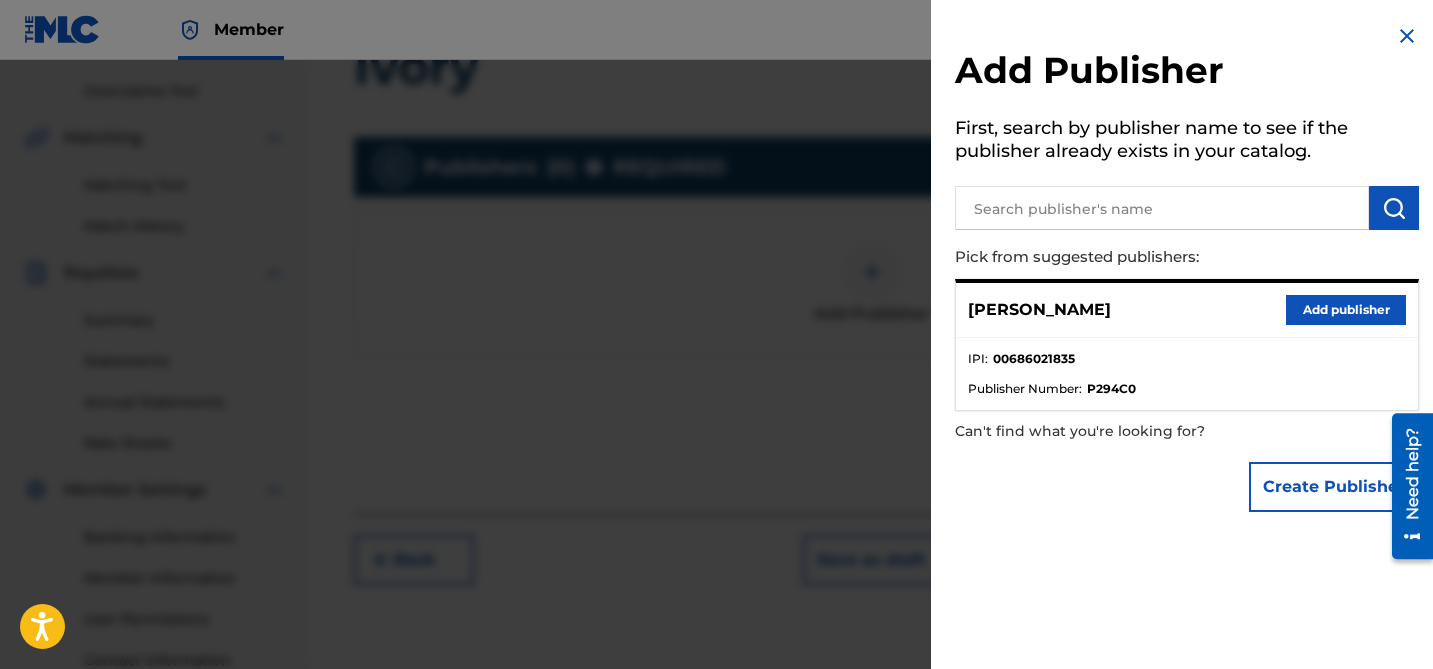 click at bounding box center [1187, 205] 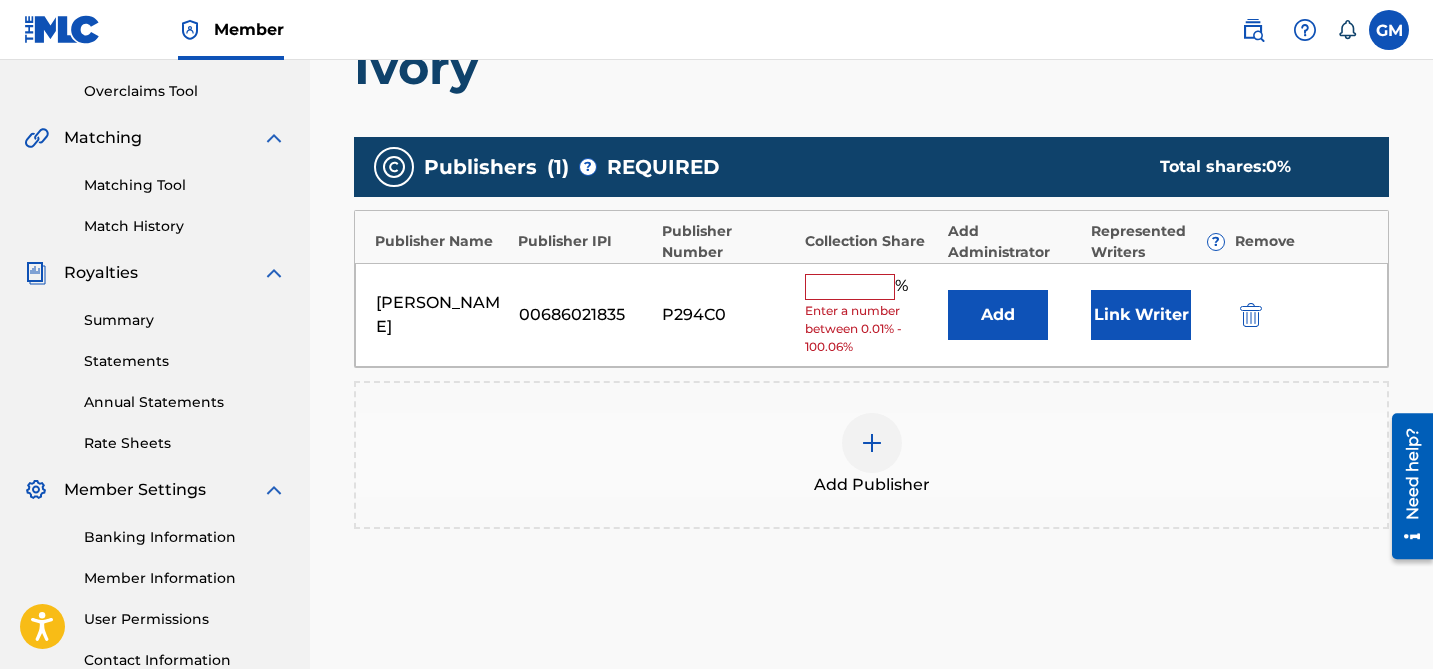 click at bounding box center [850, 287] 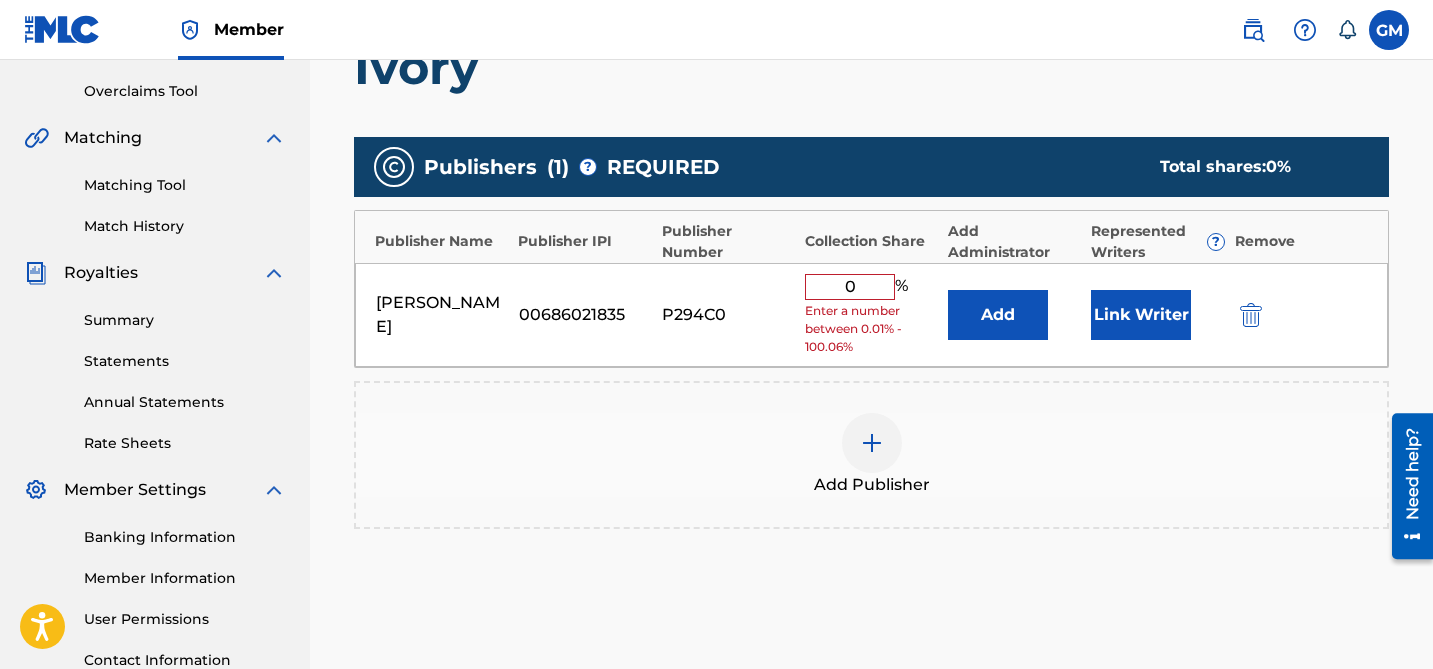 click on "Link Writer" at bounding box center (1141, 315) 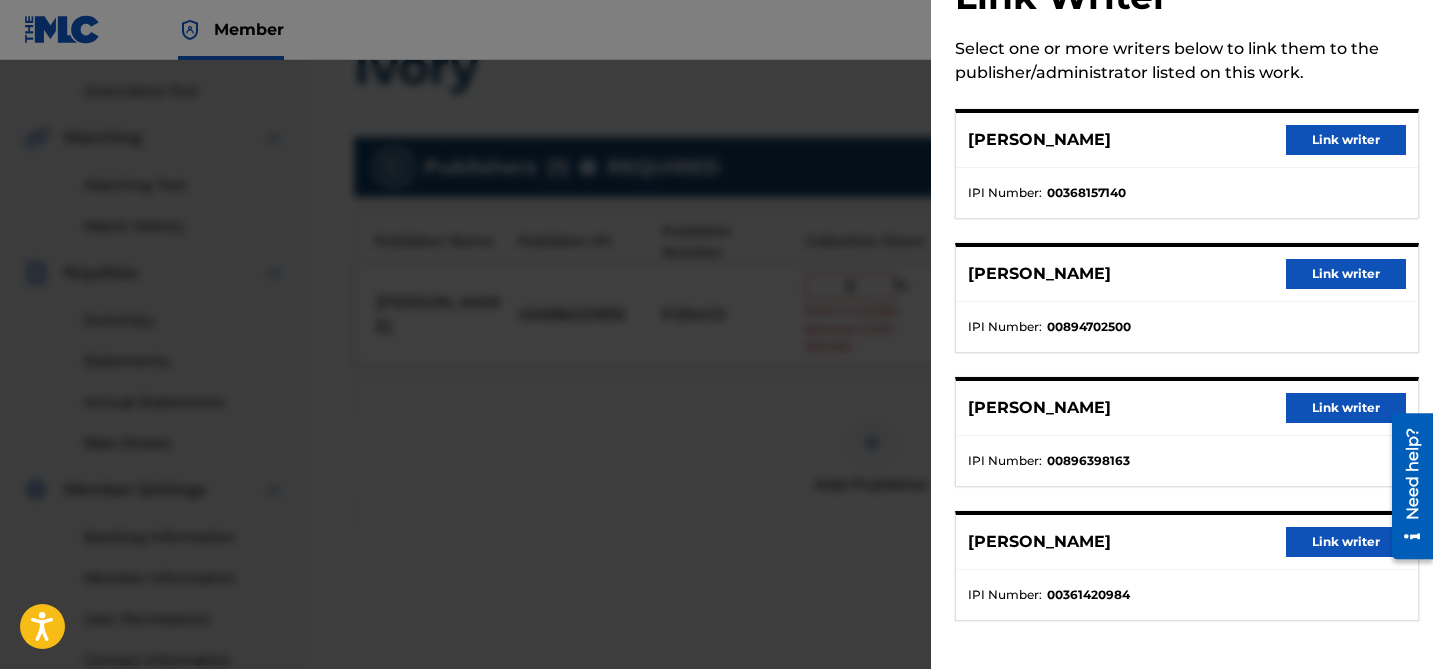 scroll, scrollTop: 53, scrollLeft: 0, axis: vertical 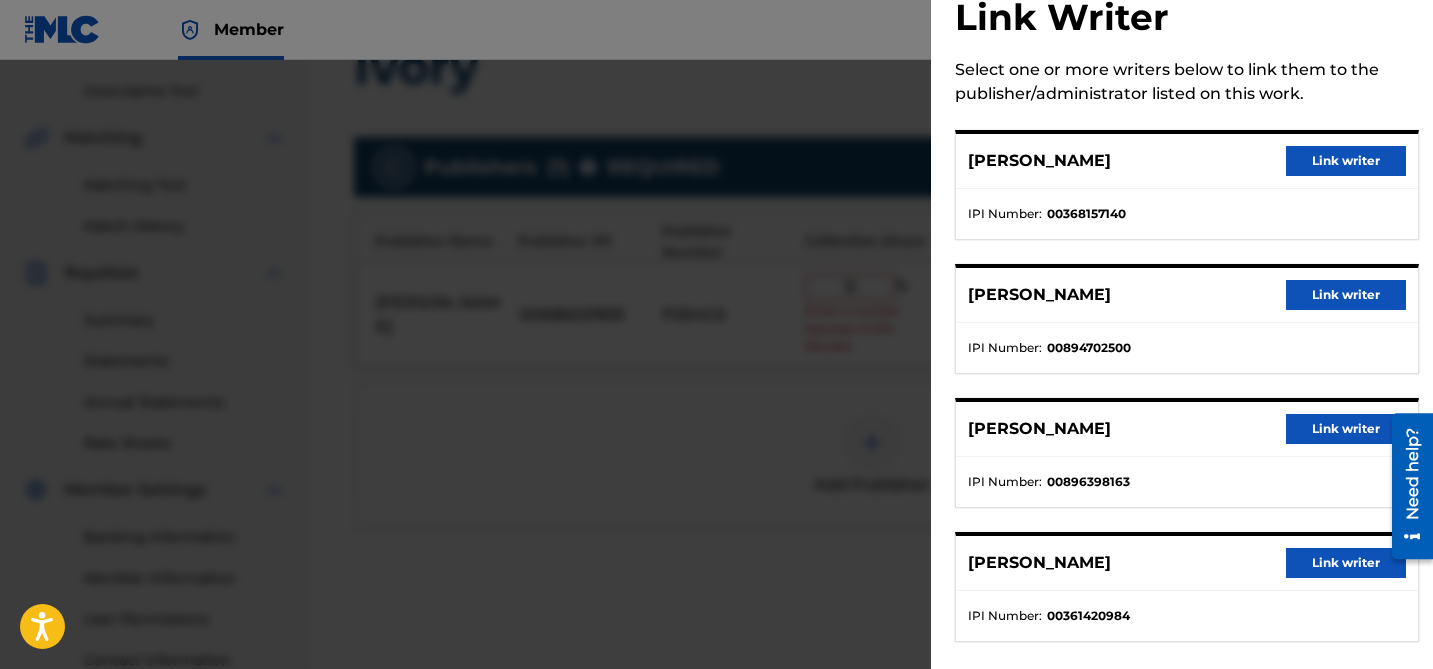 click on "Link writer" at bounding box center (1346, 161) 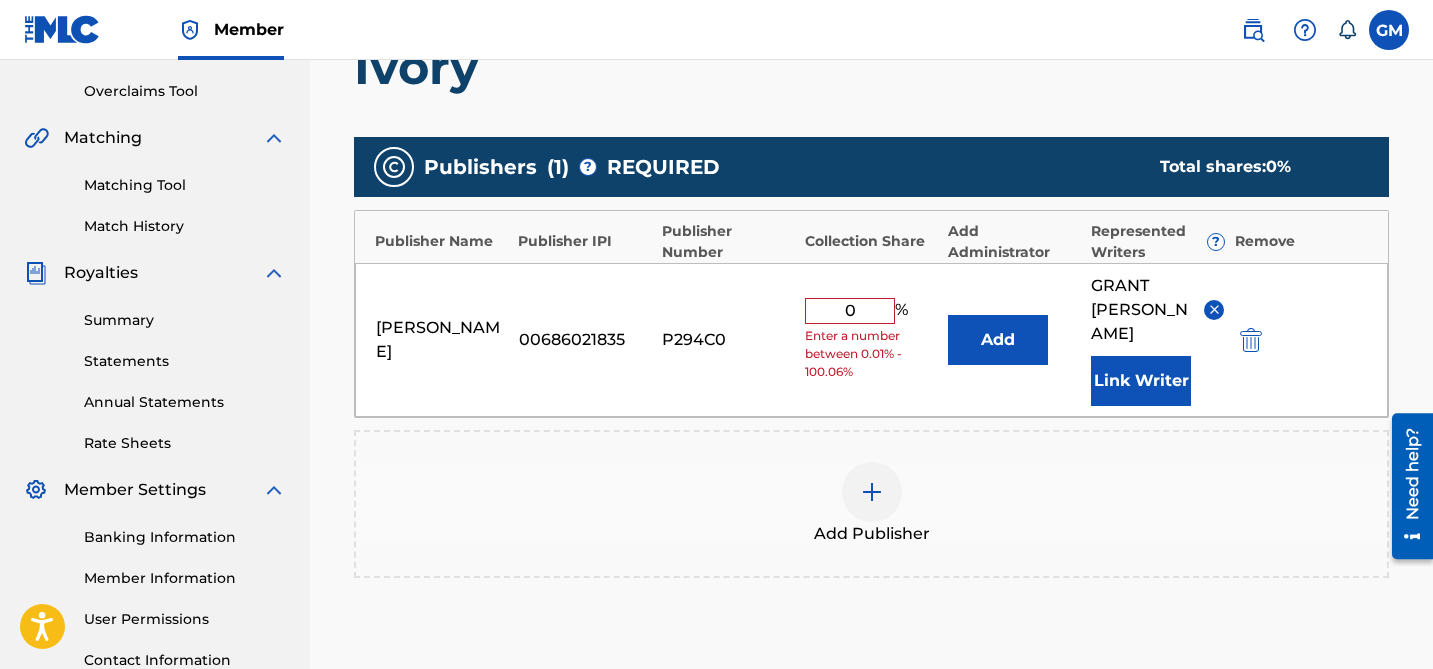 click on "Link Writer" at bounding box center [1141, 381] 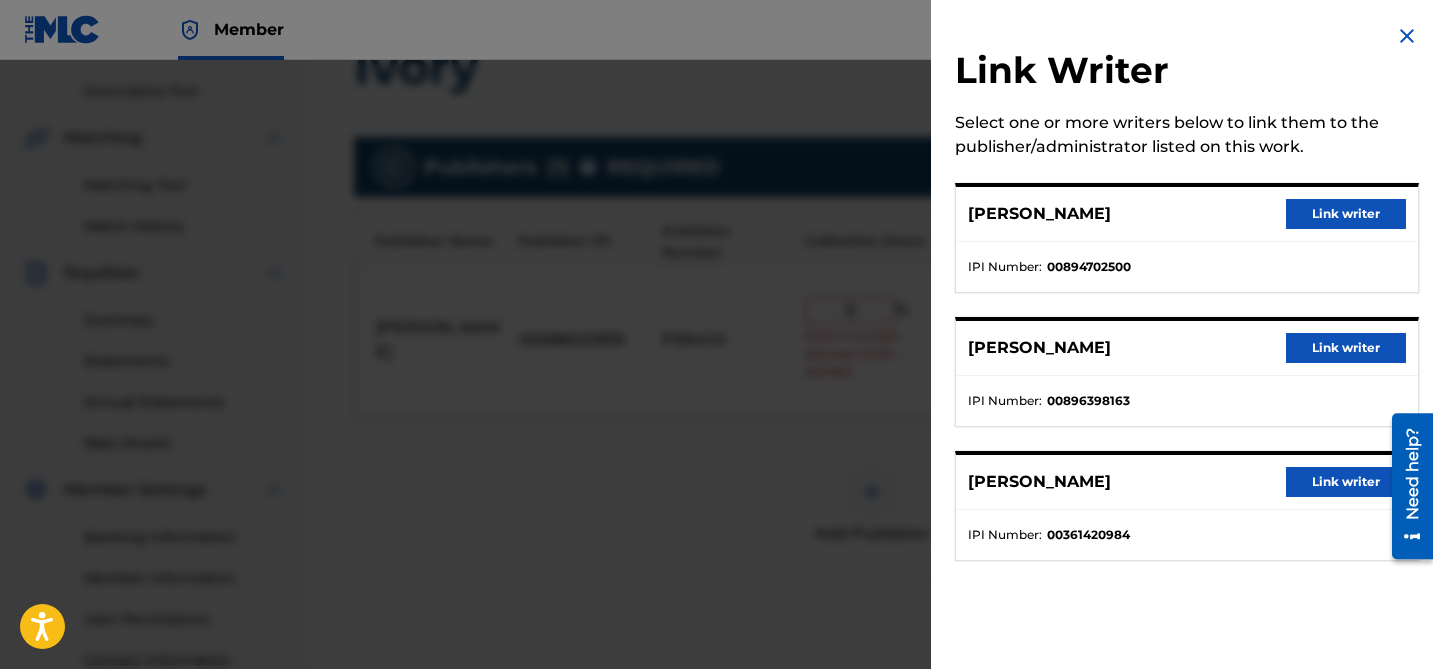 click on "Link writer" at bounding box center [1346, 214] 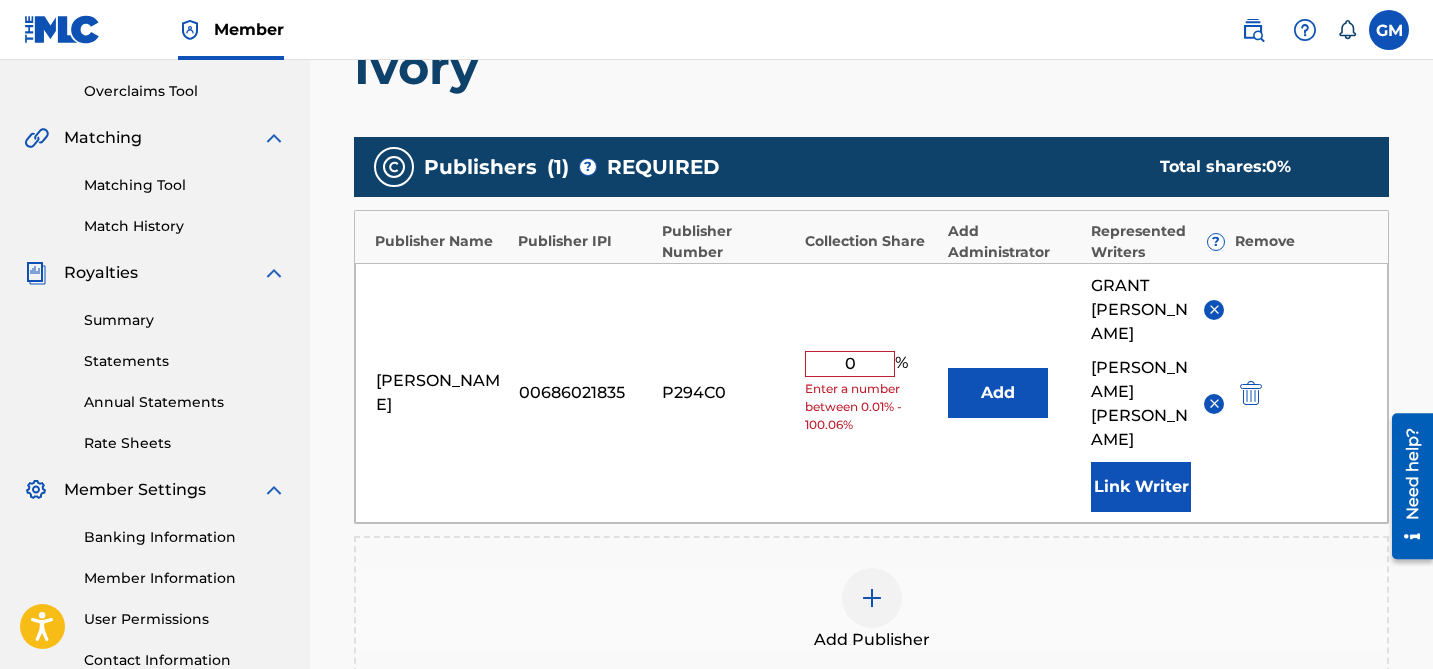 click on "Link Writer" at bounding box center (1141, 487) 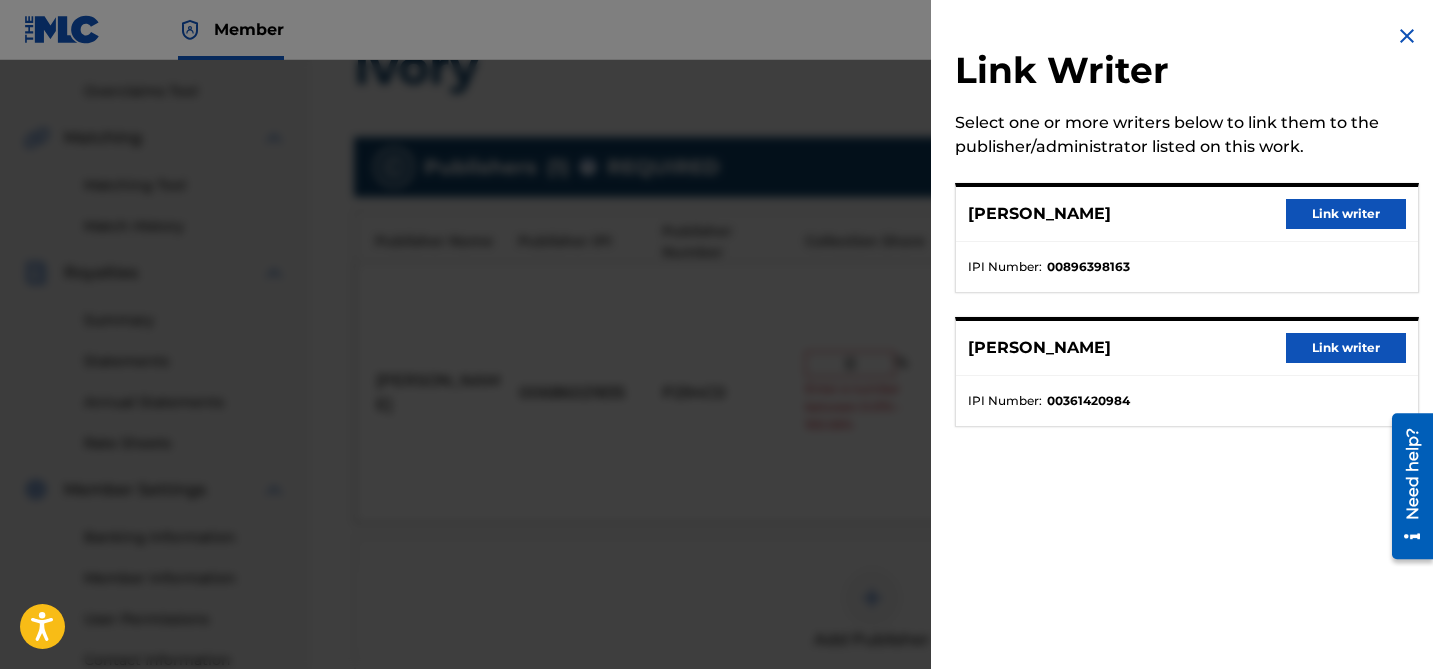 click on "Link writer" at bounding box center [1346, 214] 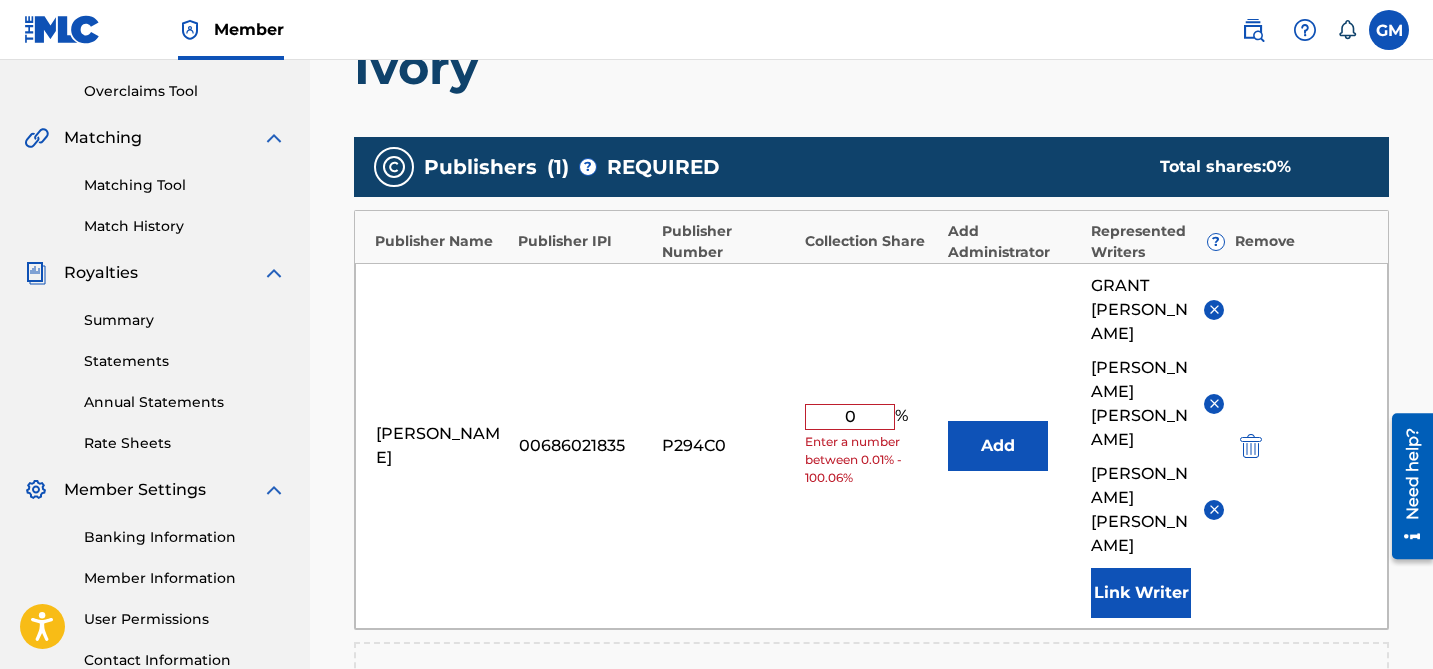 click on "Link Writer" at bounding box center (1141, 593) 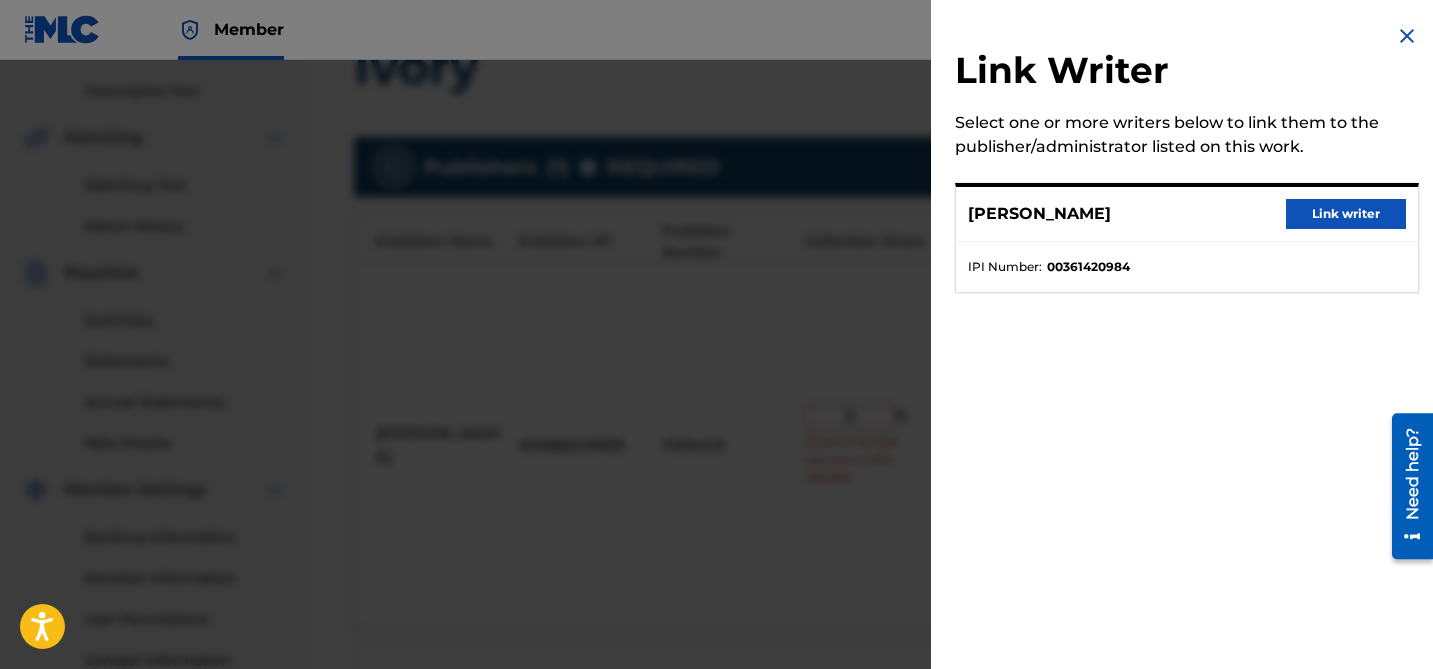 click on "Link writer" at bounding box center (1346, 214) 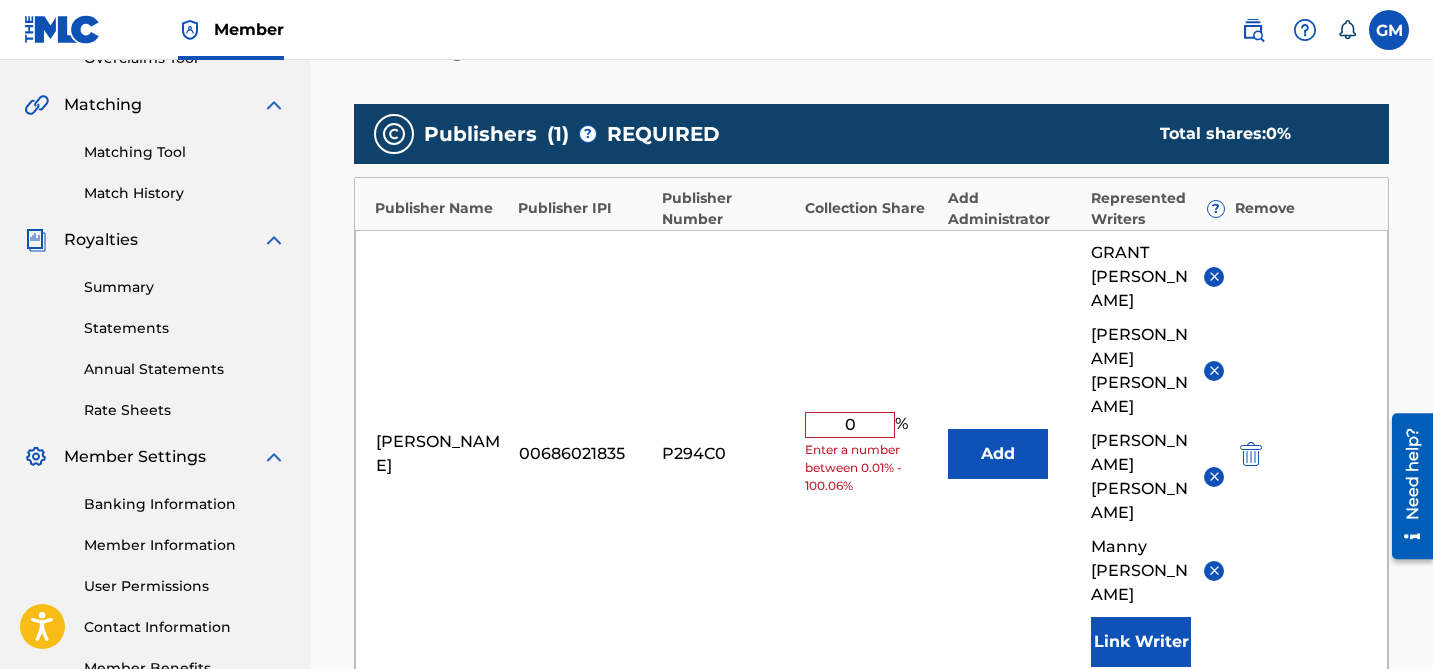 scroll, scrollTop: 457, scrollLeft: 0, axis: vertical 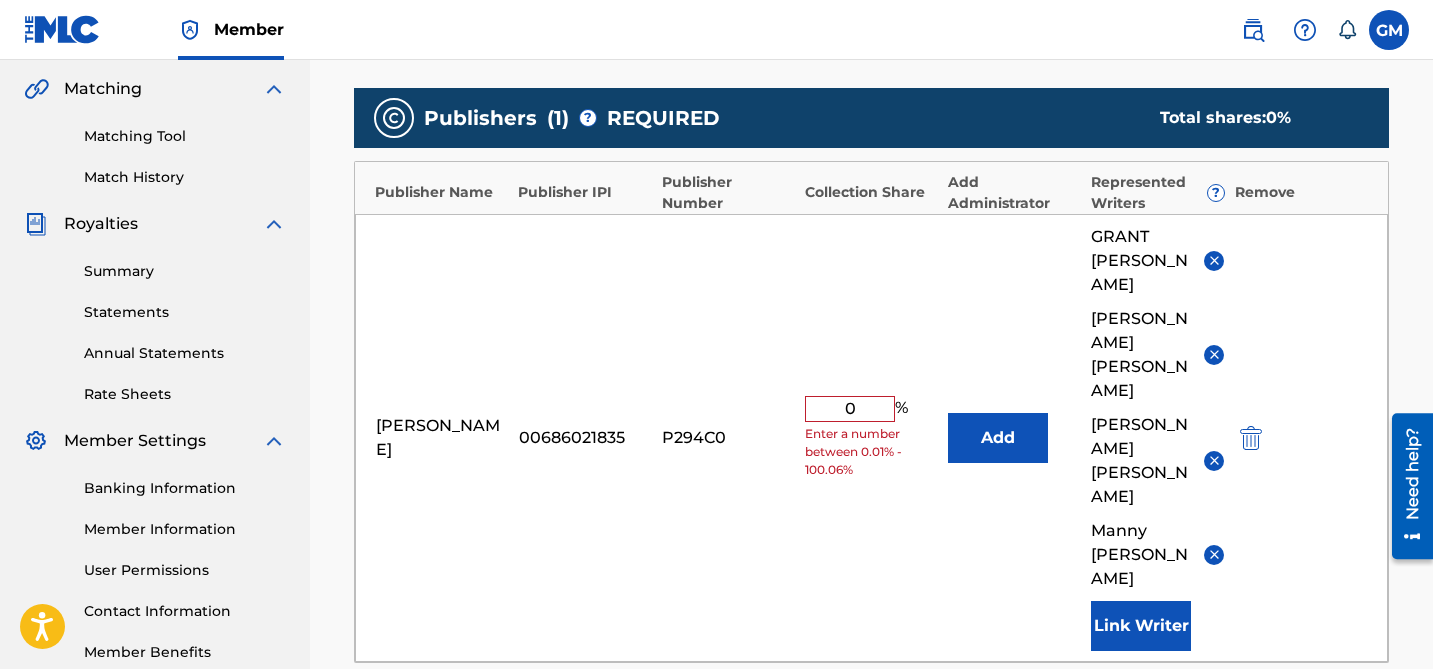 drag, startPoint x: 885, startPoint y: 340, endPoint x: 814, endPoint y: 334, distance: 71.25307 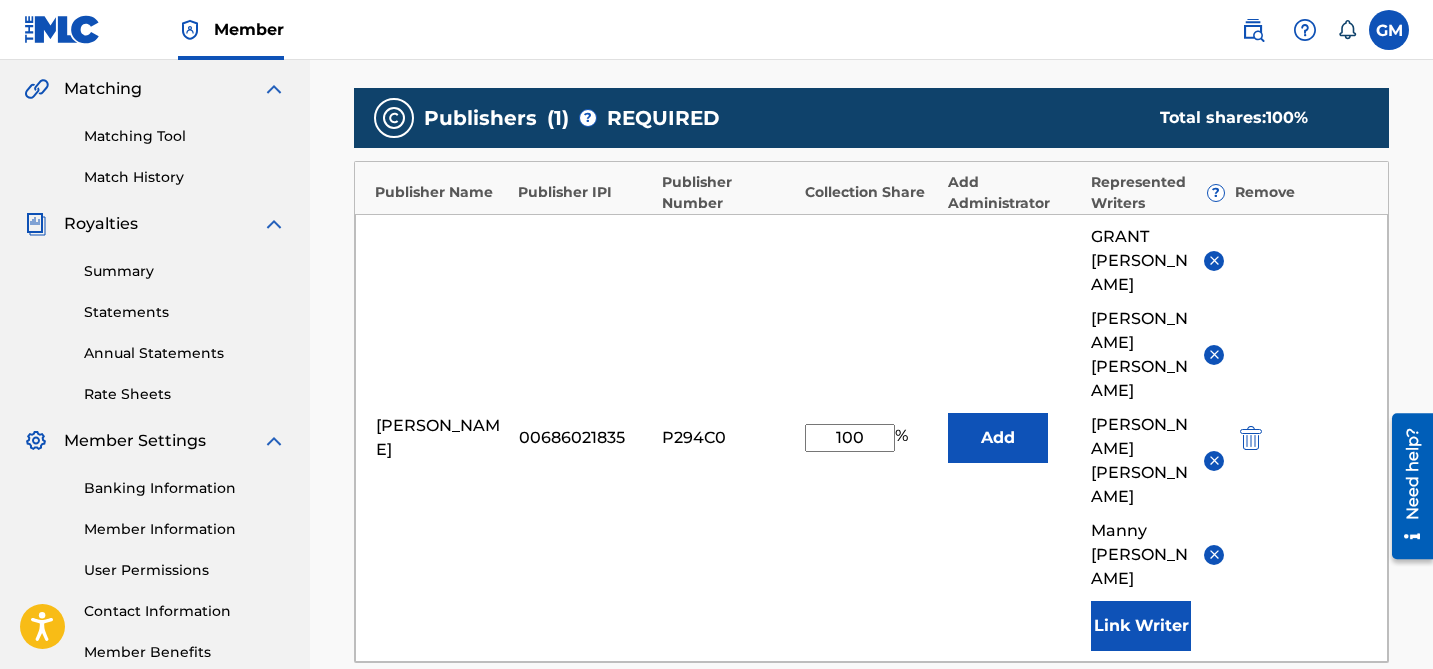 scroll, scrollTop: 502, scrollLeft: 0, axis: vertical 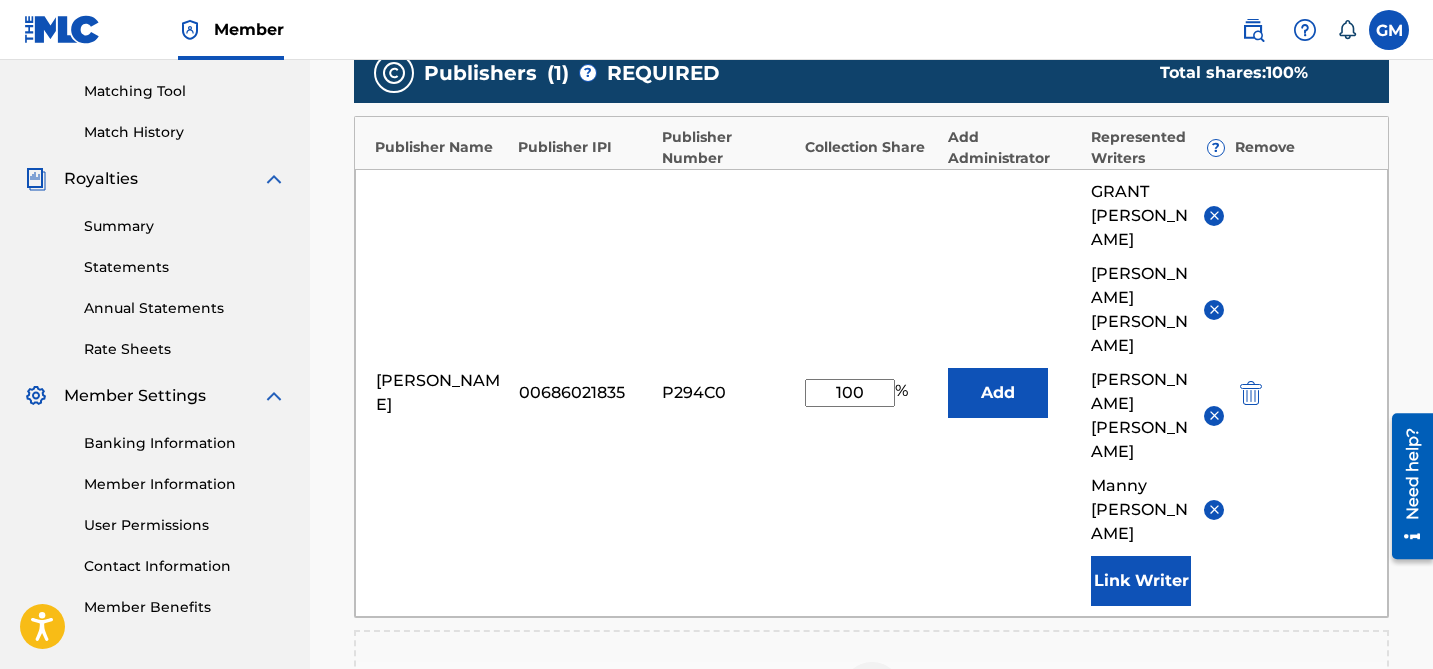 type on "100" 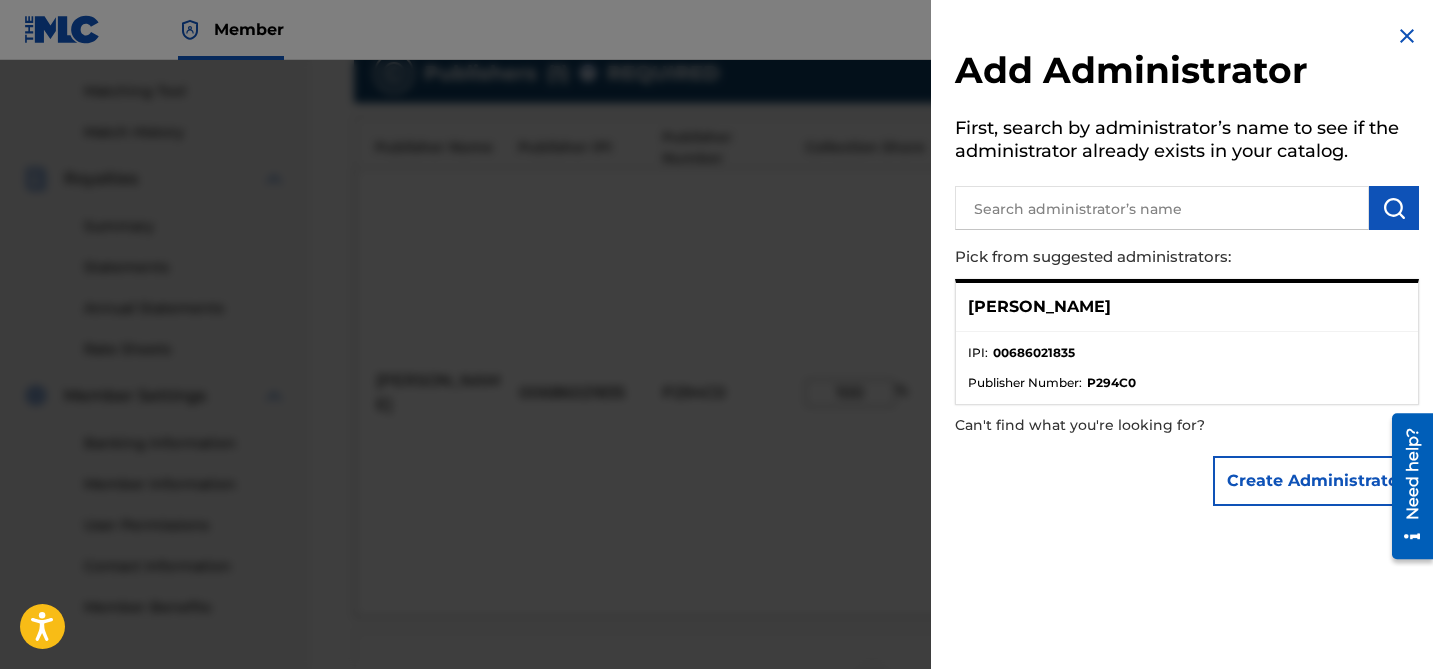 click at bounding box center [1407, 36] 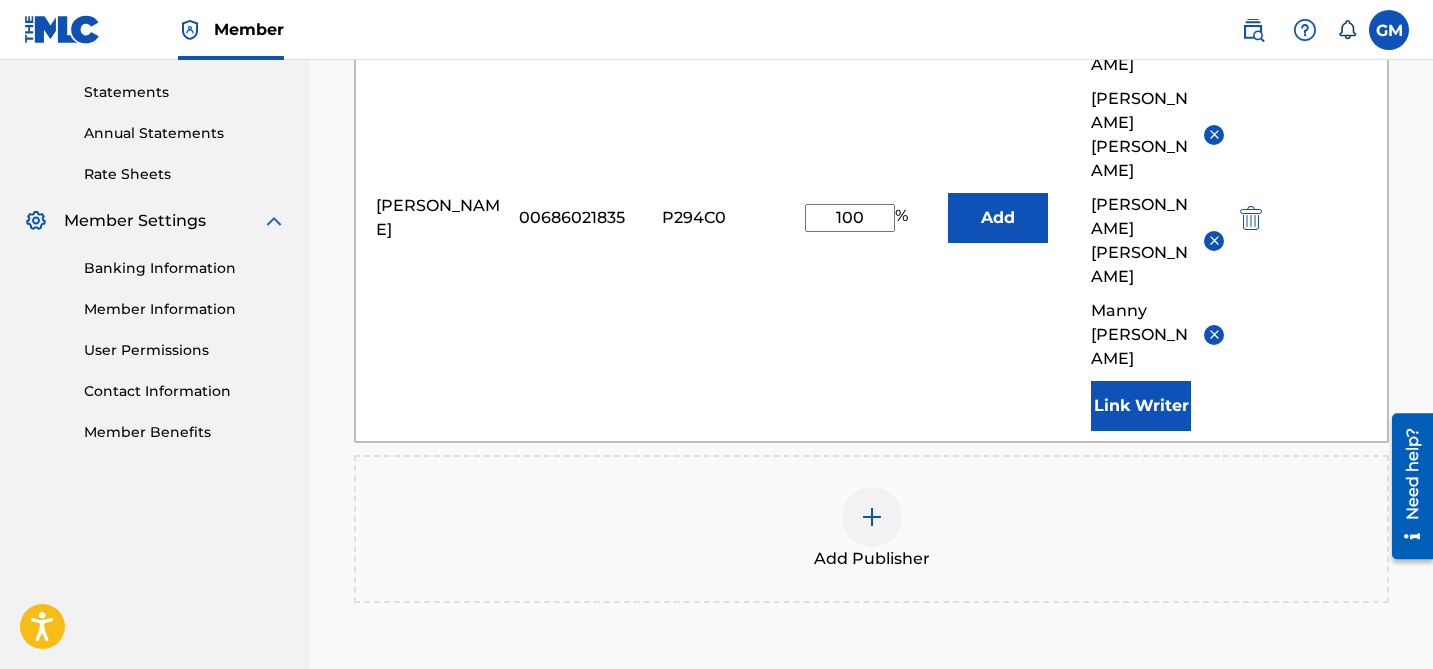 scroll, scrollTop: 810, scrollLeft: 0, axis: vertical 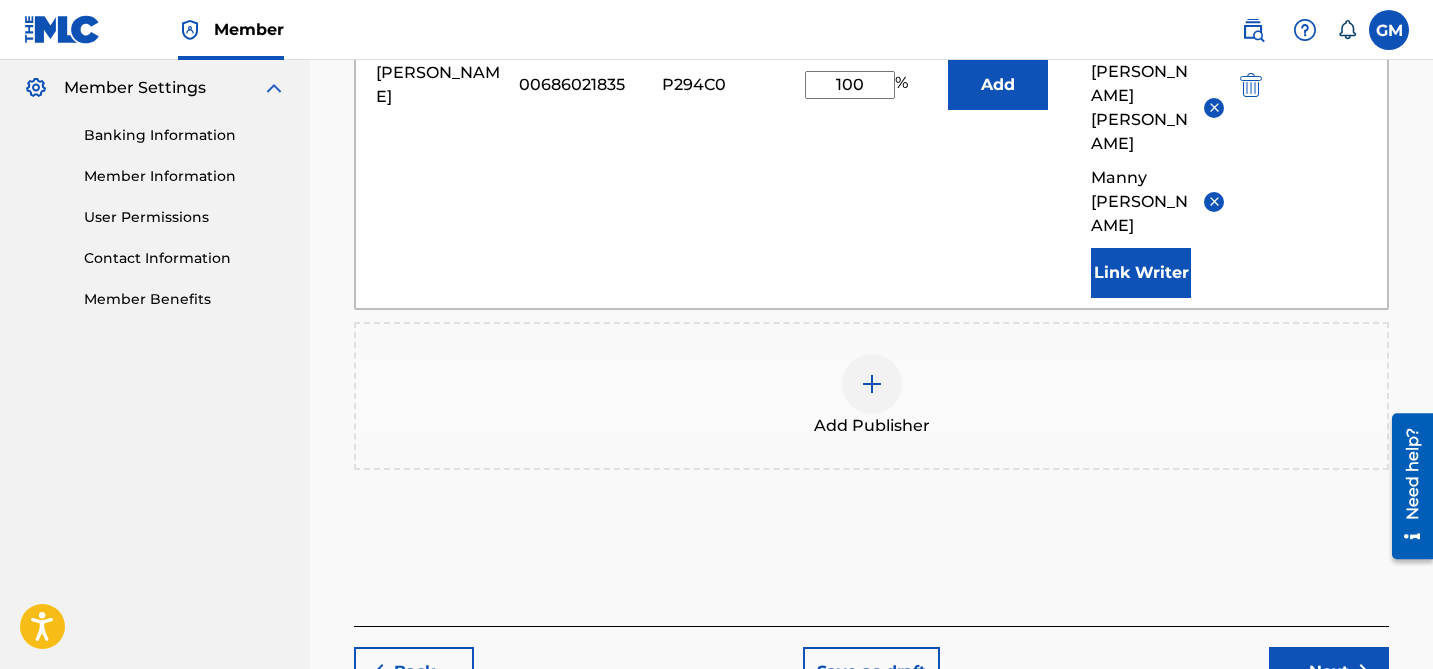 click on "Next" at bounding box center (1329, 672) 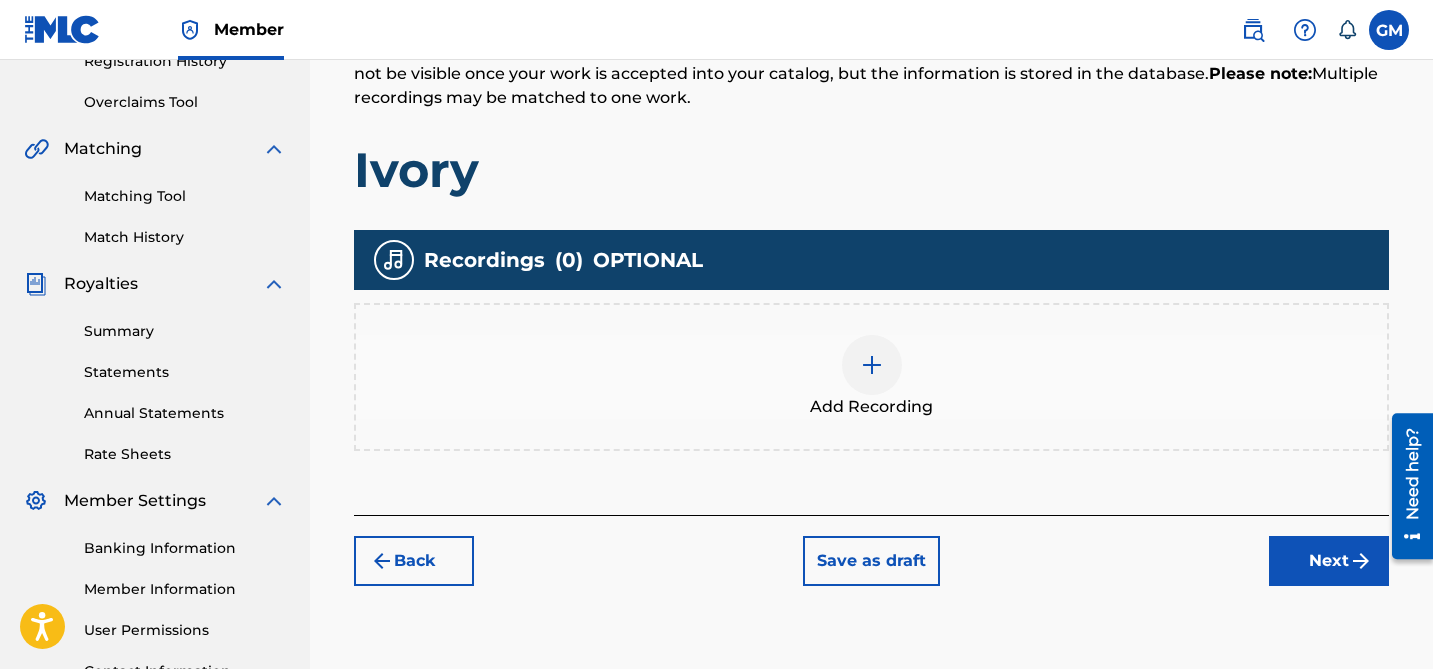scroll, scrollTop: 399, scrollLeft: 0, axis: vertical 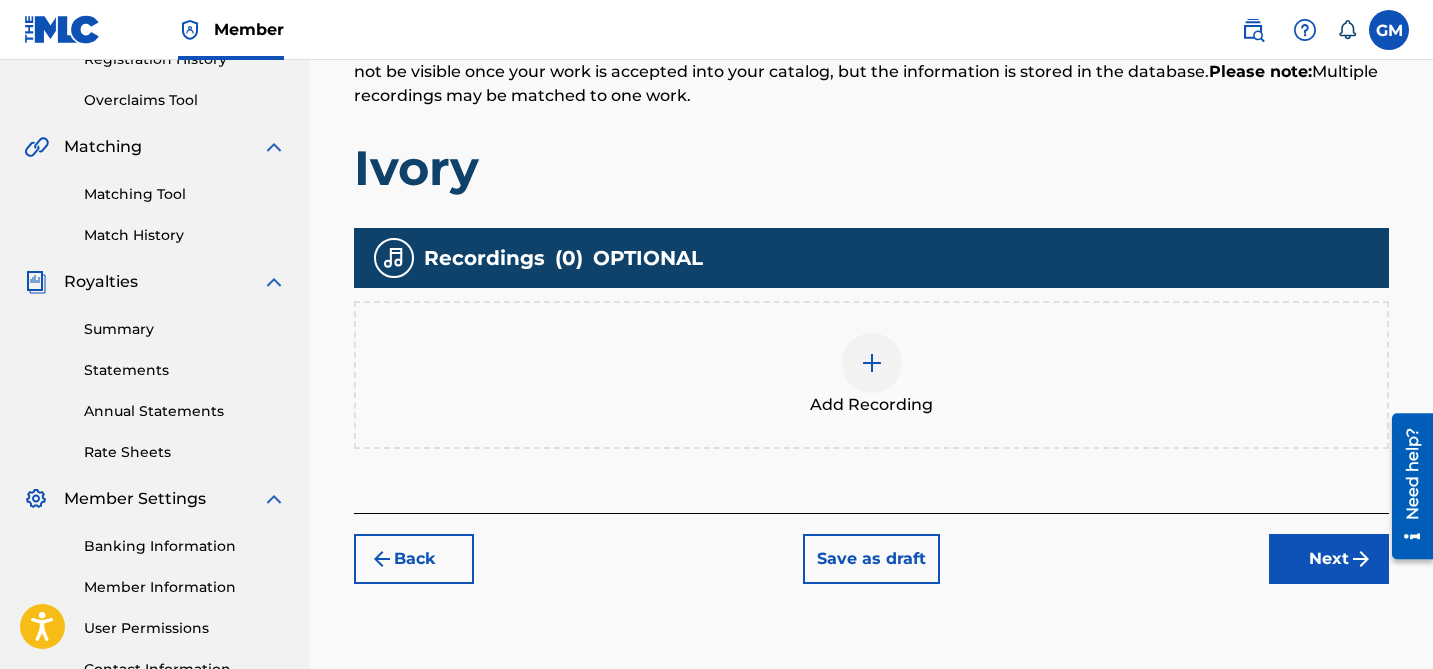 click at bounding box center [872, 363] 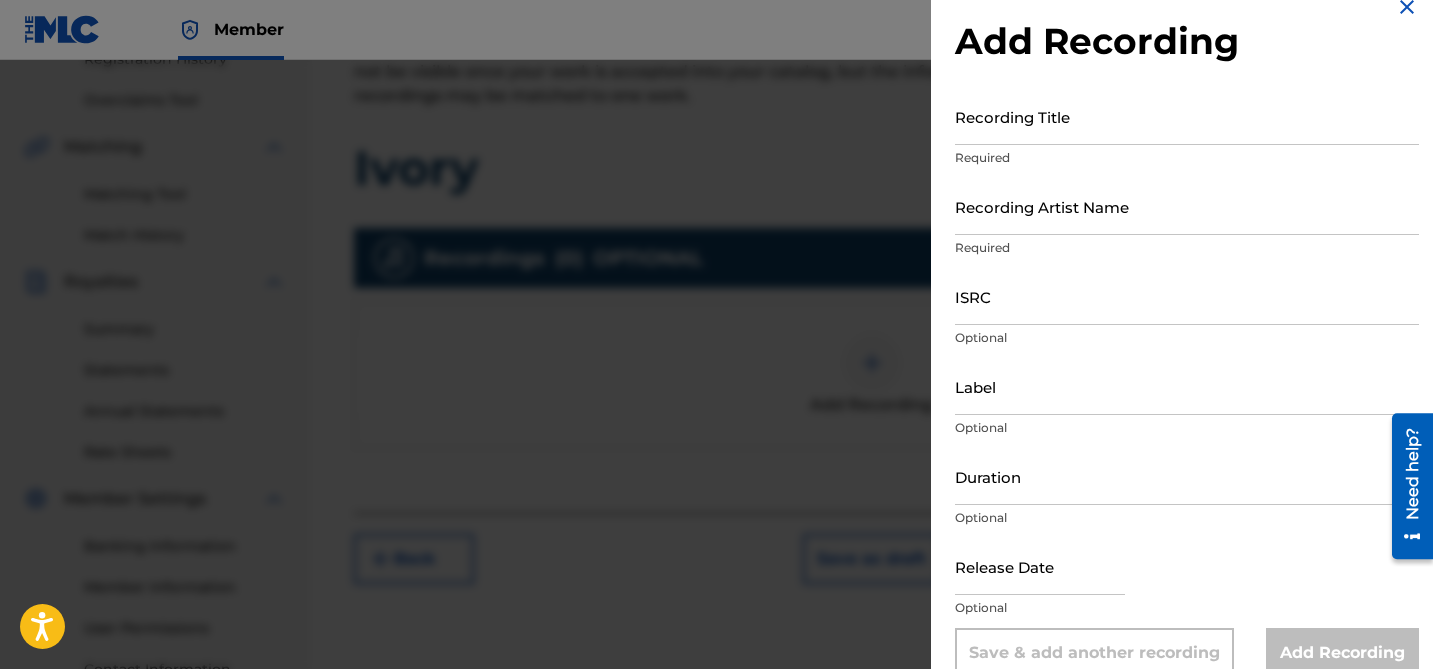 scroll, scrollTop: 8, scrollLeft: 0, axis: vertical 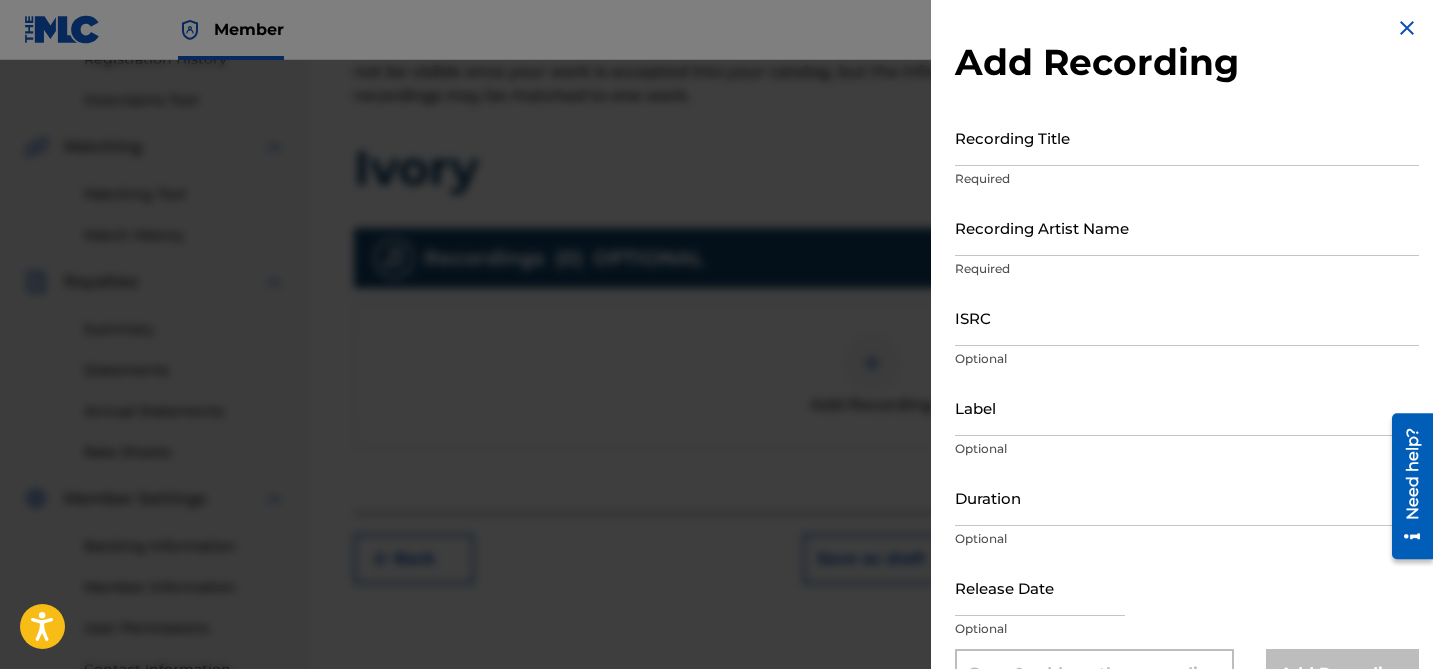 click on "Recording Title" at bounding box center [1187, 137] 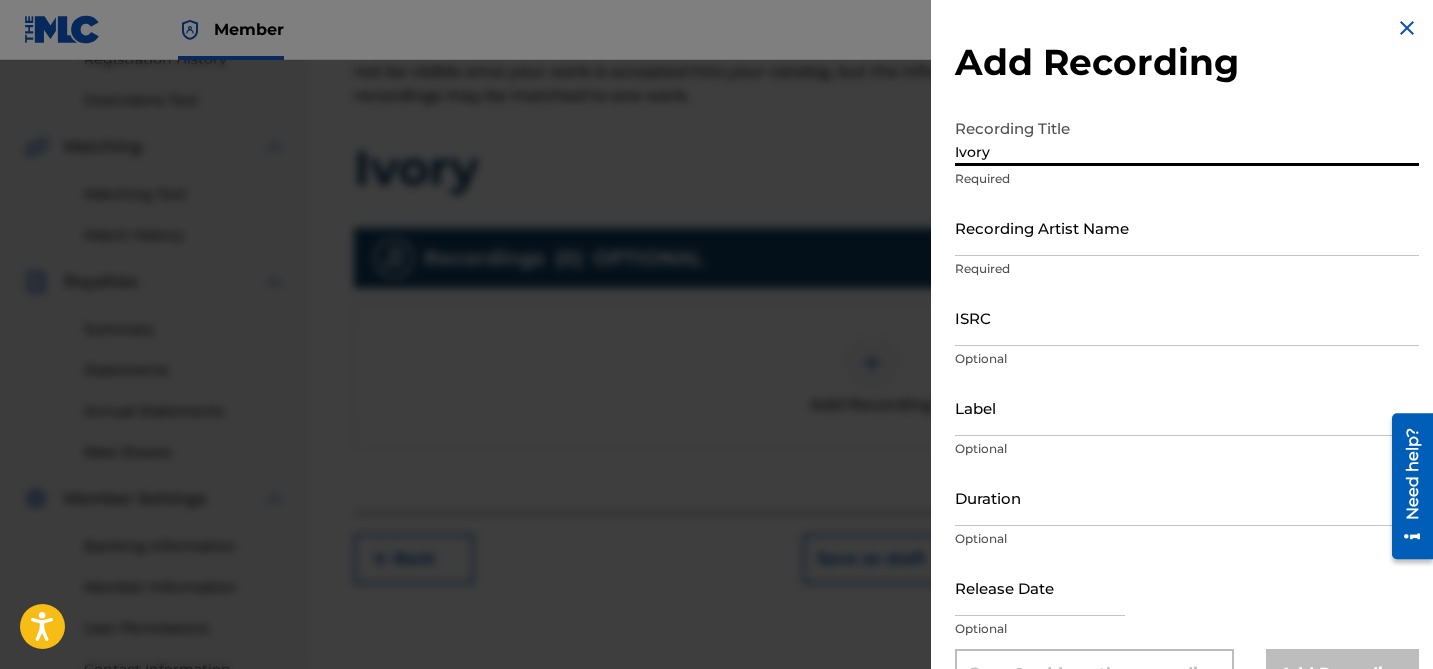 type on "Ivory" 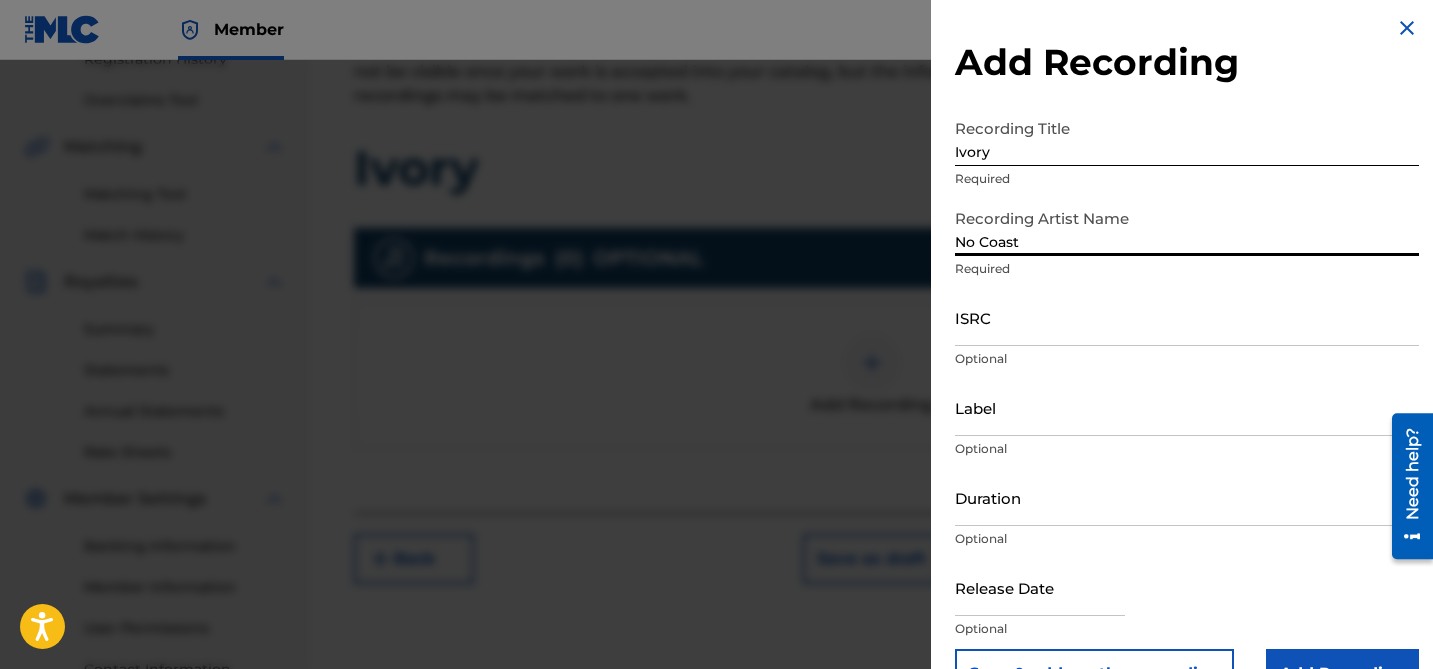 type on "No Coast" 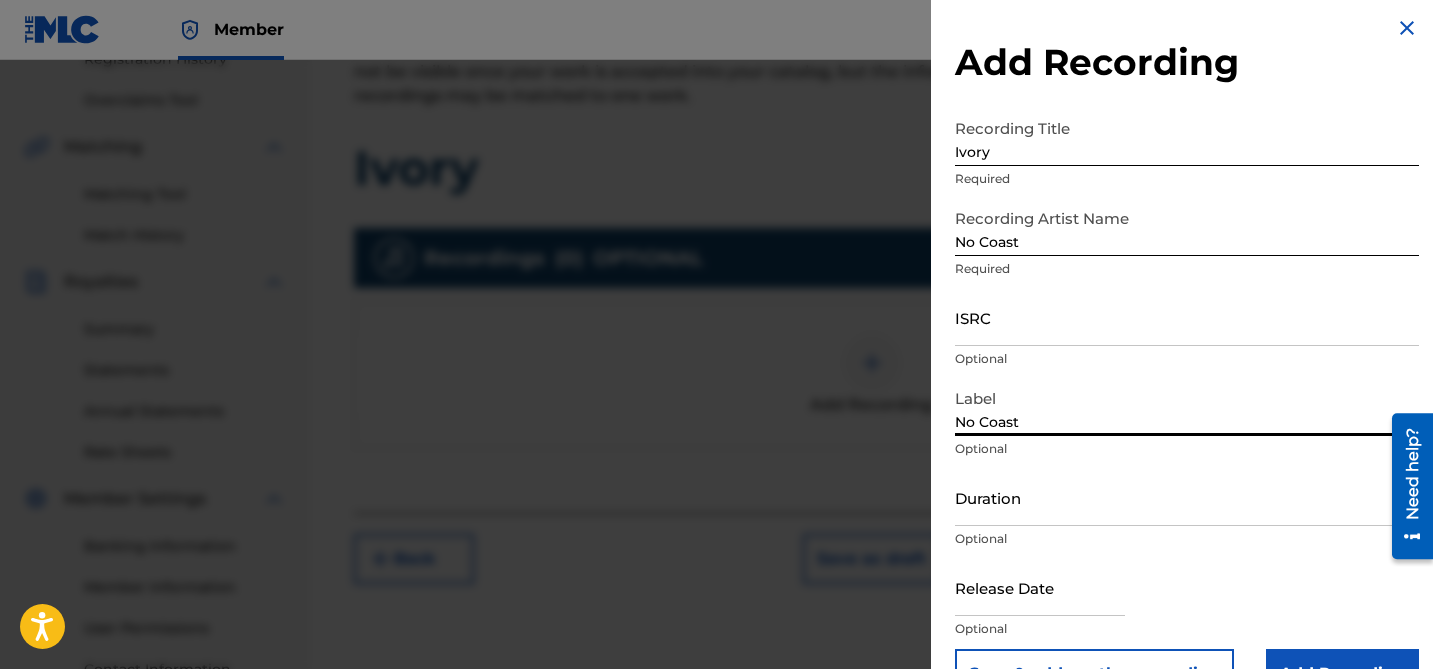type on "No Coast" 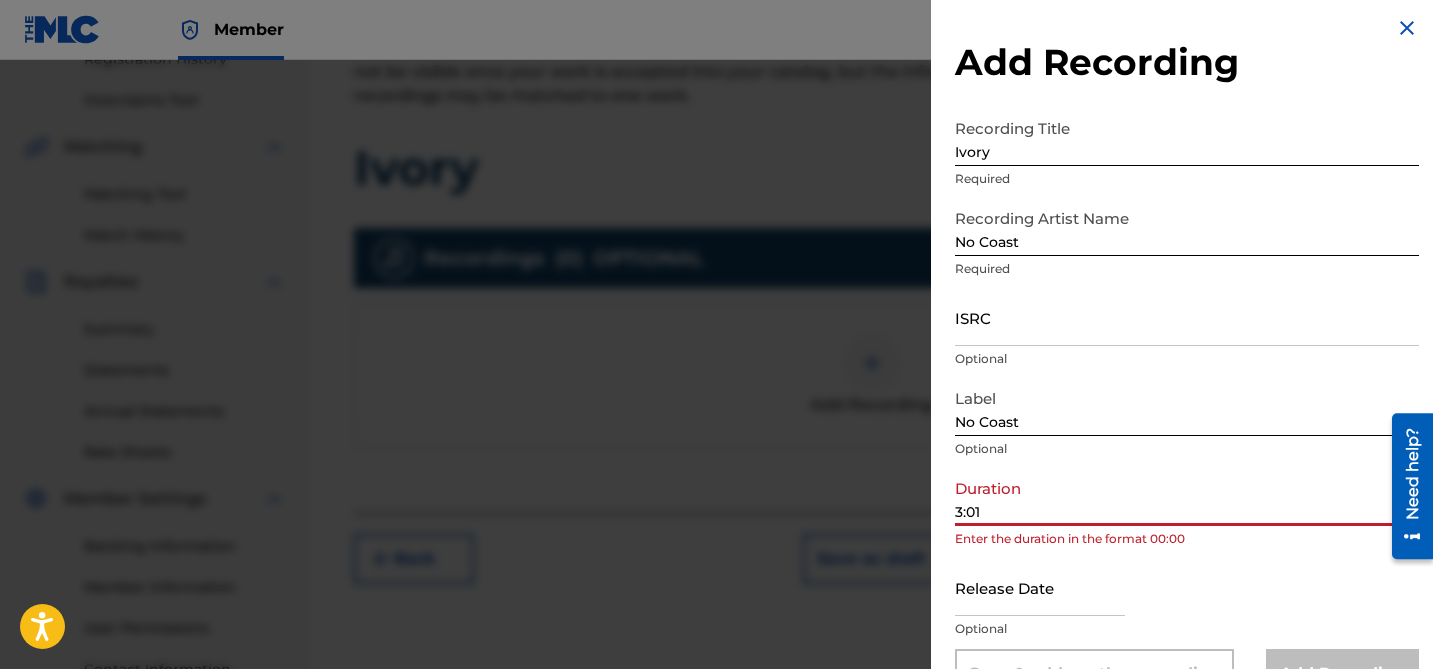 type on "3:01" 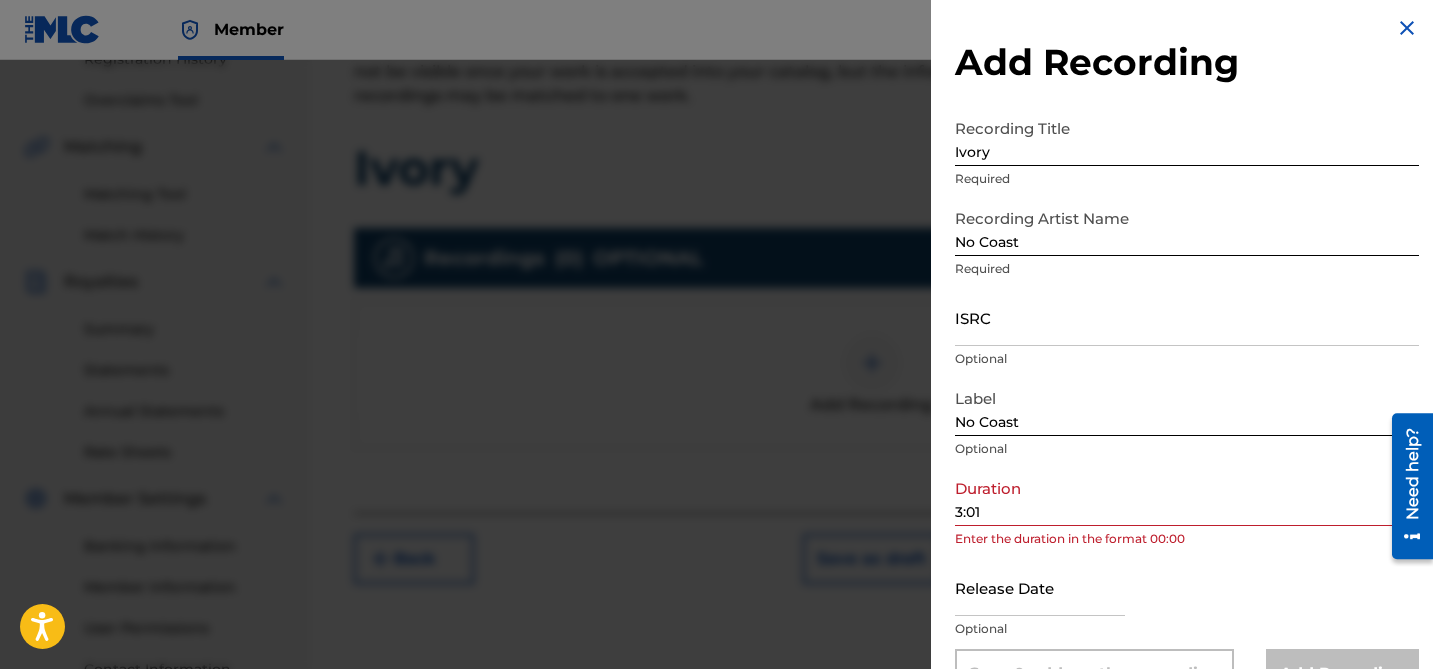 type on "d" 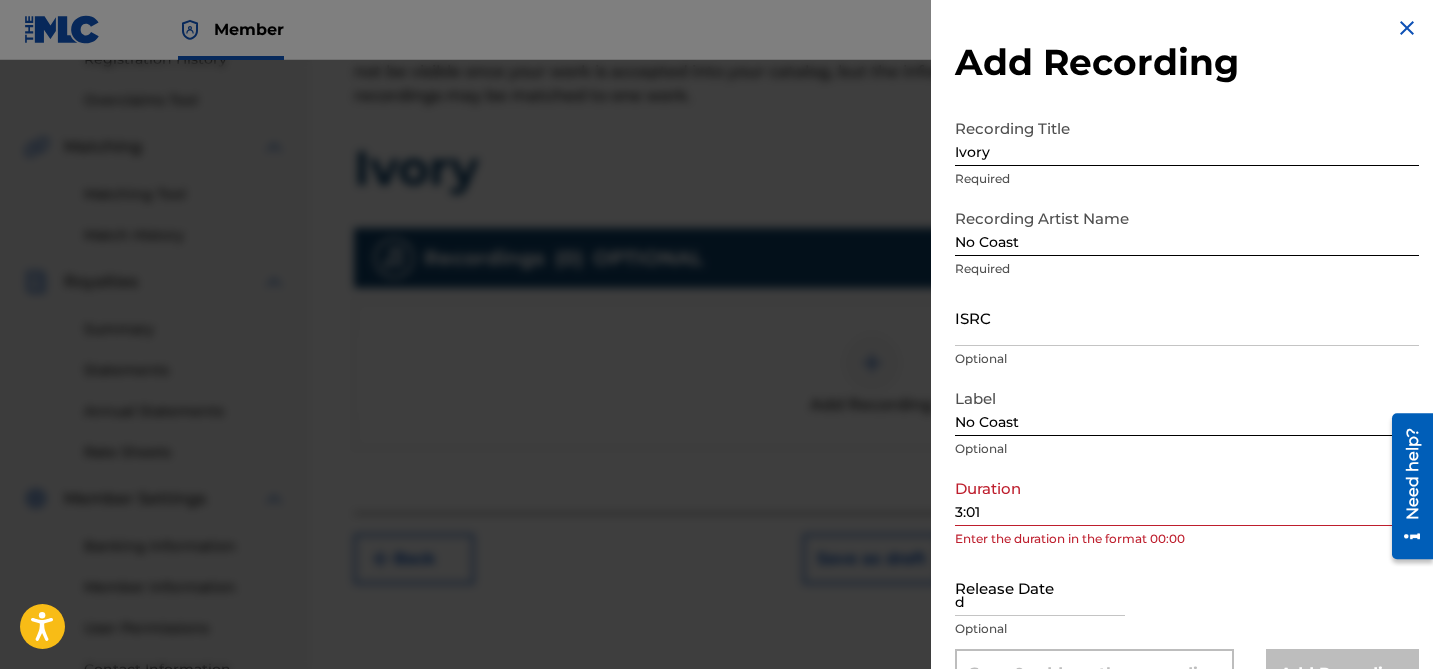 type 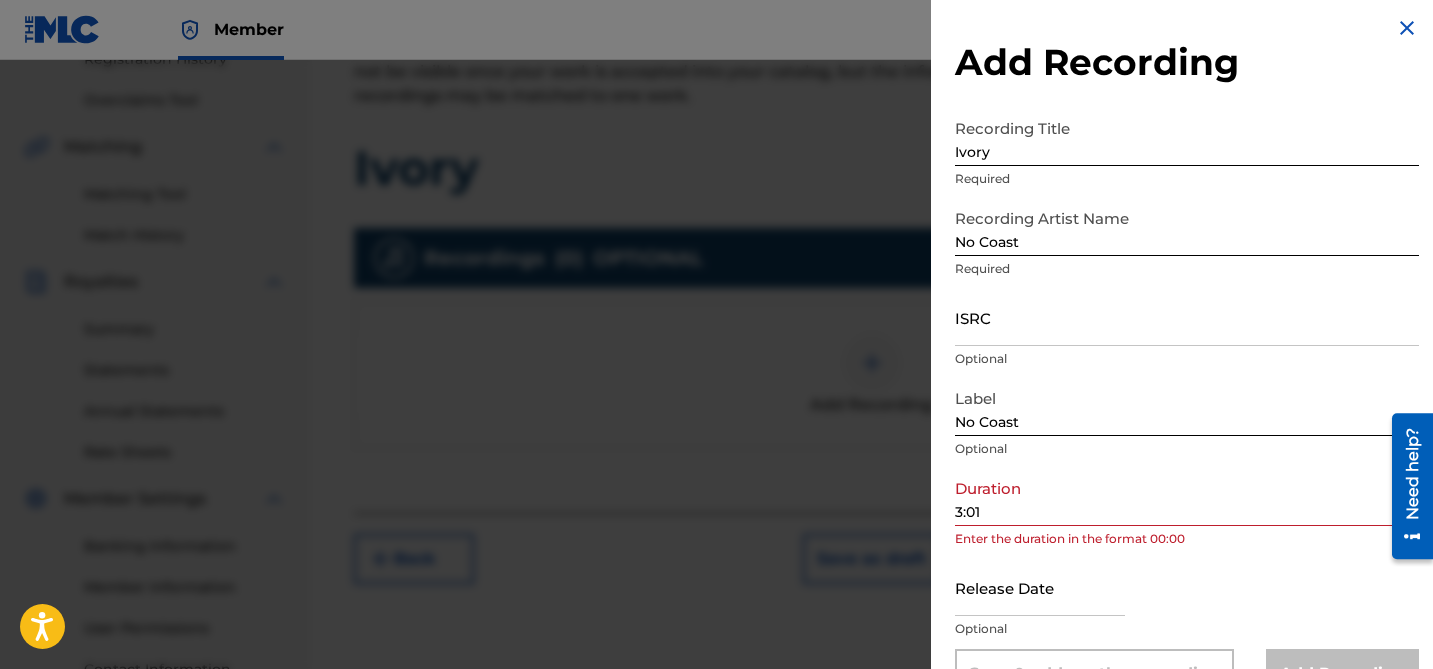 scroll, scrollTop: 62, scrollLeft: 0, axis: vertical 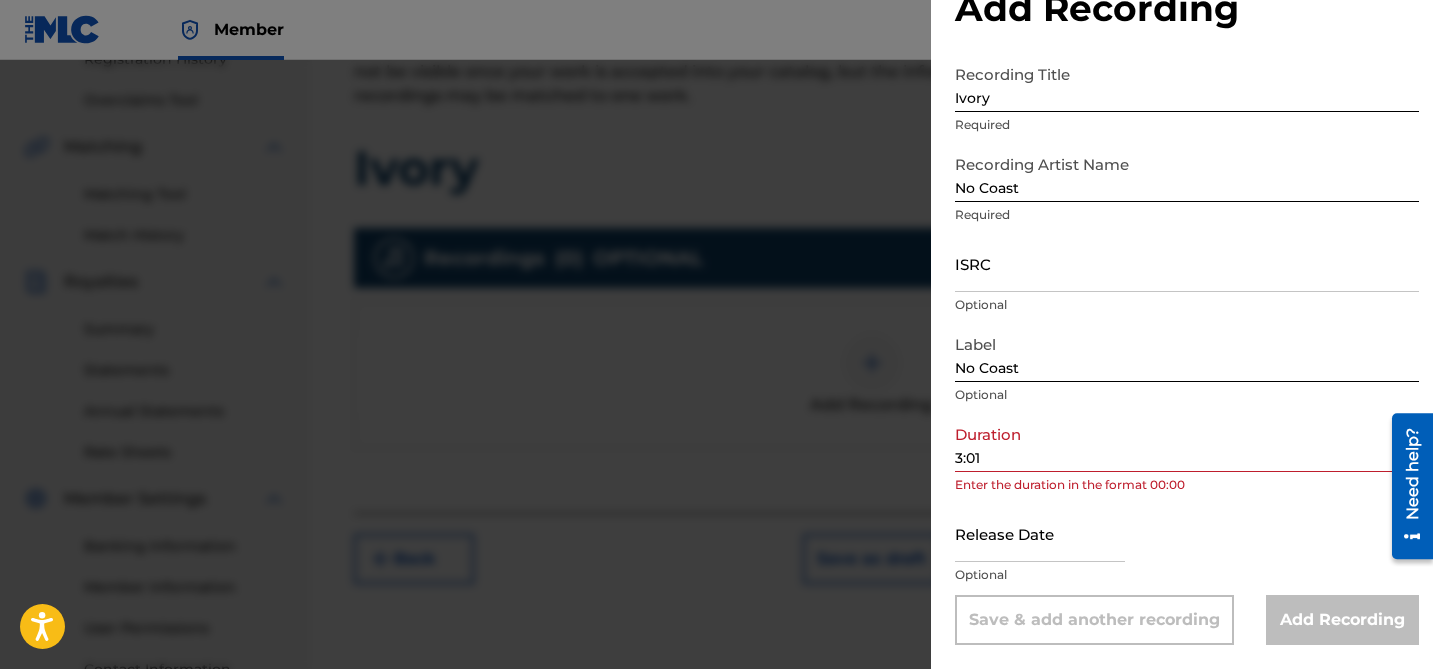 click on "3:01" at bounding box center [1187, 443] 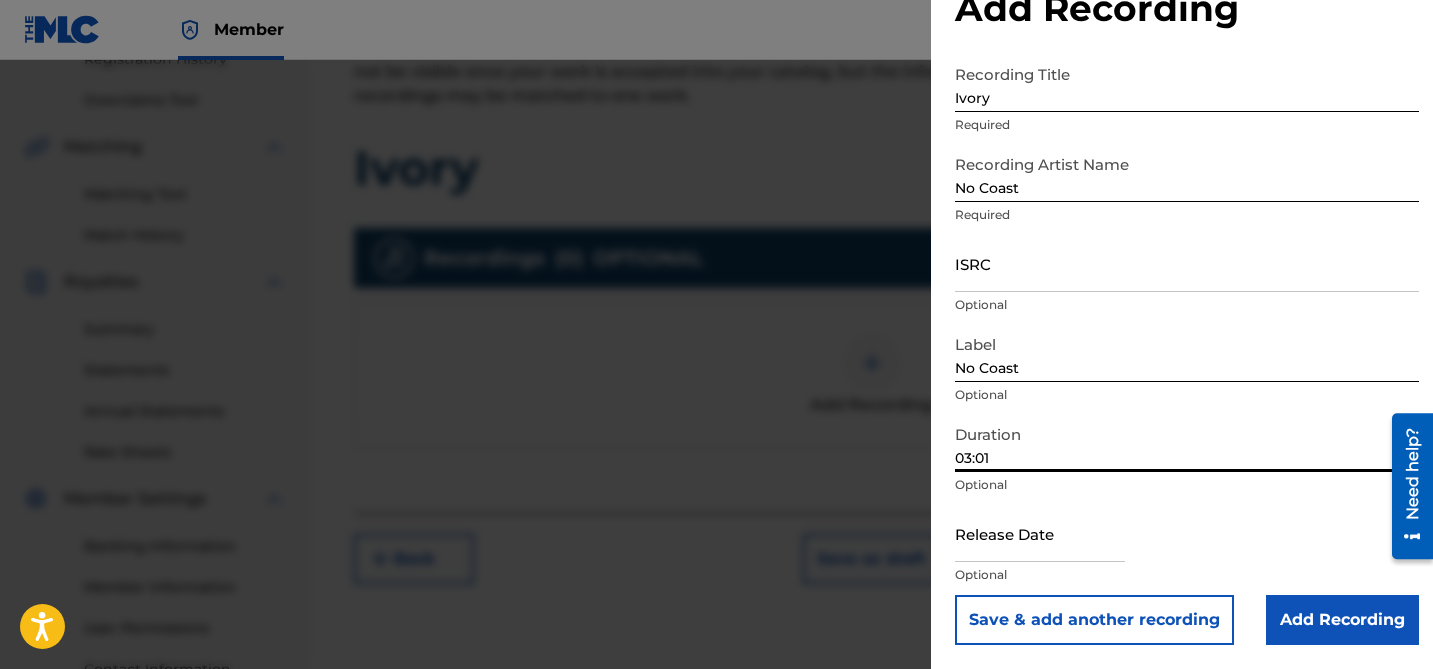 type on "03:01" 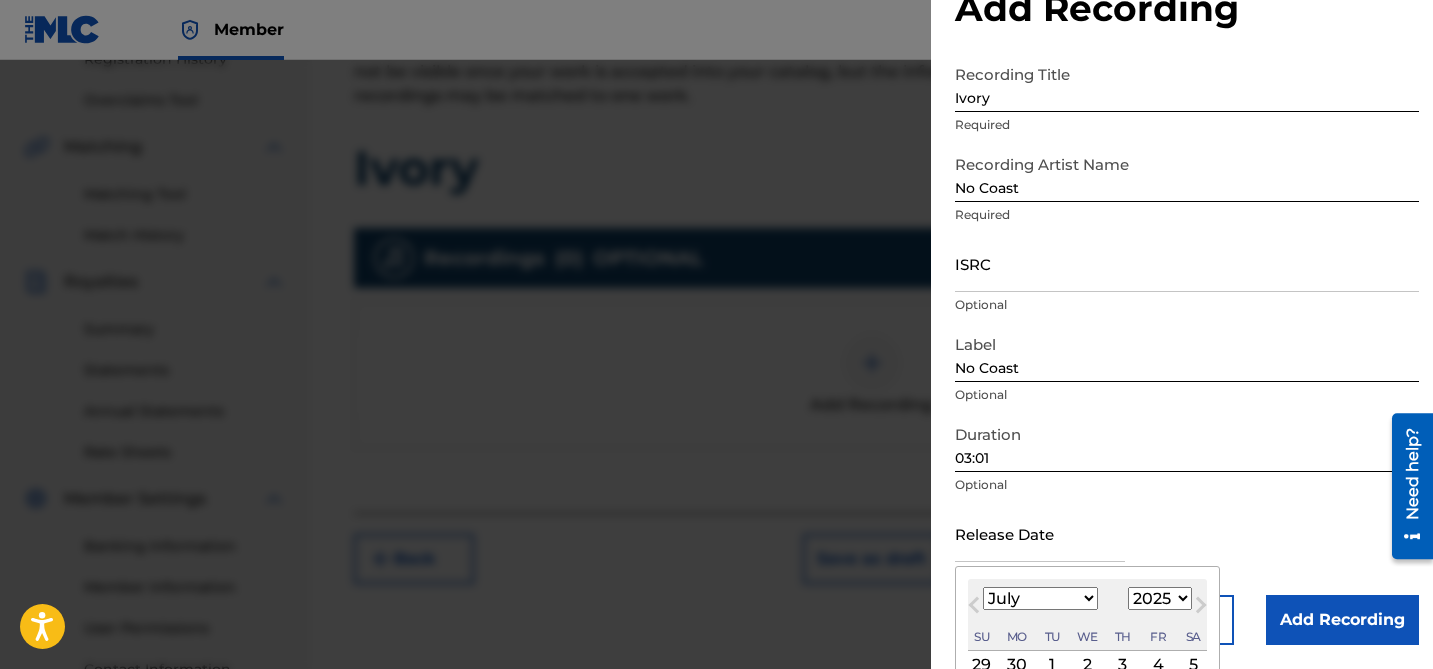 scroll, scrollTop: 221, scrollLeft: 0, axis: vertical 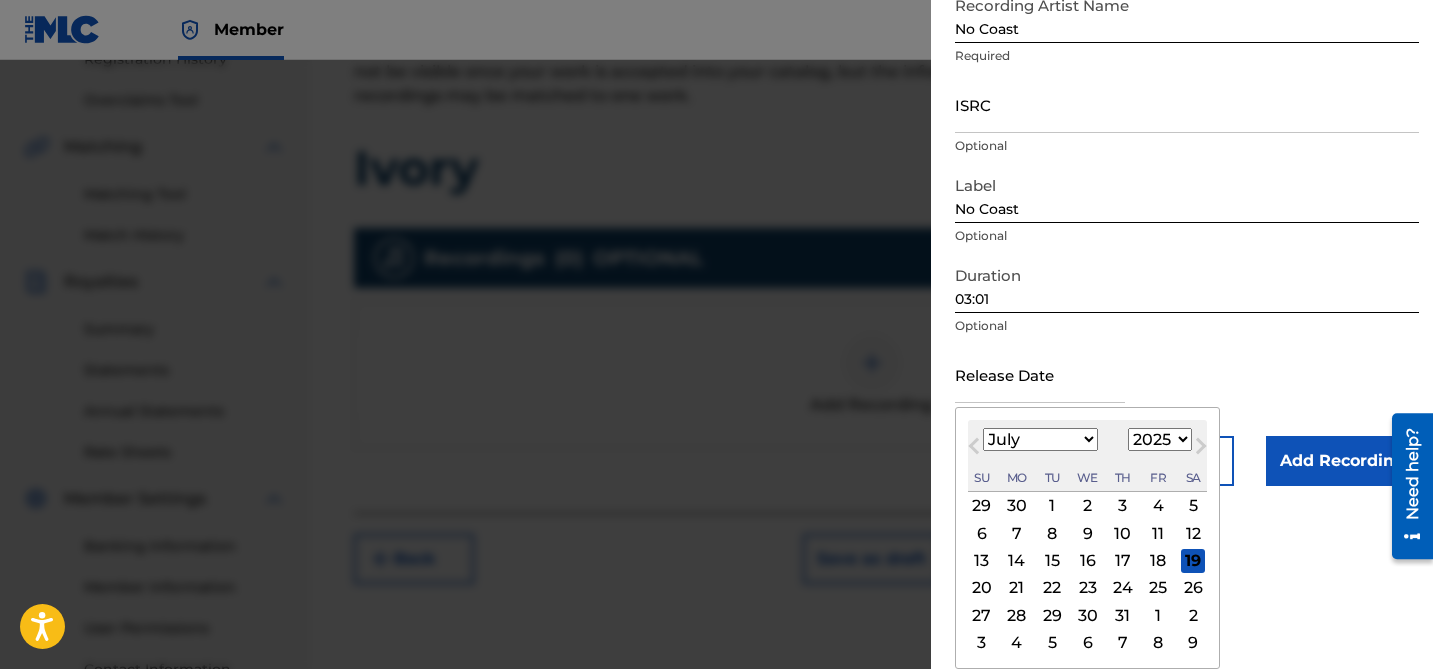 click on "1899 1900 1901 1902 1903 1904 1905 1906 1907 1908 1909 1910 1911 1912 1913 1914 1915 1916 1917 1918 1919 1920 1921 1922 1923 1924 1925 1926 1927 1928 1929 1930 1931 1932 1933 1934 1935 1936 1937 1938 1939 1940 1941 1942 1943 1944 1945 1946 1947 1948 1949 1950 1951 1952 1953 1954 1955 1956 1957 1958 1959 1960 1961 1962 1963 1964 1965 1966 1967 1968 1969 1970 1971 1972 1973 1974 1975 1976 1977 1978 1979 1980 1981 1982 1983 1984 1985 1986 1987 1988 1989 1990 1991 1992 1993 1994 1995 1996 1997 1998 1999 2000 2001 2002 2003 2004 2005 2006 2007 2008 2009 2010 2011 2012 2013 2014 2015 2016 2017 2018 2019 2020 2021 2022 2023 2024 2025 2026 2027 2028 2029 2030 2031 2032 2033 2034 2035 2036 2037 2038 2039 2040 2041 2042 2043 2044 2045 2046 2047 2048 2049 2050 2051 2052 2053 2054 2055 2056 2057 2058 2059 2060 2061 2062 2063 2064 2065 2066 2067 2068 2069 2070 2071 2072 2073 2074 2075 2076 2077 2078 2079 2080 2081 2082 2083 2084 2085 2086 2087 2088 2089 2090 2091 2092 2093 2094 2095 2096 2097 2098 2099 2100" at bounding box center (1160, 439) 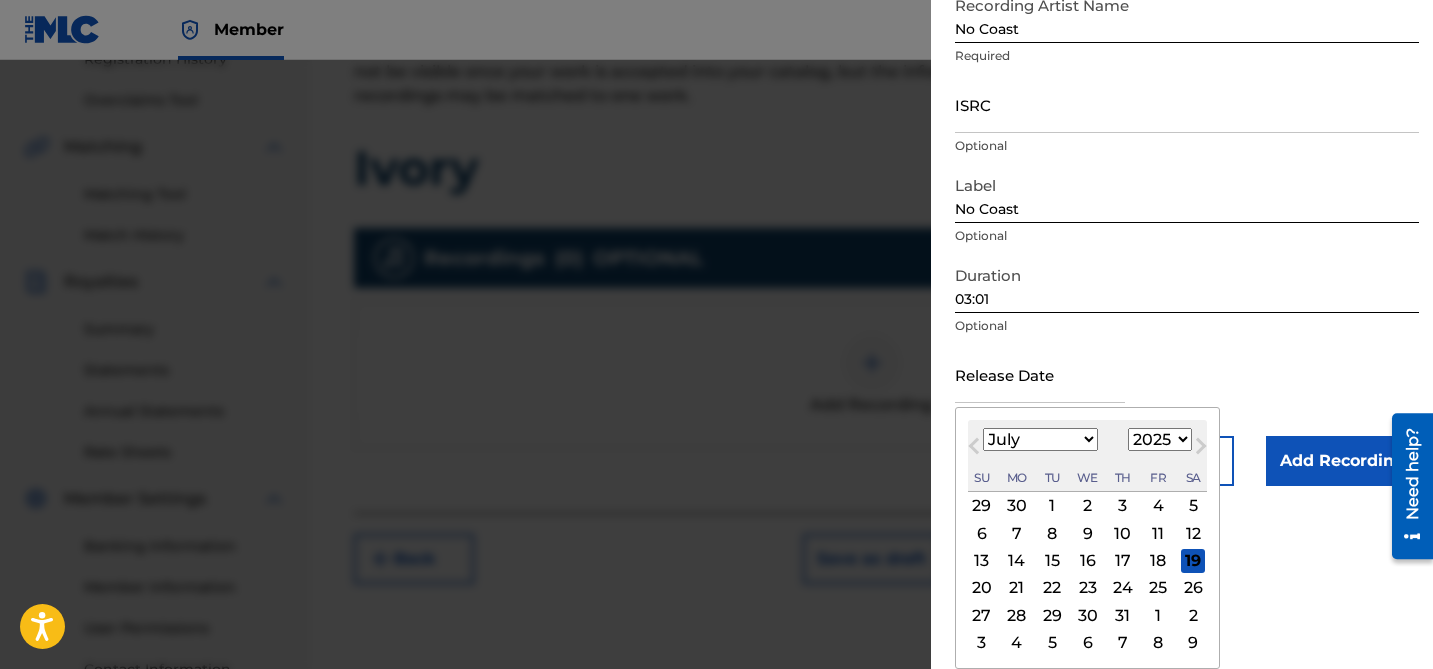 select on "2018" 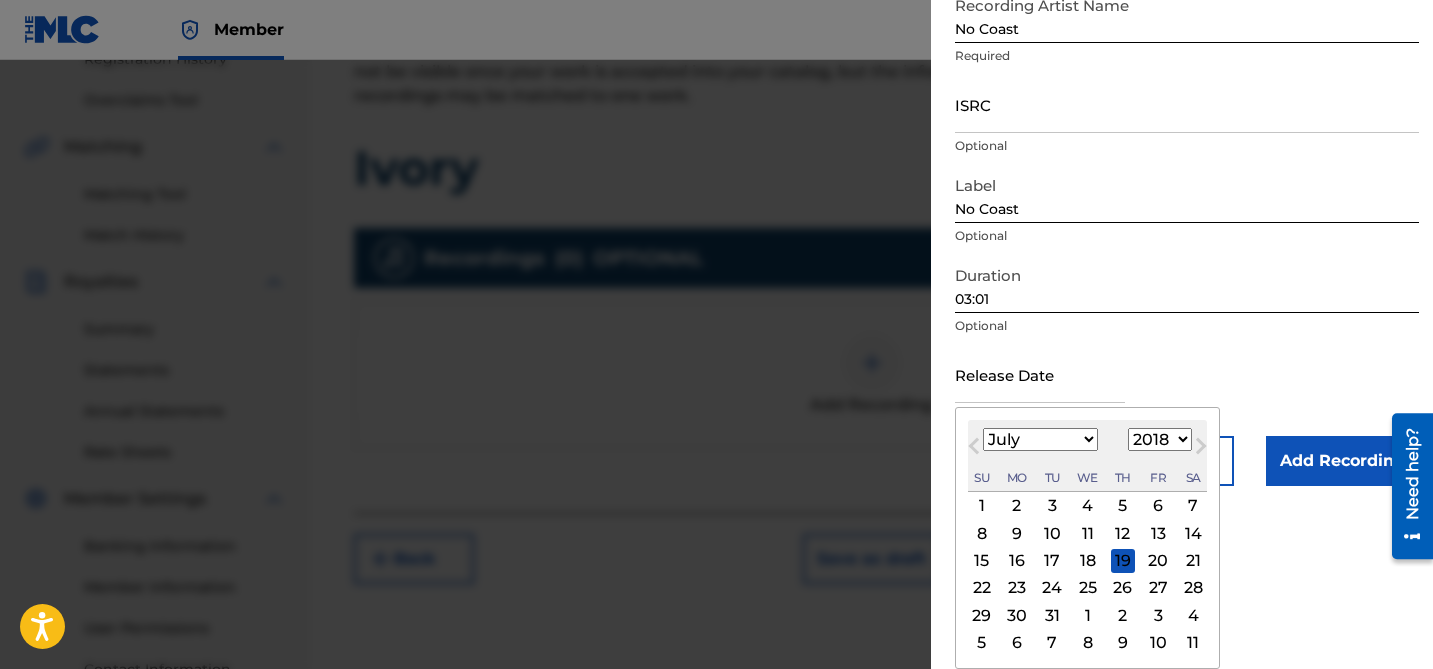 click on "January February March April May June July August September October November December" at bounding box center [1040, 439] 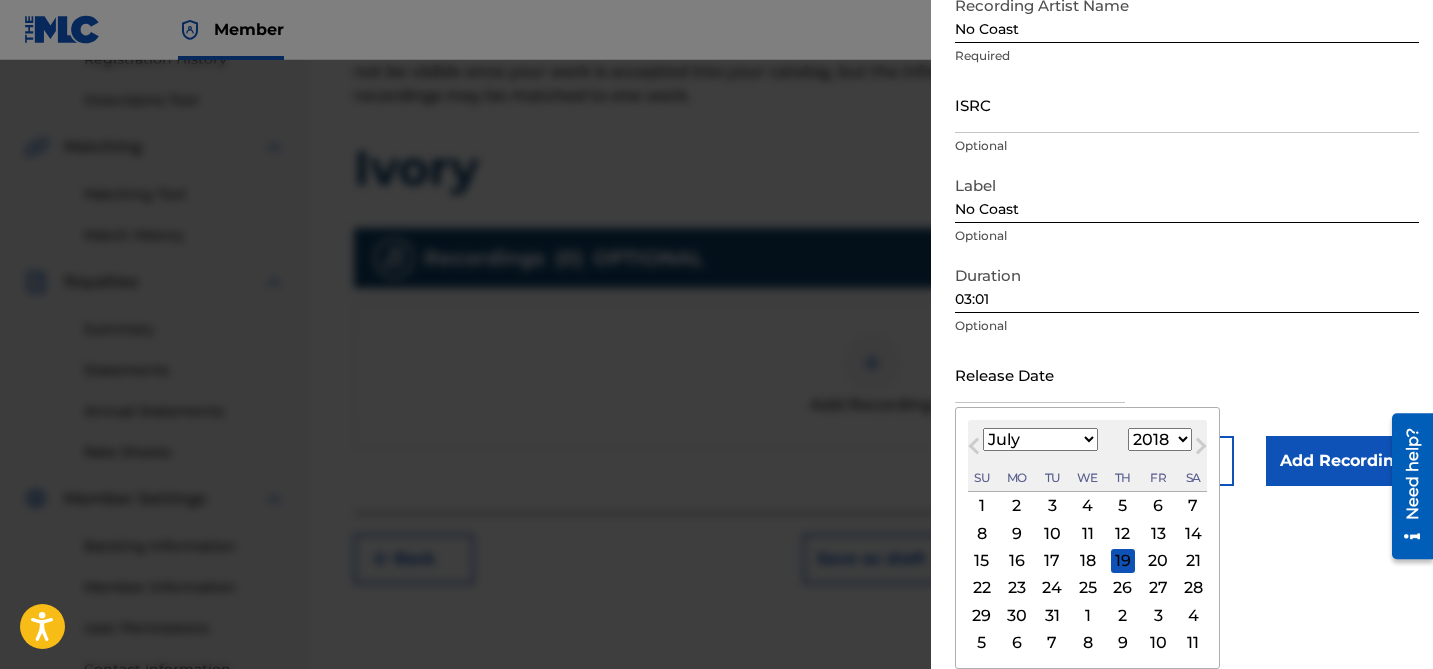 select on "11" 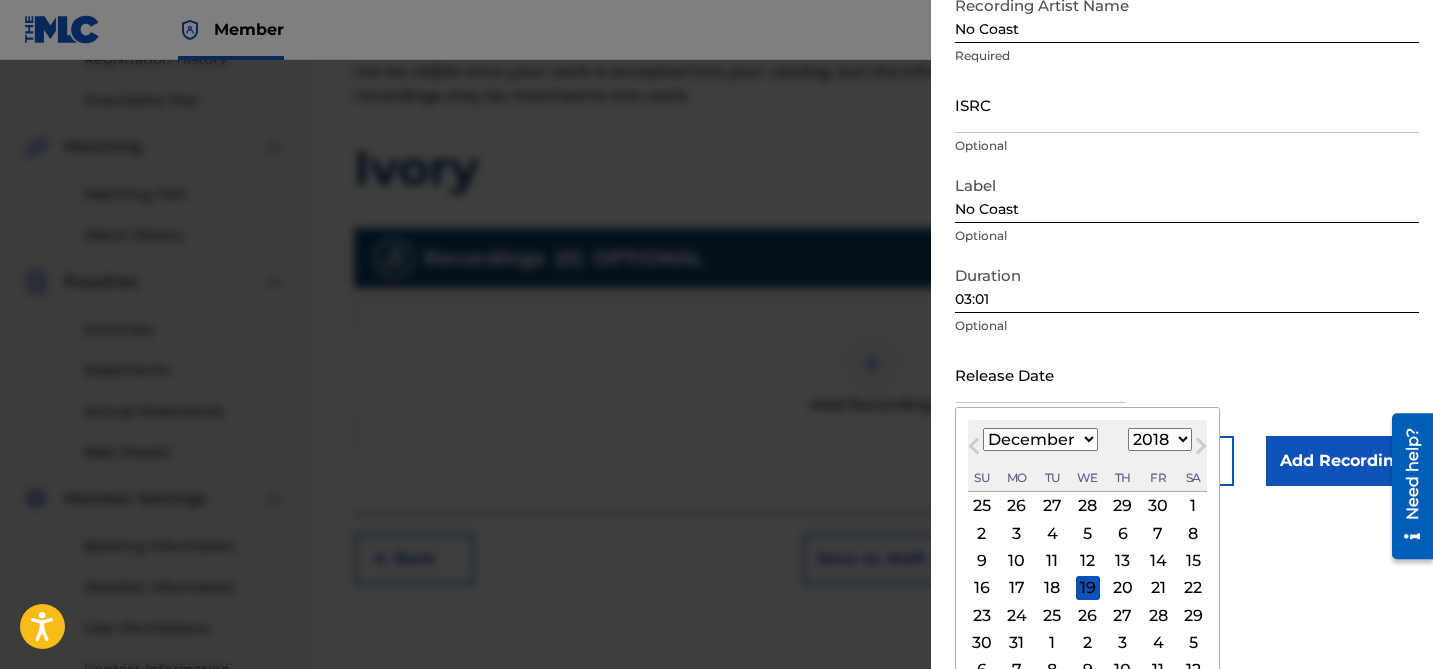 click on "7" at bounding box center [1158, 533] 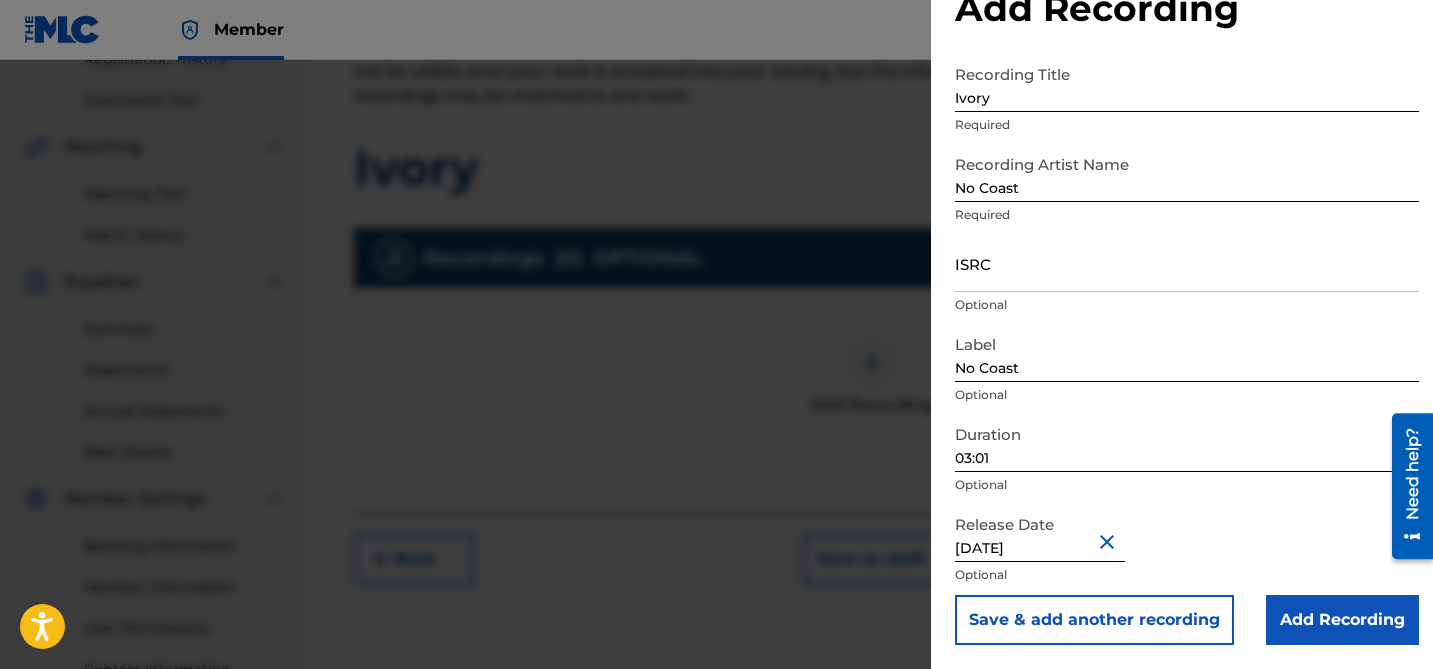 scroll, scrollTop: 62, scrollLeft: 0, axis: vertical 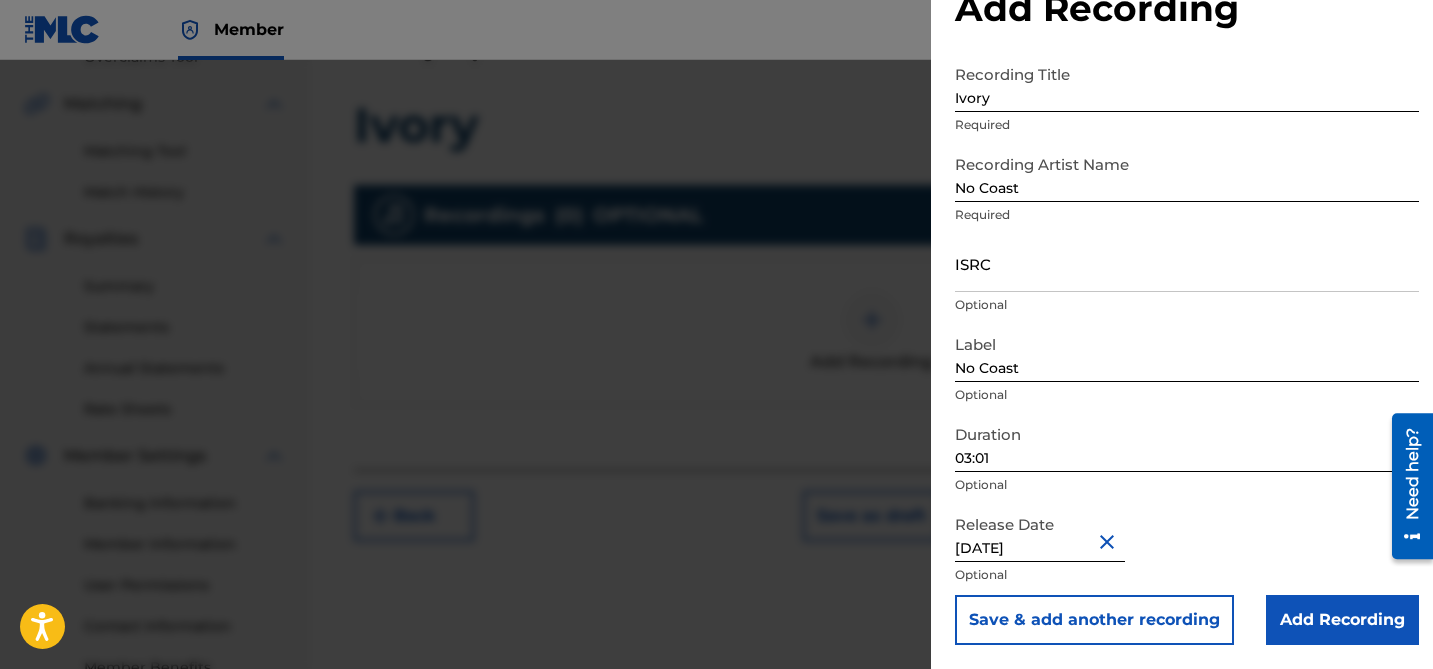 click on "Add Recording" at bounding box center [1342, 620] 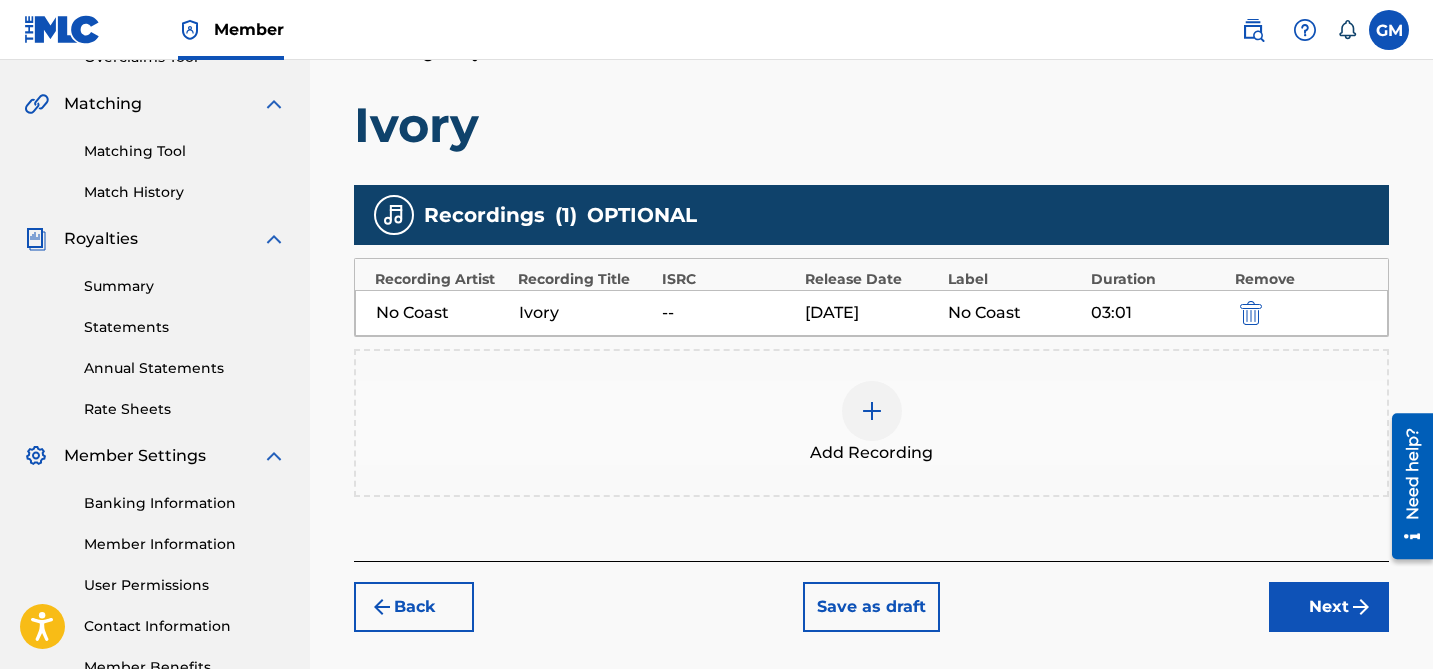 click on "Next" at bounding box center [1329, 607] 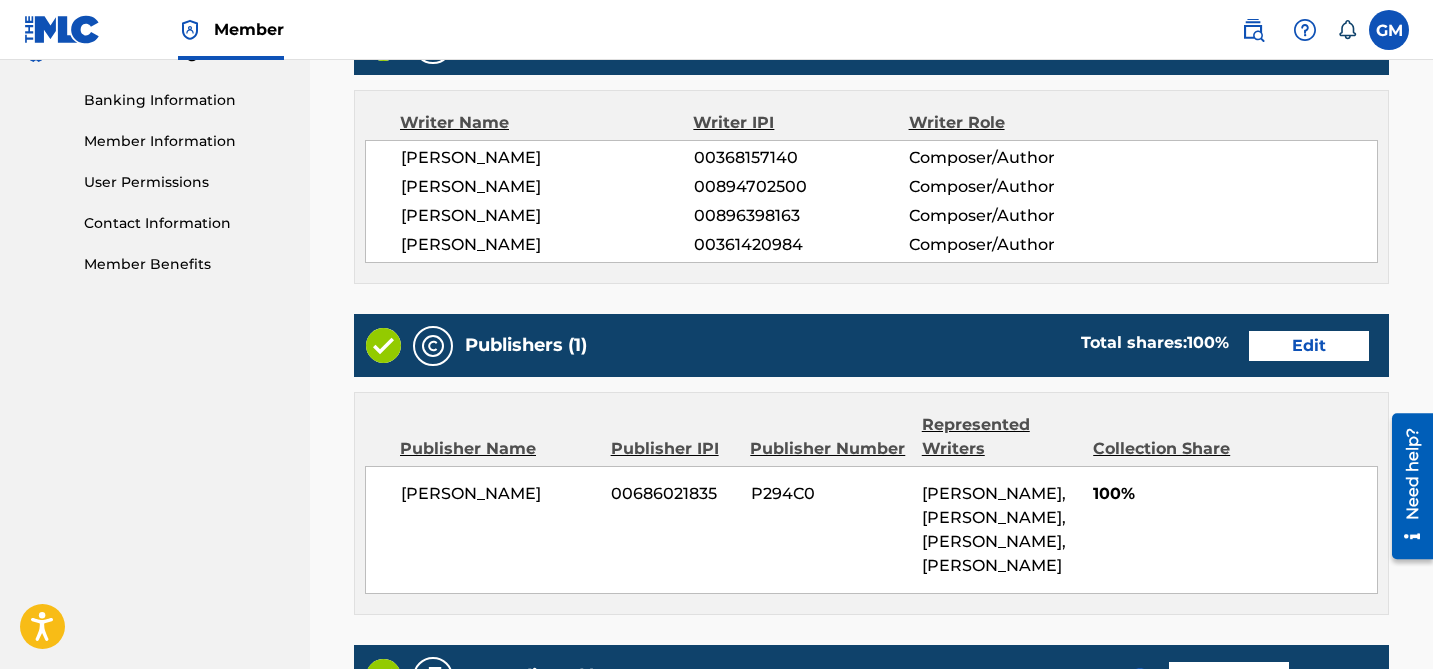 scroll, scrollTop: 878, scrollLeft: 0, axis: vertical 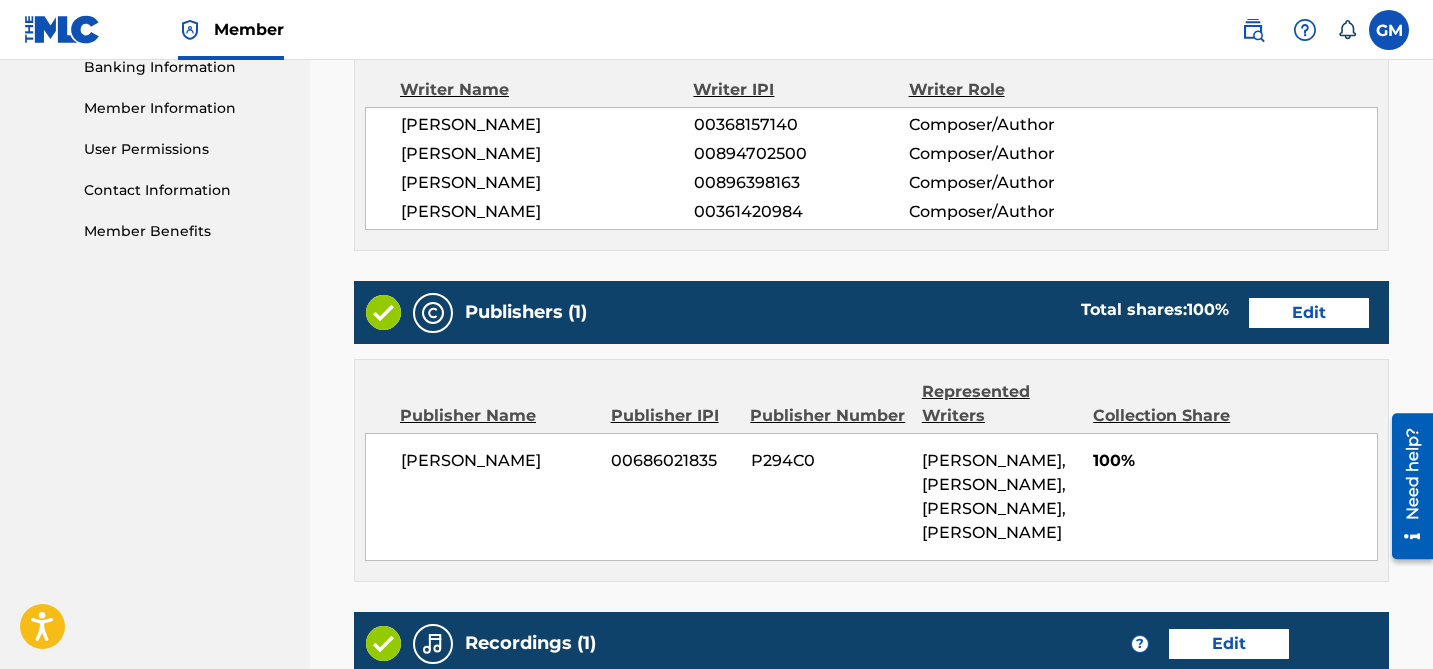 click on "Edit" at bounding box center (1309, 313) 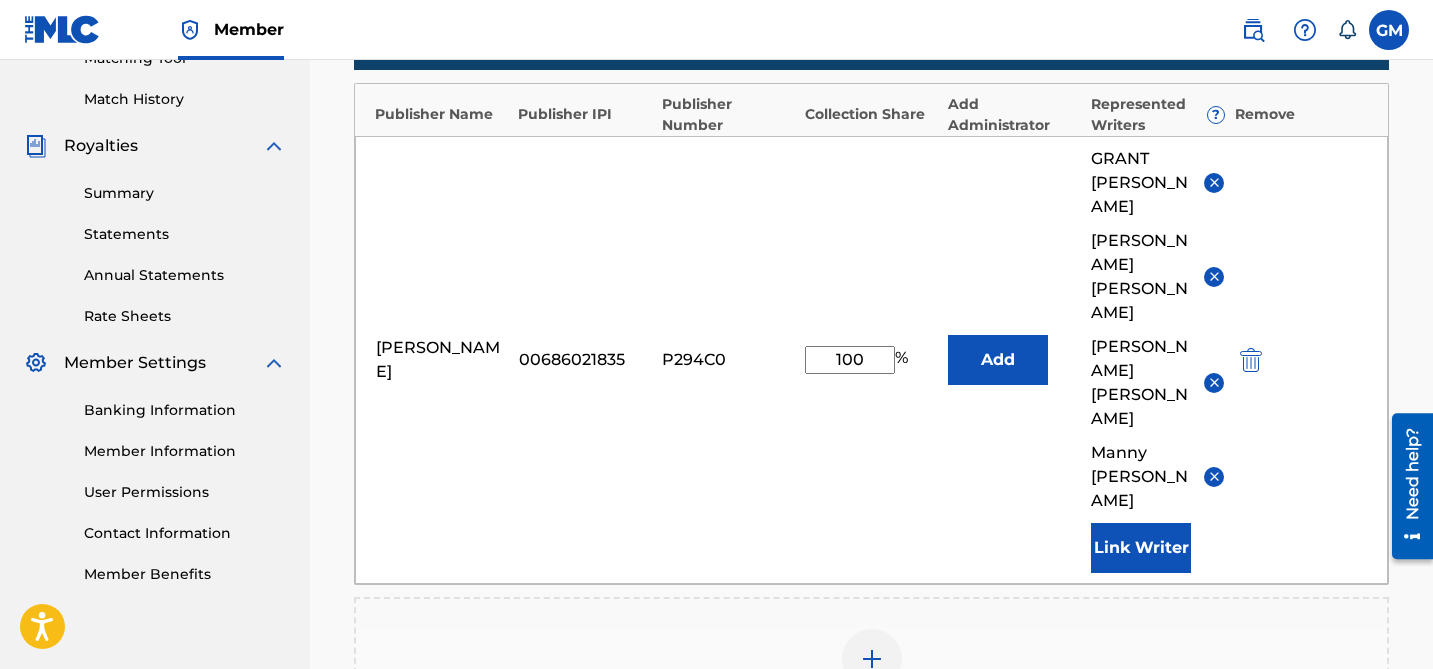 scroll, scrollTop: 810, scrollLeft: 0, axis: vertical 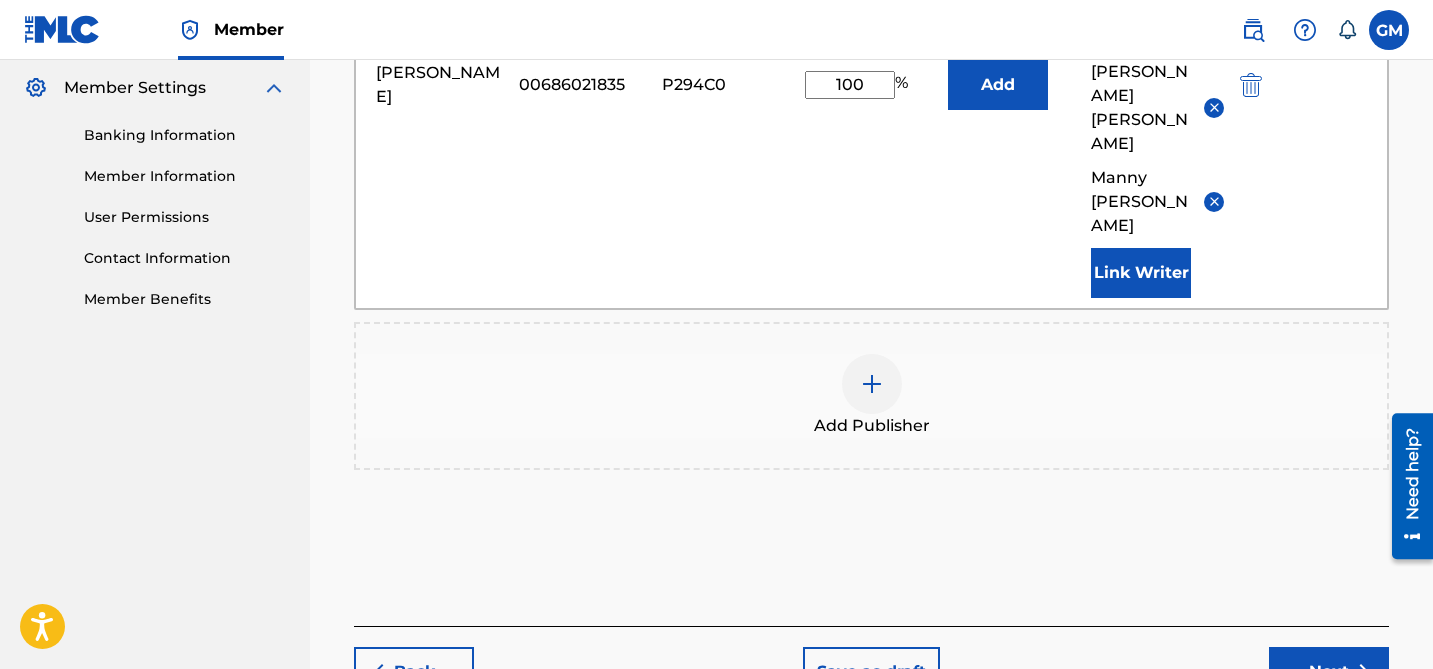 click at bounding box center (1361, 672) 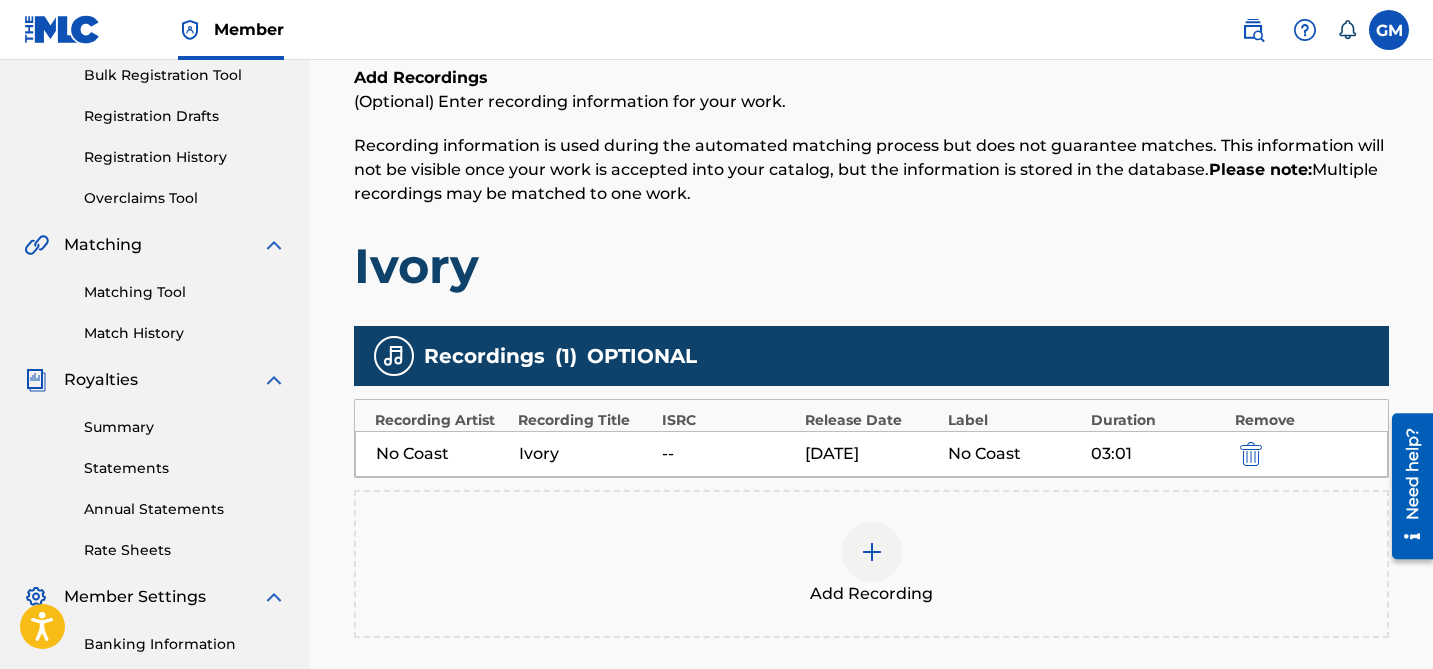 scroll, scrollTop: 571, scrollLeft: 0, axis: vertical 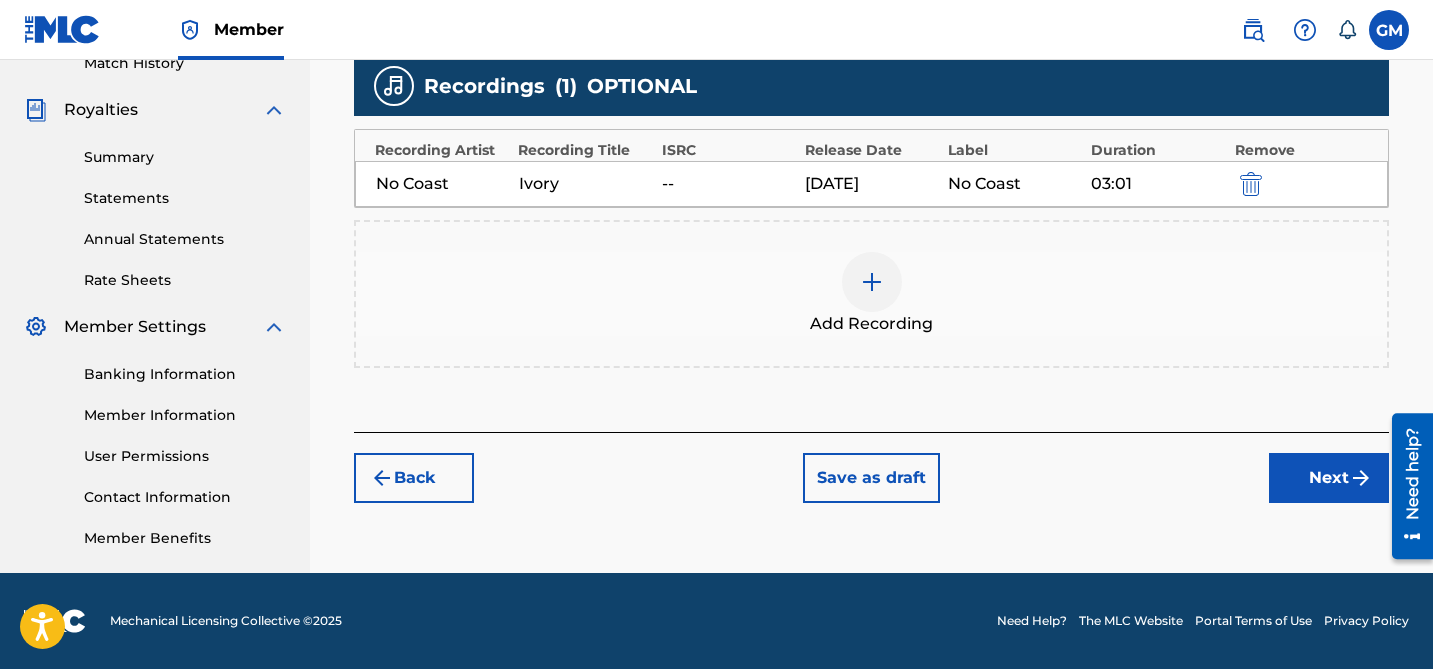 click on "Next" at bounding box center (1329, 478) 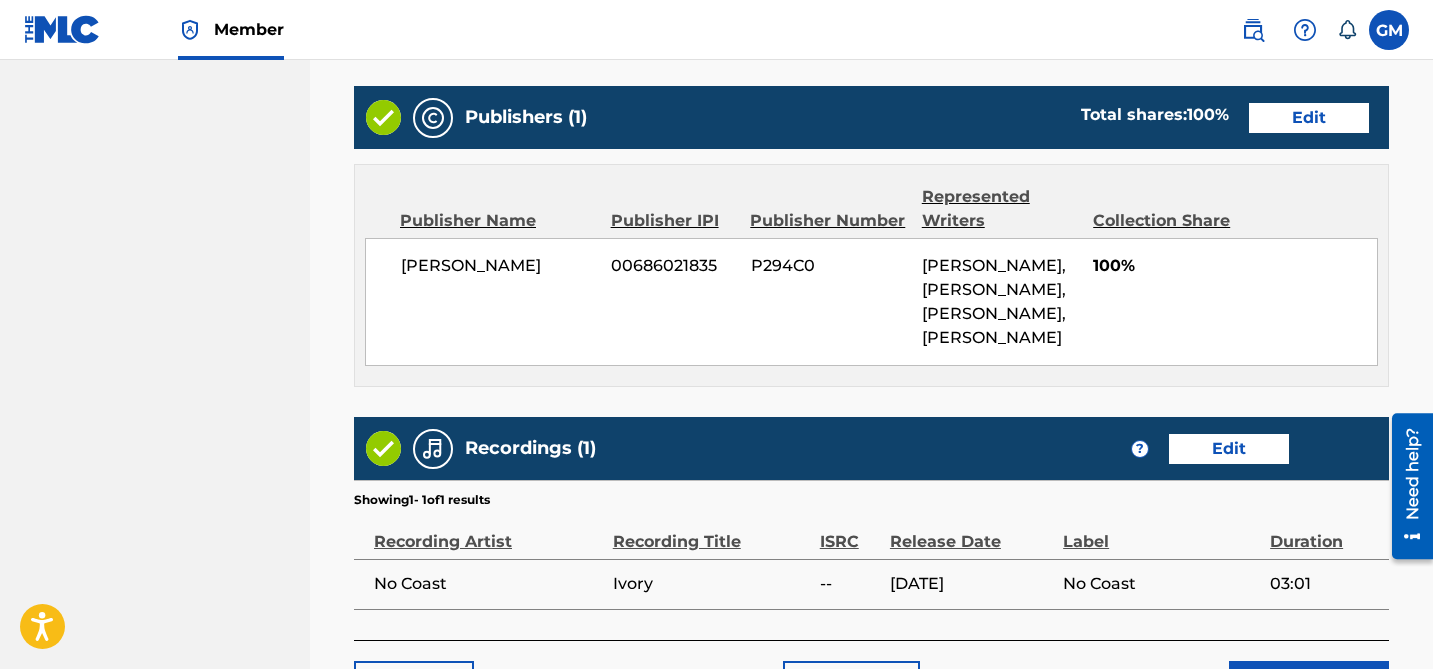 scroll, scrollTop: 1078, scrollLeft: 0, axis: vertical 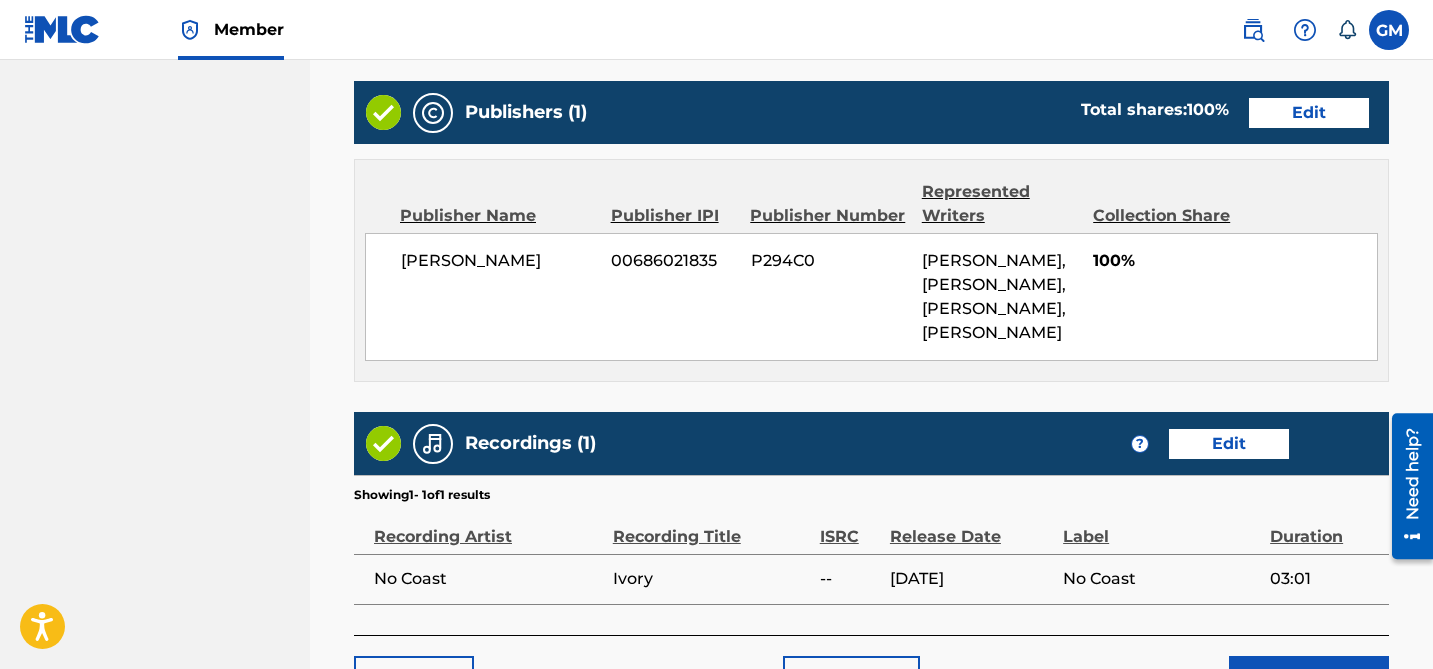 click on "Edit" at bounding box center [1309, 113] 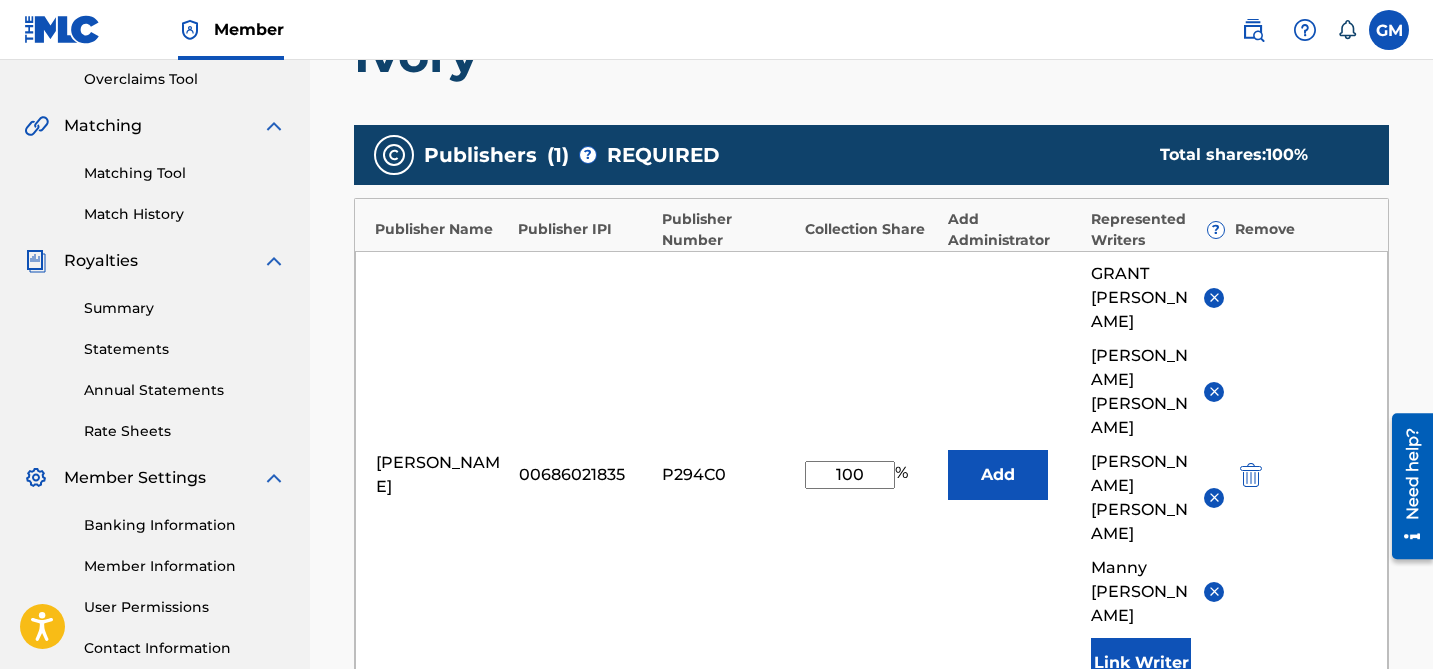 scroll, scrollTop: 425, scrollLeft: 0, axis: vertical 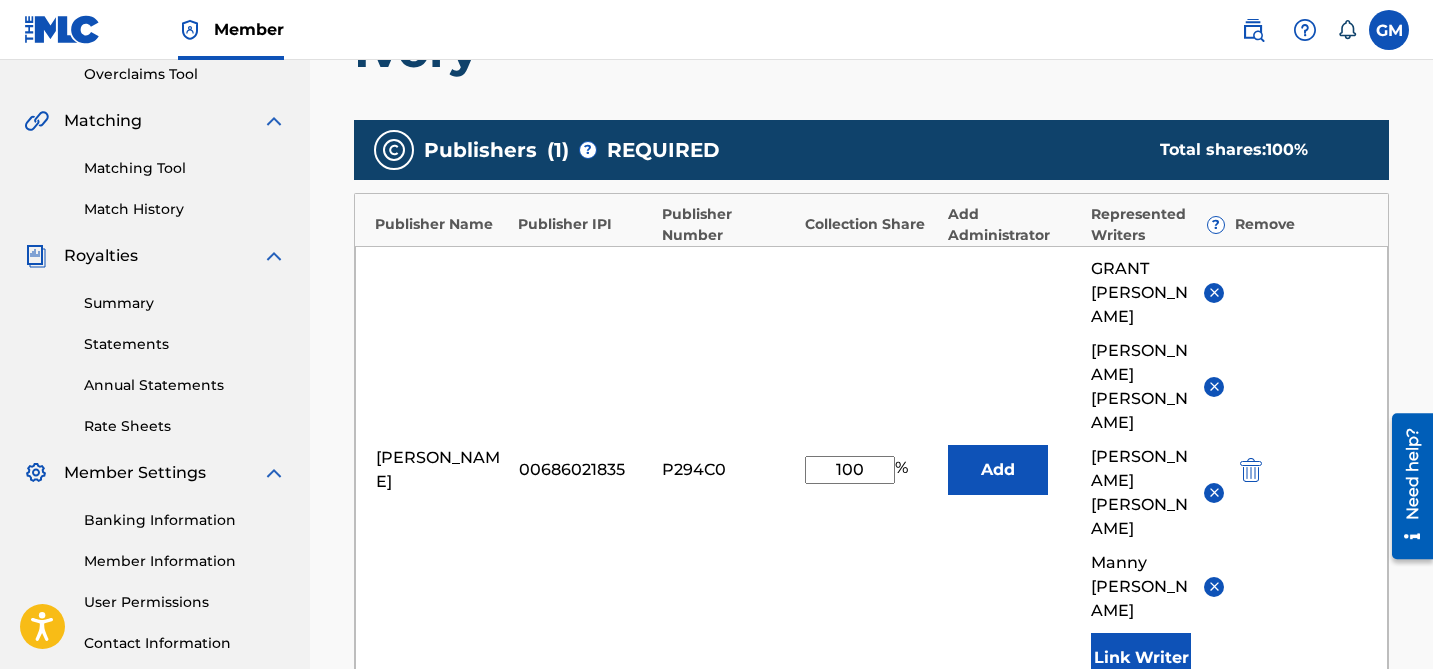 click at bounding box center [1251, 470] 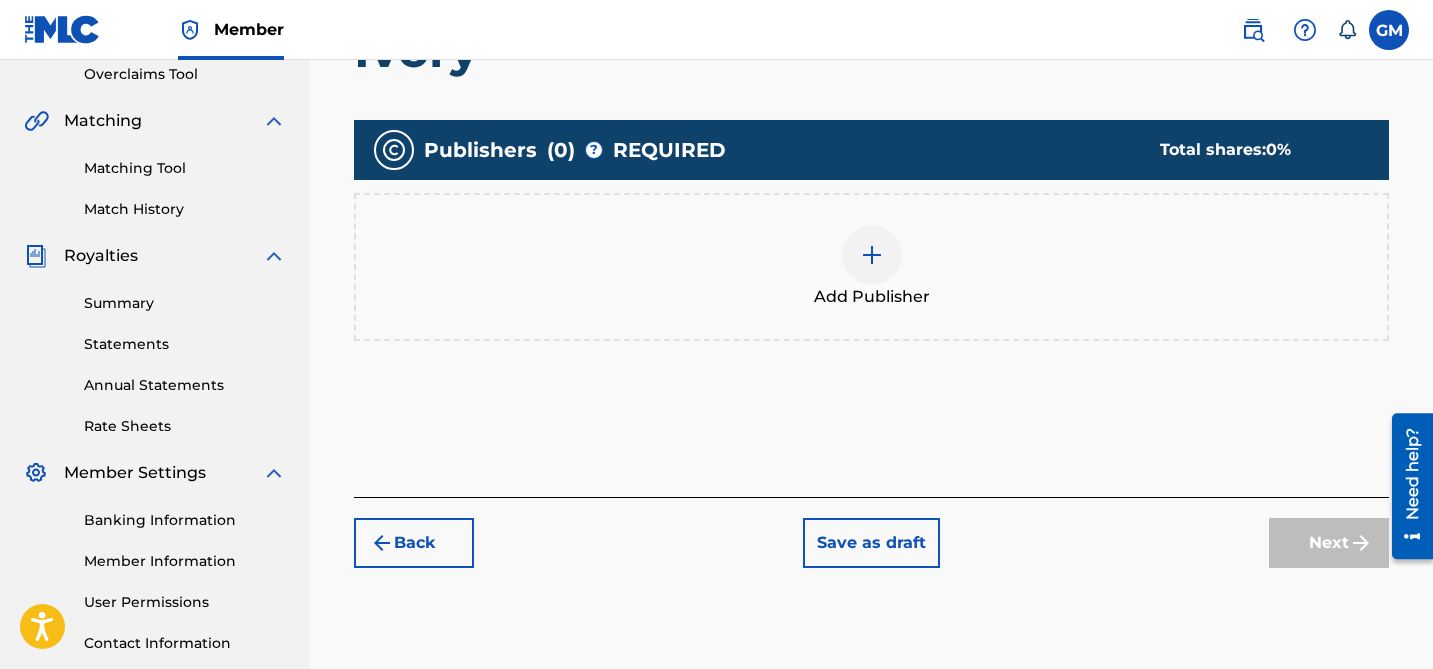 click on "Add Publisher" at bounding box center (871, 267) 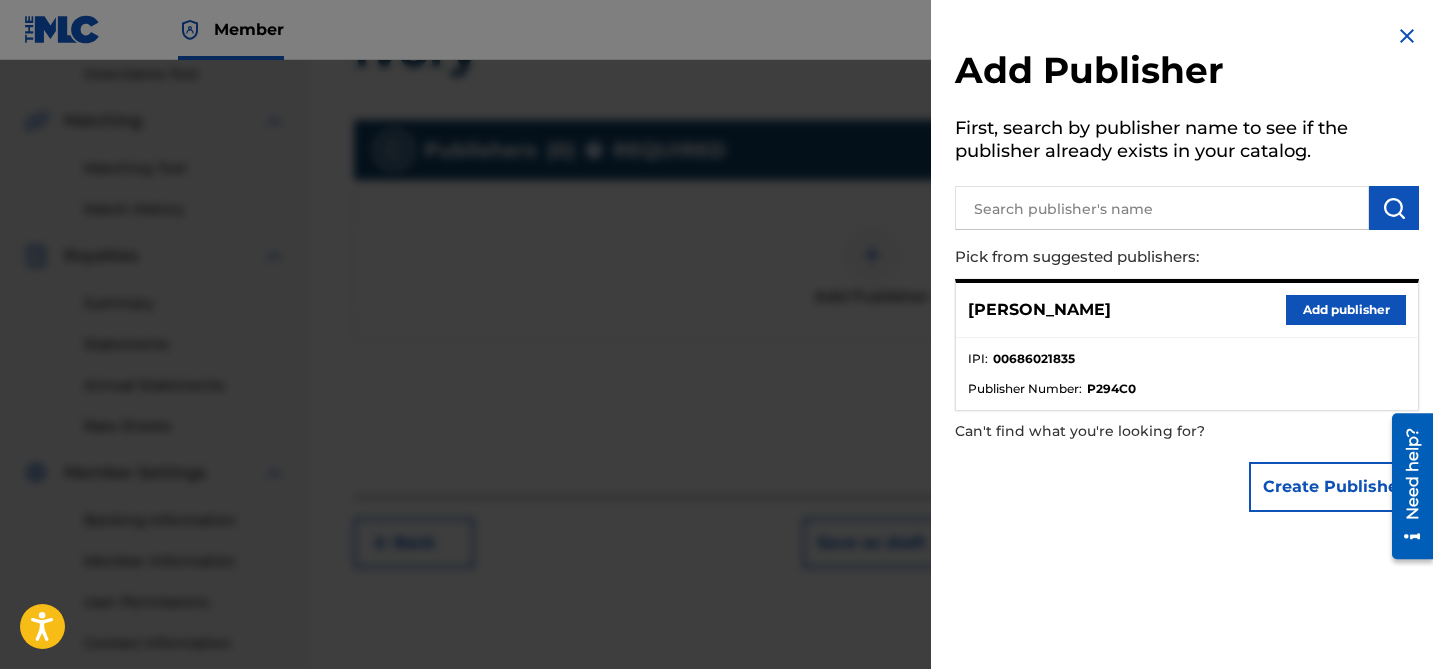 click on "Create Publisher" at bounding box center [1334, 487] 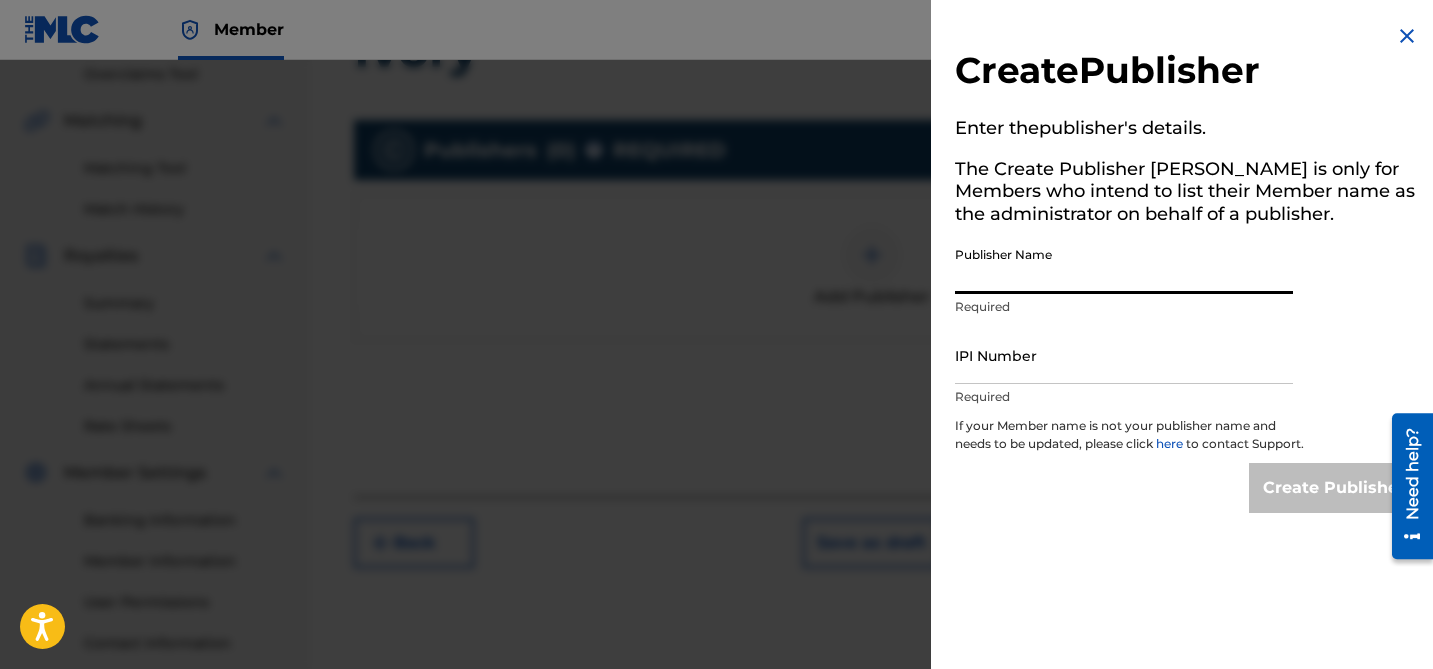 click on "Publisher Name" at bounding box center [1124, 265] 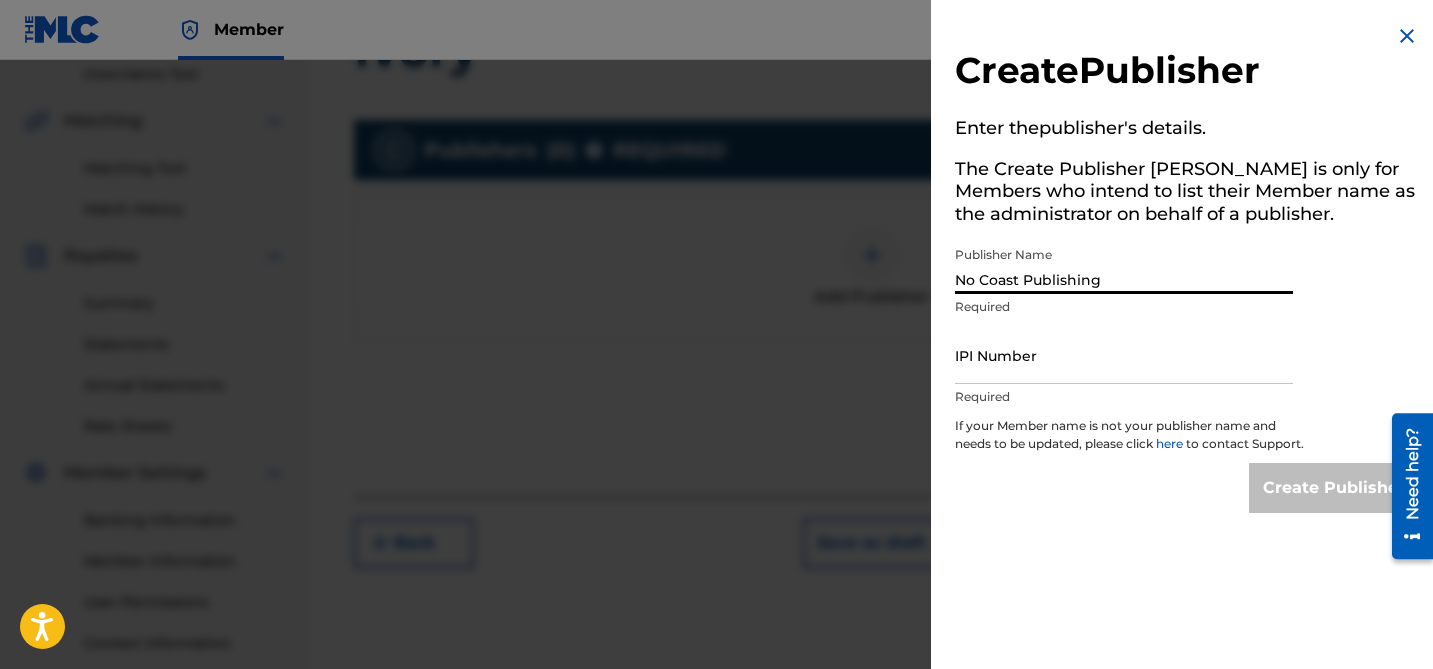 type on "No Coast Publishing" 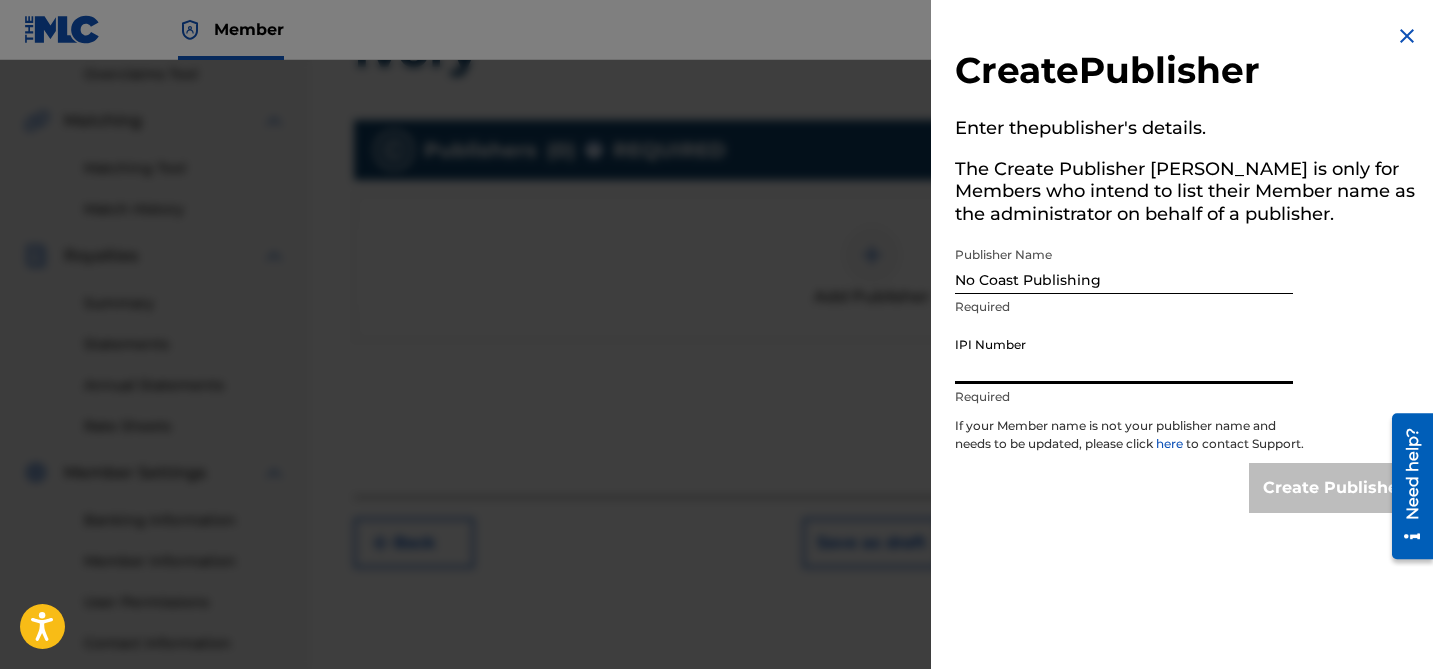 click on "IPI Number" at bounding box center [1124, 355] 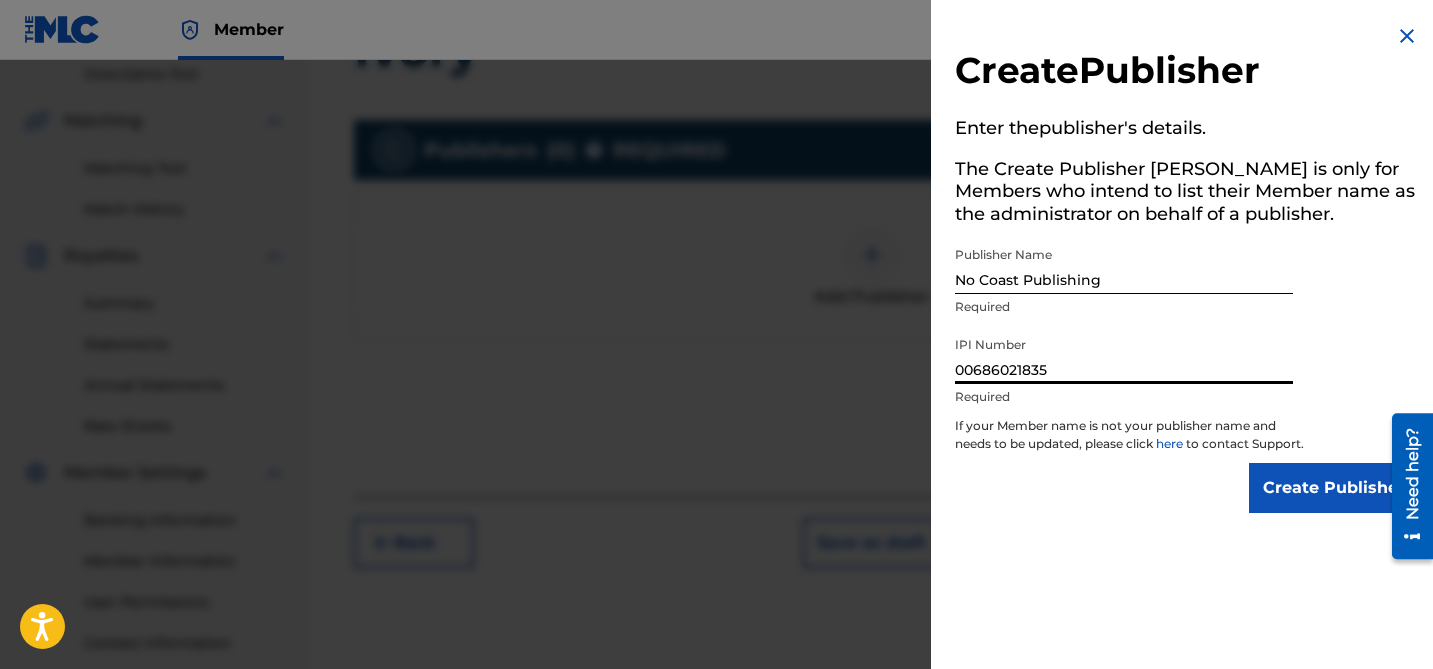 type on "00686021835" 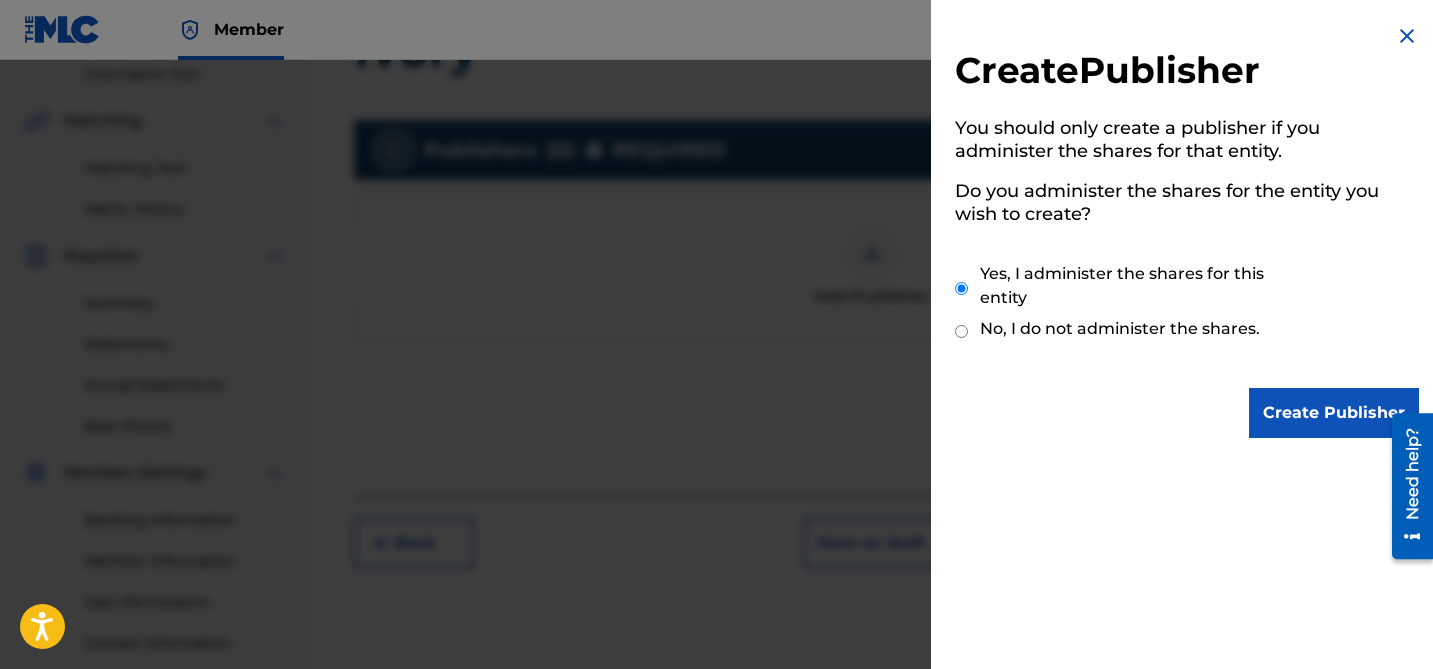 click on "Create Publisher" at bounding box center (1334, 413) 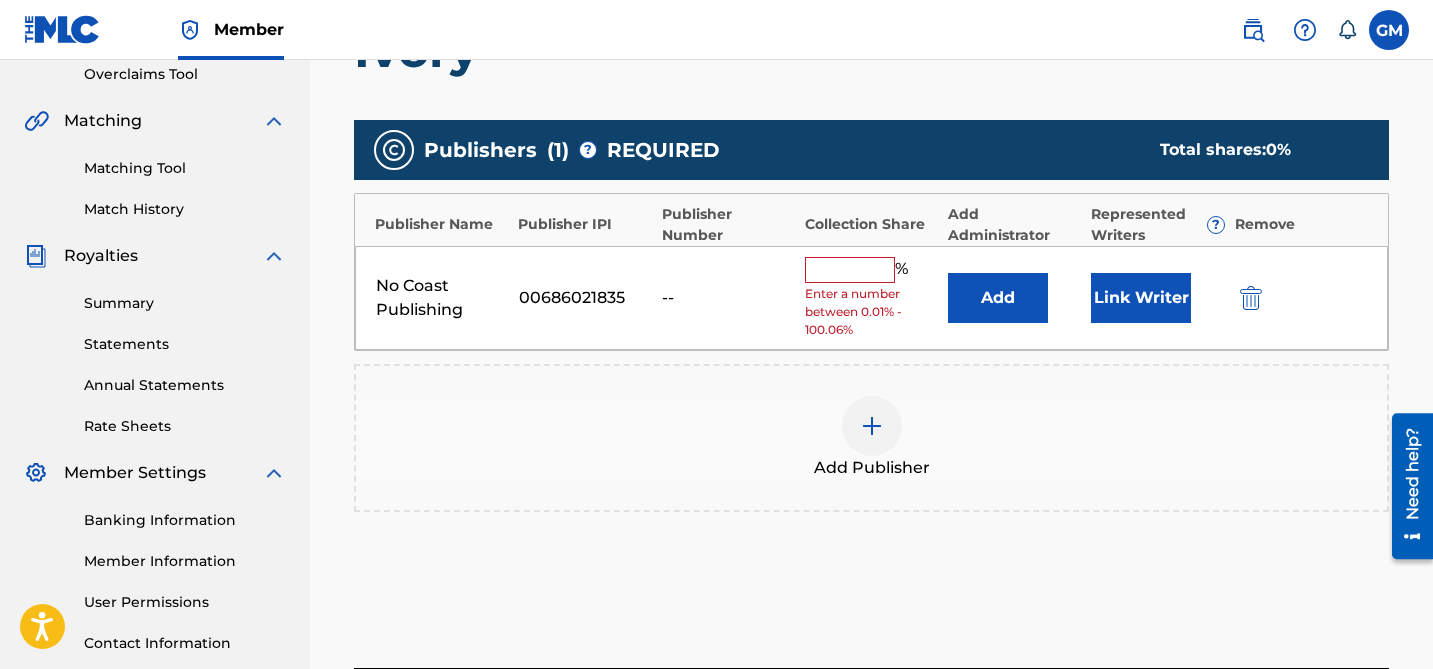 click at bounding box center [850, 270] 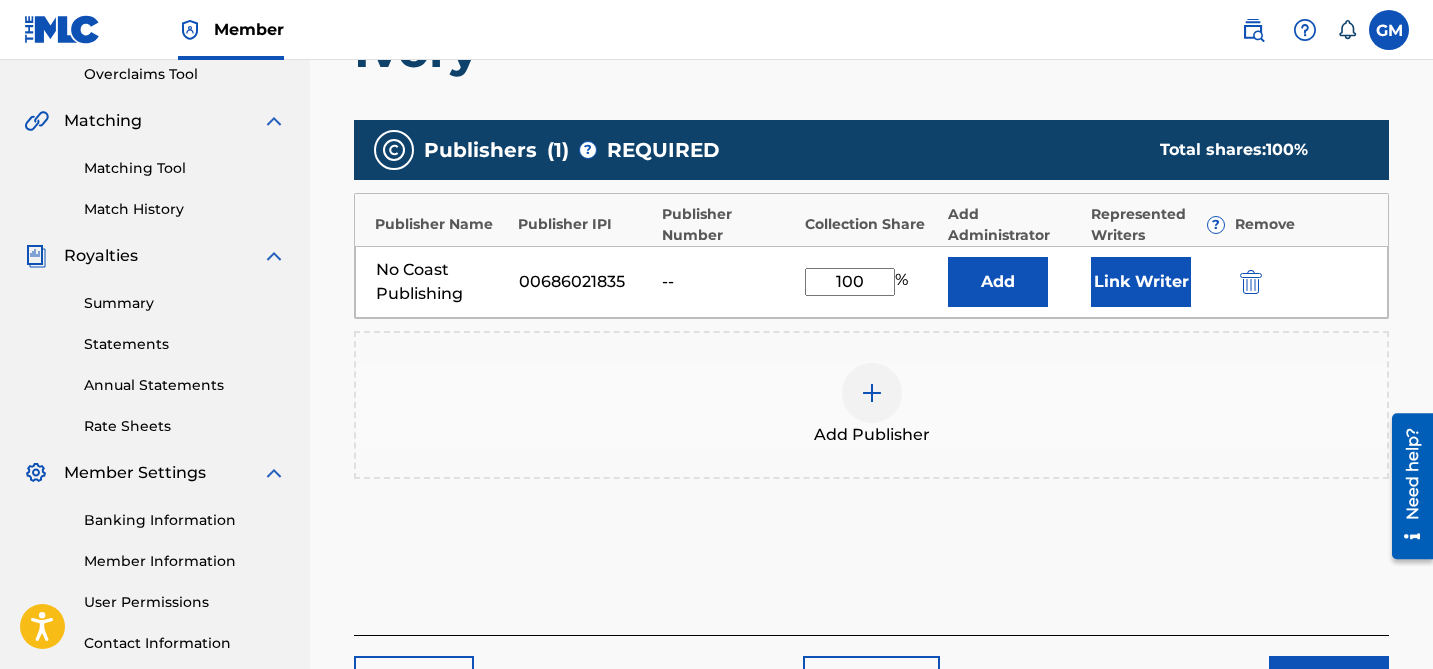type on "100" 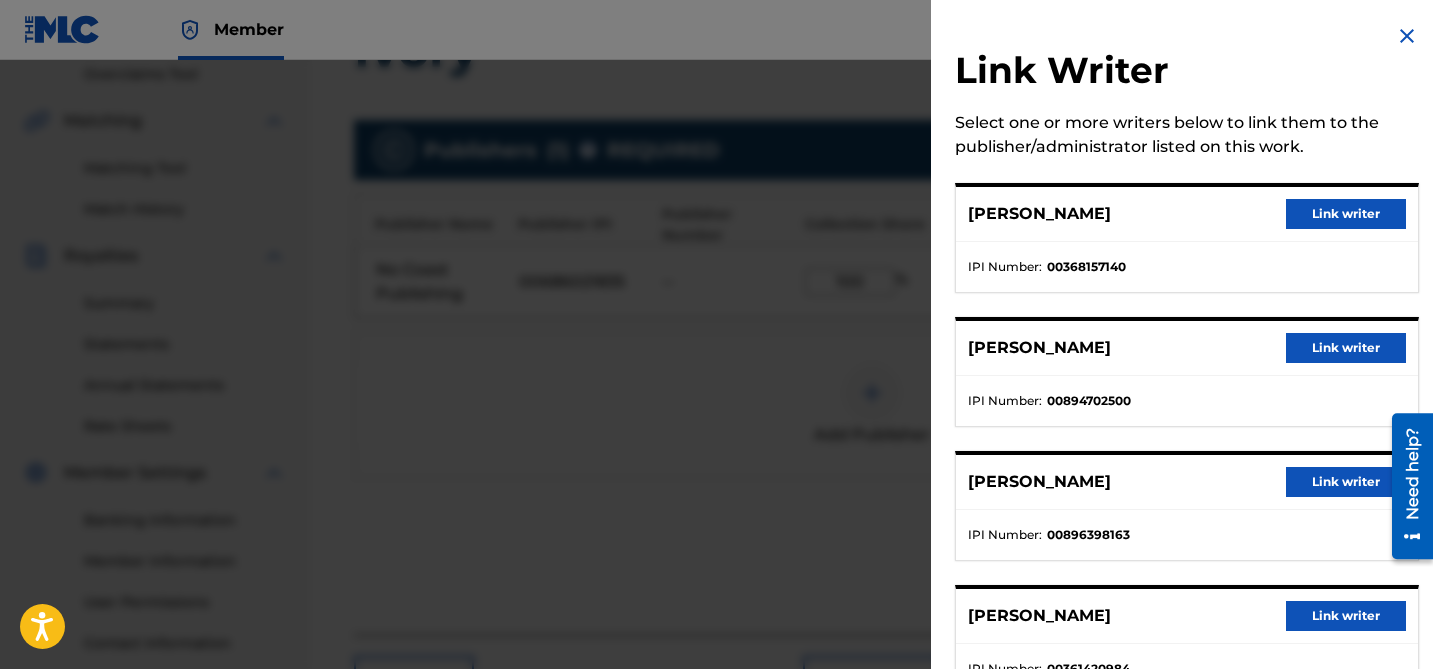 click on "Link writer" at bounding box center [1346, 214] 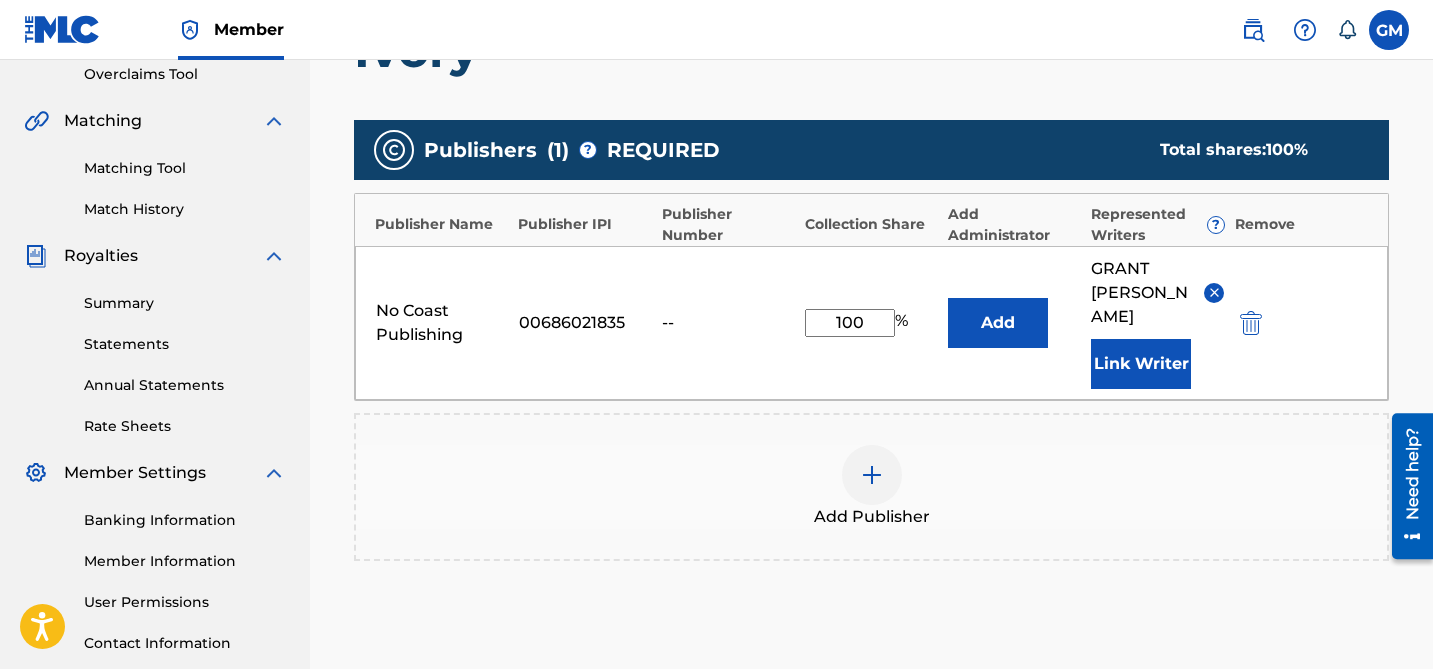 click on "Link Writer" at bounding box center (1141, 364) 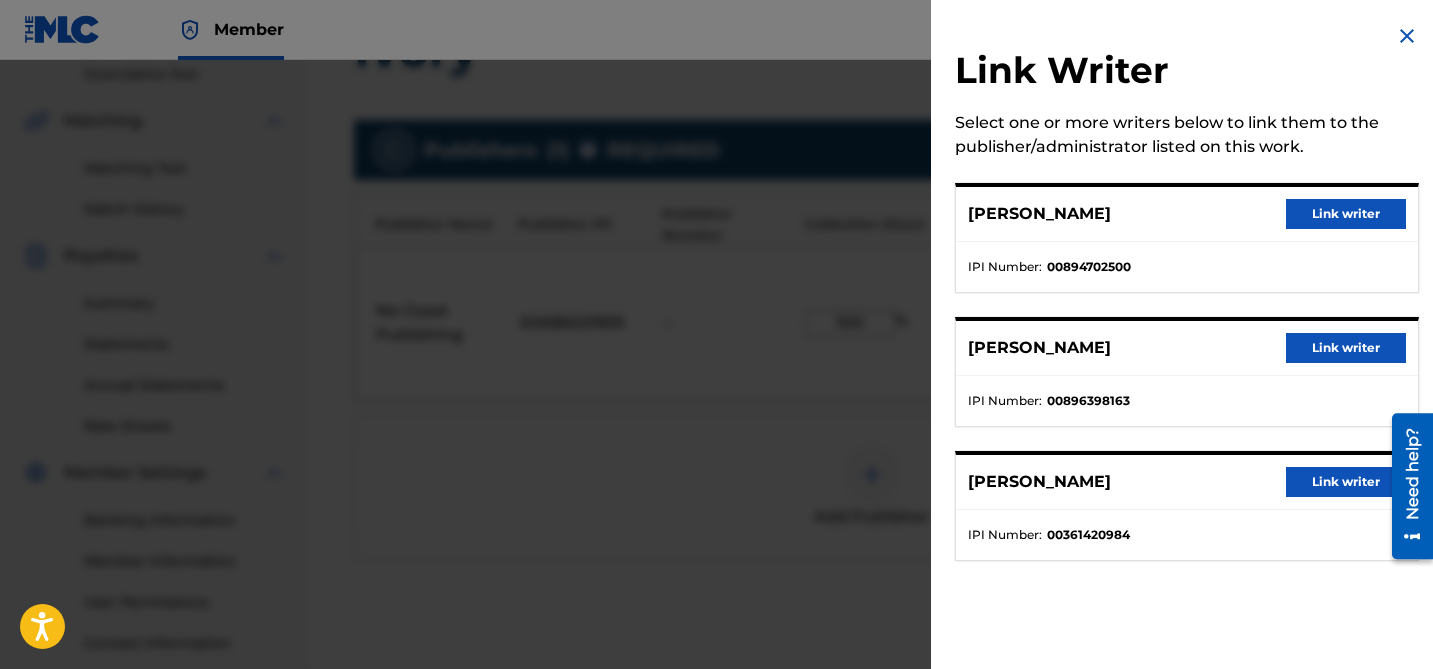 click on "Link writer" at bounding box center (1346, 214) 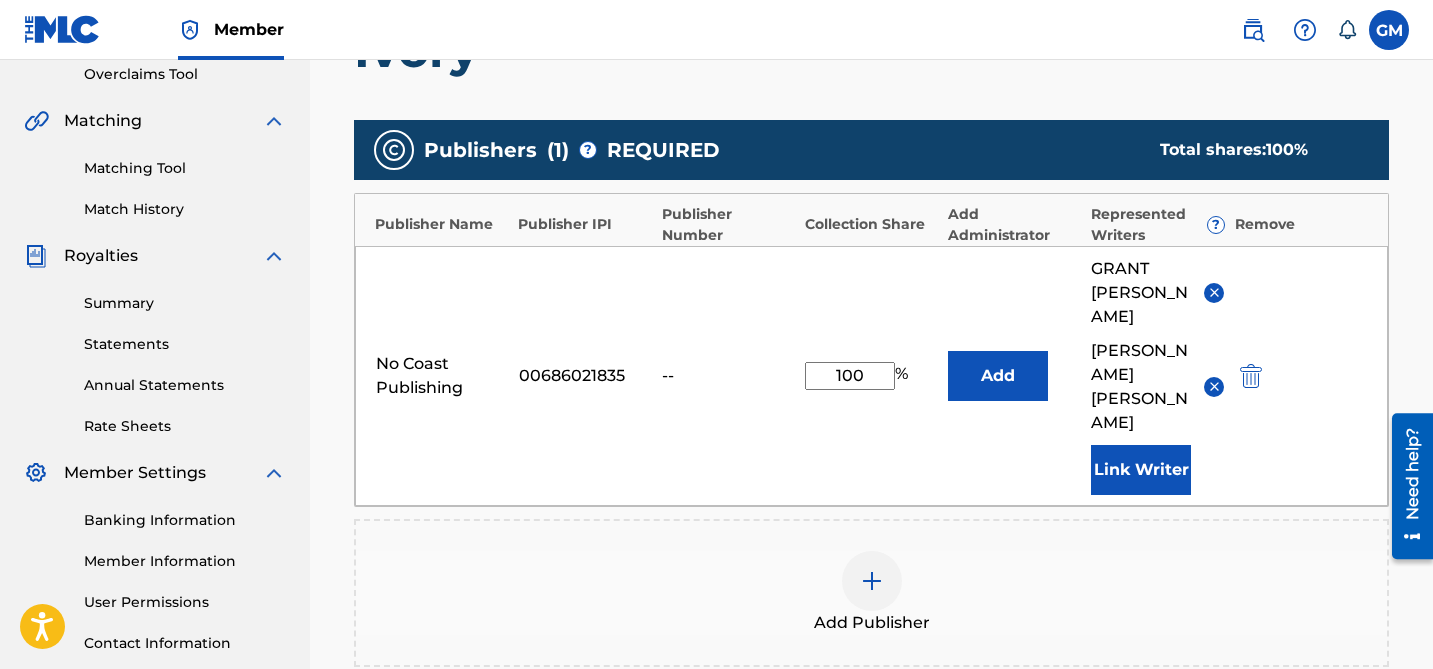 click on "Link Writer" at bounding box center [1141, 470] 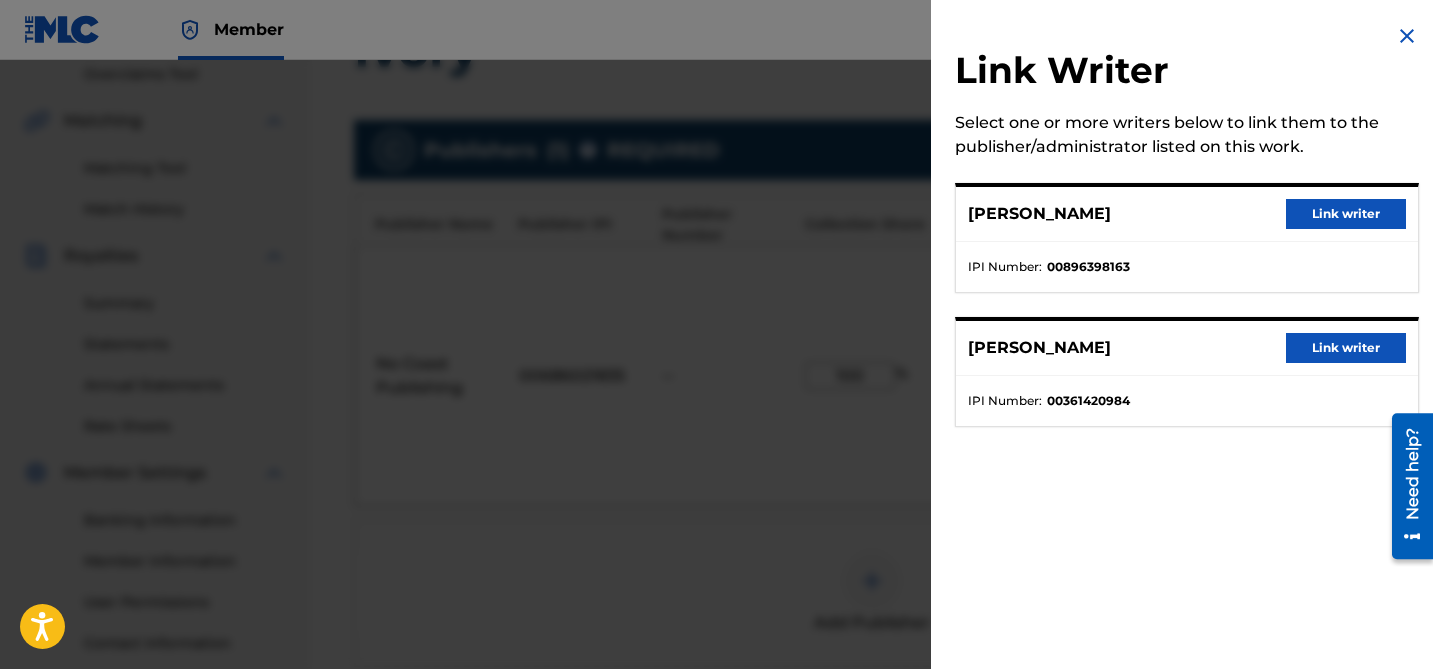 click on "Link writer" at bounding box center [1346, 214] 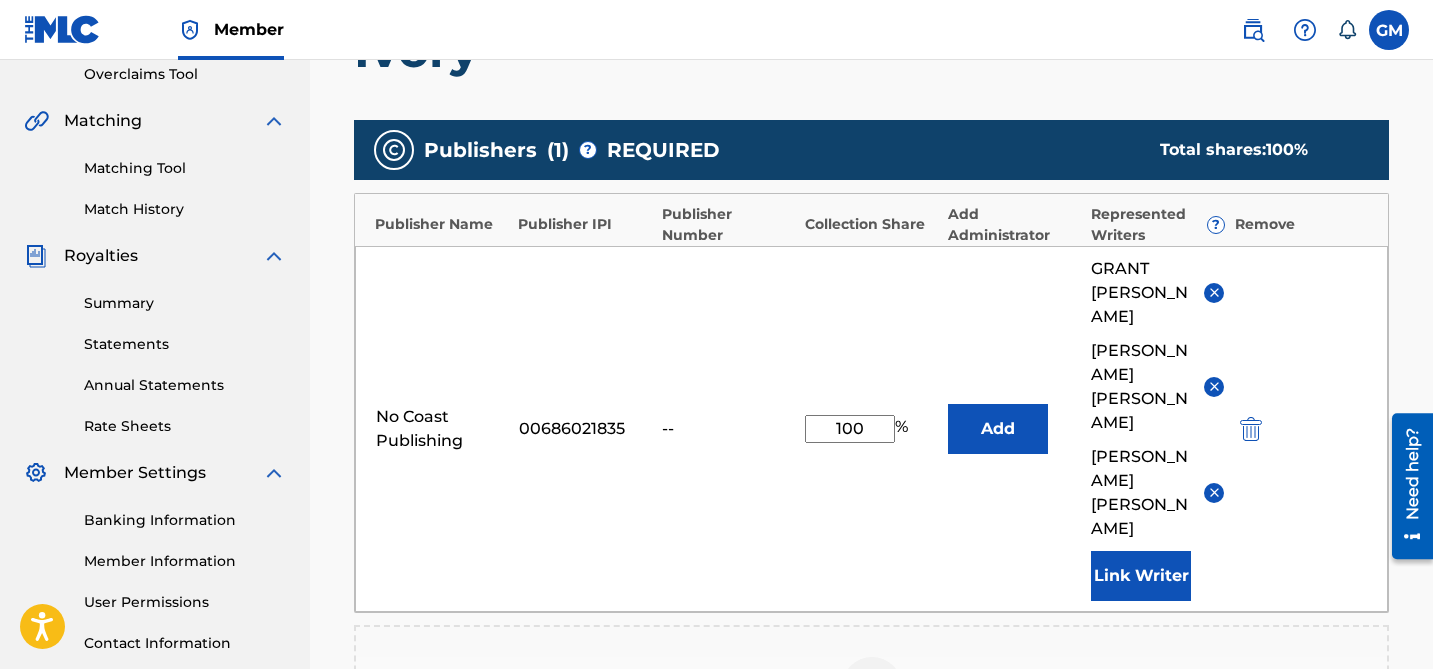 click on "Link Writer" at bounding box center (1141, 576) 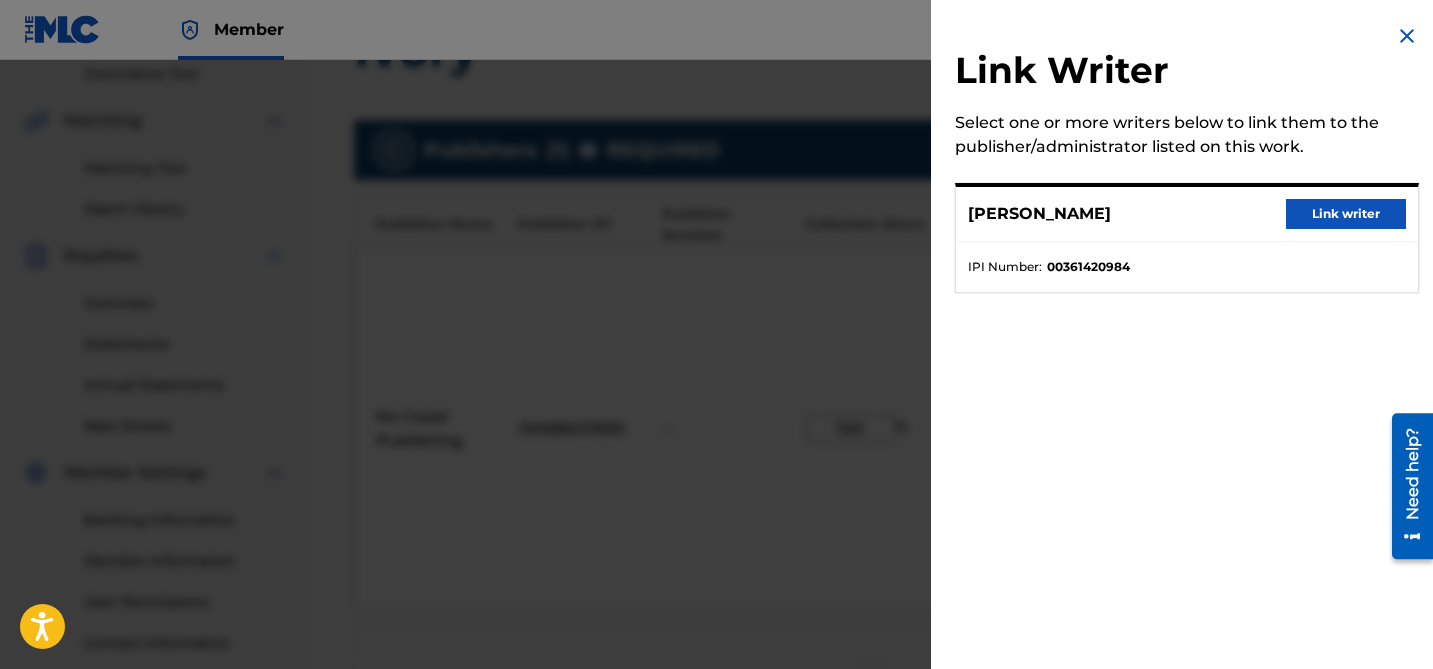 click on "Link writer" at bounding box center [1346, 214] 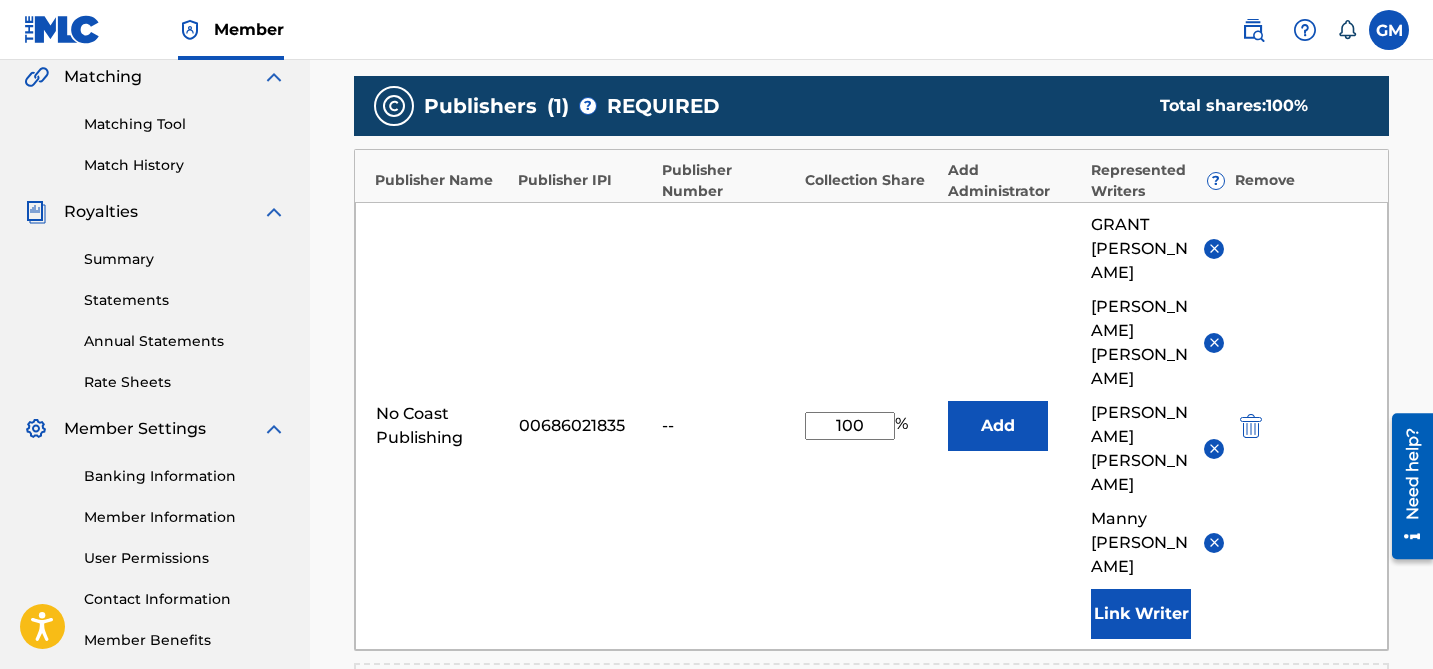 scroll, scrollTop: 488, scrollLeft: 0, axis: vertical 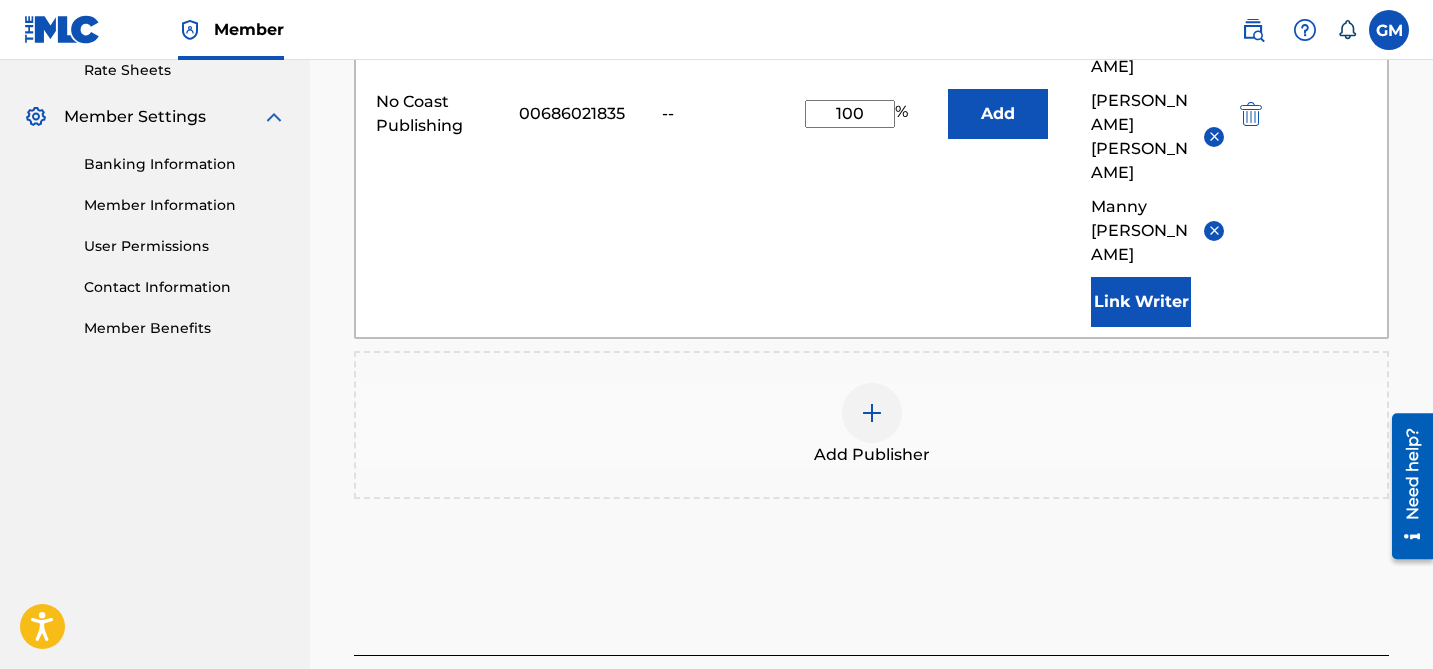 click on "Next" at bounding box center [1329, 701] 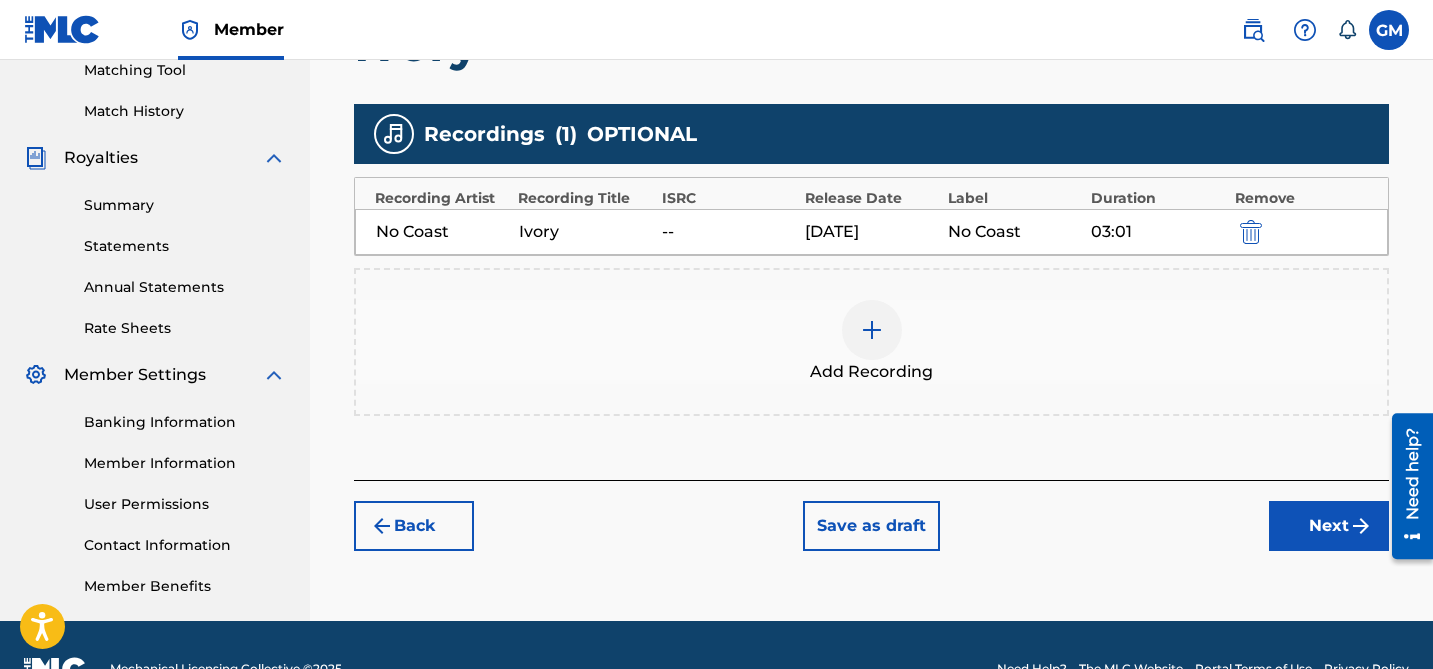 click on "Next" at bounding box center [1329, 526] 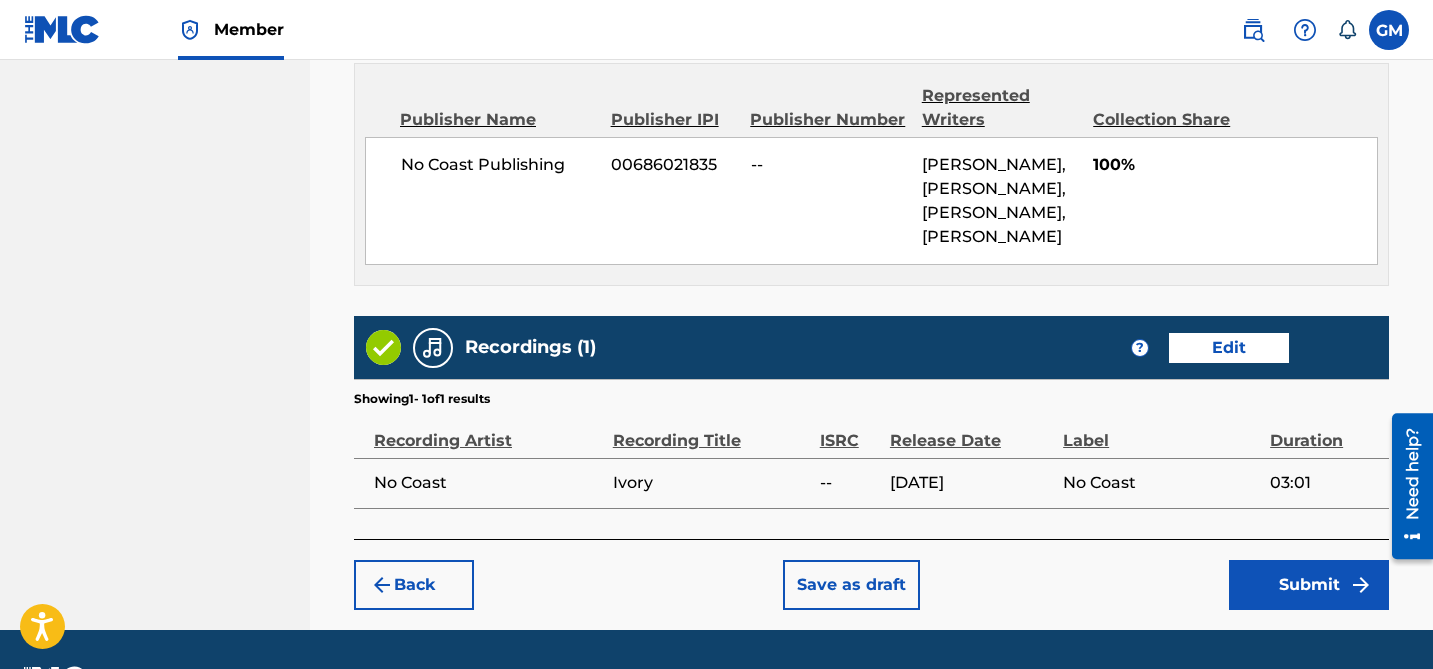 scroll, scrollTop: 1231, scrollLeft: 0, axis: vertical 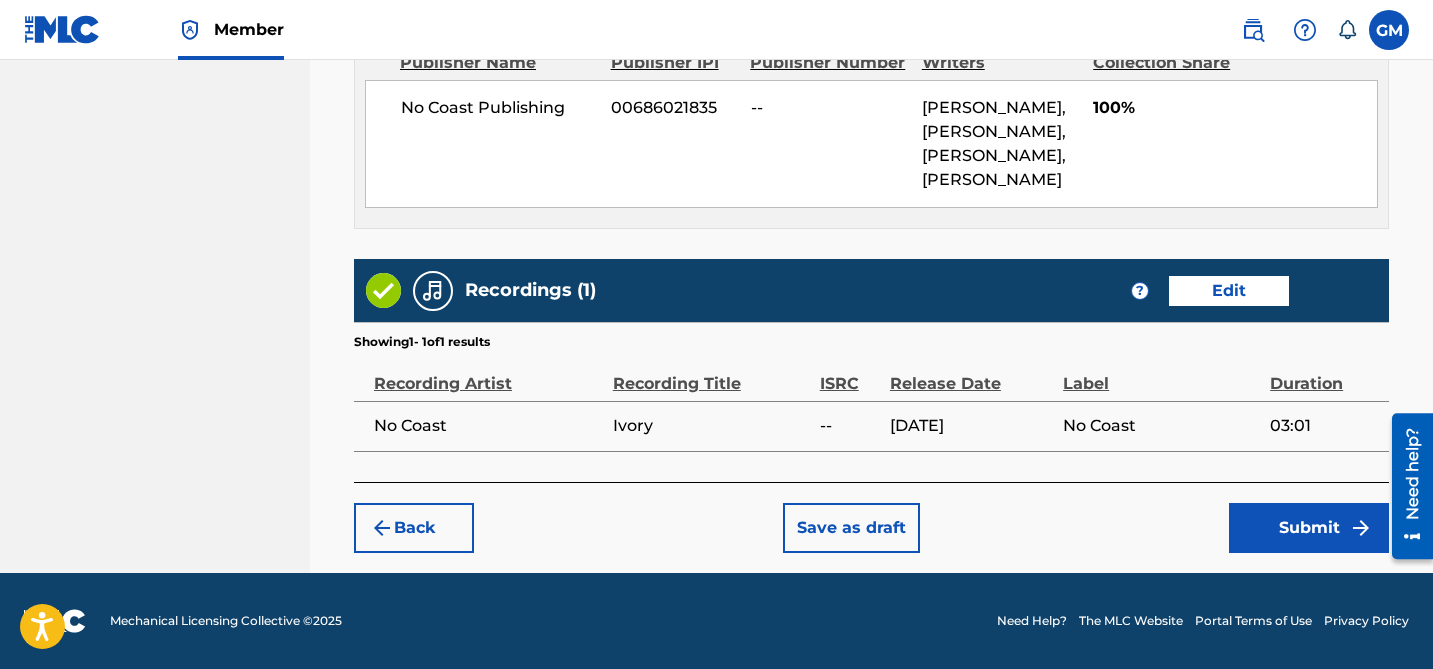 click on "Submit" at bounding box center (1309, 528) 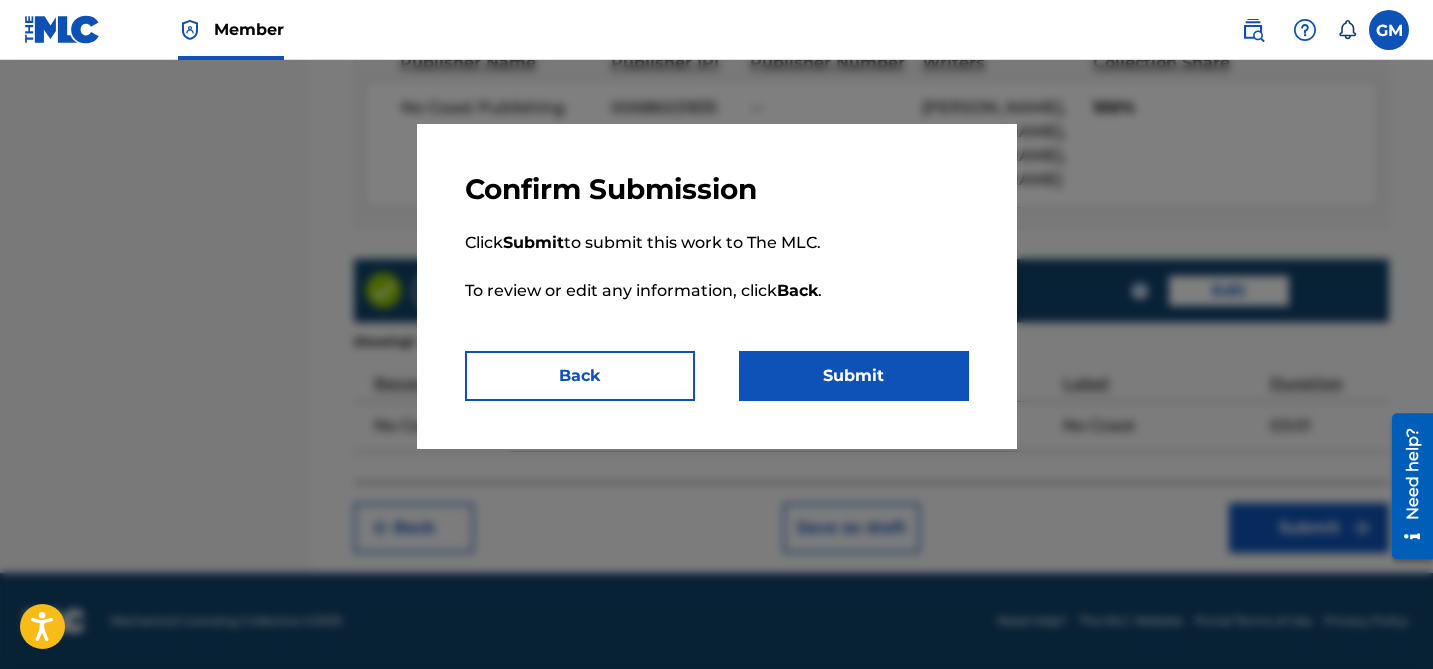click on "Submit" at bounding box center [854, 376] 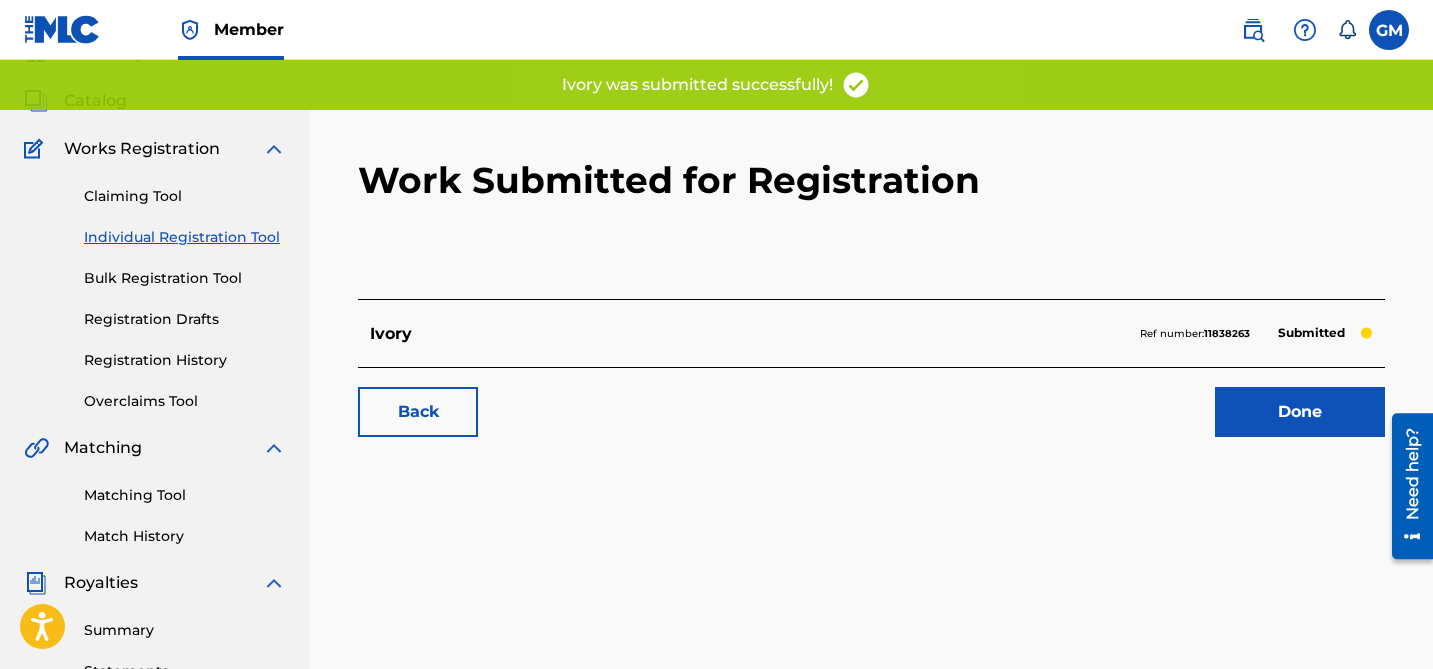 scroll, scrollTop: 99, scrollLeft: 0, axis: vertical 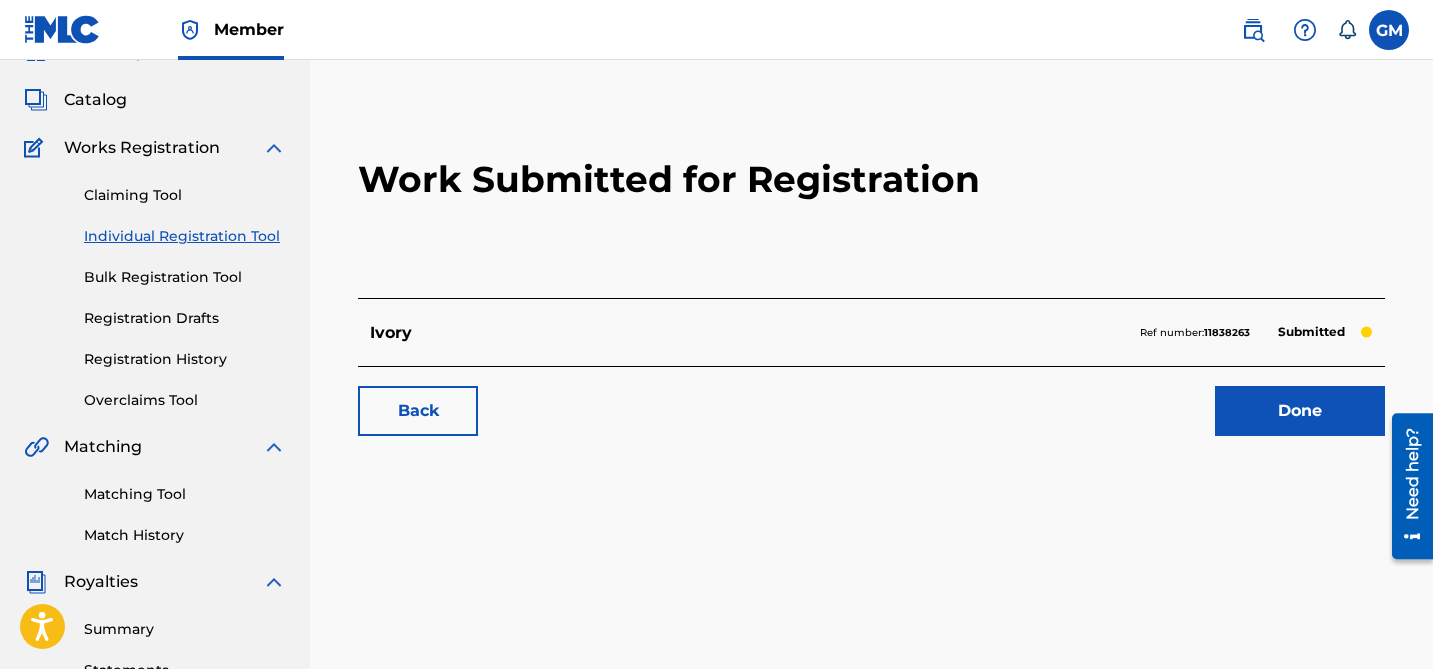 click on "Back" at bounding box center (418, 411) 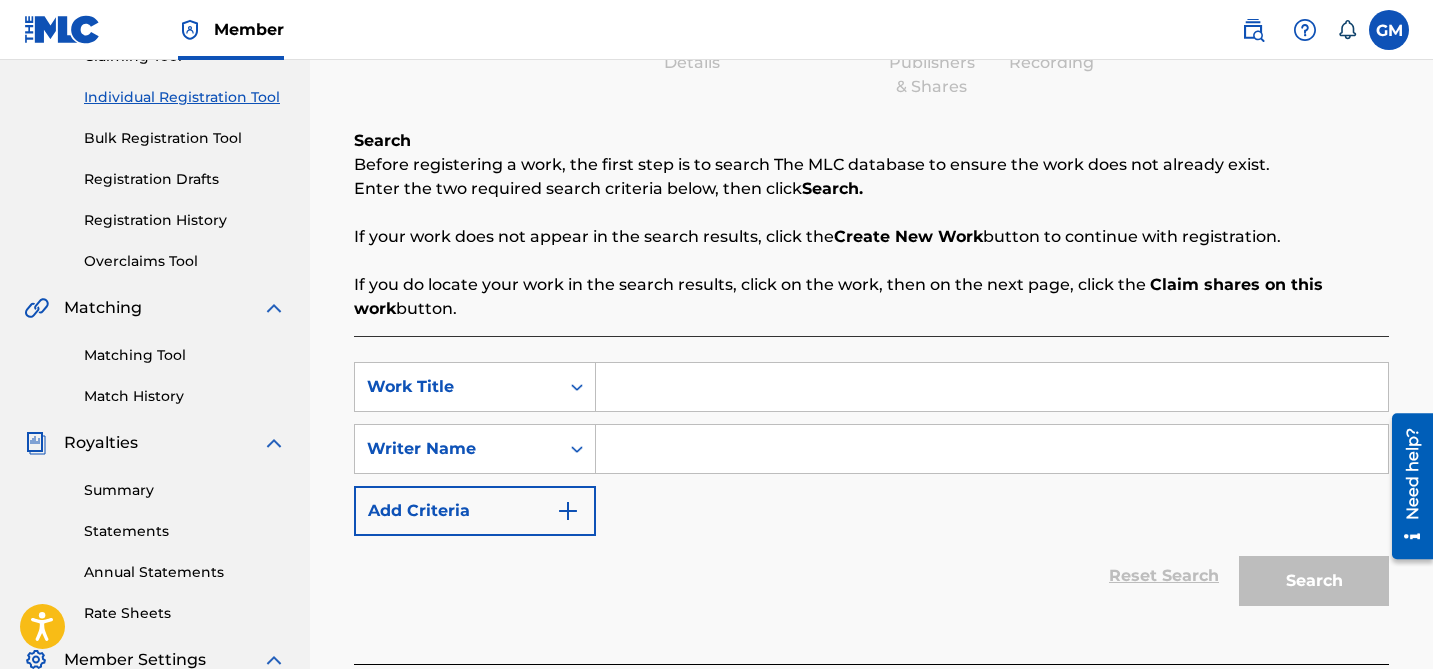 scroll, scrollTop: 279, scrollLeft: 0, axis: vertical 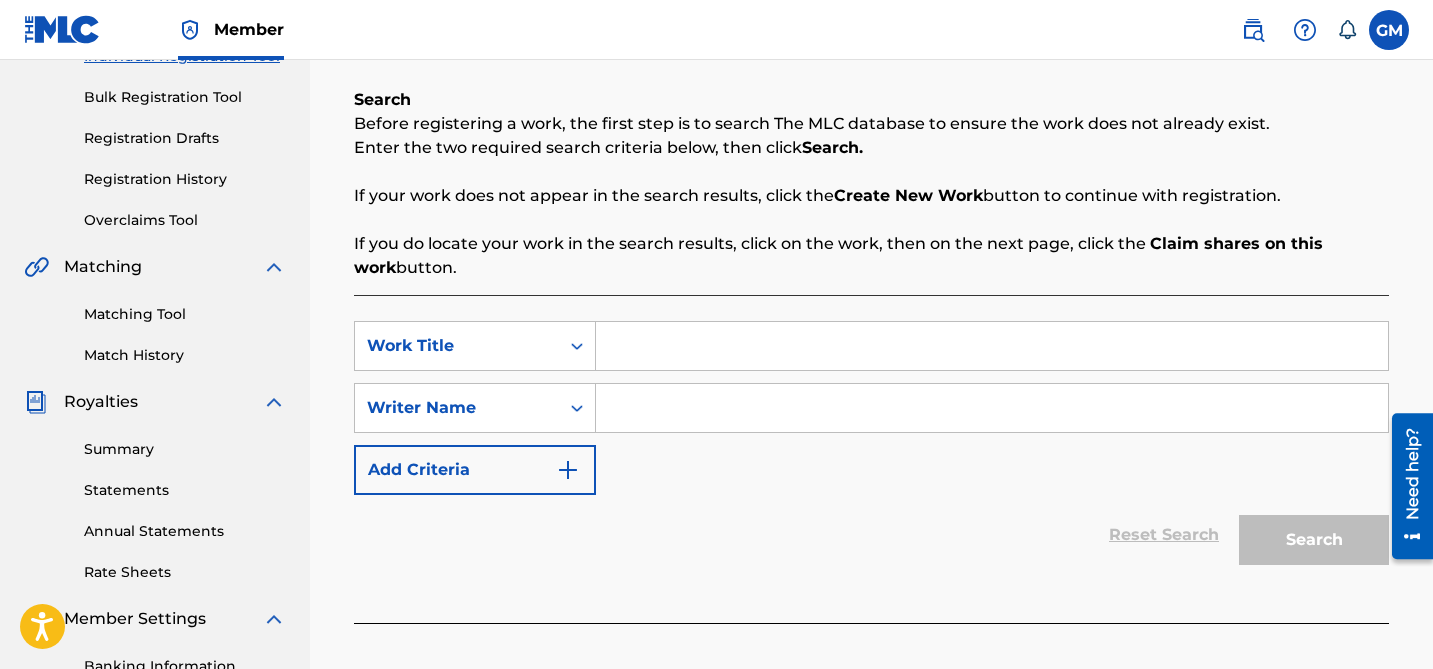 click on "Matching Tool" at bounding box center (185, 314) 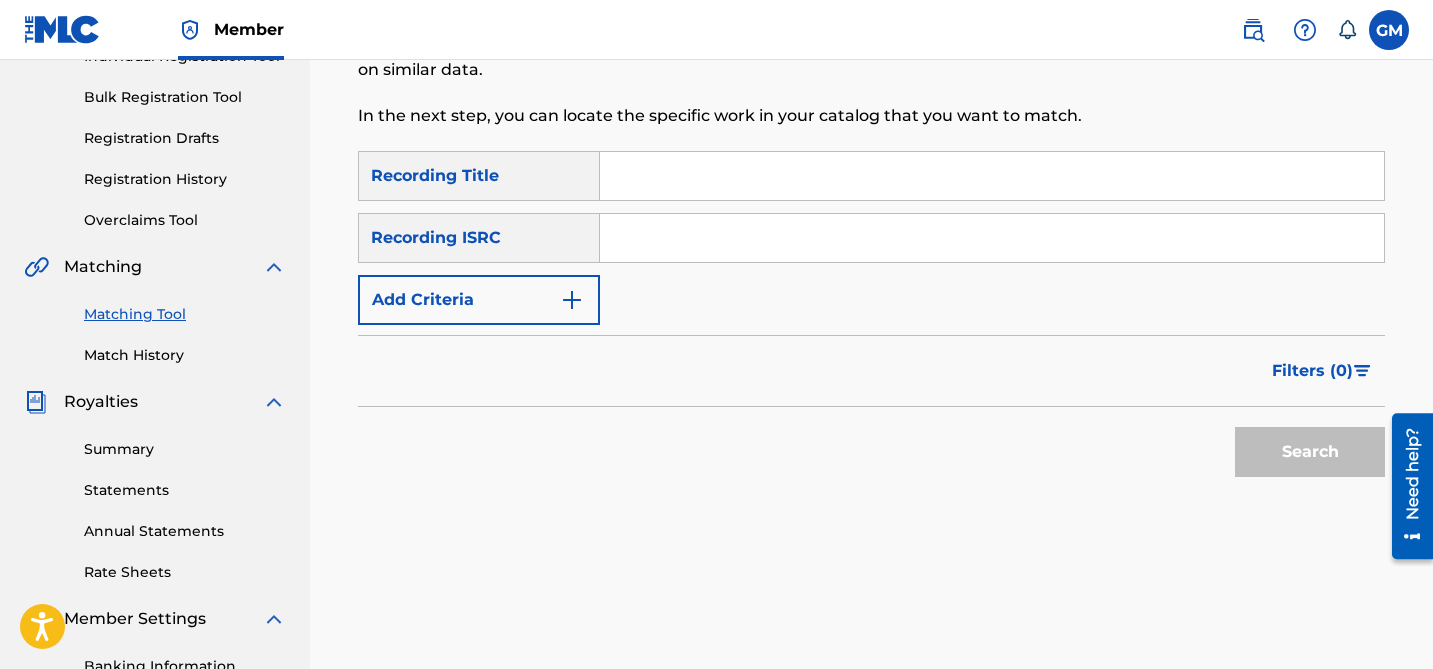 scroll, scrollTop: 0, scrollLeft: 0, axis: both 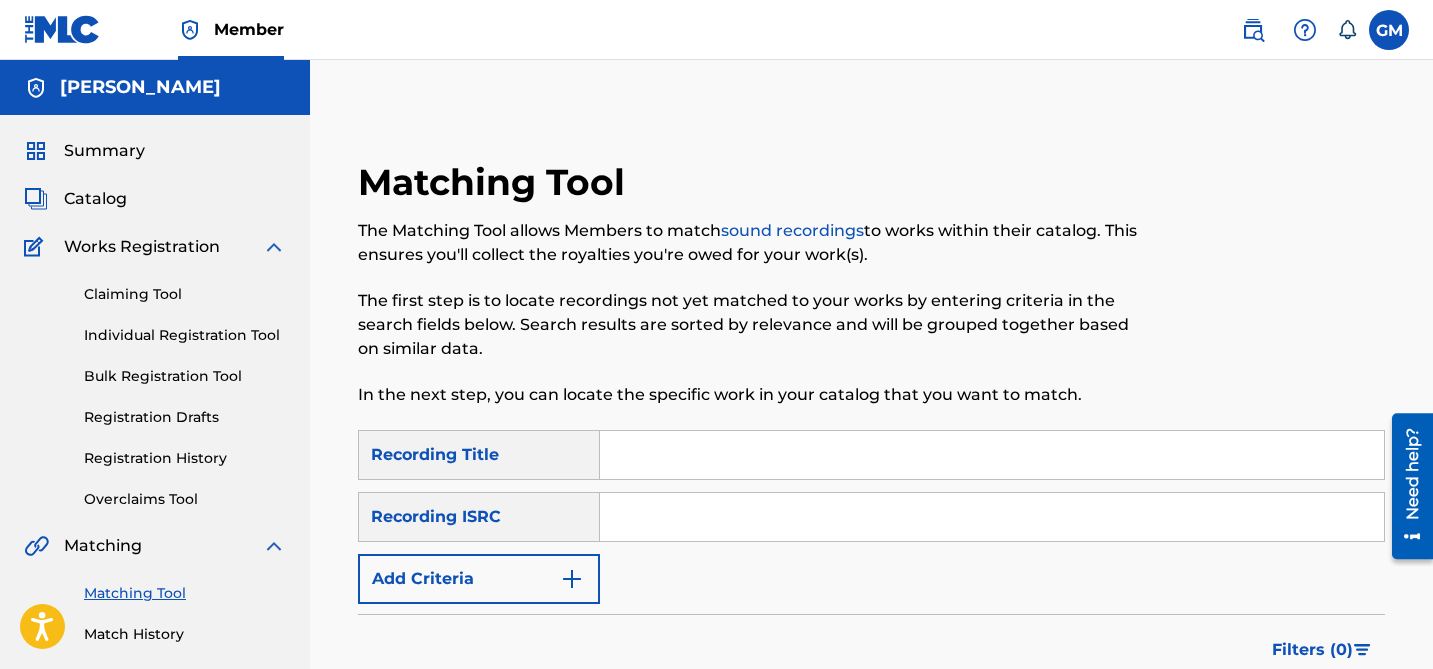 click at bounding box center [992, 455] 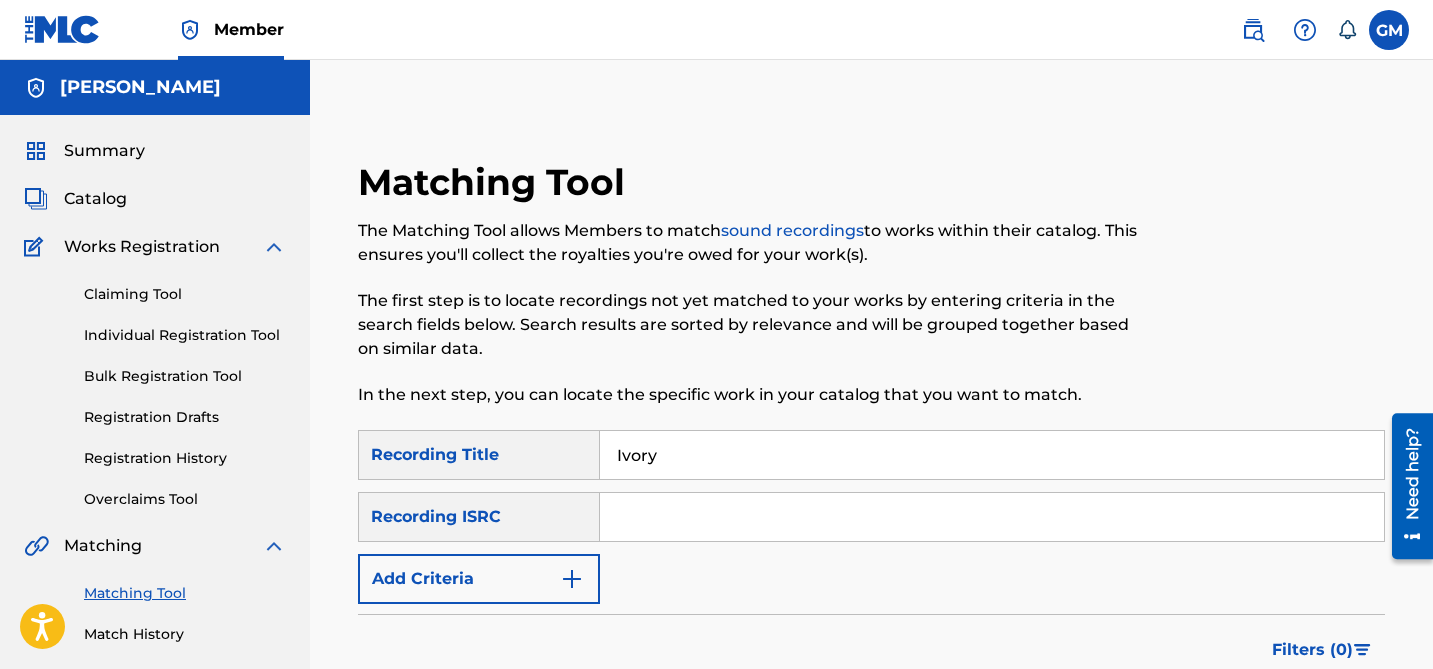 type on "Ivory" 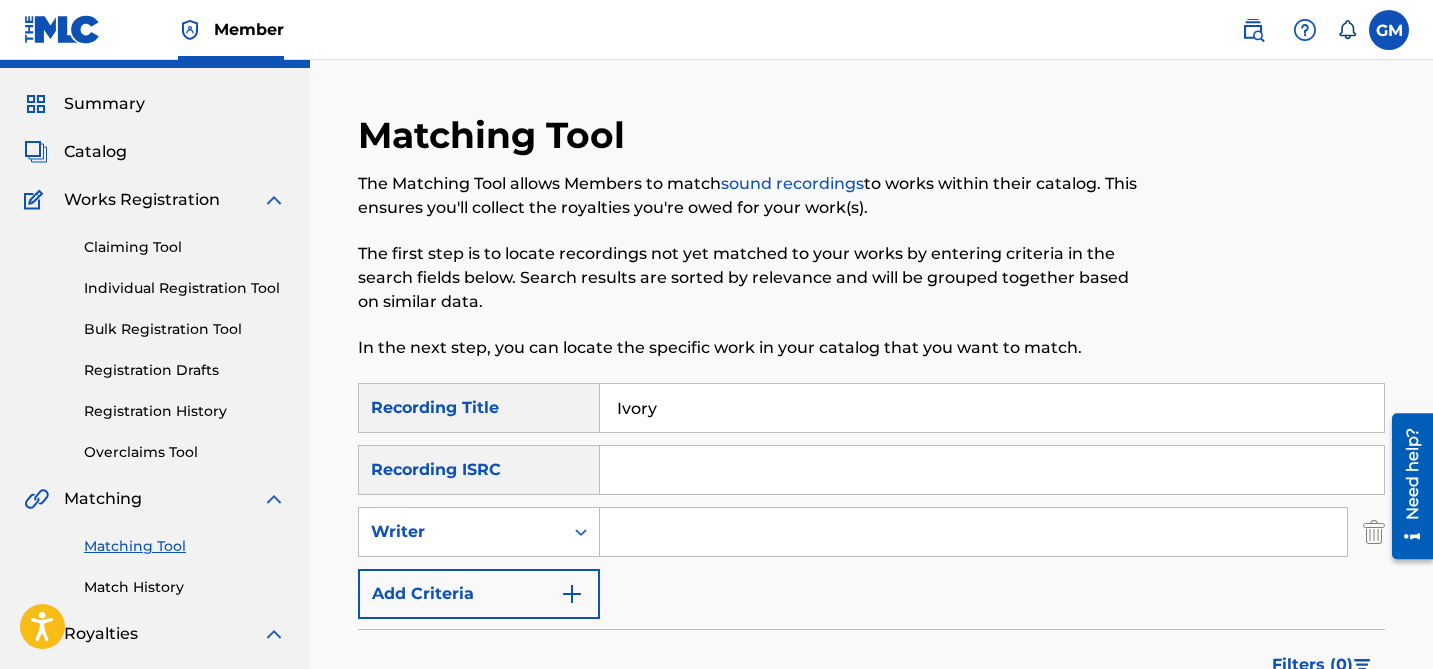 scroll, scrollTop: 49, scrollLeft: 0, axis: vertical 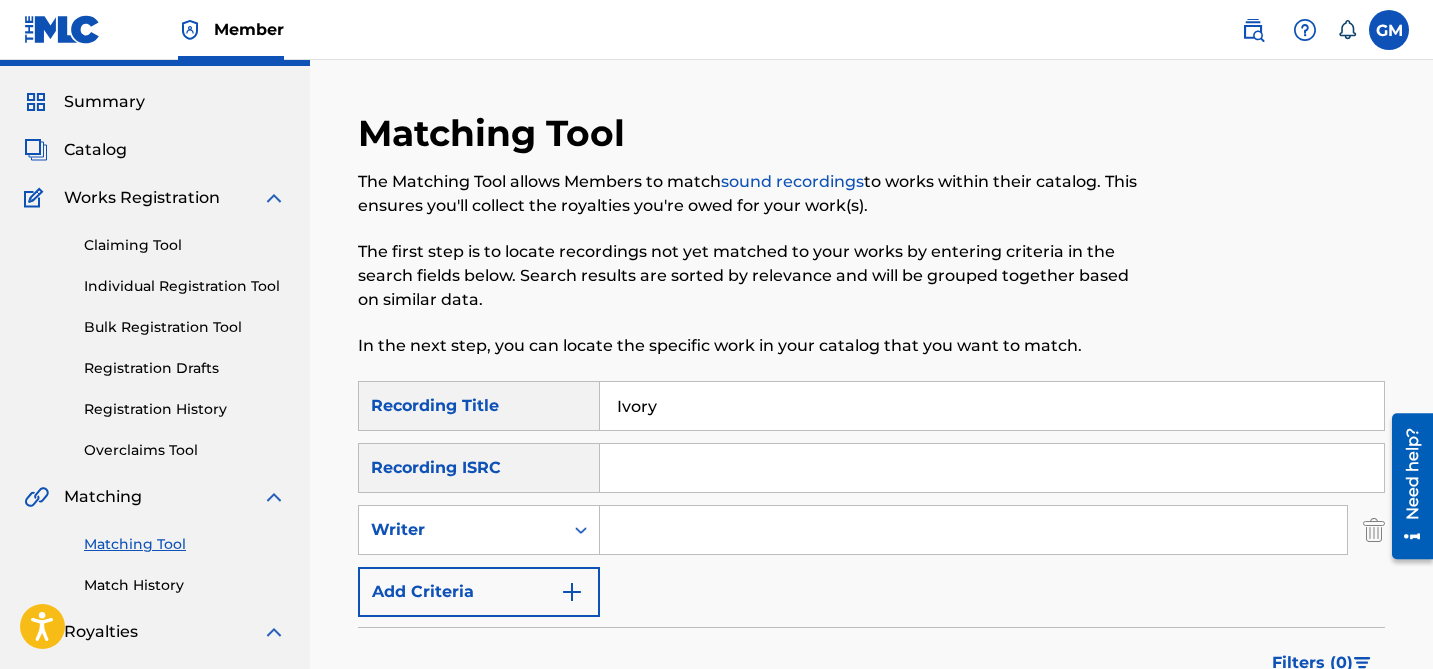 click at bounding box center [973, 530] 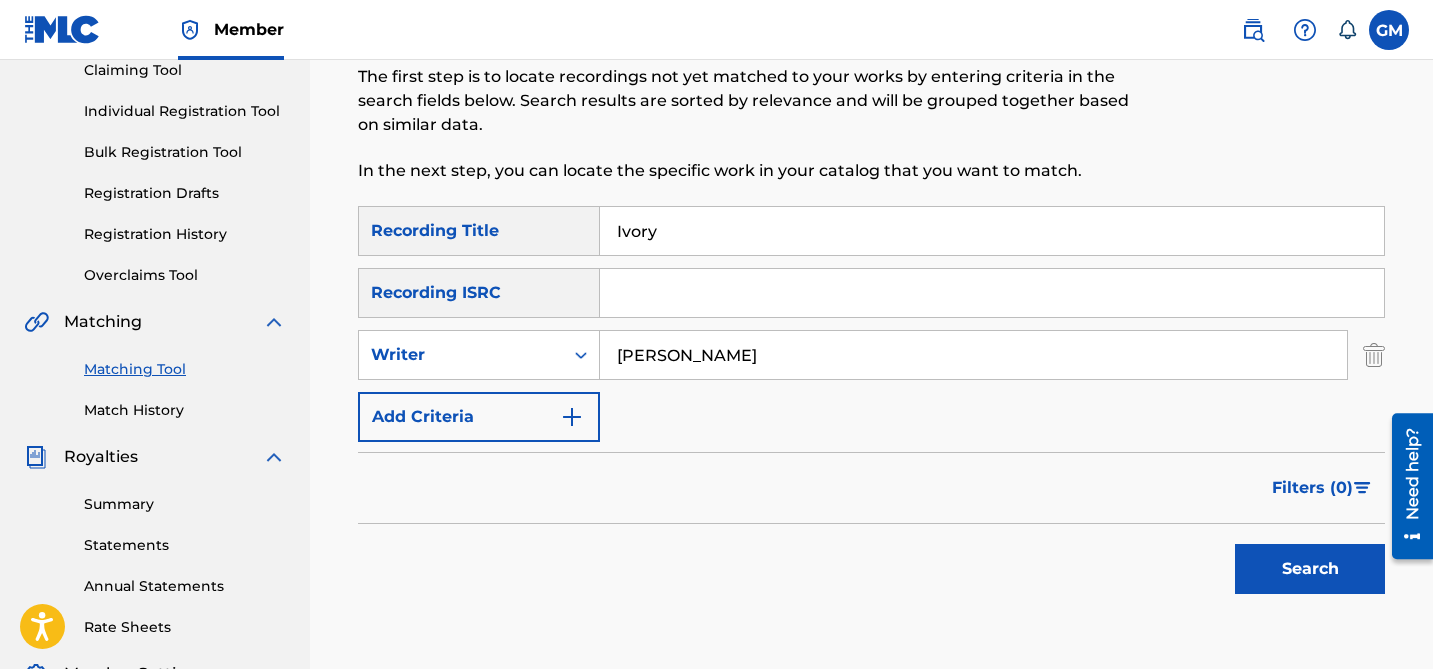 scroll, scrollTop: 212, scrollLeft: 0, axis: vertical 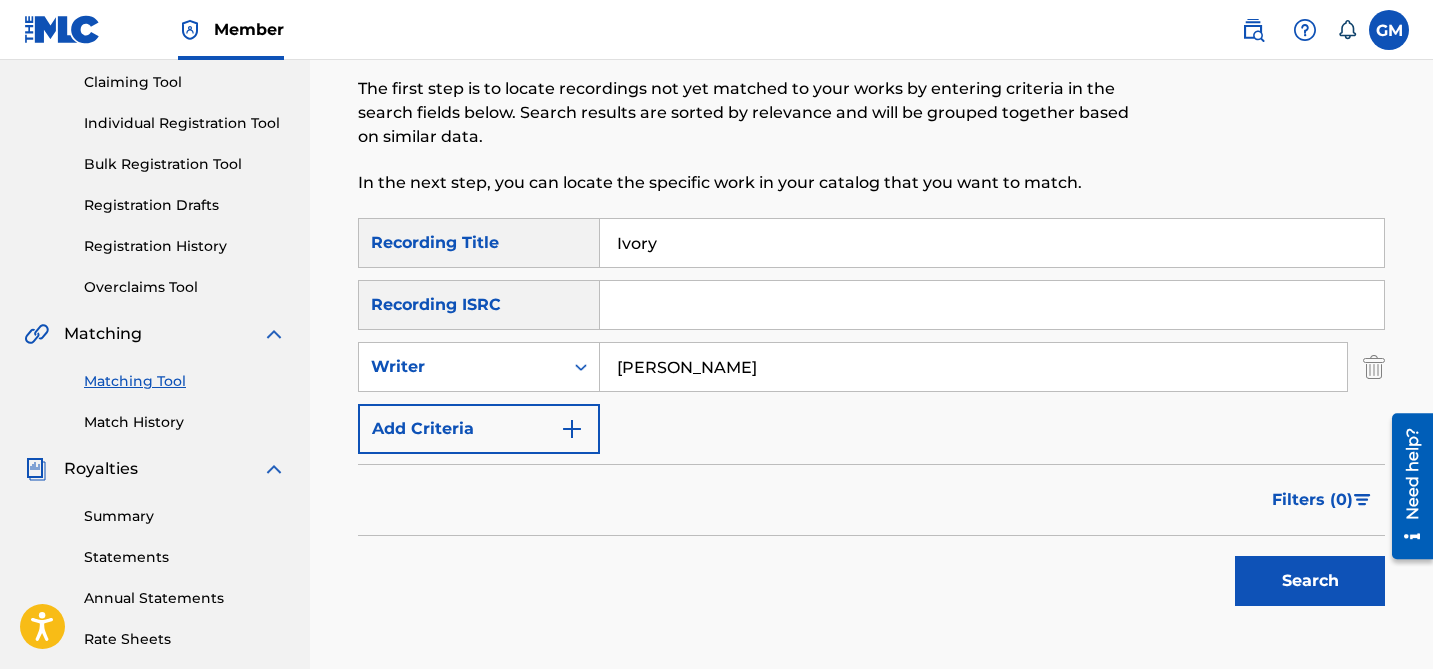 type on "[PERSON_NAME]" 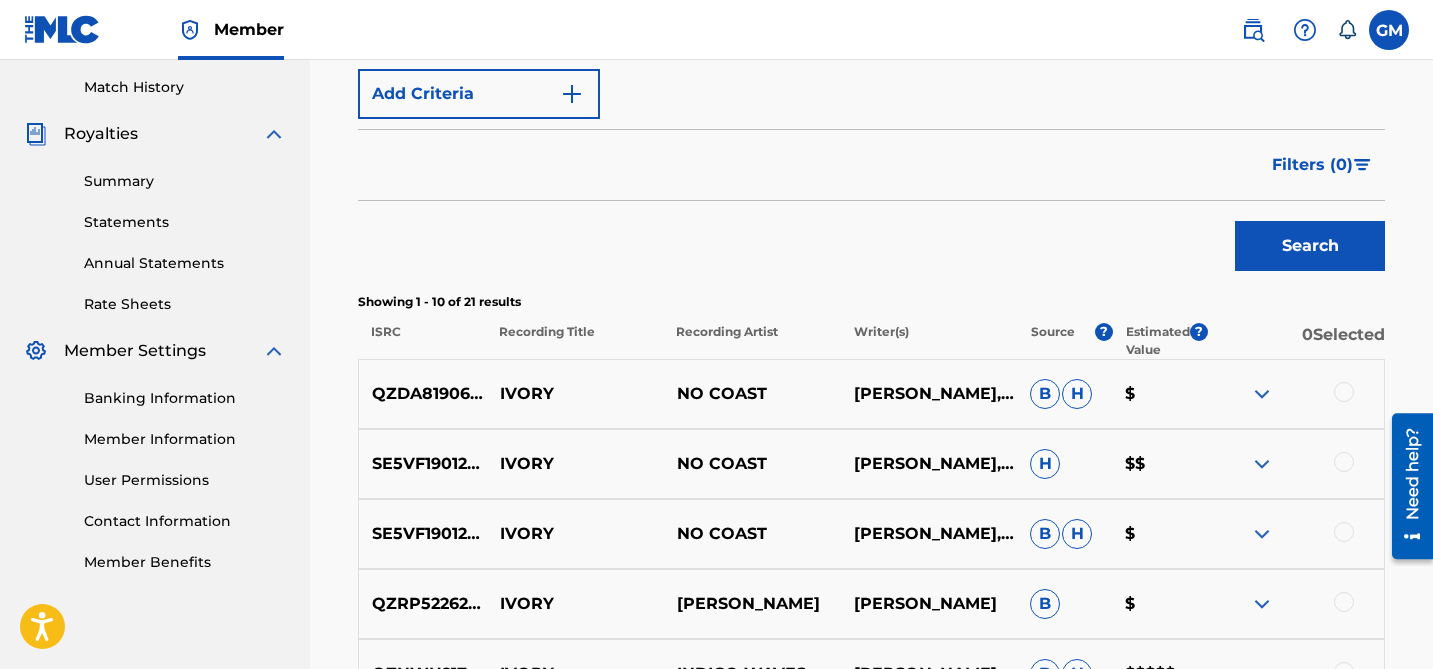 scroll, scrollTop: 550, scrollLeft: 0, axis: vertical 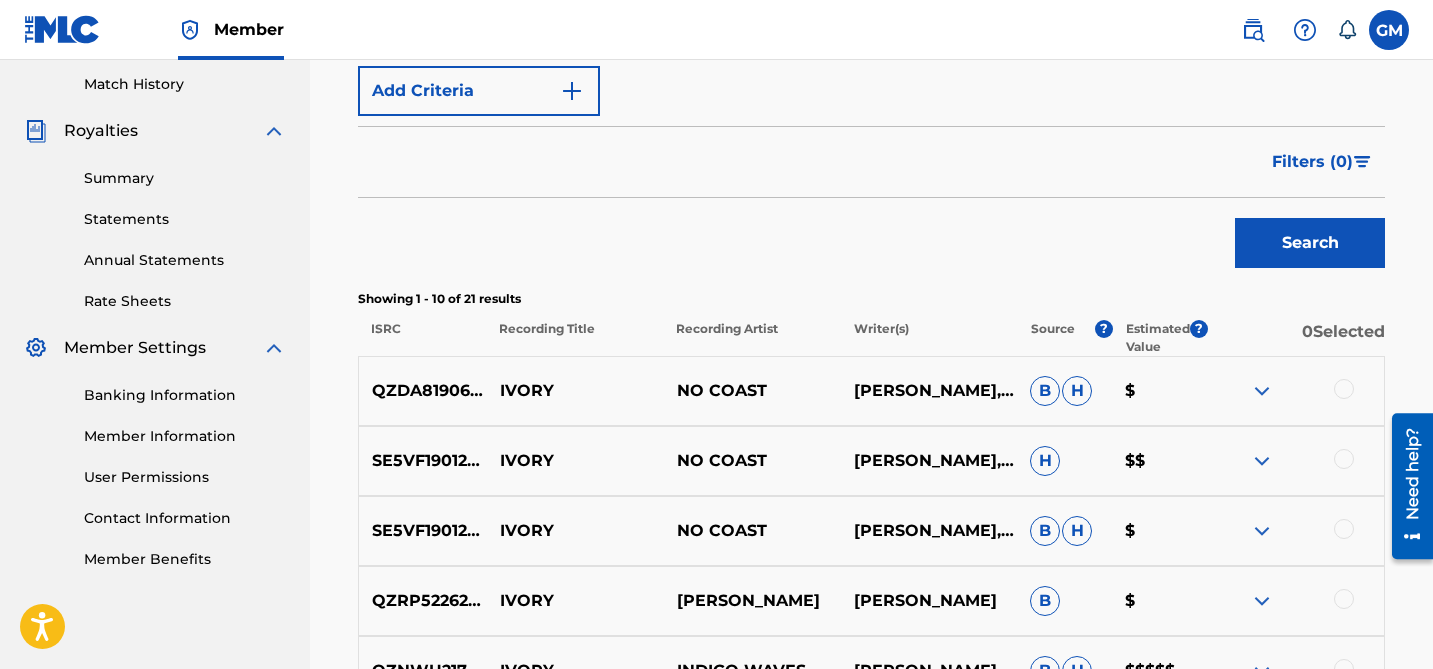click at bounding box center (1262, 391) 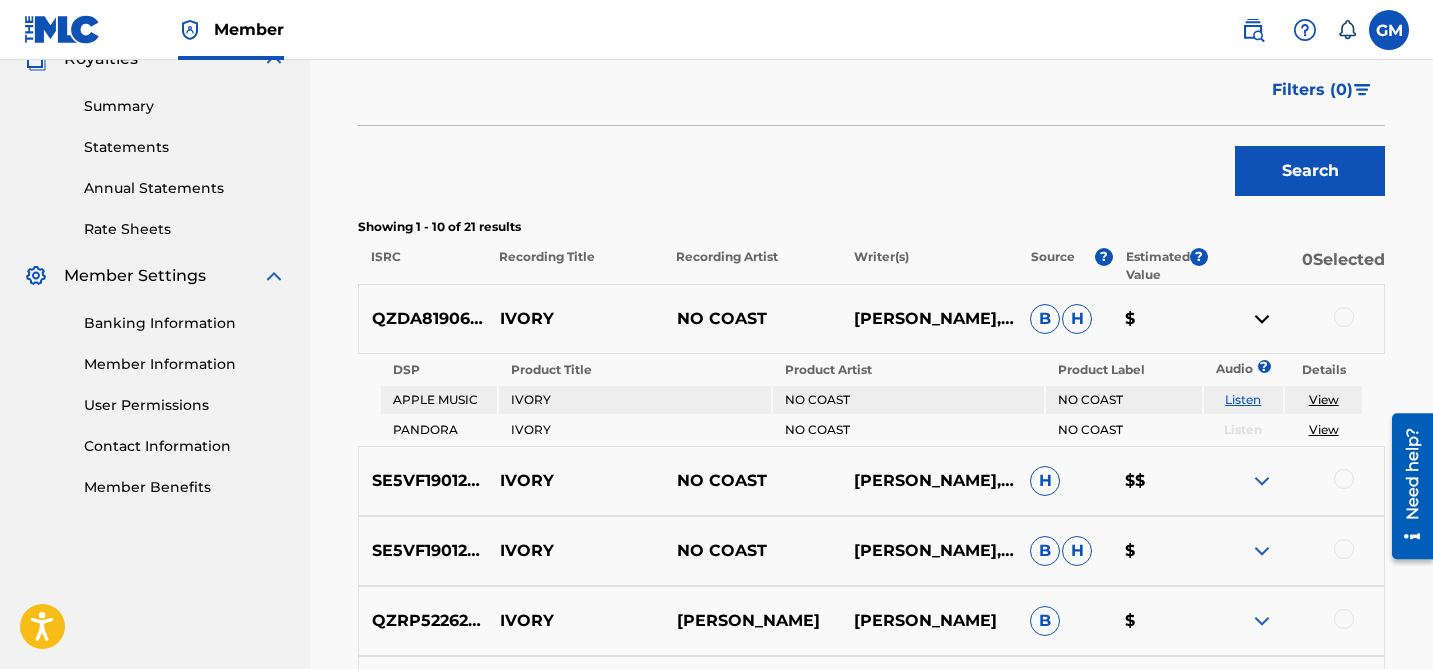 scroll, scrollTop: 639, scrollLeft: 0, axis: vertical 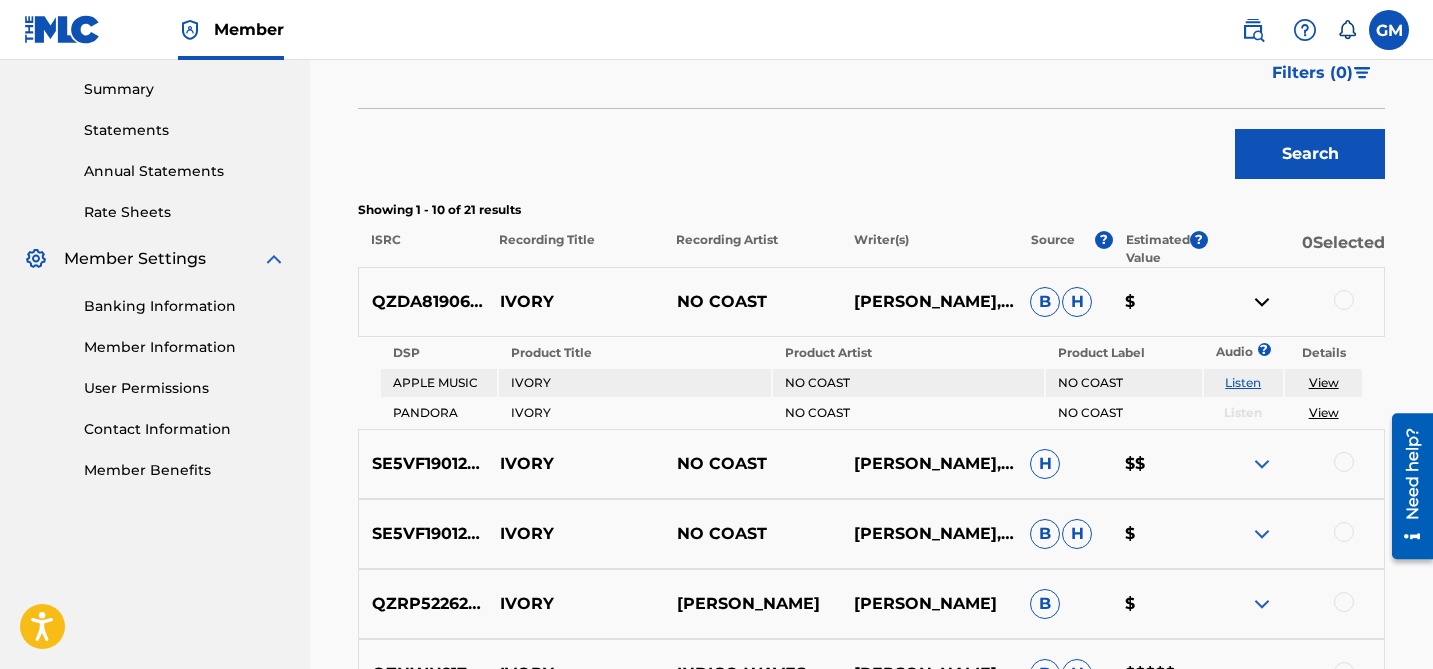 click on "Listen" at bounding box center [1243, 382] 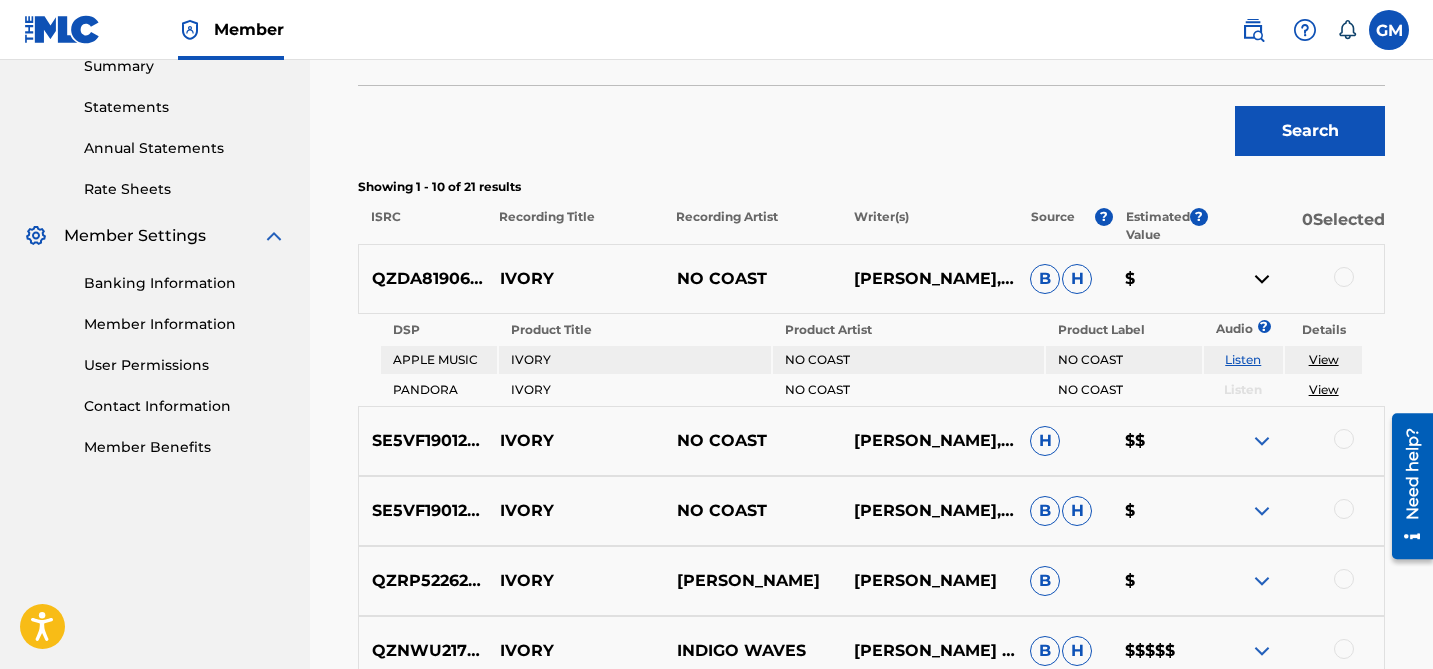 click at bounding box center (1262, 279) 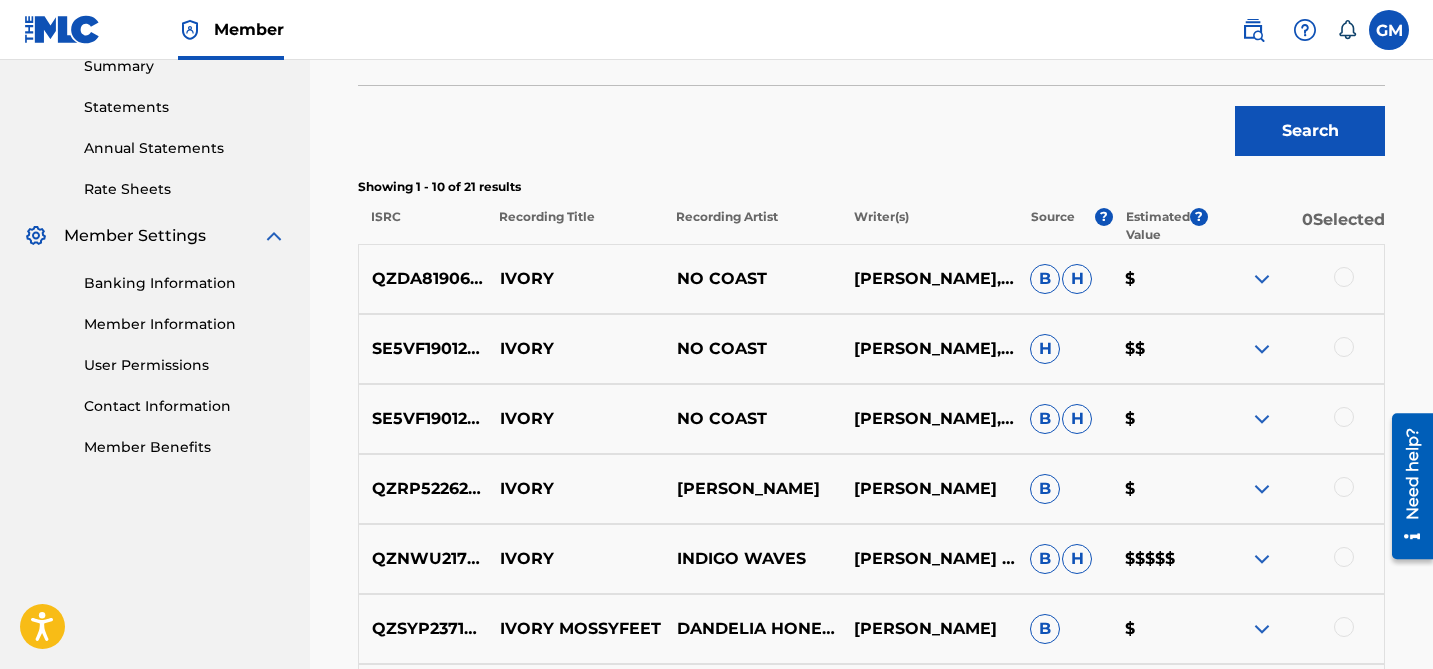 click at bounding box center [1262, 349] 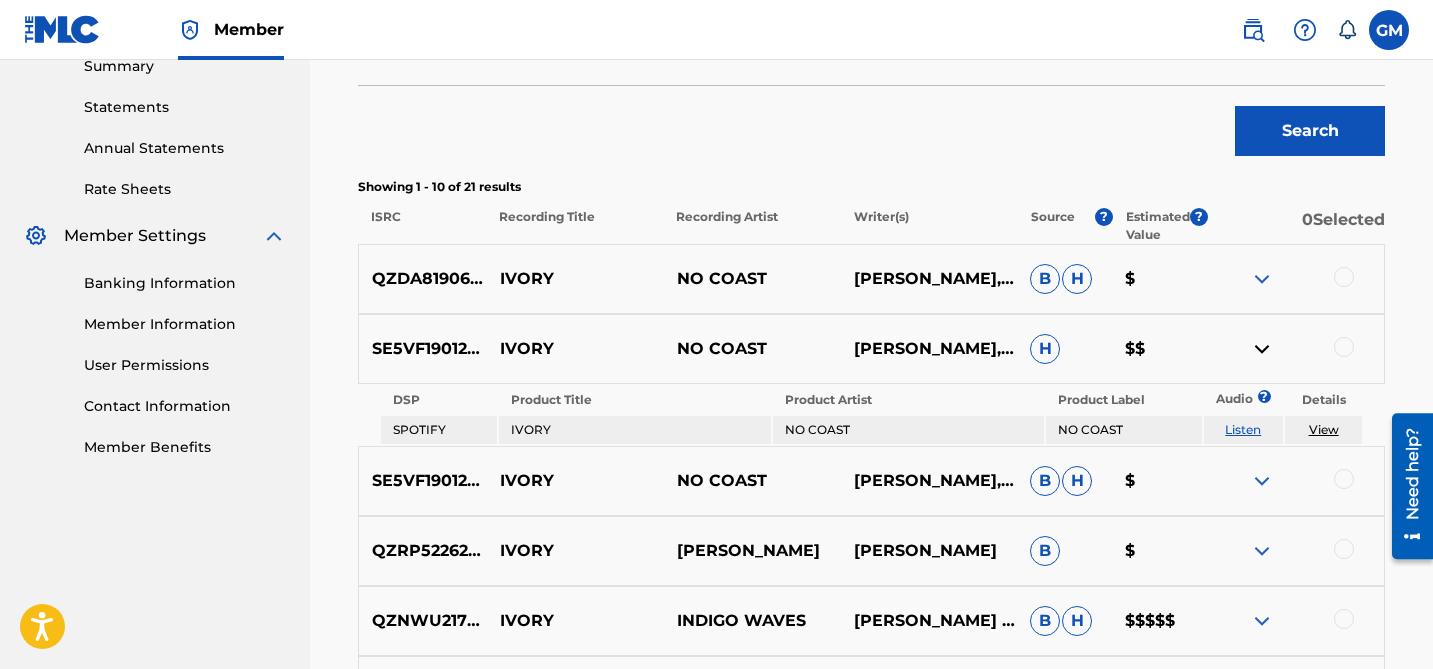 click on "Listen" at bounding box center [1243, 429] 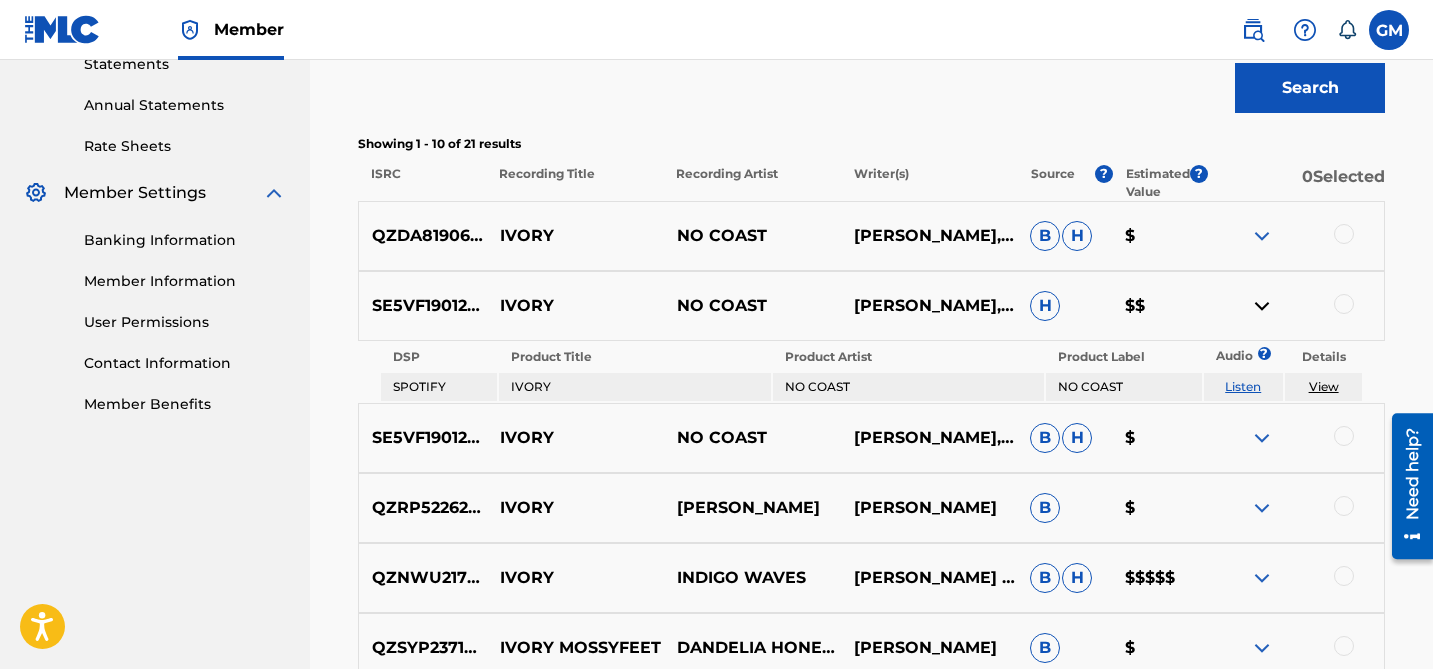 scroll, scrollTop: 716, scrollLeft: 0, axis: vertical 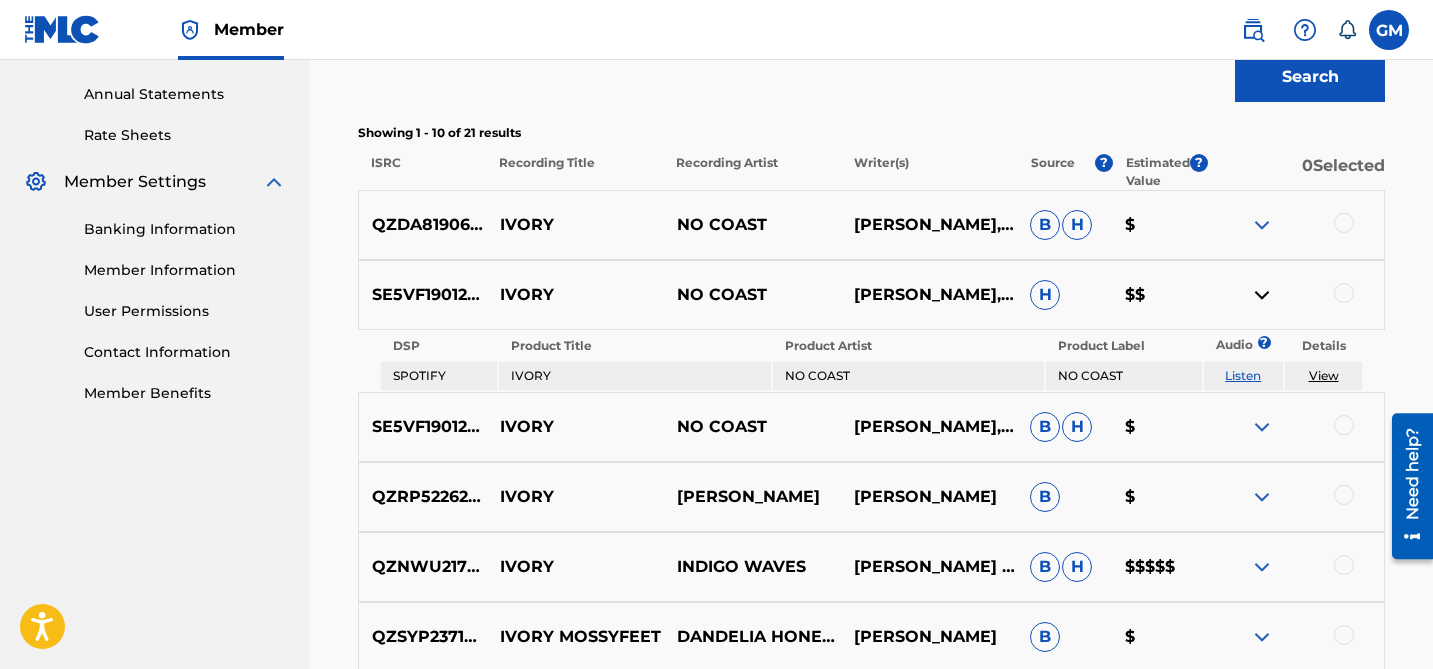 click at bounding box center (1262, 427) 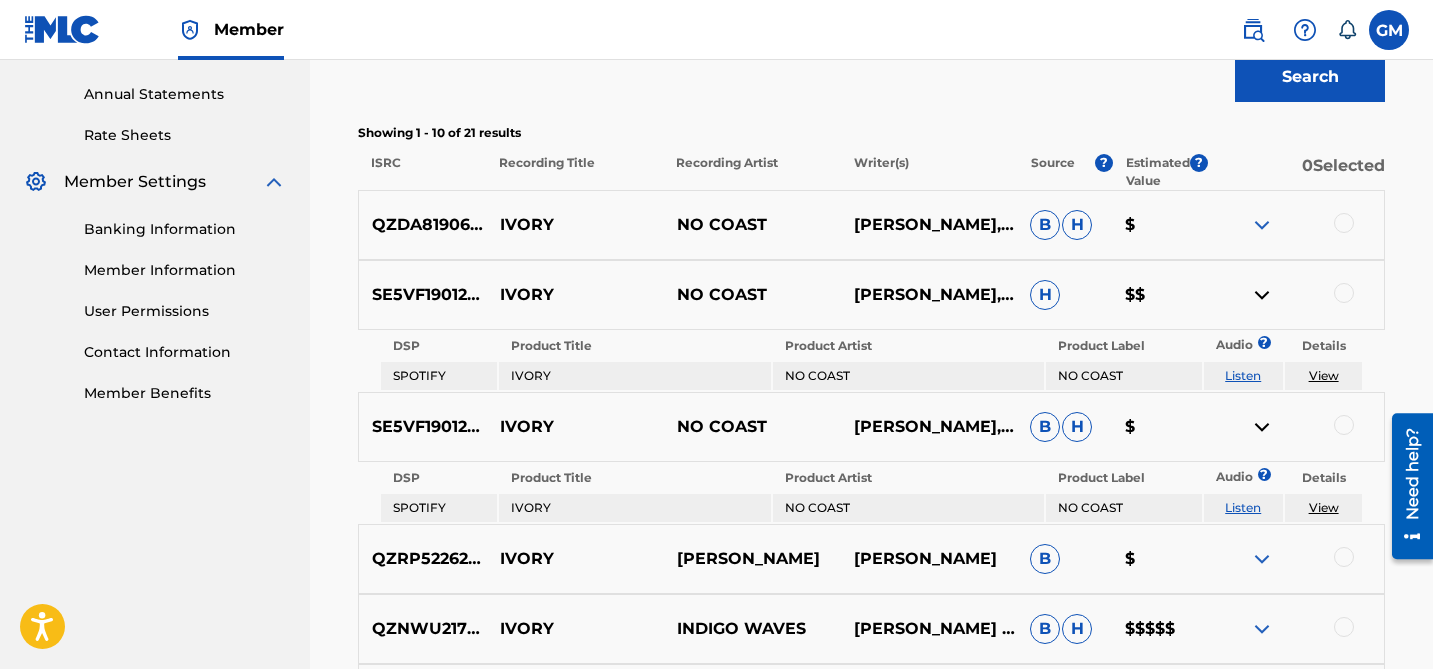 click at bounding box center (1262, 295) 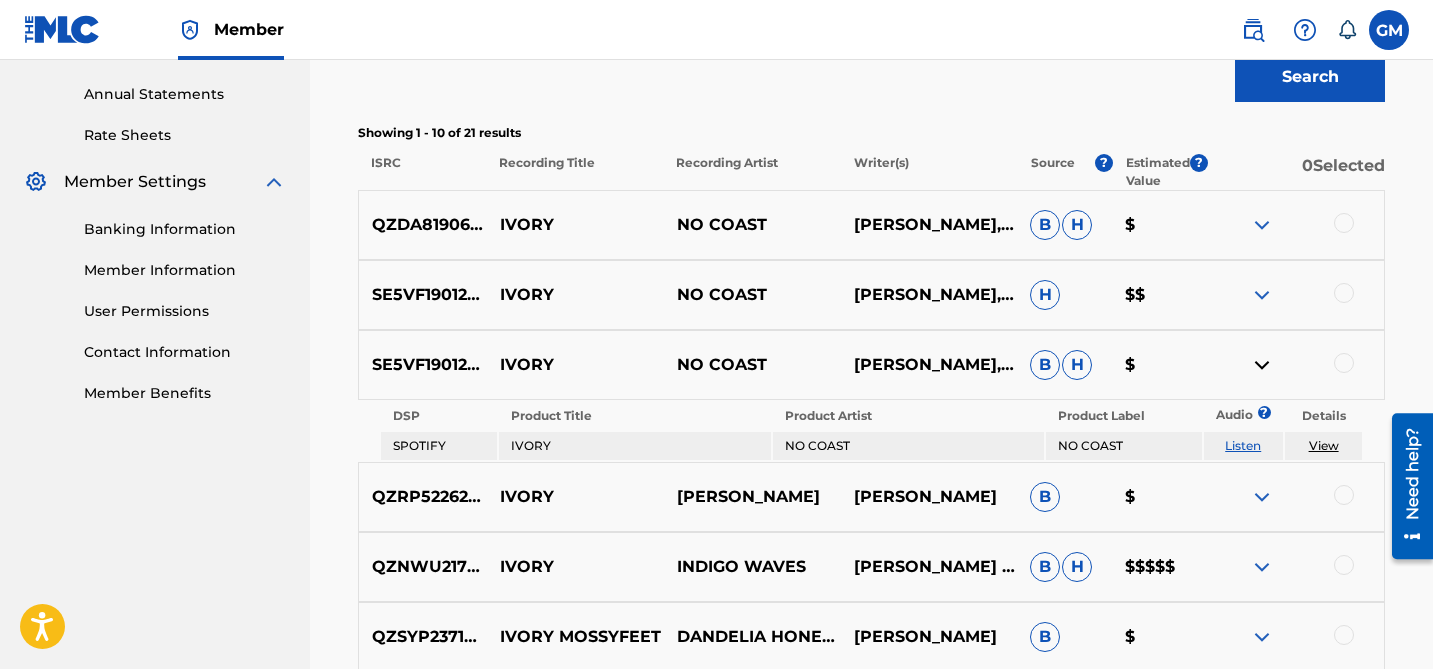 click at bounding box center [1262, 365] 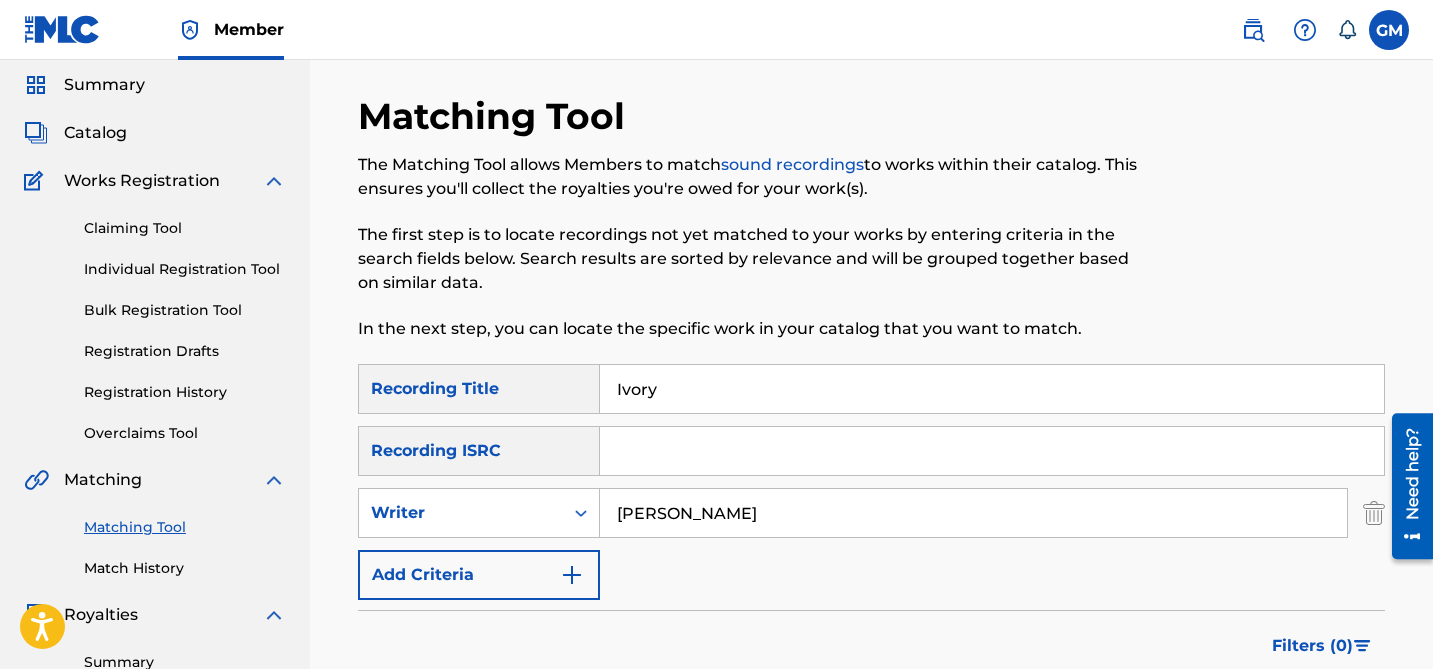 scroll, scrollTop: 0, scrollLeft: 0, axis: both 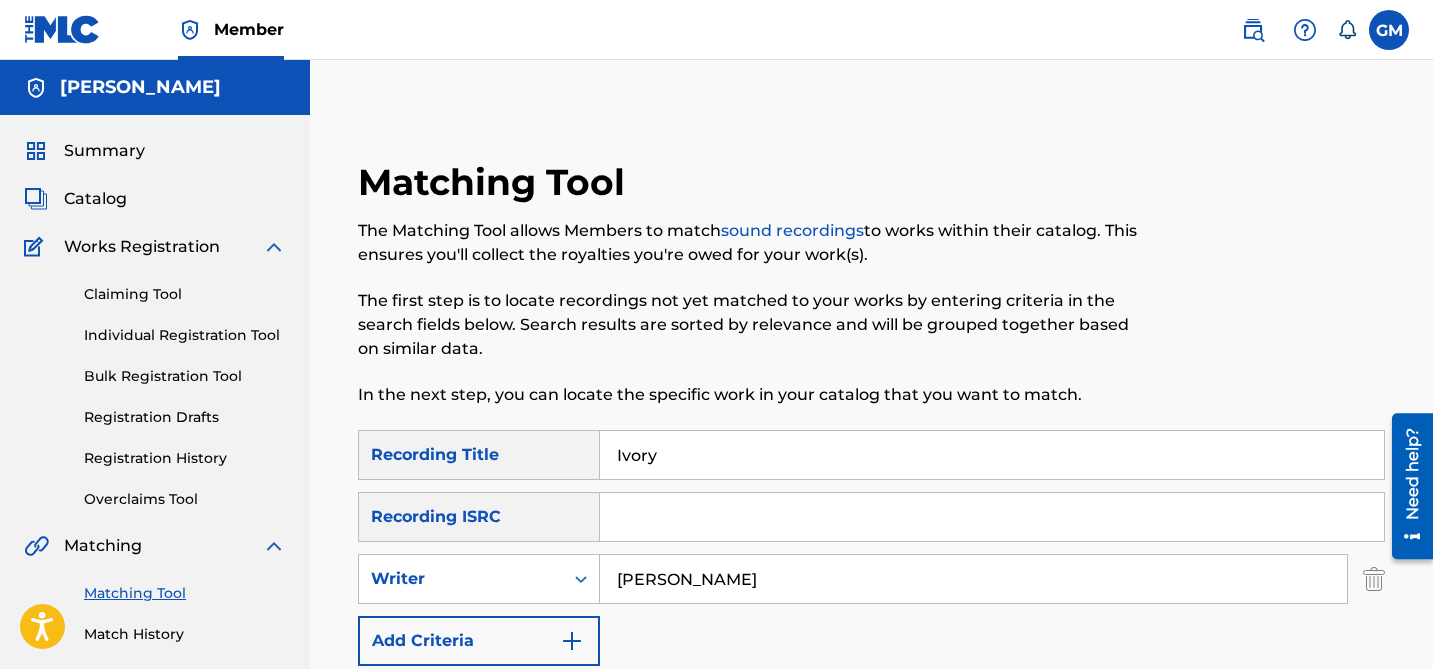 click on "Works Registration" at bounding box center [142, 247] 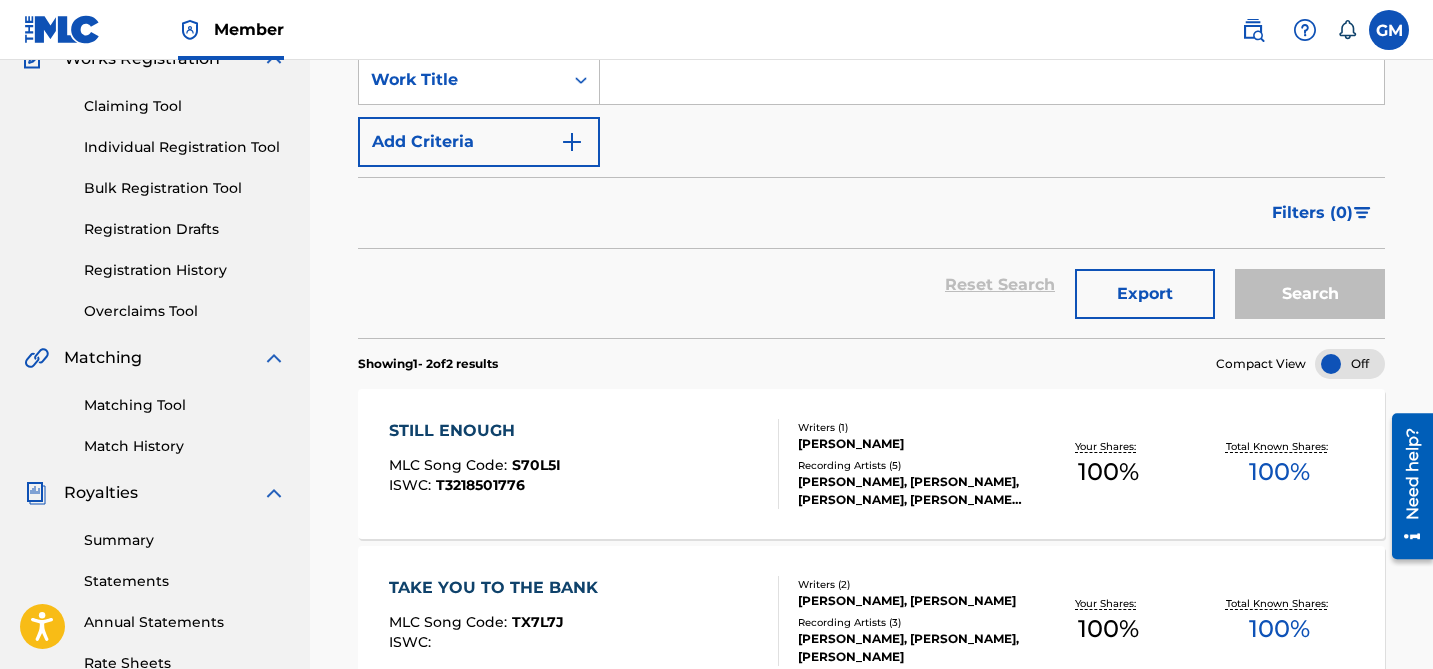 scroll, scrollTop: 185, scrollLeft: 0, axis: vertical 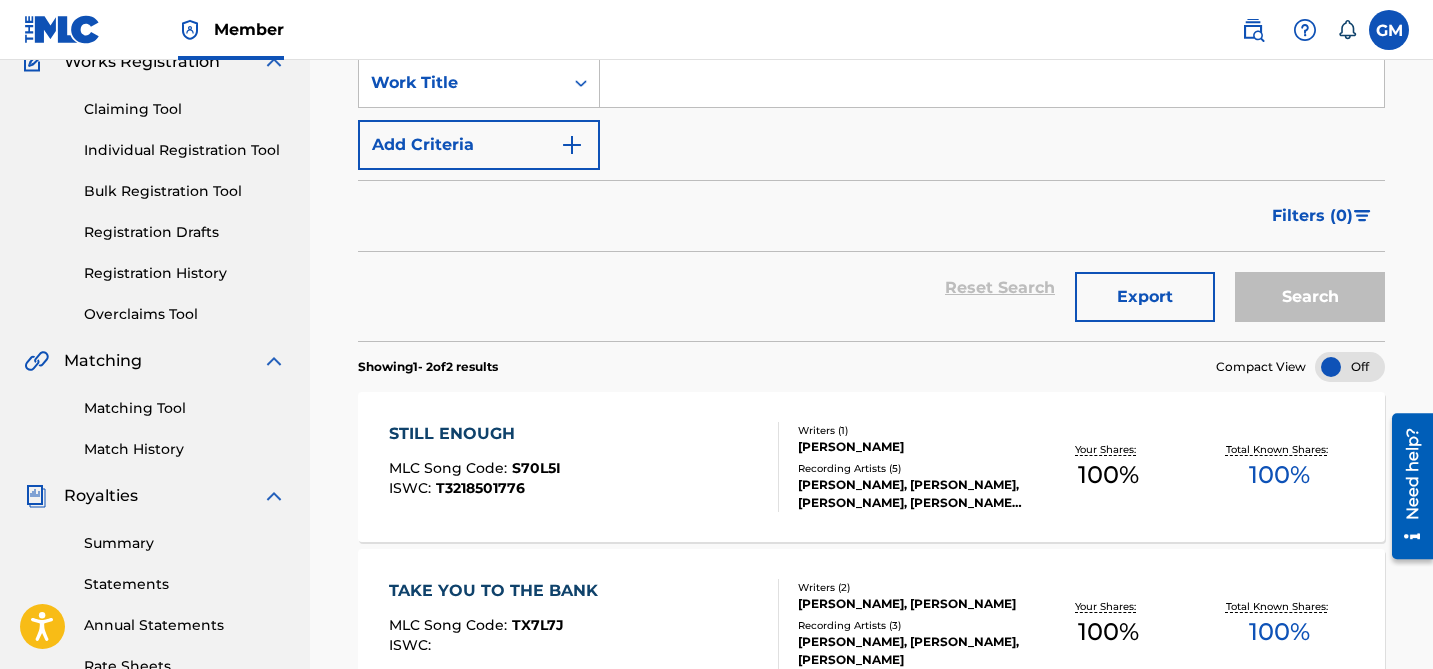 click on "Matching Tool" at bounding box center [185, 408] 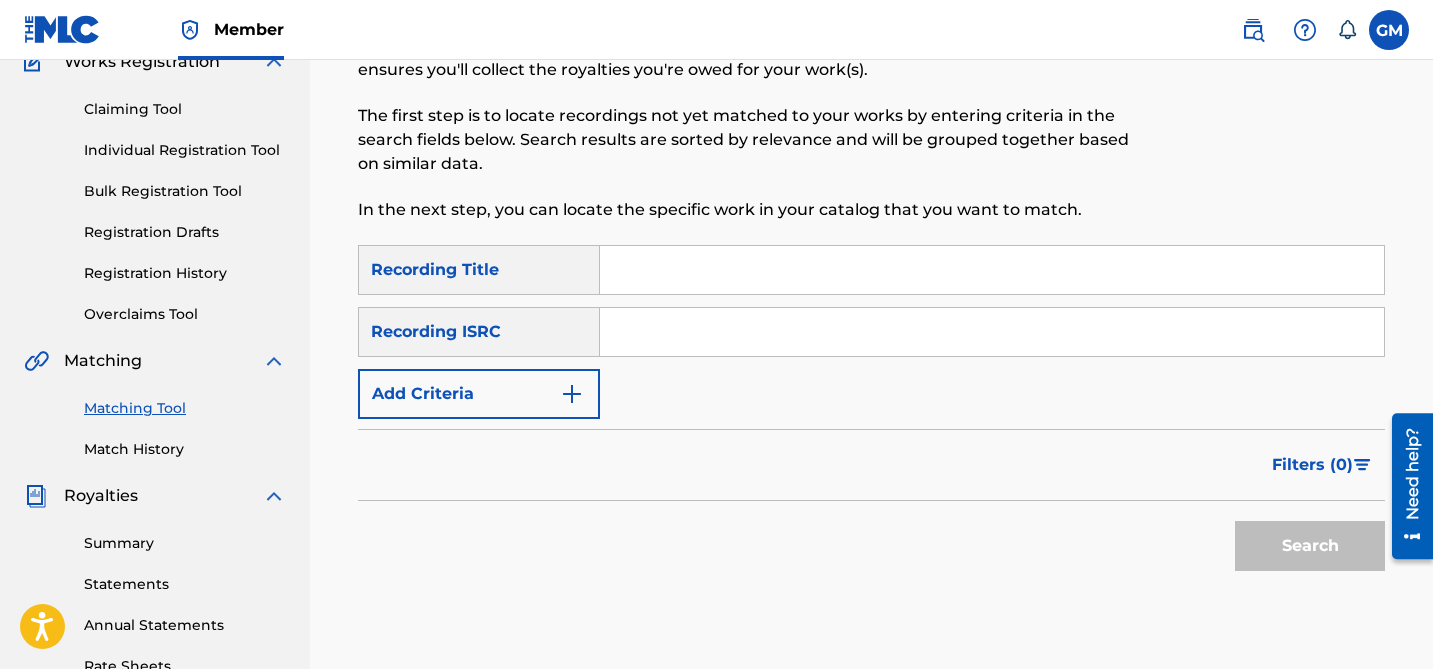 scroll, scrollTop: 0, scrollLeft: 0, axis: both 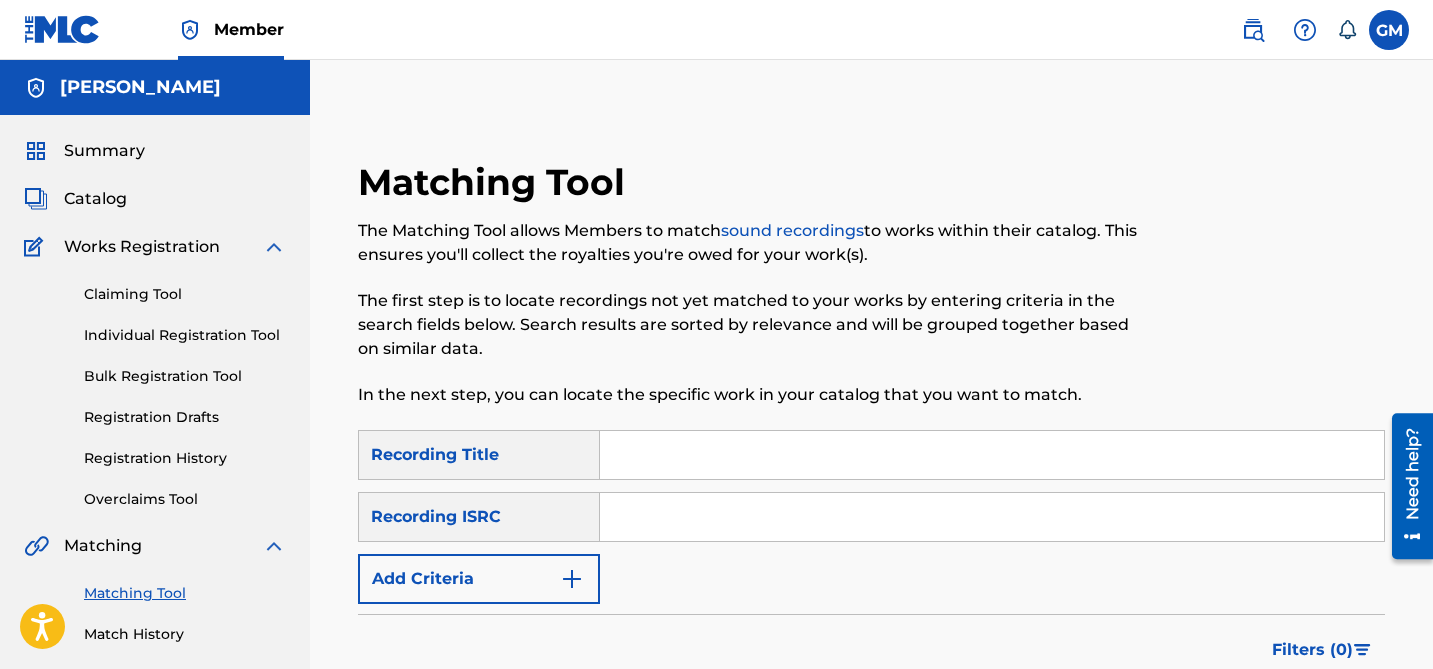 click at bounding box center (992, 455) 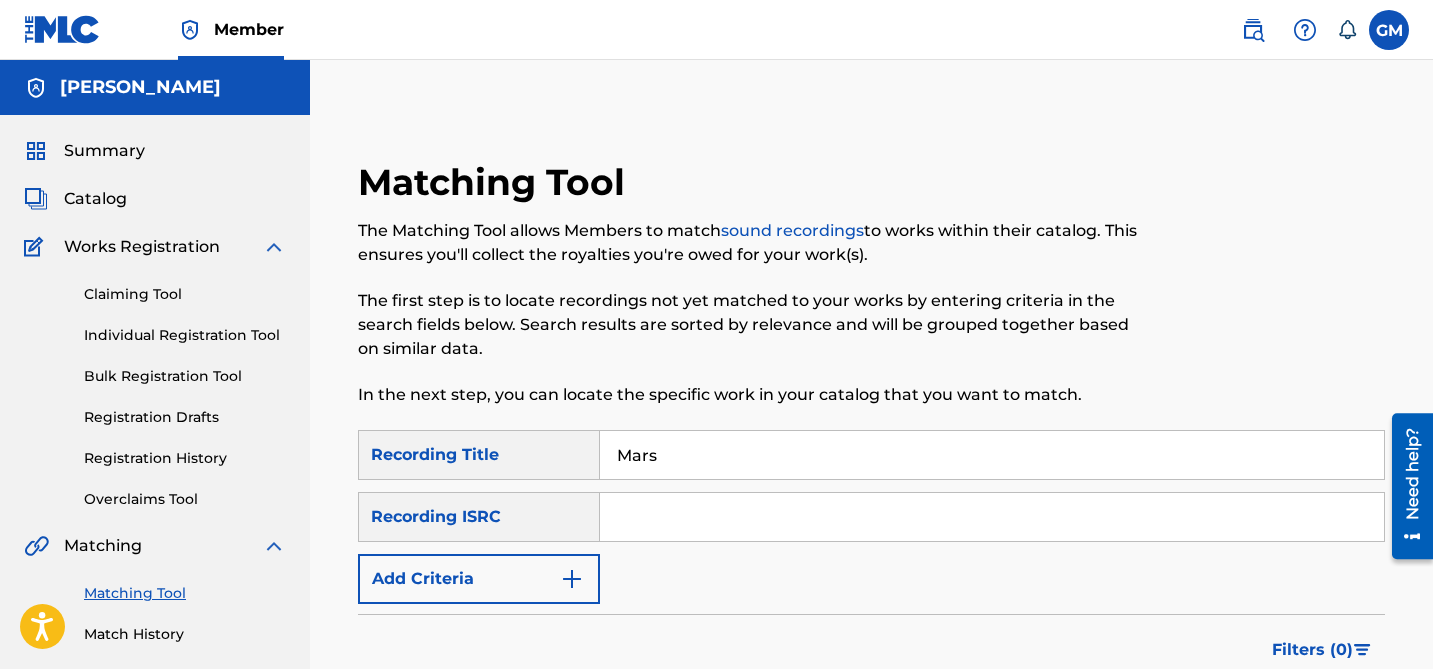 type on "Mars" 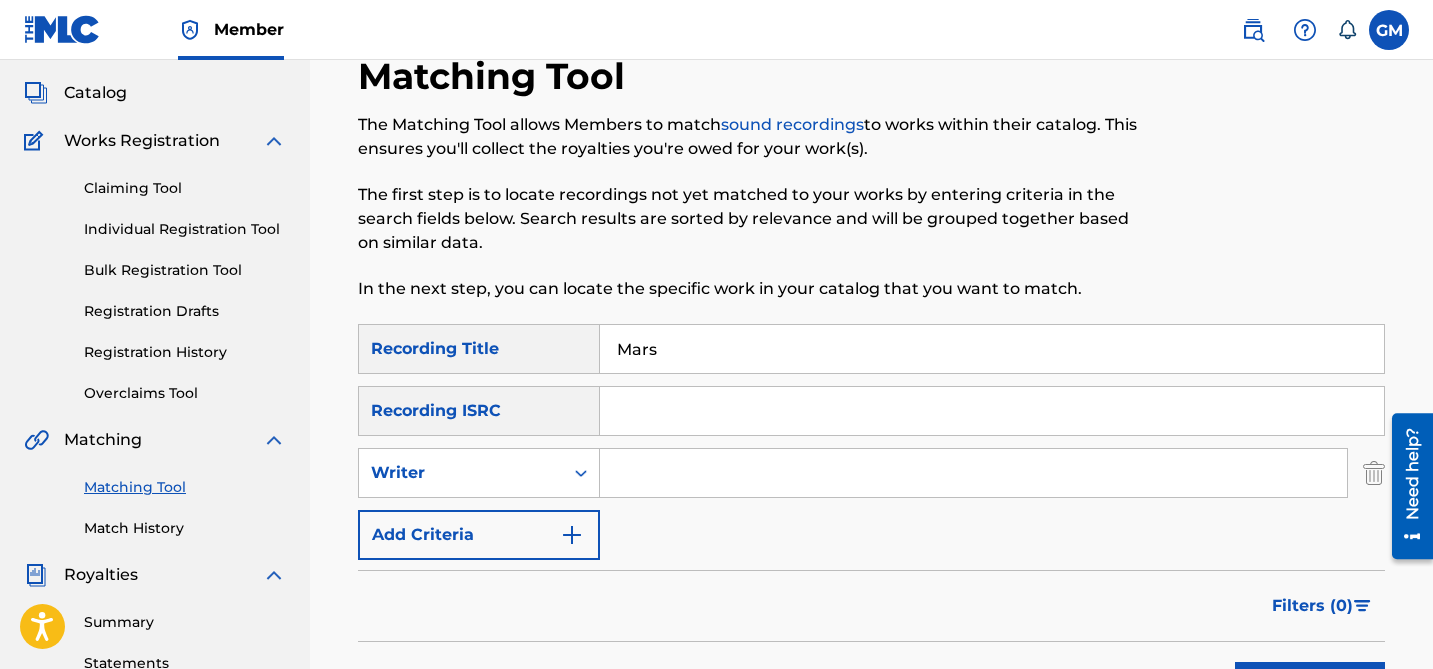 scroll, scrollTop: 139, scrollLeft: 0, axis: vertical 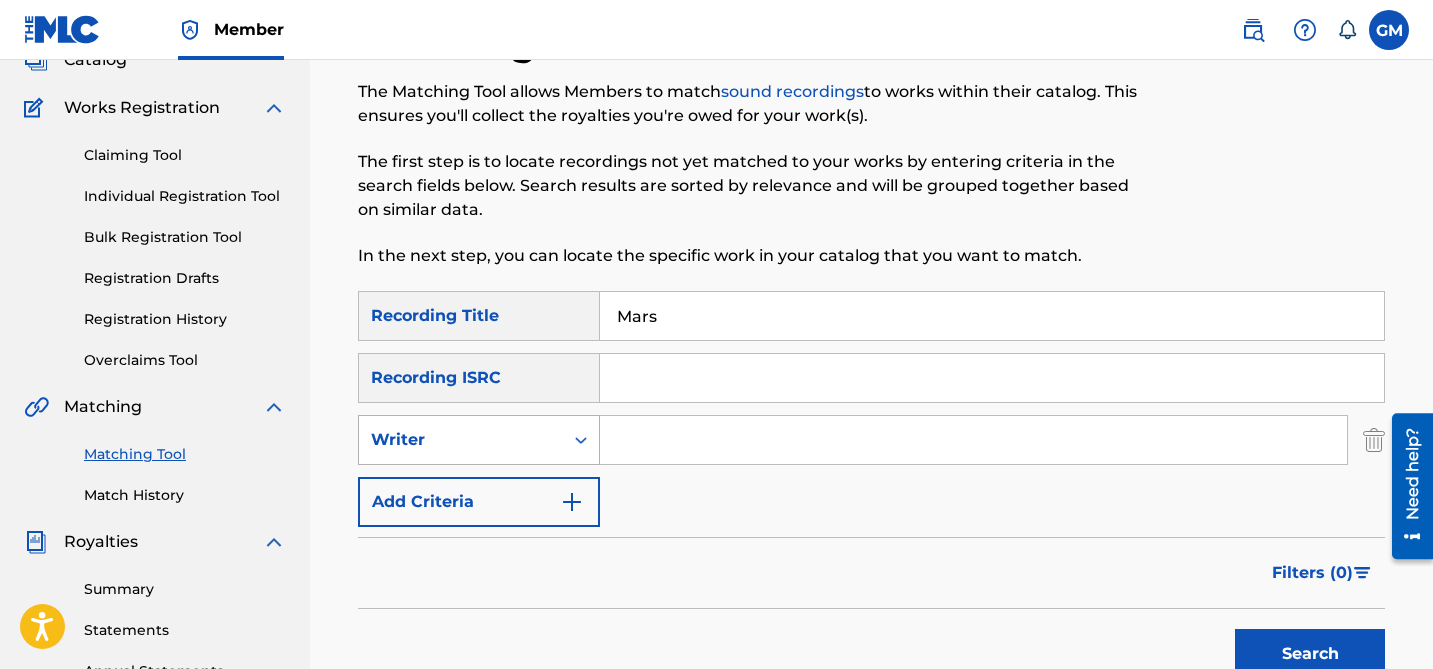 click on "Writer" at bounding box center (461, 440) 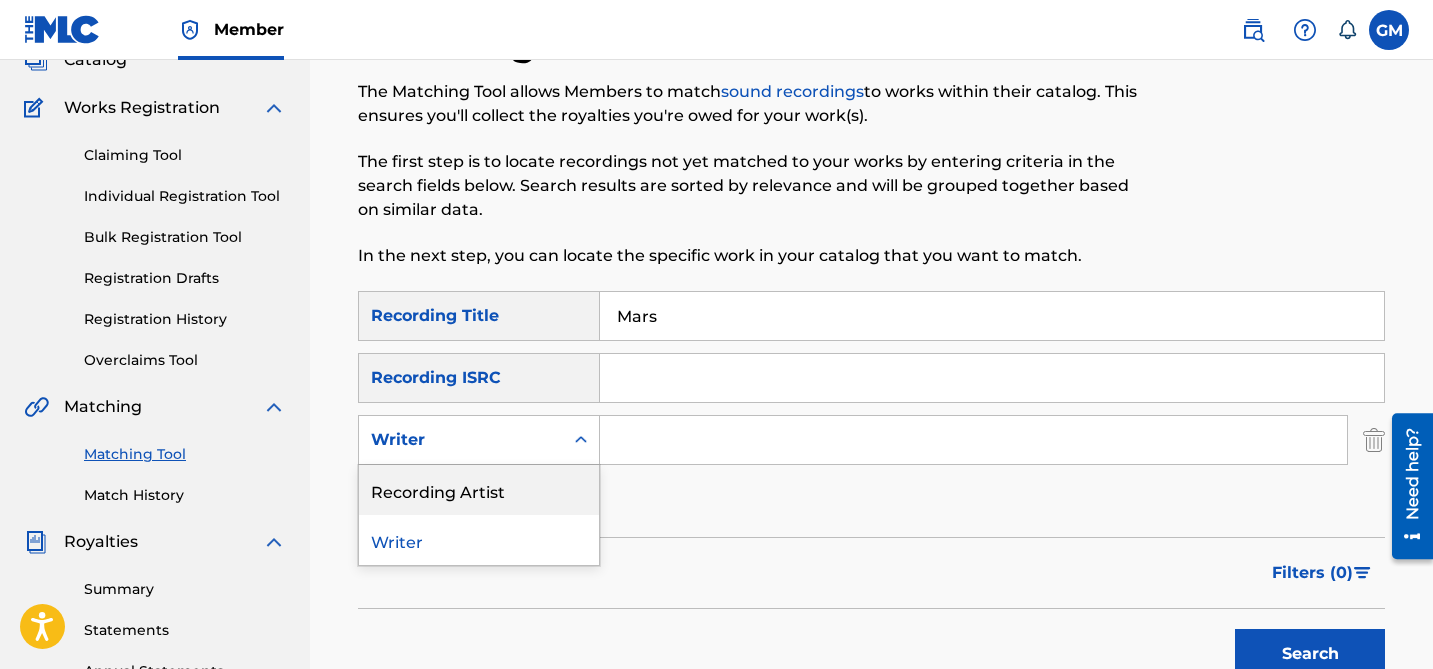 click on "SearchWithCriteria09ad4c0d-7403-4b81-ac36-3f7c8a1e4dfb Recording Title Mars SearchWithCriteriadd9b5d96-c621-4507-9a1c-01672ee04731 Recording ISRC SearchWithCriteriaaa1a70c6-e6b9-4f74-a3de-2625da1aaafb Recording Artist, 1 of 2. 2 results available. Use Up and Down to choose options, press Enter to select the currently focused option, press Escape to exit the menu, press Tab to select the option and exit the menu. Writer Recording Artist Writer Add Criteria" at bounding box center [871, 409] 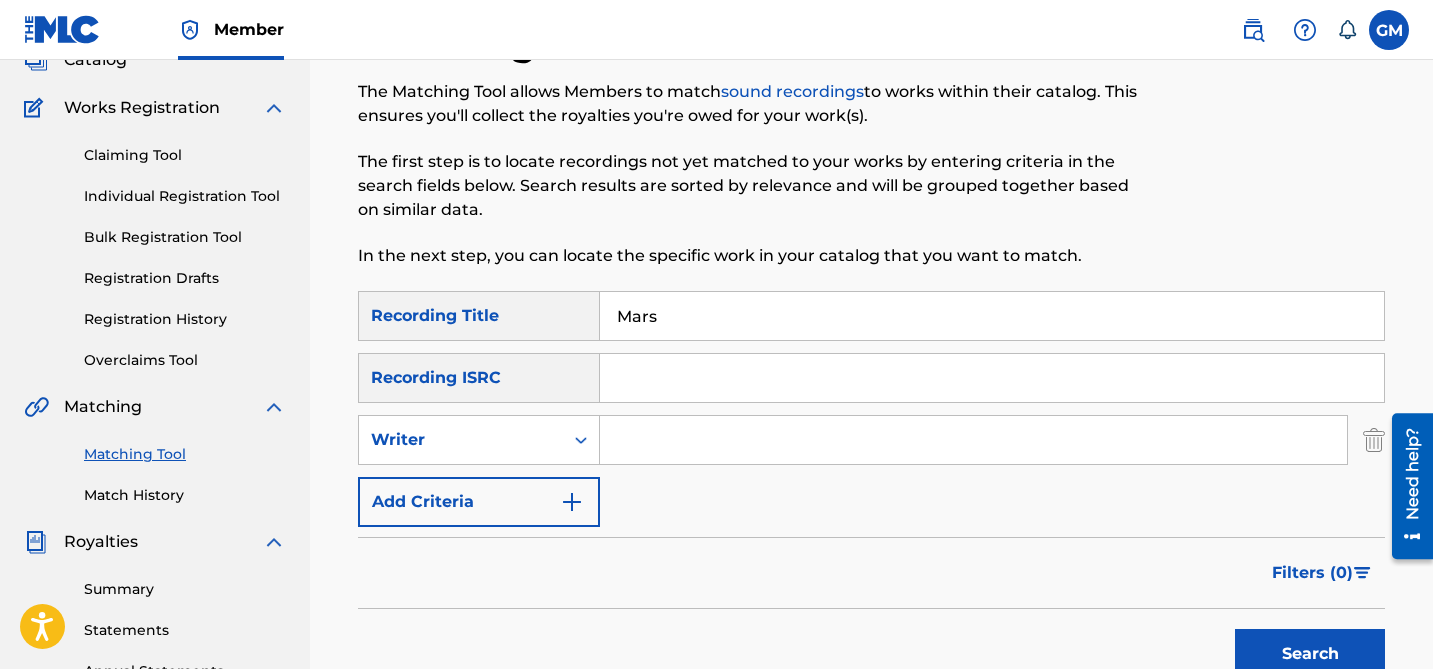 click on "SearchWithCriteria09ad4c0d-7403-4b81-ac36-3f7c8a1e4dfb Recording Title Mars SearchWithCriteriadd9b5d96-c621-4507-9a1c-01672ee04731 Recording ISRC SearchWithCriteriaaa1a70c6-e6b9-4f74-a3de-2625da1aaafb Writer Add Criteria" at bounding box center [871, 409] 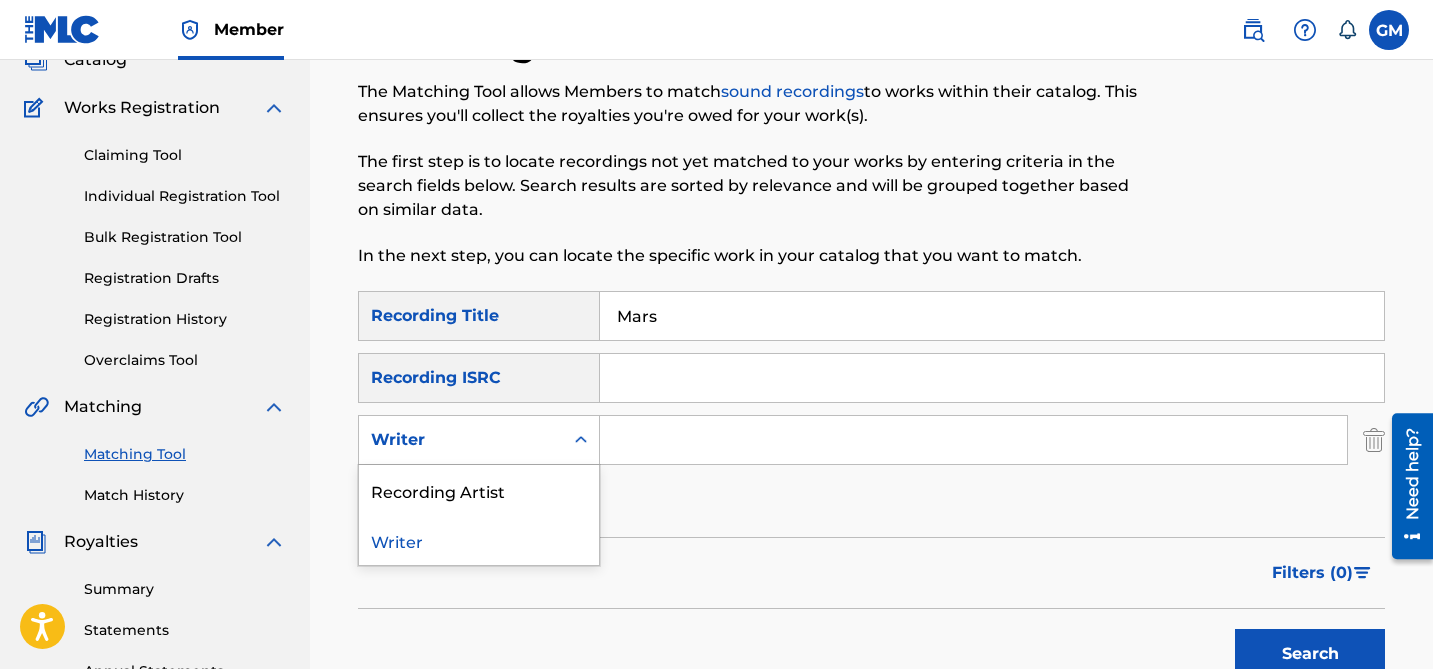 click on "Writer" at bounding box center [461, 440] 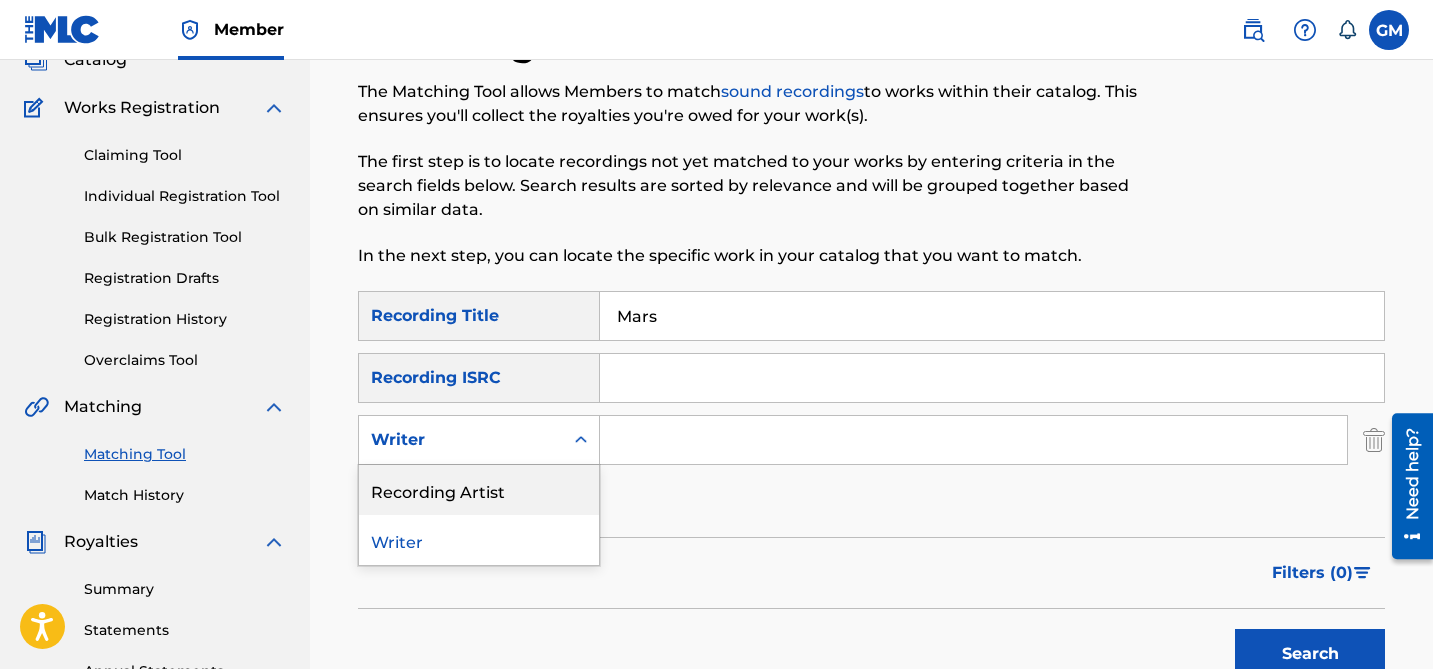 click on "SearchWithCriteria09ad4c0d-7403-4b81-ac36-3f7c8a1e4dfb Recording Title Mars SearchWithCriteriadd9b5d96-c621-4507-9a1c-01672ee04731 Recording ISRC SearchWithCriteriaaa1a70c6-e6b9-4f74-a3de-2625da1aaafb Recording Artist, 1 of 2. 2 results available. Use Up and Down to choose options, press Enter to select the currently focused option, press Escape to exit the menu, press Tab to select the option and exit the menu. Writer Recording Artist Writer Add Criteria" at bounding box center (871, 409) 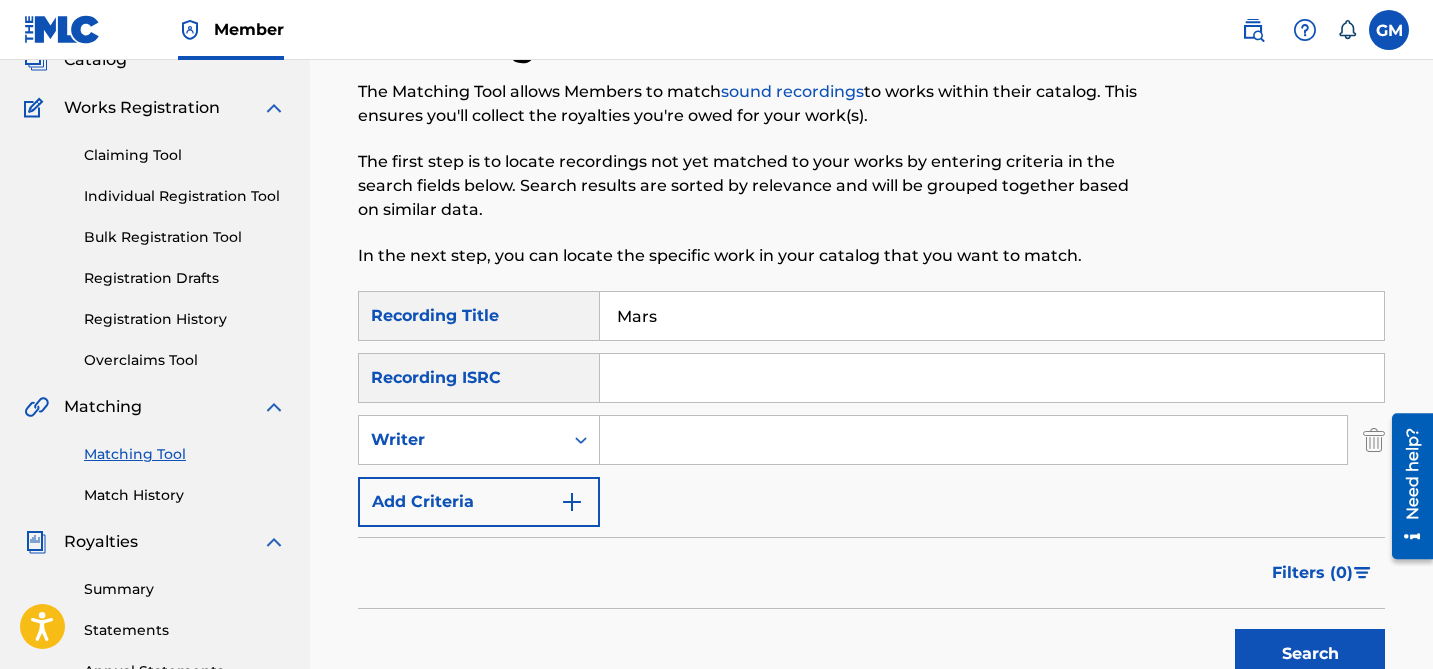 click at bounding box center [973, 440] 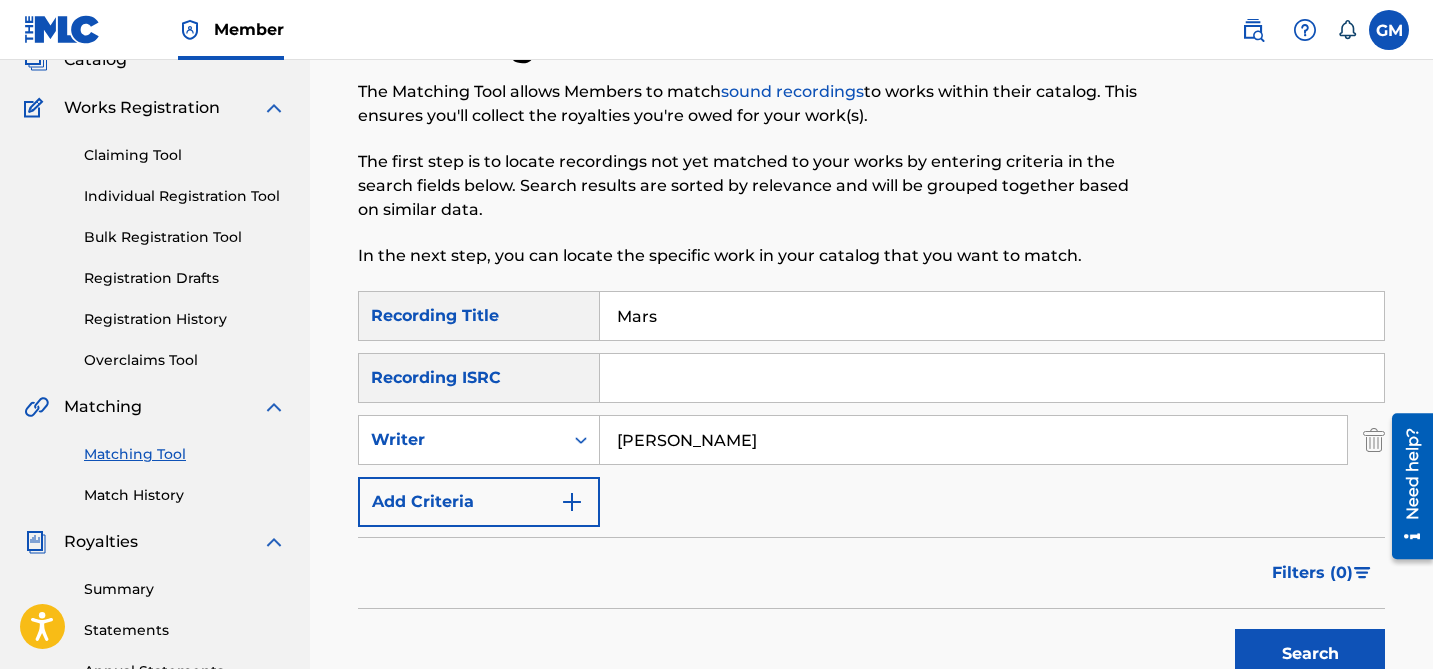 type on "[PERSON_NAME]" 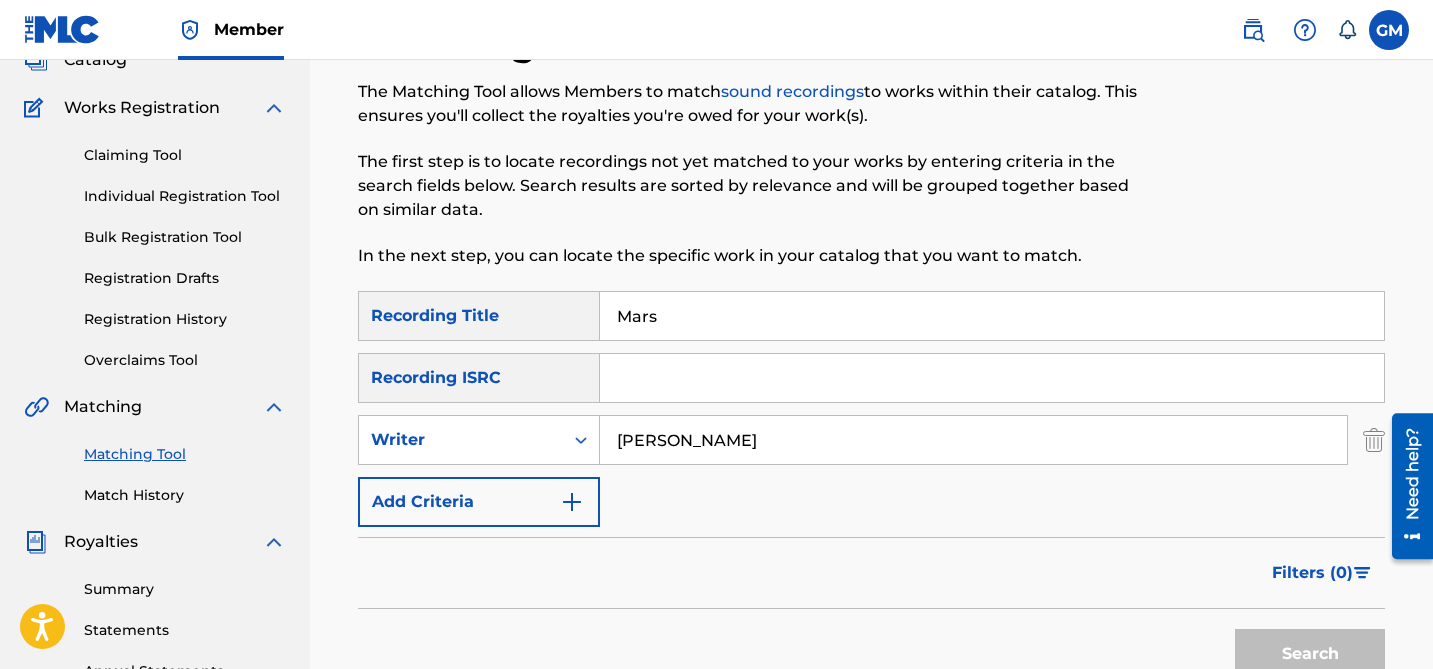 click on "Search" at bounding box center (1305, 649) 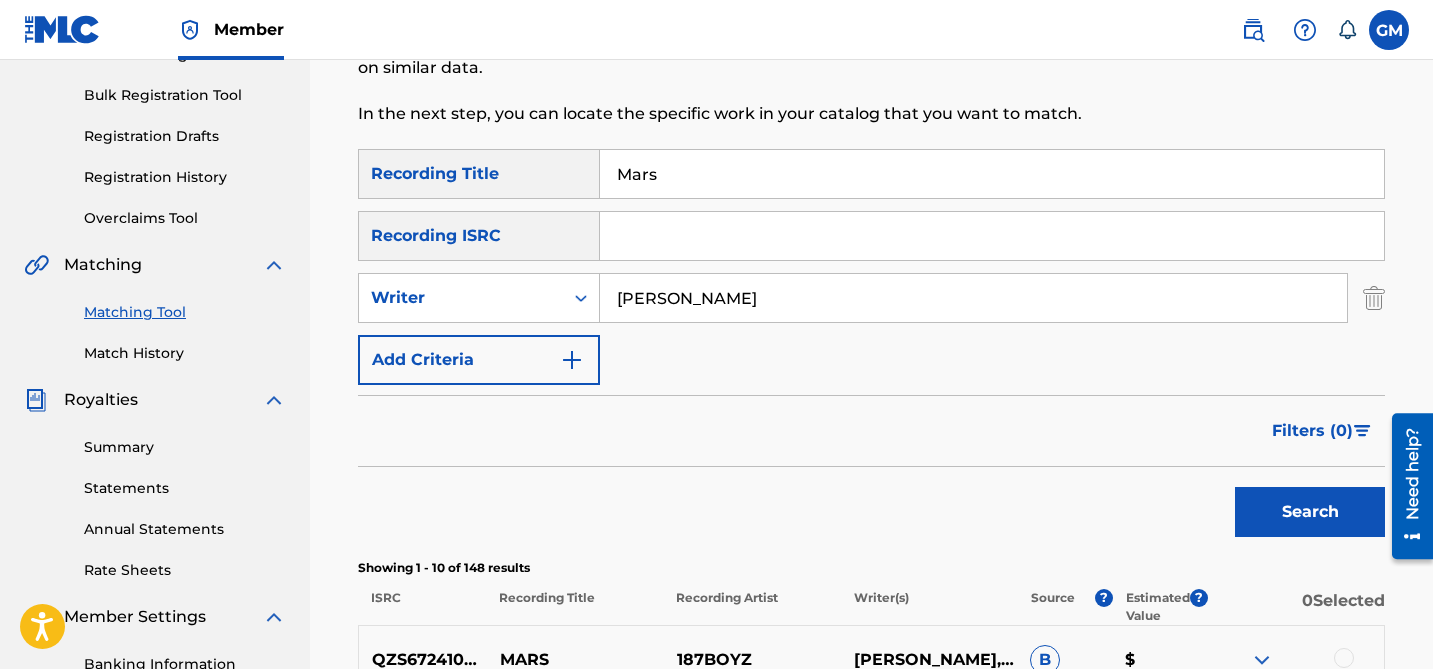 scroll, scrollTop: 188, scrollLeft: 0, axis: vertical 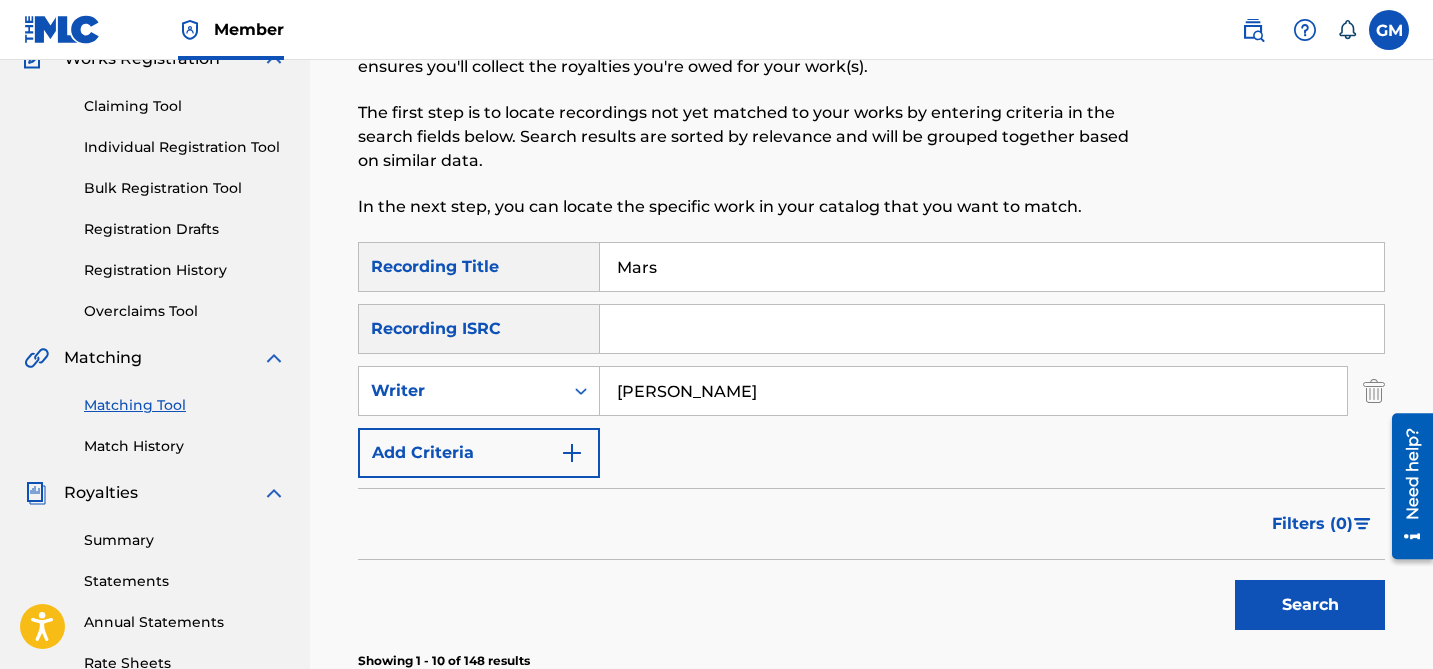 click on "Add Criteria" at bounding box center (479, 453) 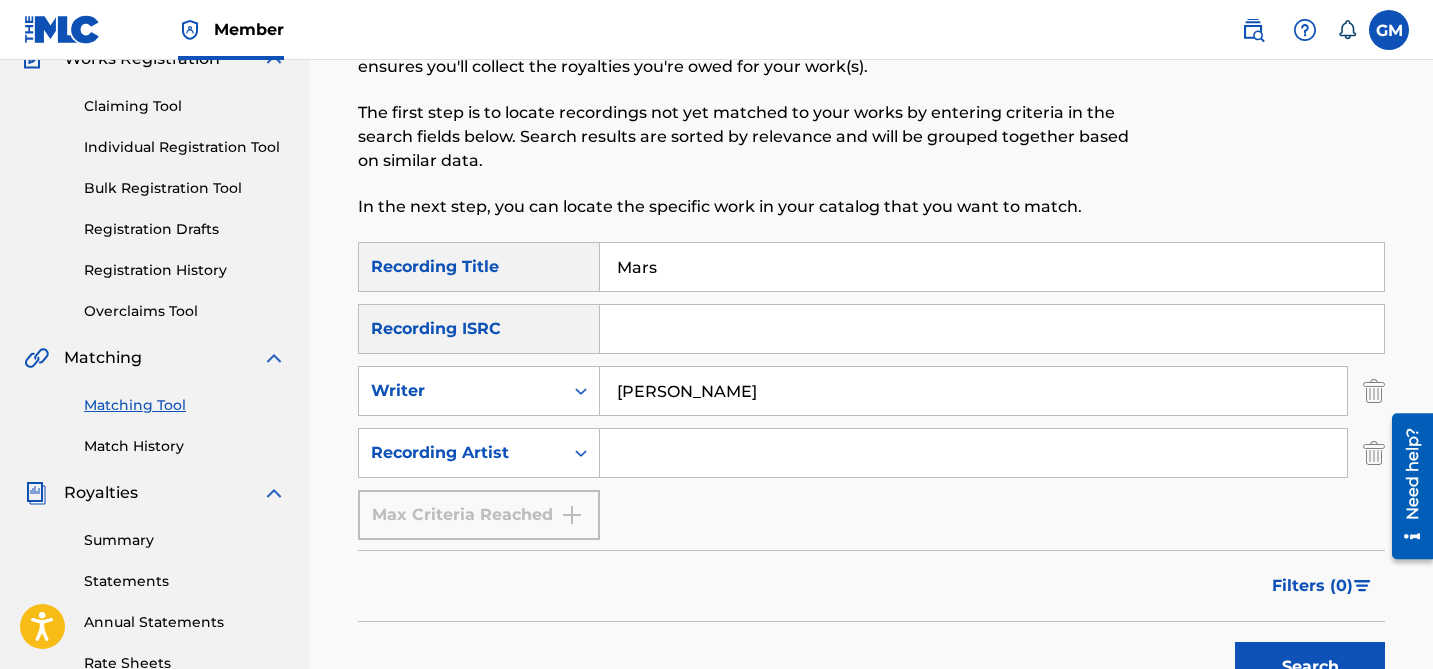 click at bounding box center [973, 453] 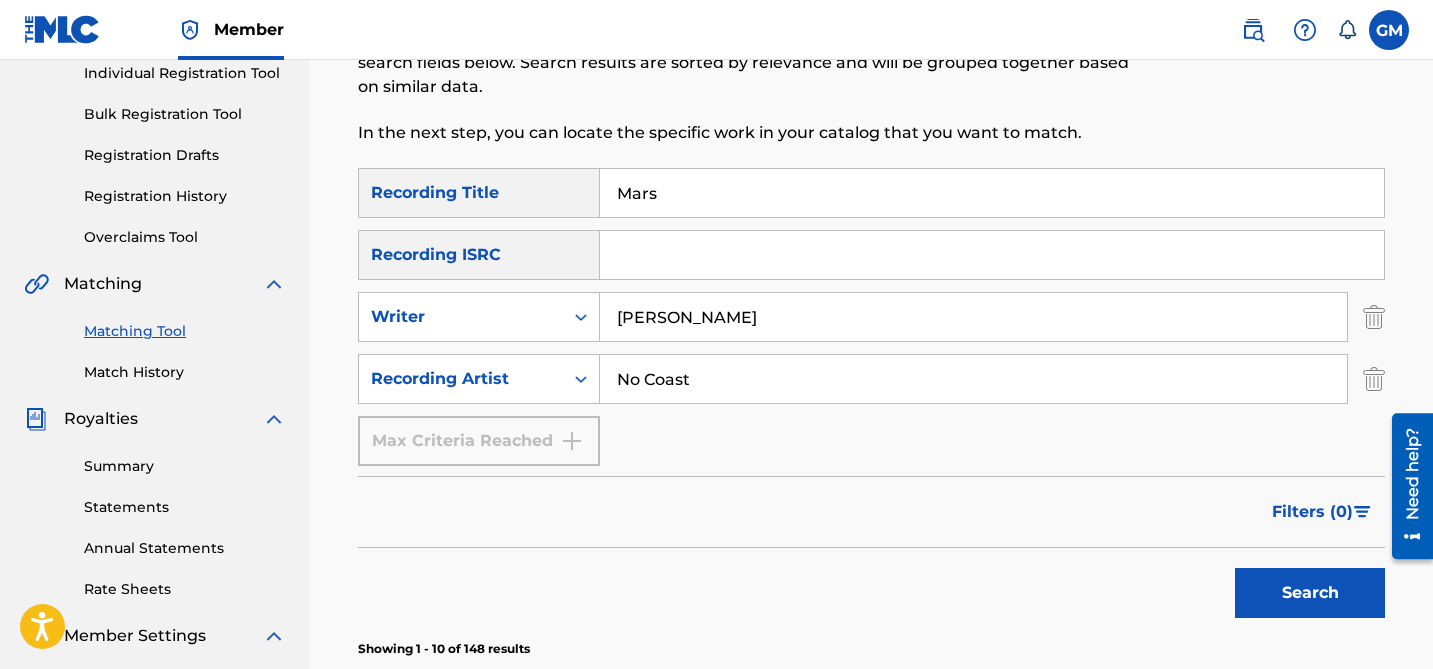 scroll, scrollTop: 278, scrollLeft: 0, axis: vertical 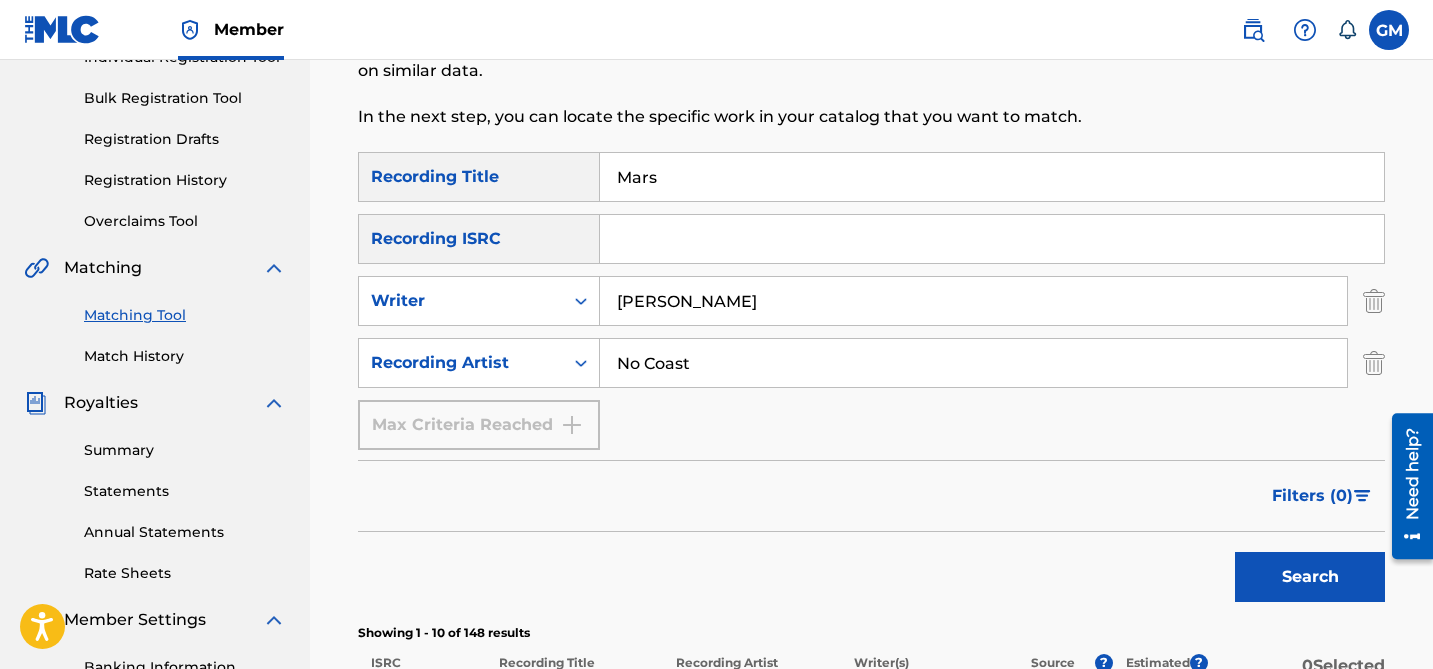 type on "No Coast" 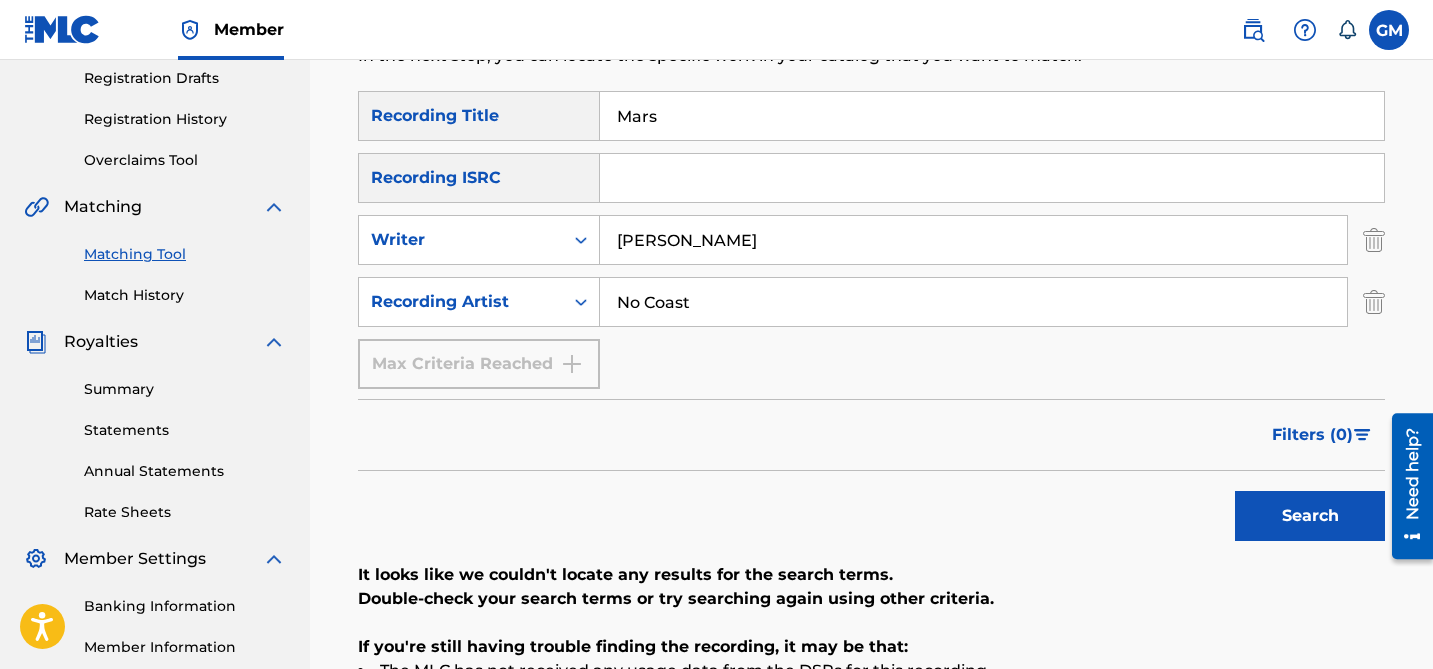 scroll, scrollTop: 309, scrollLeft: 0, axis: vertical 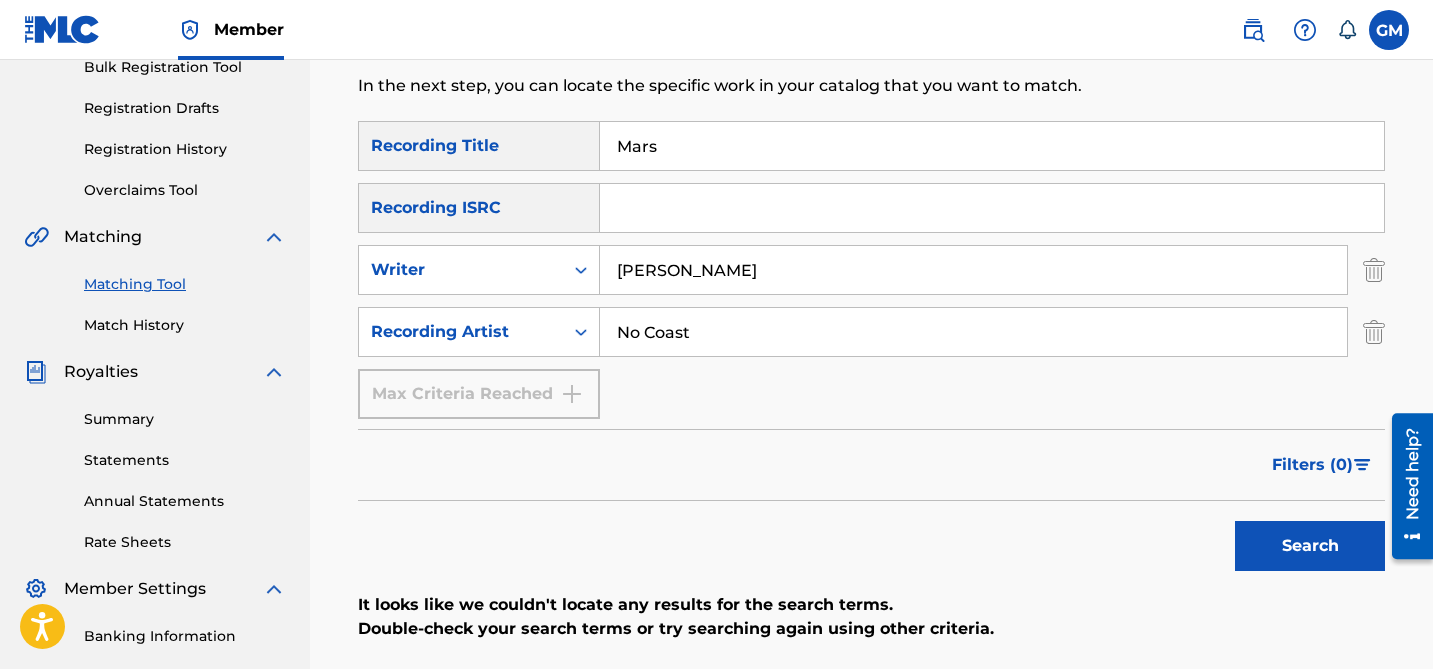click on "[PERSON_NAME]" at bounding box center [973, 270] 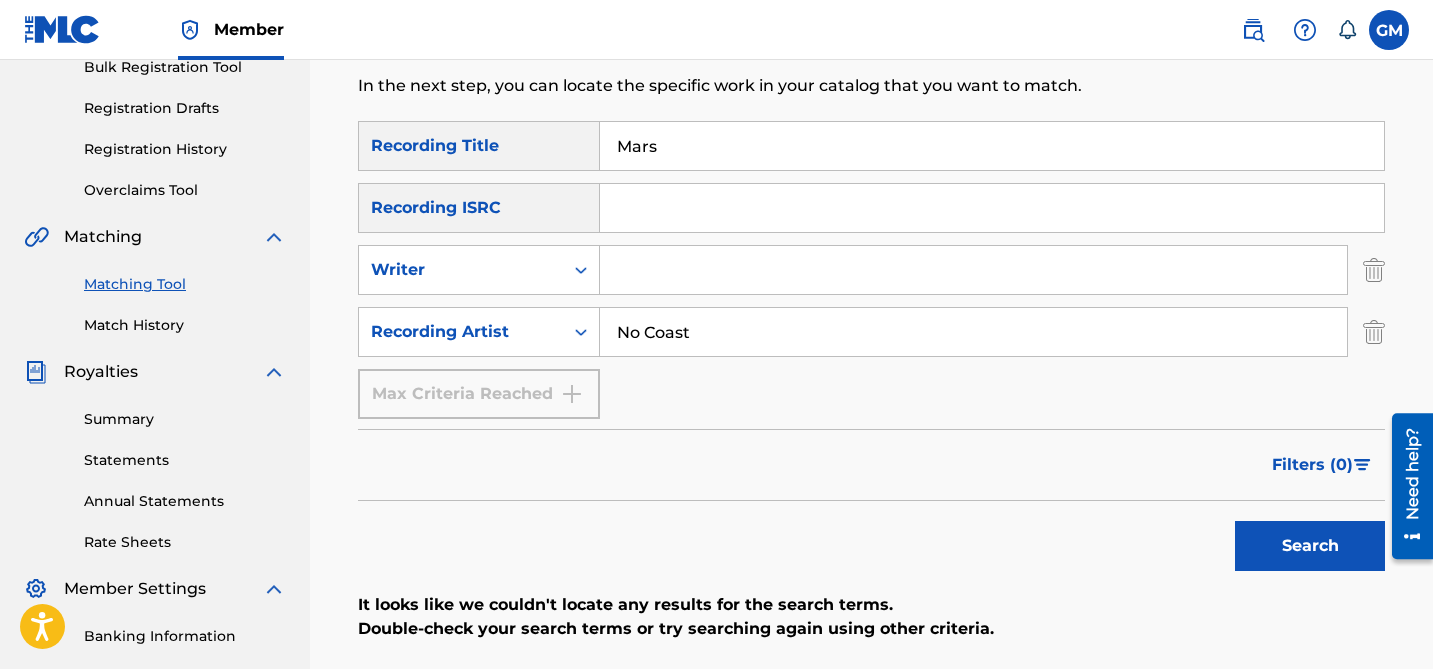 type 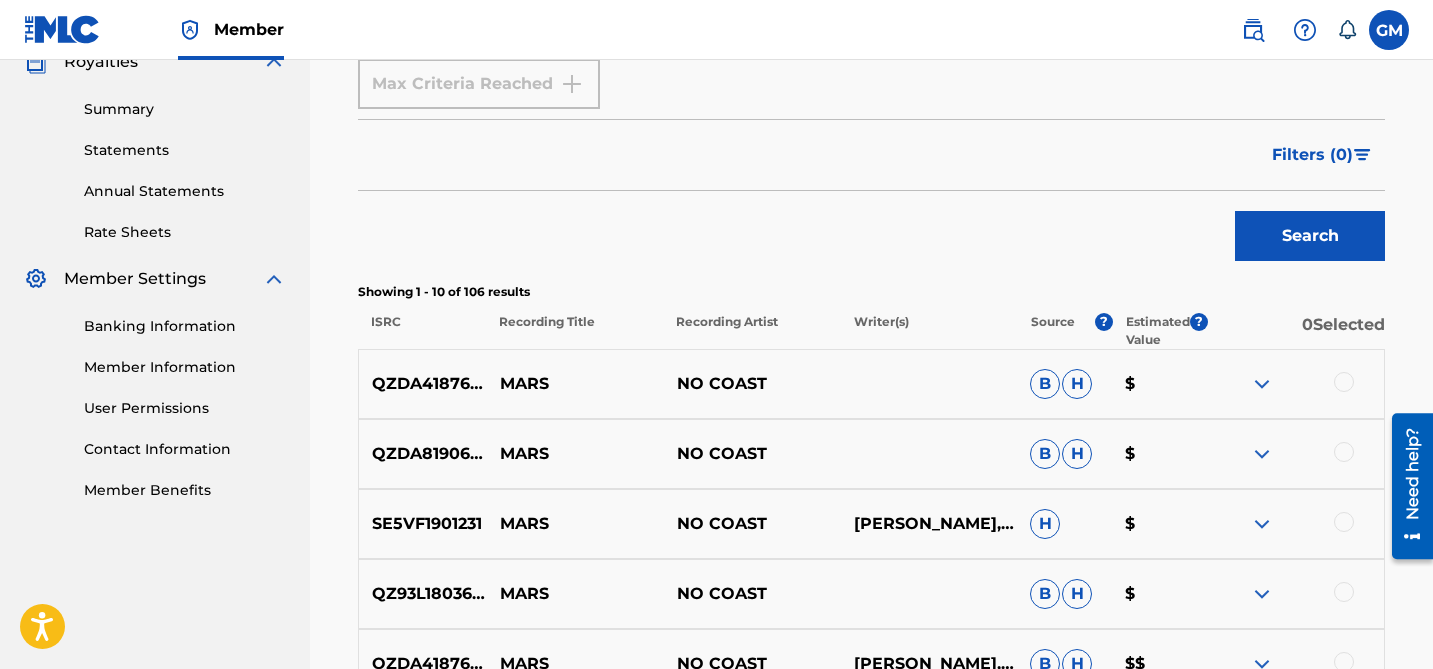 scroll, scrollTop: 633, scrollLeft: 0, axis: vertical 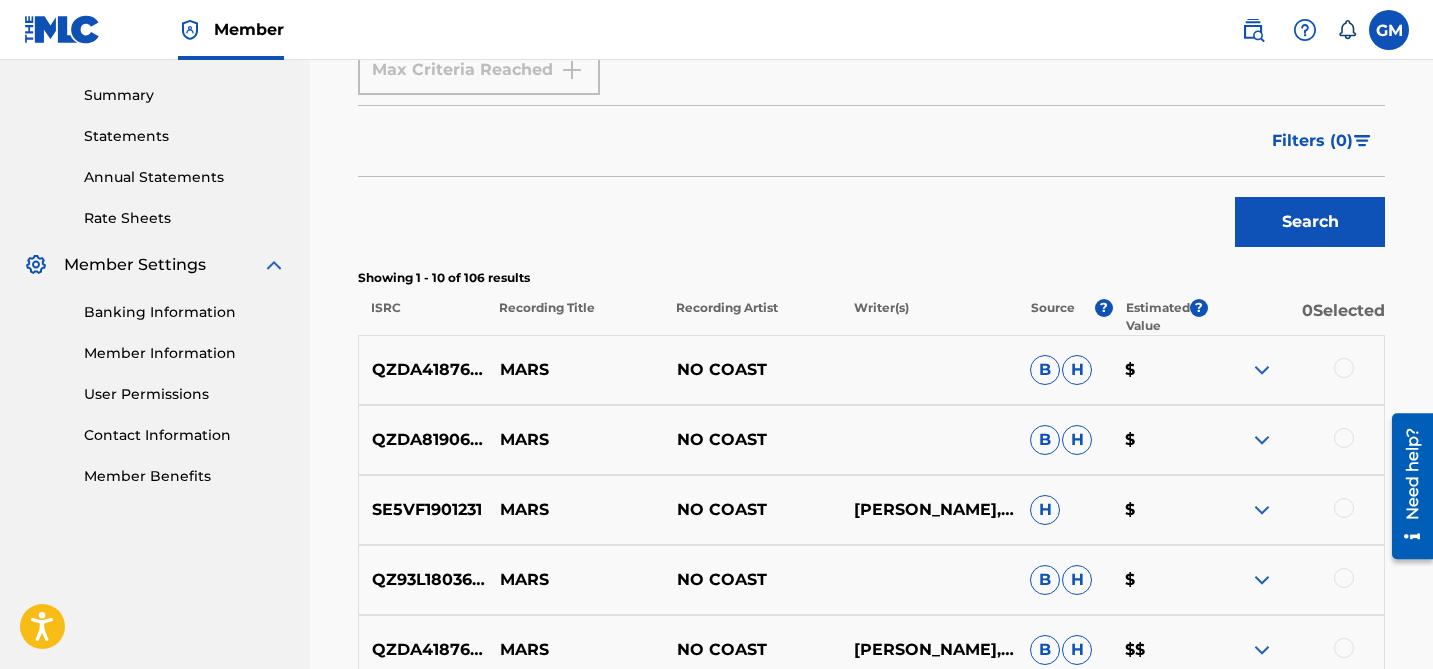 click at bounding box center [1262, 370] 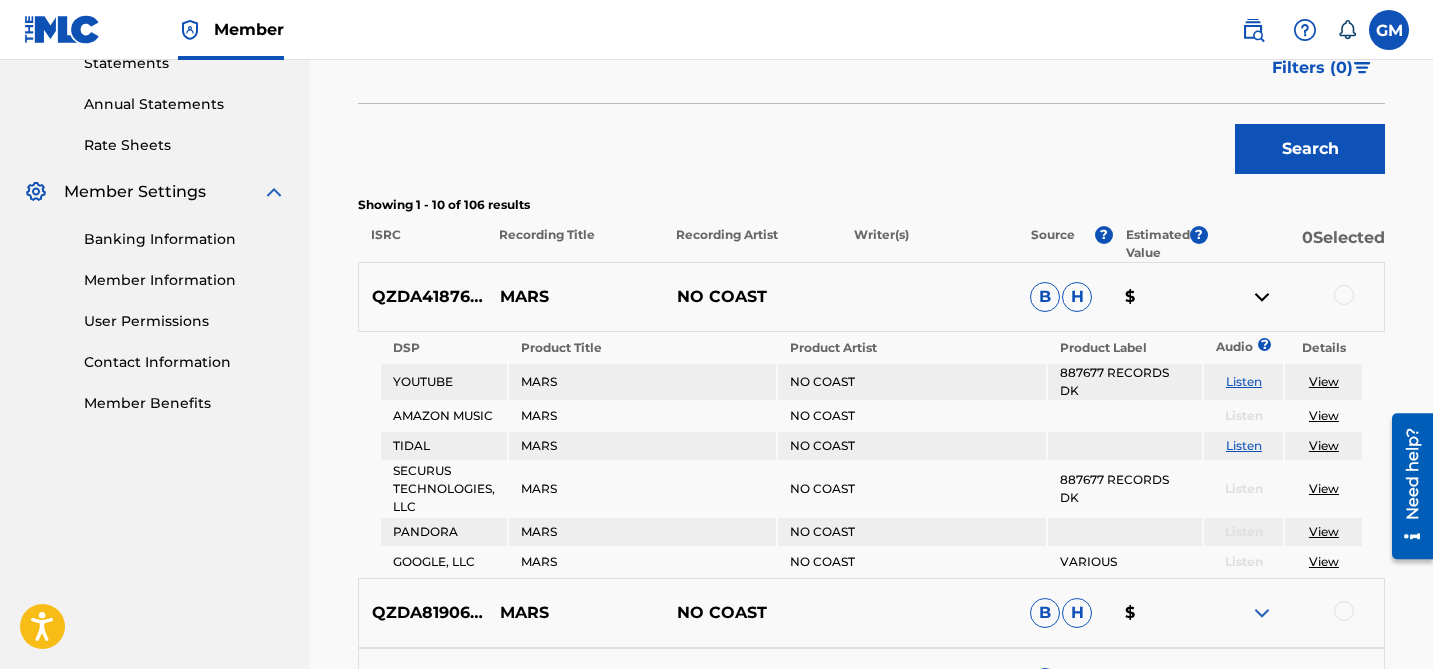scroll, scrollTop: 715, scrollLeft: 0, axis: vertical 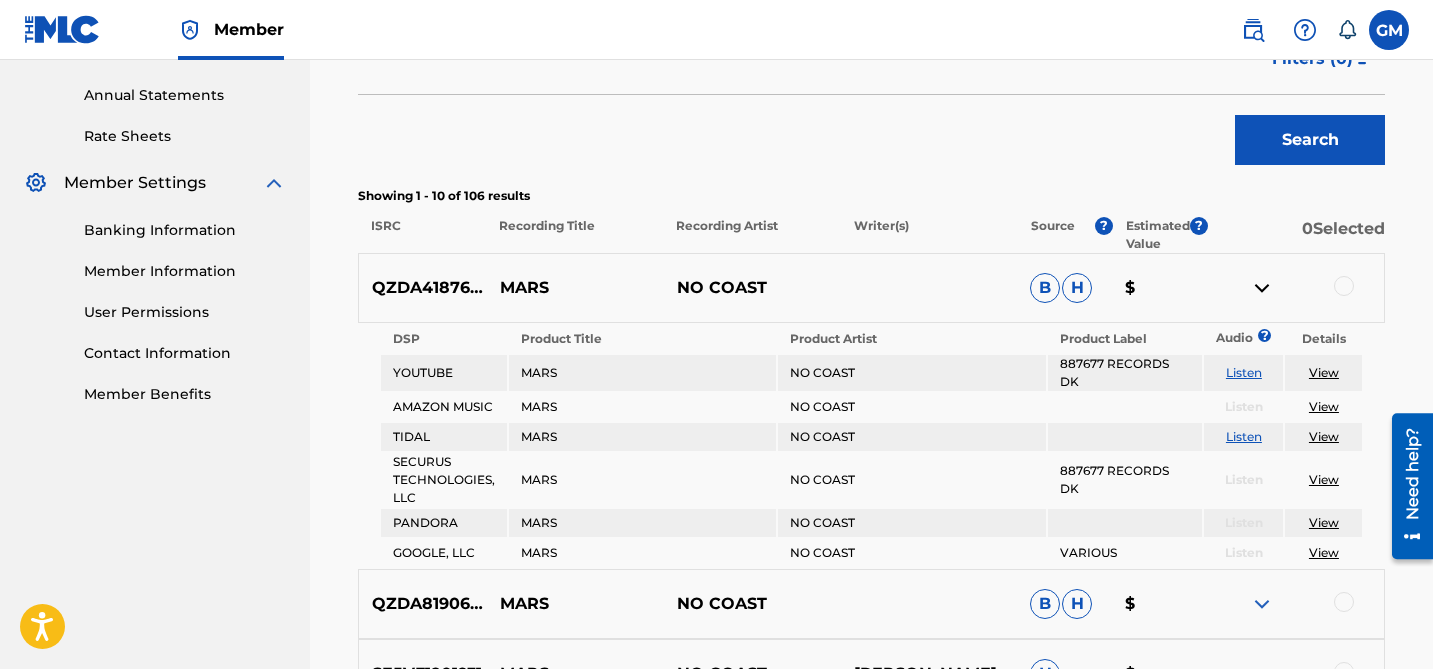 click on "Listen" at bounding box center [1244, 372] 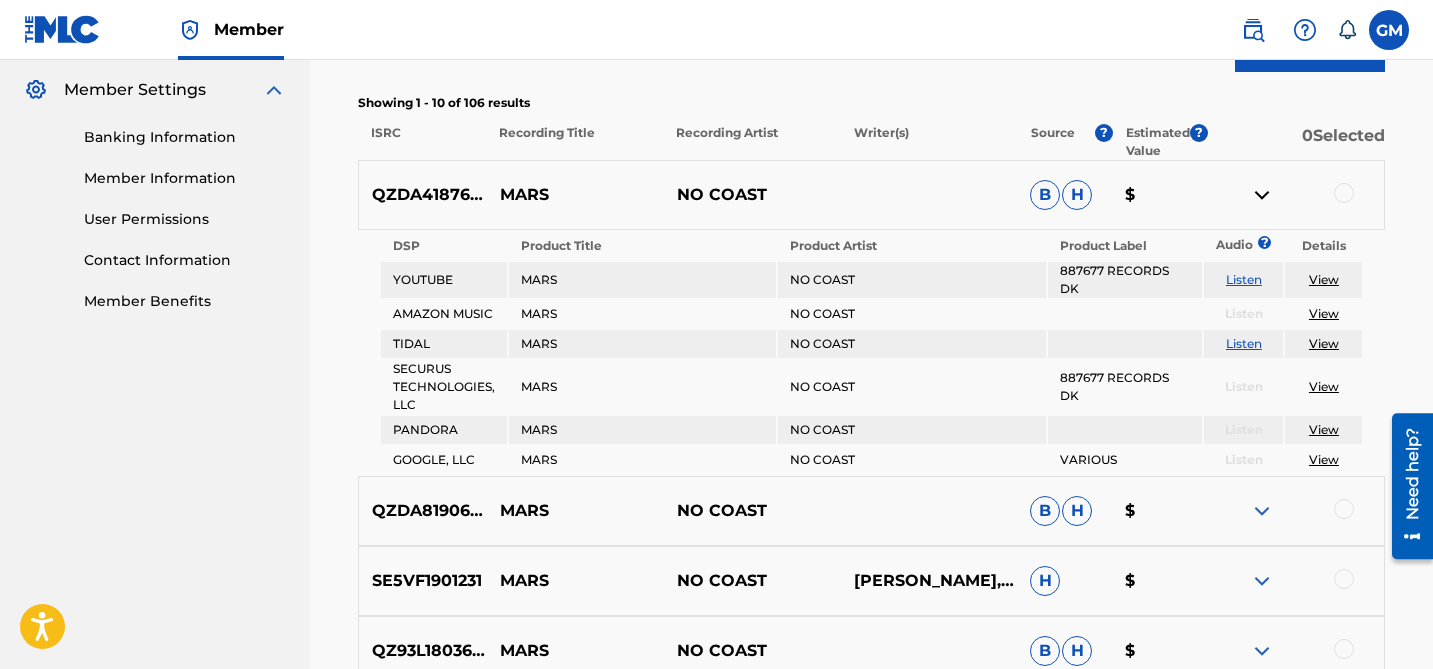 click at bounding box center [1262, 511] 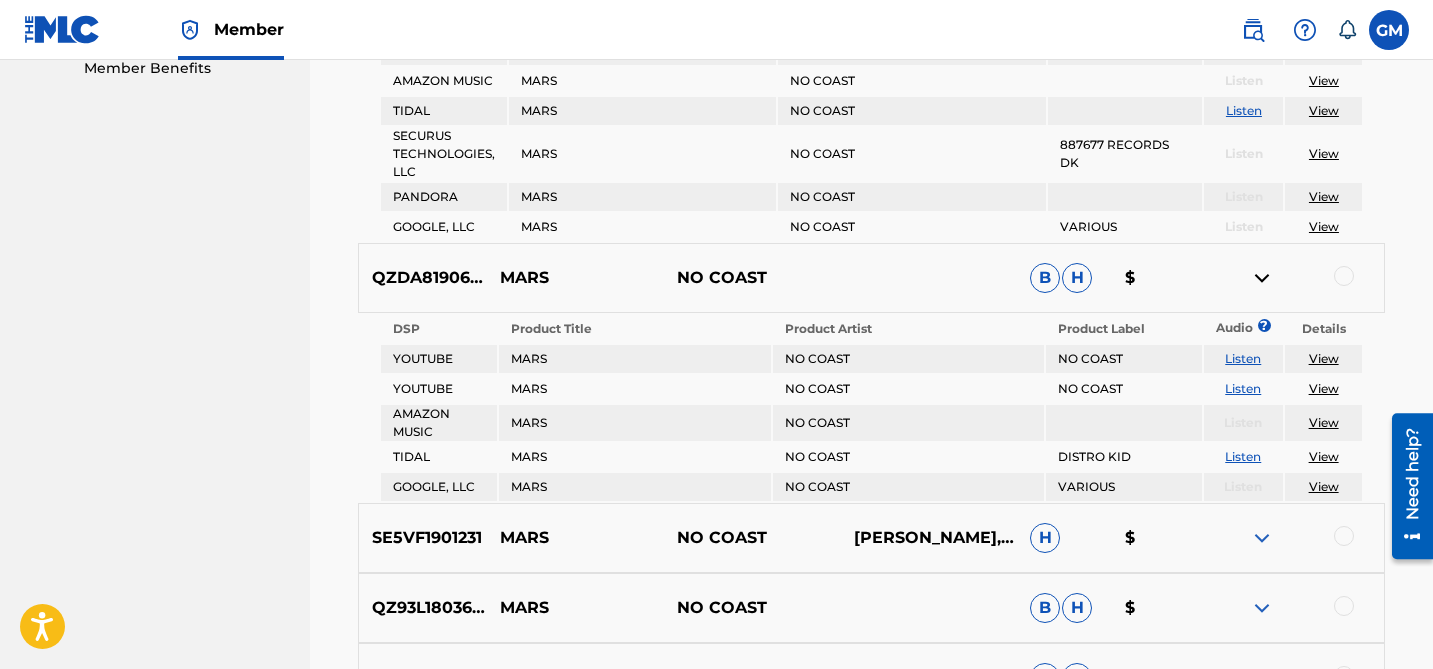 scroll, scrollTop: 1044, scrollLeft: 0, axis: vertical 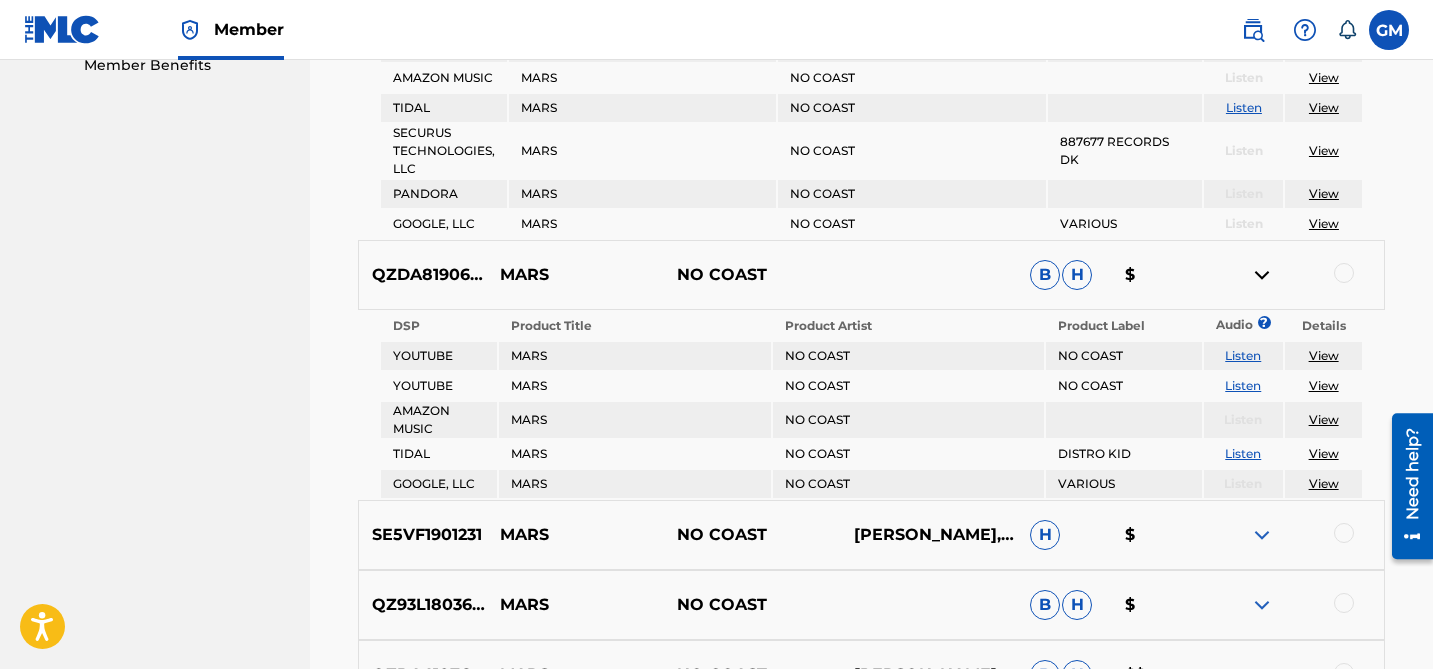 click at bounding box center [1262, 535] 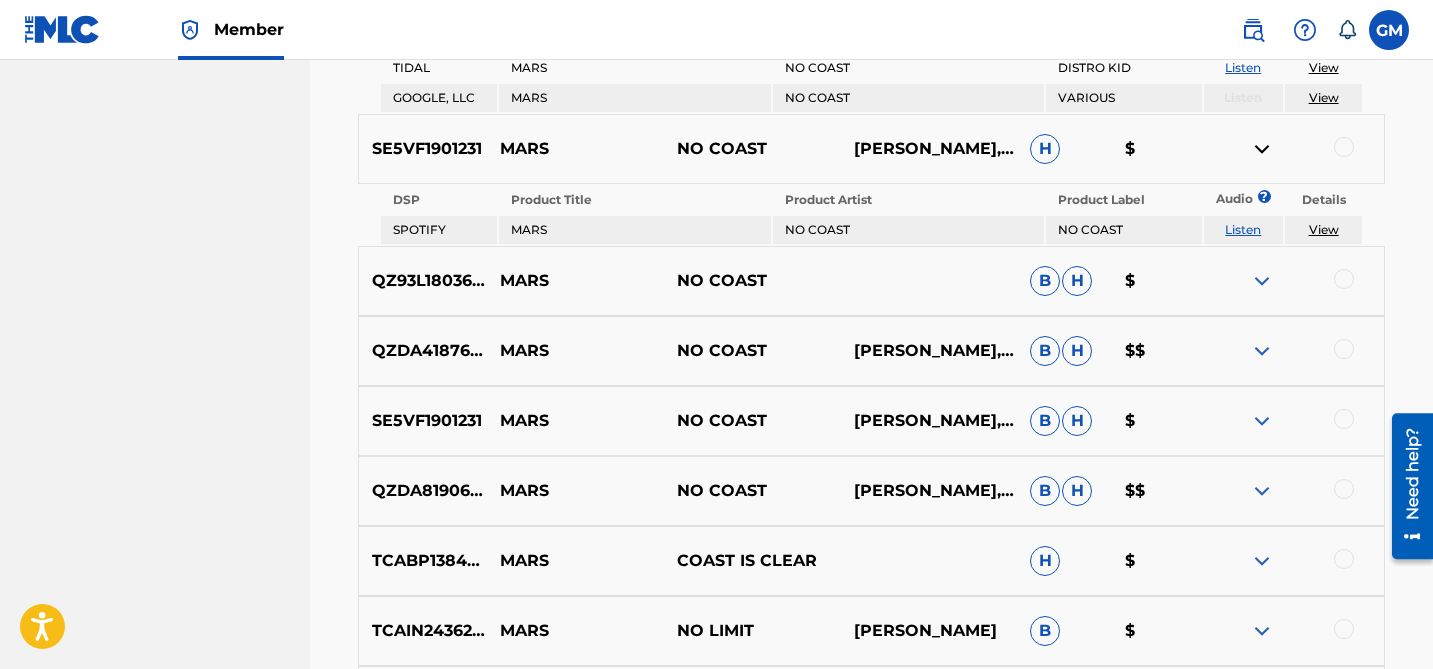 scroll, scrollTop: 1429, scrollLeft: 0, axis: vertical 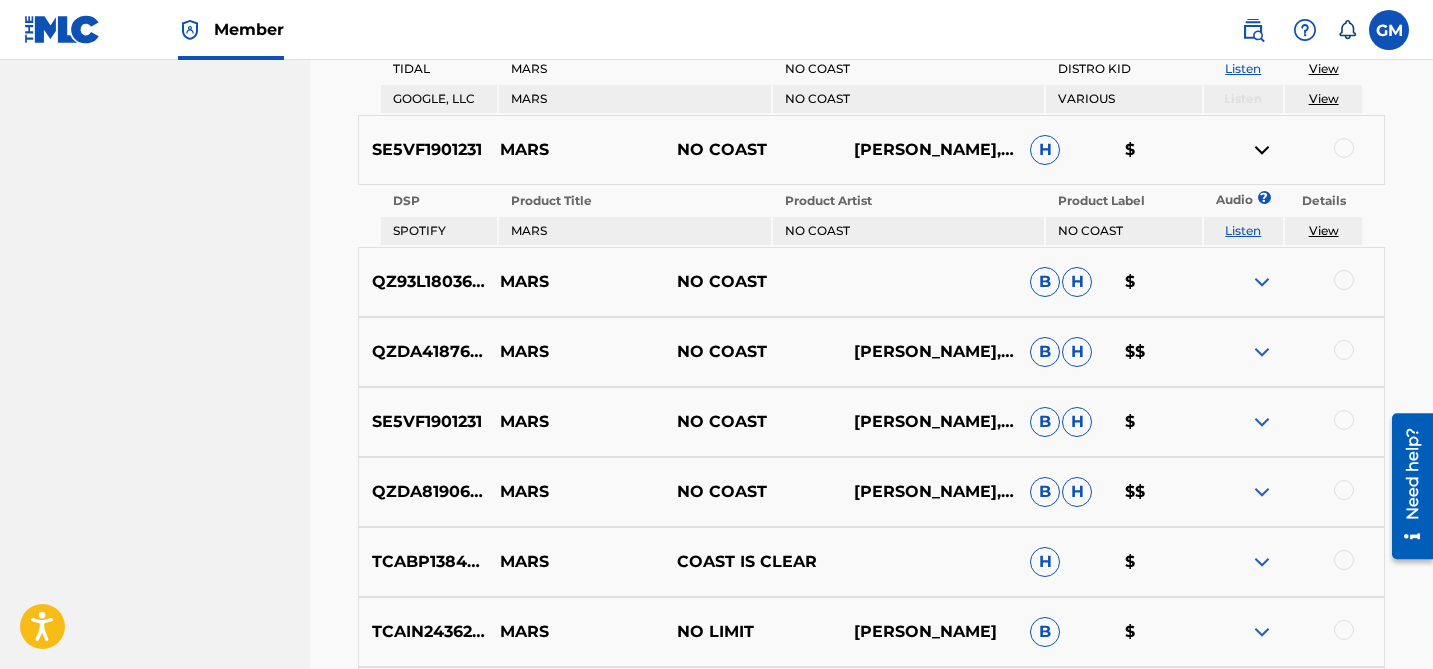 click at bounding box center (1262, 352) 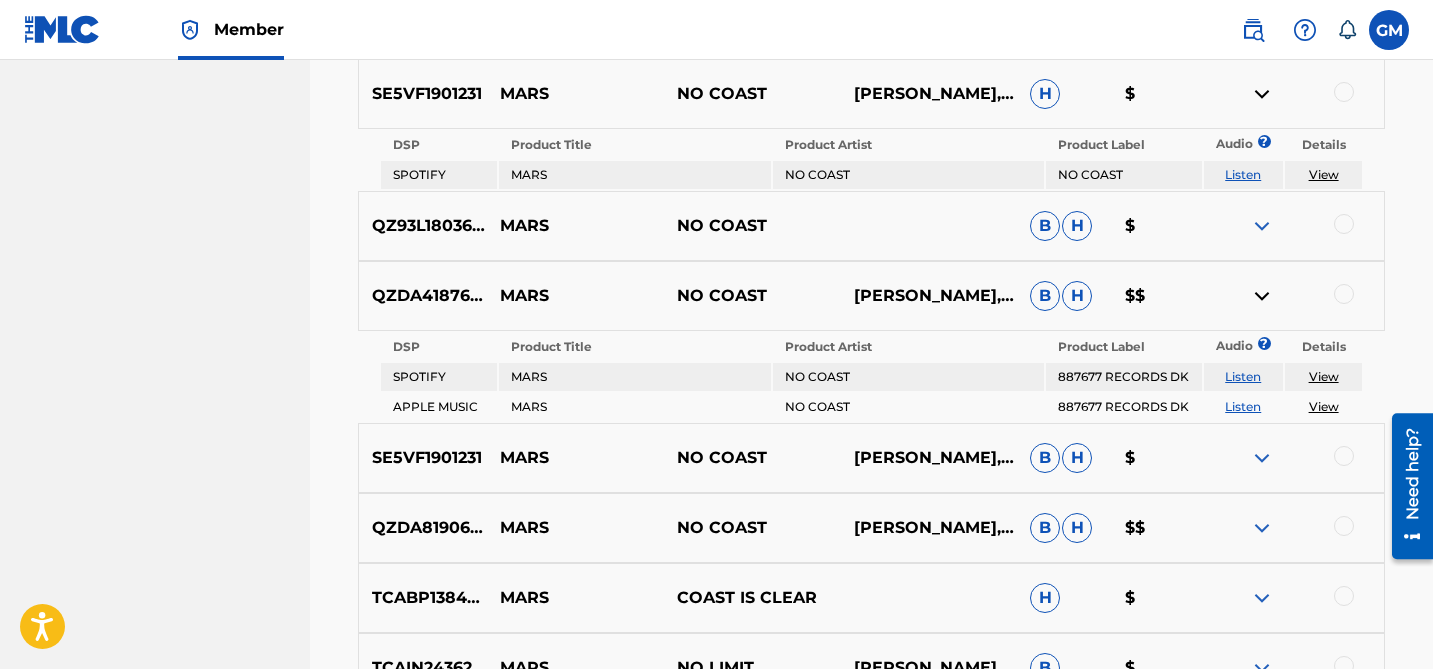 scroll, scrollTop: 1518, scrollLeft: 0, axis: vertical 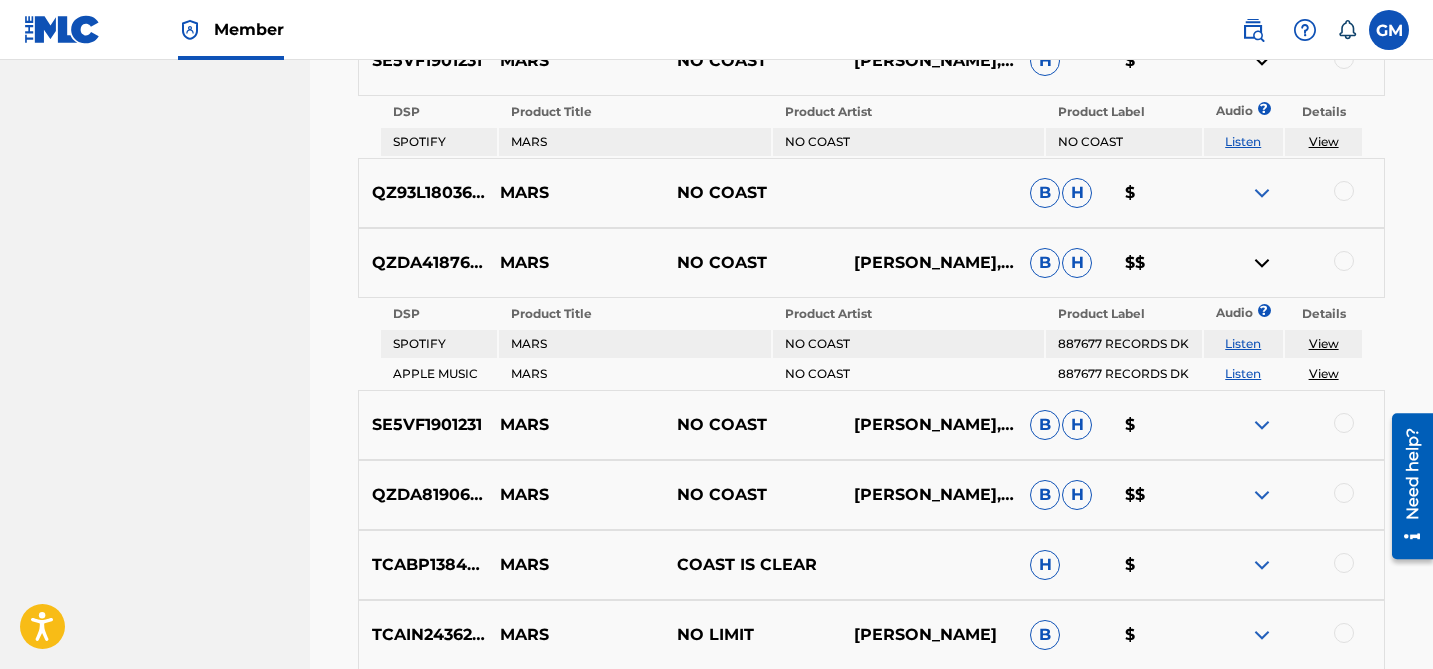 click on "QZDA81906241 MARS NO COAST MANNY PYKA,TATE GARDNER B H $$" at bounding box center [871, 495] 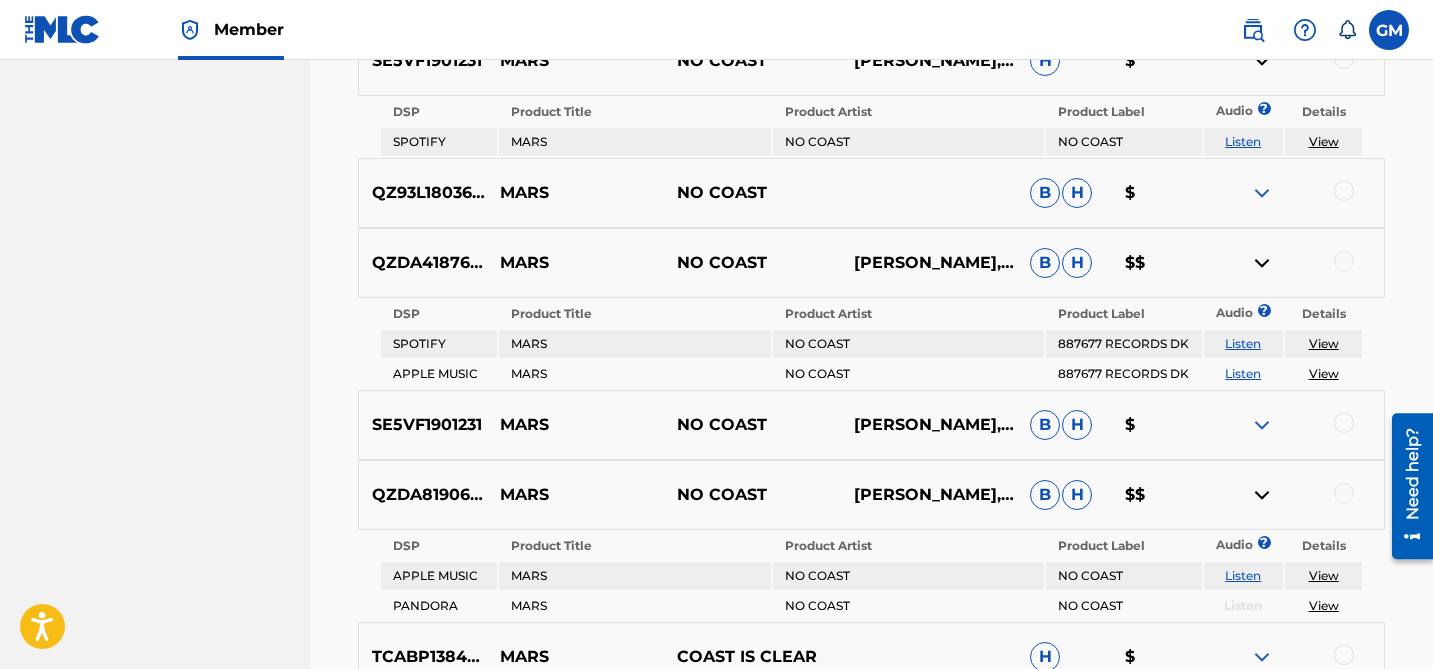 click on "SE5VF1901231 MARS NO COAST MANNY PYKA,TANNER JAKSA,TATE GARDNER B H $" at bounding box center (871, 425) 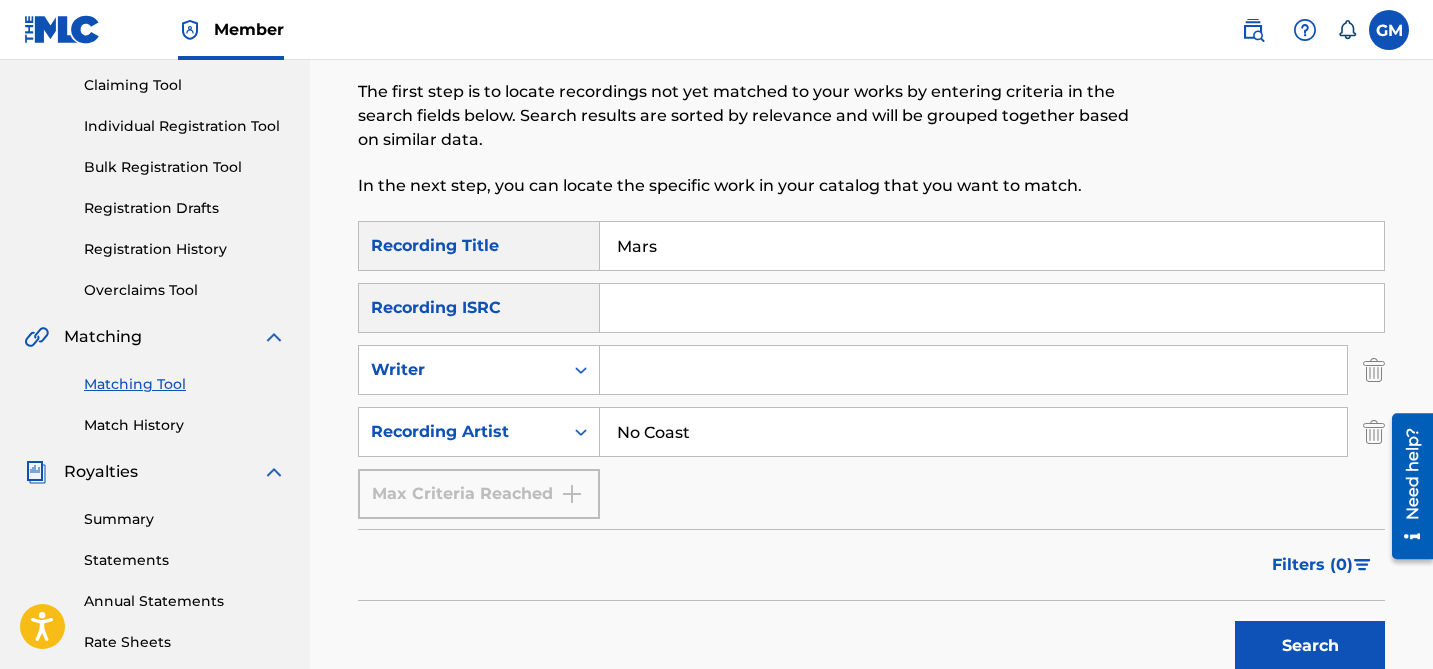 scroll, scrollTop: 0, scrollLeft: 0, axis: both 